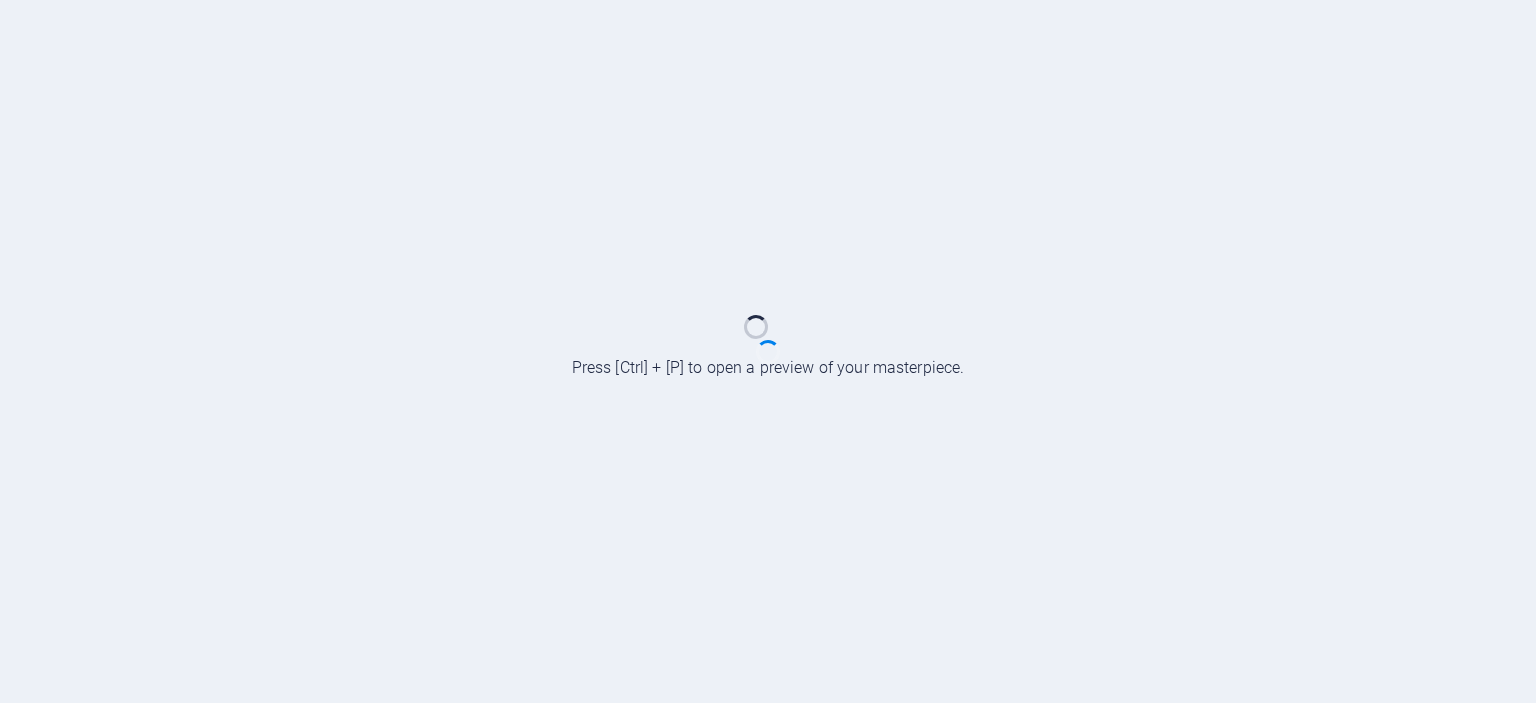 scroll, scrollTop: 0, scrollLeft: 0, axis: both 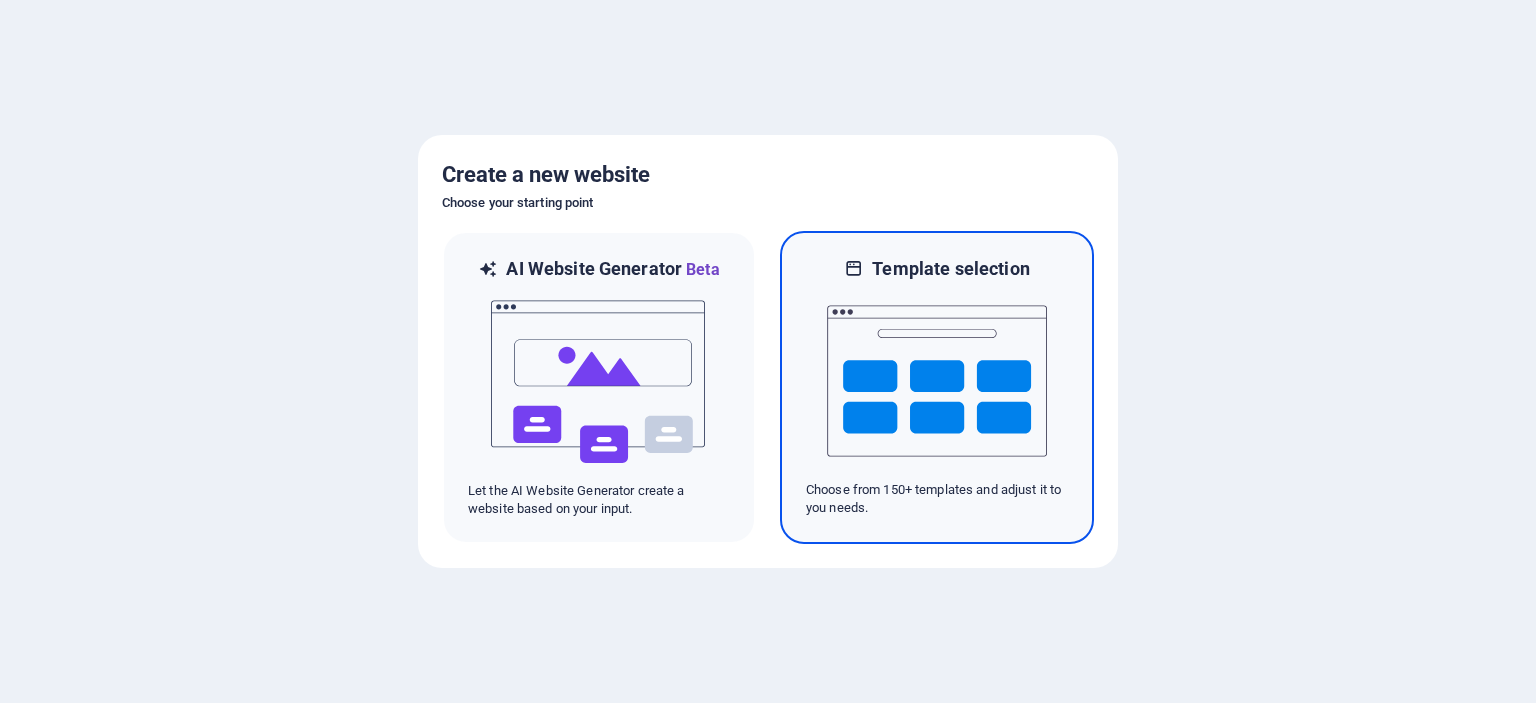 click at bounding box center [937, 381] 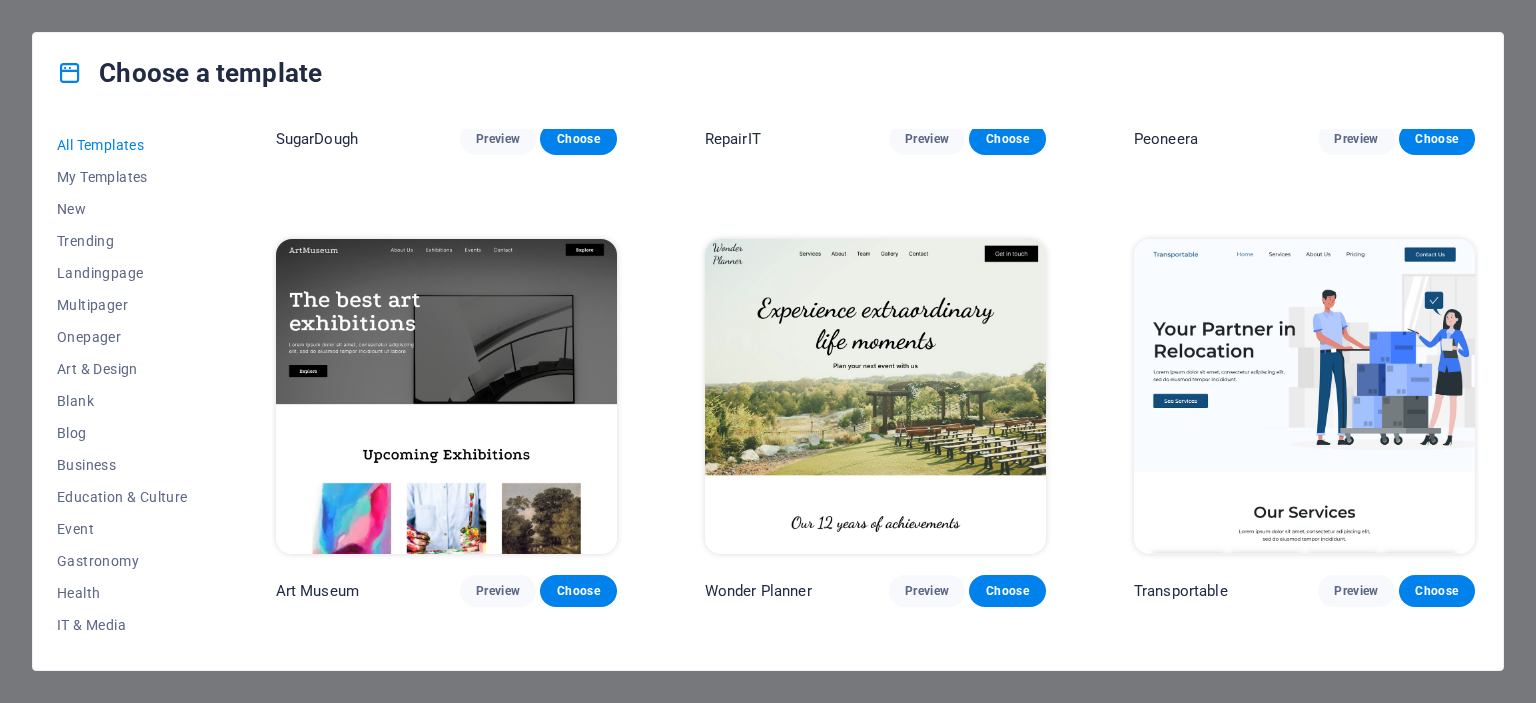 scroll, scrollTop: 0, scrollLeft: 0, axis: both 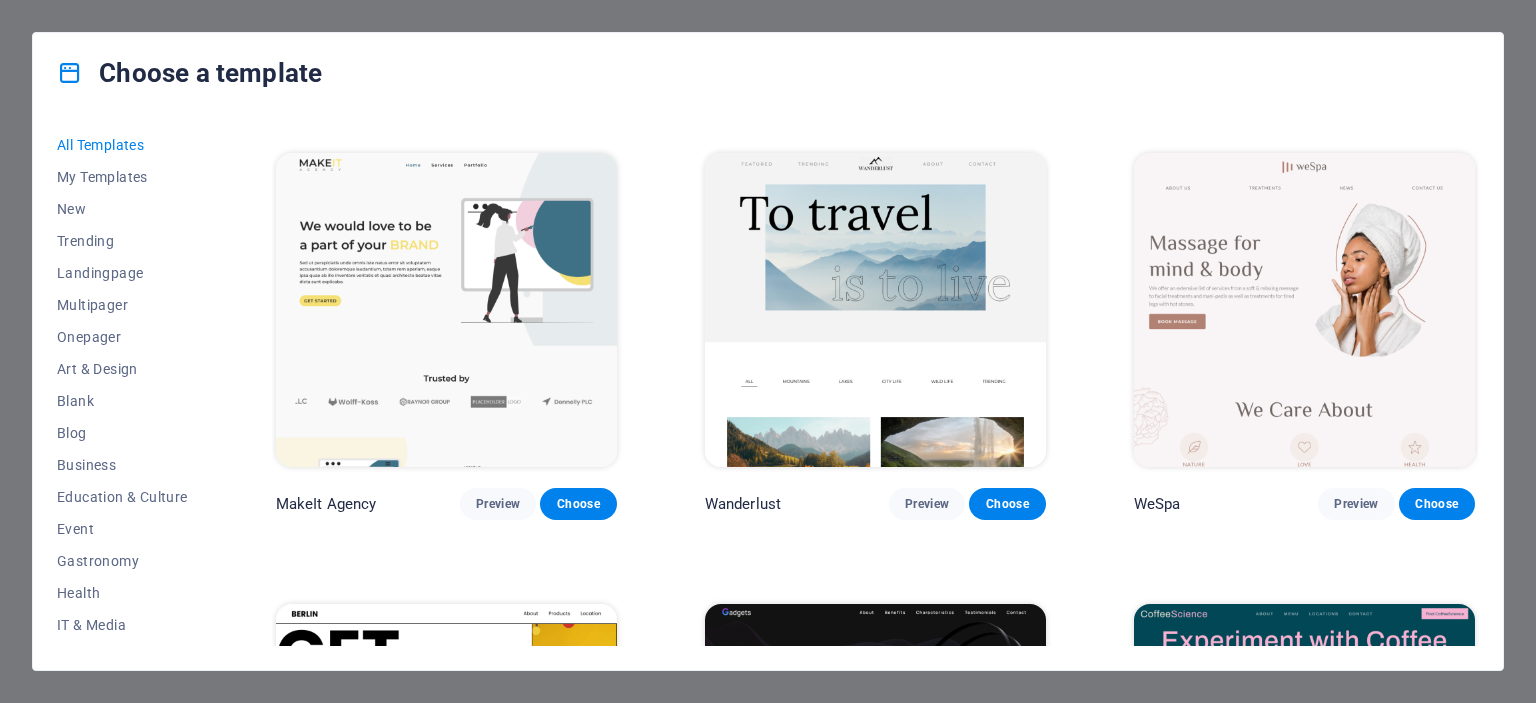 drag, startPoint x: 1479, startPoint y: 231, endPoint x: 1477, endPoint y: 247, distance: 16.124516 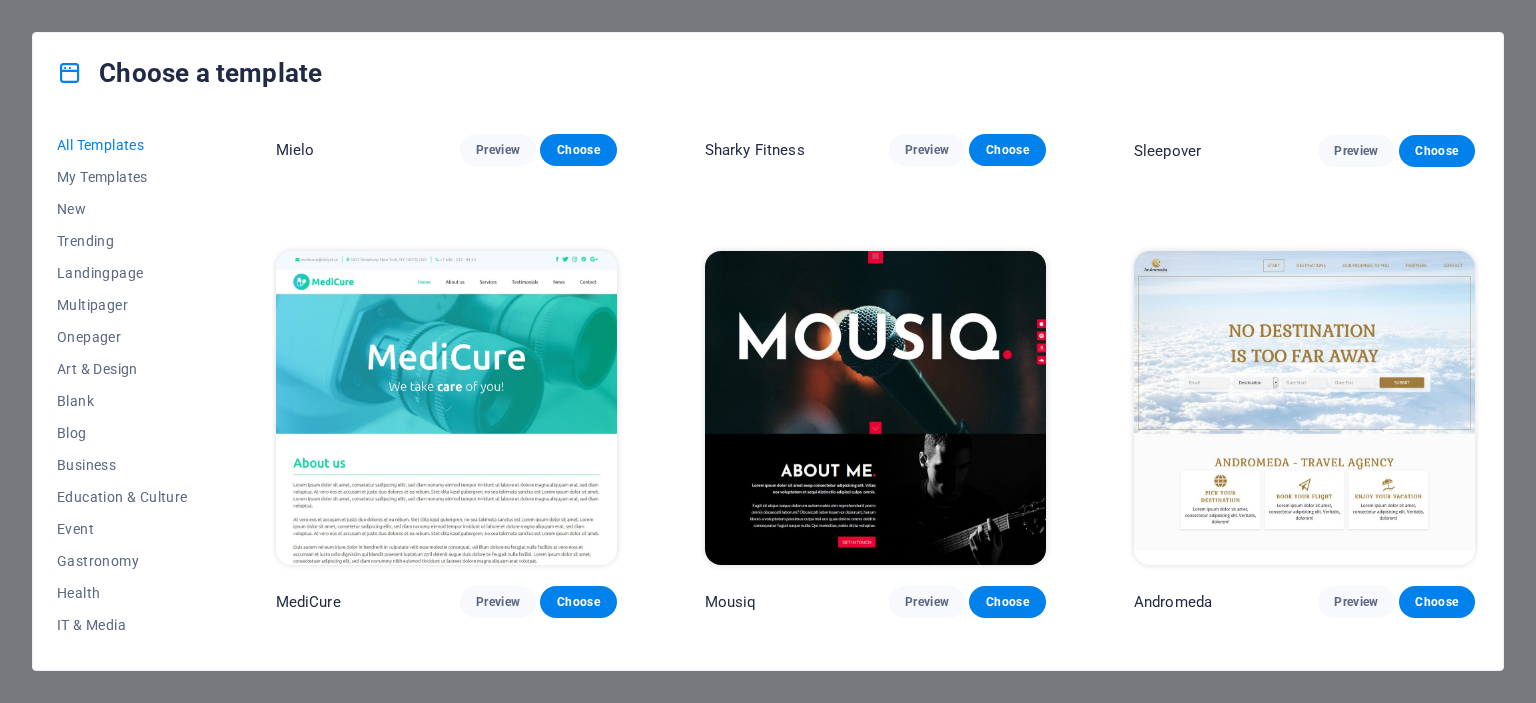 scroll, scrollTop: 14325, scrollLeft: 0, axis: vertical 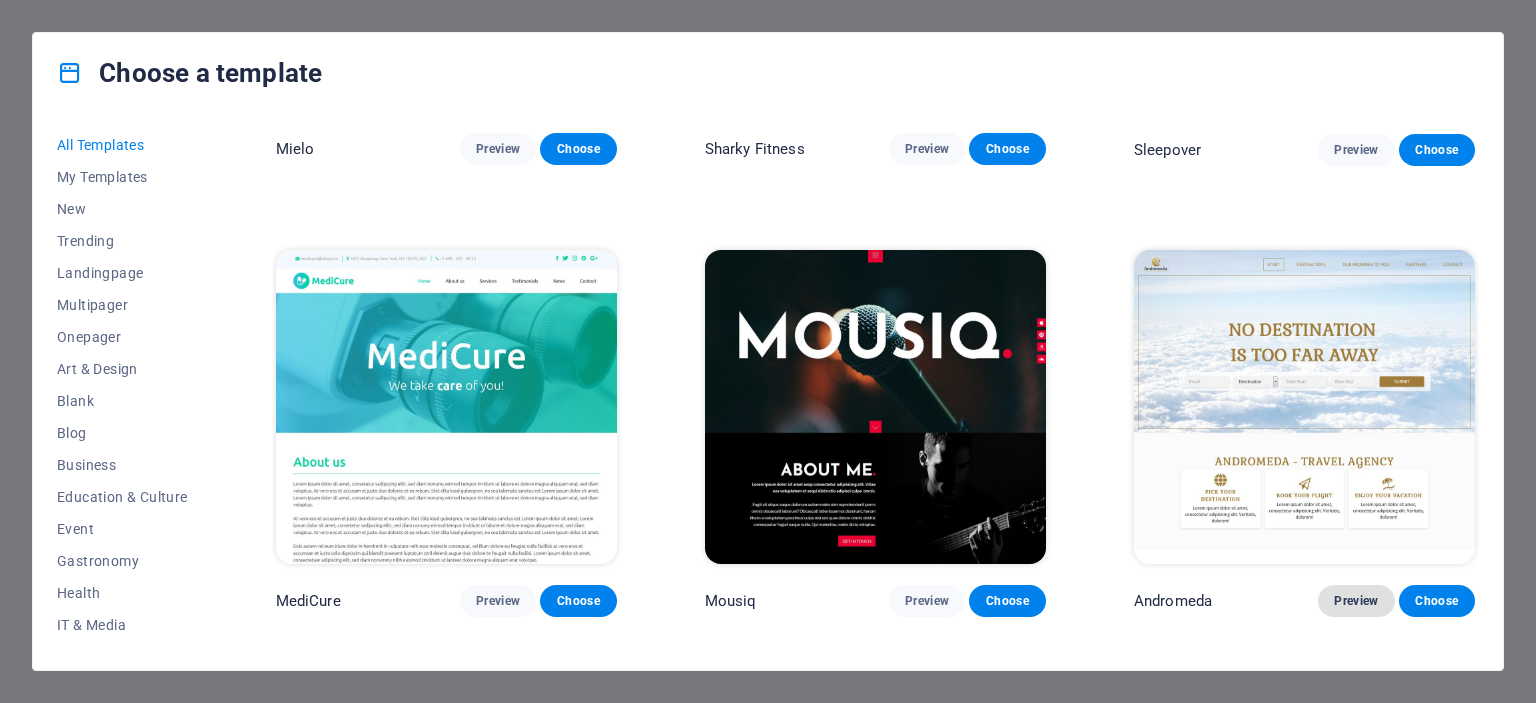click on "Preview" at bounding box center (1356, 601) 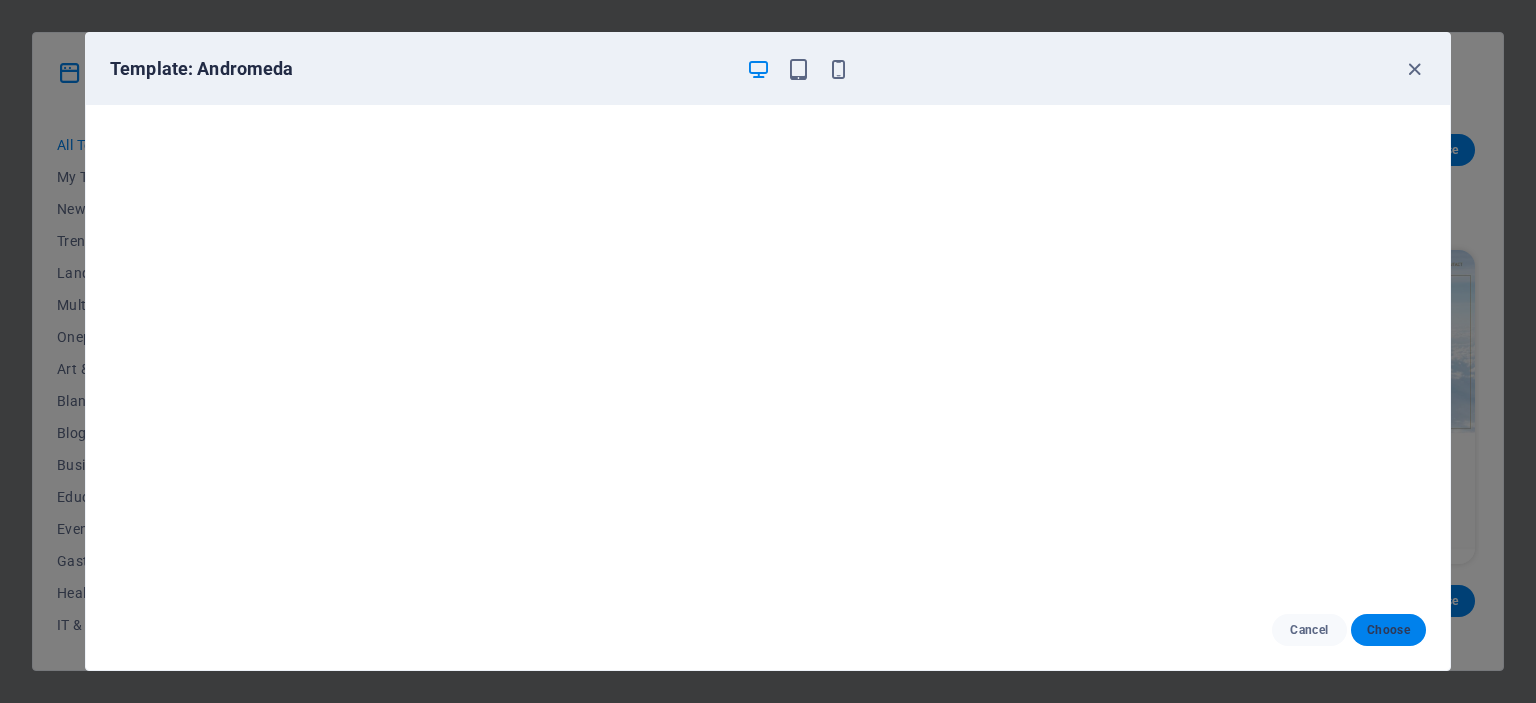 click on "Choose" at bounding box center (1388, 630) 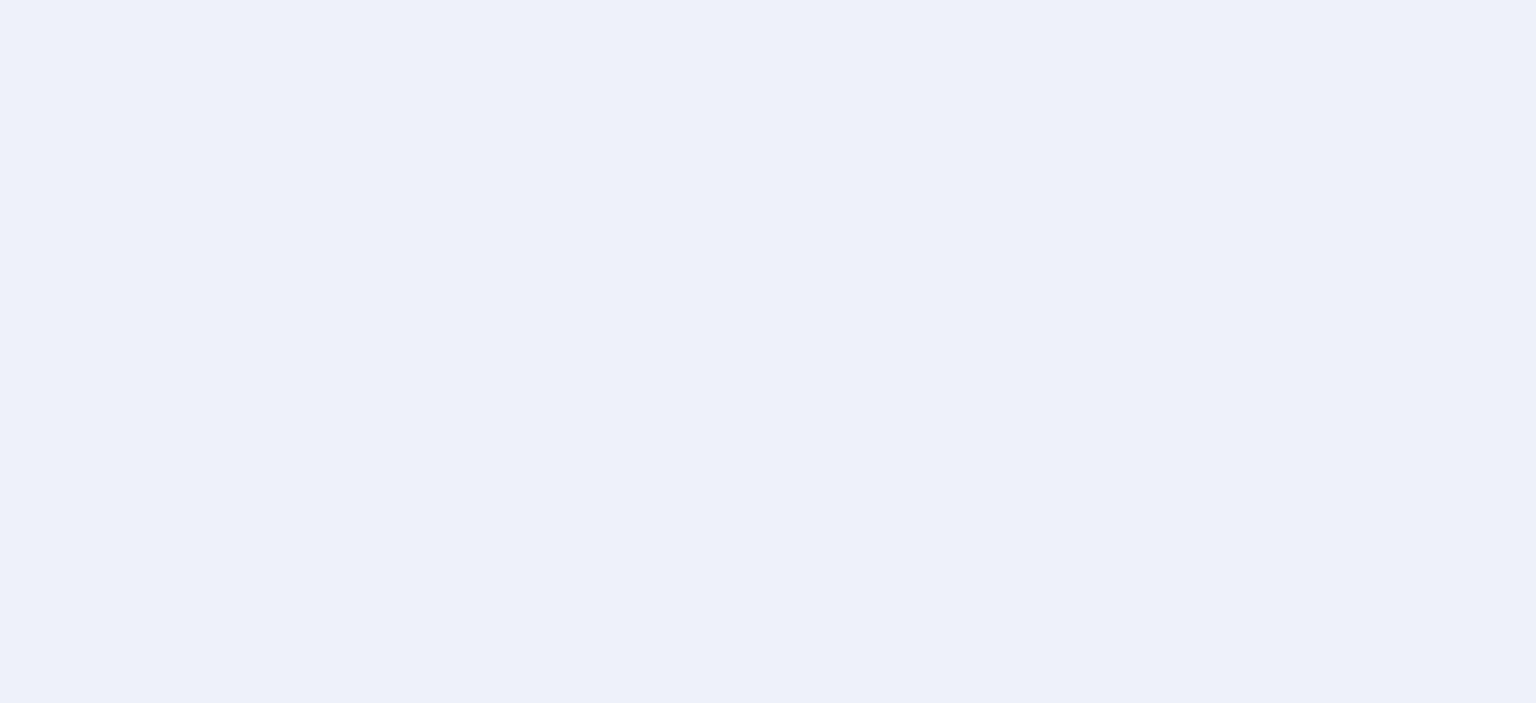 scroll, scrollTop: 0, scrollLeft: 0, axis: both 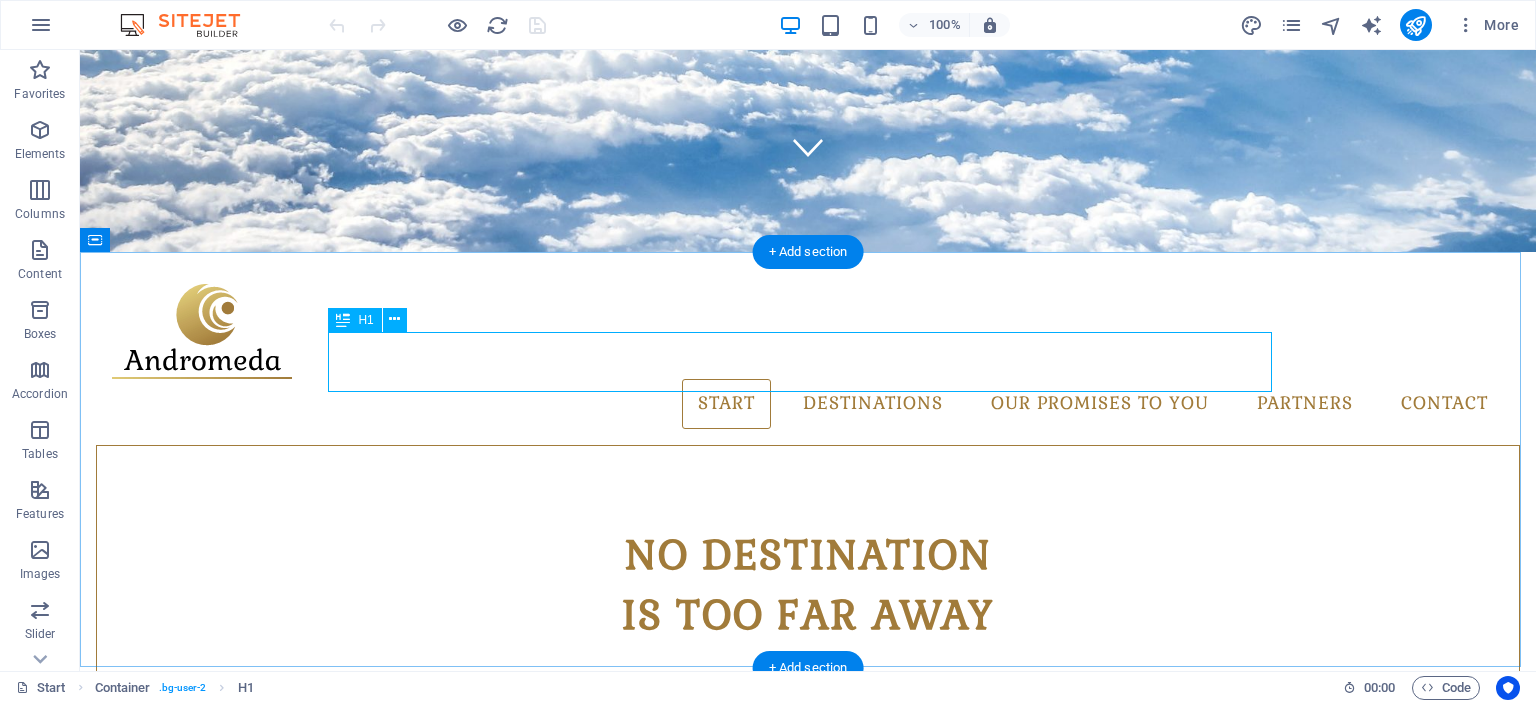 click on "[DOMAIN]  - Travel Agency" at bounding box center [808, 1210] 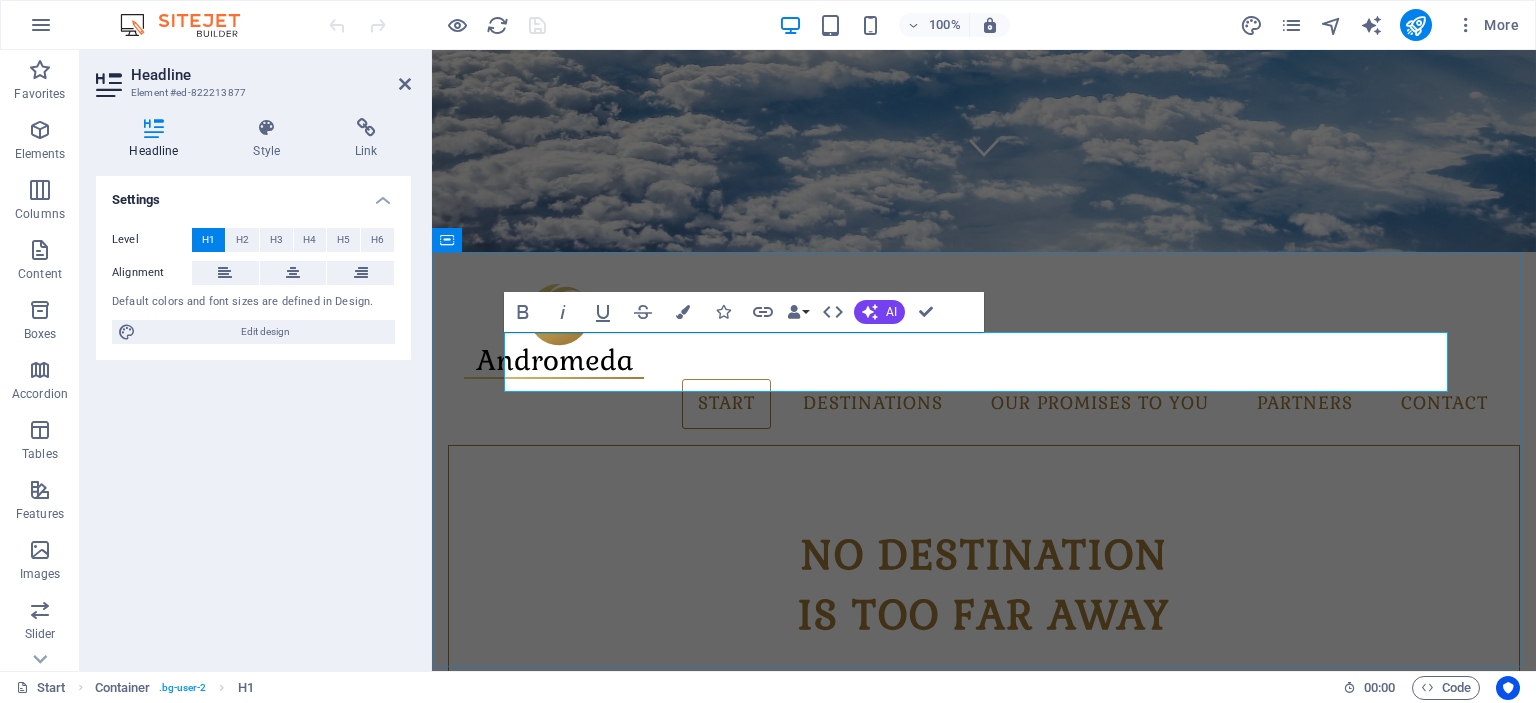 click on "luvolwethu.co.za" at bounding box center (797, 1209) 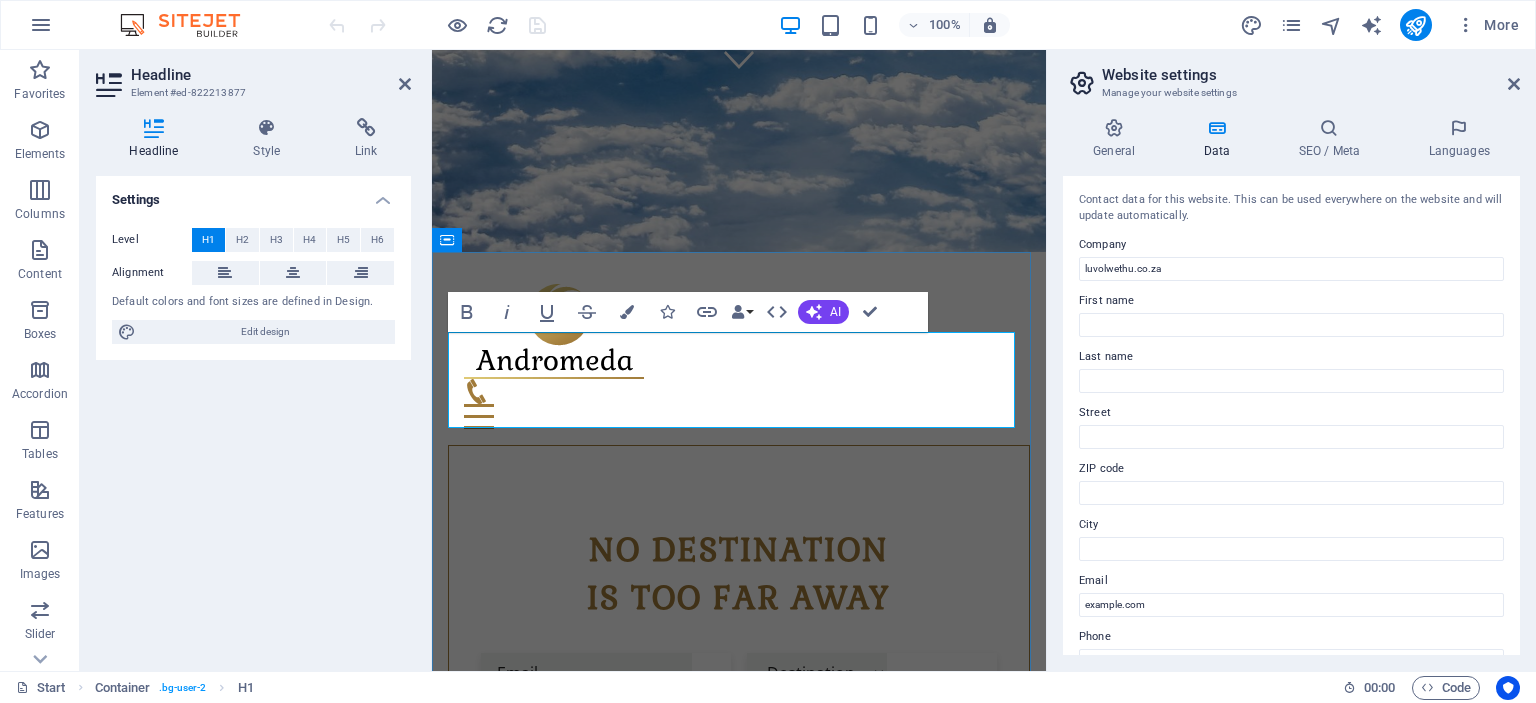 scroll, scrollTop: 626, scrollLeft: 0, axis: vertical 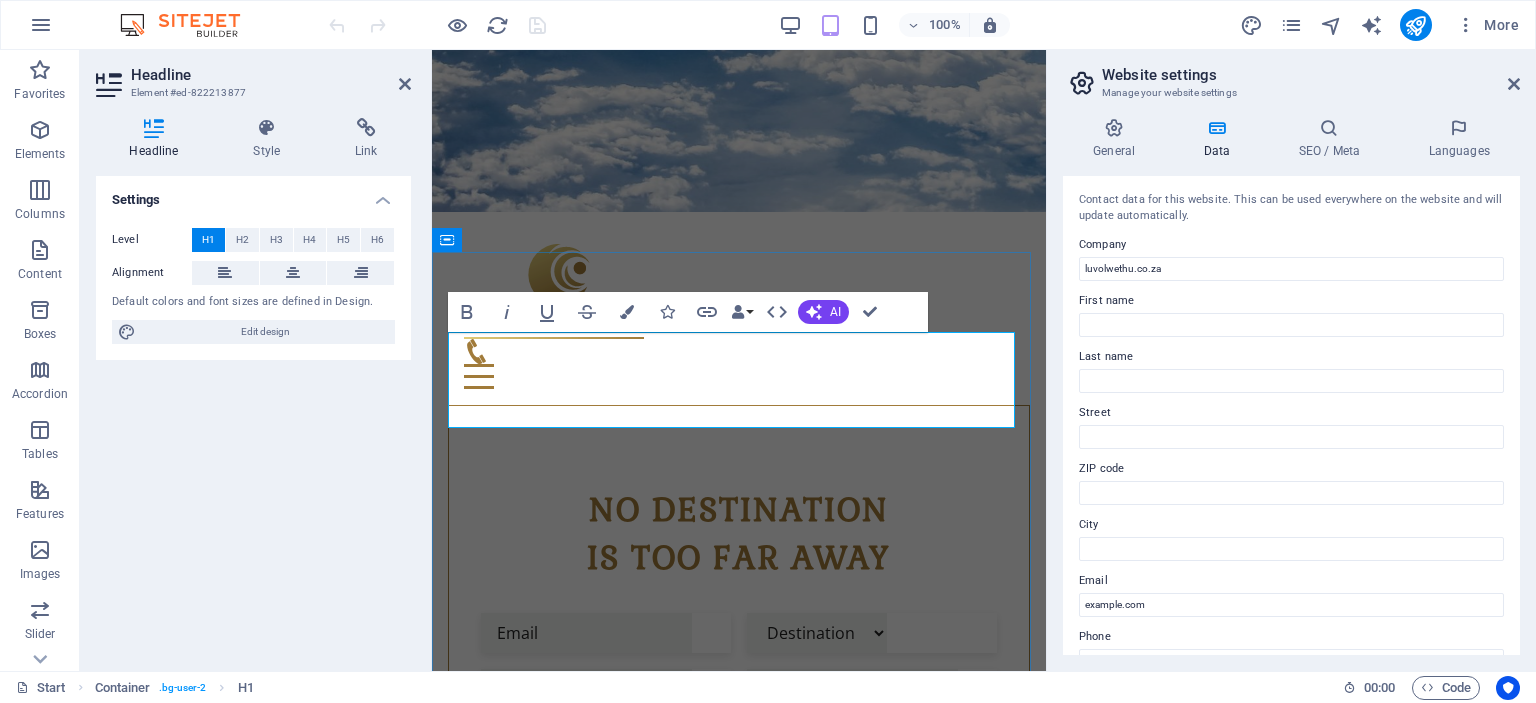 click on "luvolwethu.co.za" at bounding box center [661, 1195] 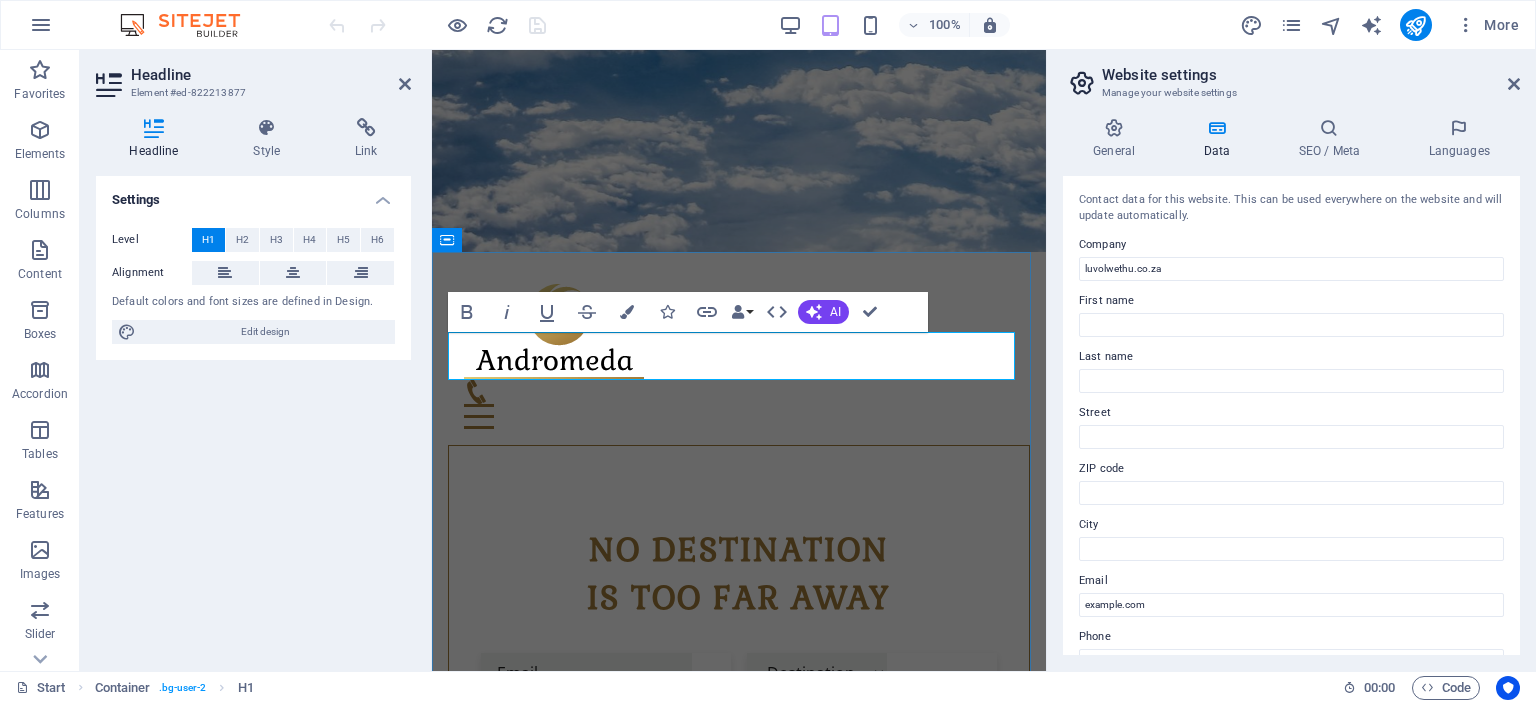 click on "[COMPANY]  - Travel Agency" at bounding box center (739, 1236) 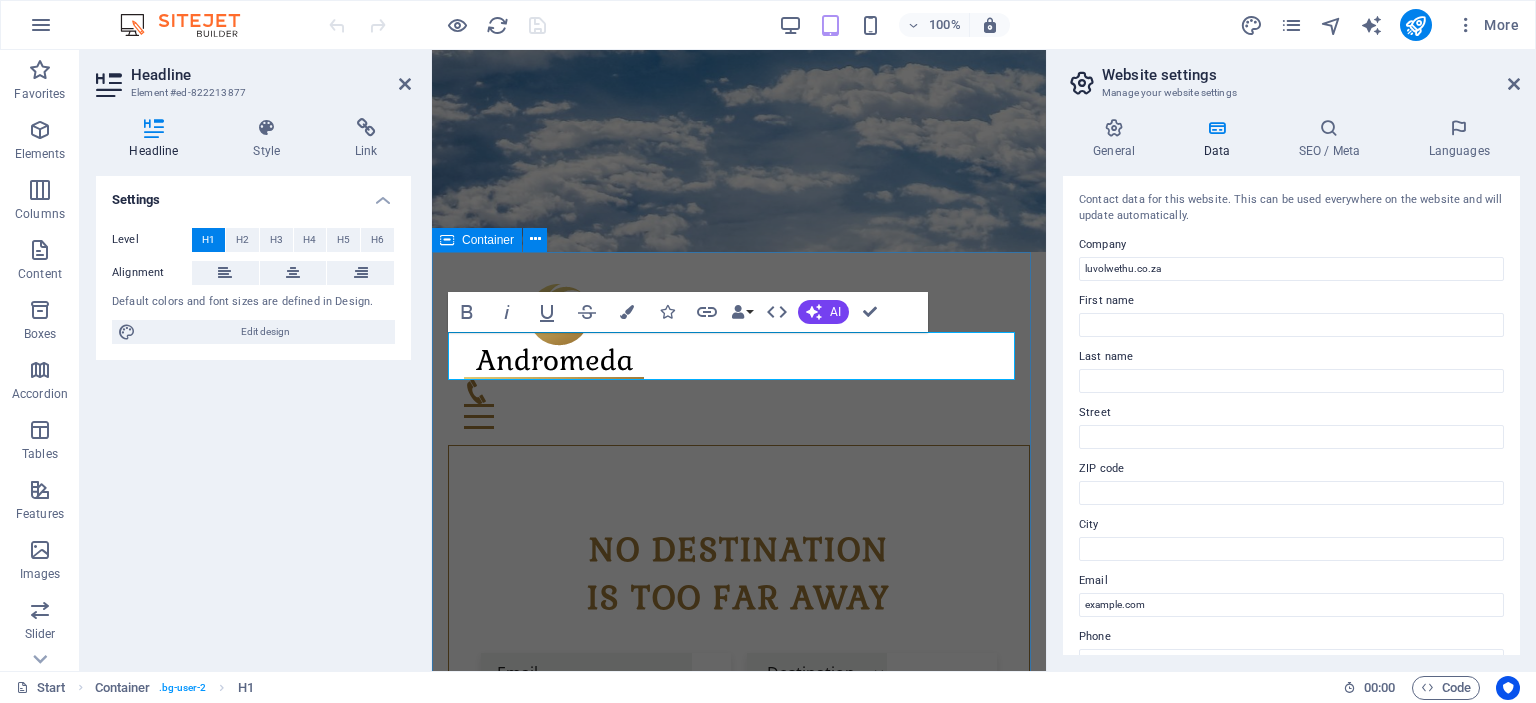click on "luvolwethu   Travels Pick your Destination Lorem ipsum dolor sit amet, consectetur adipisicing elit. Veritatis, dolorem! Book your Flight Lorem ipsum dolor sit amet, consectetur adipisicing elit. Veritatis, dolorem! Enjoy your Vacation Lorem ipsum dolor sit amet, consectetur adipisicing elit. Veritatis, dolorem!" at bounding box center (739, 1493) 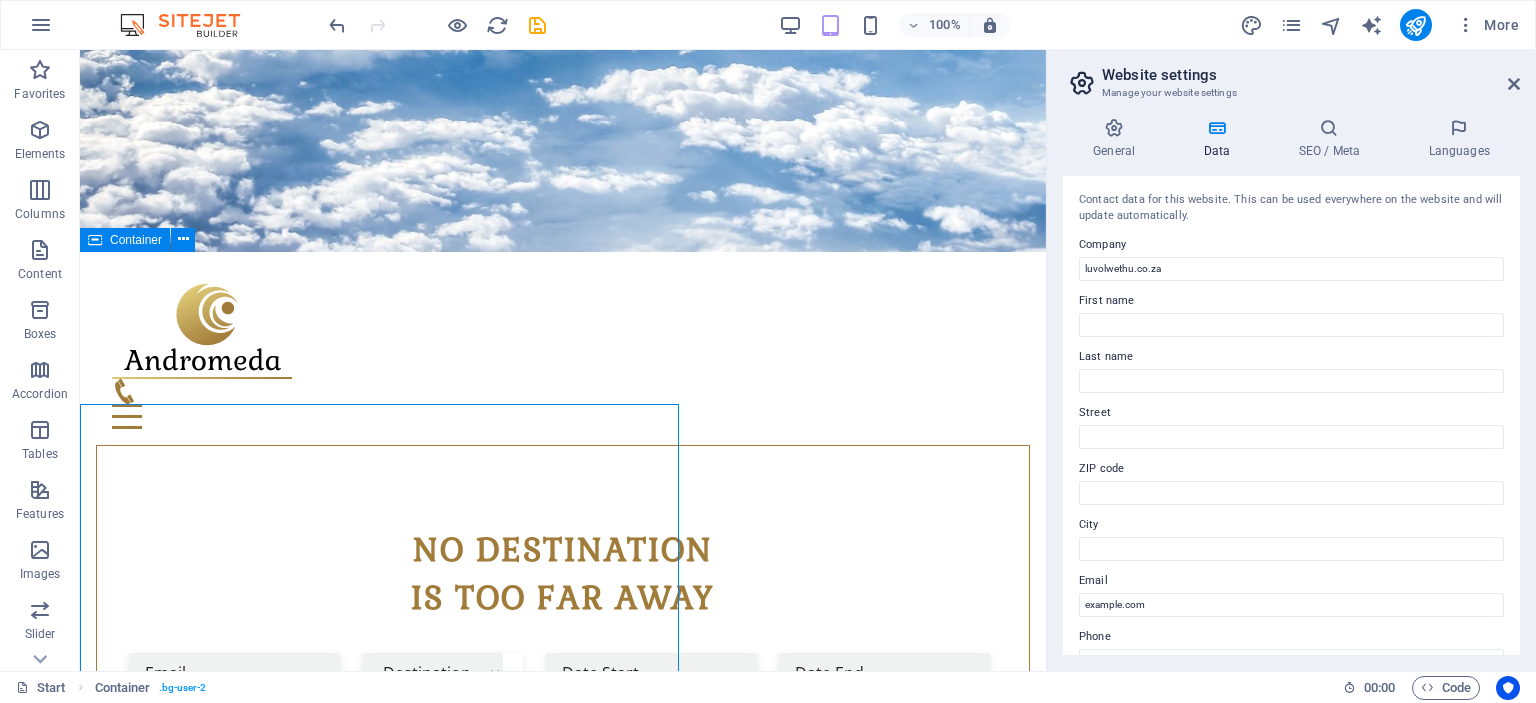 scroll, scrollTop: 474, scrollLeft: 0, axis: vertical 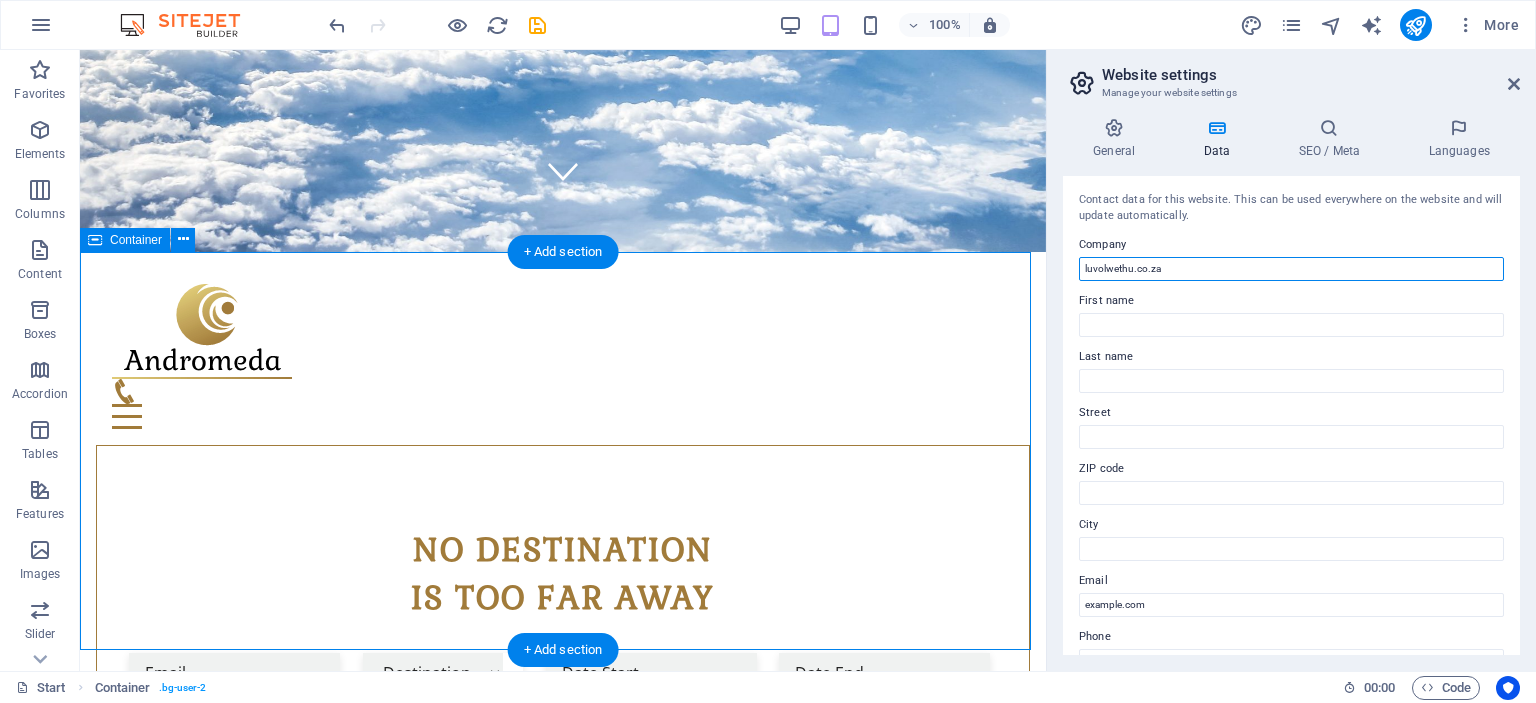 drag, startPoint x: 1262, startPoint y: 320, endPoint x: 915, endPoint y: 262, distance: 351.81387 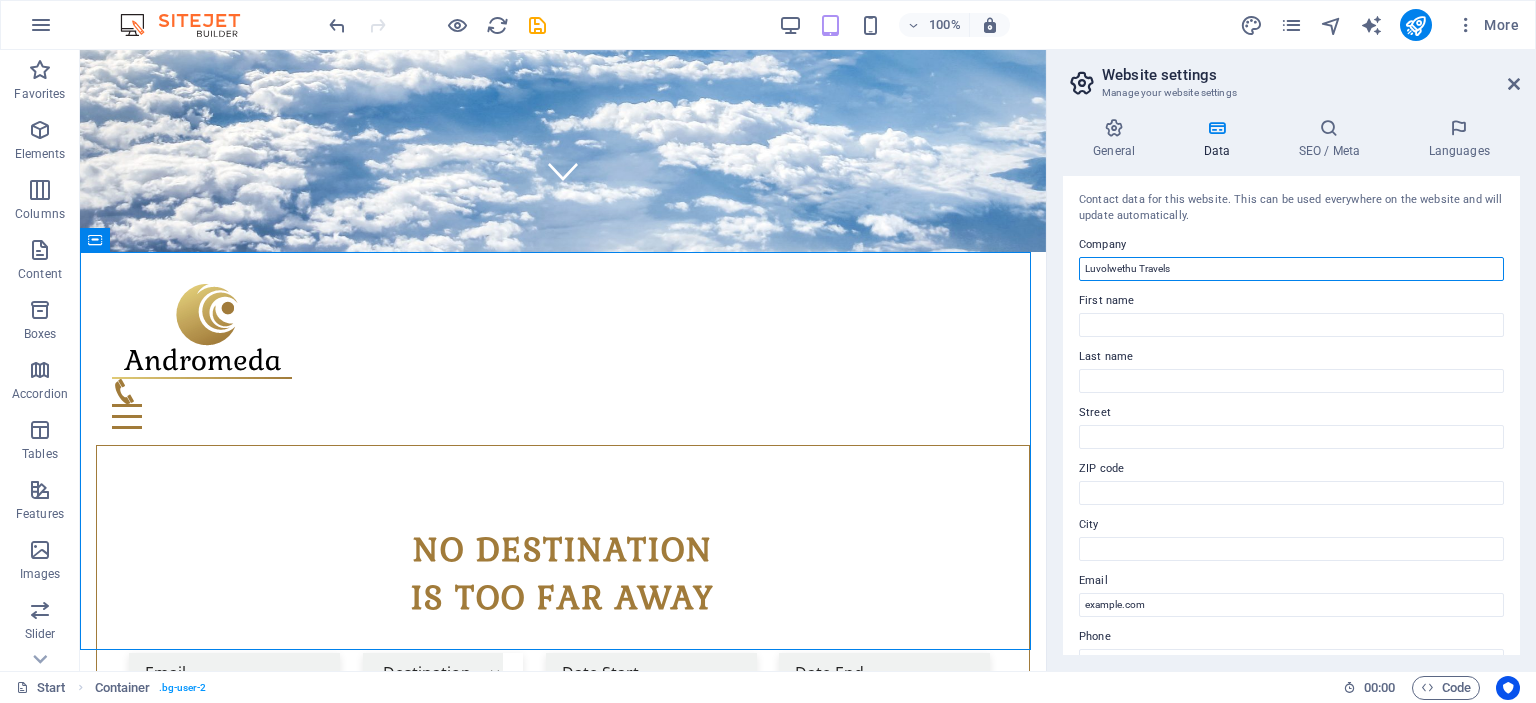 type on "Luvolwethu Travels" 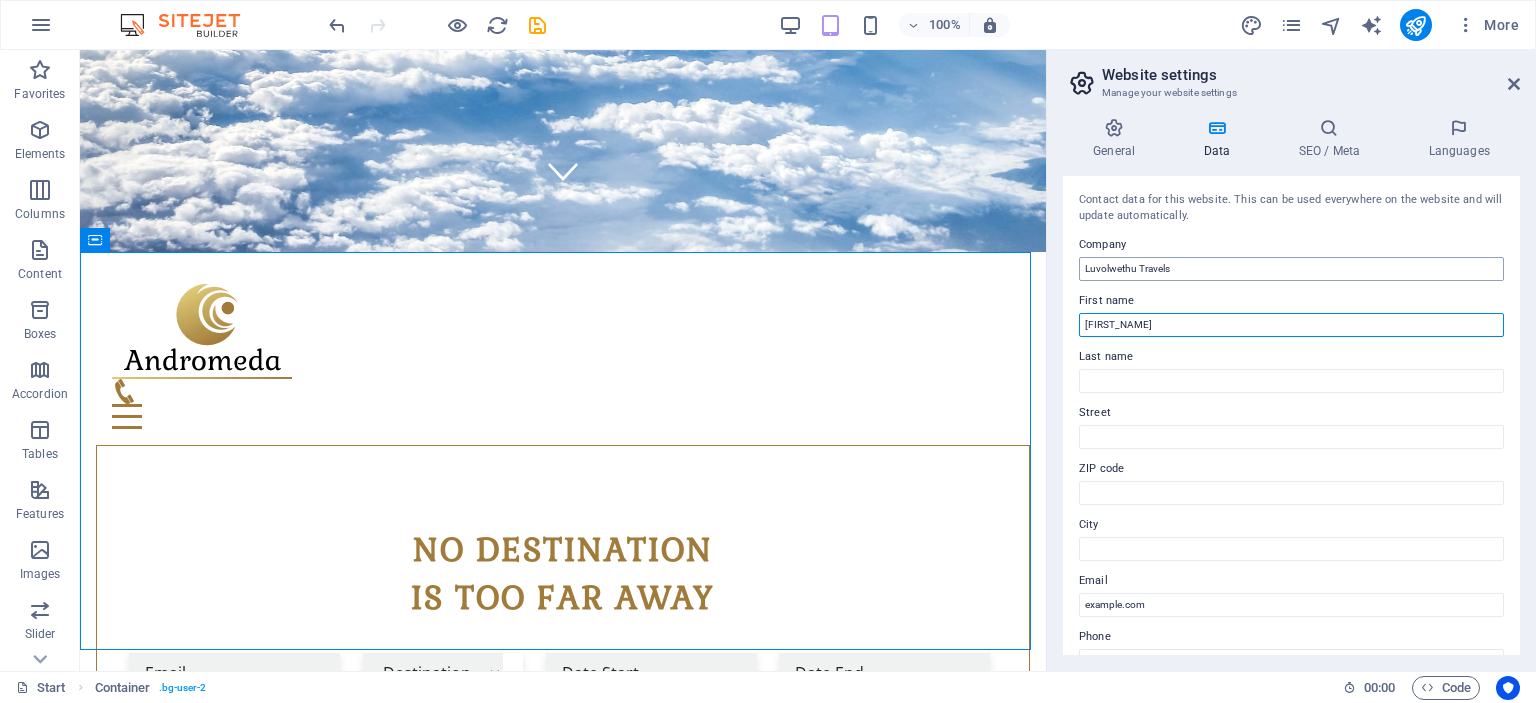 type on "[FIRST_NAME]" 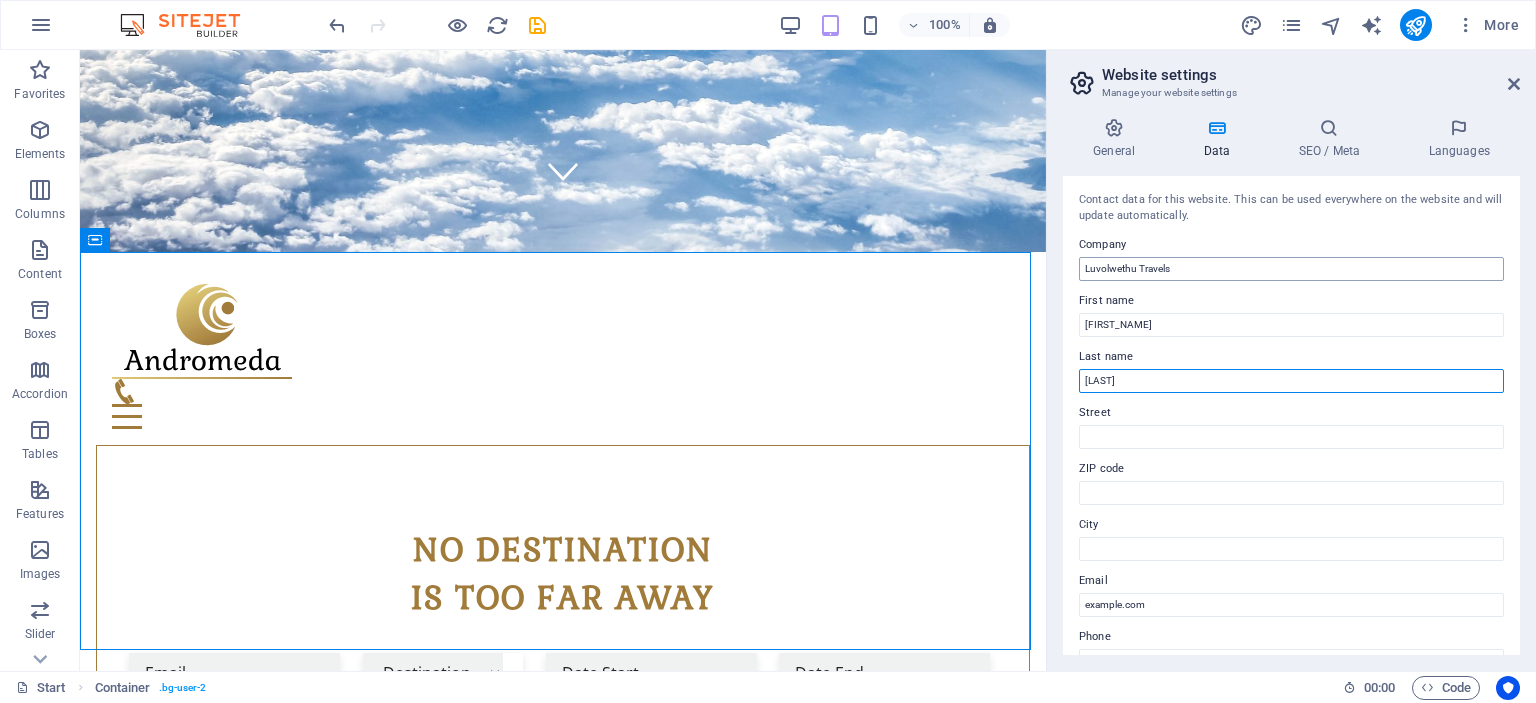 type on "[LAST]" 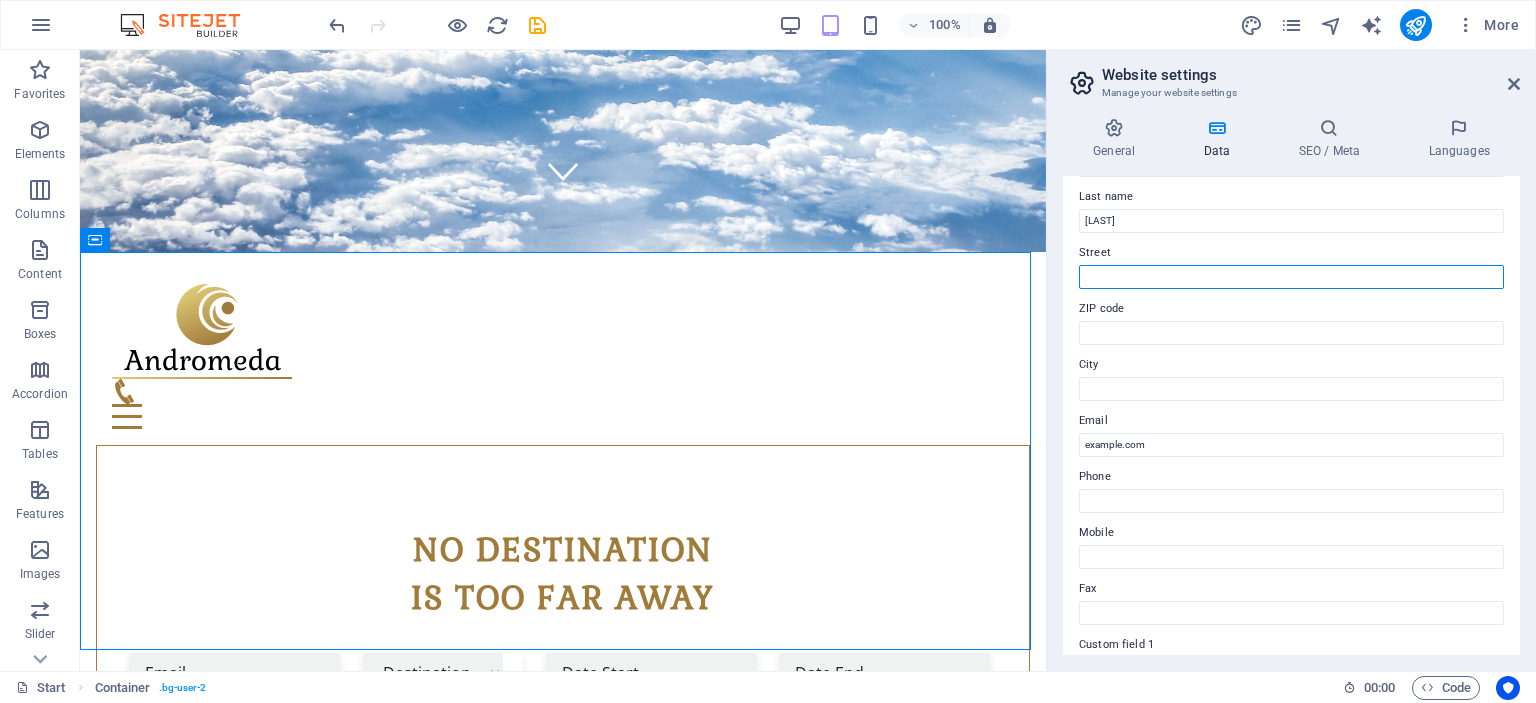 scroll, scrollTop: 136, scrollLeft: 0, axis: vertical 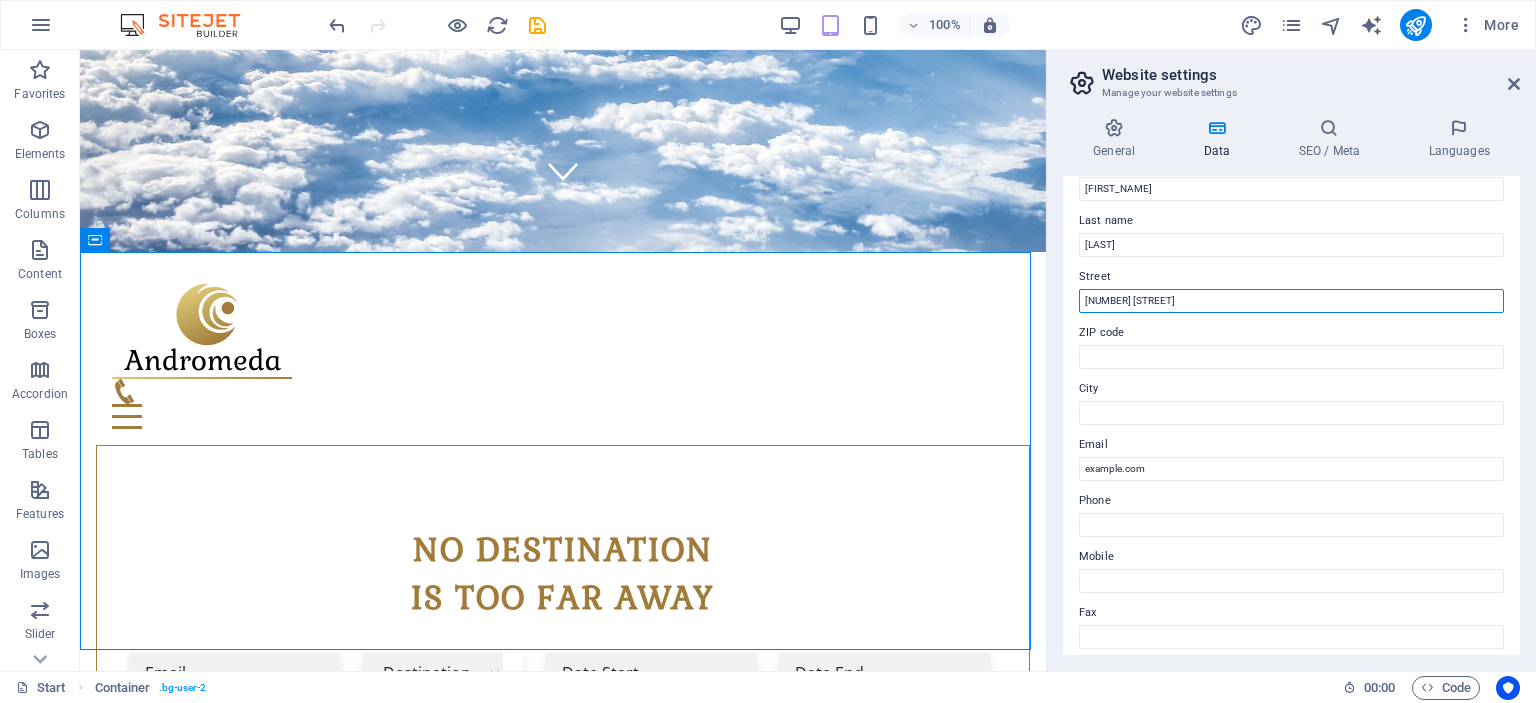 type on "[NUMBER] [STREET]" 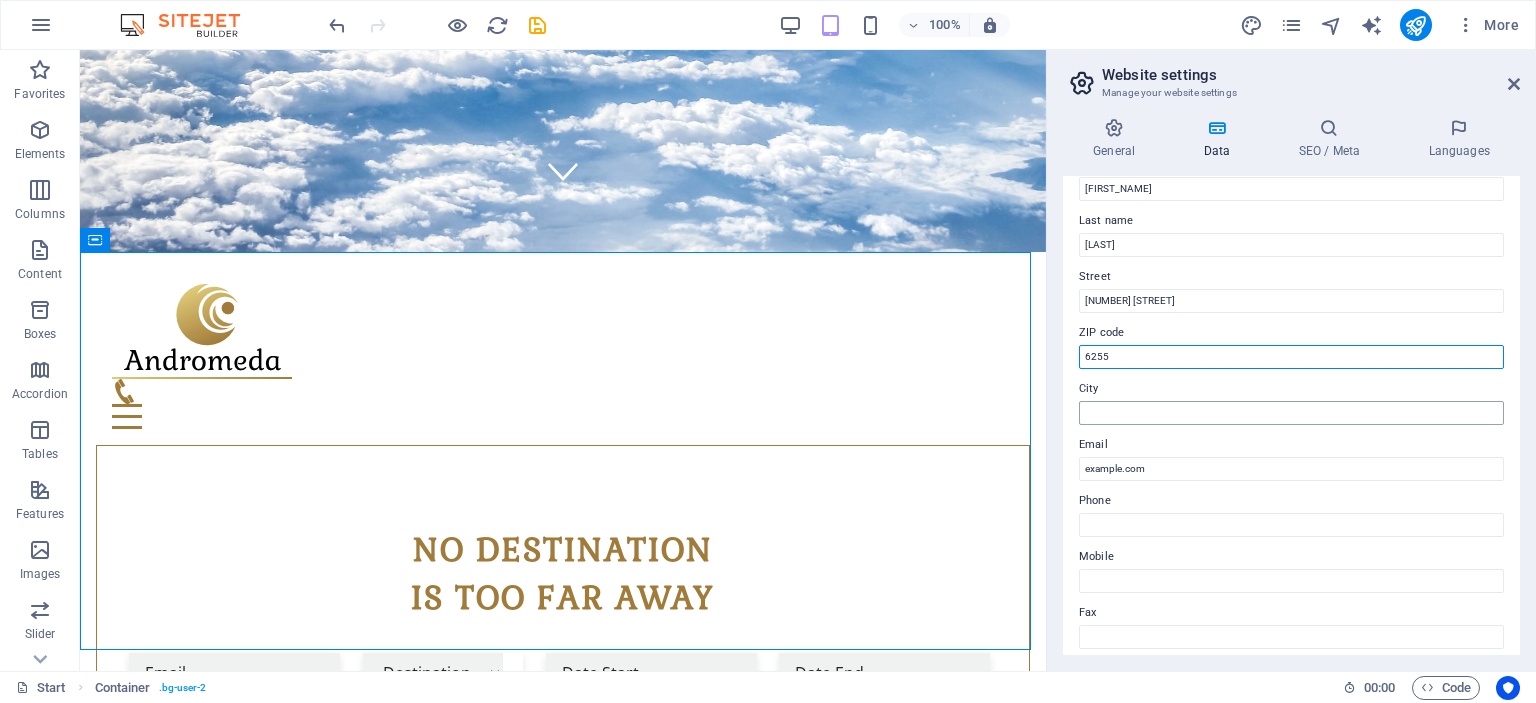 type on "6255" 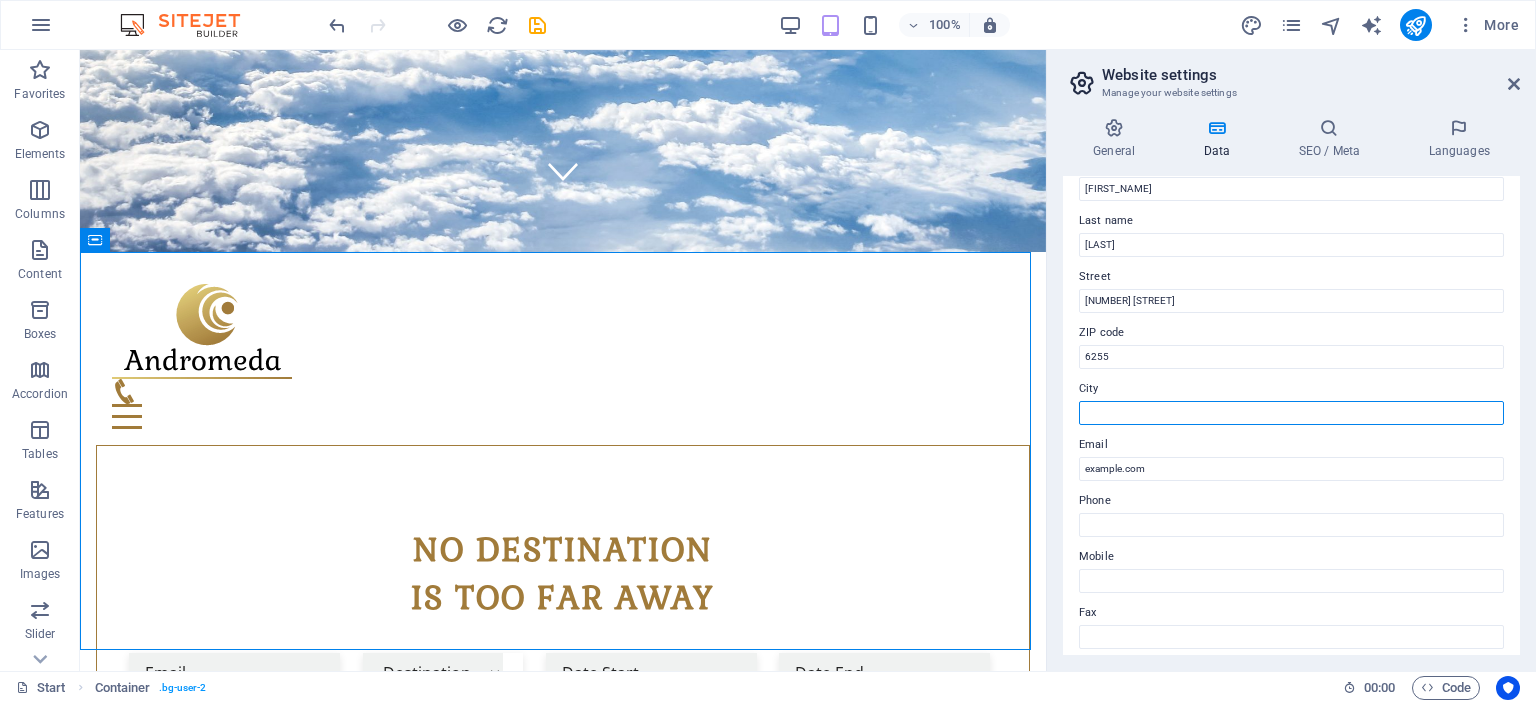 click on "City" at bounding box center [1291, 413] 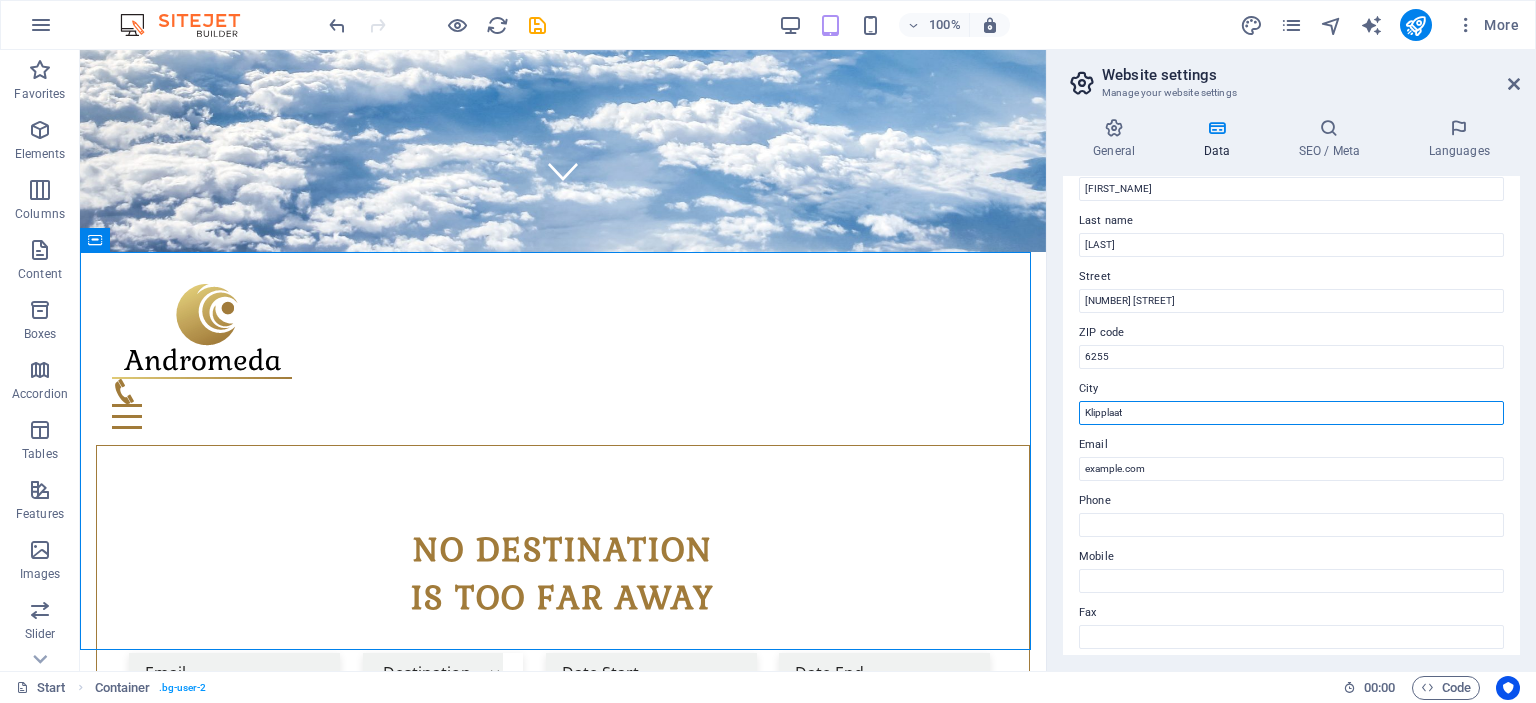 type on "Klipplaat" 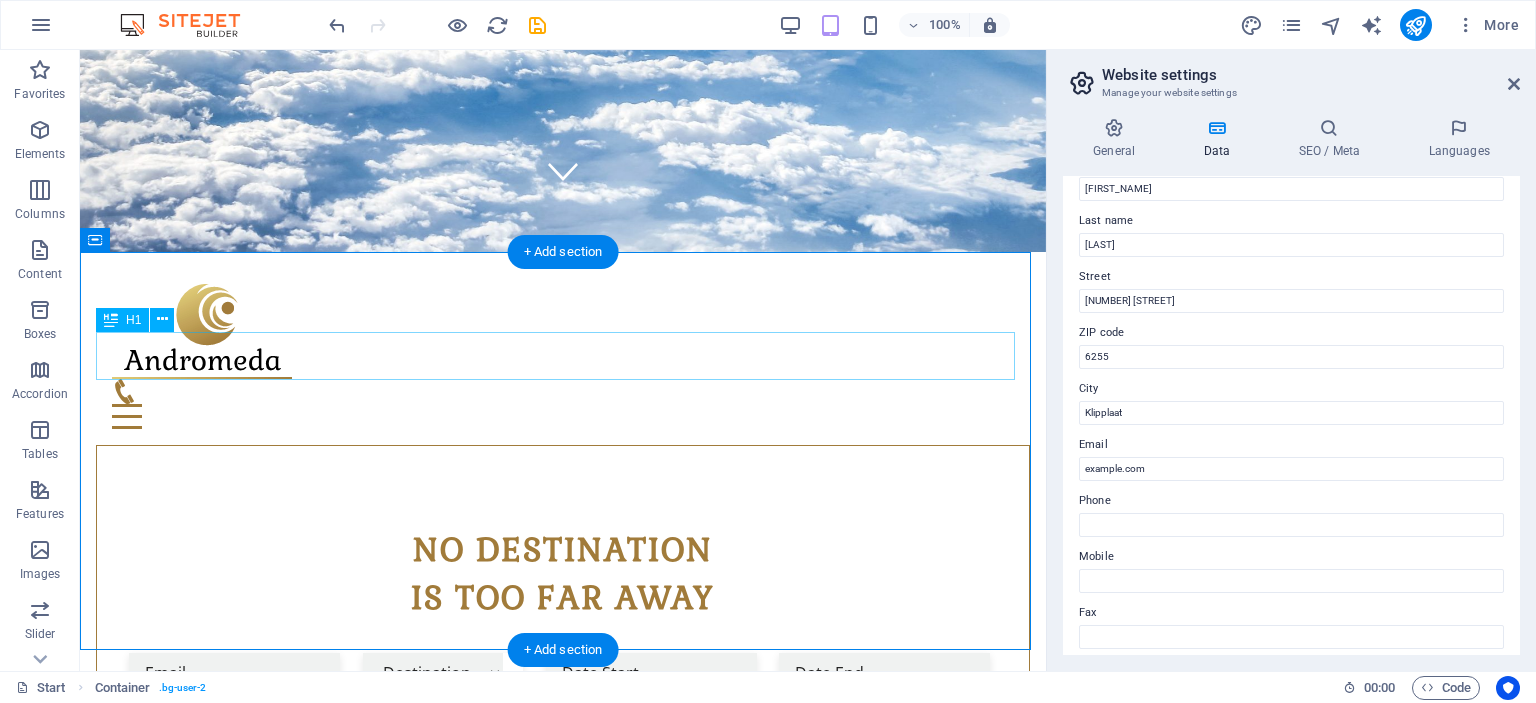 click on "[COMPANY] Travels  Travels" at bounding box center (563, 1180) 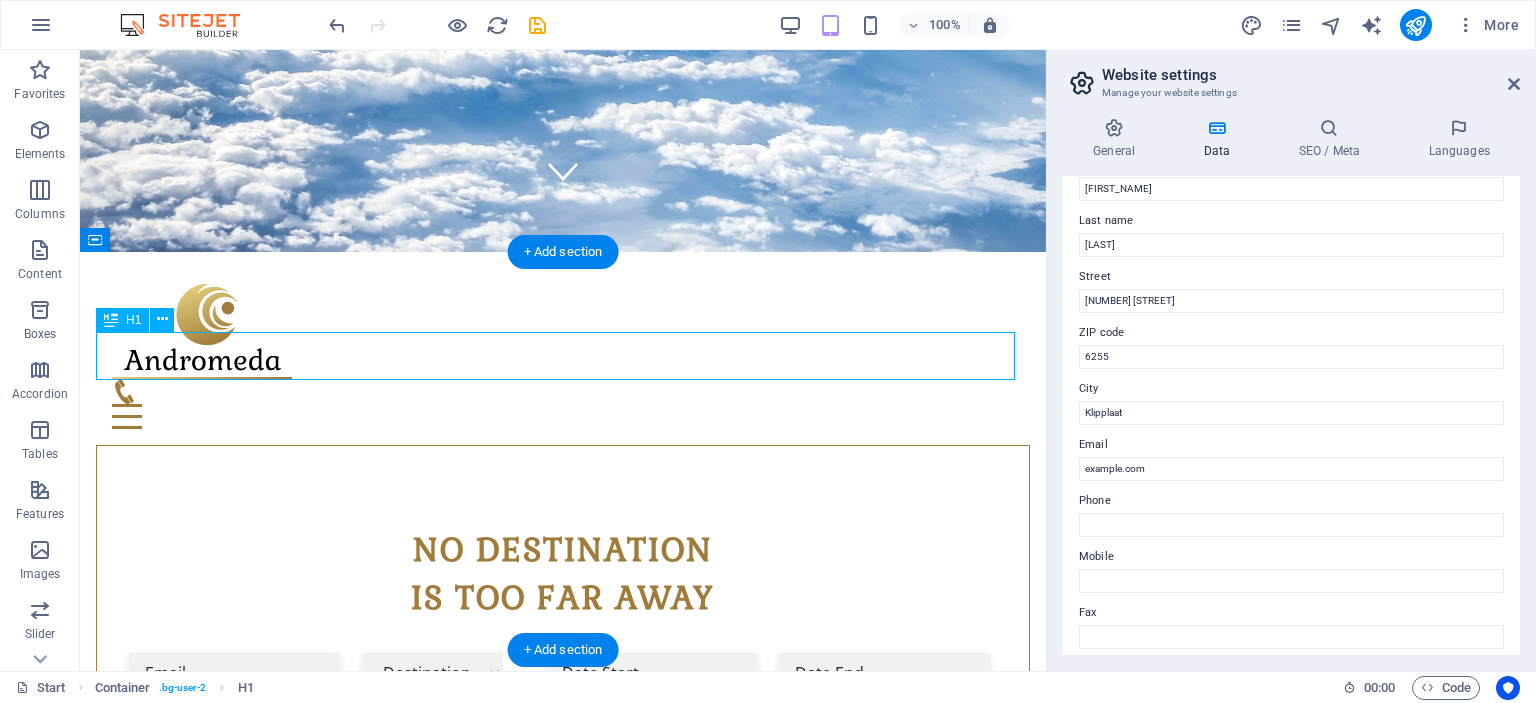 click on "[COMPANY] Travels  Travels" at bounding box center (563, 1180) 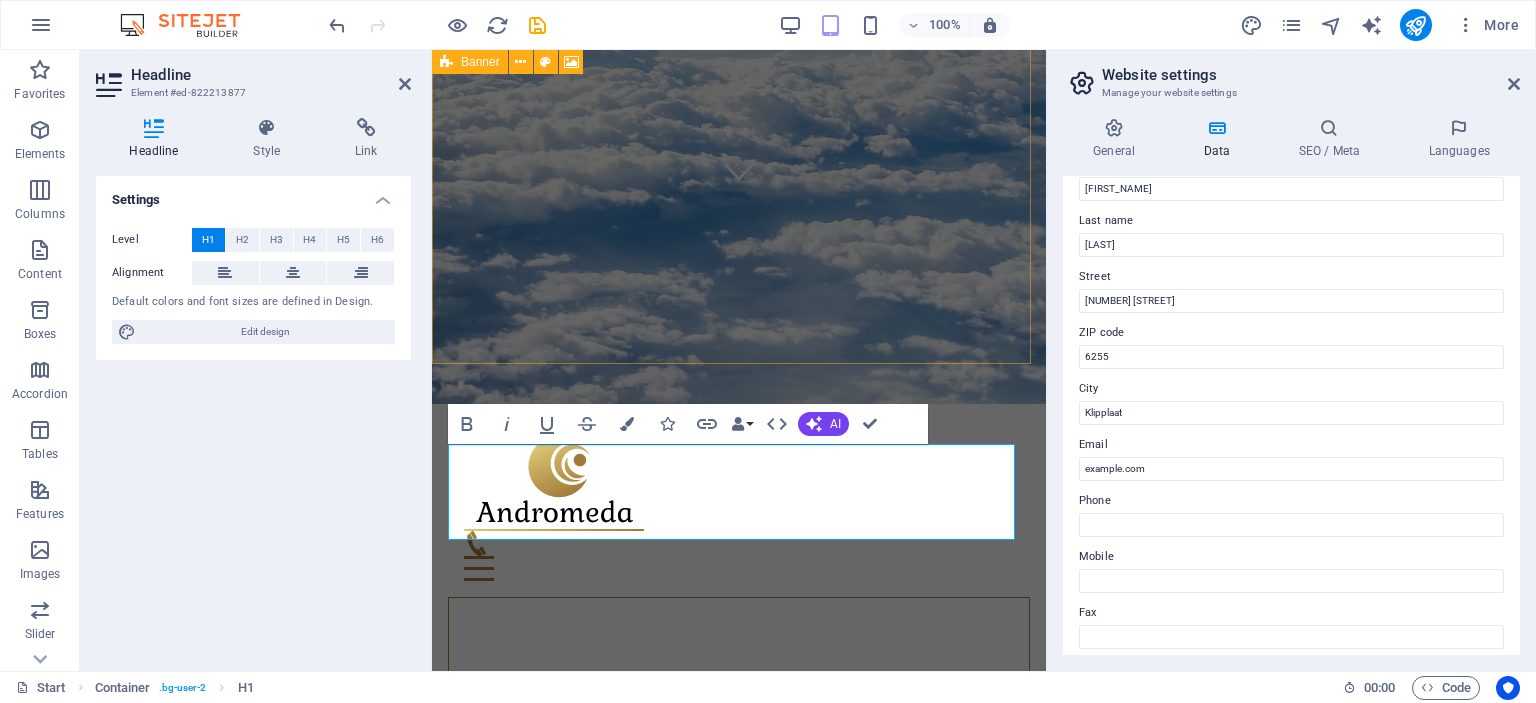scroll, scrollTop: 514, scrollLeft: 0, axis: vertical 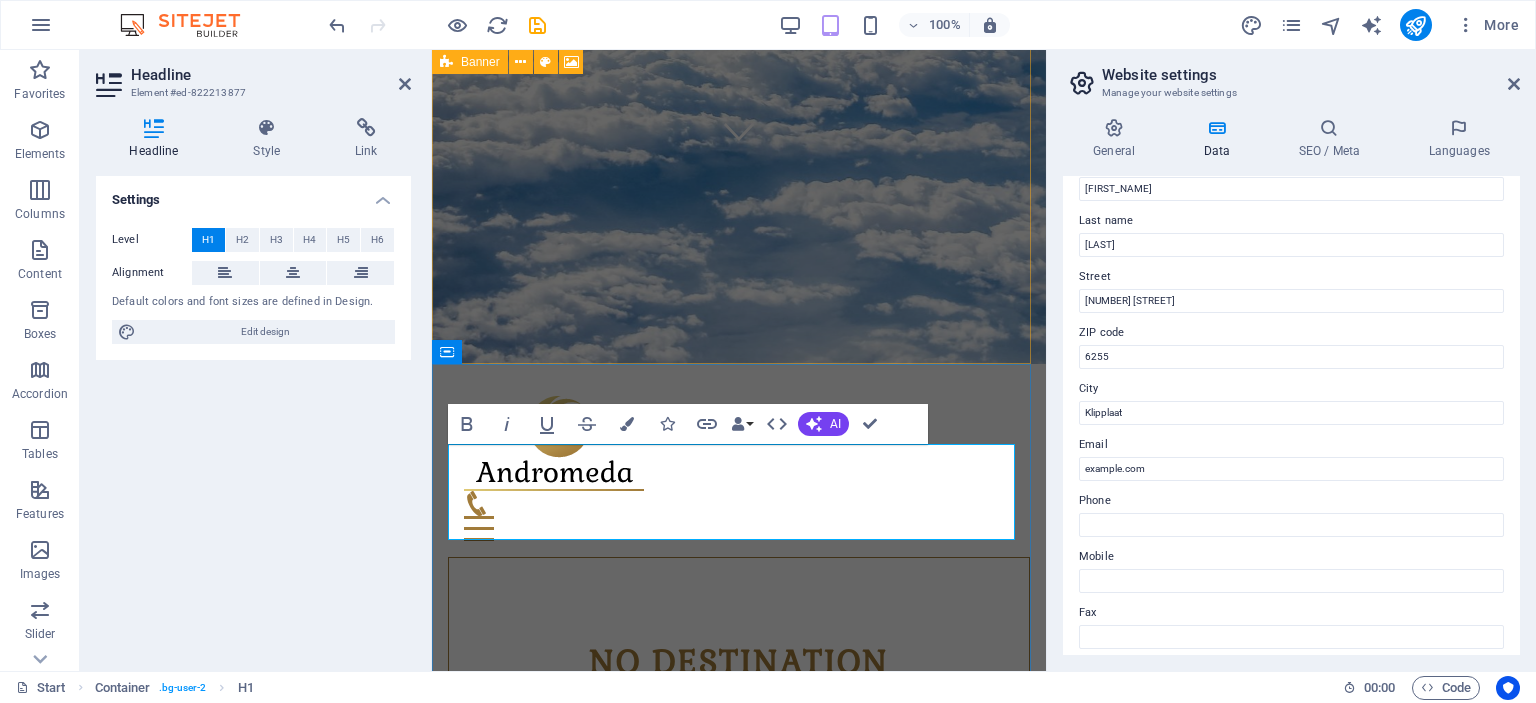 click on "[COMPANY] Travels  Travels" at bounding box center [739, 1348] 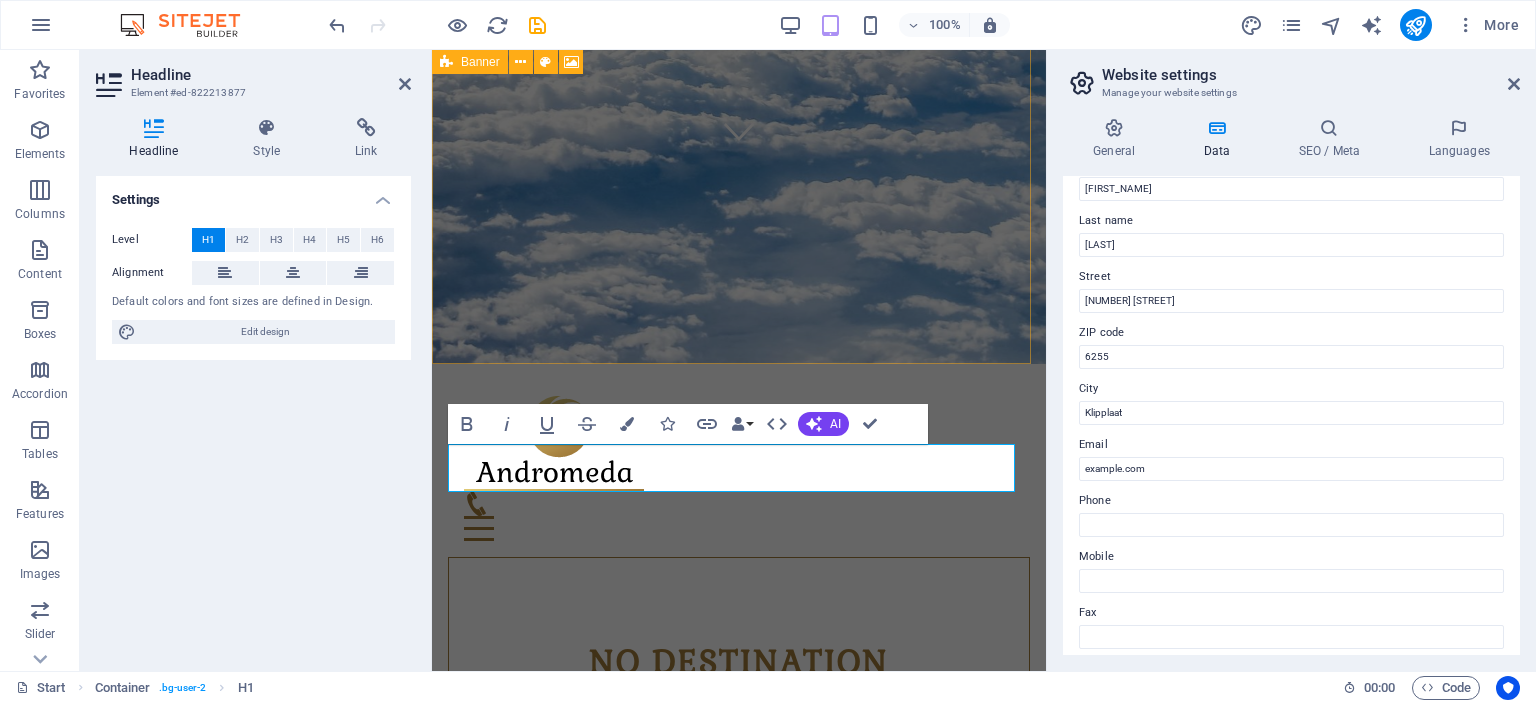 click on "Settings Level H1 H2 H3 H4 H5 H6 Alignment Default colors and font sizes are defined in Design. Edit design" at bounding box center (253, 415) 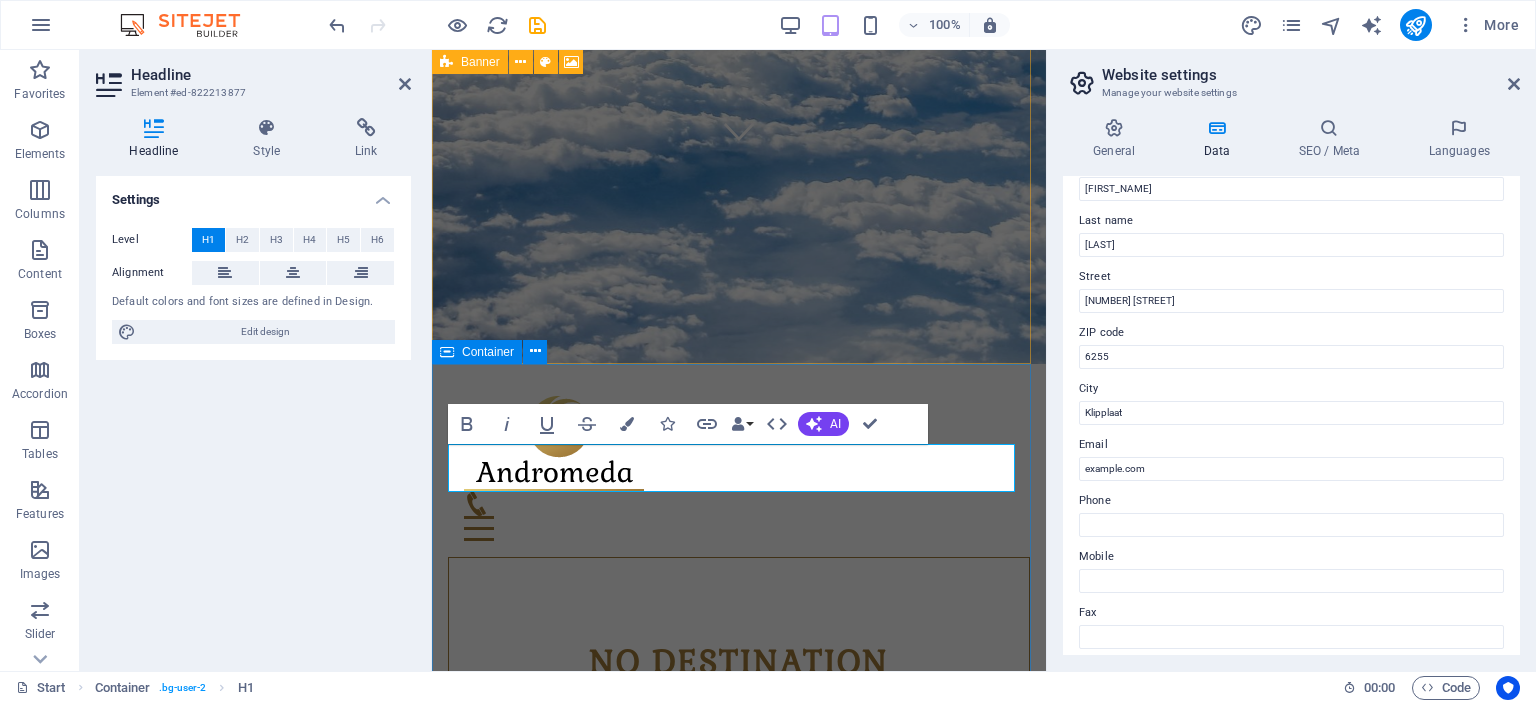 click on "Luvolwethu Travels Pick your Destination Lorem ipsum dolor sit amet, consectetur adipisicing elit. Veritatis, dolorem! Book your Flight Lorem ipsum dolor sit amet, consectetur adipisicing elit. Veritatis, dolorem! Enjoy your Vacation Lorem ipsum dolor sit amet, consectetur adipisicing elit. Veritatis, dolorem!" at bounding box center (739, 1605) 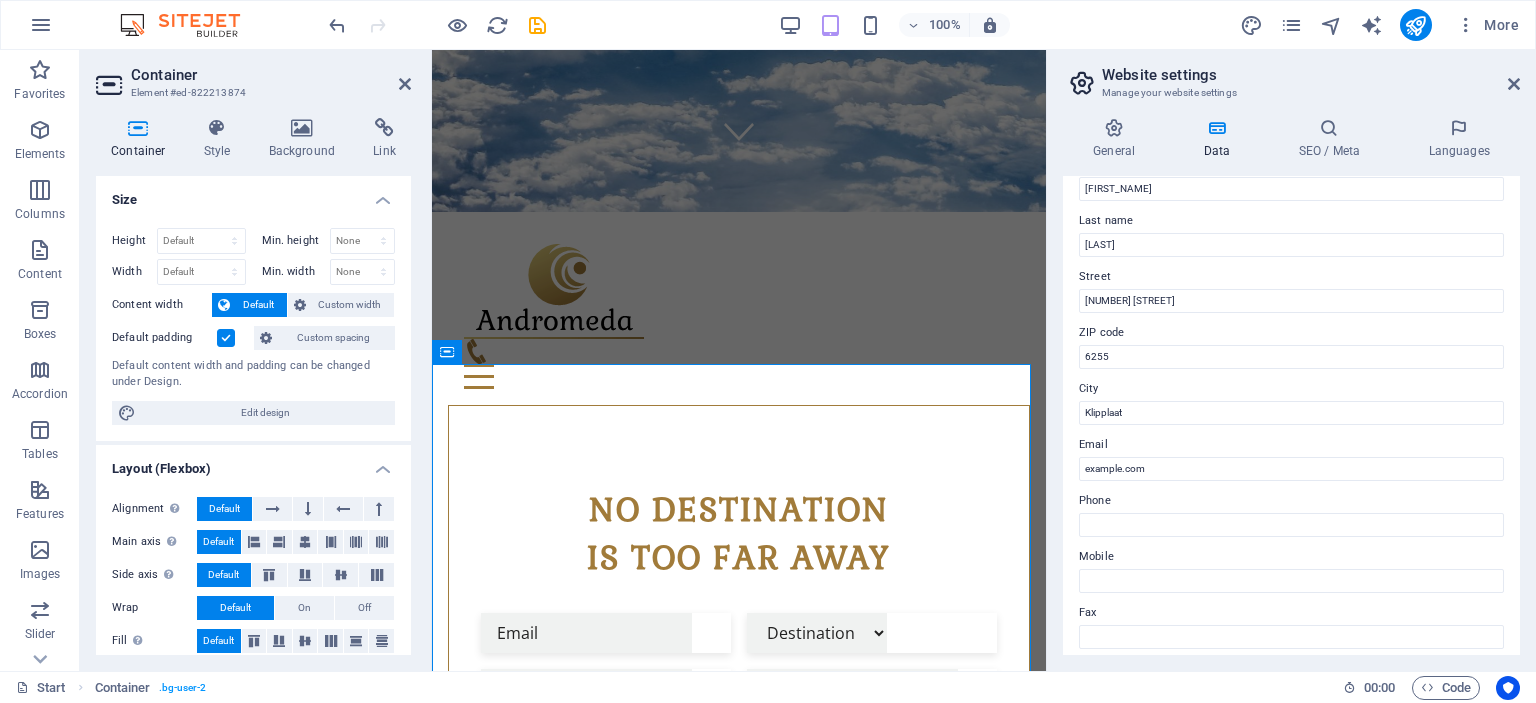 drag, startPoint x: 1519, startPoint y: 339, endPoint x: 1519, endPoint y: 369, distance: 30 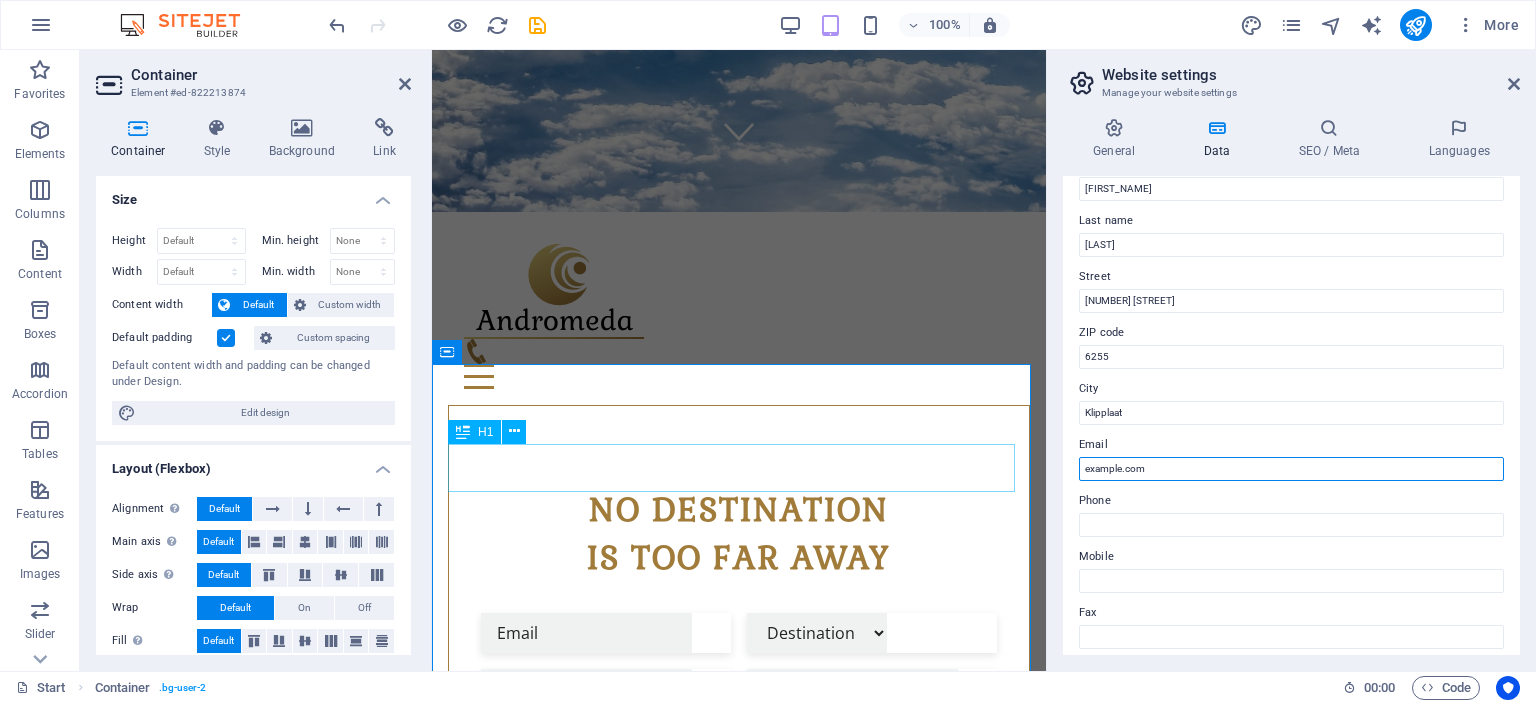 drag, startPoint x: 1809, startPoint y: 517, endPoint x: 997, endPoint y: 473, distance: 813.1912 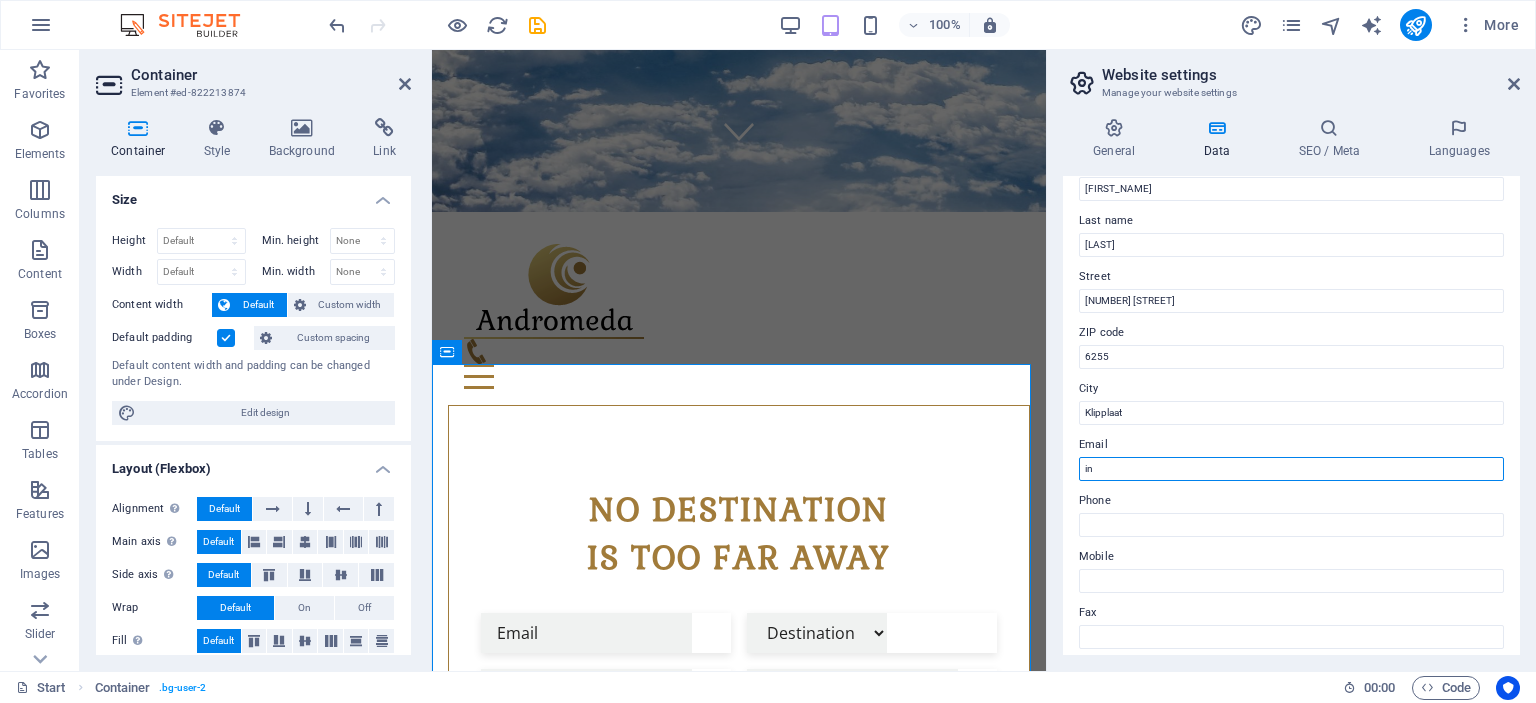 type on "i" 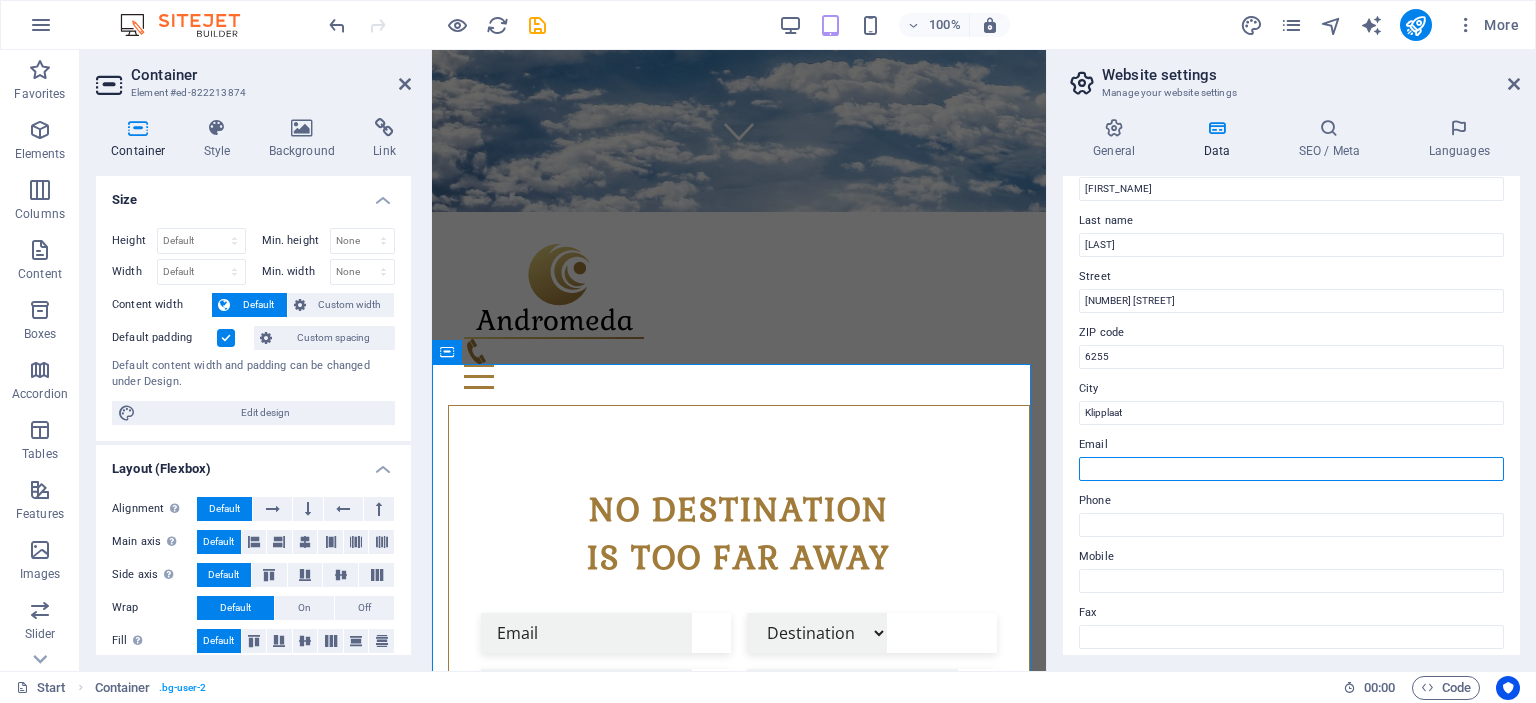 type on "e" 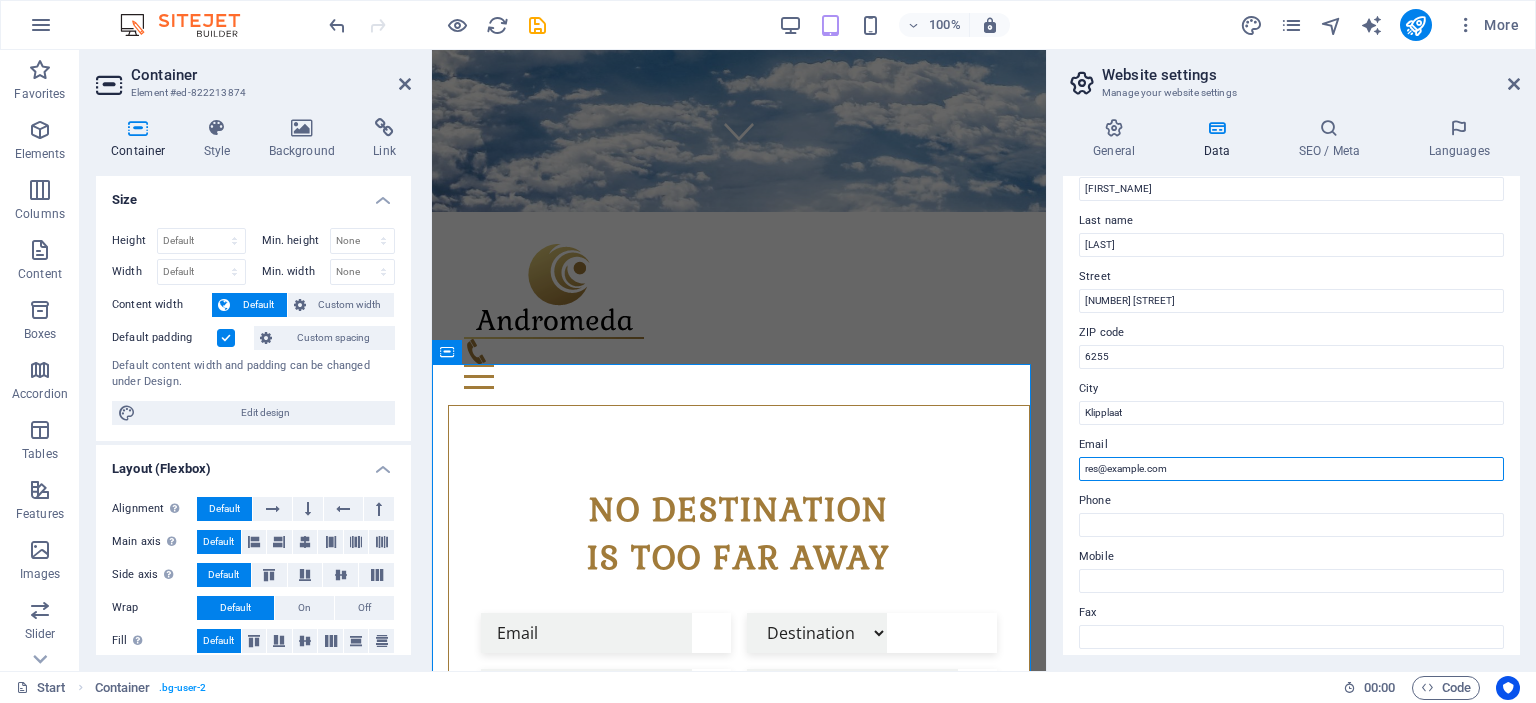 type on "res@example.com" 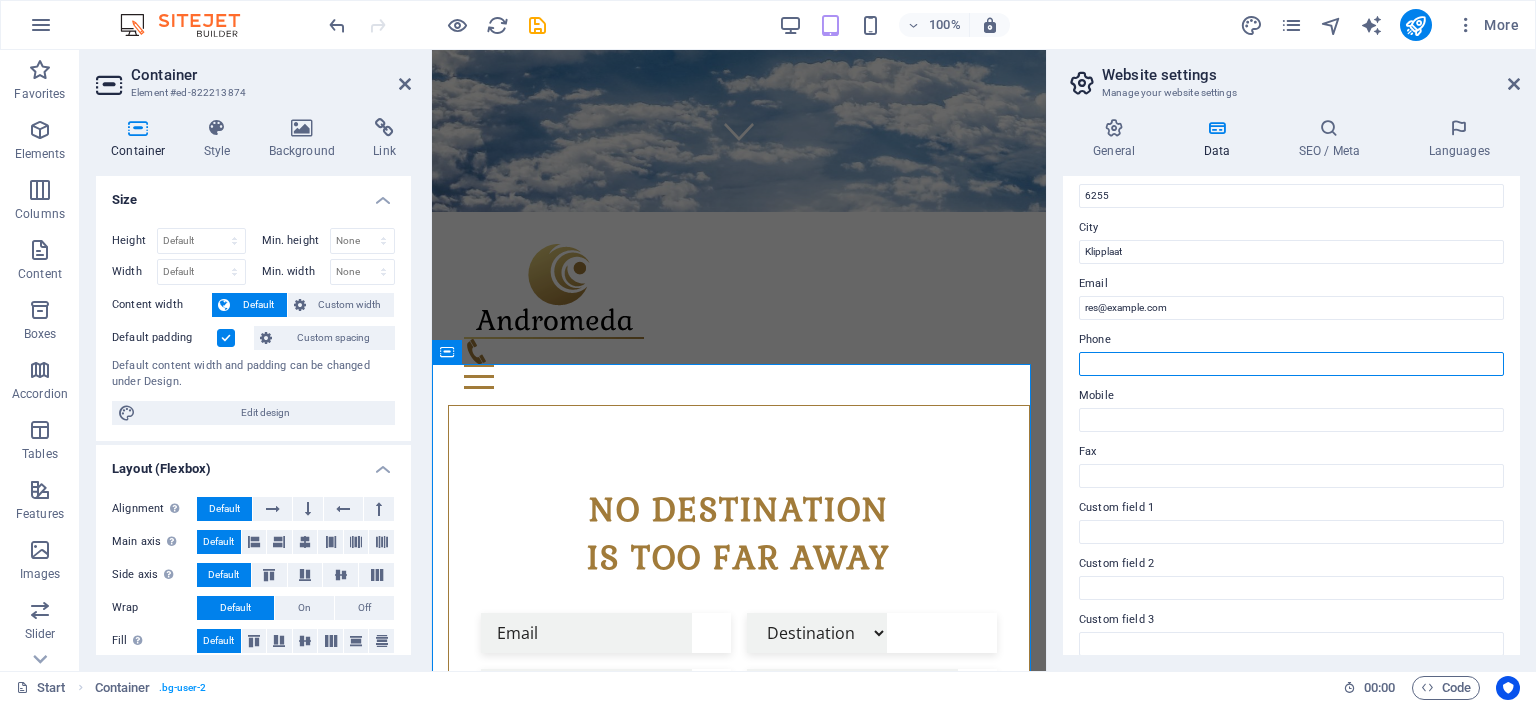 scroll, scrollTop: 257, scrollLeft: 0, axis: vertical 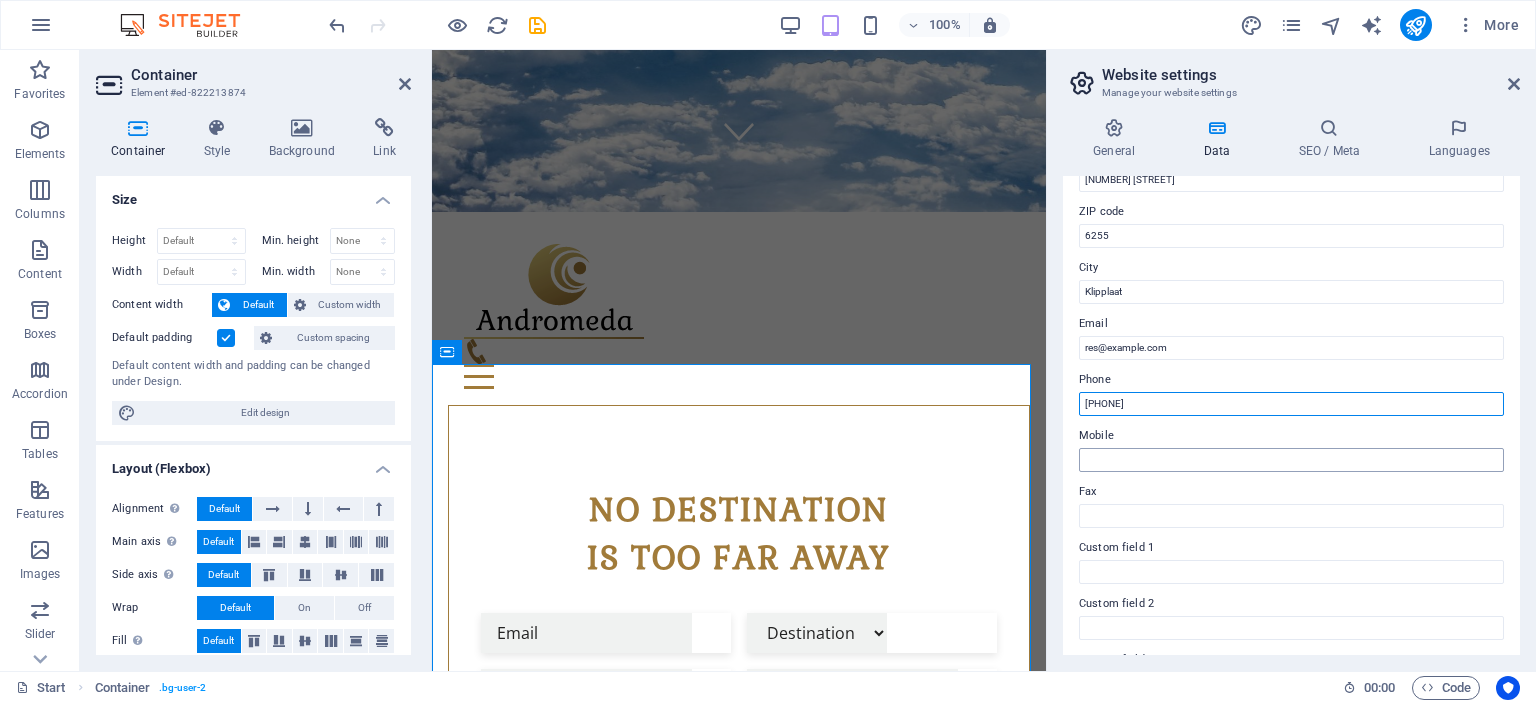 type on "[PHONE]" 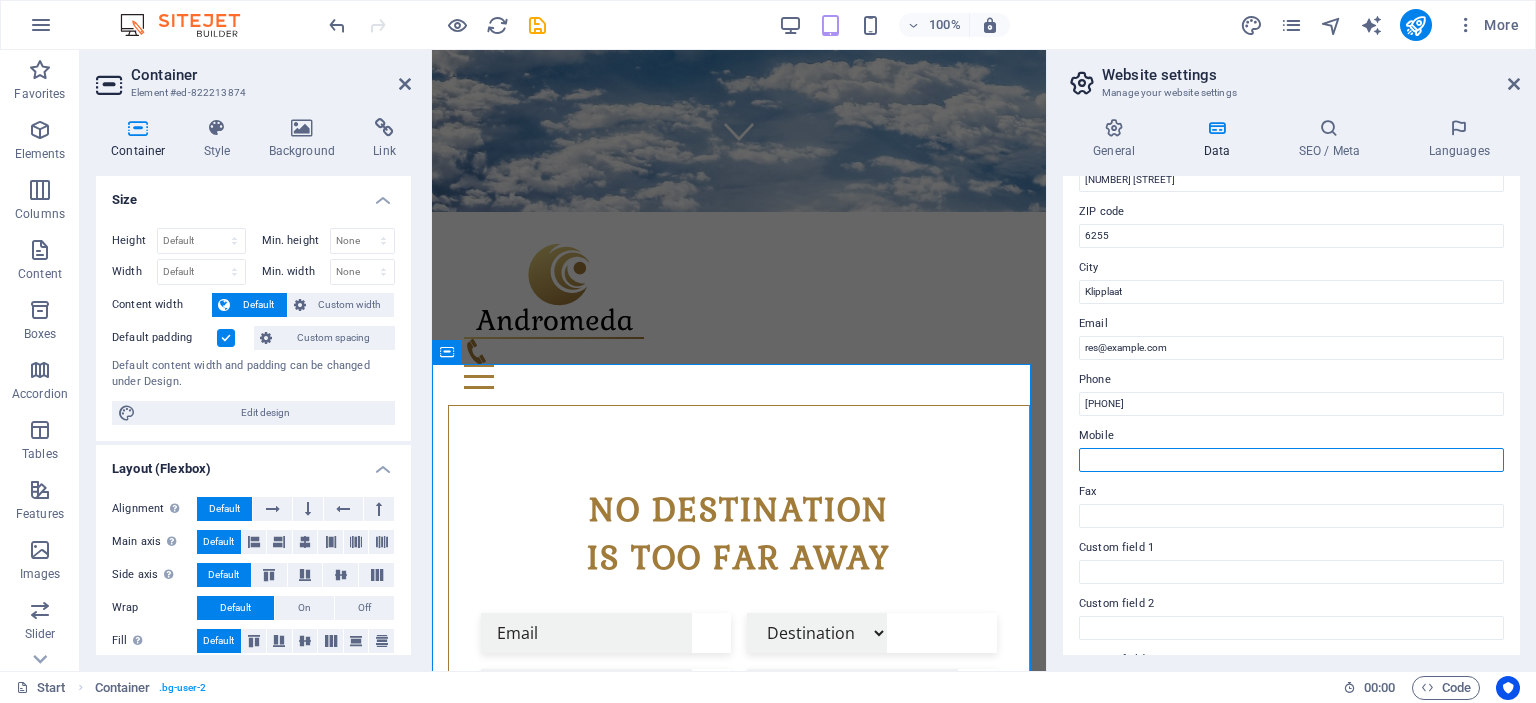 click on "Mobile" at bounding box center [1291, 460] 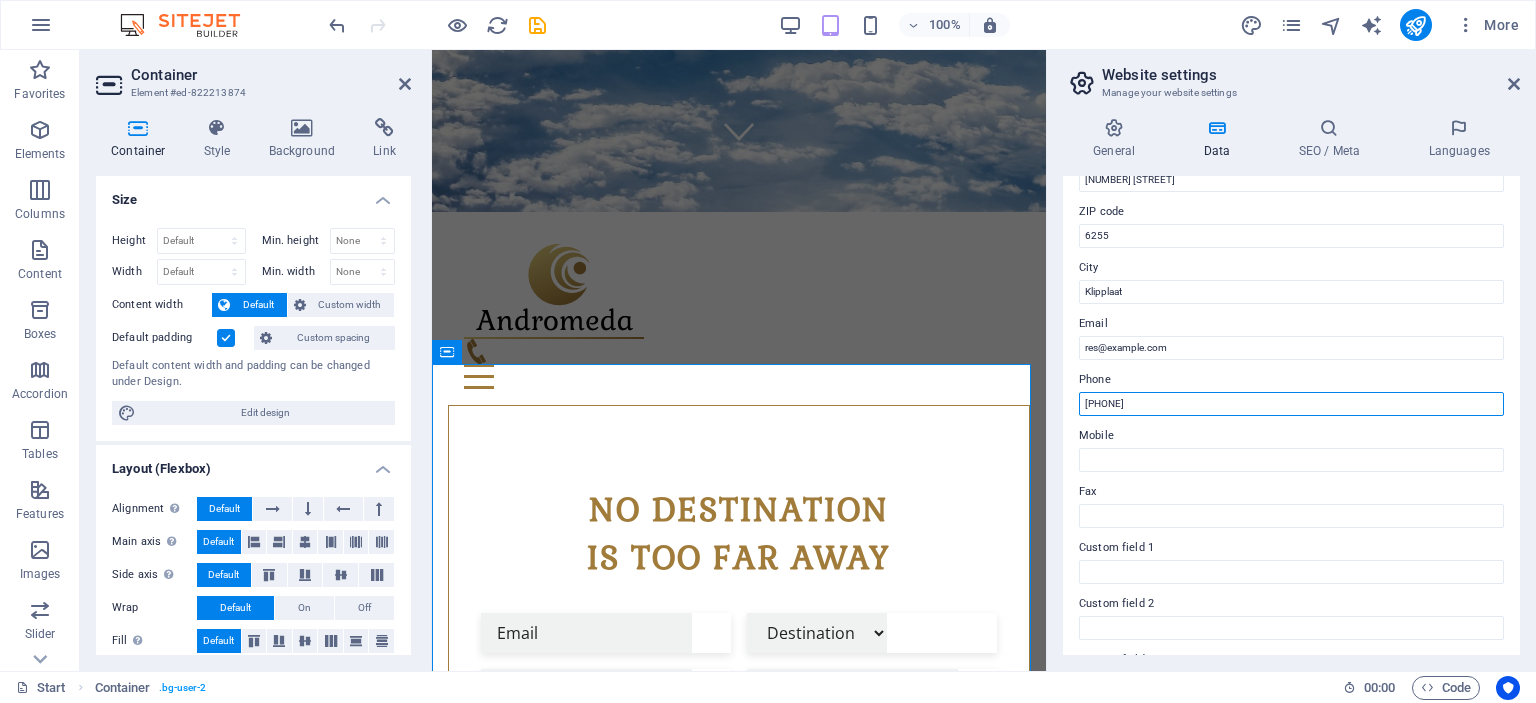 drag, startPoint x: 1094, startPoint y: 395, endPoint x: 1066, endPoint y: 399, distance: 28.284271 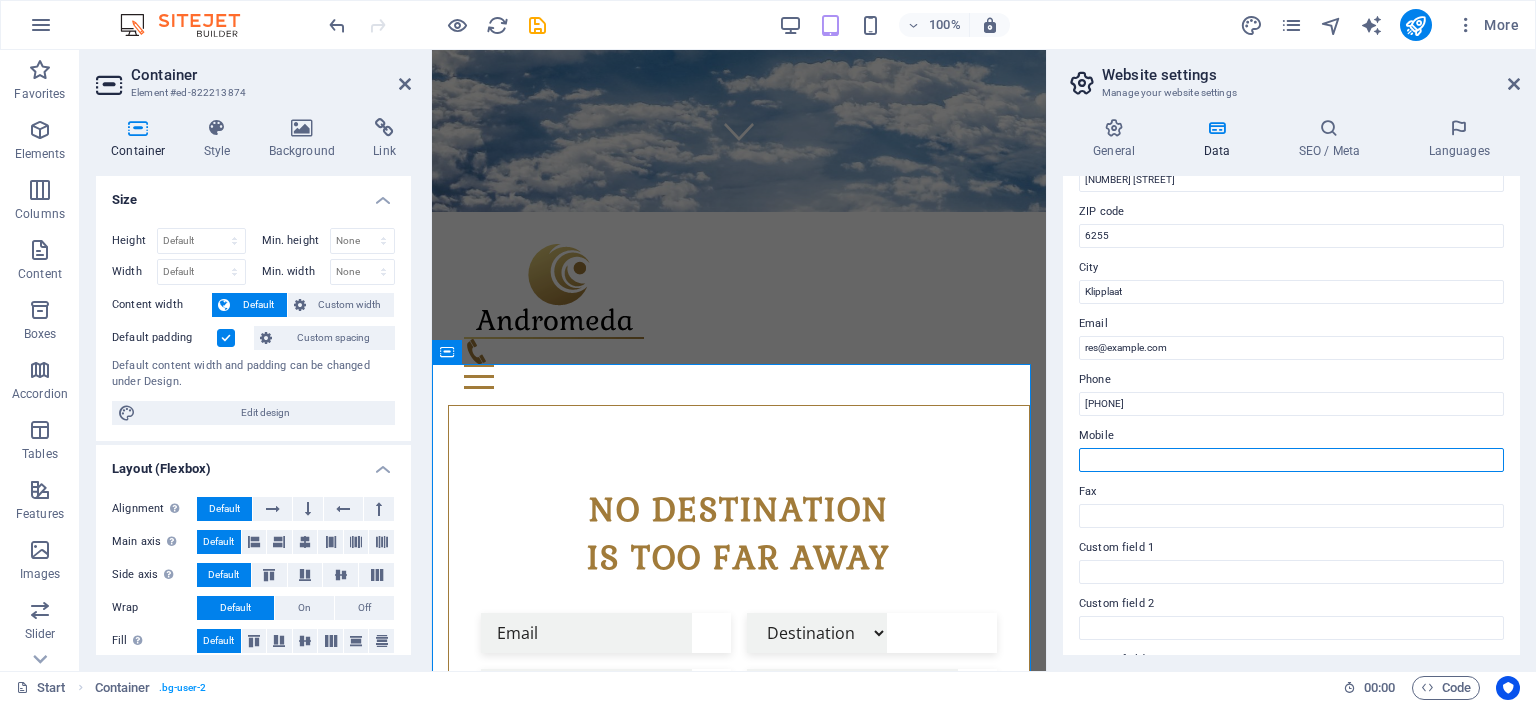 click on "Mobile" at bounding box center (1291, 460) 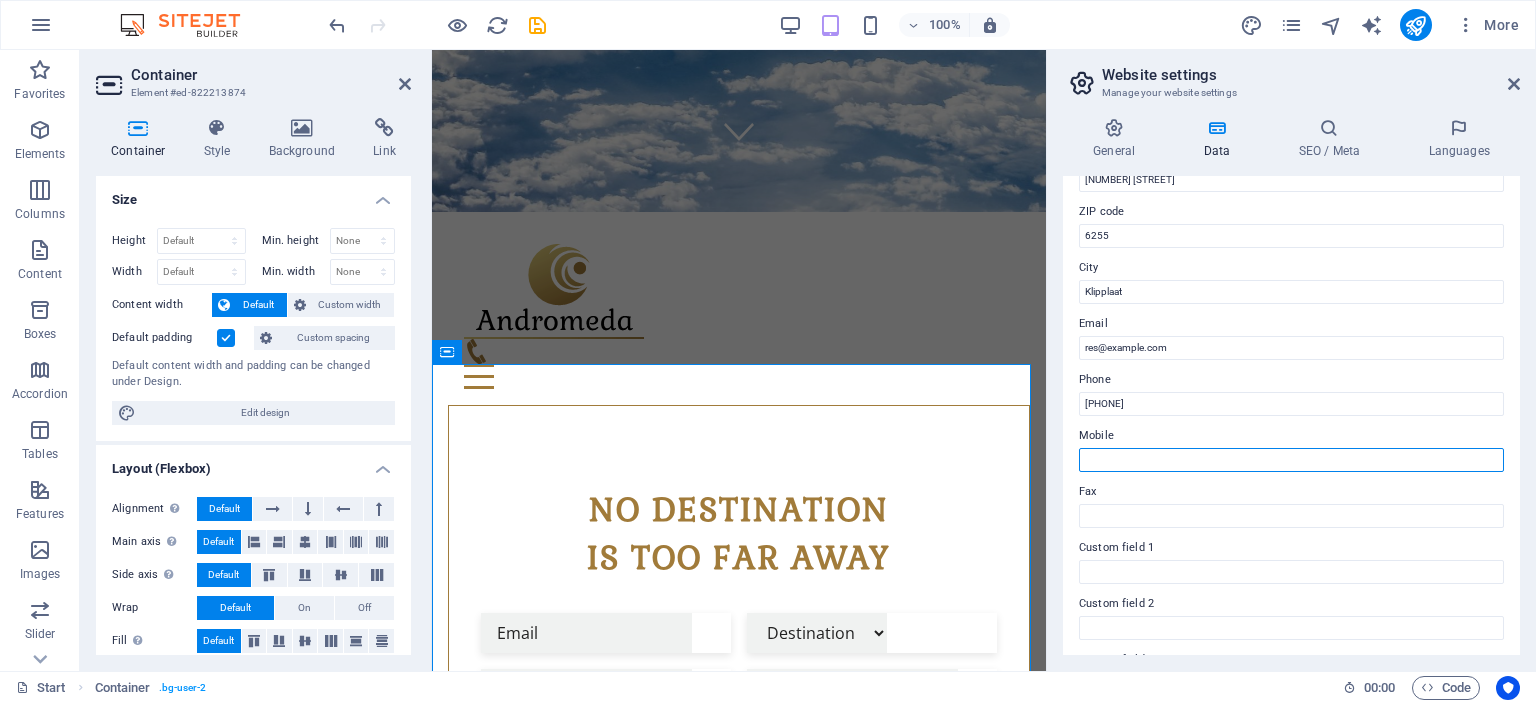 paste on "[PHONE]" 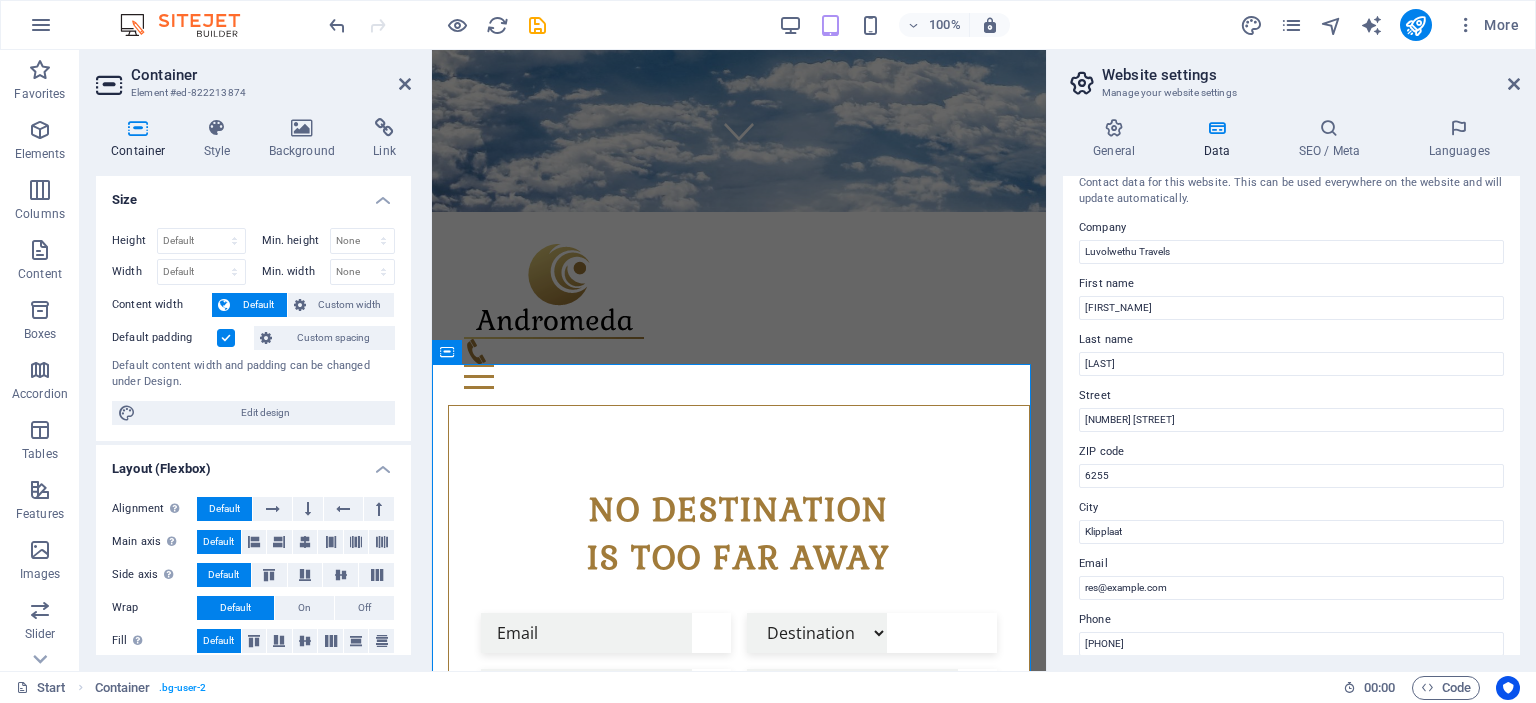 scroll, scrollTop: 0, scrollLeft: 0, axis: both 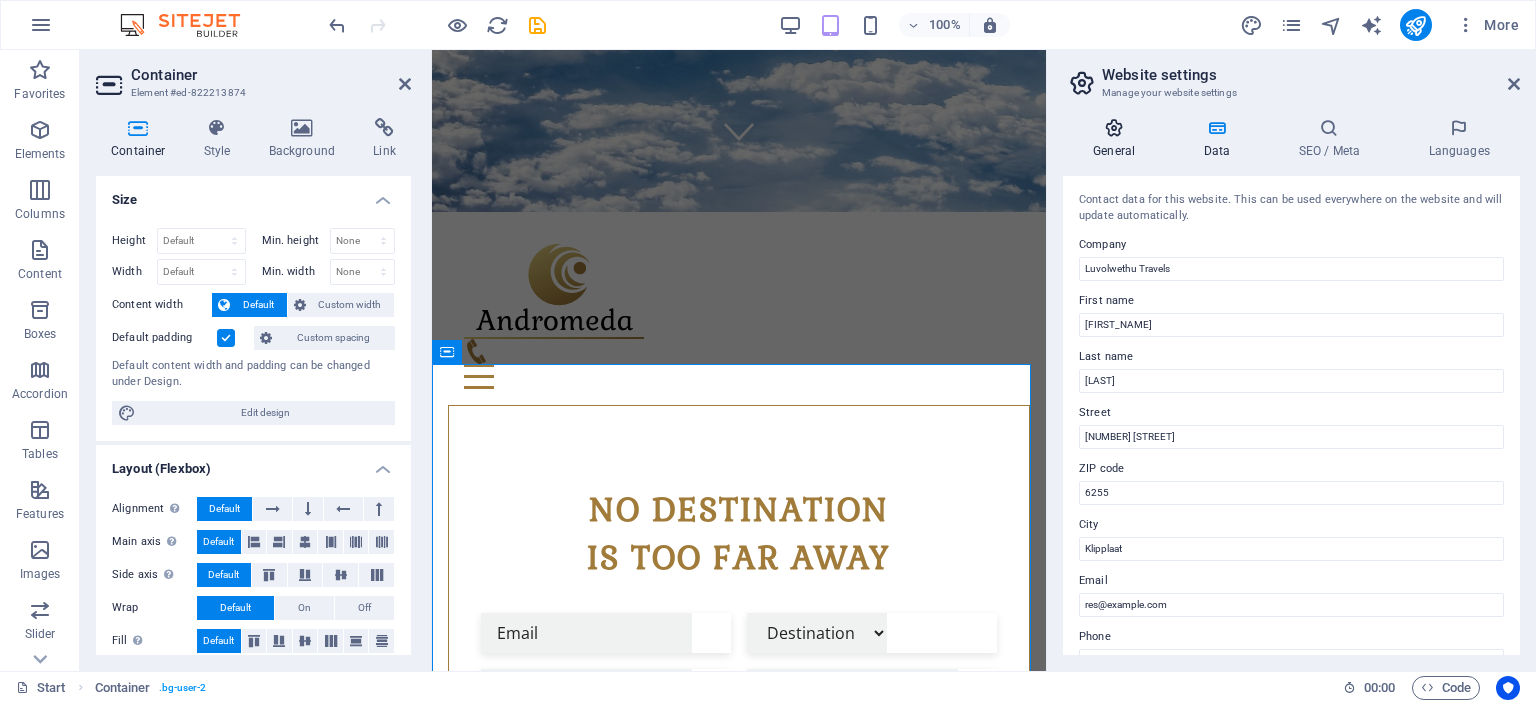 type on "[PHONE]" 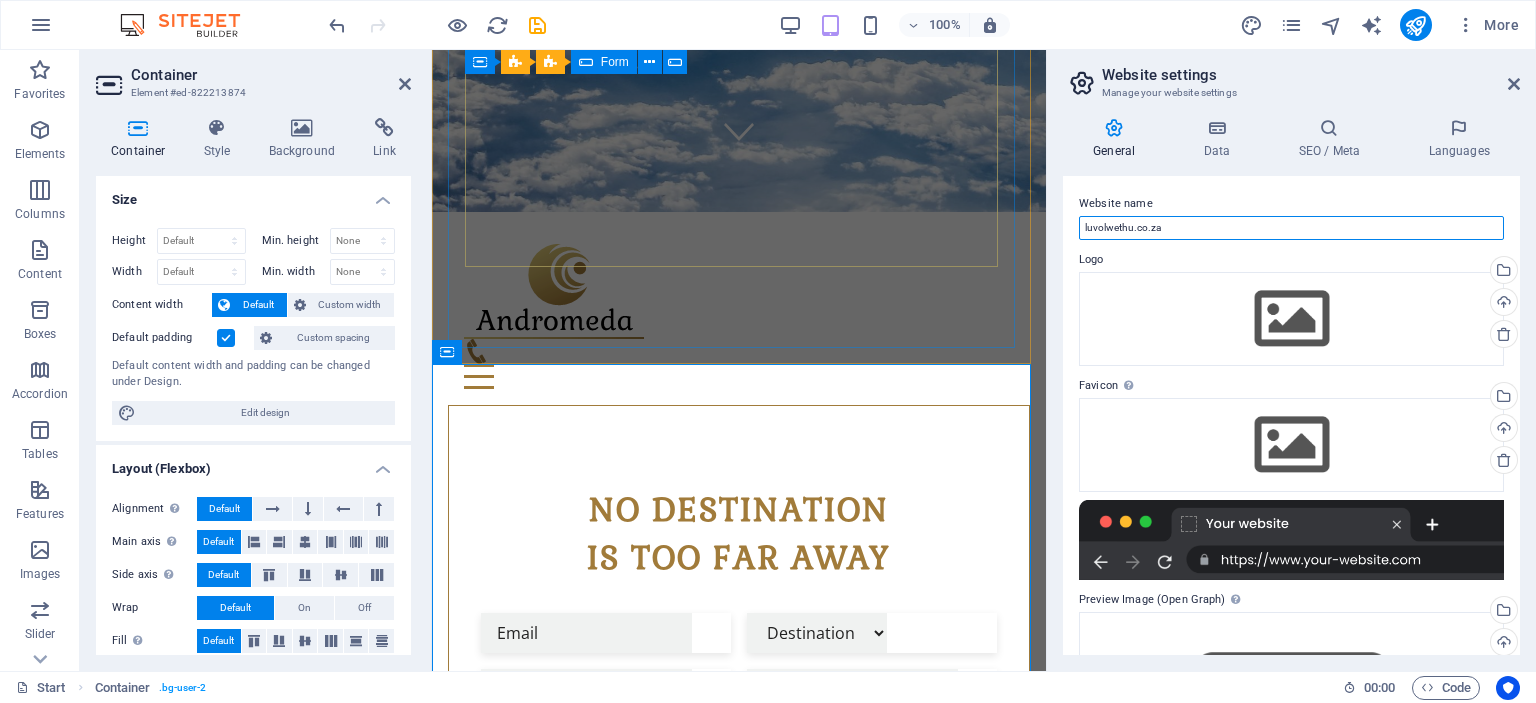 drag, startPoint x: 1593, startPoint y: 277, endPoint x: 1496, endPoint y: 270, distance: 97.25225 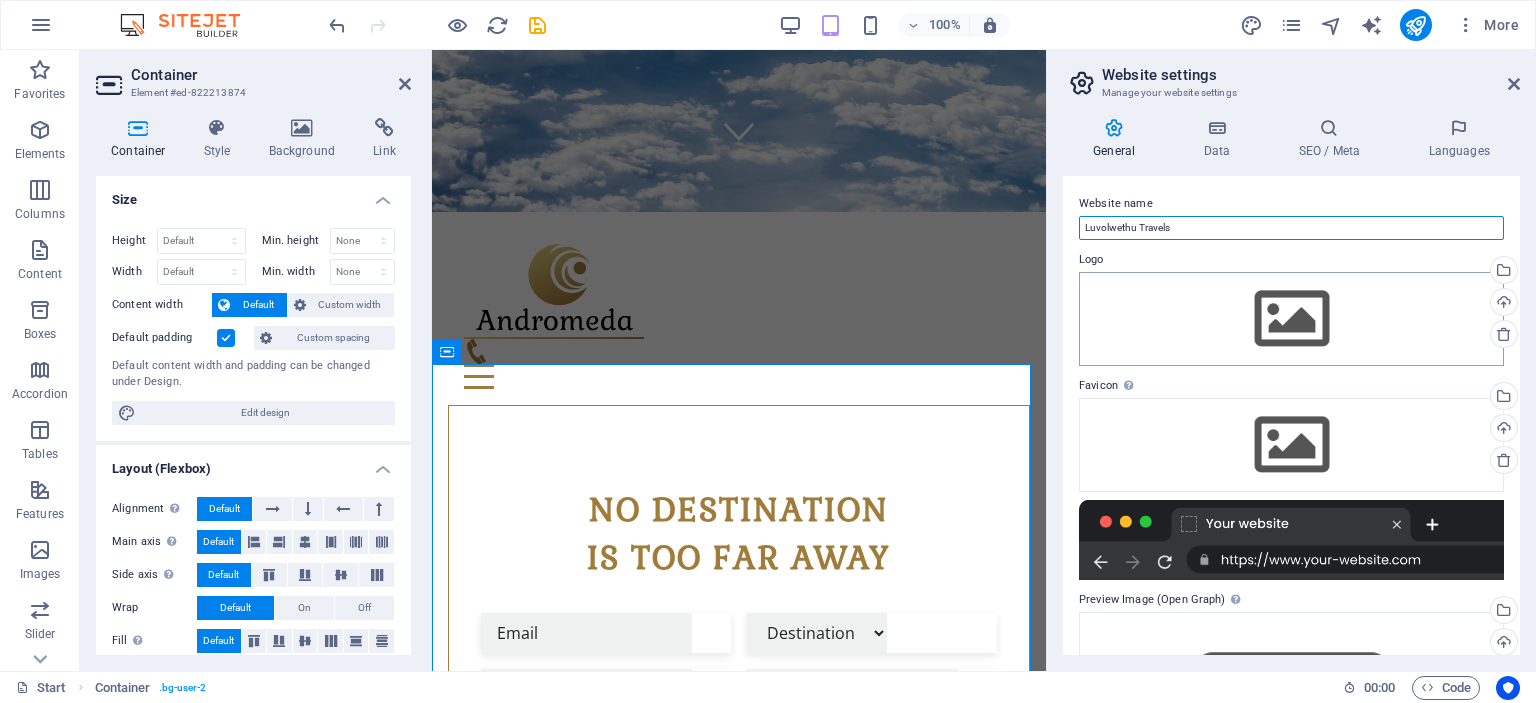 type on "Luvolwethu Travels" 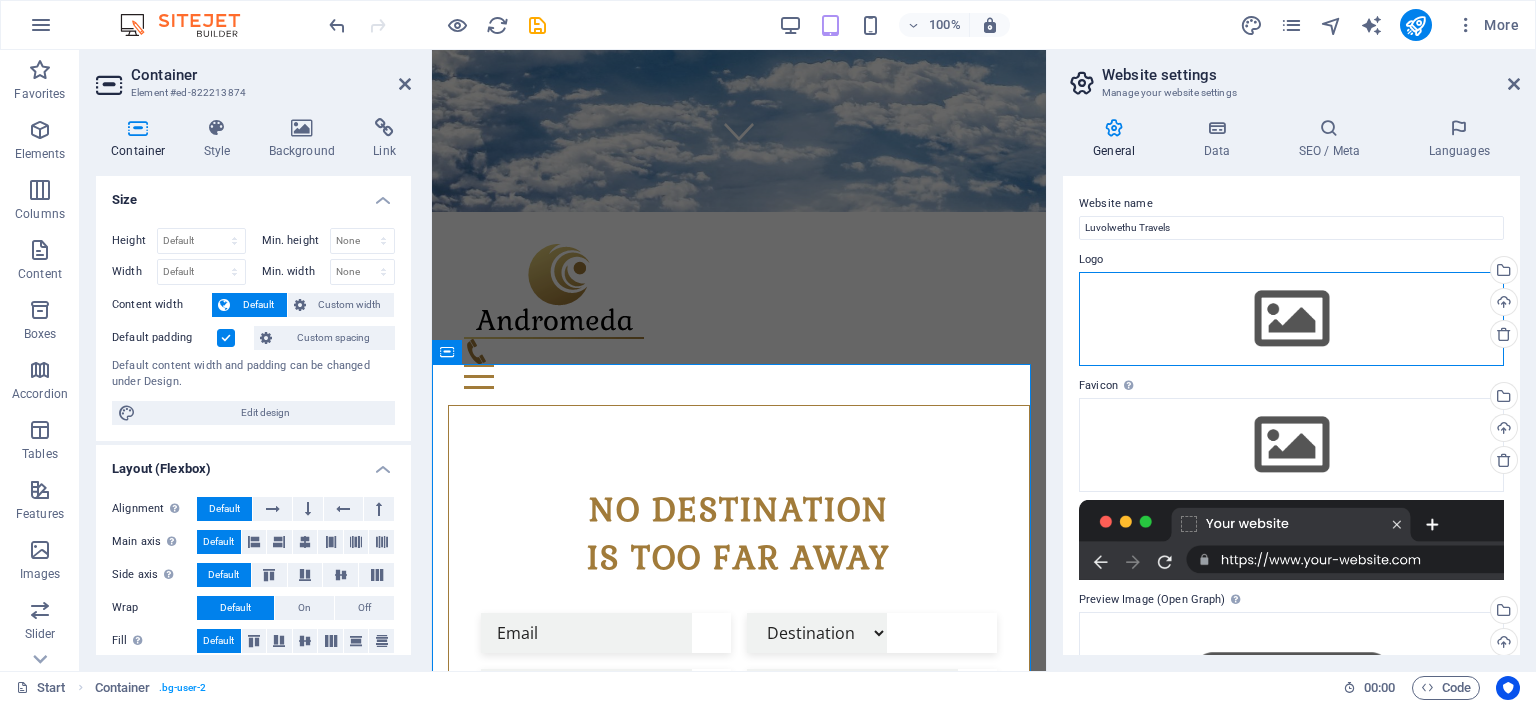 click on "Drag files here, click to choose files or select files from Files or our free stock photos & videos" at bounding box center (1291, 319) 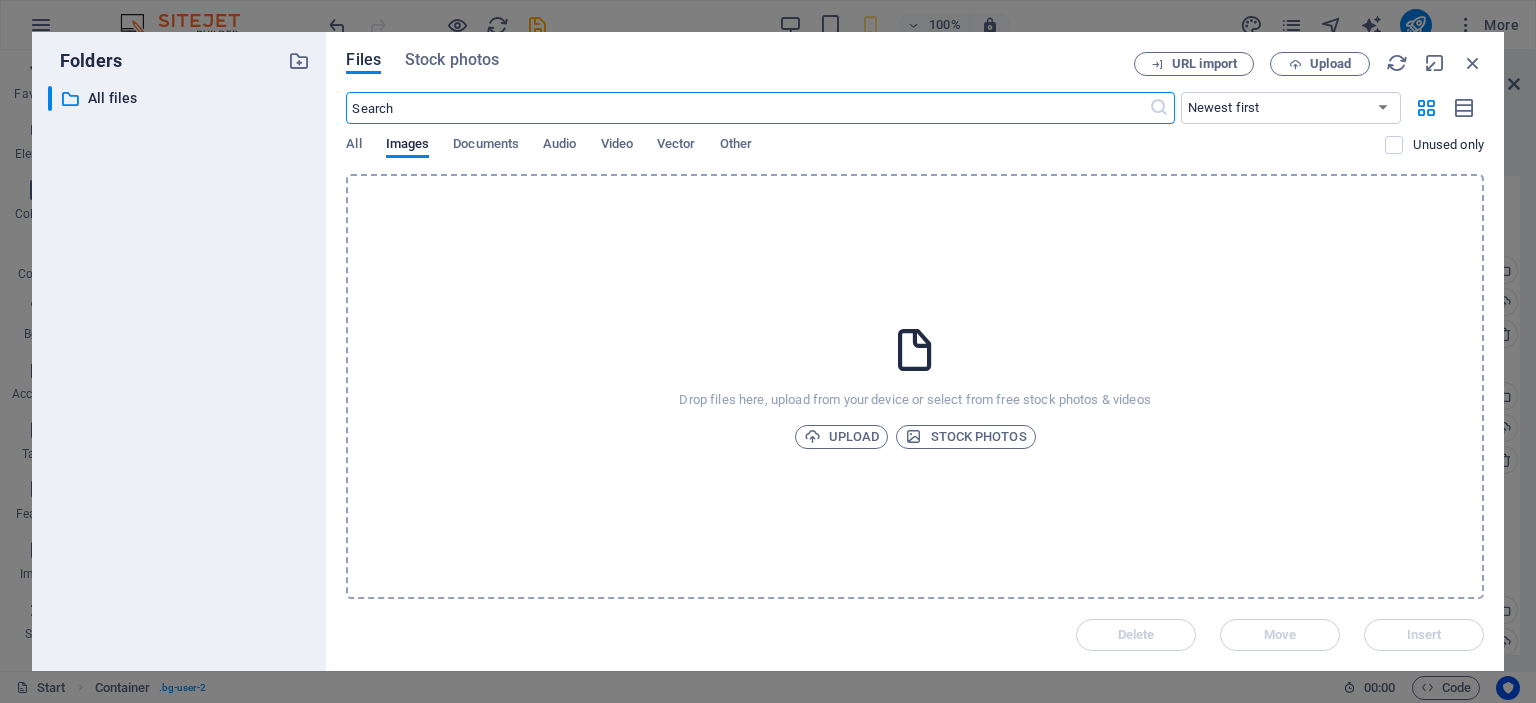 scroll, scrollTop: 1561, scrollLeft: 0, axis: vertical 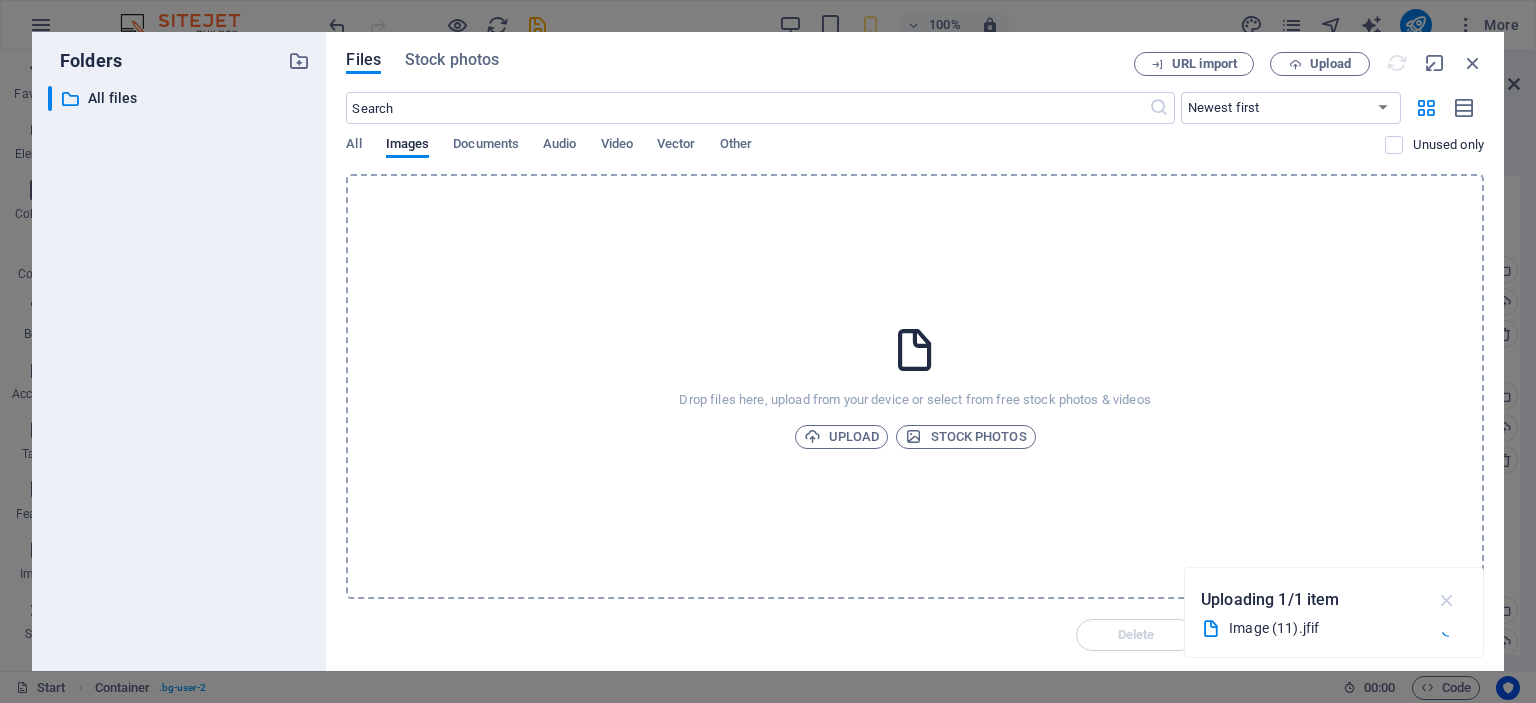 click at bounding box center (1447, 600) 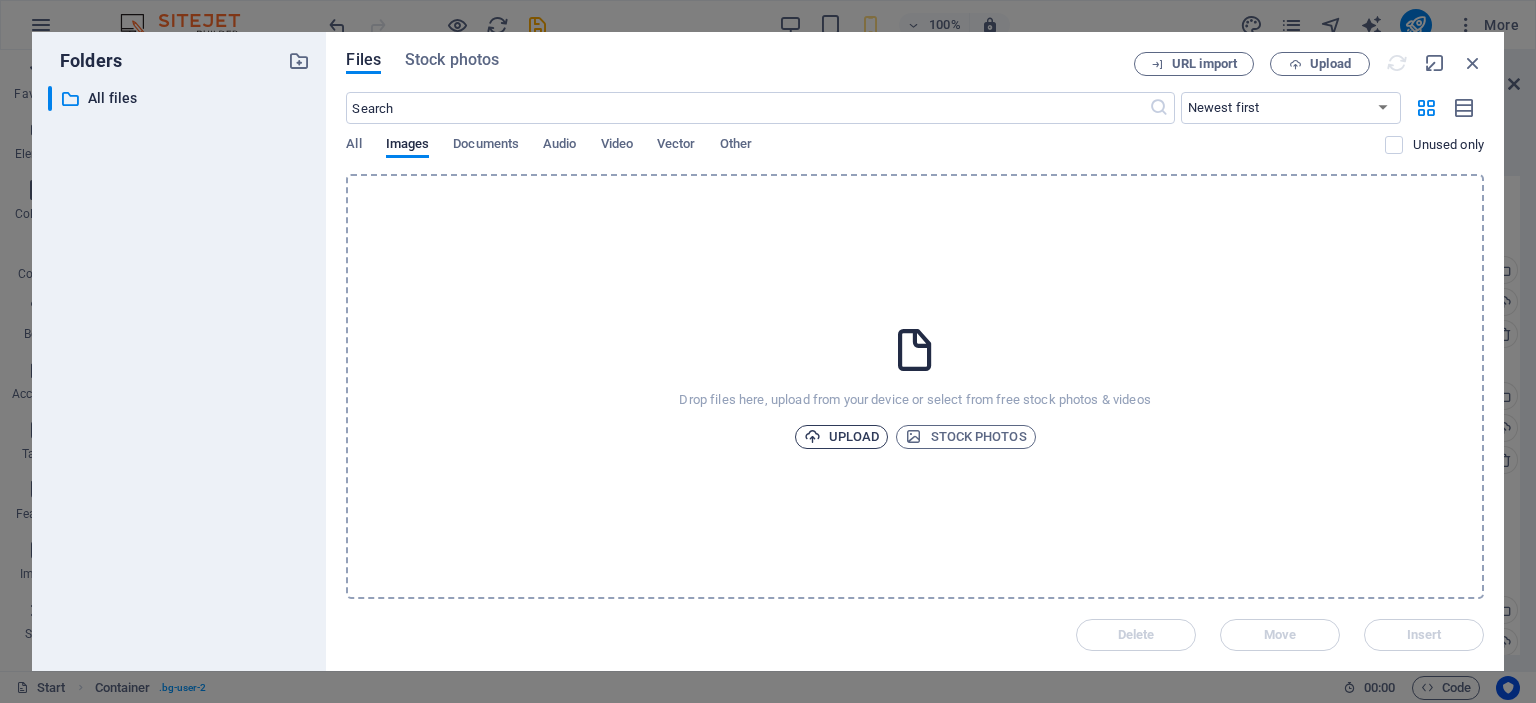 click on "Upload" at bounding box center [842, 437] 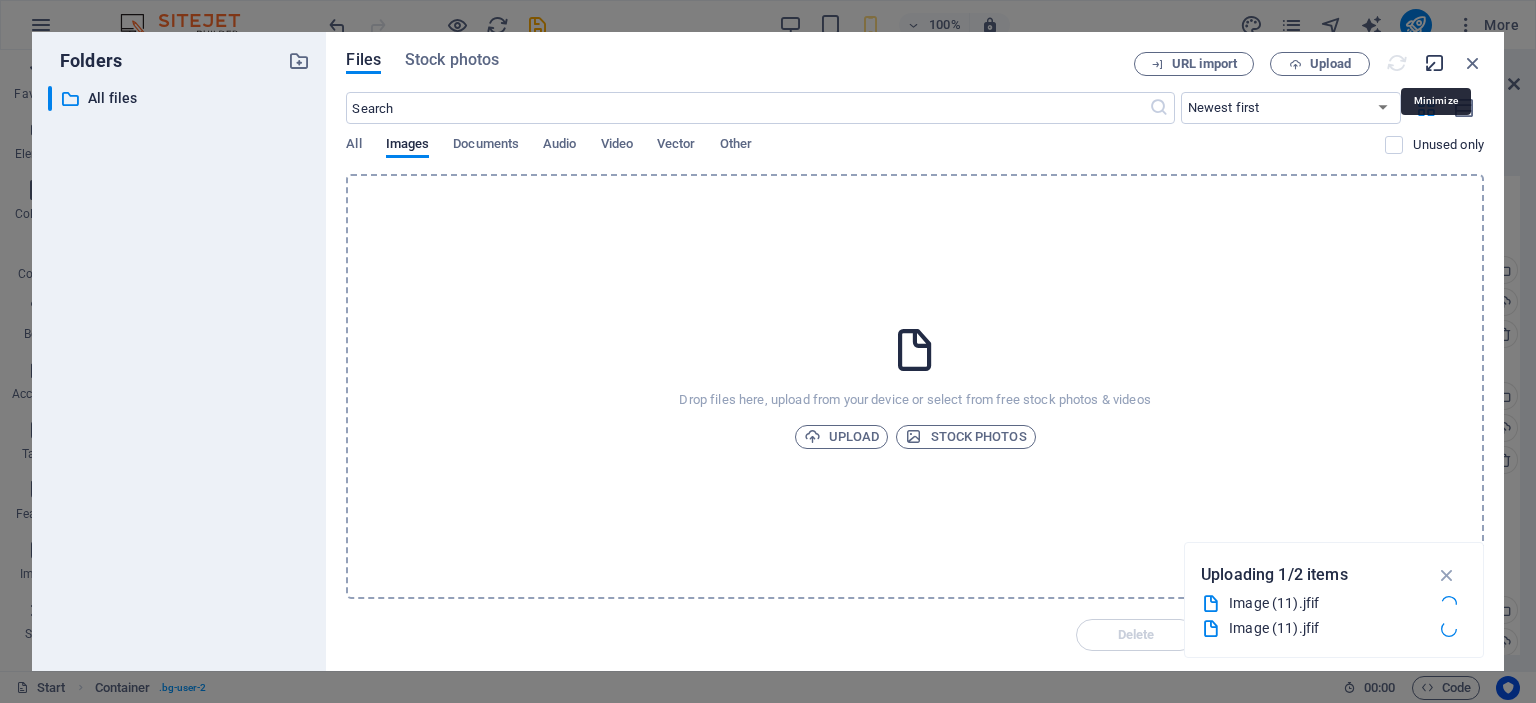 click at bounding box center (1435, 63) 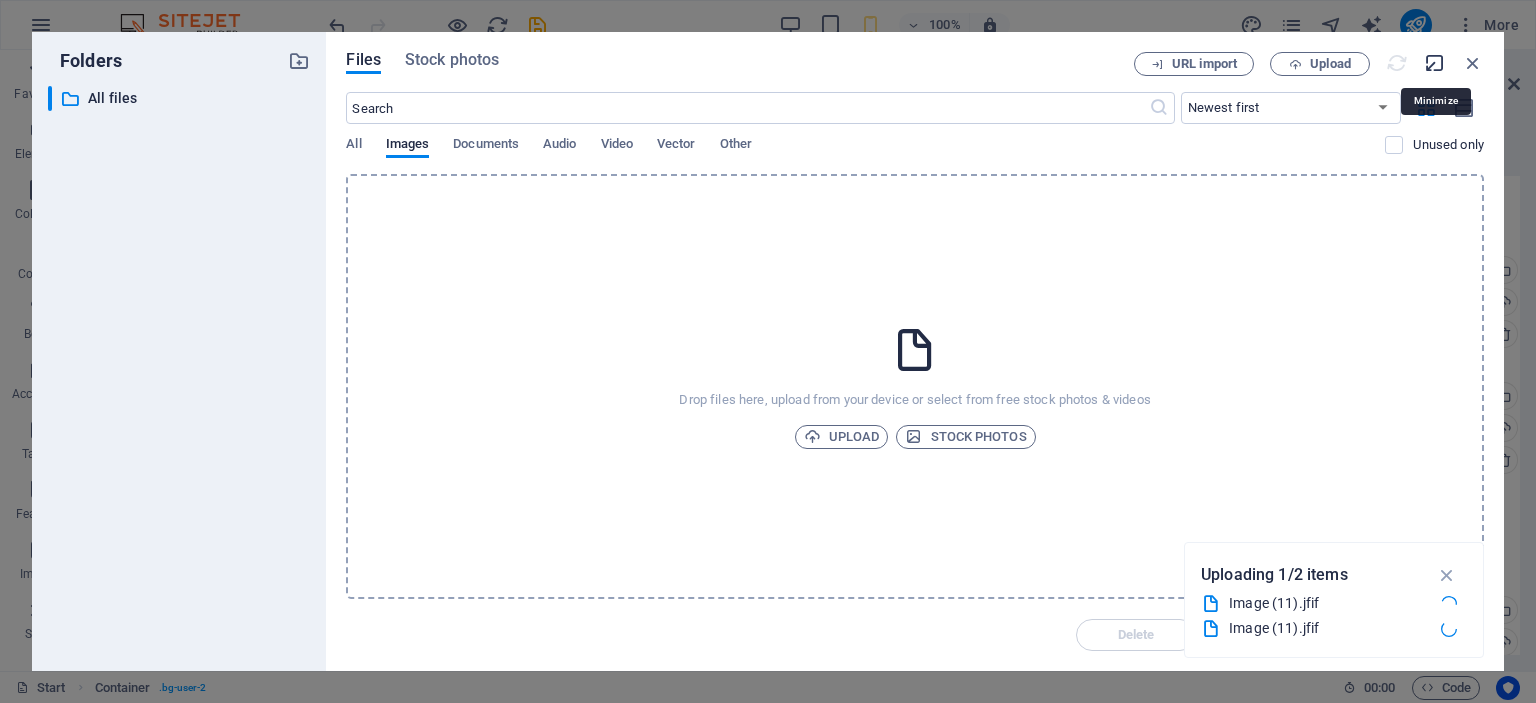 select on "image" 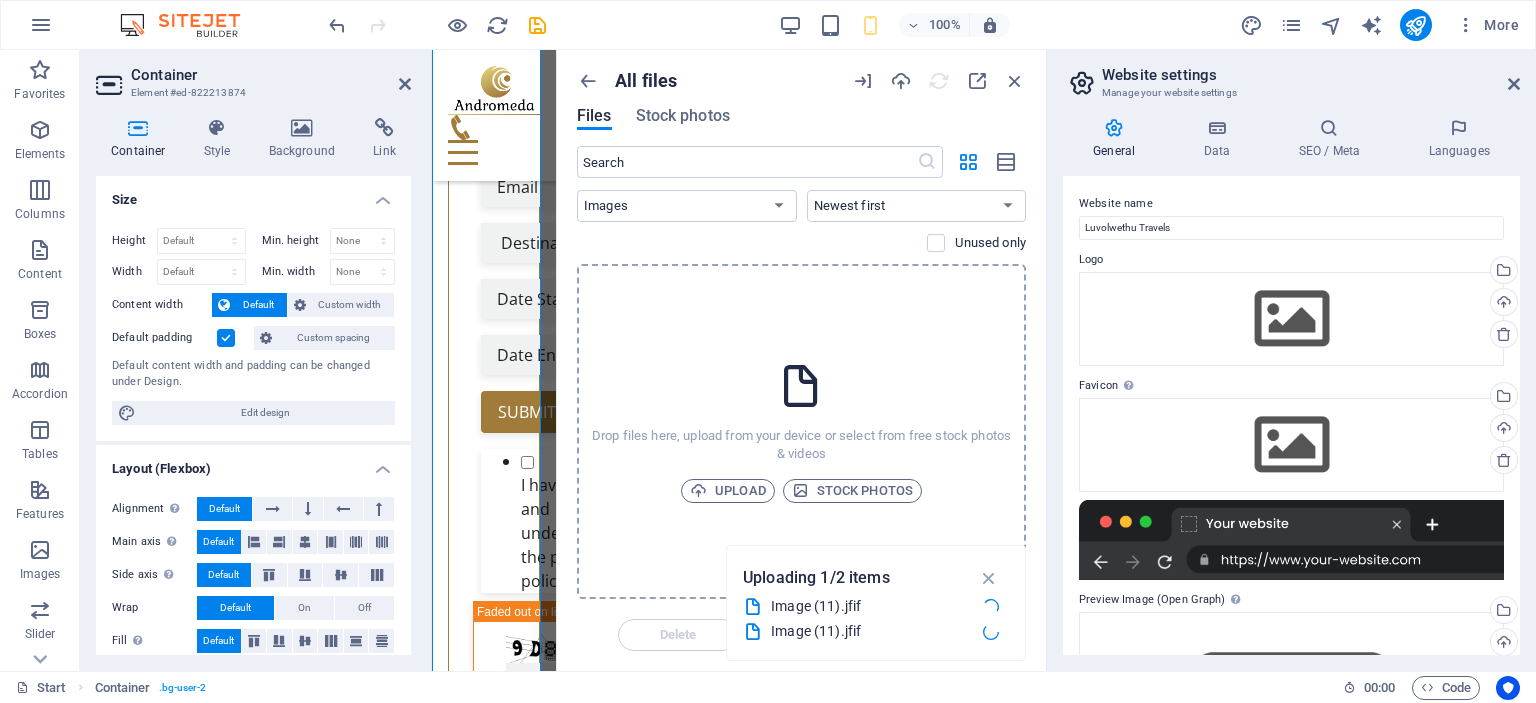 click on "Company Luvolwethu Travels First name [FIRST] Last name" at bounding box center (1291, 386) 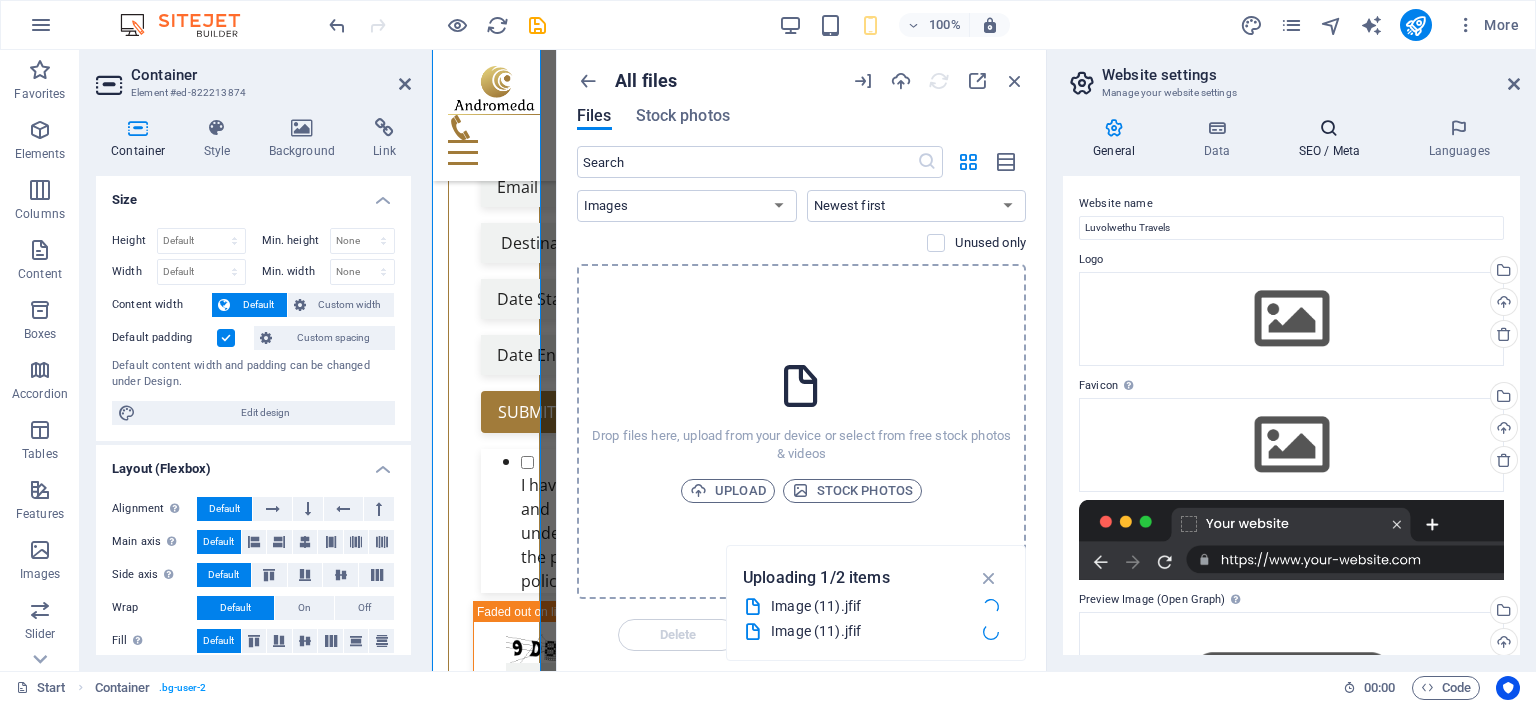 click on "SEO / Meta" at bounding box center [1333, 139] 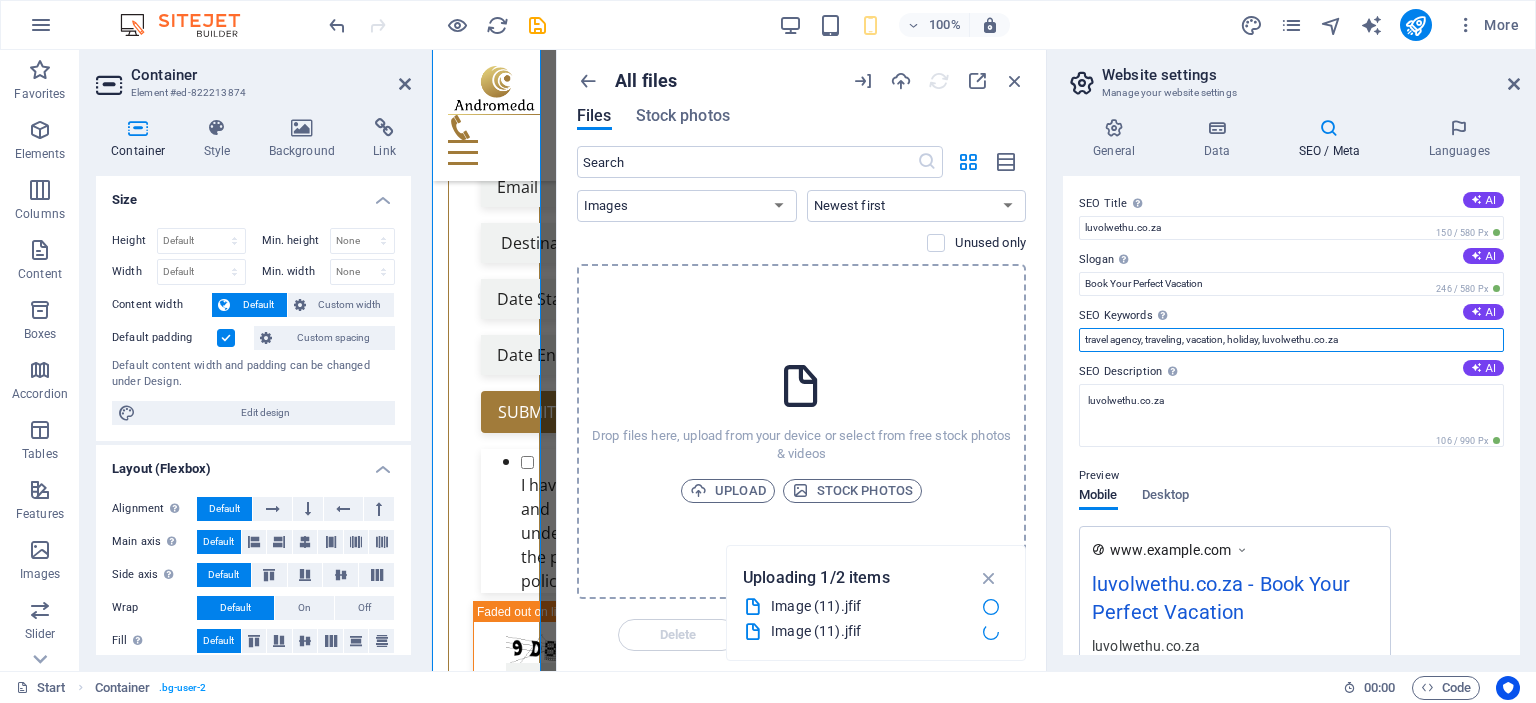 drag, startPoint x: 1359, startPoint y: 339, endPoint x: 1044, endPoint y: 336, distance: 315.01428 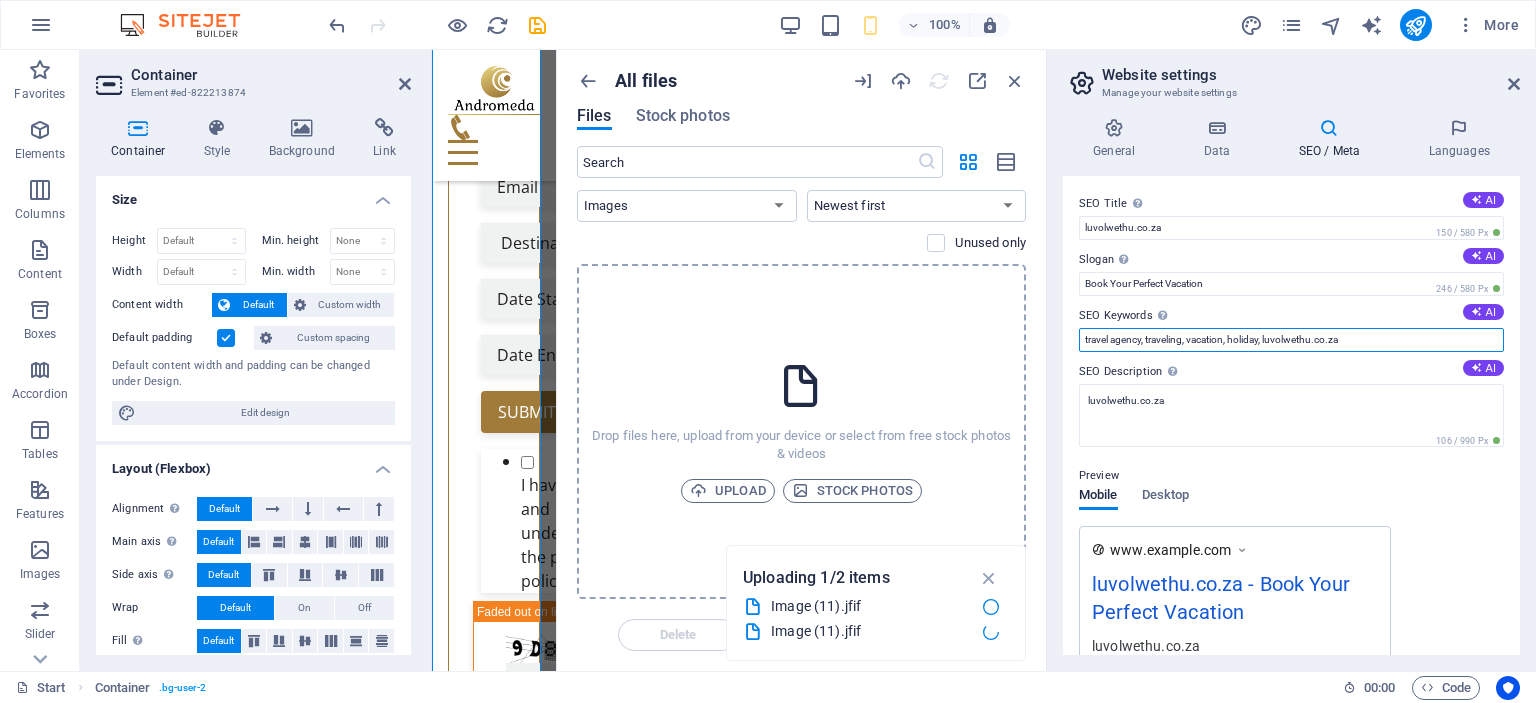 click on "Start Favorites Elements Columns Content Boxes Accordion Tables Features Images Slider Header Footer Forms Marketing Collections Container Element #ed-822213874
Container Style Background Link Size Height Default px rem % vh vw Min. height None px rem % vh vw Width Default px rem % em vh vw Min. width None px rem % vh vw Content width Default Custom width Width Default px rem % em vh vw Min. width None px rem % vh vw Default padding Custom spacing Default content width and padding can be changed under Design. Edit design Layout (Flexbox) Alignment Determines the flex direction. Default Main axis Determine how elements should behave along the main axis inside this container (justify content). Default Side axis Control the vertical direction of the element inside of the container (align items). Default Wrap Default On Off Fill Controls the distances and direction of elements on the y-axis across several lines (align content). Default Accessibility Role None Alert Article Banner Comment Dialog %" at bounding box center [768, 360] 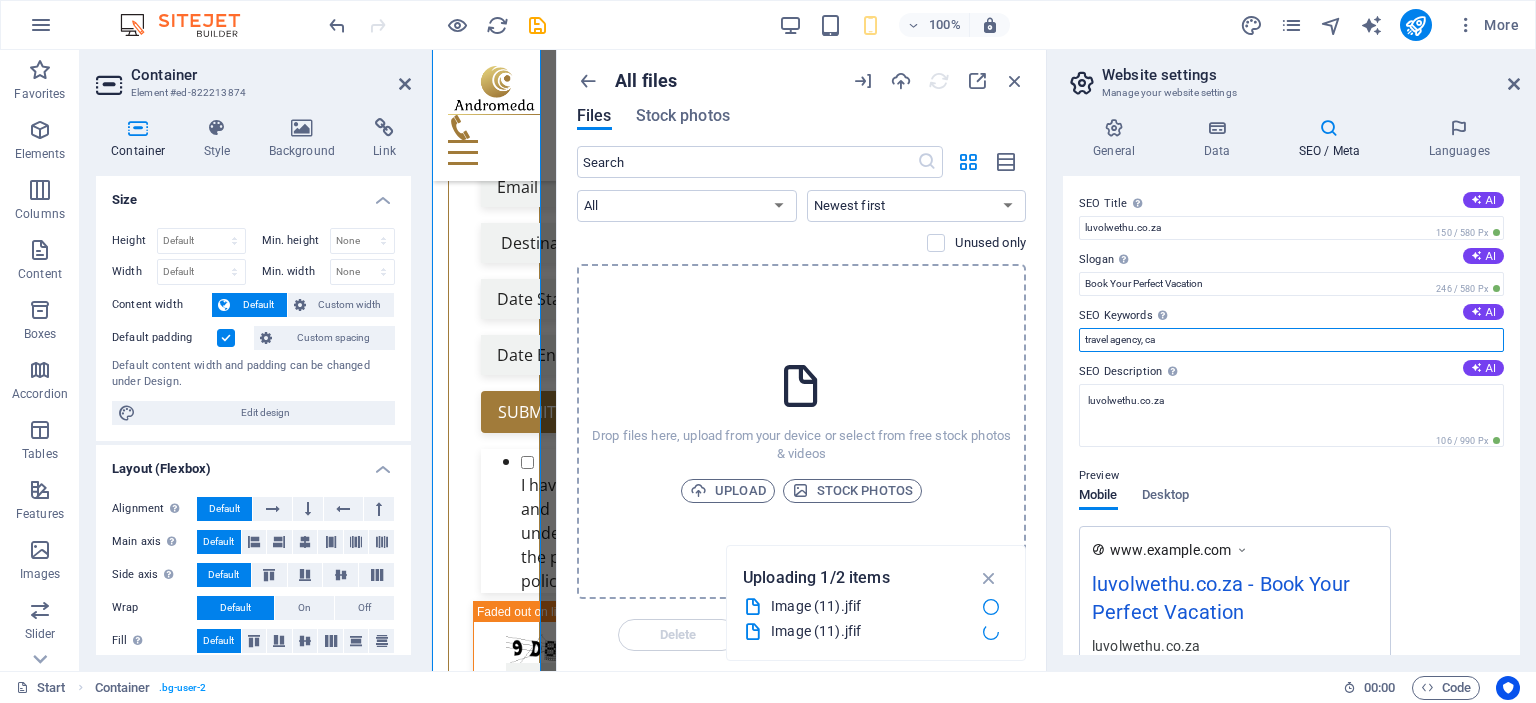 scroll, scrollTop: 694, scrollLeft: 0, axis: vertical 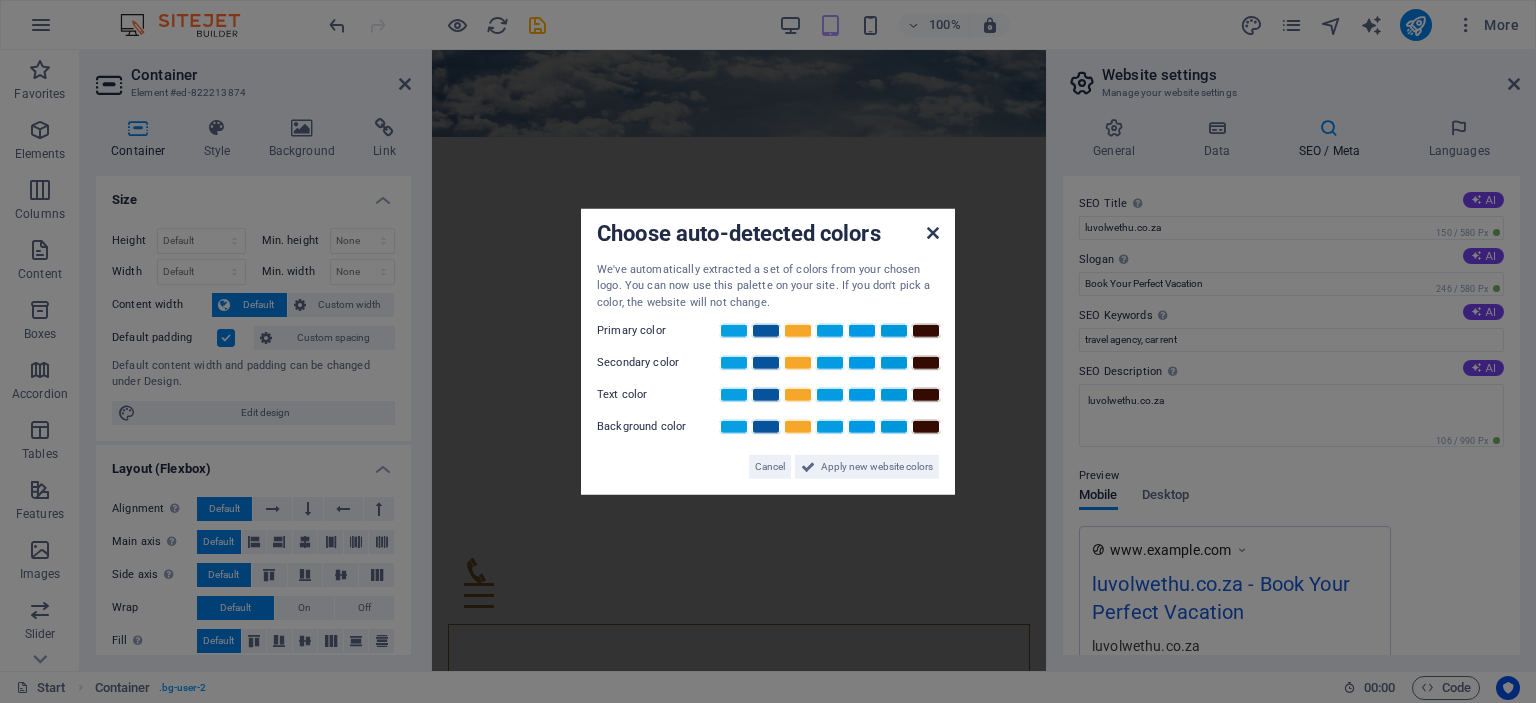 click at bounding box center [933, 232] 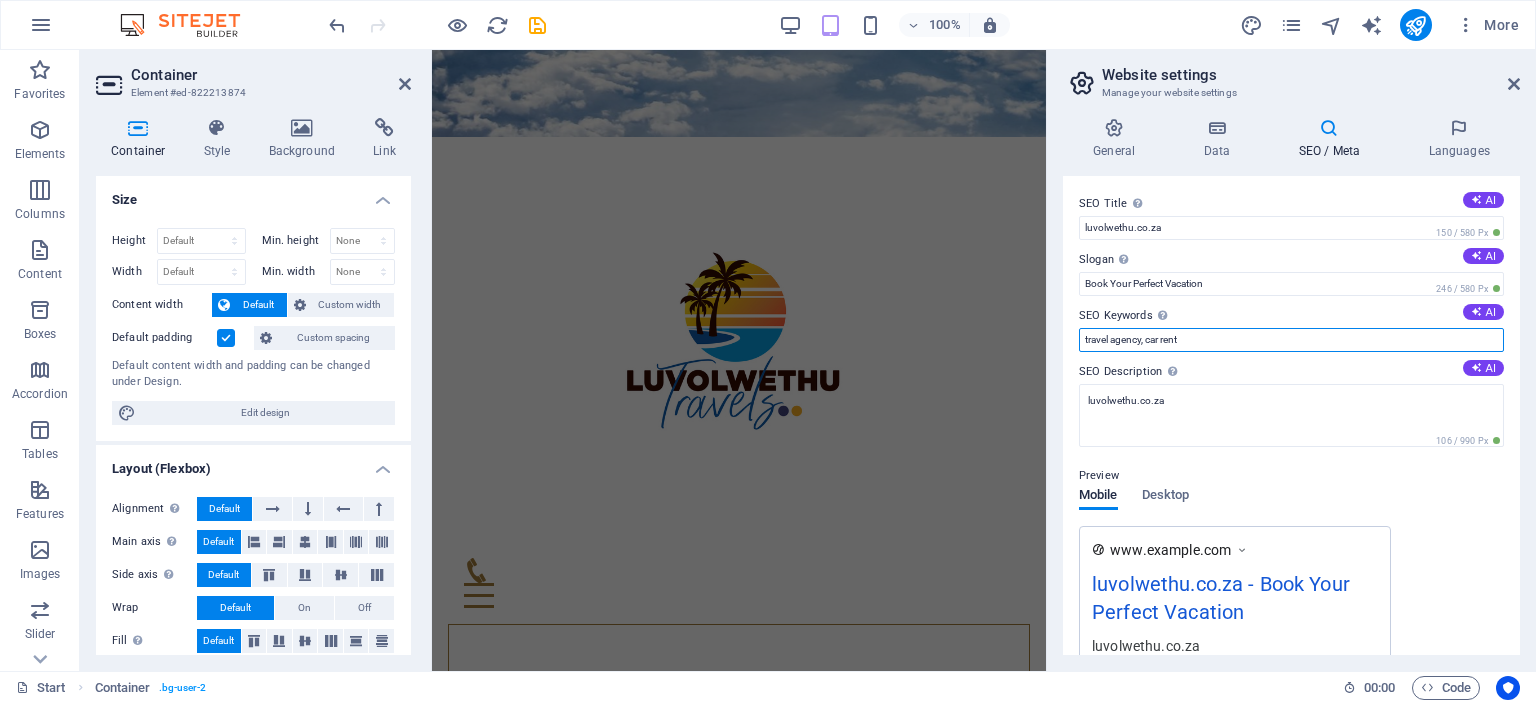 click on "travel agency, car rent" at bounding box center [1291, 340] 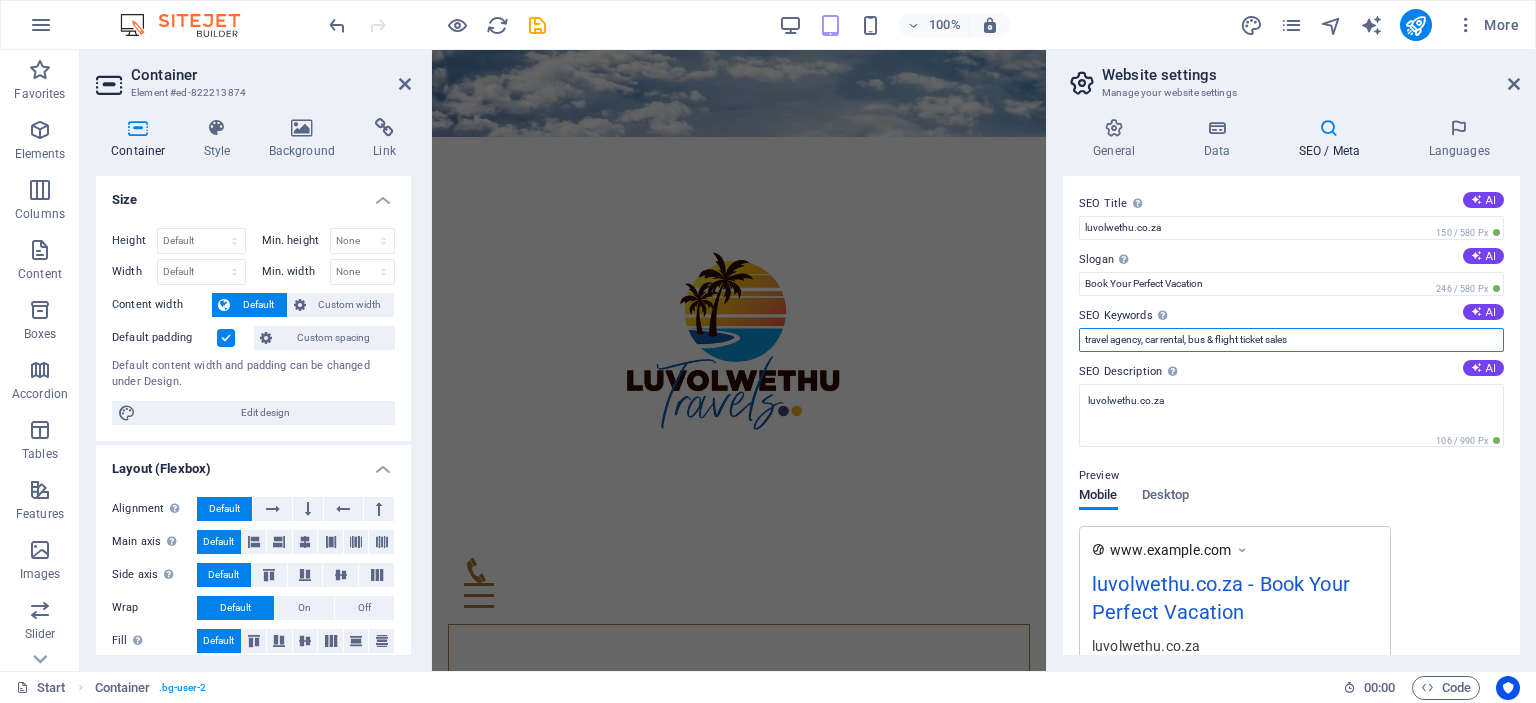 click on "travel agency, car rental, bus & flight ticket sales" at bounding box center (1291, 340) 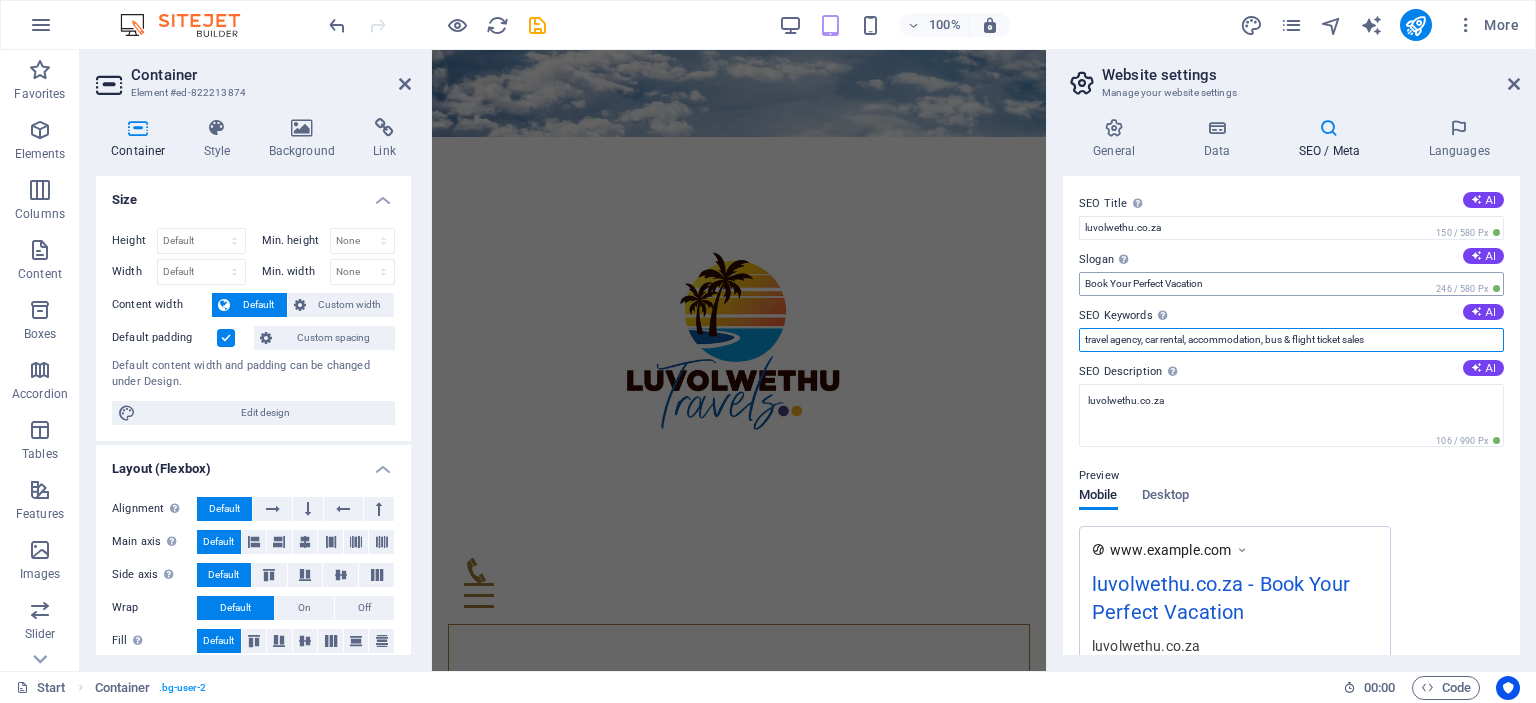type on "travel agency, car rental, accommodation, bus & flight ticket sales" 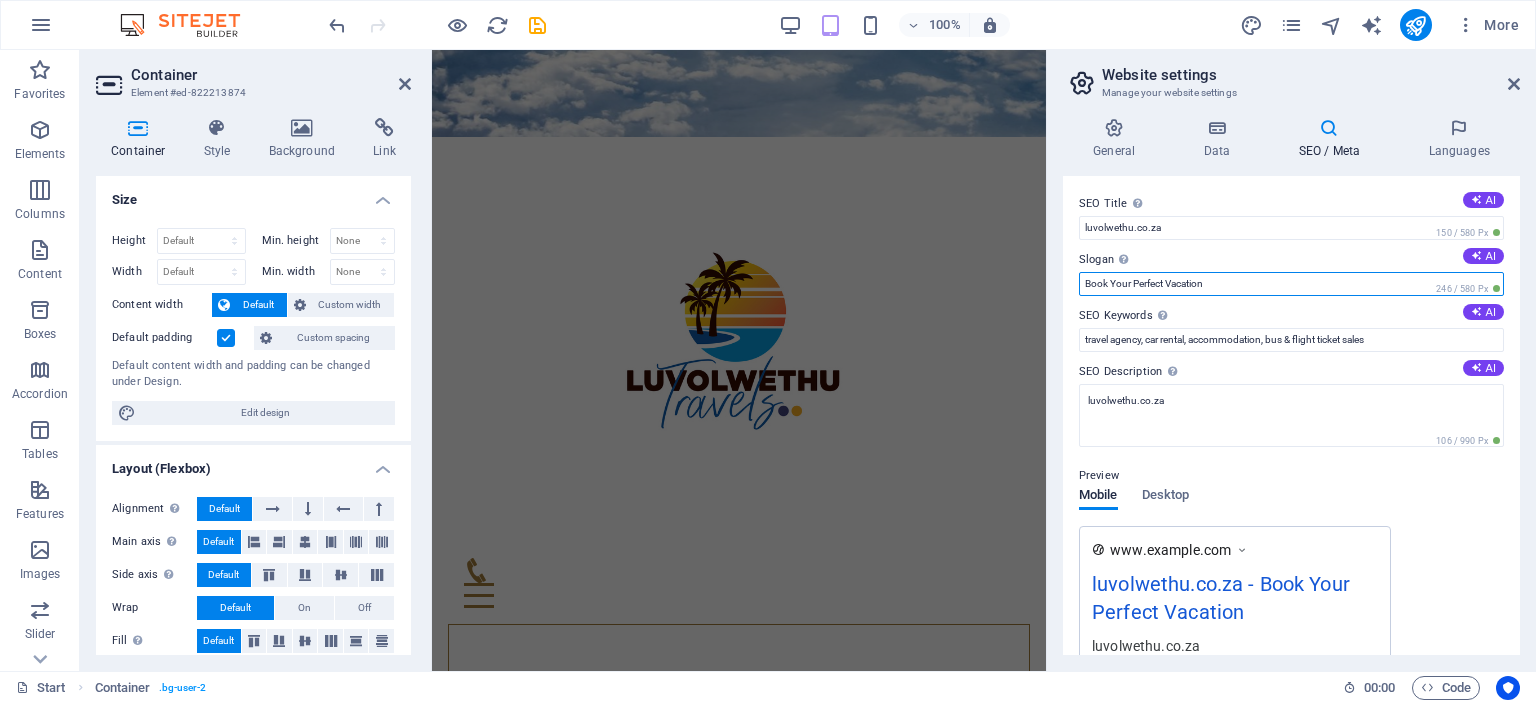 drag, startPoint x: 1665, startPoint y: 338, endPoint x: 1038, endPoint y: 283, distance: 629.40765 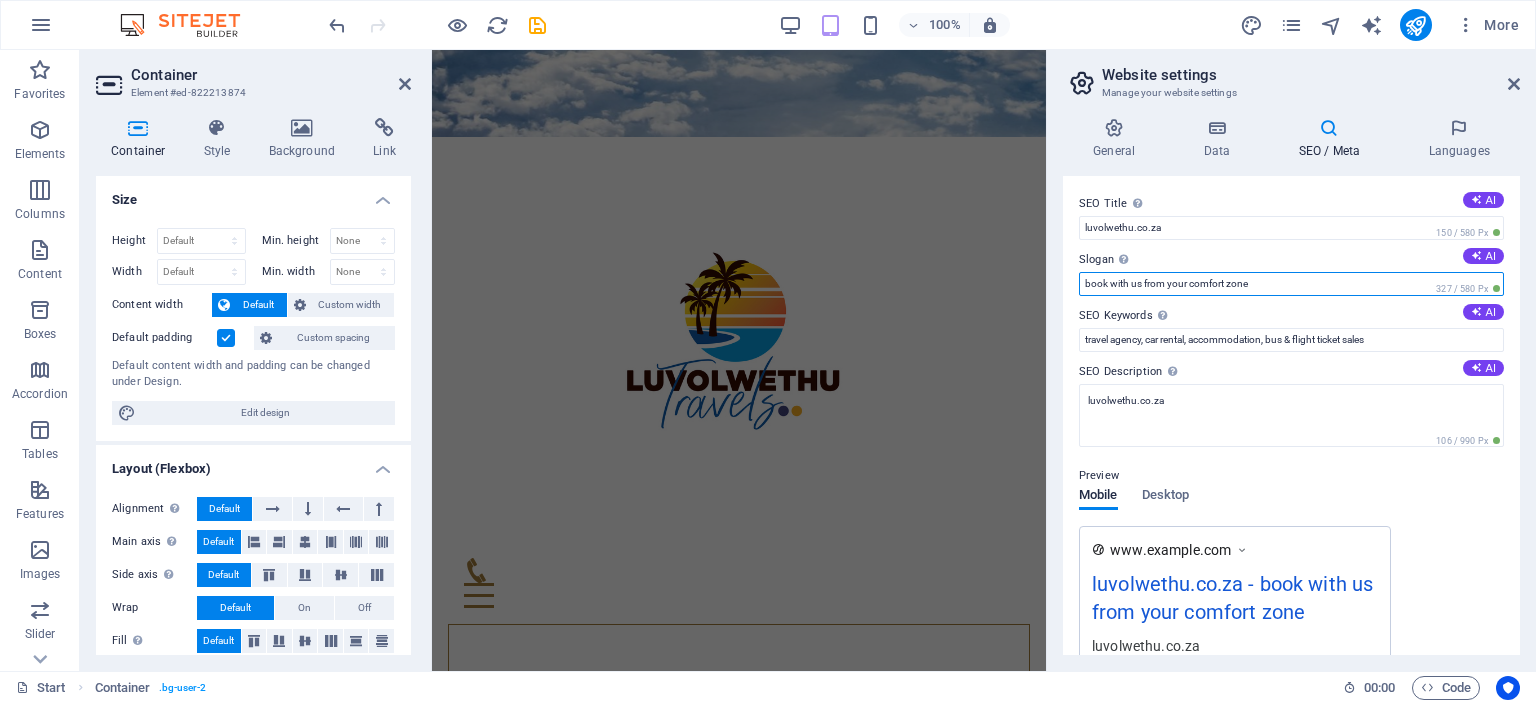 type on "book with us from your comfort zone" 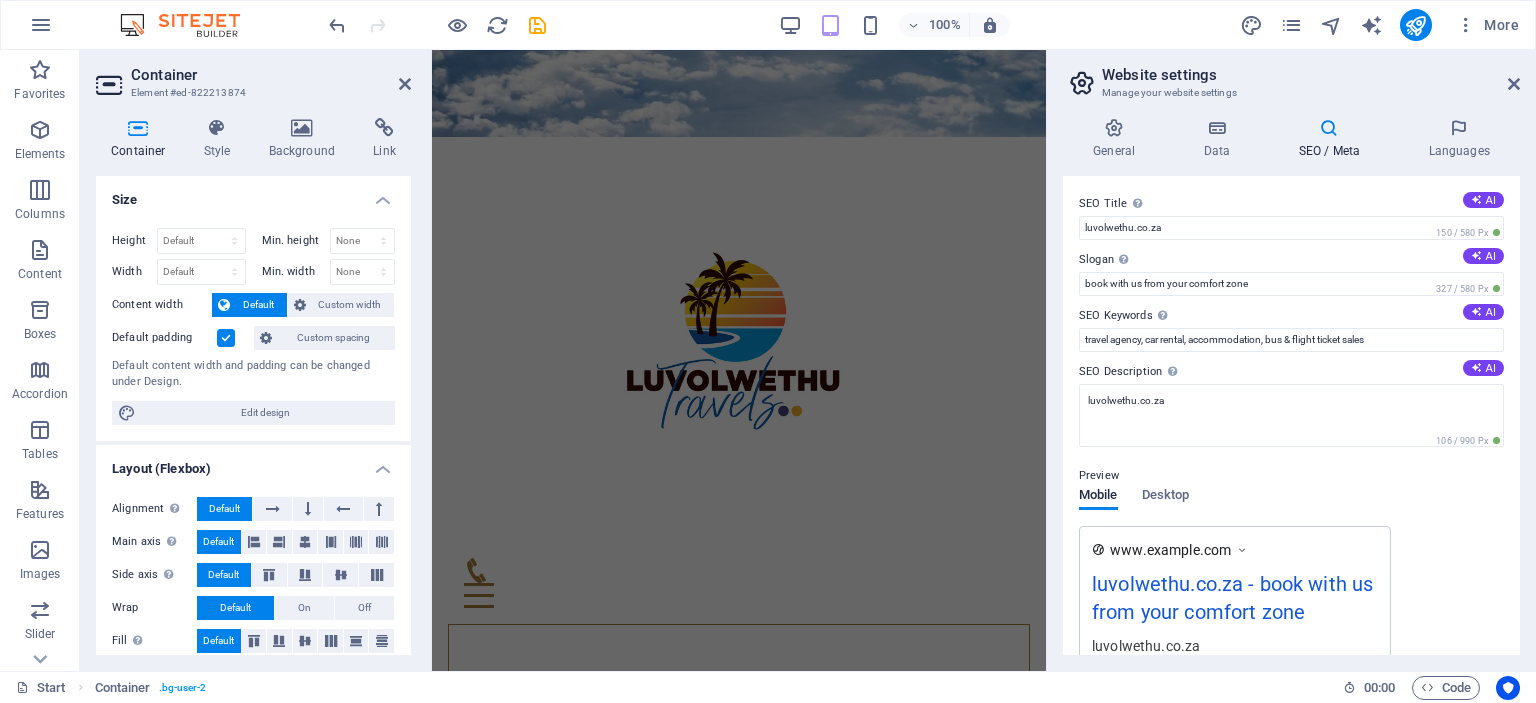 drag, startPoint x: 1520, startPoint y: 387, endPoint x: 1524, endPoint y: 329, distance: 58.137768 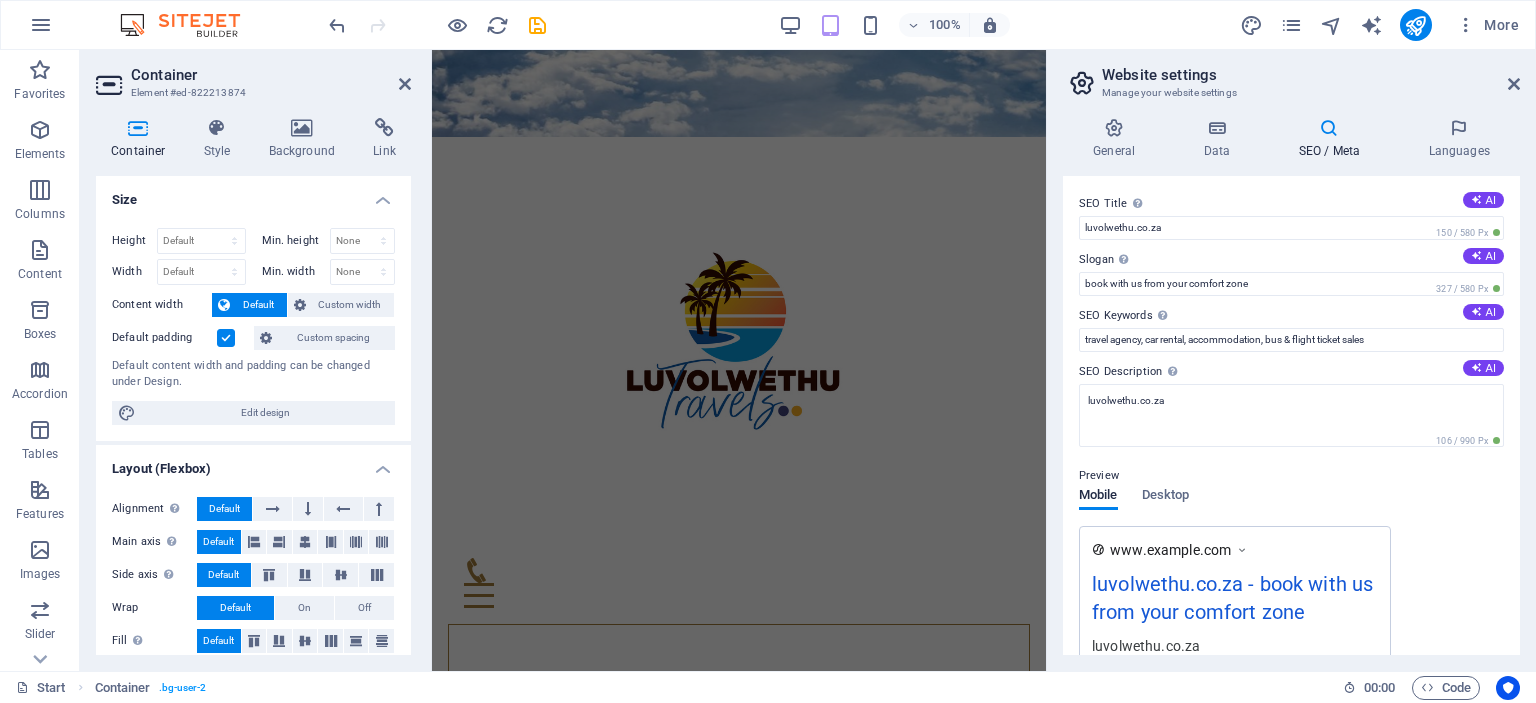 click on "Company Luvolwethu Travels First name [FIRST] Last name" at bounding box center (1291, 386) 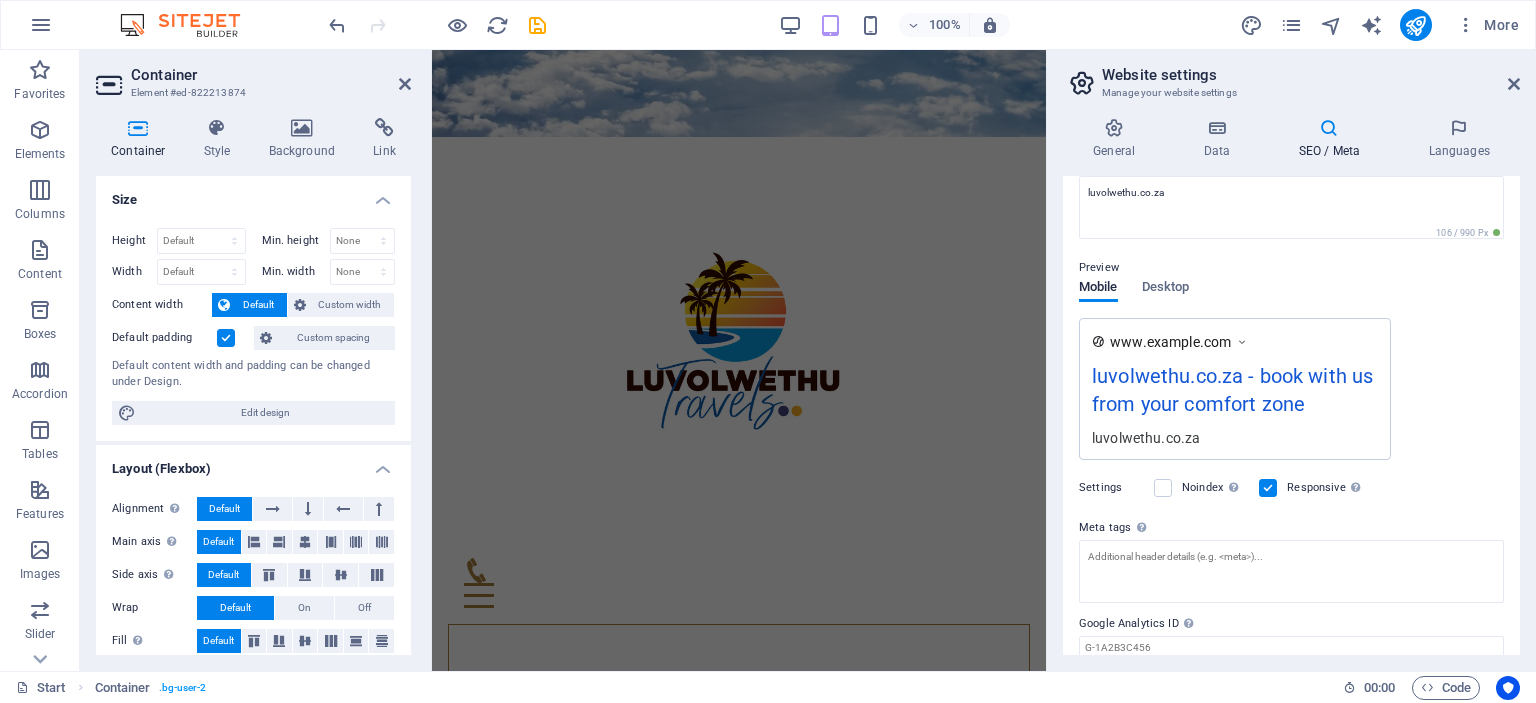 scroll, scrollTop: 0, scrollLeft: 0, axis: both 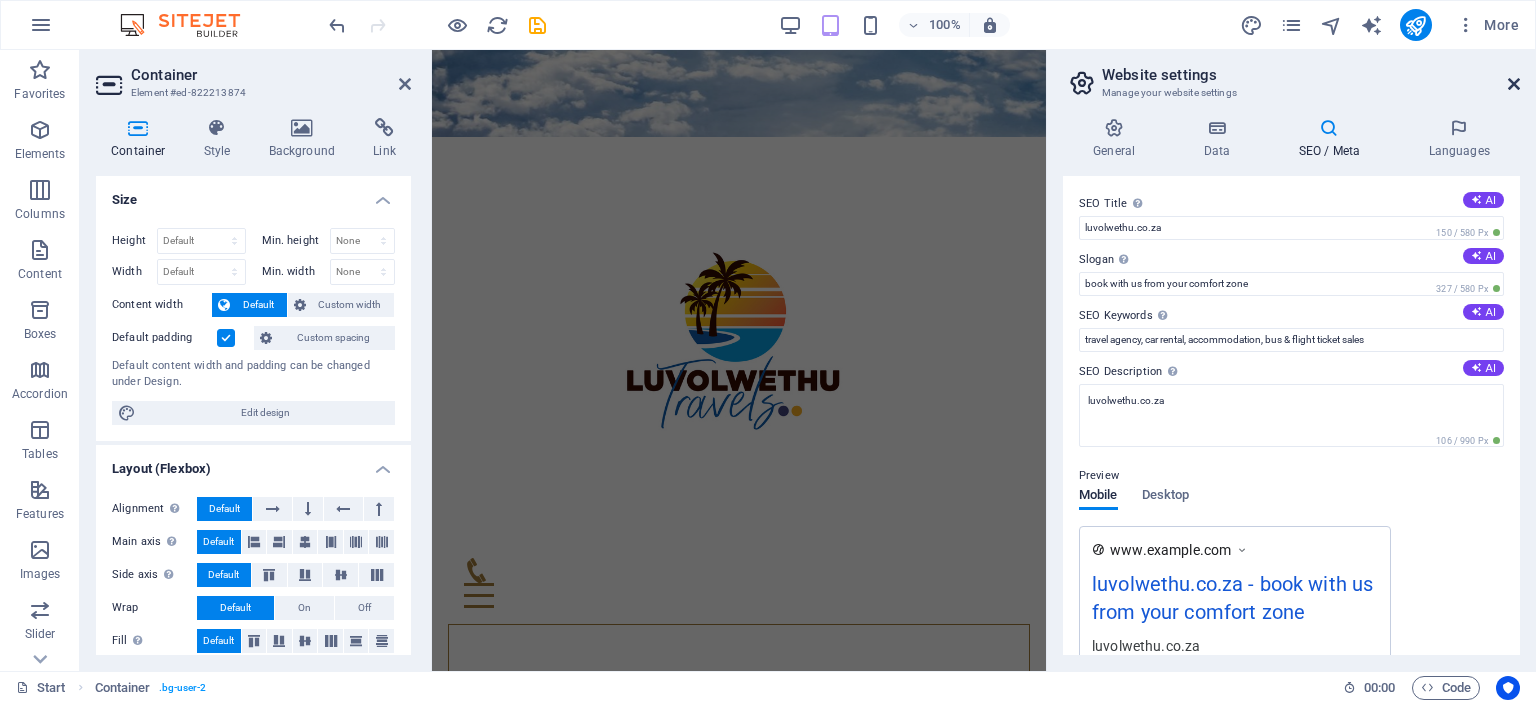 click at bounding box center [1514, 84] 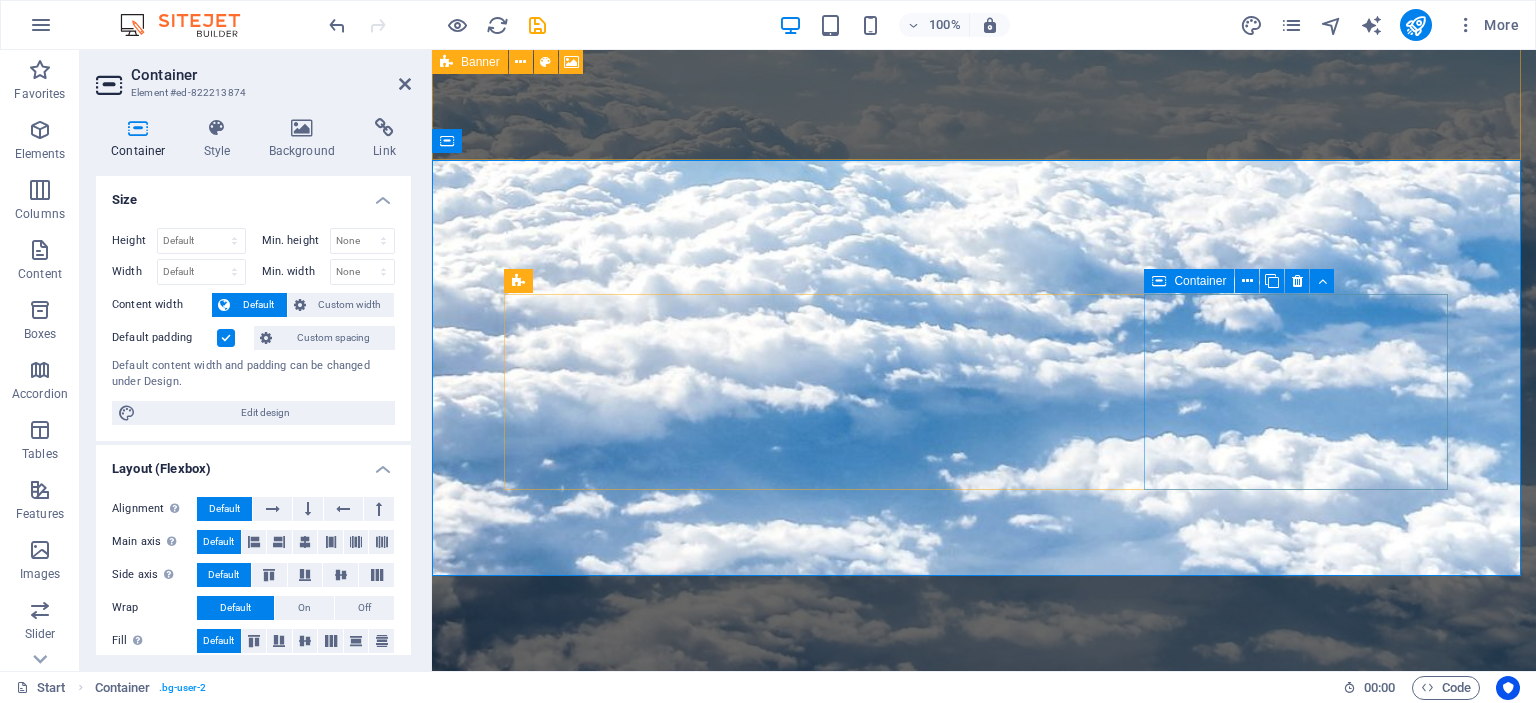 scroll, scrollTop: 1275, scrollLeft: 0, axis: vertical 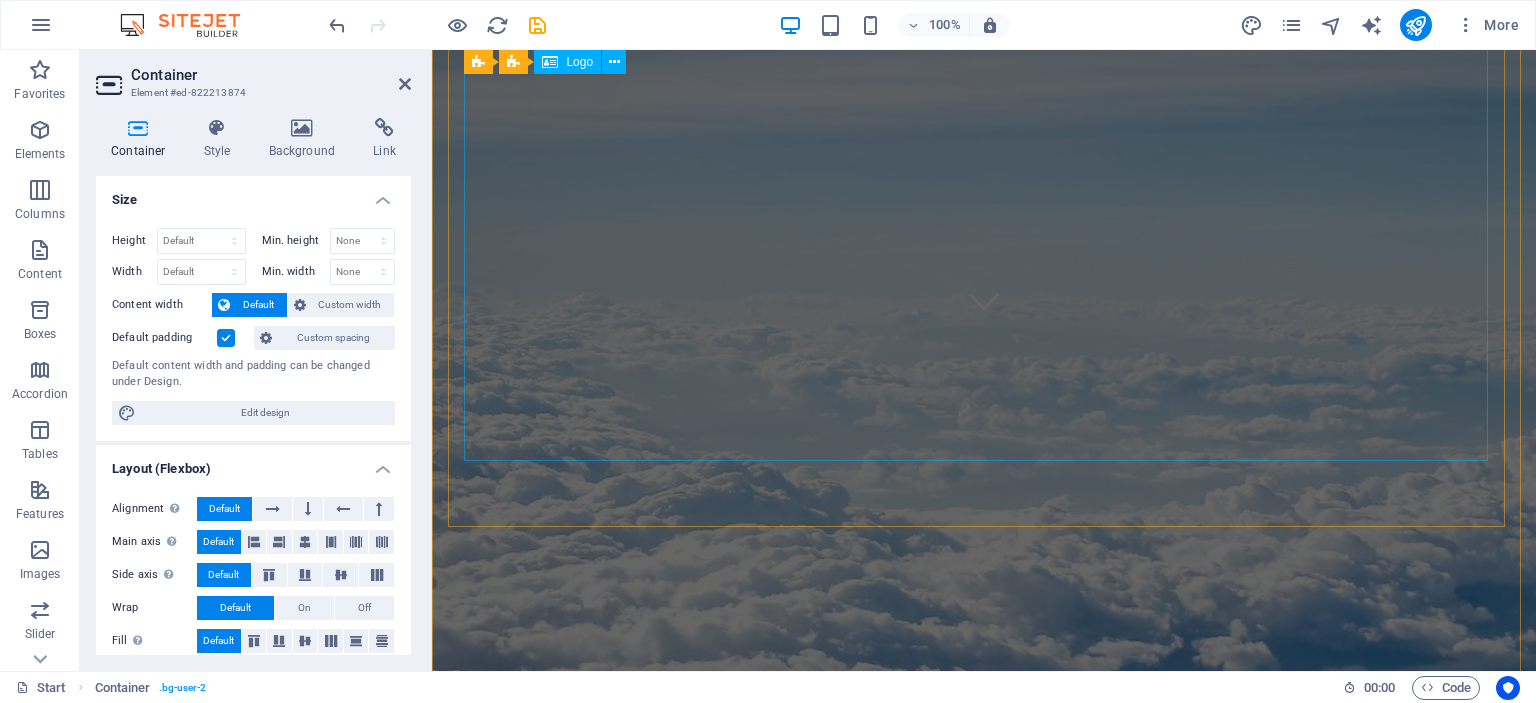 click at bounding box center [984, 1485] 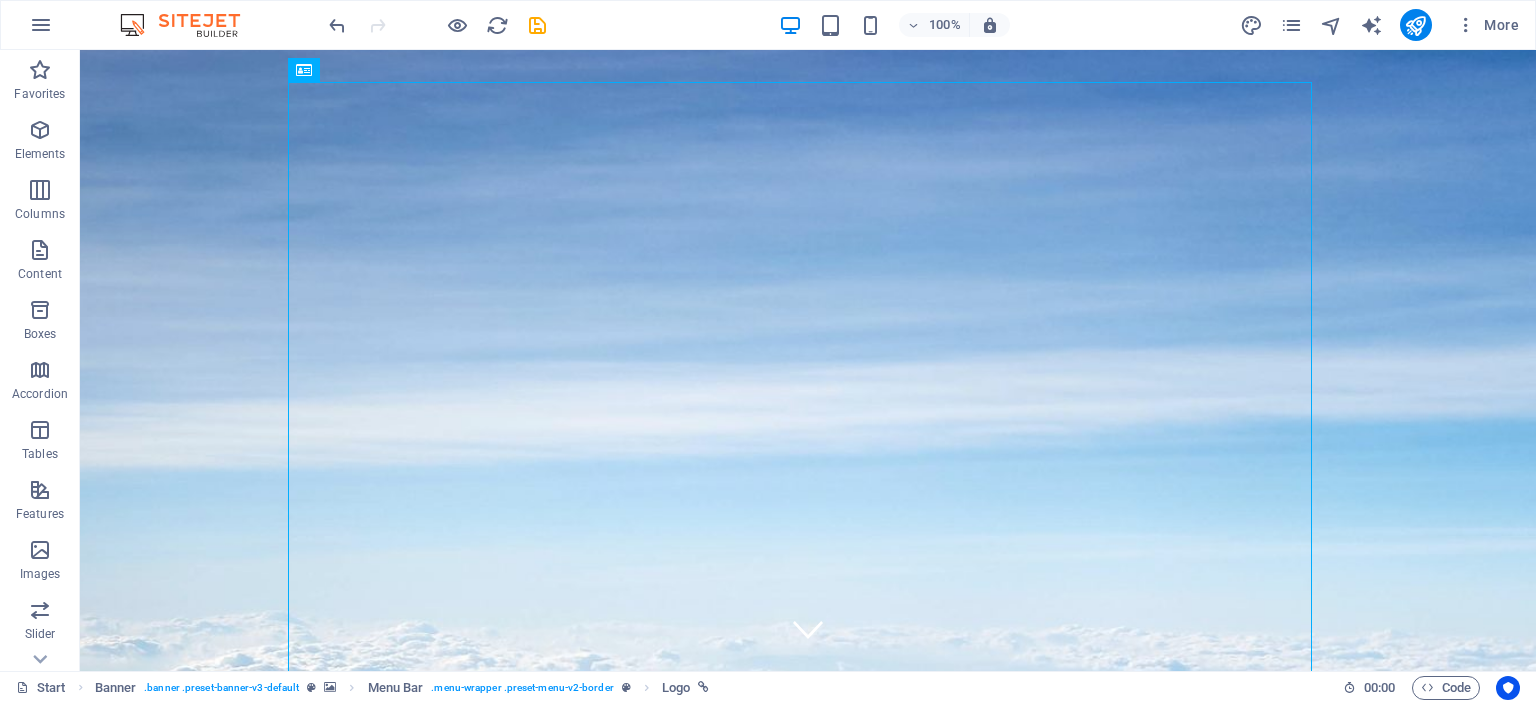 scroll, scrollTop: 0, scrollLeft: 0, axis: both 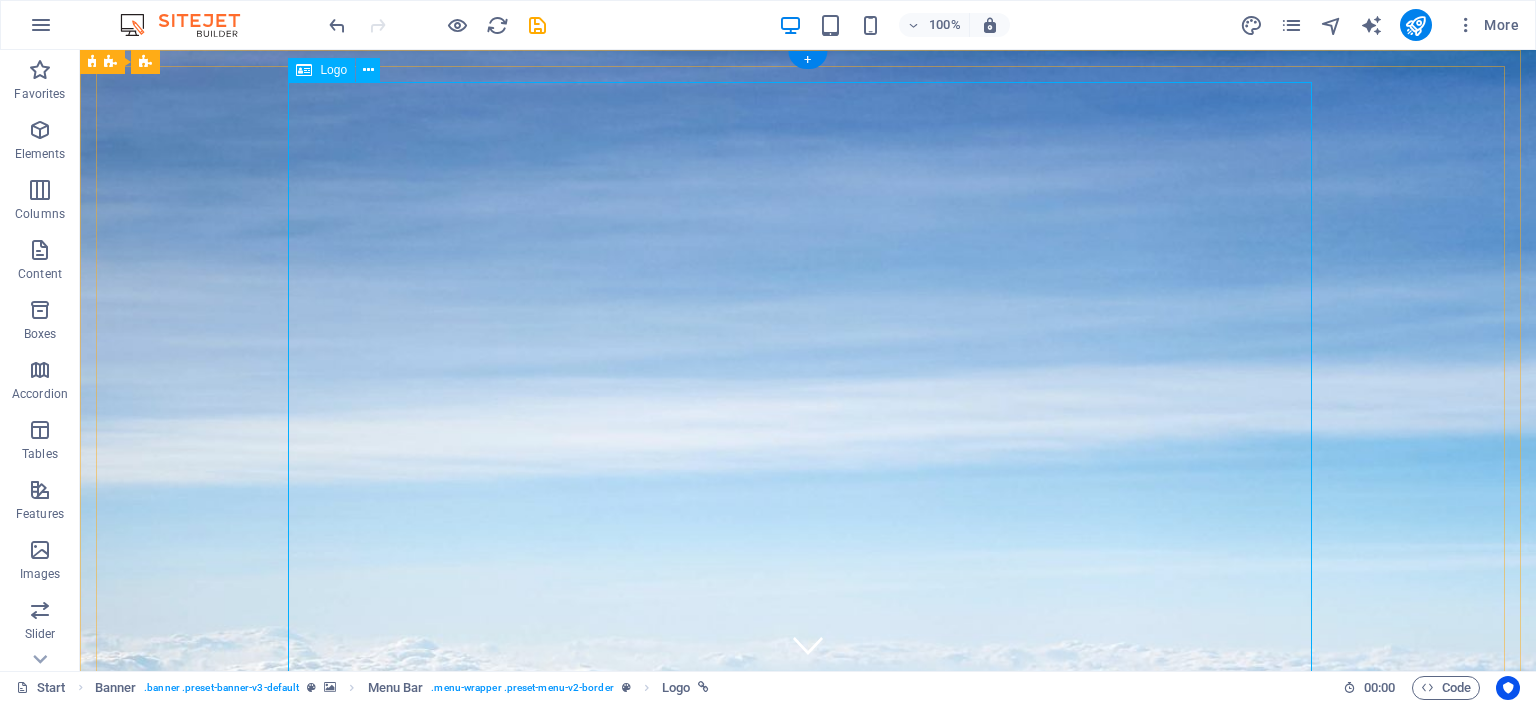 click at bounding box center (808, 1953) 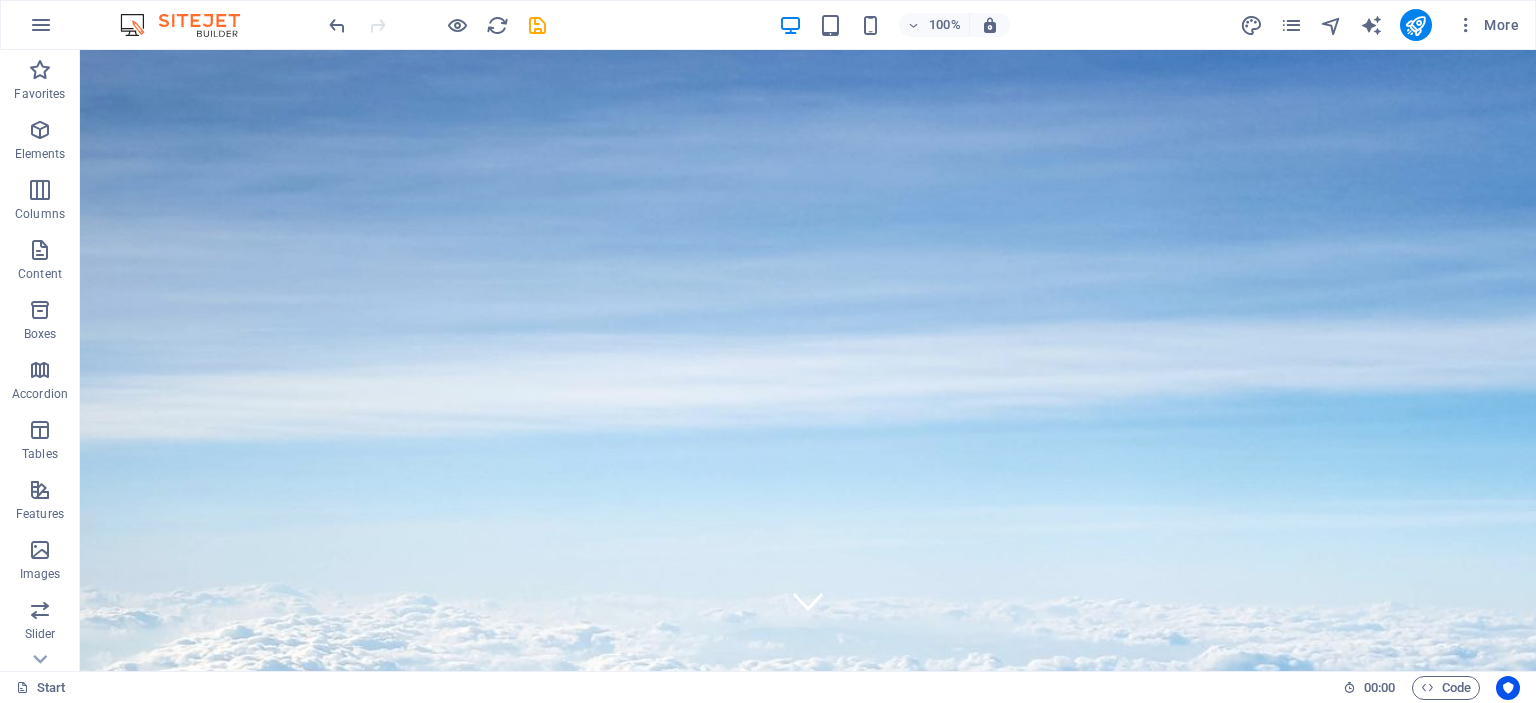 scroll, scrollTop: 15, scrollLeft: 0, axis: vertical 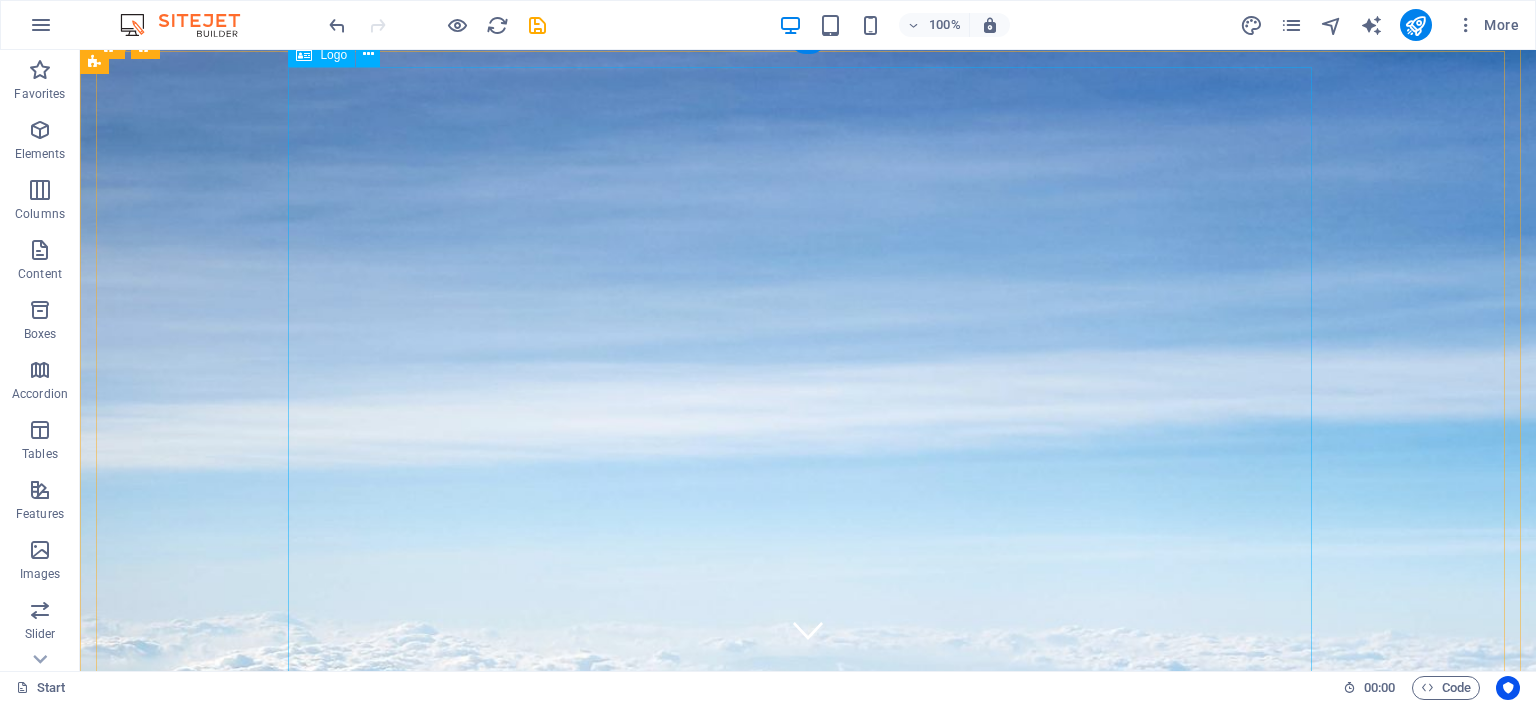 click at bounding box center (808, 1938) 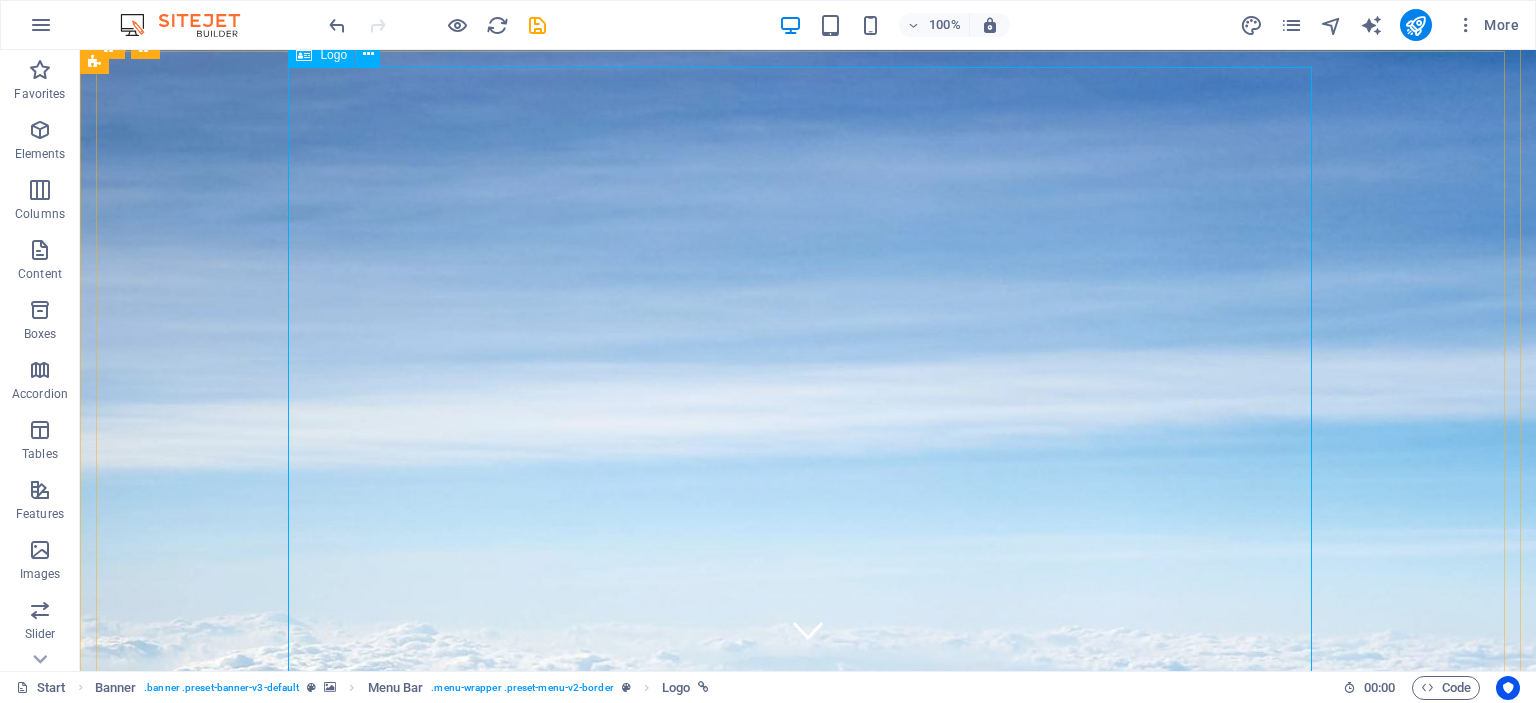 click at bounding box center (304, 55) 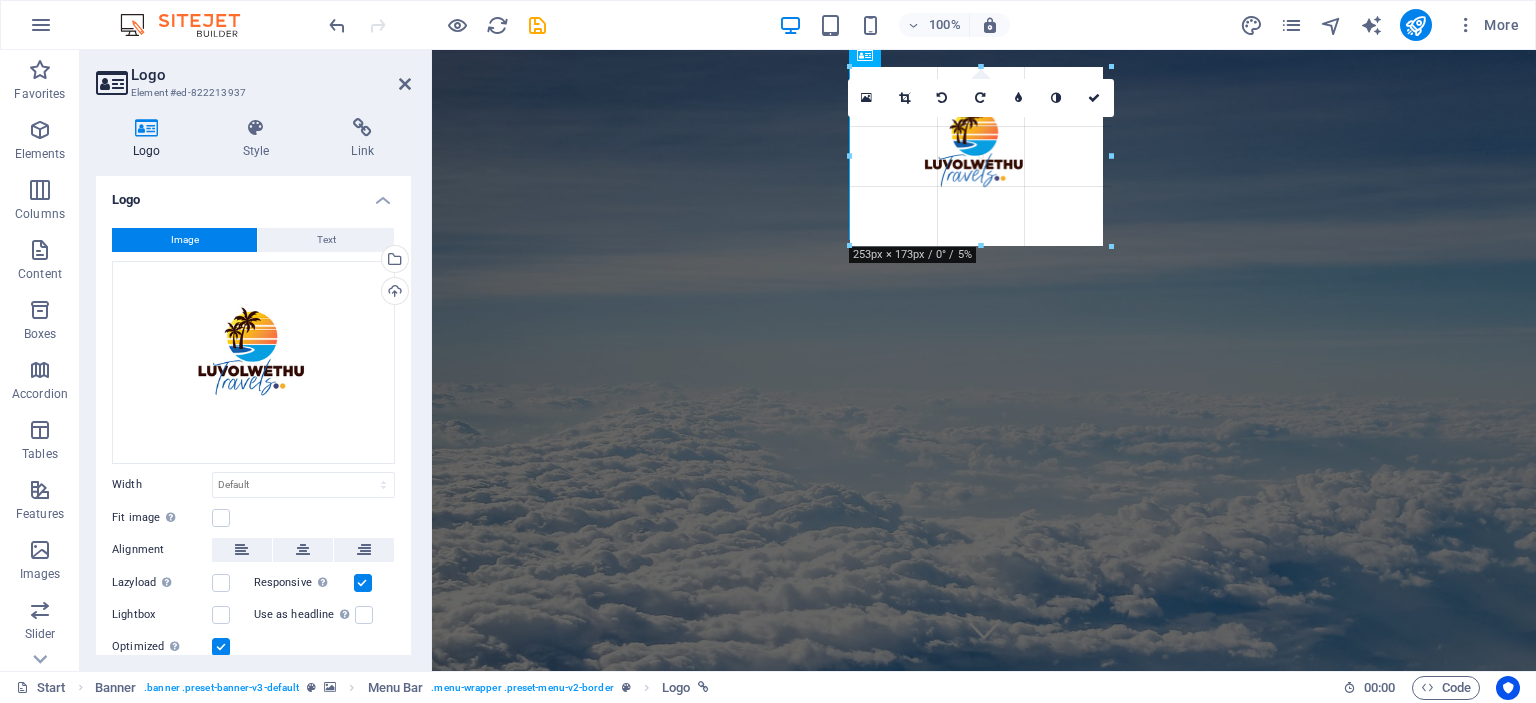 drag, startPoint x: 464, startPoint y: 66, endPoint x: 862, endPoint y: 565, distance: 638.28284 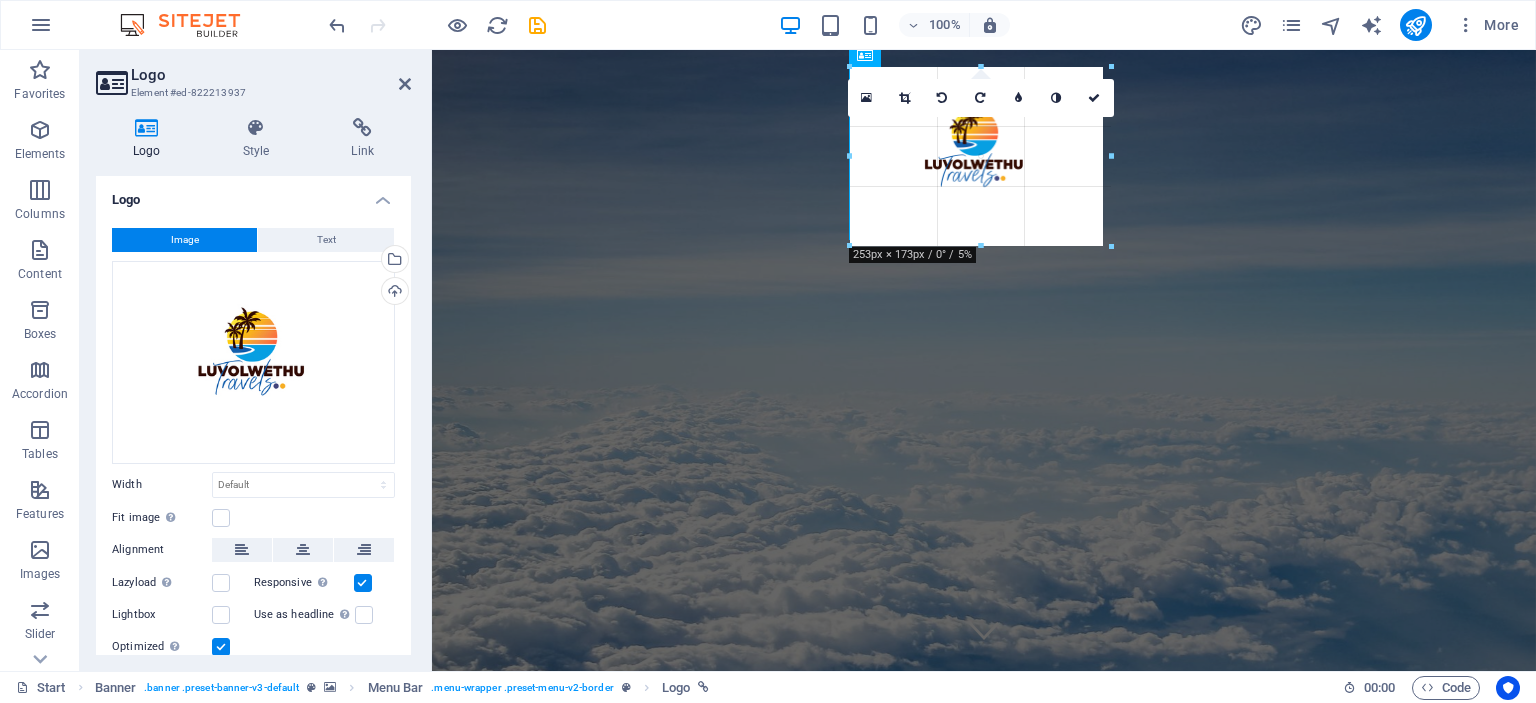 type on "261" 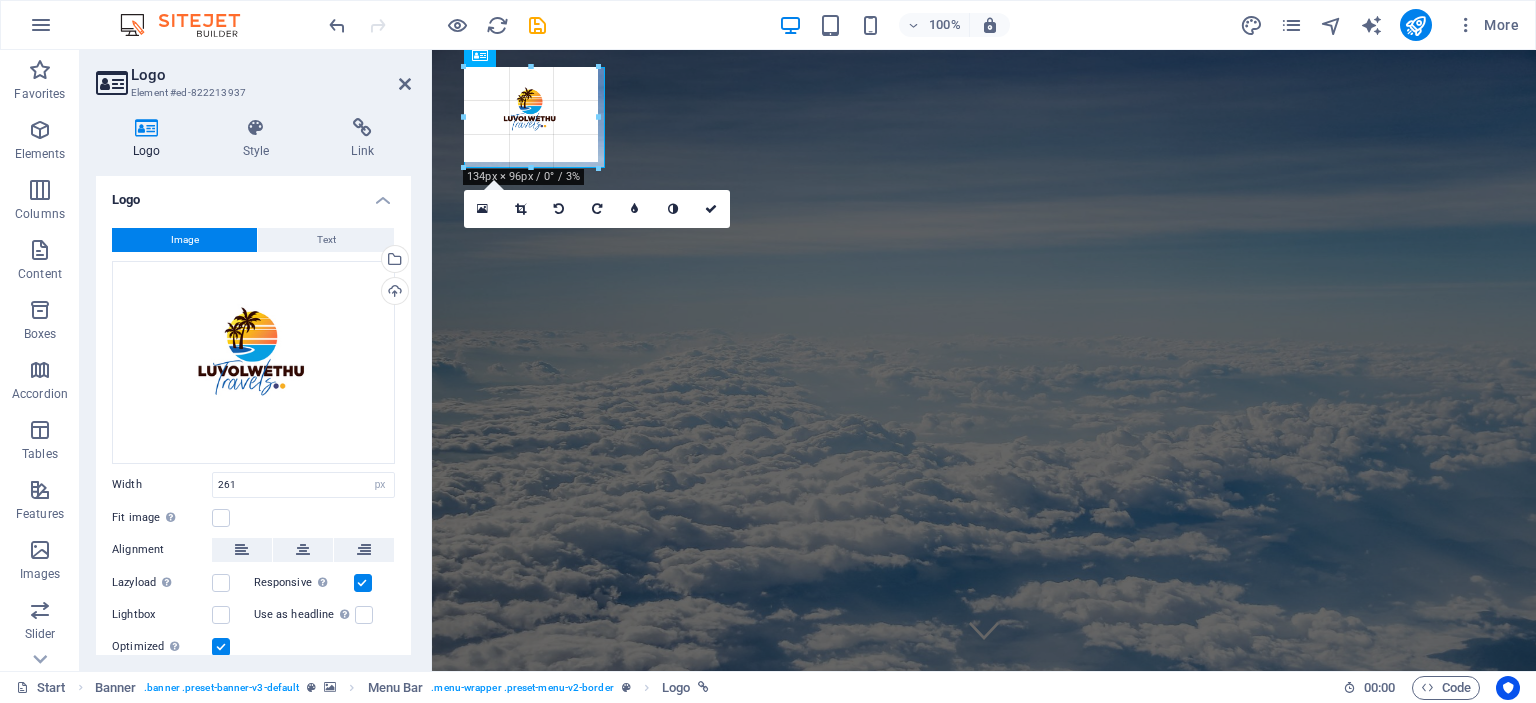 drag, startPoint x: 841, startPoint y: 65, endPoint x: 529, endPoint y: 128, distance: 318.29703 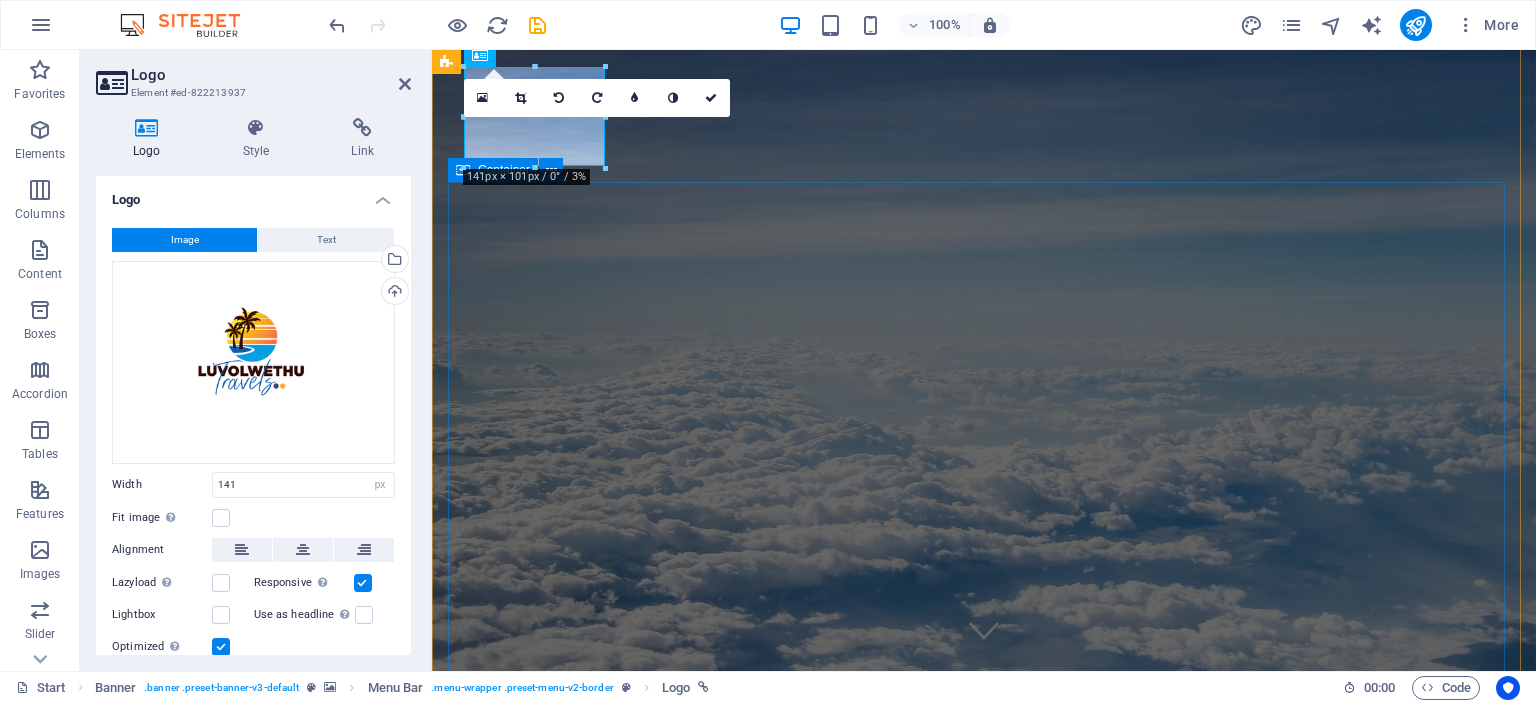click on "No destination  is too far away
Destination
Maldives
Antarctica
China
Submit   I have read and understand the privacy policy. Unreadable? Load new" at bounding box center (984, 1258) 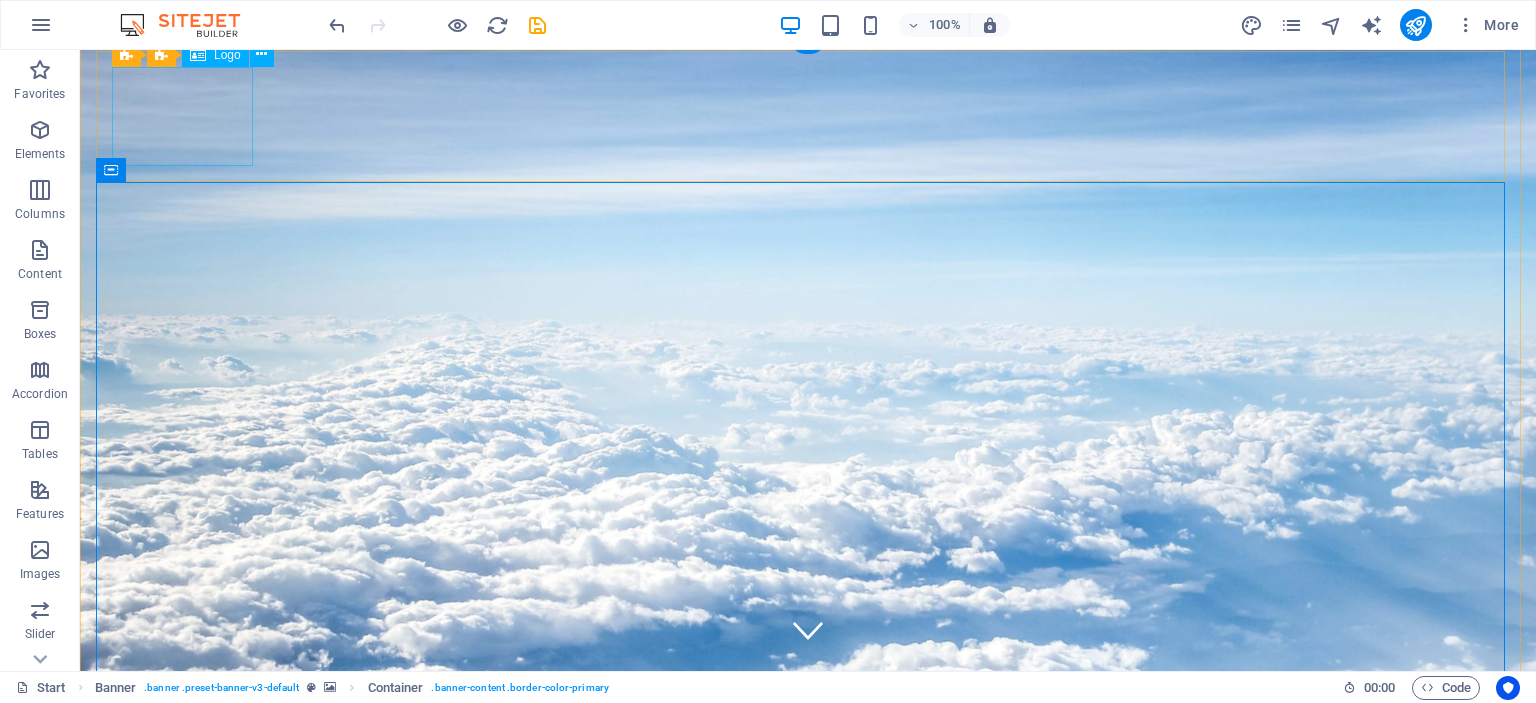 click at bounding box center (808, 822) 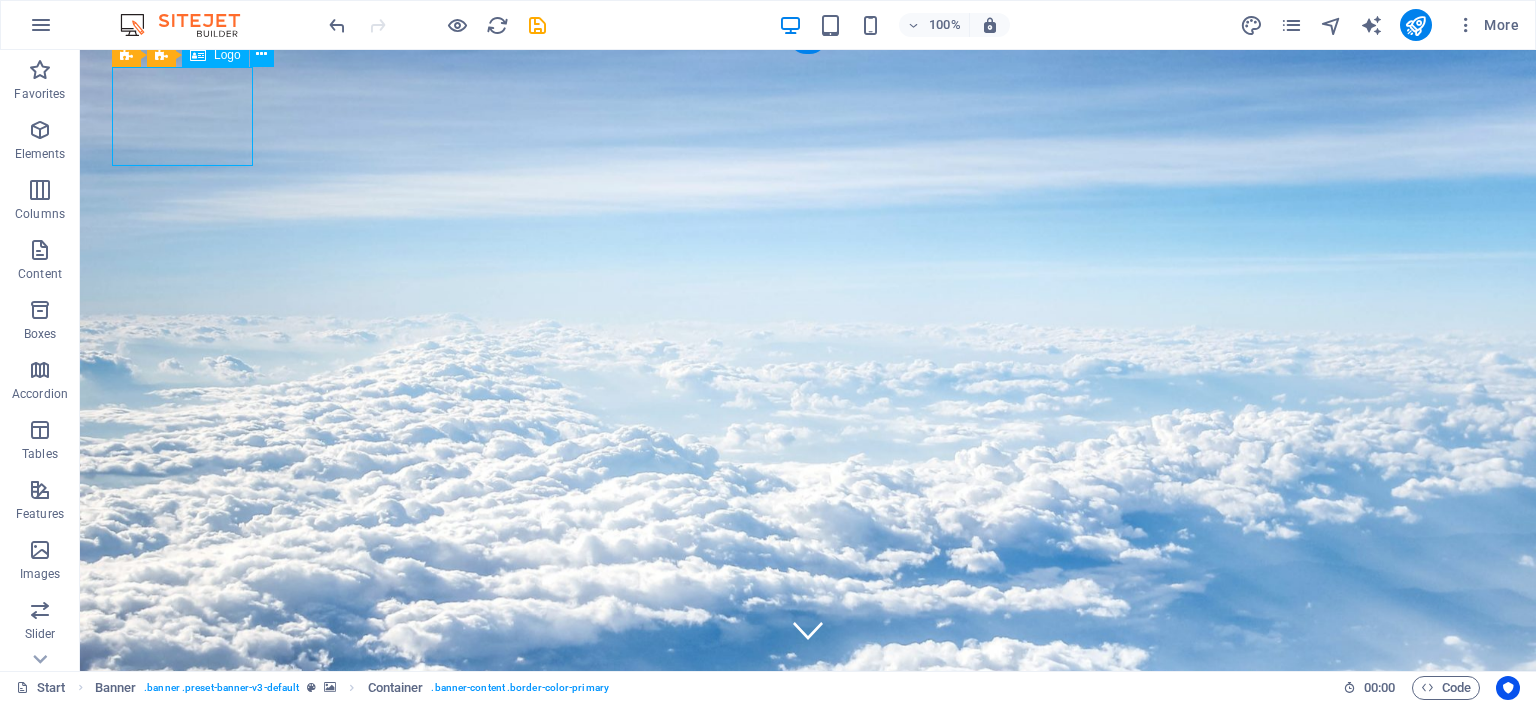 click at bounding box center [808, 822] 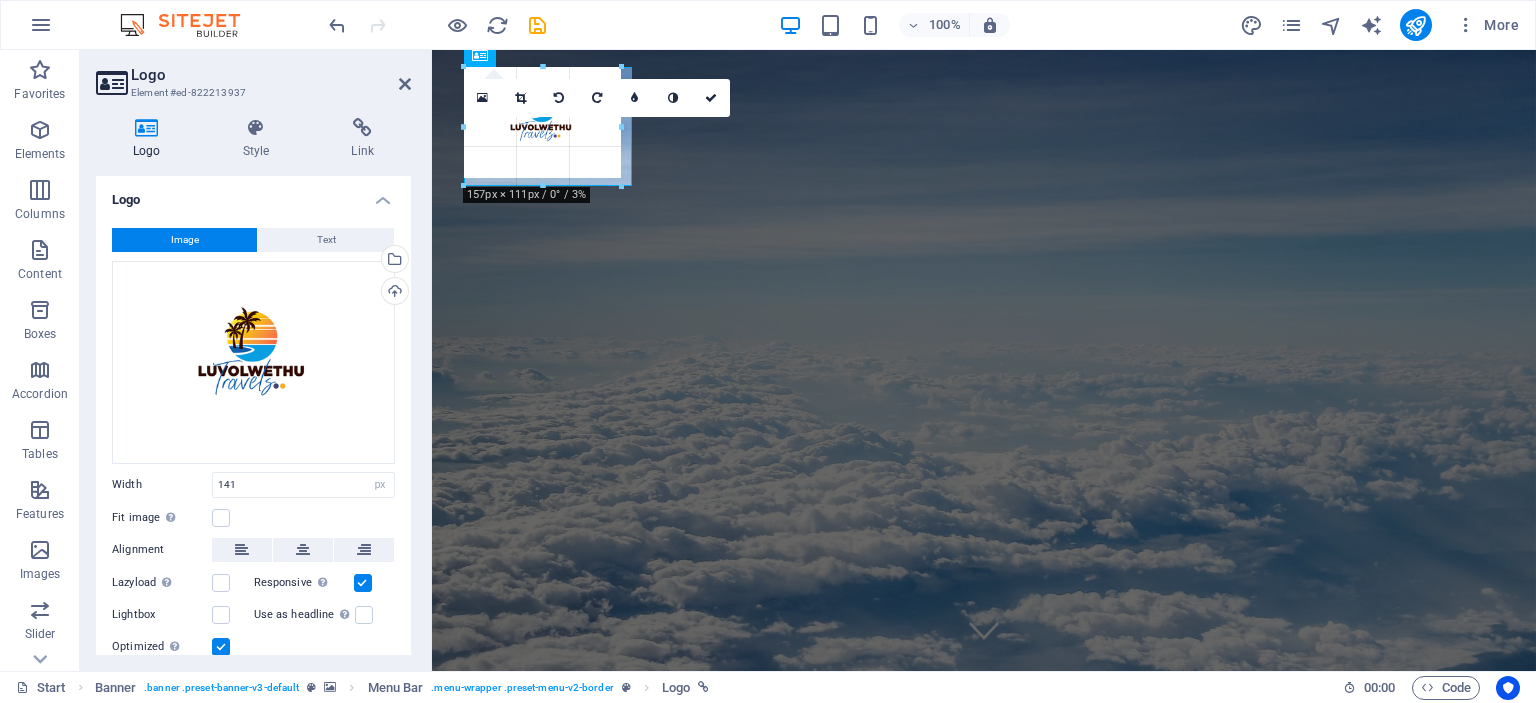 drag, startPoint x: 605, startPoint y: 161, endPoint x: 632, endPoint y: 170, distance: 28.460499 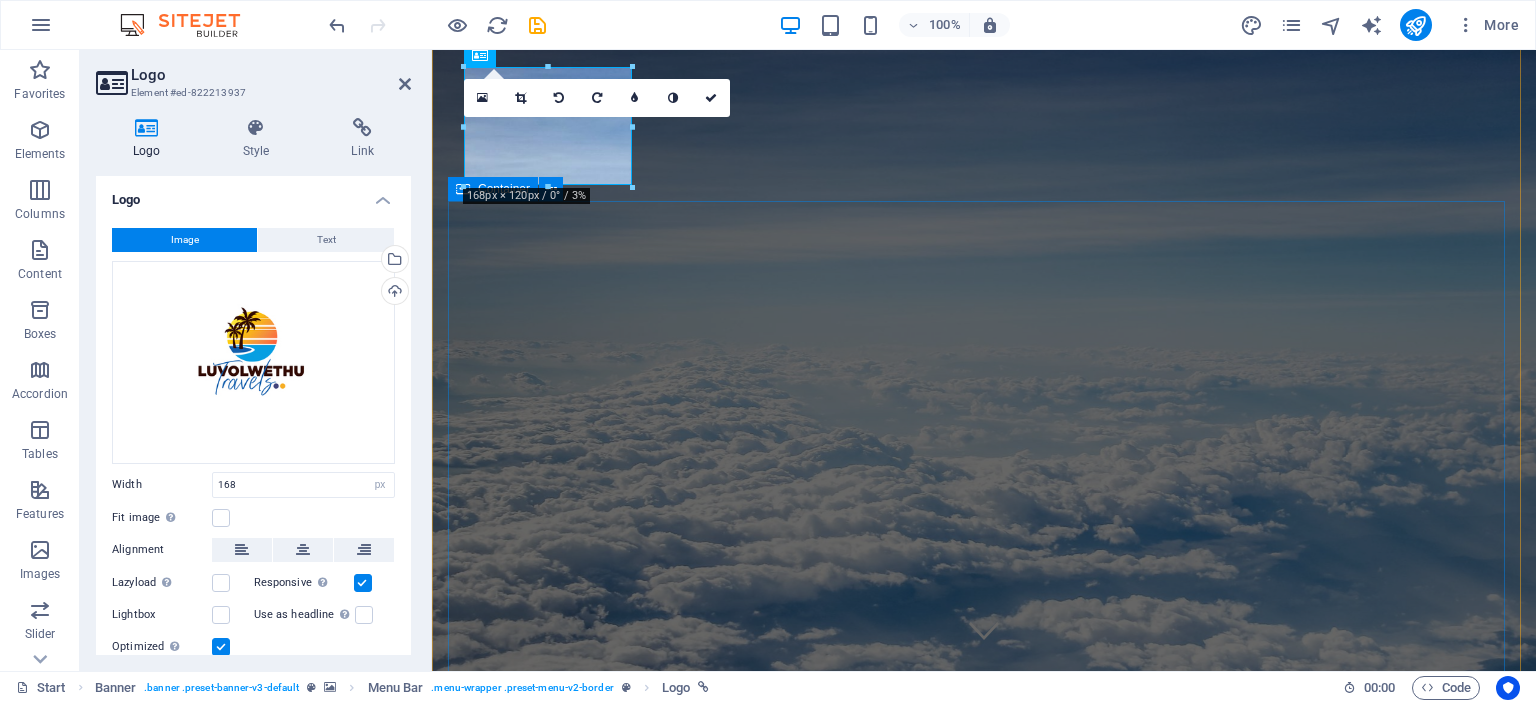 click on "No destination  is too far away
Destination
Maldives
Antarctica
China
Submit   I have read and understand the privacy policy. Unreadable? Load new" at bounding box center [984, 1296] 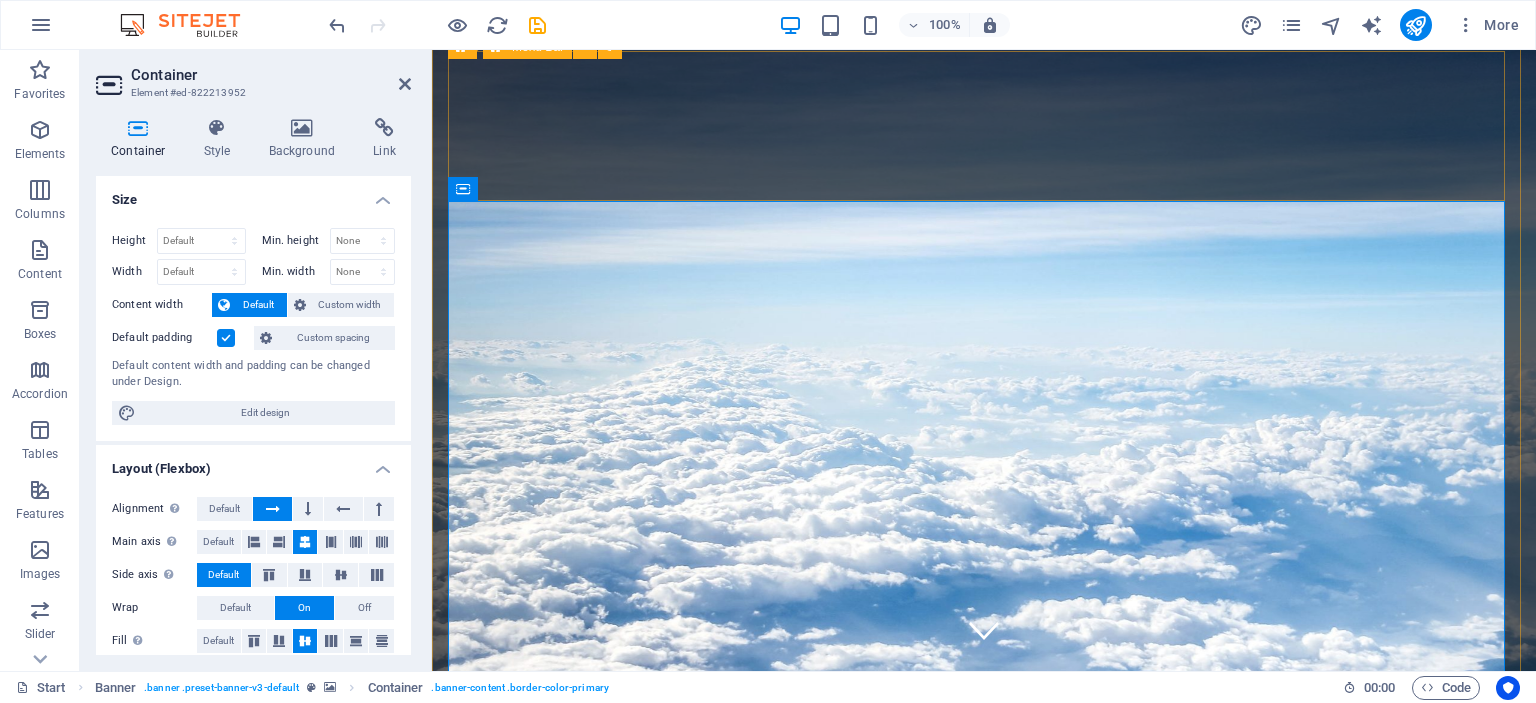 click on "Start Destinations Monthly Specials All Destinations Our promises to you Partners Contact" at bounding box center [984, 876] 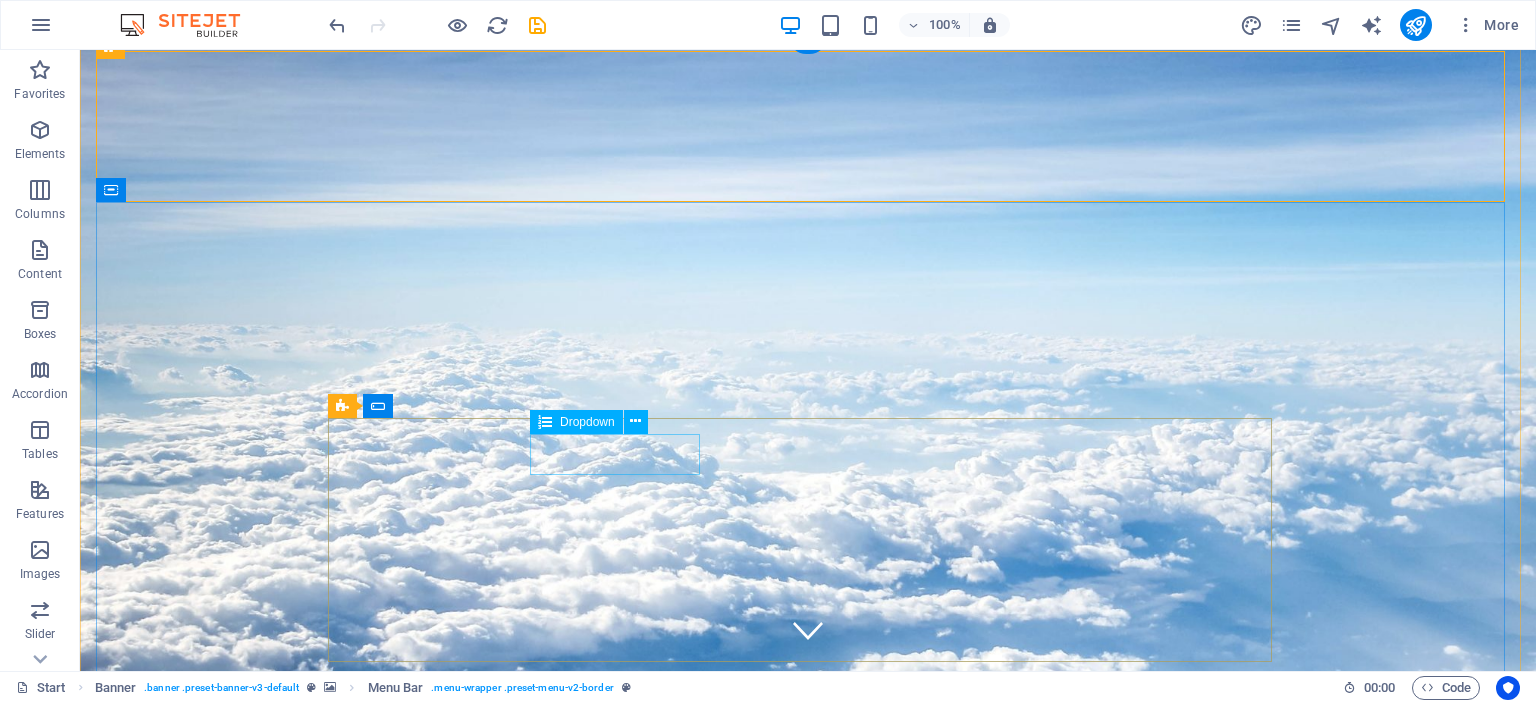 click on "Destination
Maldives
Antarctica
China" 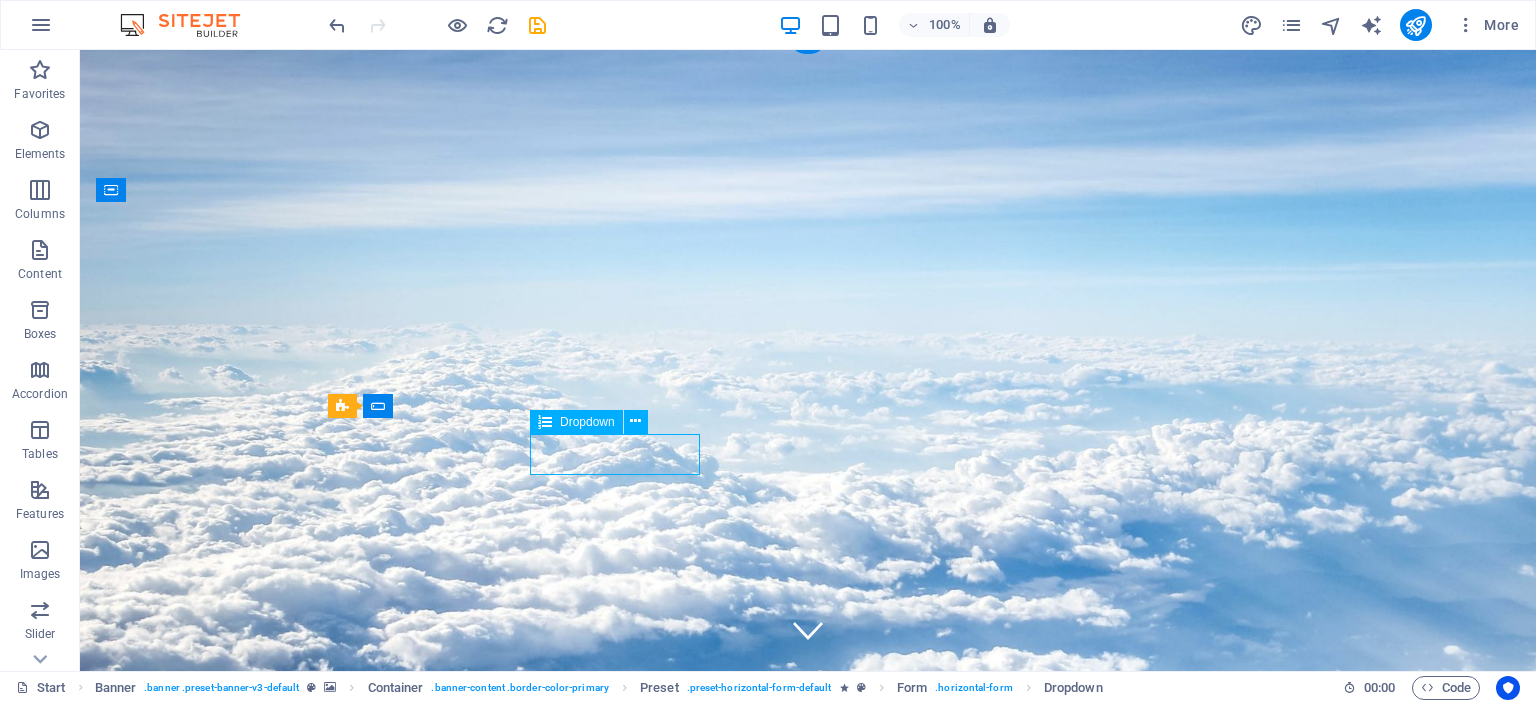 click on "Destination
Maldives
Antarctica
China" 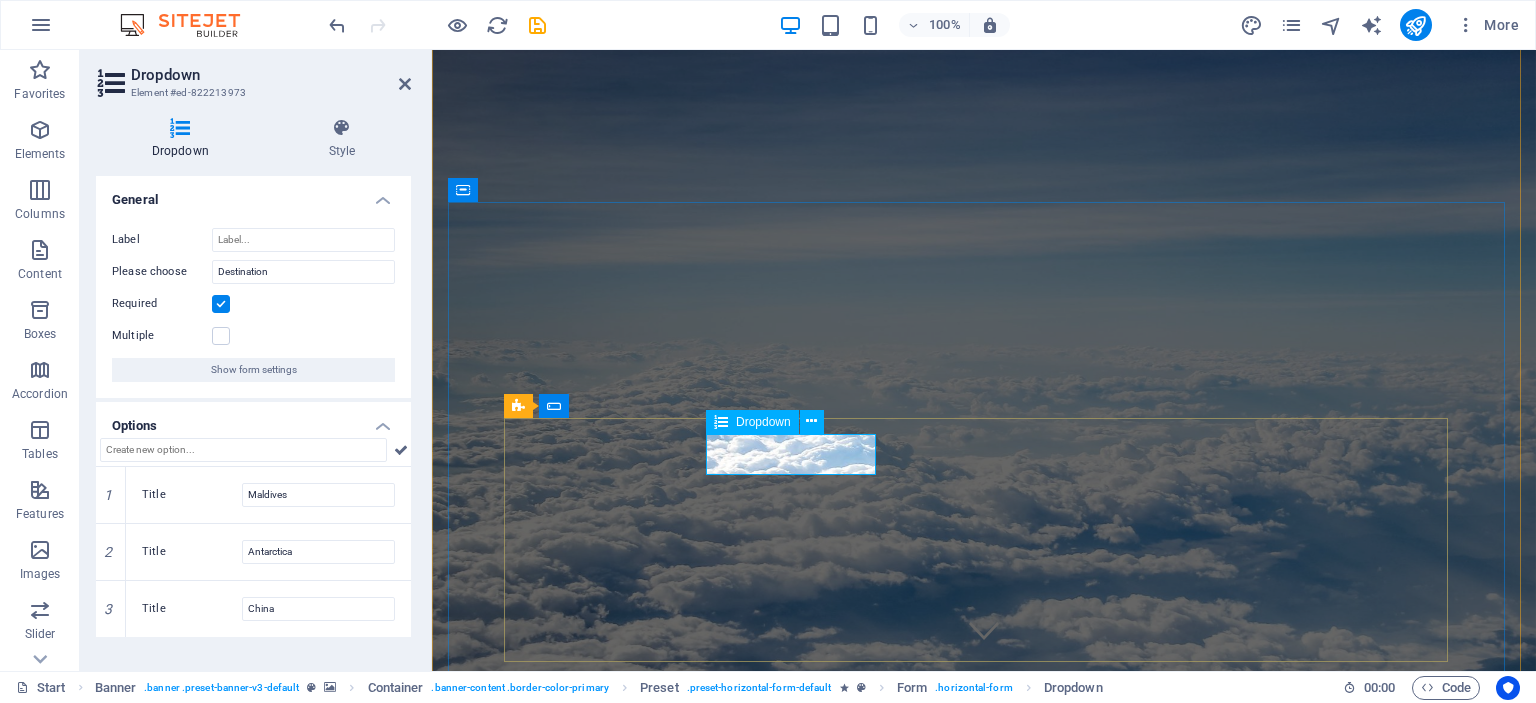 click on "Destination
Maldives
Antarctica
China" 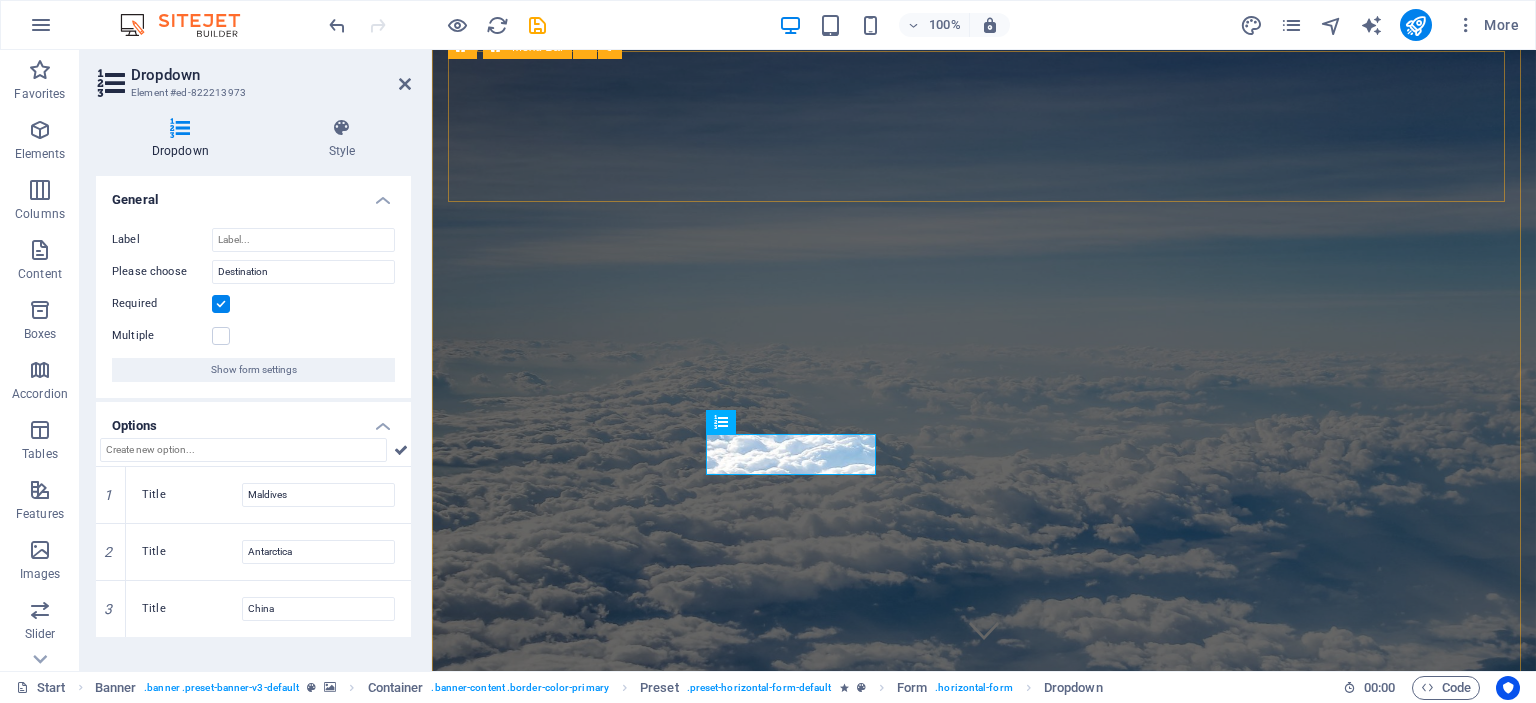click on "Start Destinations Monthly Specials All Destinations Our promises to you Partners Contact" at bounding box center (984, 875) 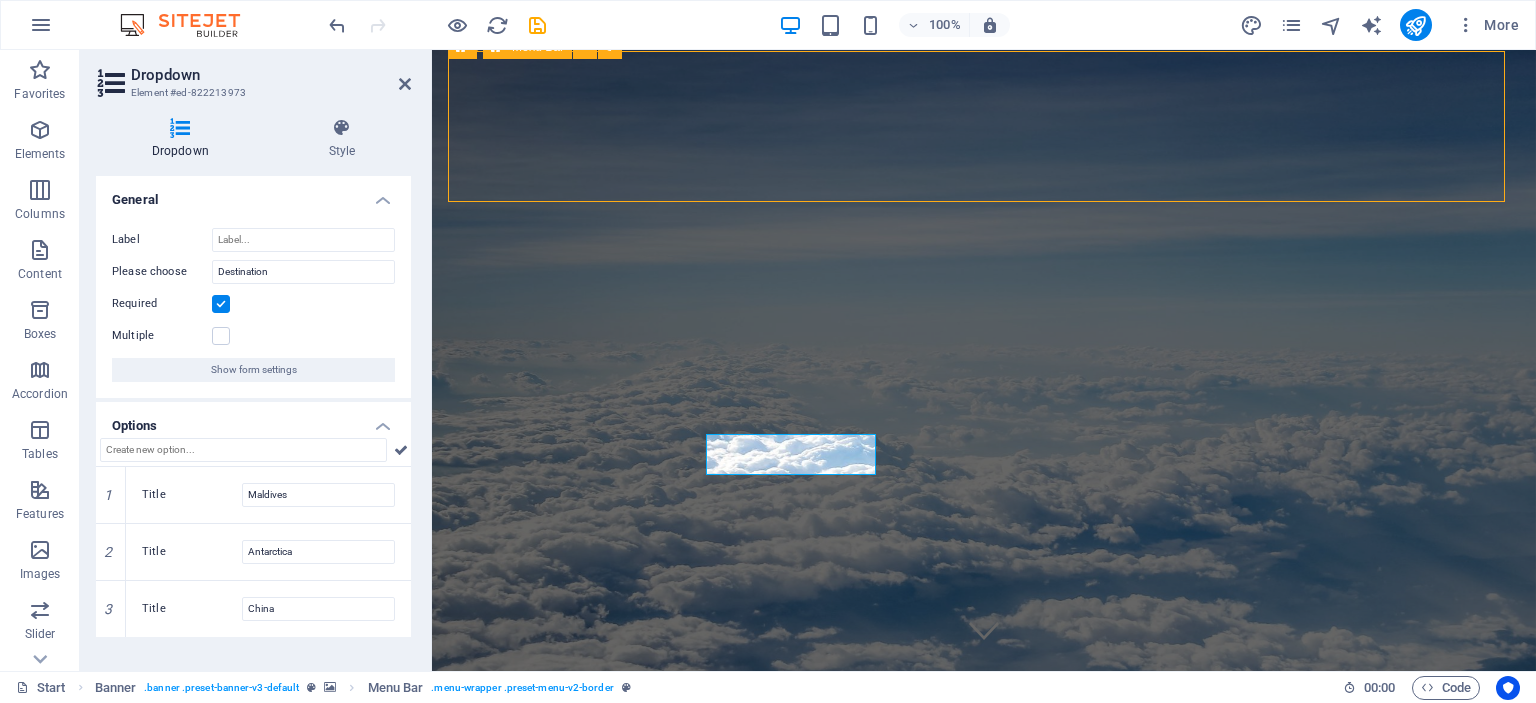 click on "Start Destinations Monthly Specials All Destinations Our promises to you Partners Contact" at bounding box center [984, 875] 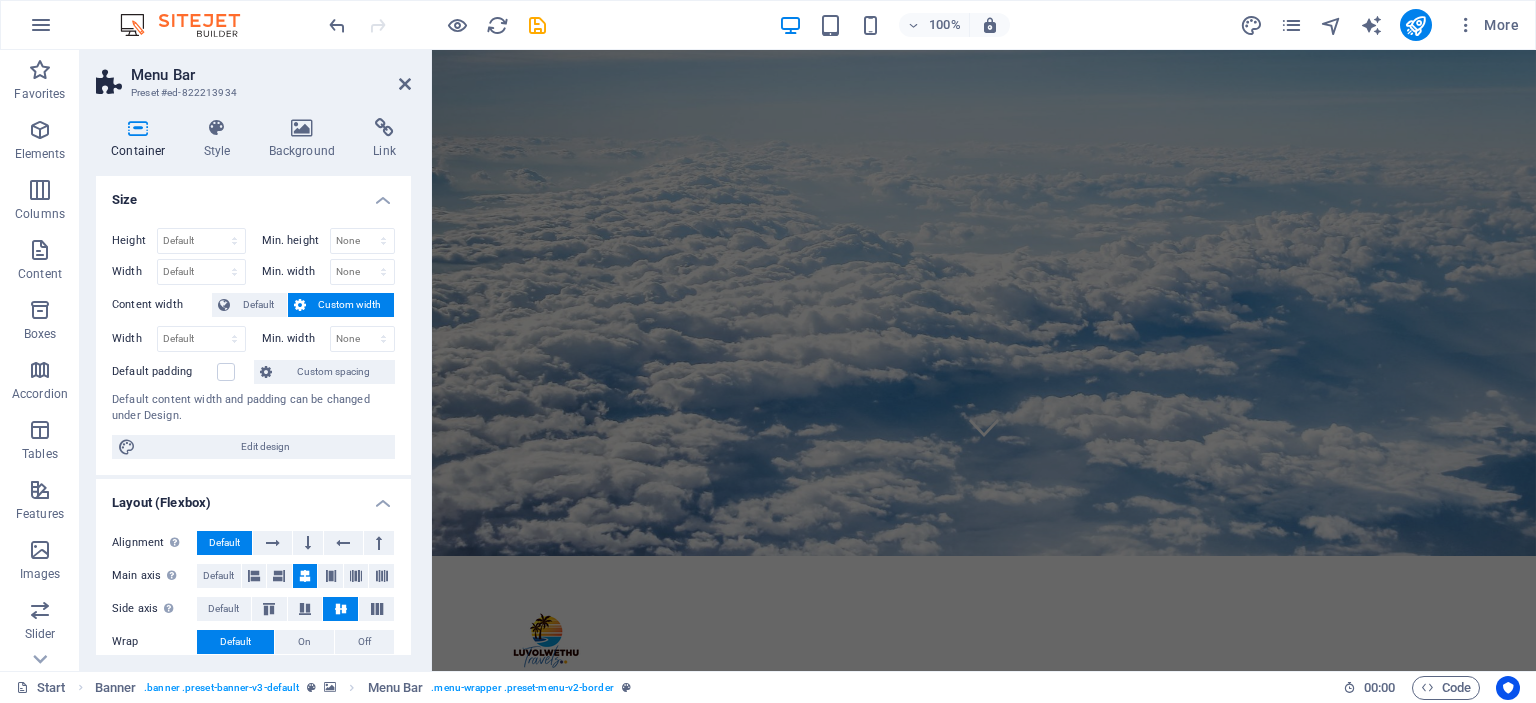 scroll, scrollTop: 0, scrollLeft: 0, axis: both 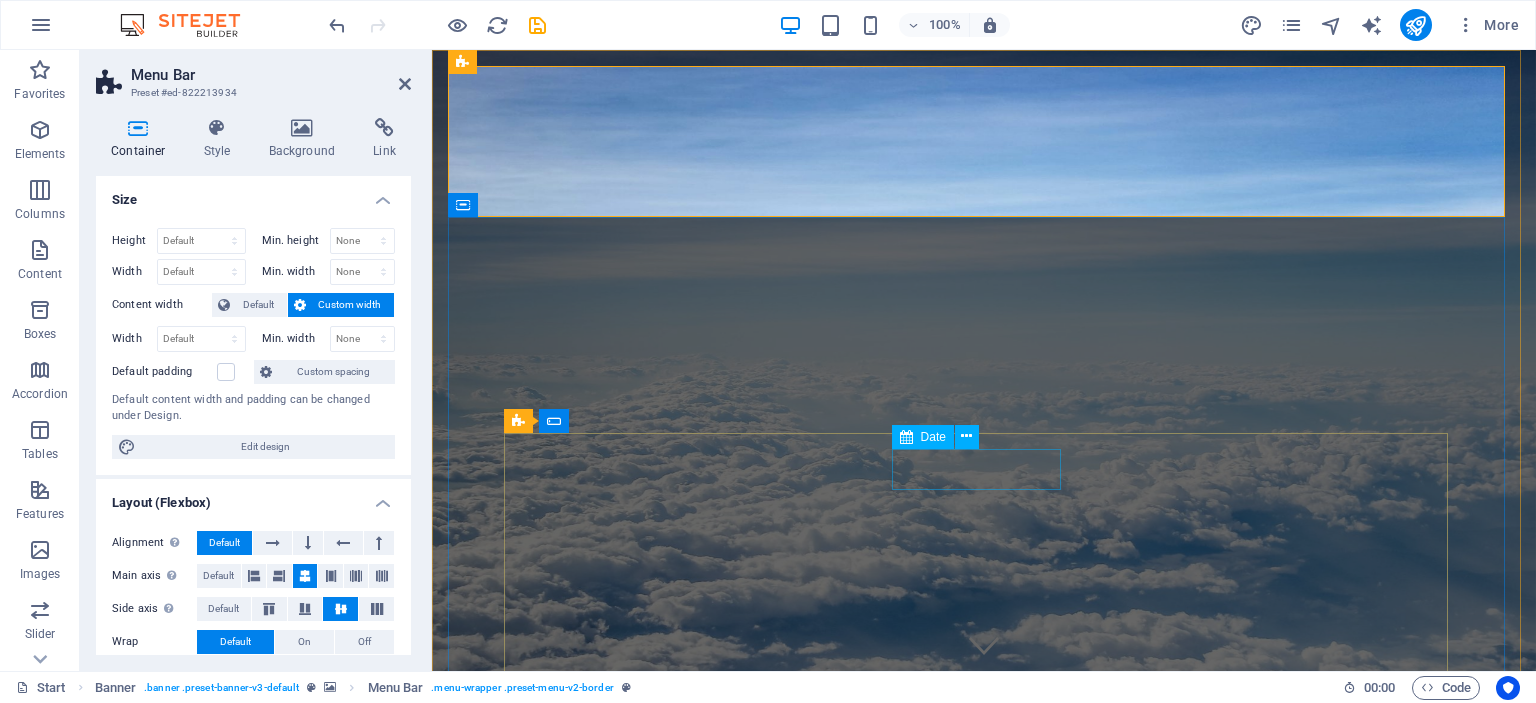 click 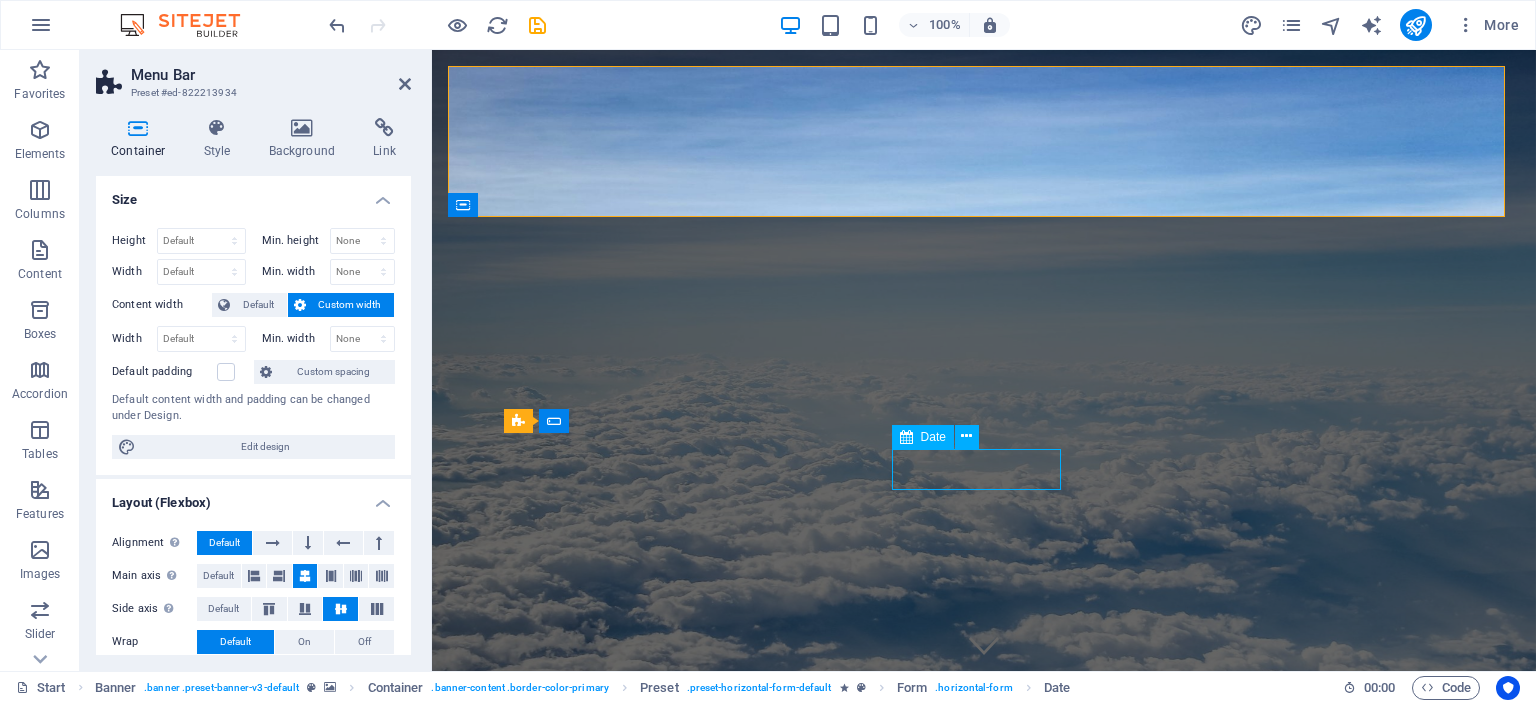 click 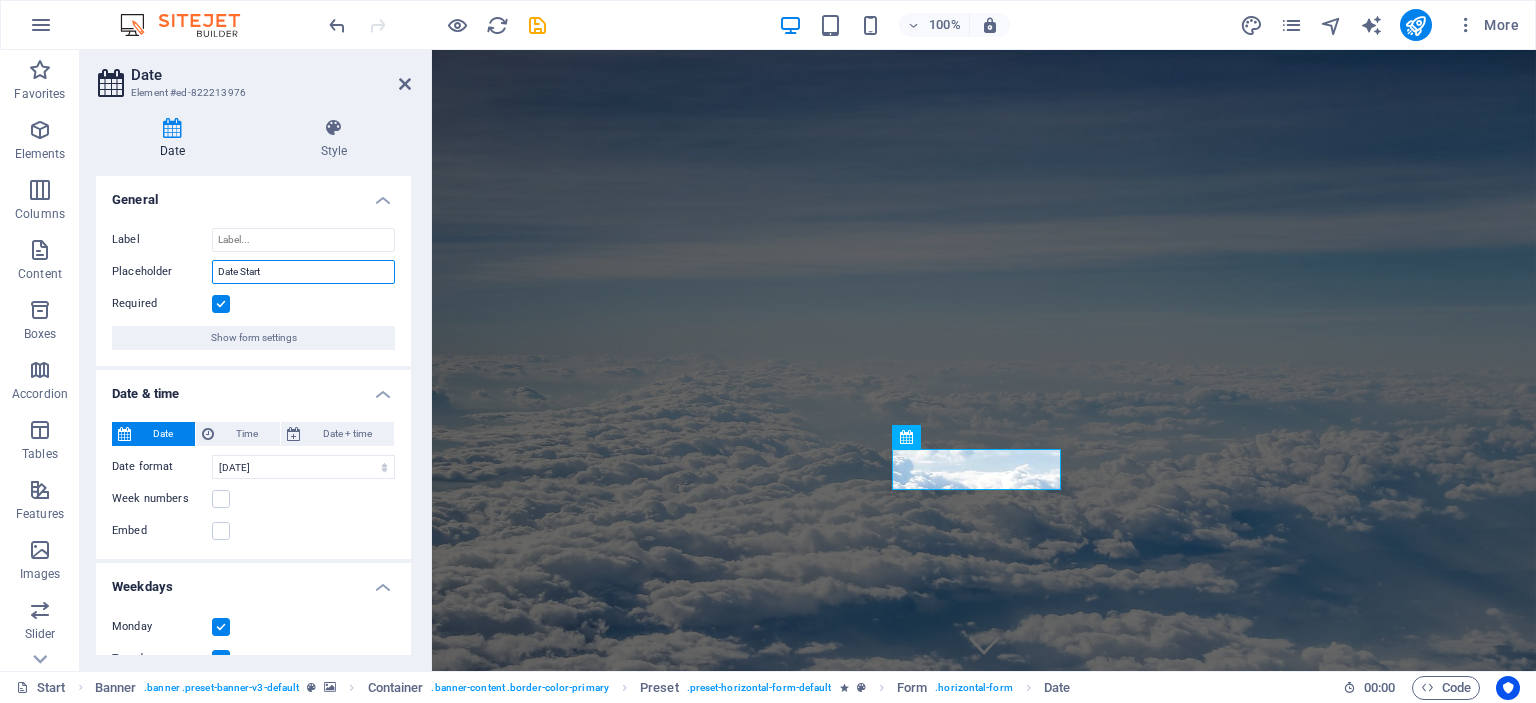 drag, startPoint x: 267, startPoint y: 270, endPoint x: 160, endPoint y: 244, distance: 110.11358 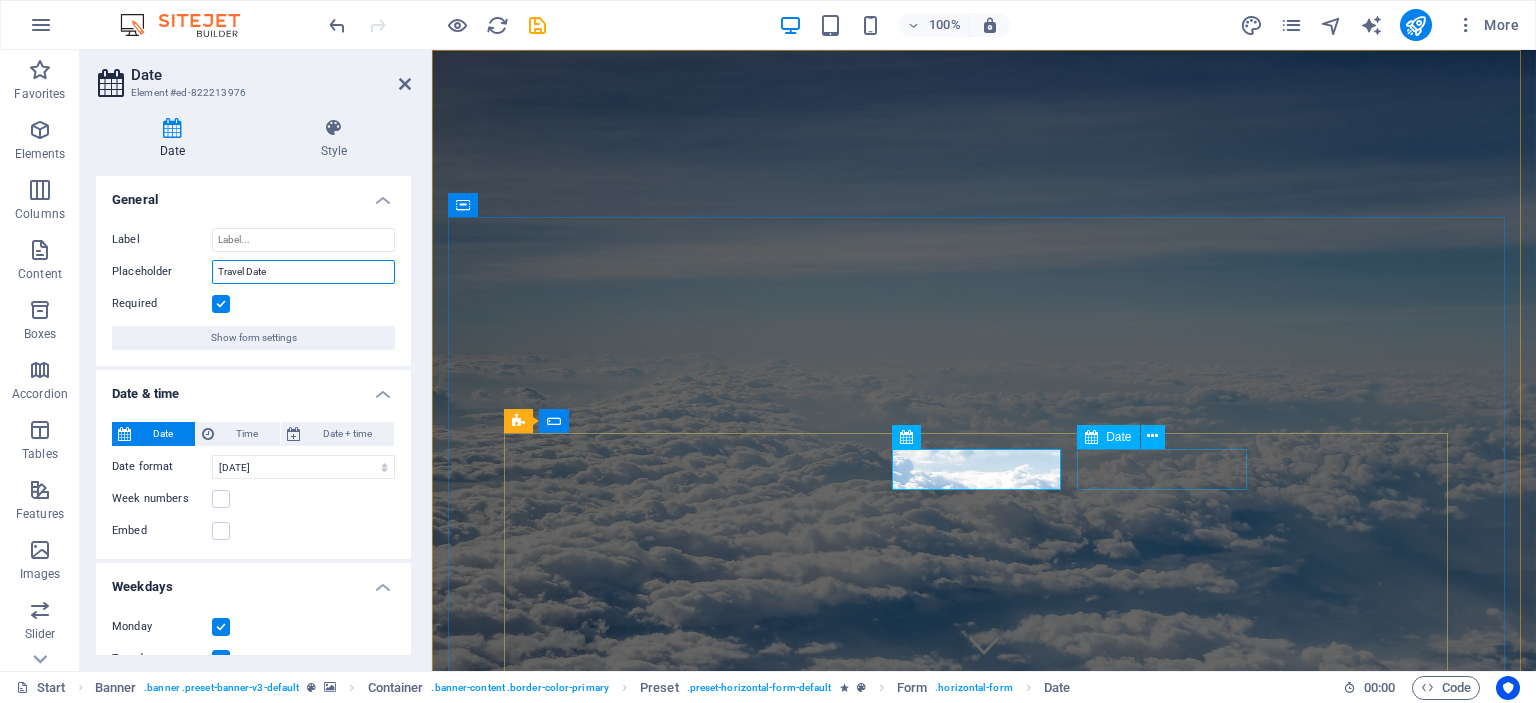 type on "Travel Date" 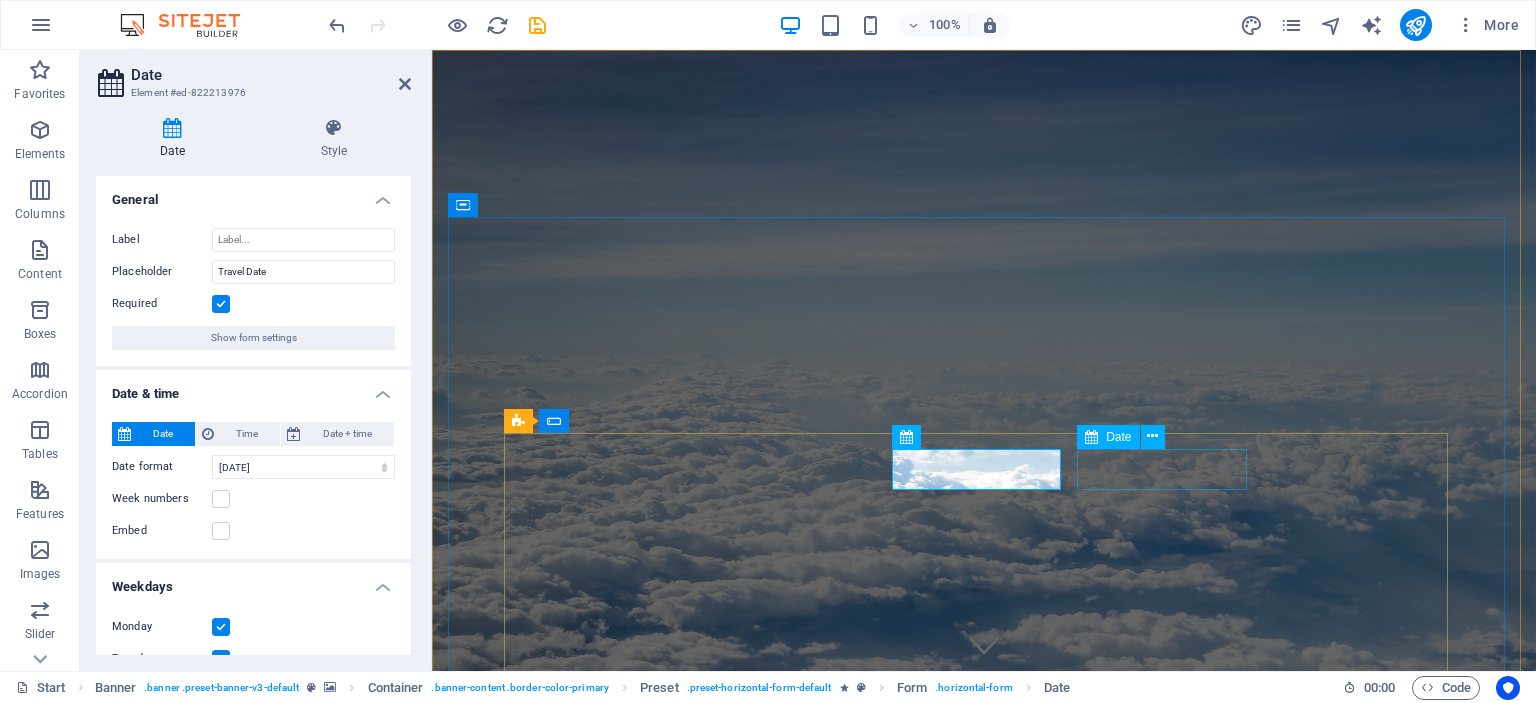 click 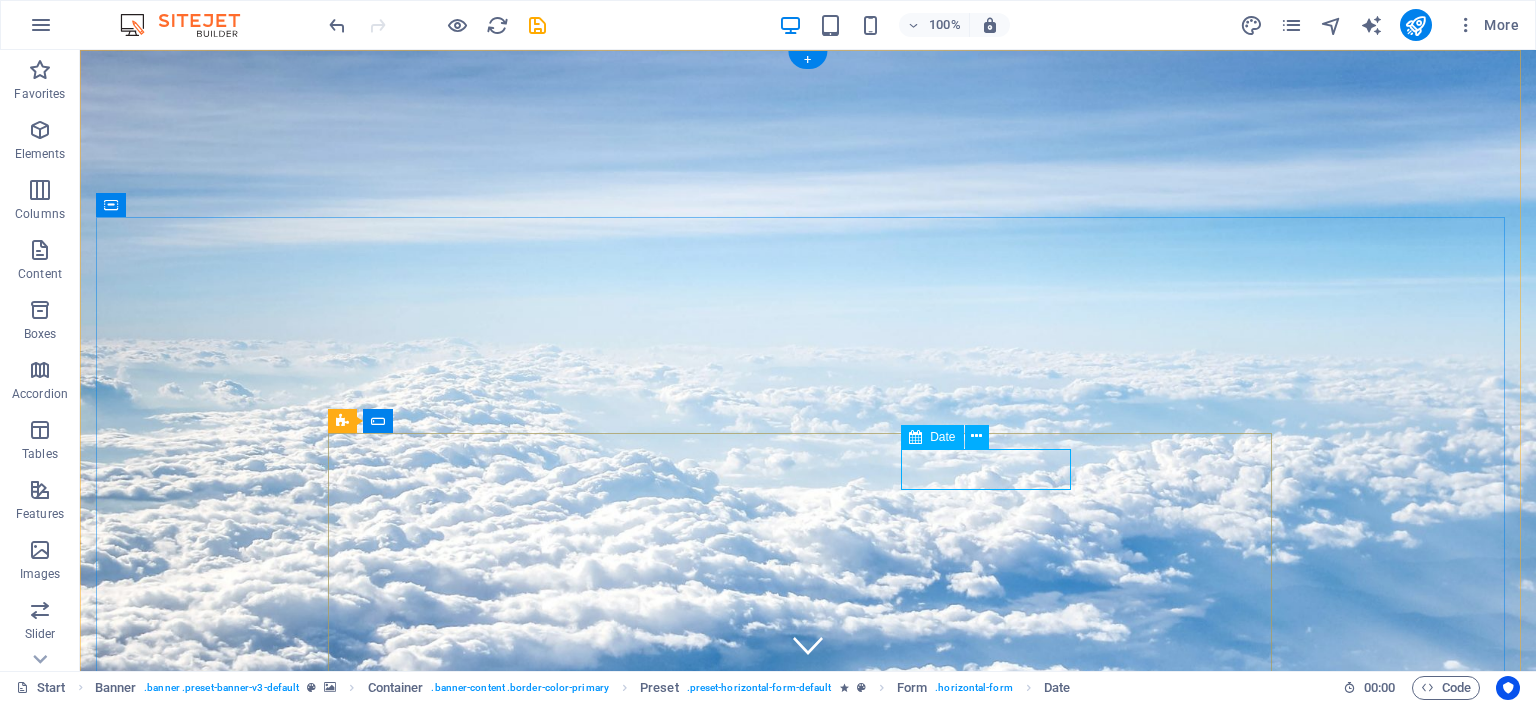 click 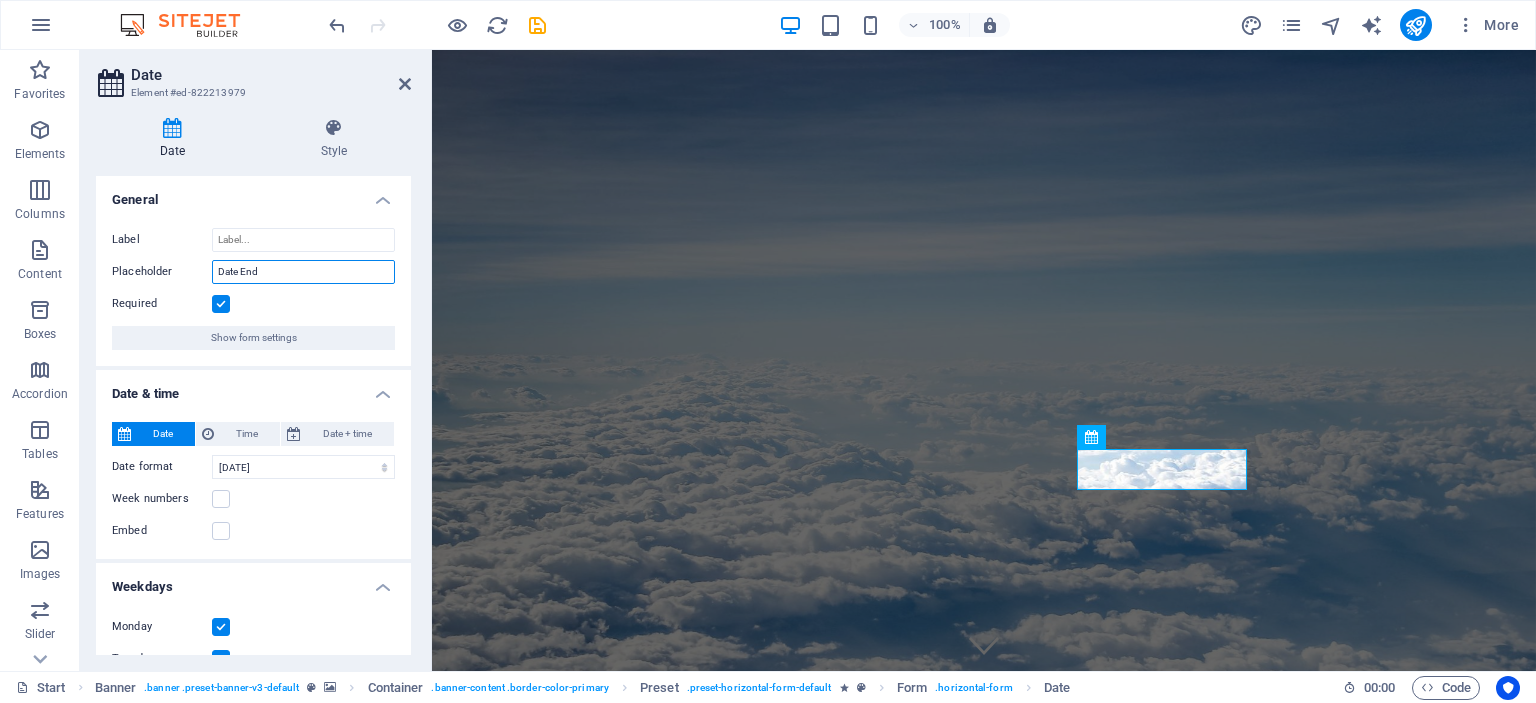 drag, startPoint x: 190, startPoint y: 270, endPoint x: 166, endPoint y: 270, distance: 24 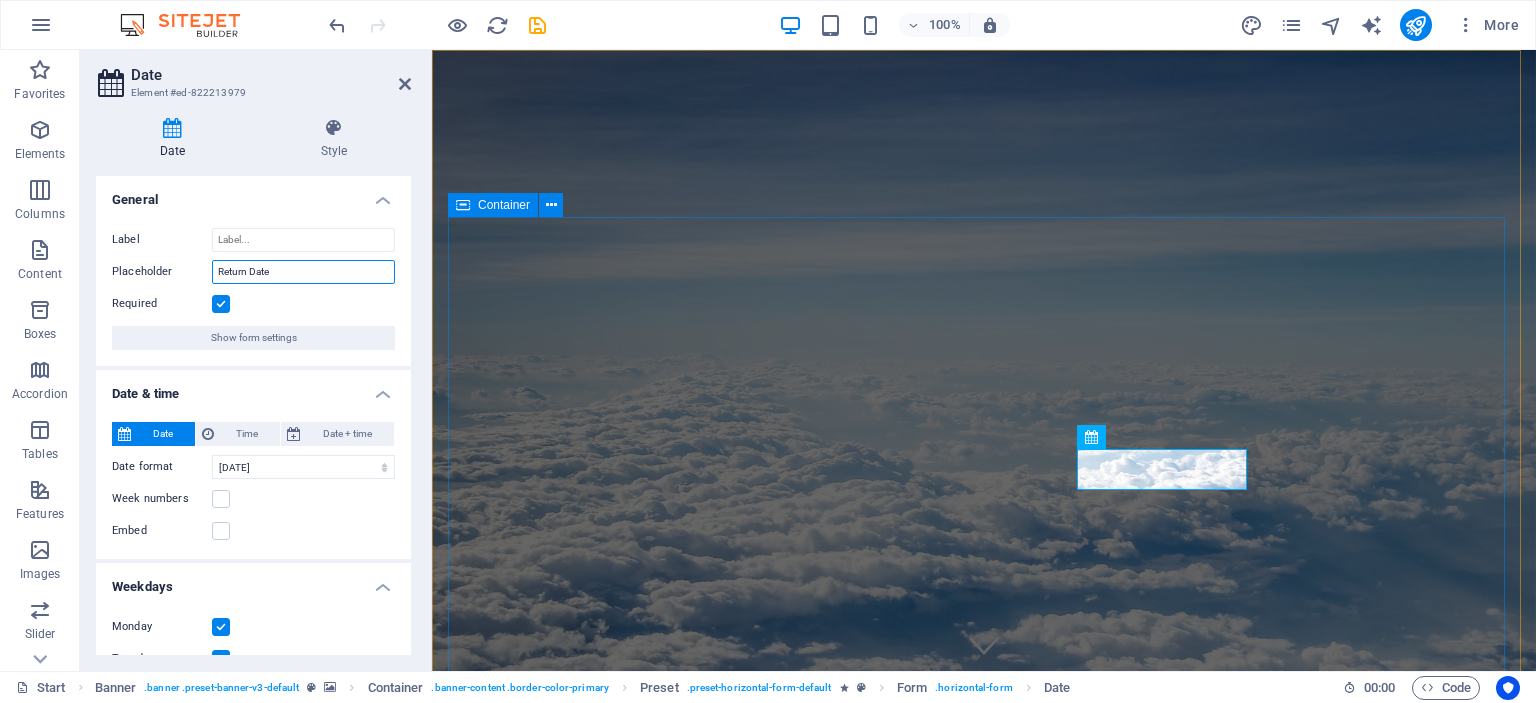type on "Return Date" 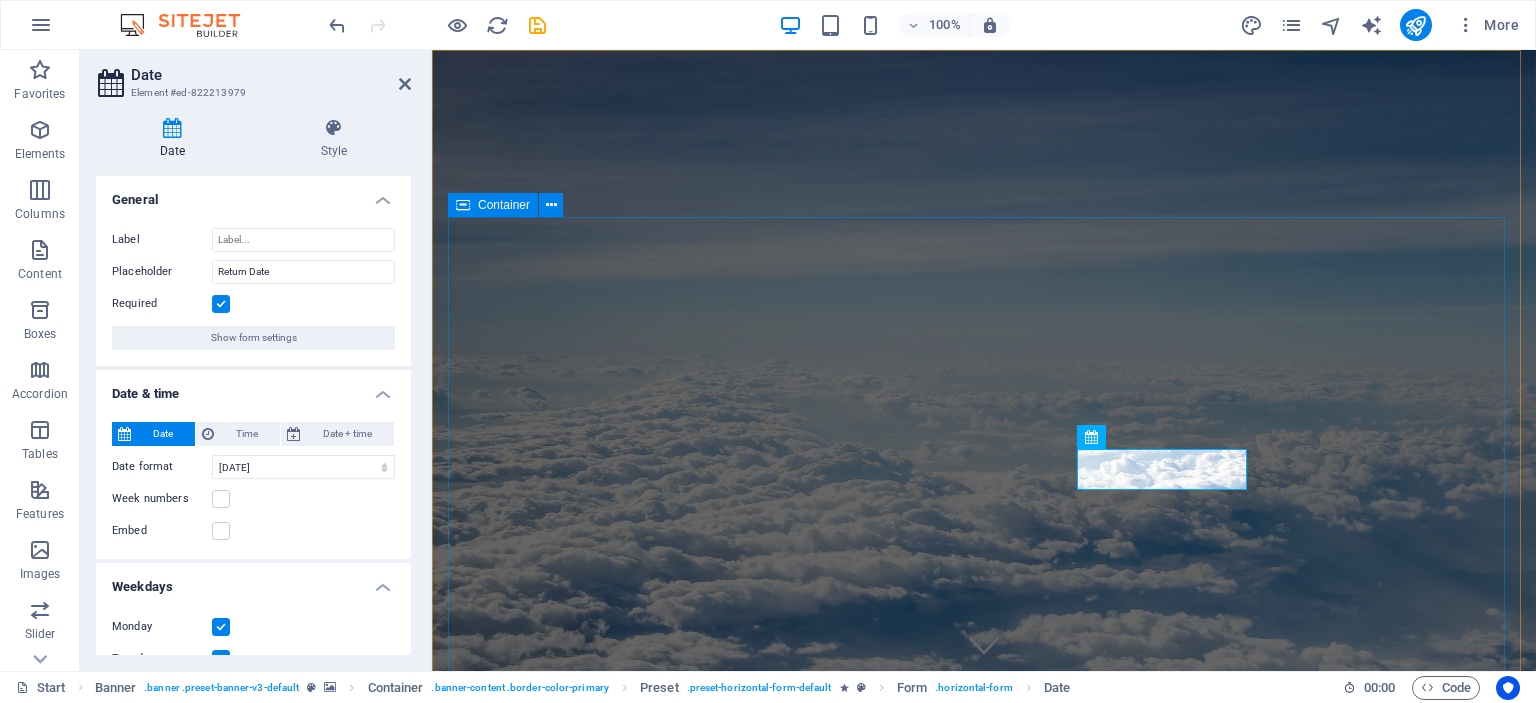 click on "No destination  is too far away
Destination
Maldives
Antarctica
China
Submit   I have read and understand the privacy policy. Unreadable? Load new" at bounding box center (984, 1310) 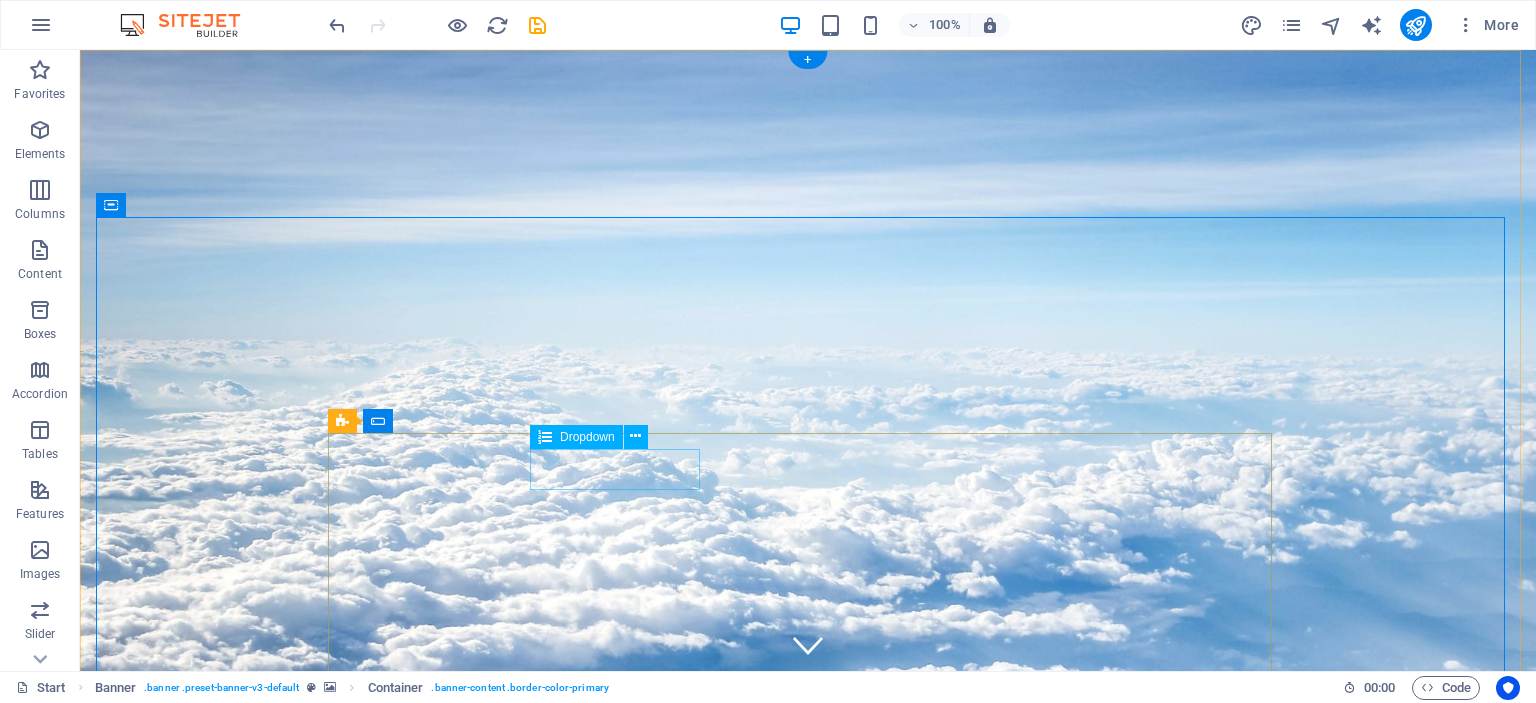 click on "Destination
Maldives
Antarctica
China" 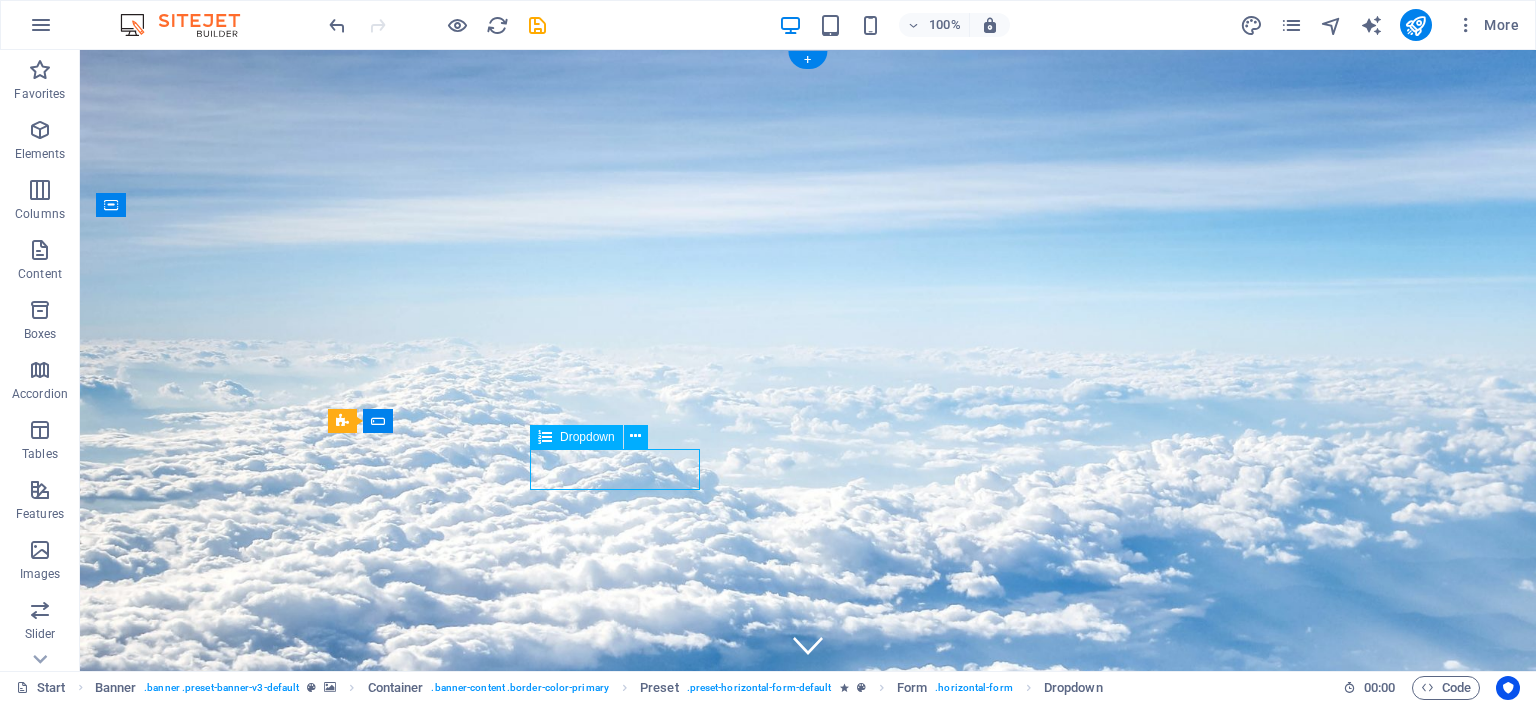 click on "Destination
Maldives
Antarctica
China" 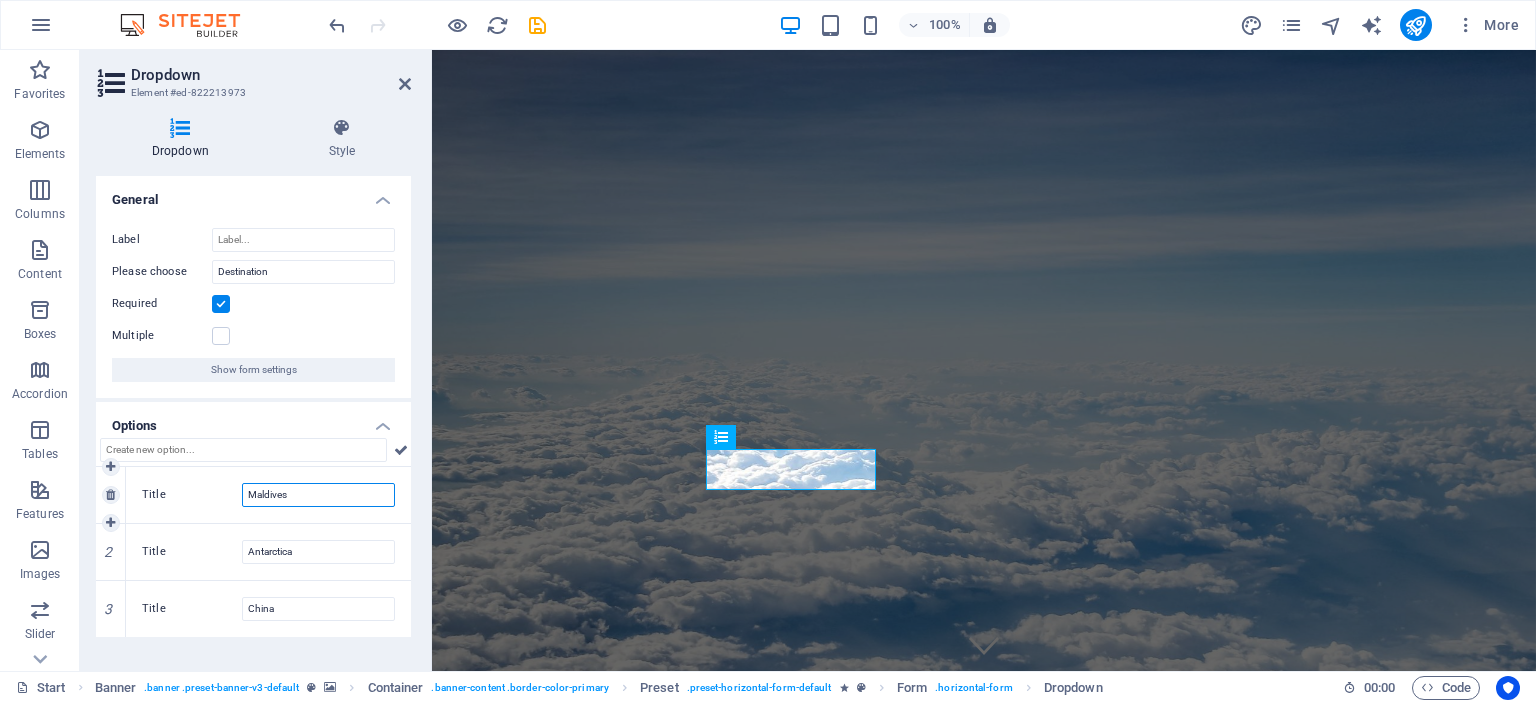 drag, startPoint x: 309, startPoint y: 496, endPoint x: 130, endPoint y: 474, distance: 180.3469 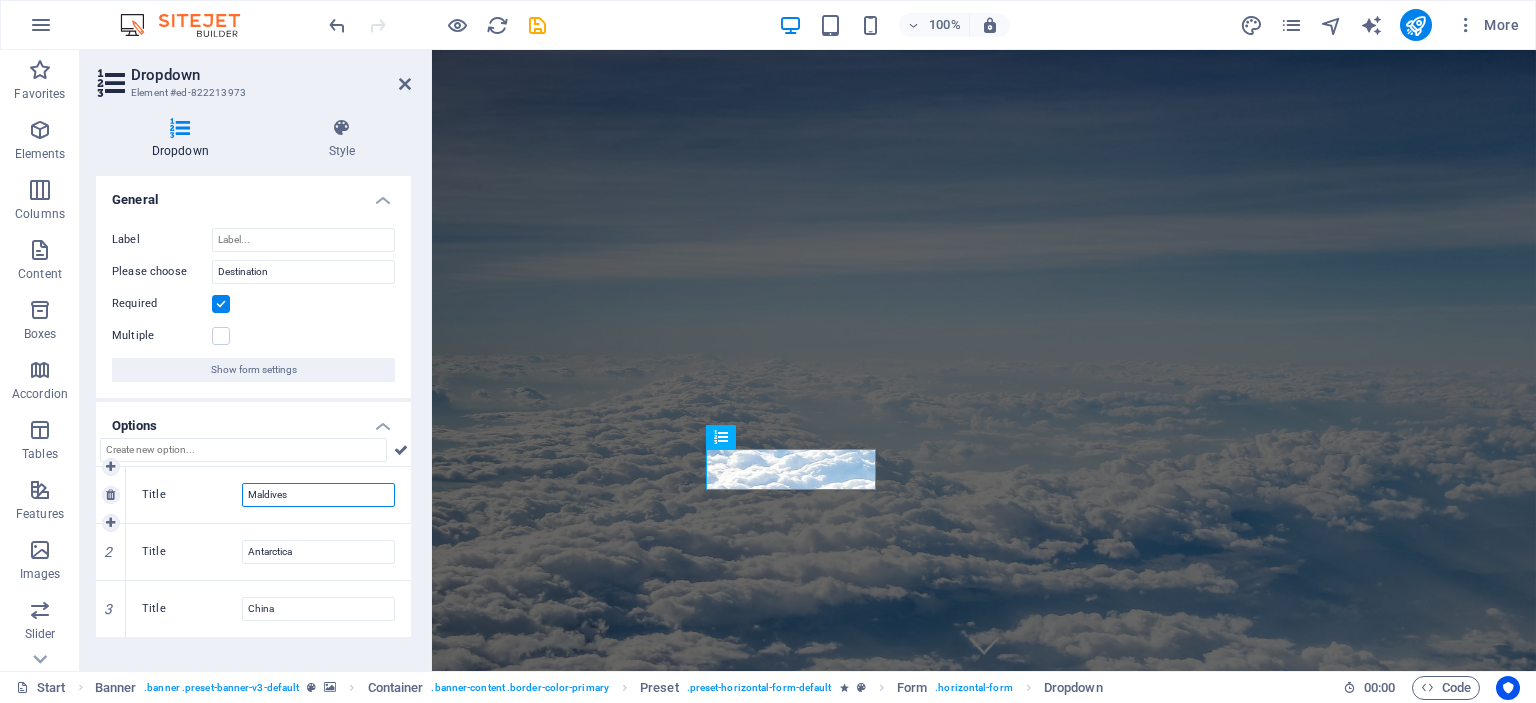 click on "Title Maldives" at bounding box center (268, 495) 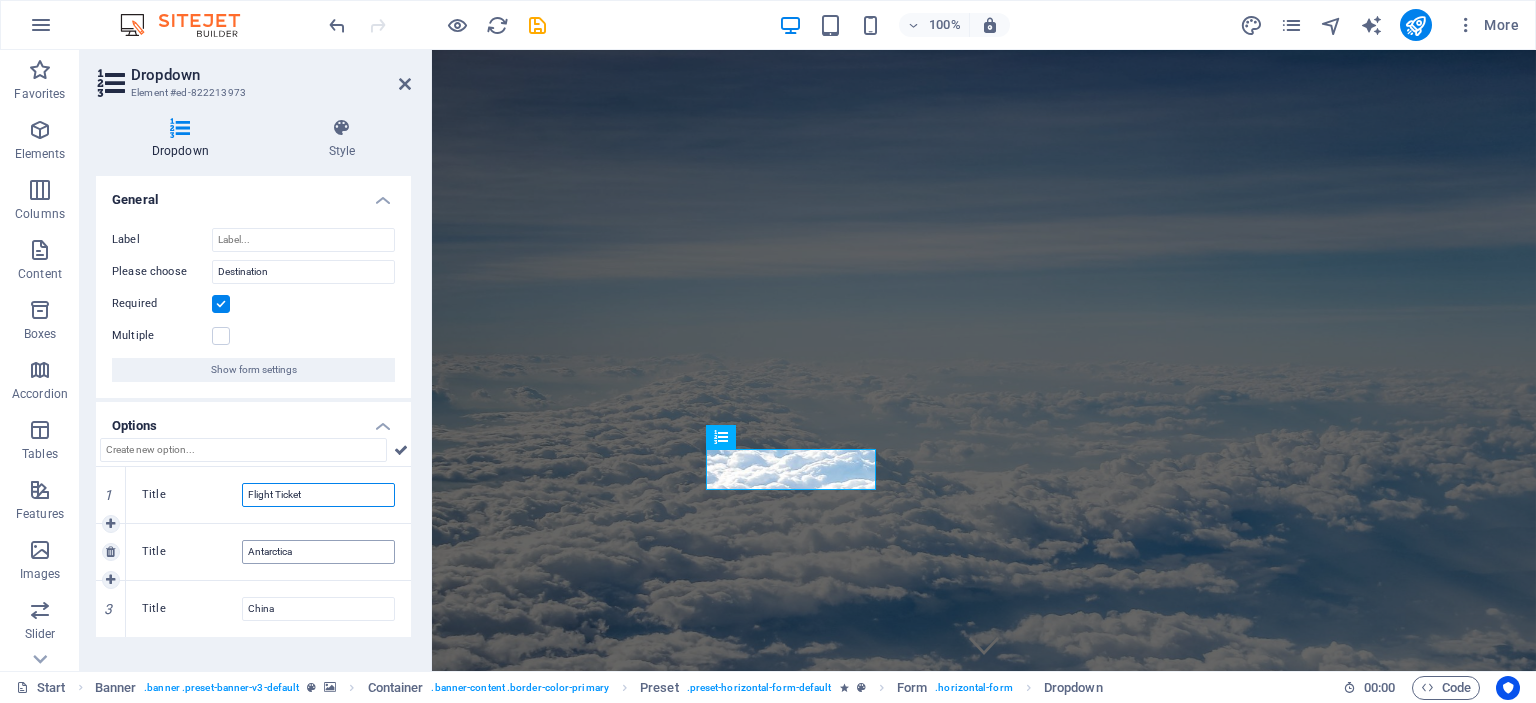 type on "Flight Ticket" 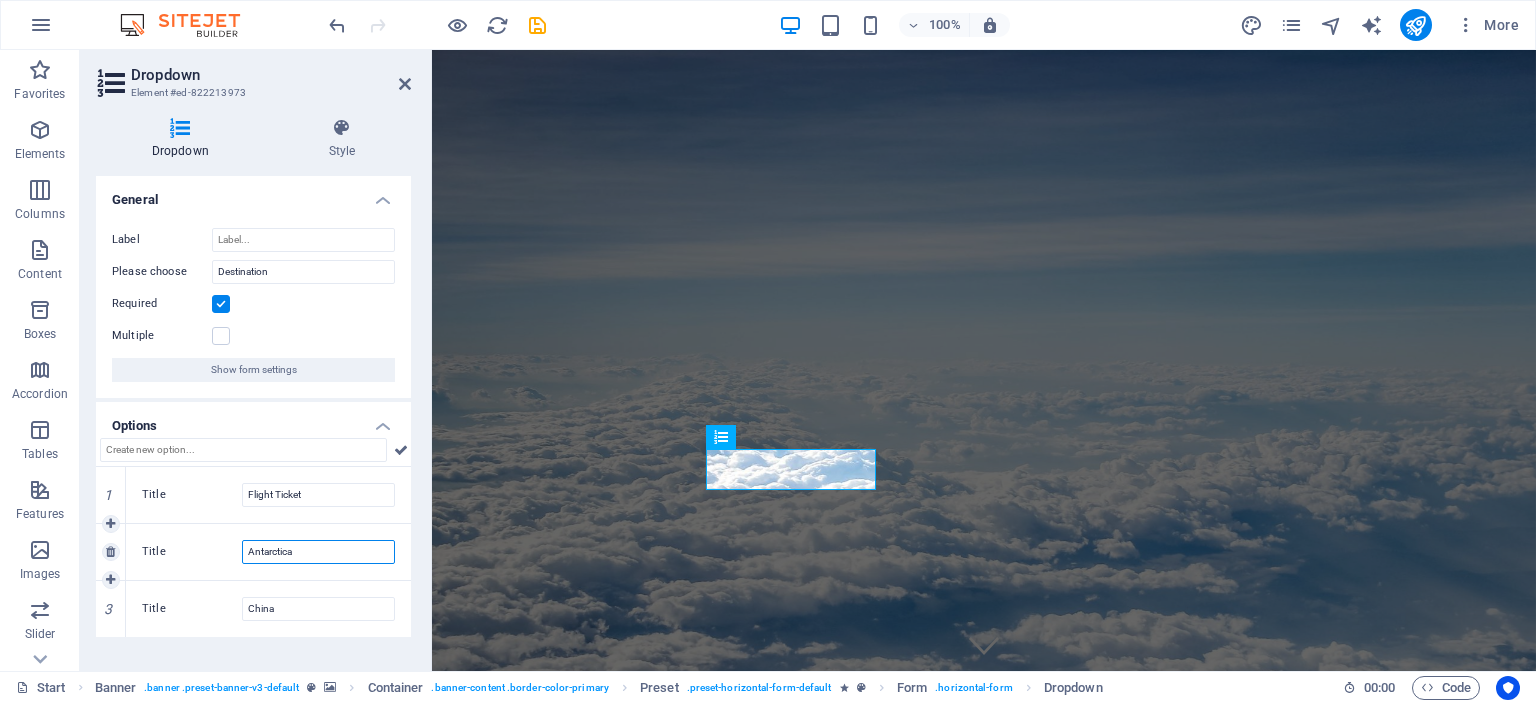 drag, startPoint x: 313, startPoint y: 552, endPoint x: 207, endPoint y: 547, distance: 106.11786 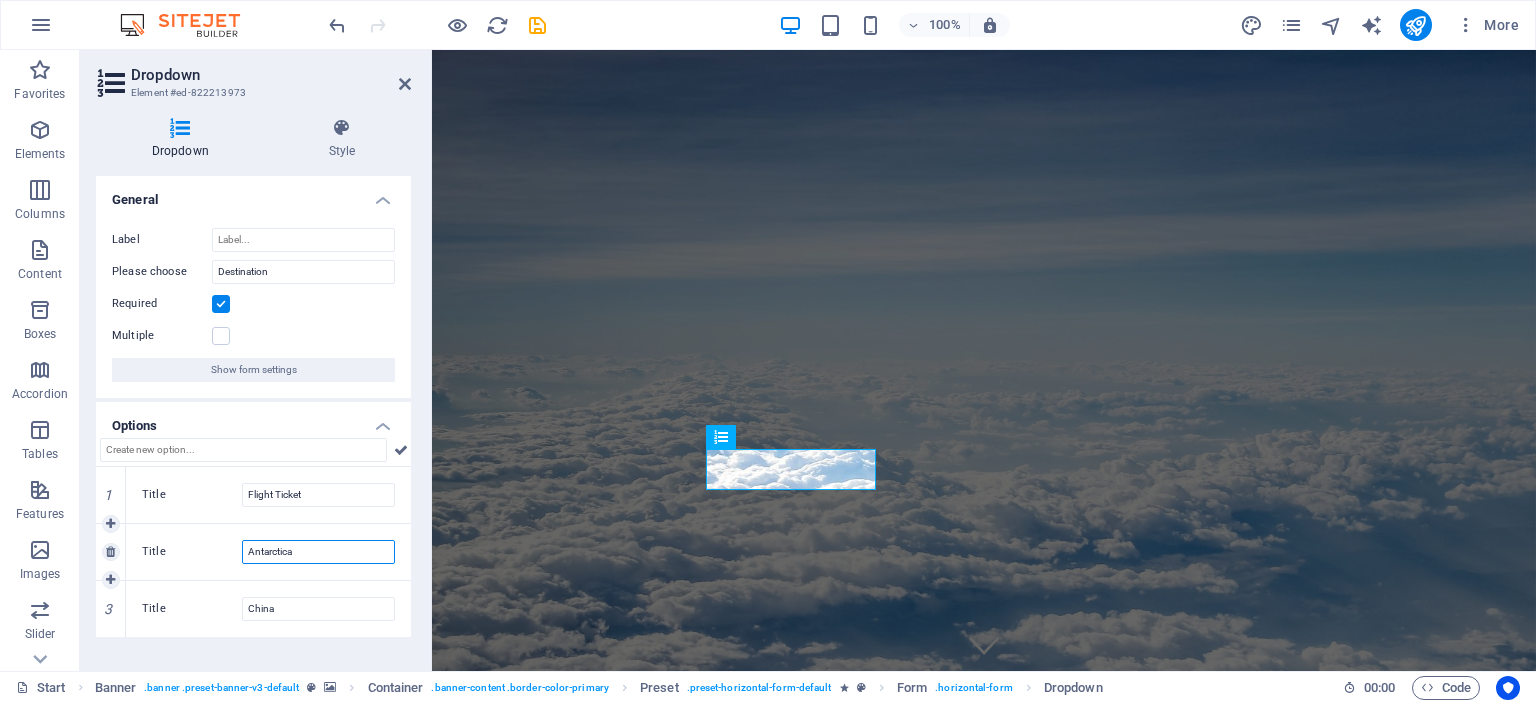 click on "Title Antarctica" at bounding box center [268, 552] 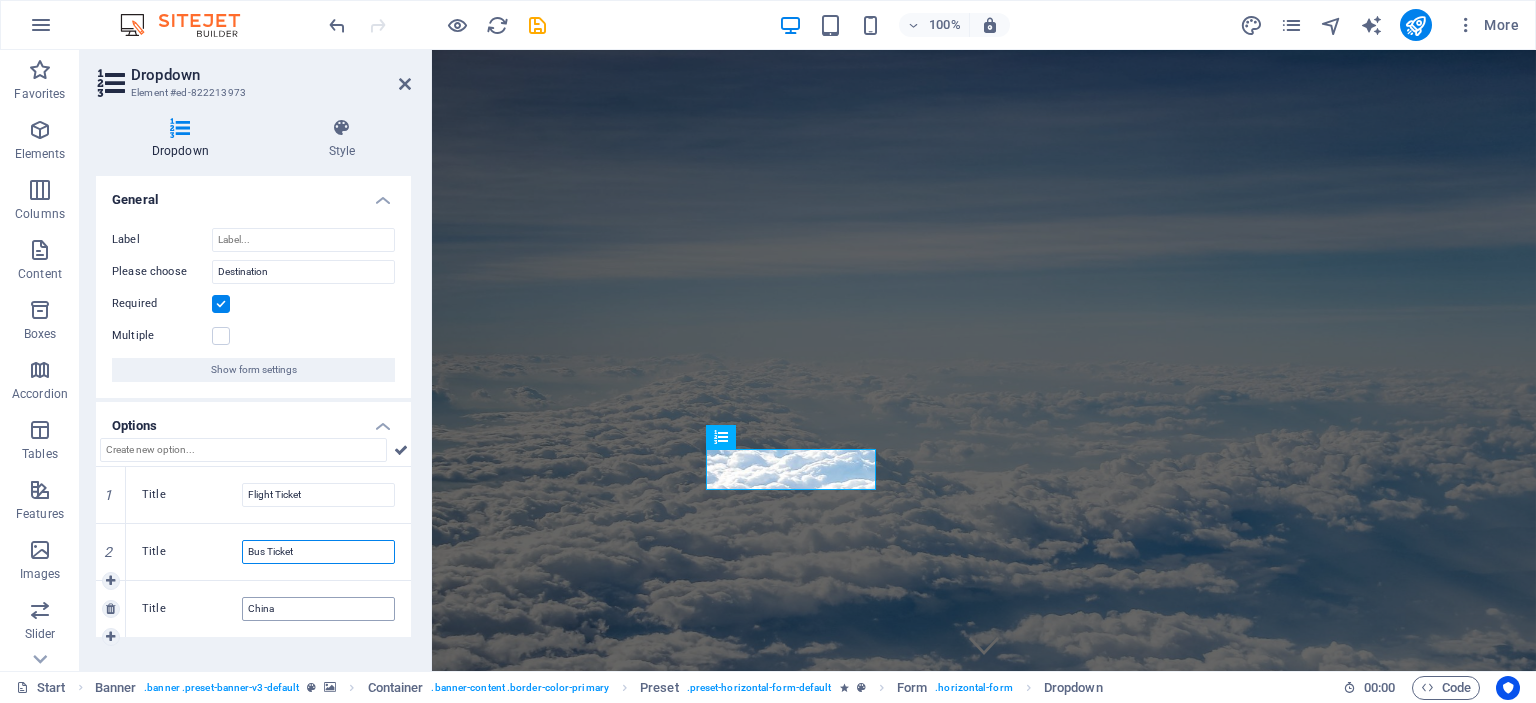 type on "Bus Ticket" 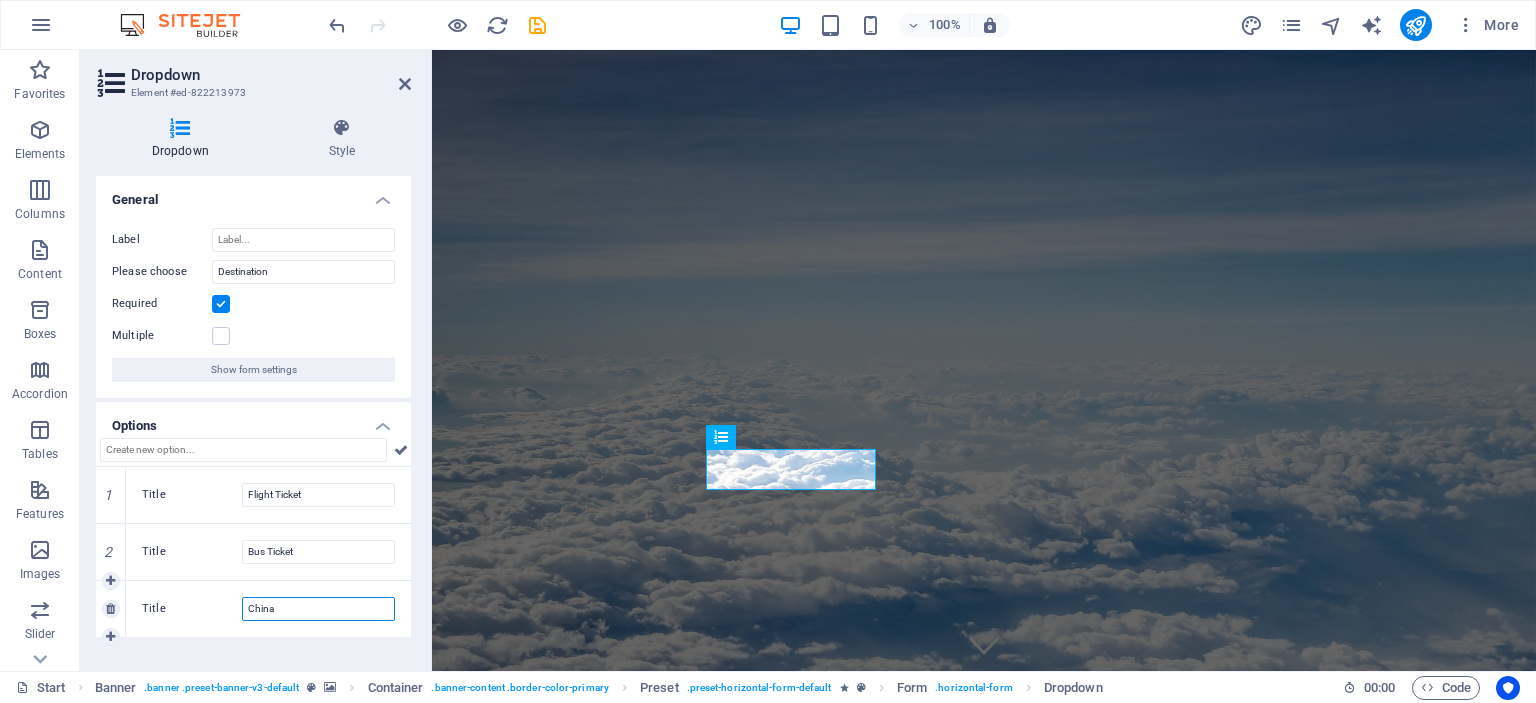 drag, startPoint x: 290, startPoint y: 609, endPoint x: 212, endPoint y: 605, distance: 78.10249 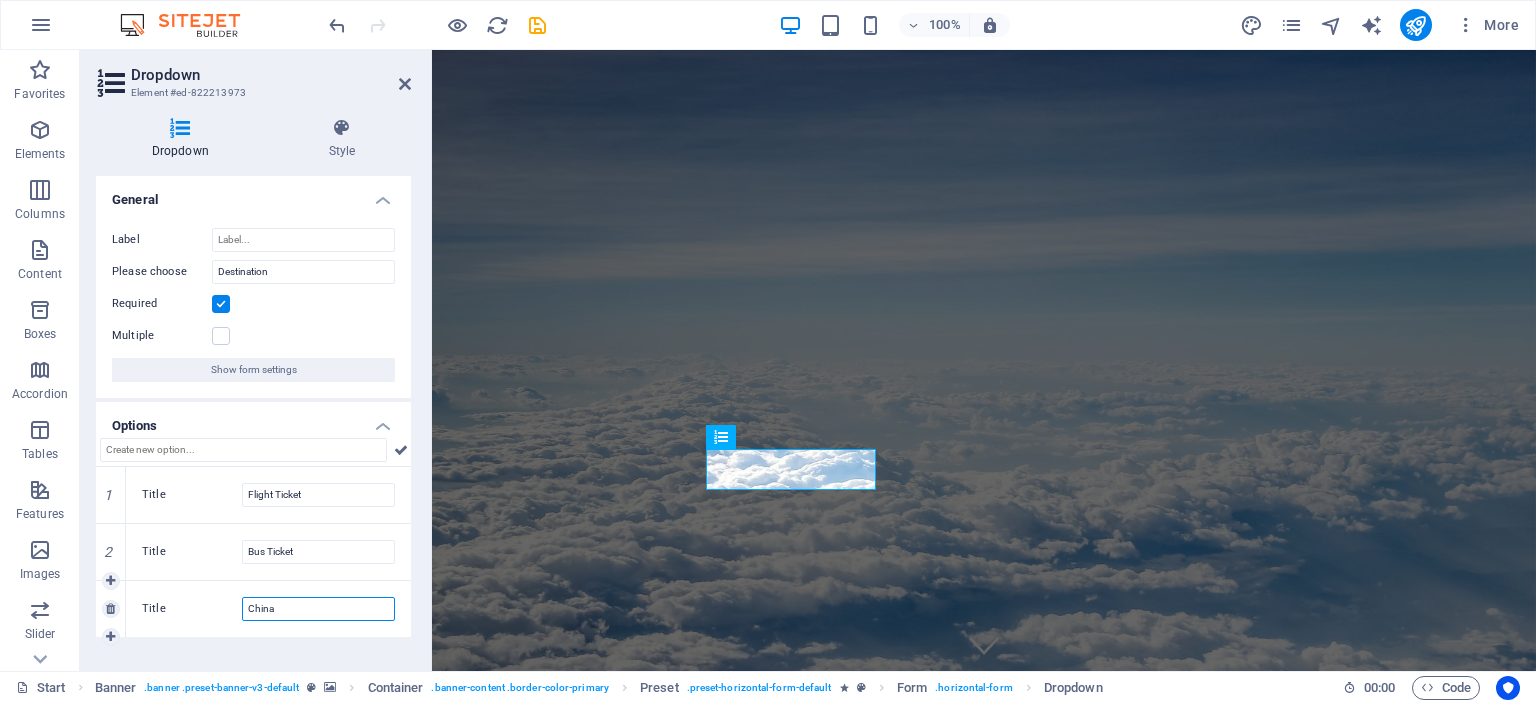 click on "Title China" at bounding box center [268, 609] 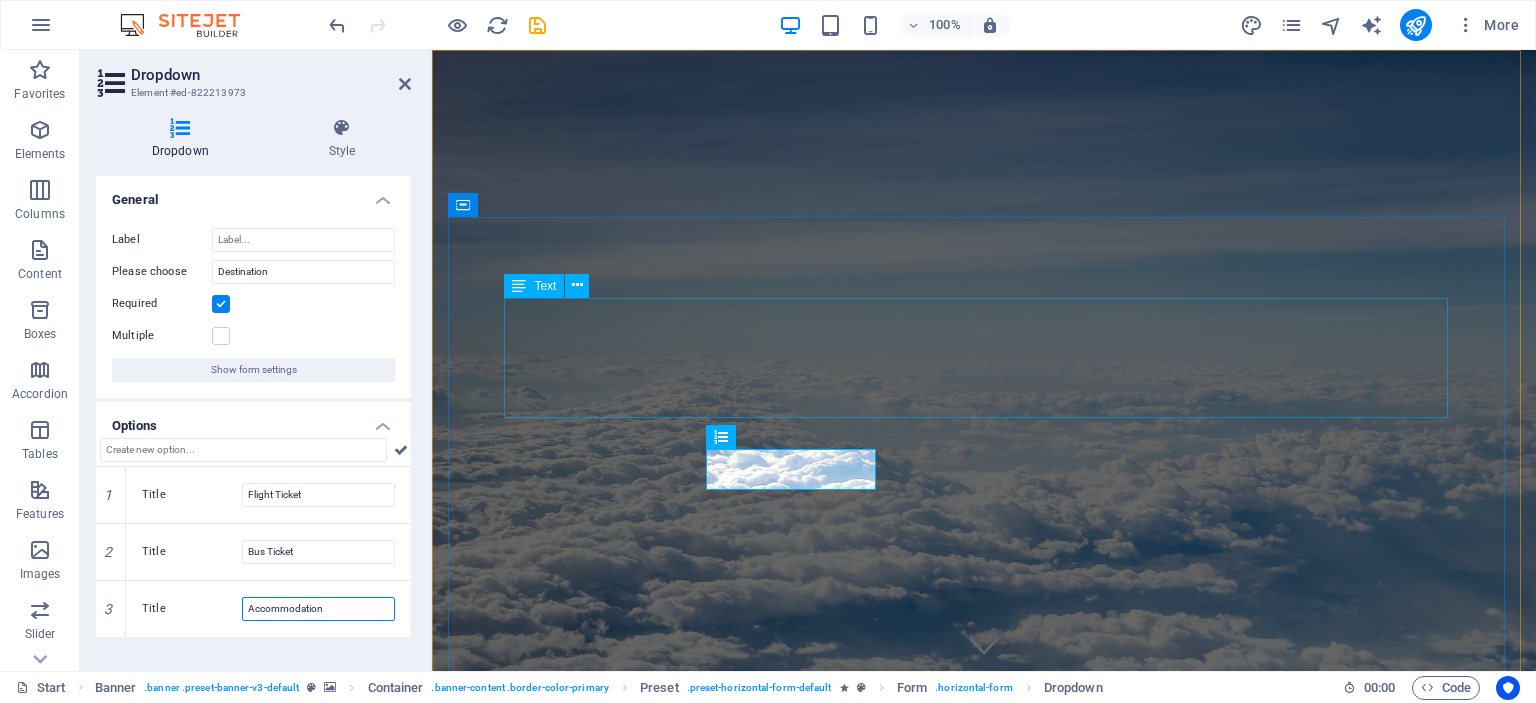 click on "Text" at bounding box center (545, 286) 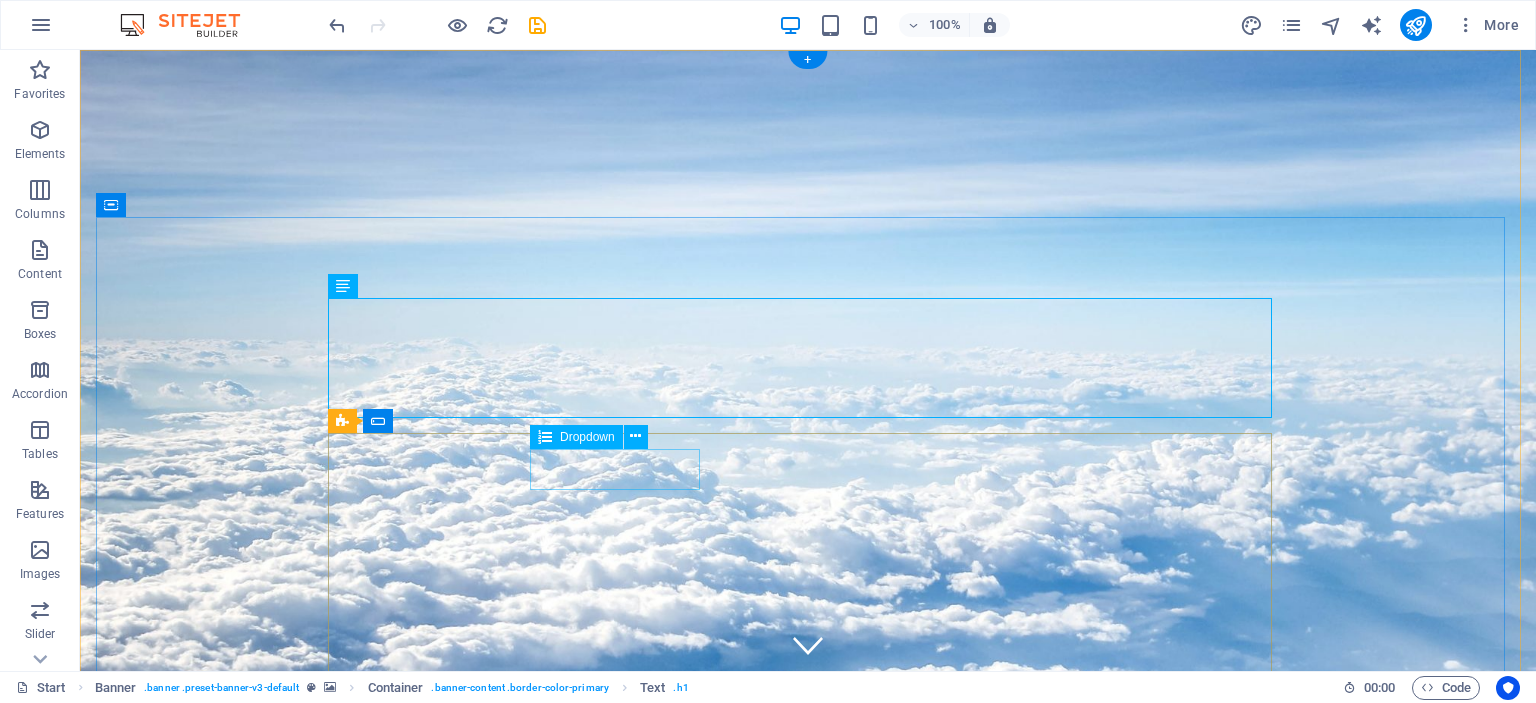 click on "Destination
Flight Ticket Bus Ticket Accommodation" 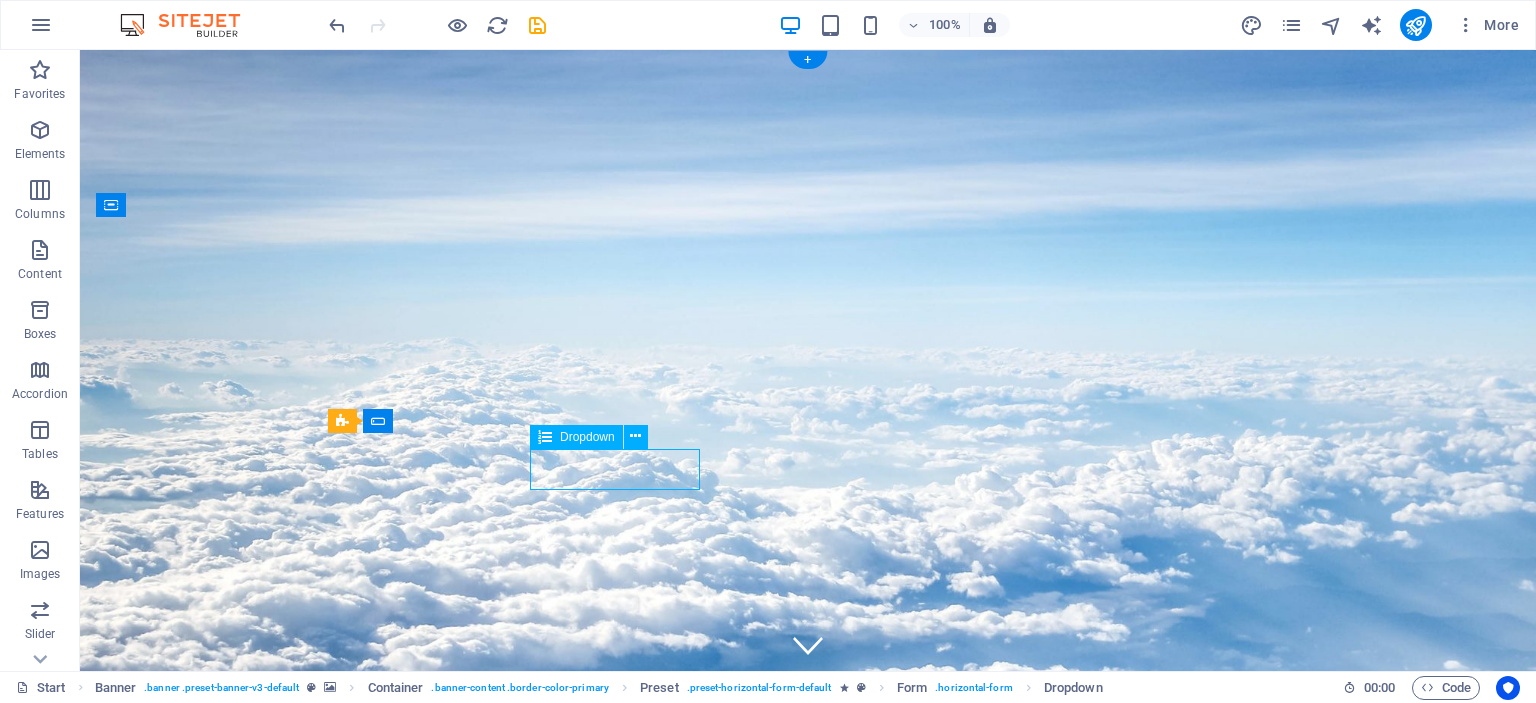 click on "Destination
Flight Ticket Bus Ticket Accommodation" 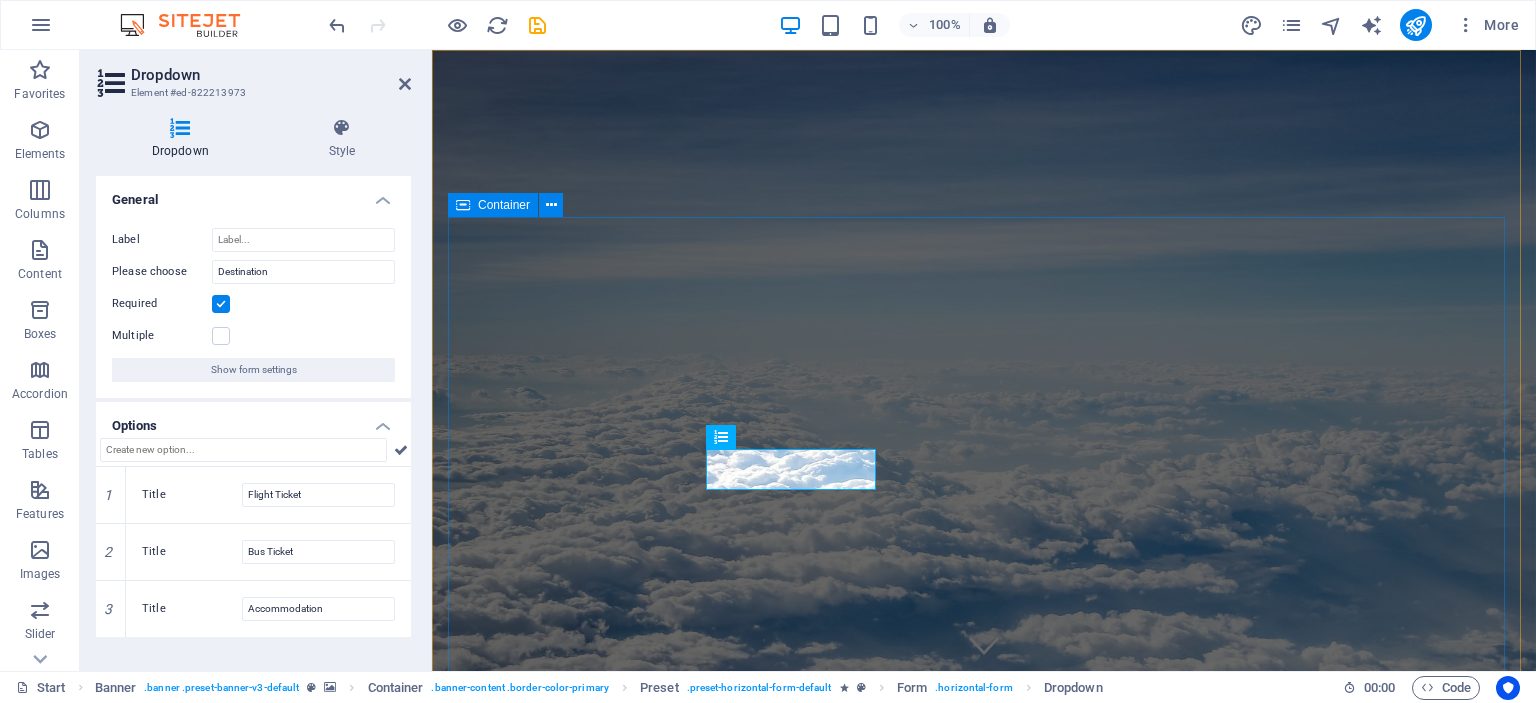 click on "No destination  is too far away
Destination
Flight Ticket Bus Ticket Accommodation Submit   I have read and understand the privacy policy. Unreadable? Load new" at bounding box center (984, 1310) 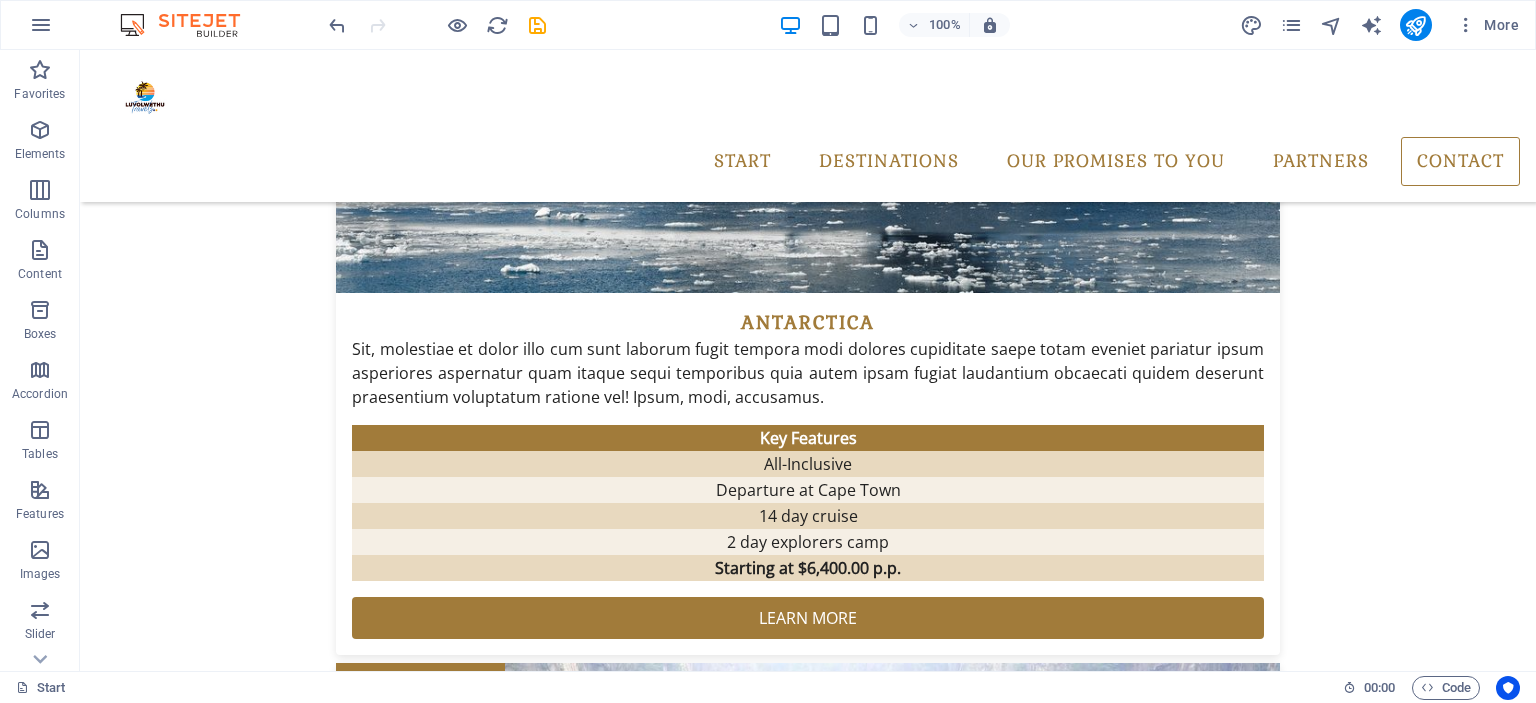 scroll, scrollTop: 4033, scrollLeft: 0, axis: vertical 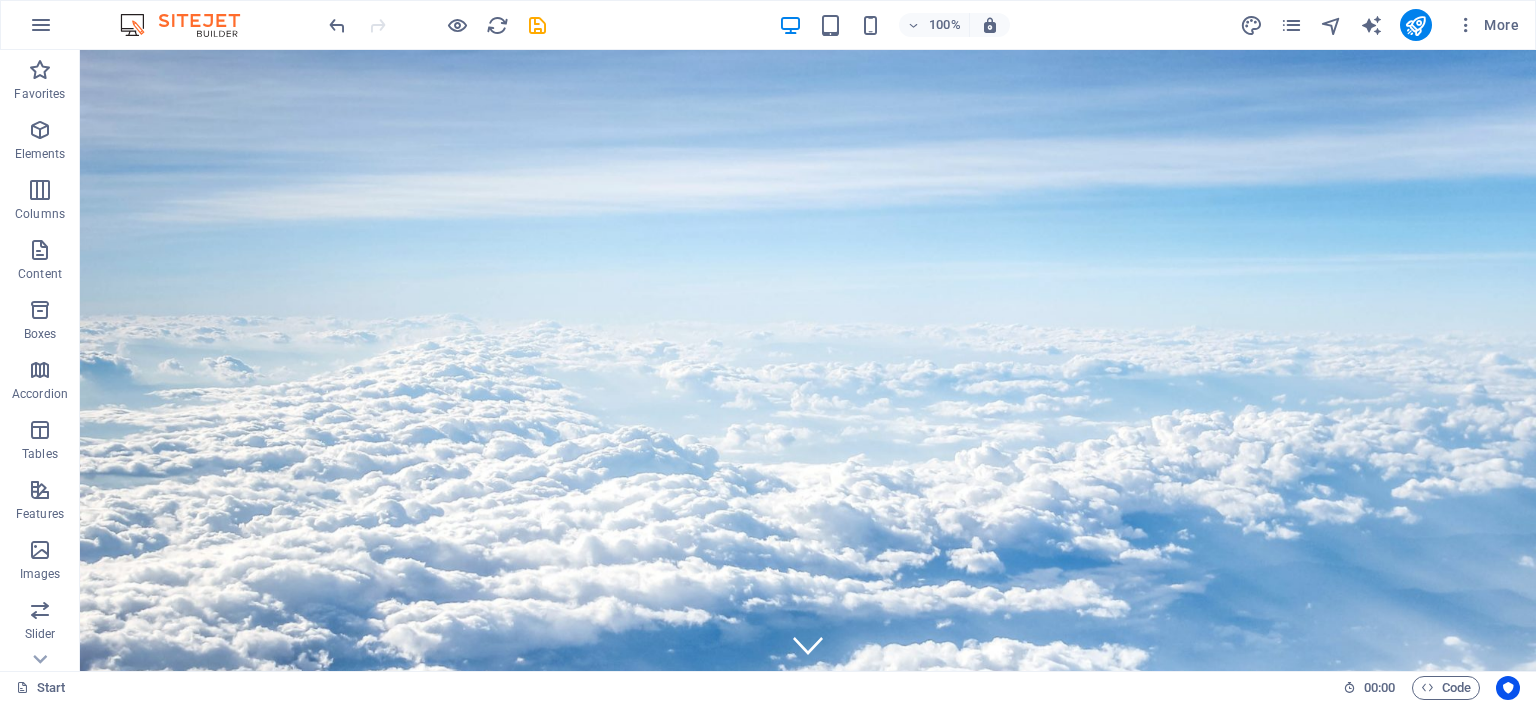 drag, startPoint x: 1527, startPoint y: 600, endPoint x: 1615, endPoint y: 74, distance: 533.3104 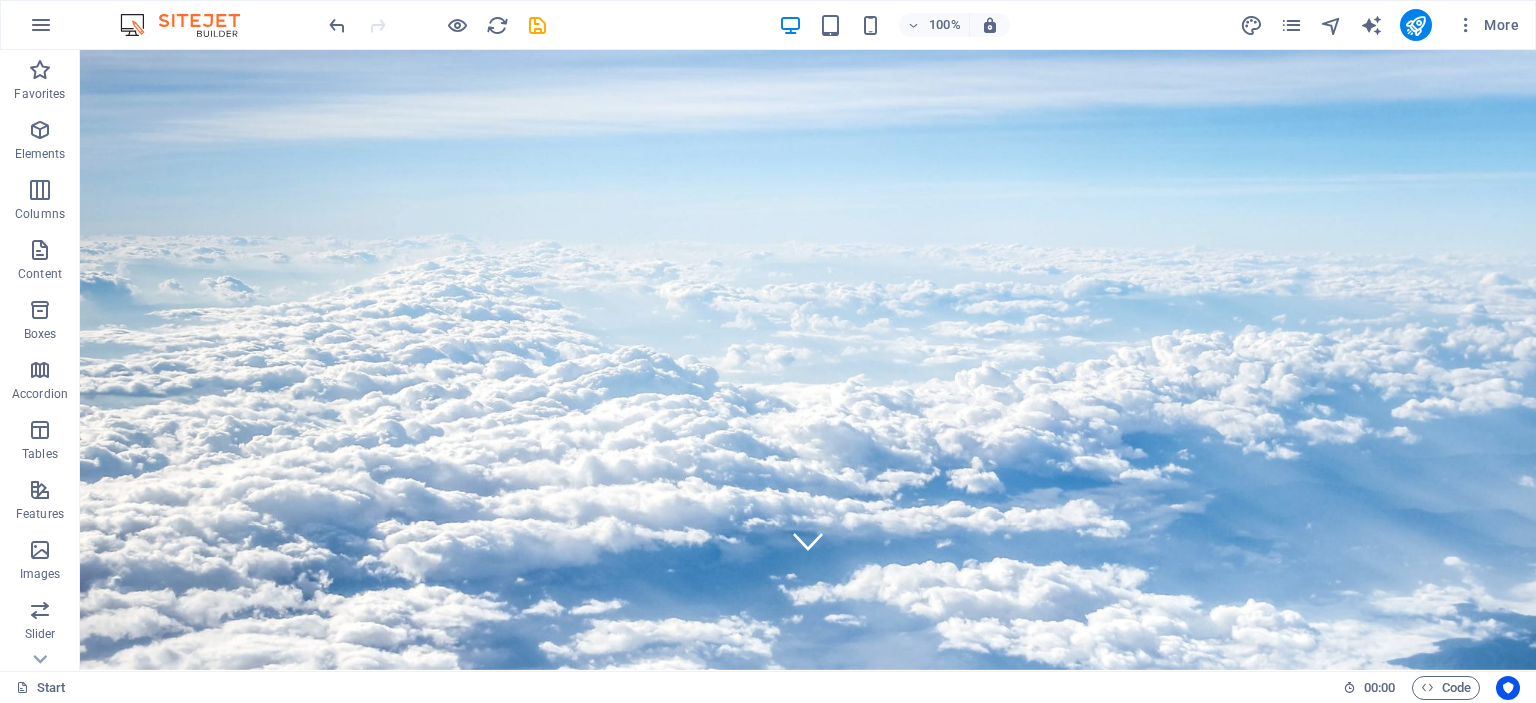 scroll, scrollTop: 143, scrollLeft: 0, axis: vertical 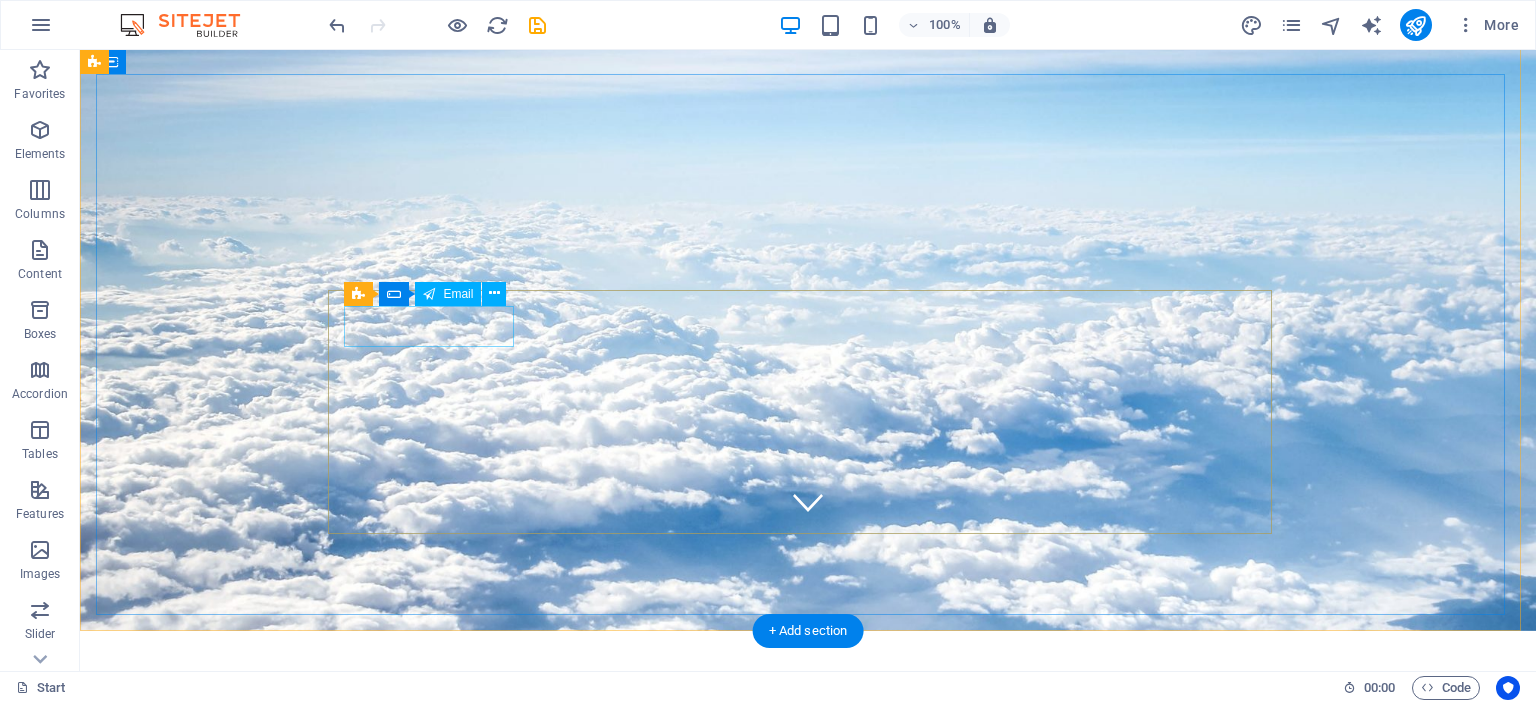 click 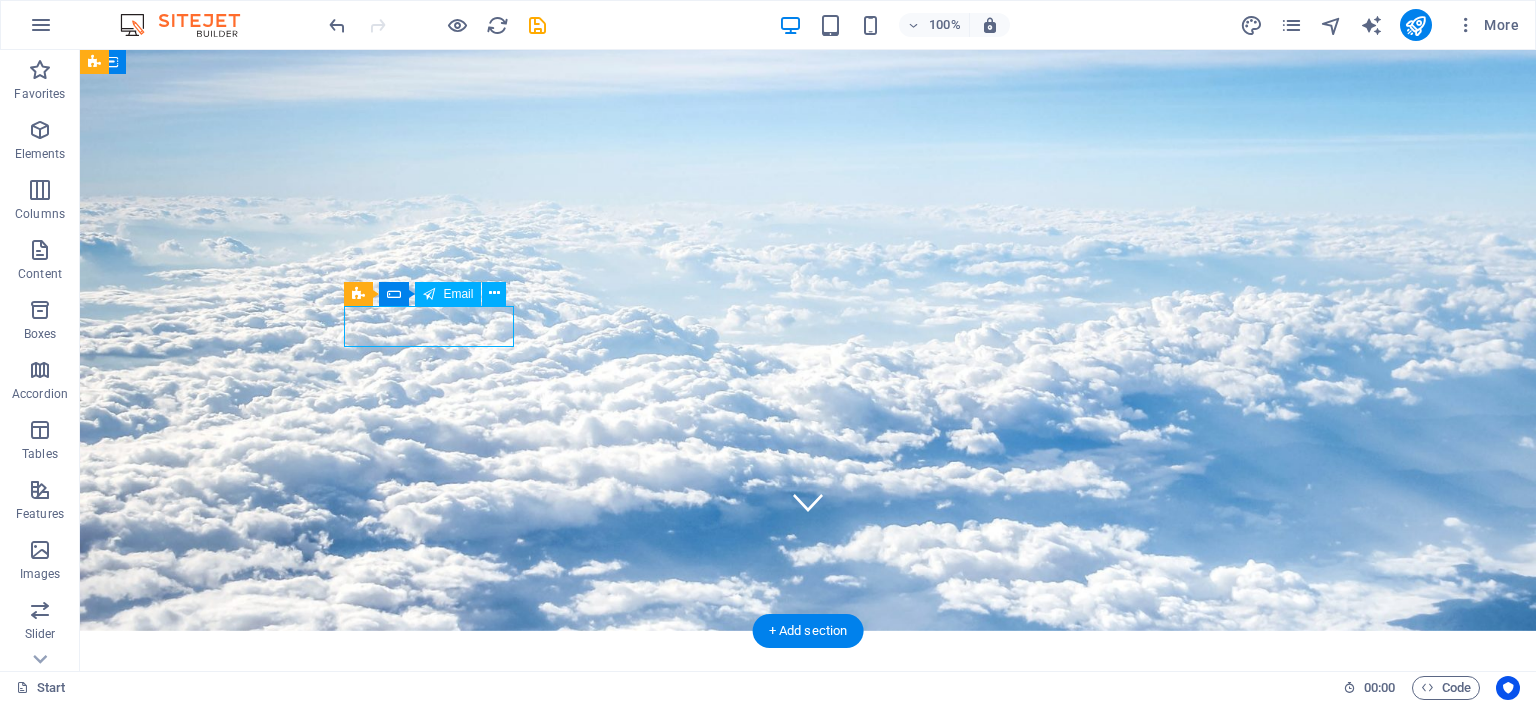 click 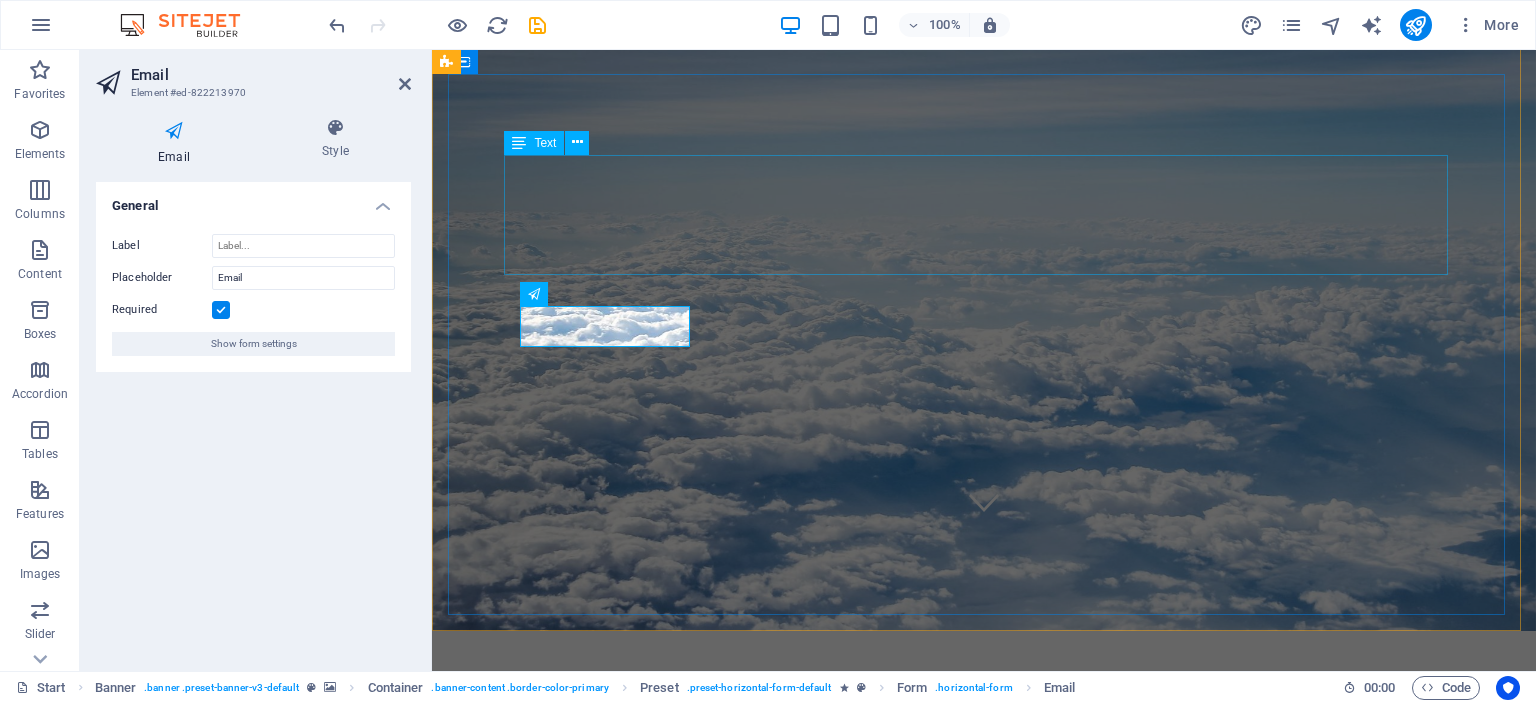 click on "No destination  is too far away" at bounding box center [984, 989] 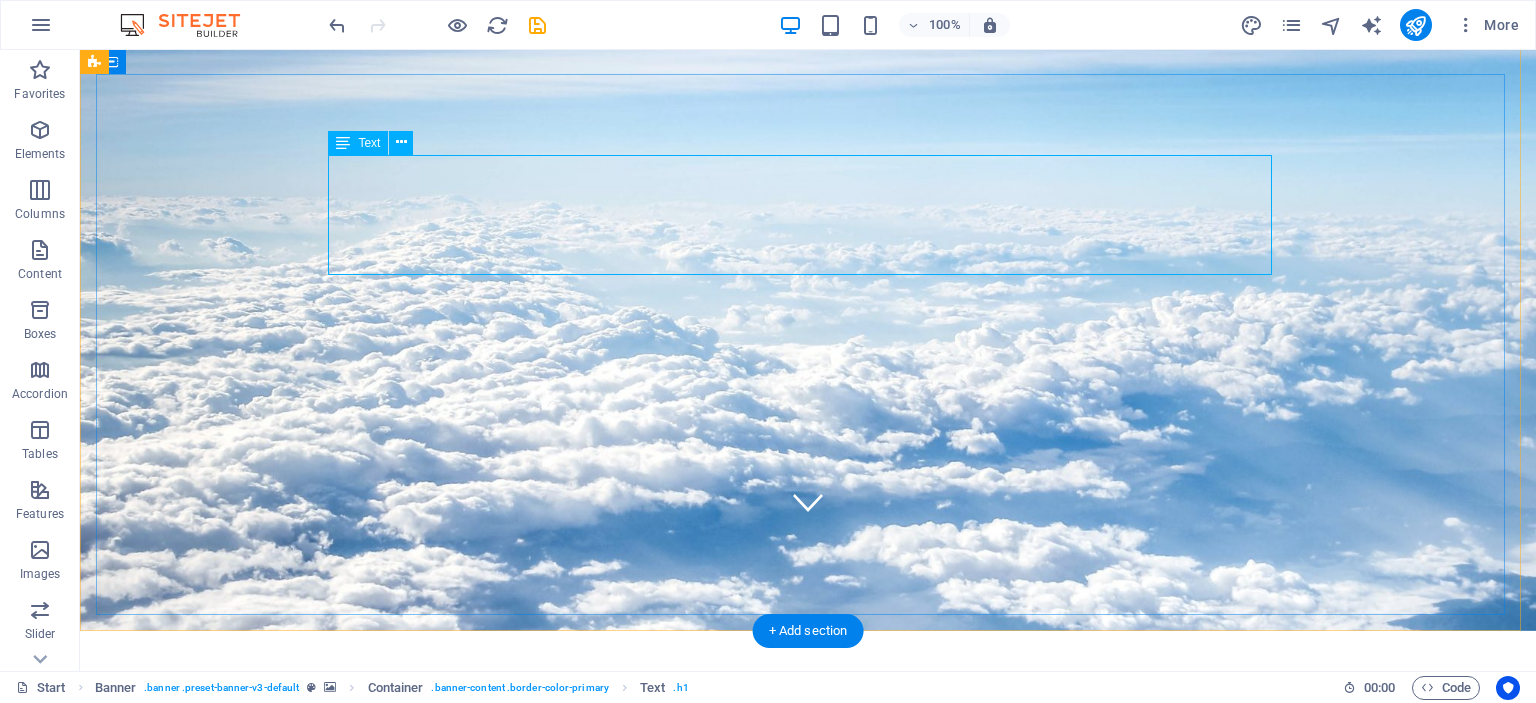 click on "No destination  is too far away" at bounding box center (808, 989) 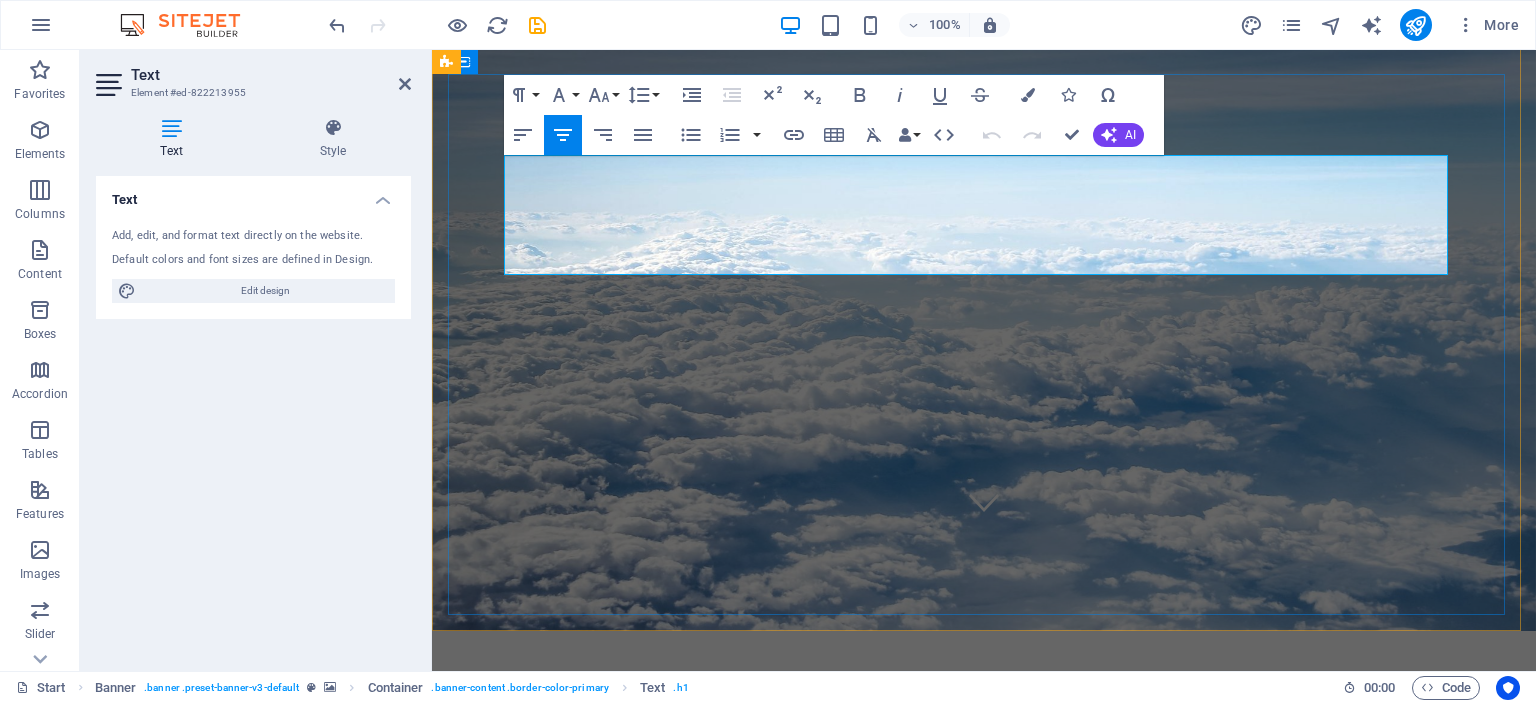 drag, startPoint x: 784, startPoint y: 180, endPoint x: 1210, endPoint y: 231, distance: 429.04196 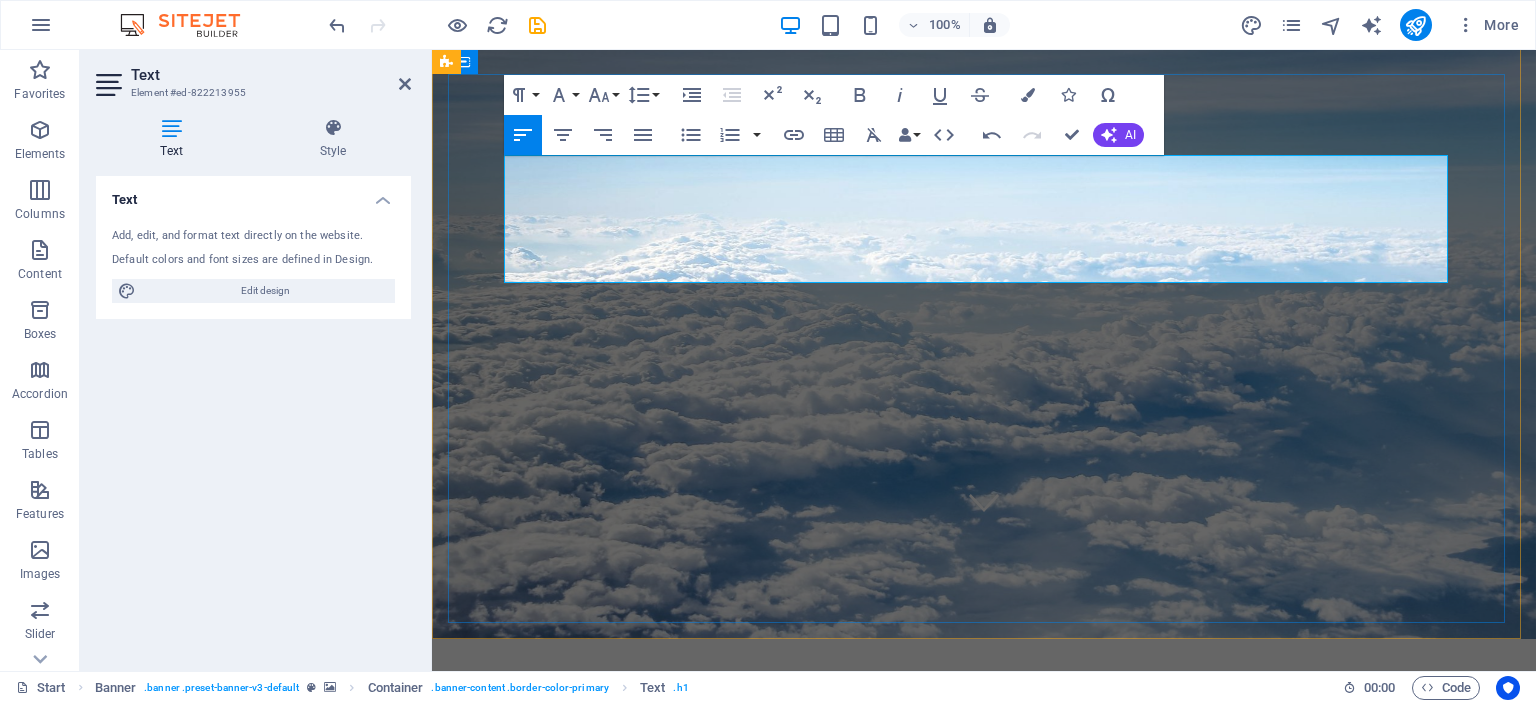 drag, startPoint x: 756, startPoint y: 264, endPoint x: 496, endPoint y: 191, distance: 270.0537 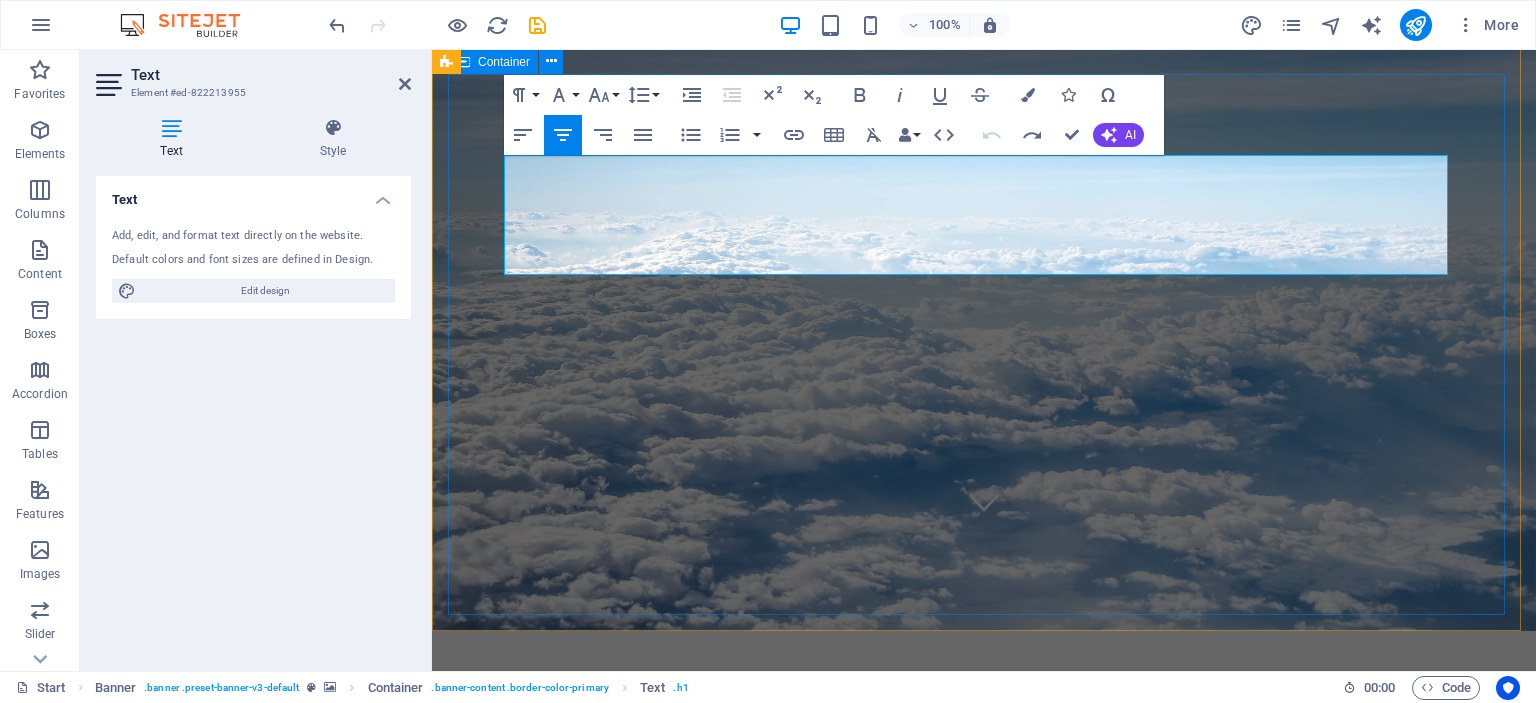 type 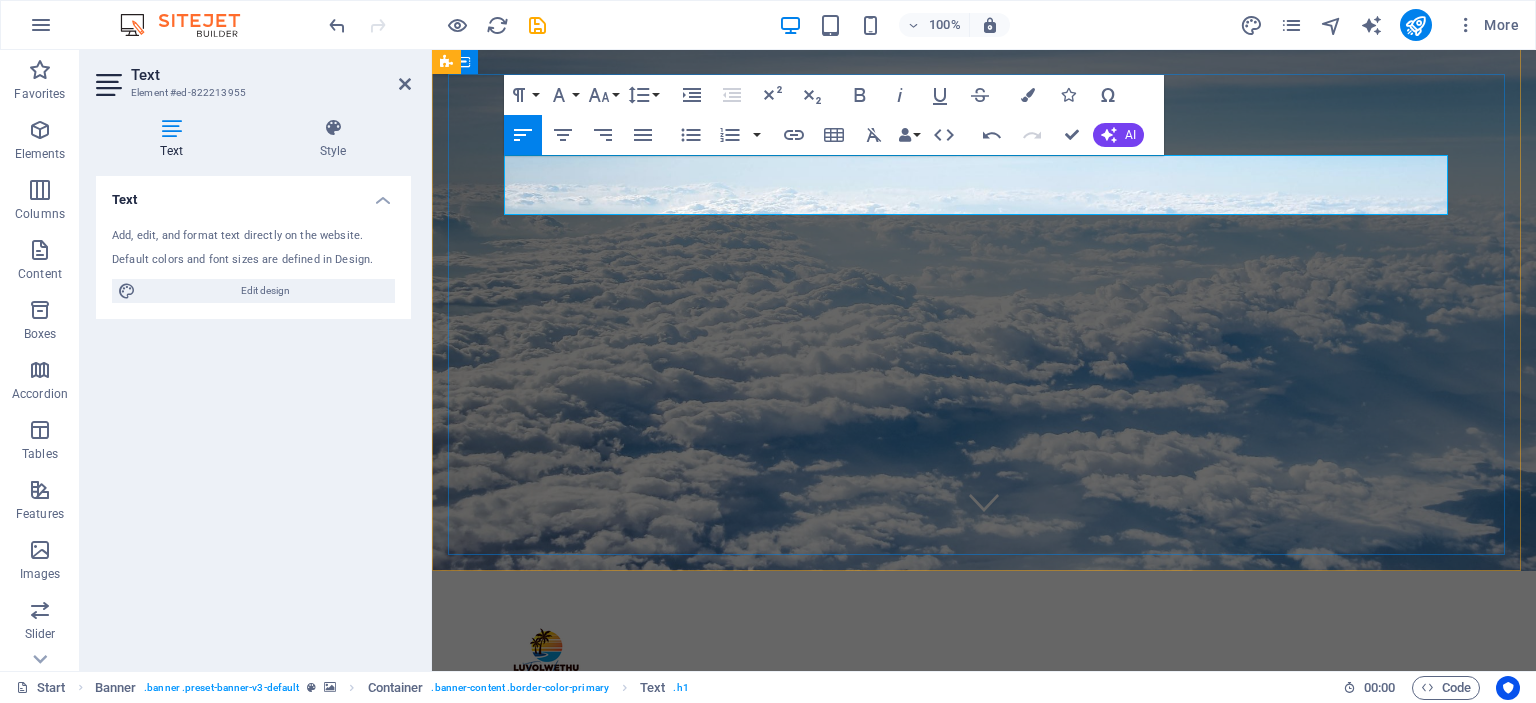 click on "​SKIP QUEES" at bounding box center (984, 899) 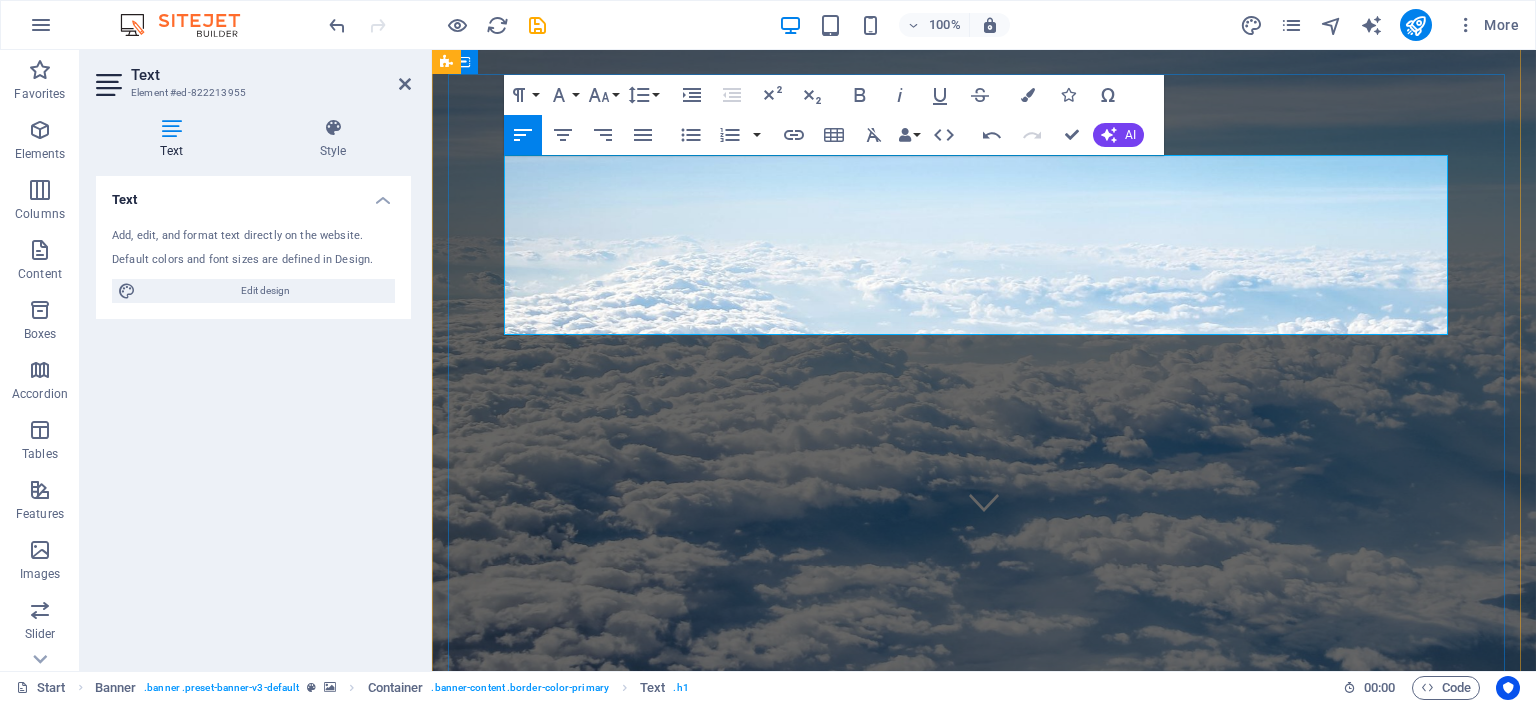 click at bounding box center (984, 1139) 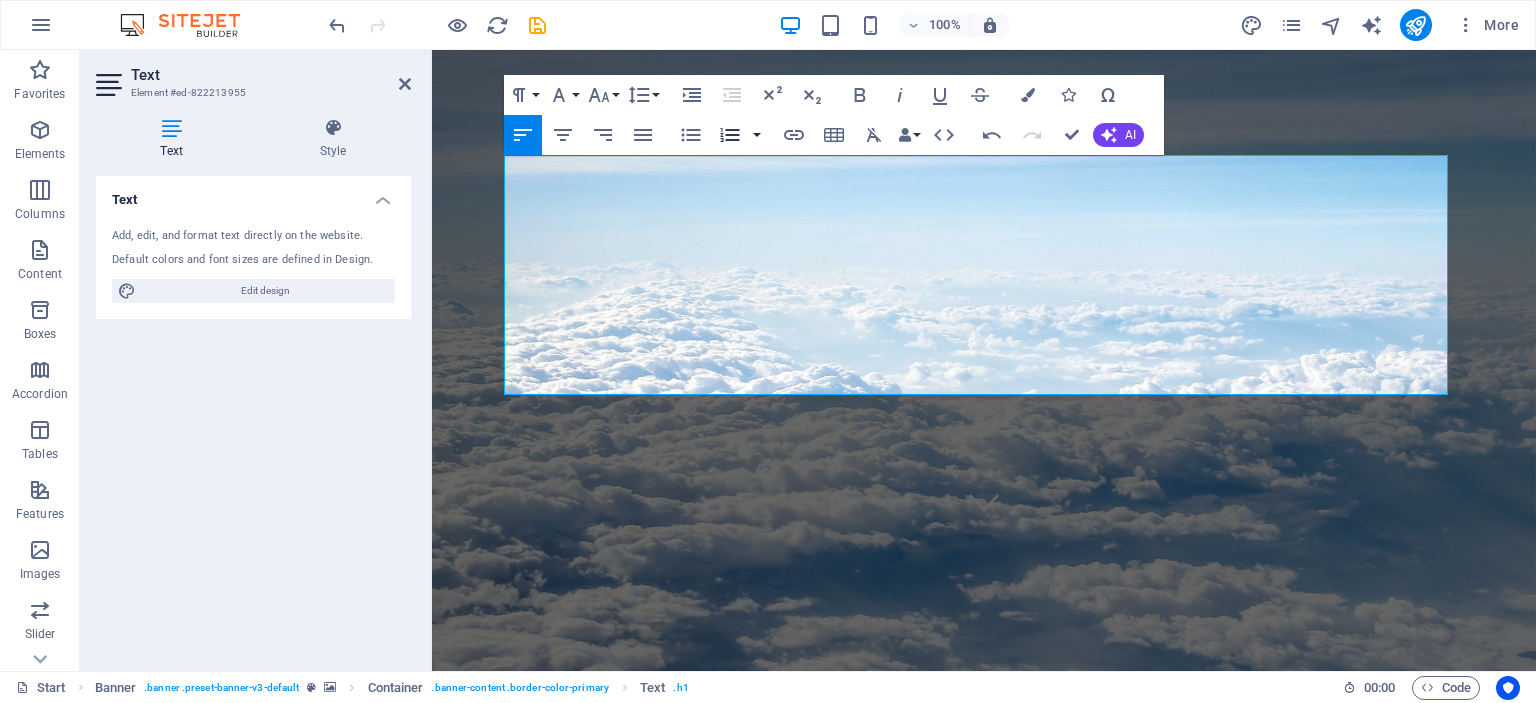 click at bounding box center (757, 135) 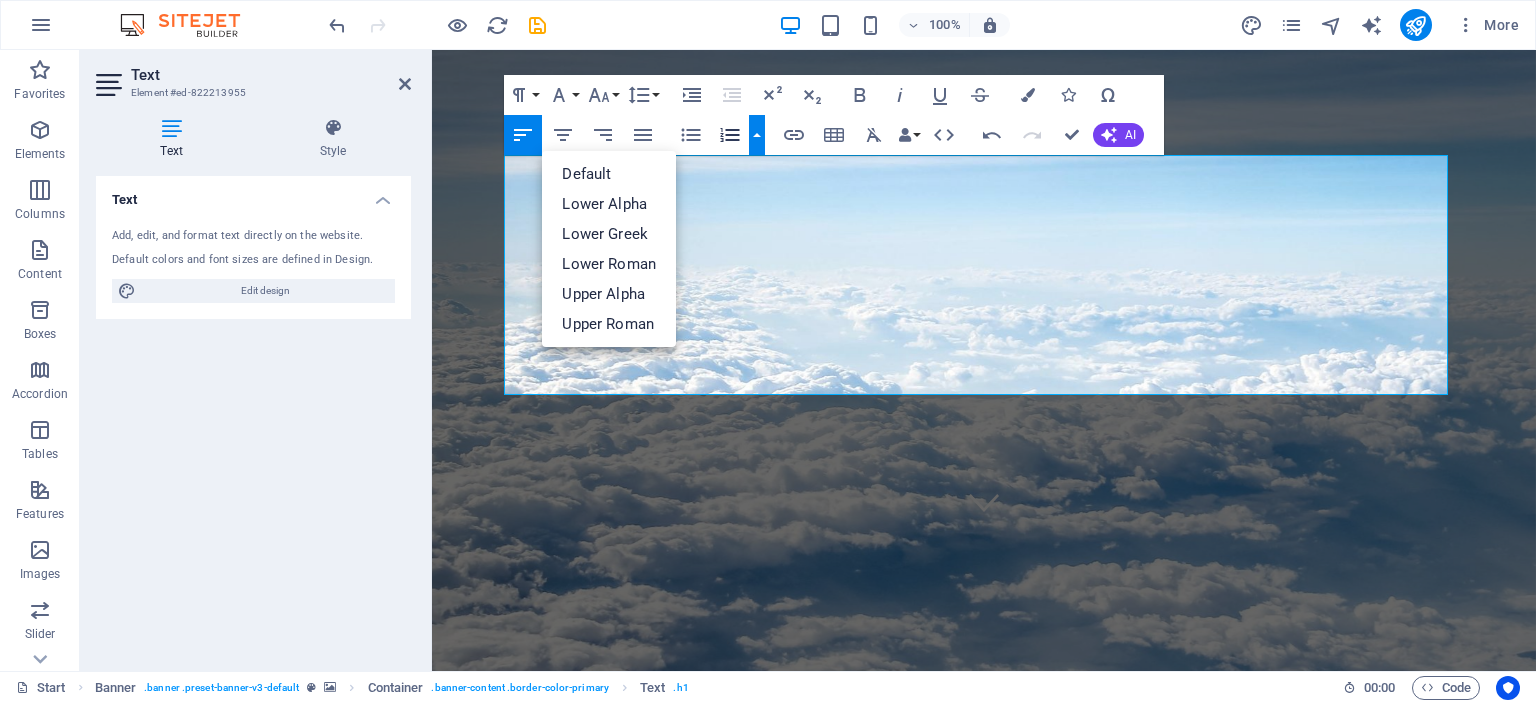 click at bounding box center [757, 135] 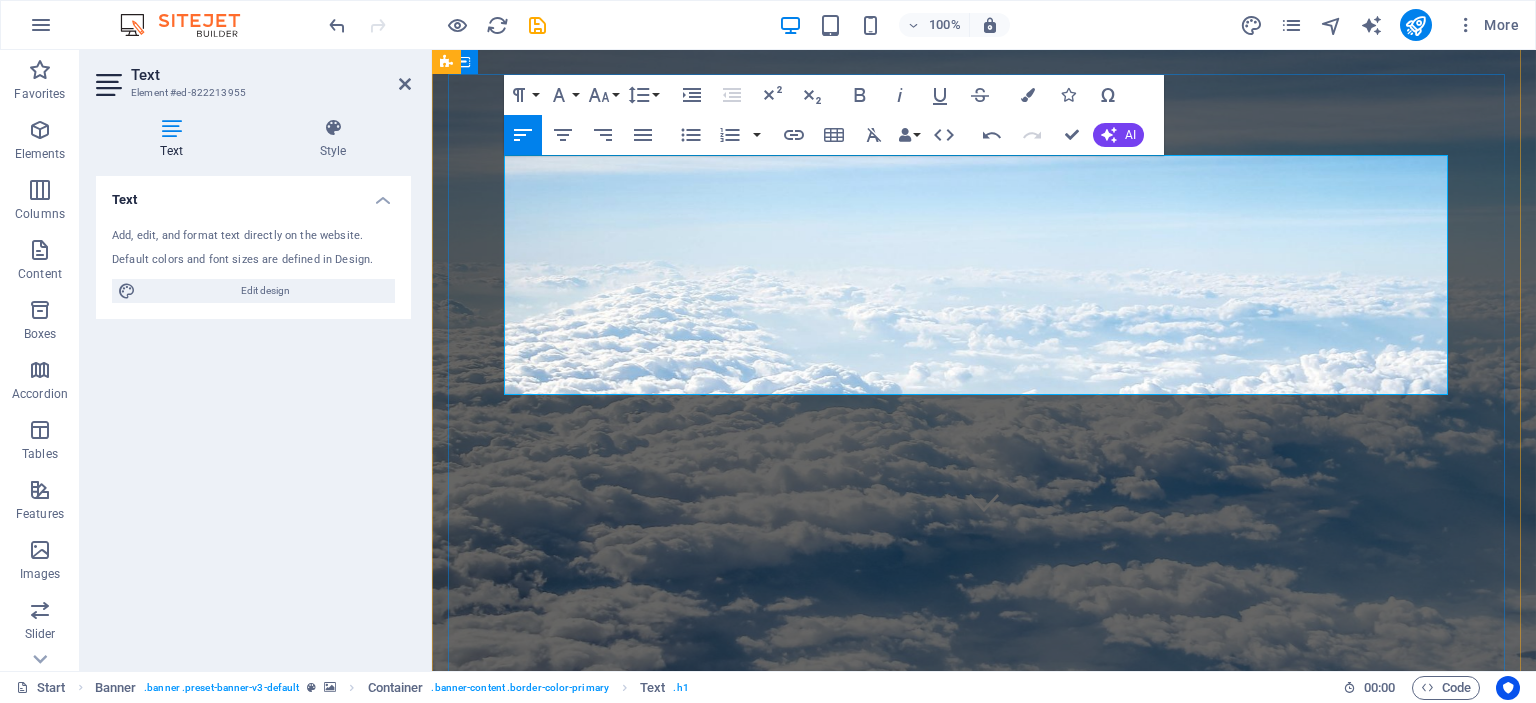drag, startPoint x: 708, startPoint y: 375, endPoint x: 512, endPoint y: 291, distance: 213.24165 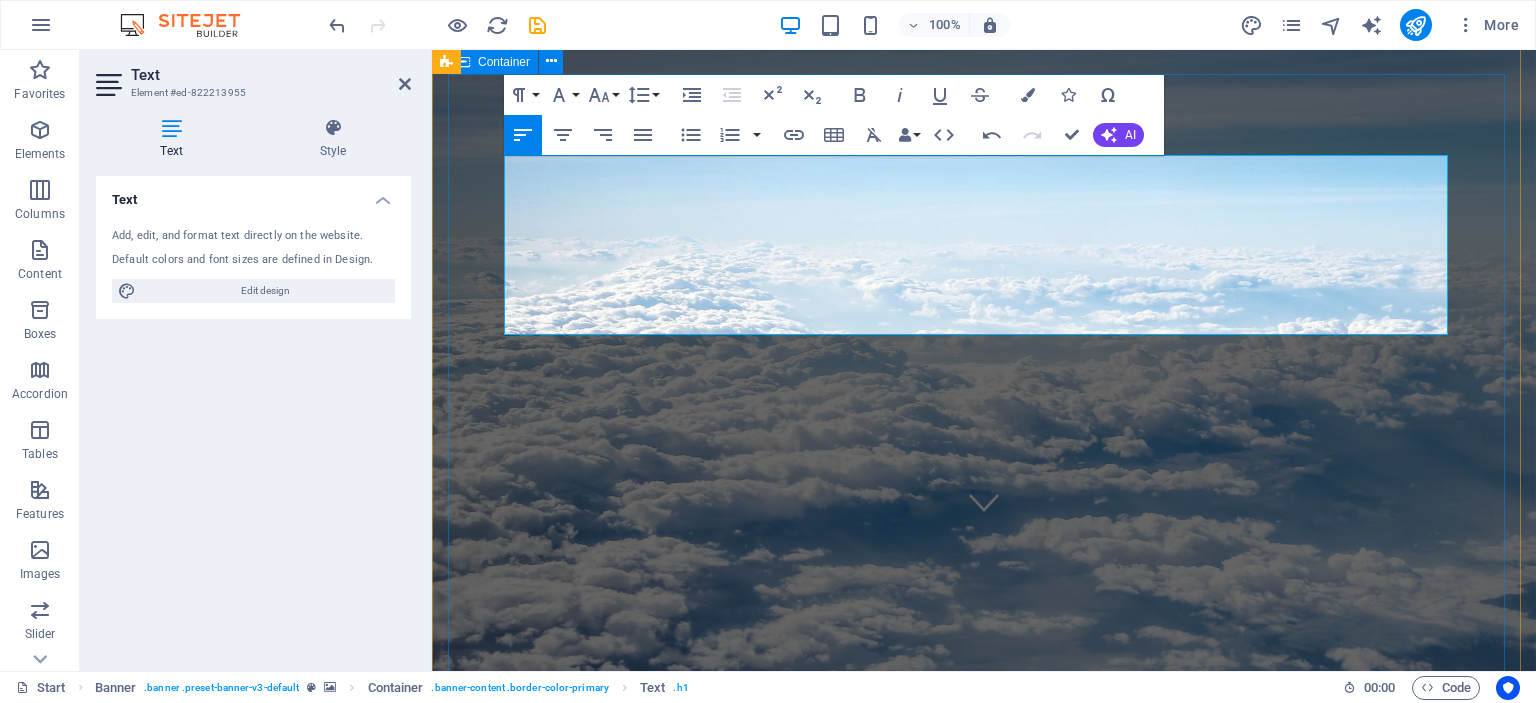 click on "SKIP QUEUES BOOK FROM YOUR COMFORT ZONE ​
Destination
Flight Ticket Bus Ticket Accommodation Submit   I have read and understand the privacy policy. Unreadable? Load new" at bounding box center (984, 1257) 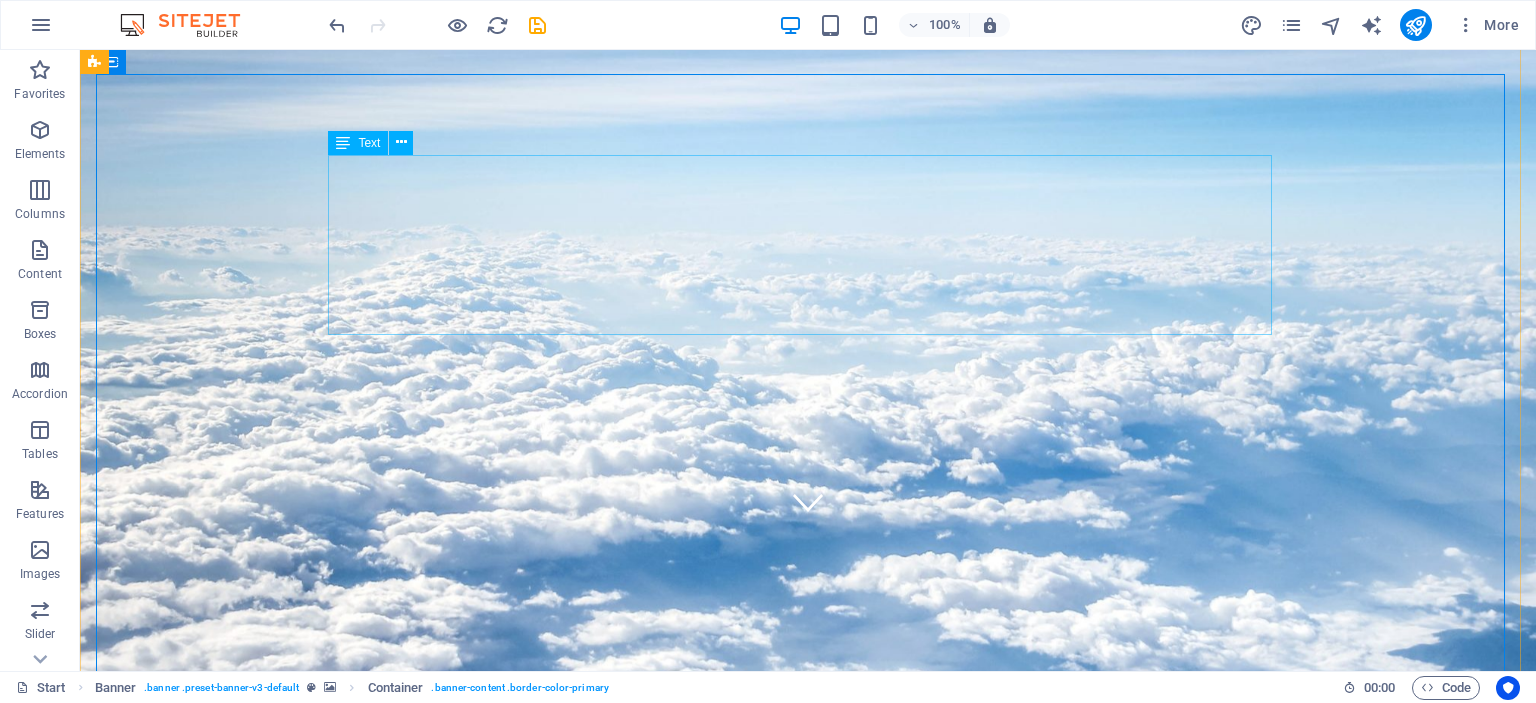 click on "SKIP QUEUES BOOK FROM YOUR COMFORT ZONE" at bounding box center (808, 1079) 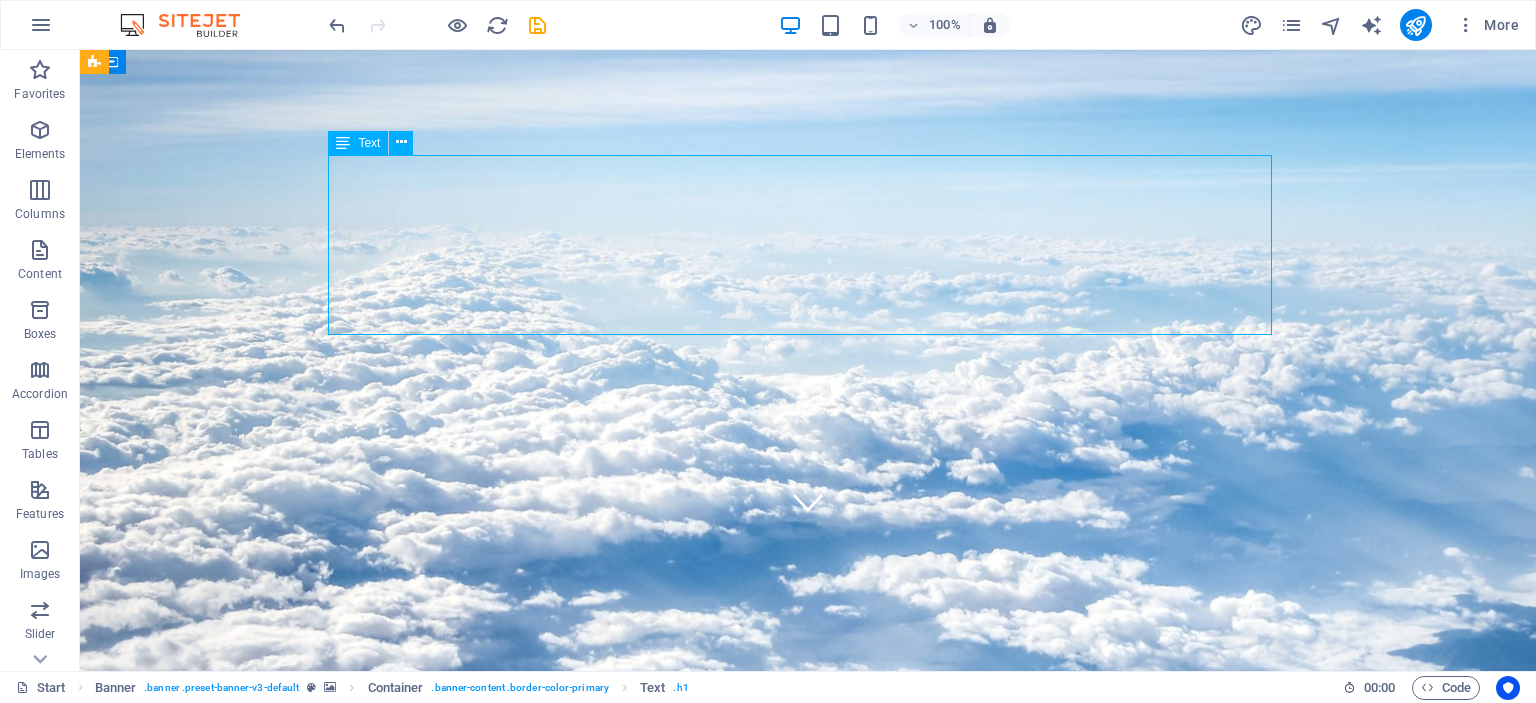 click on "SKIP QUEUES BOOK FROM YOUR COMFORT ZONE" at bounding box center (808, 1079) 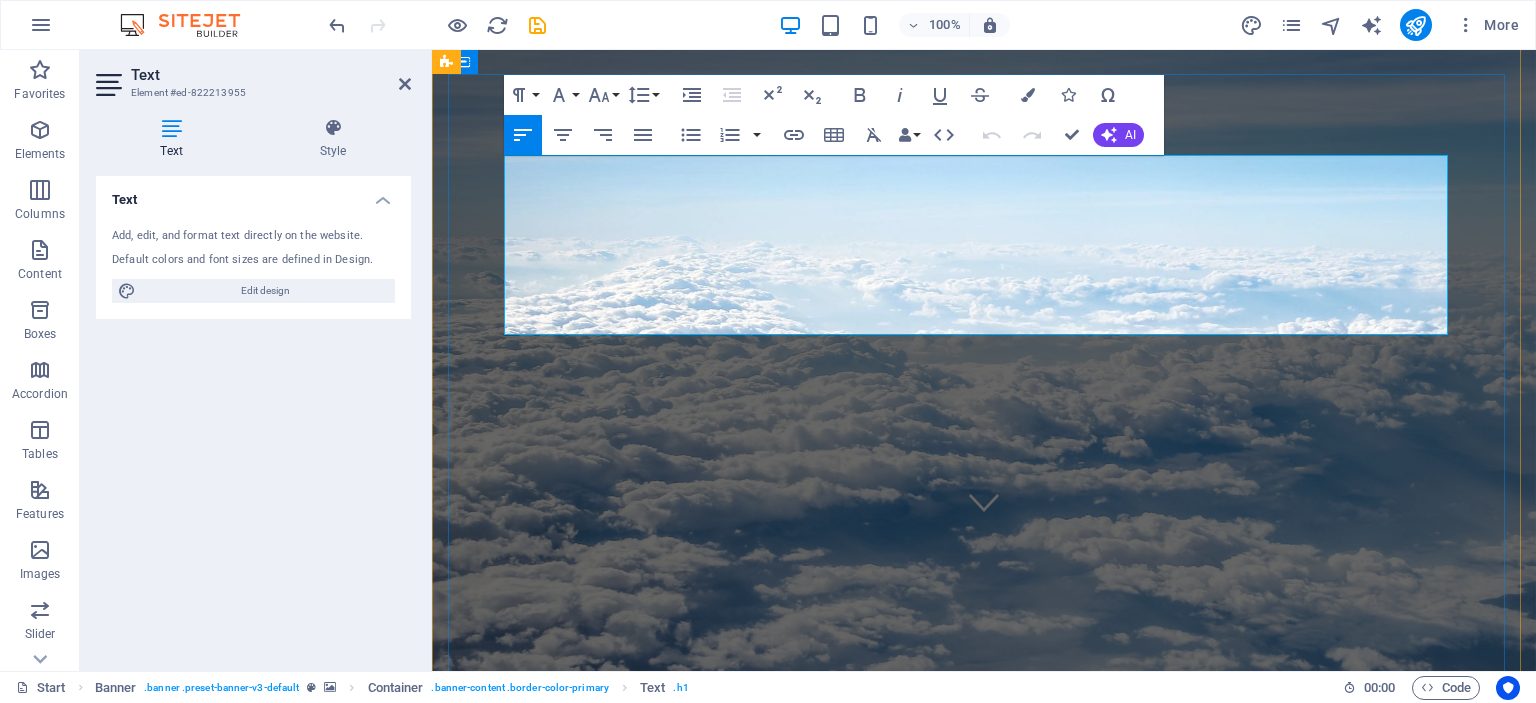 drag, startPoint x: 579, startPoint y: 243, endPoint x: 536, endPoint y: 236, distance: 43.56604 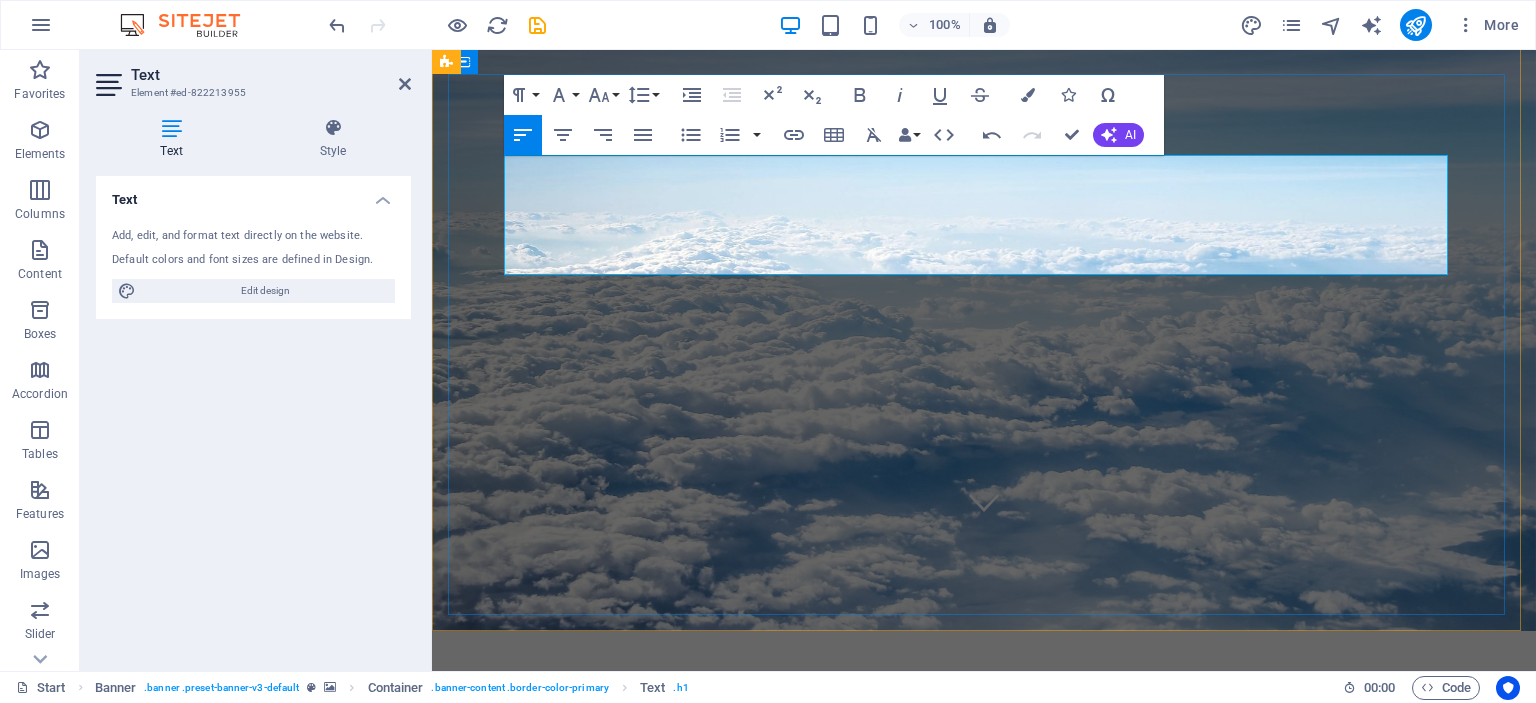 click at bounding box center (984, 1019) 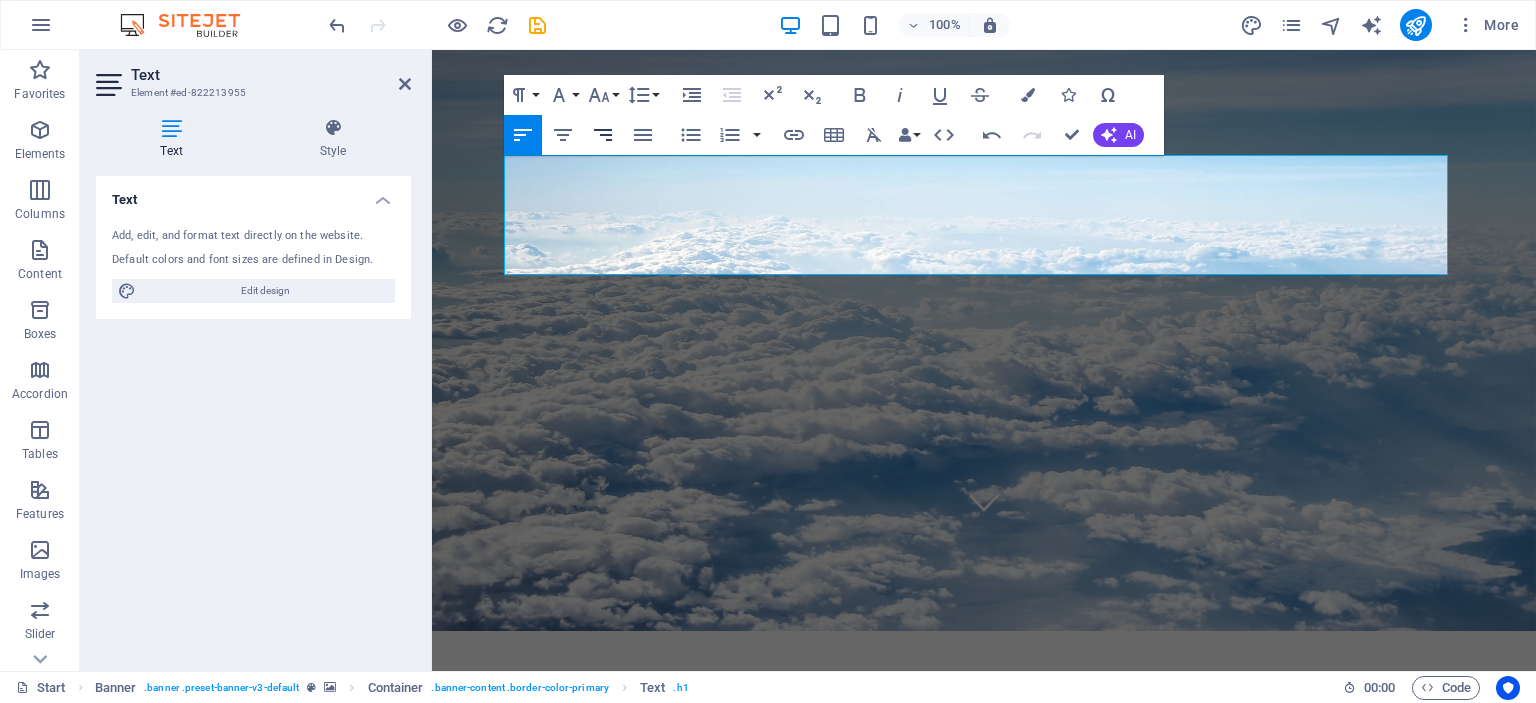 click 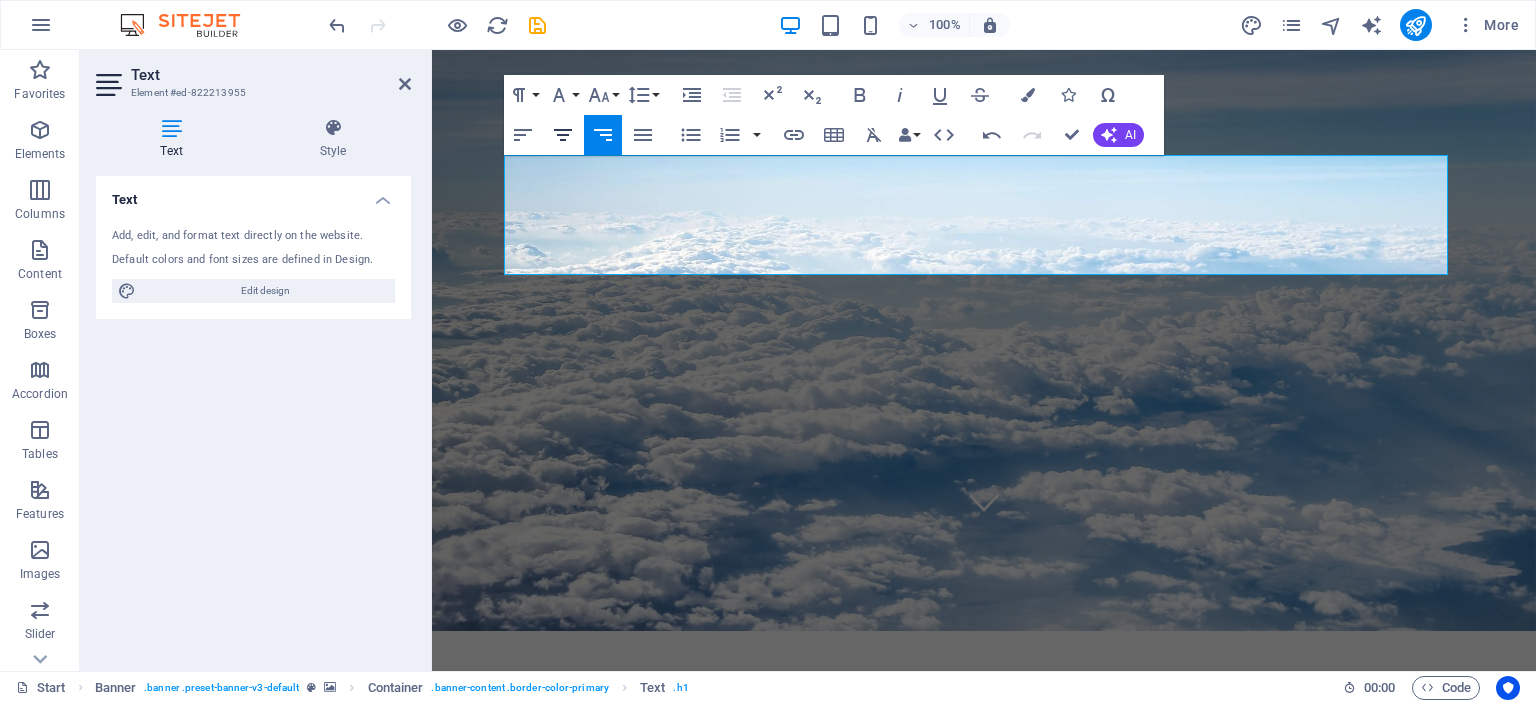 click 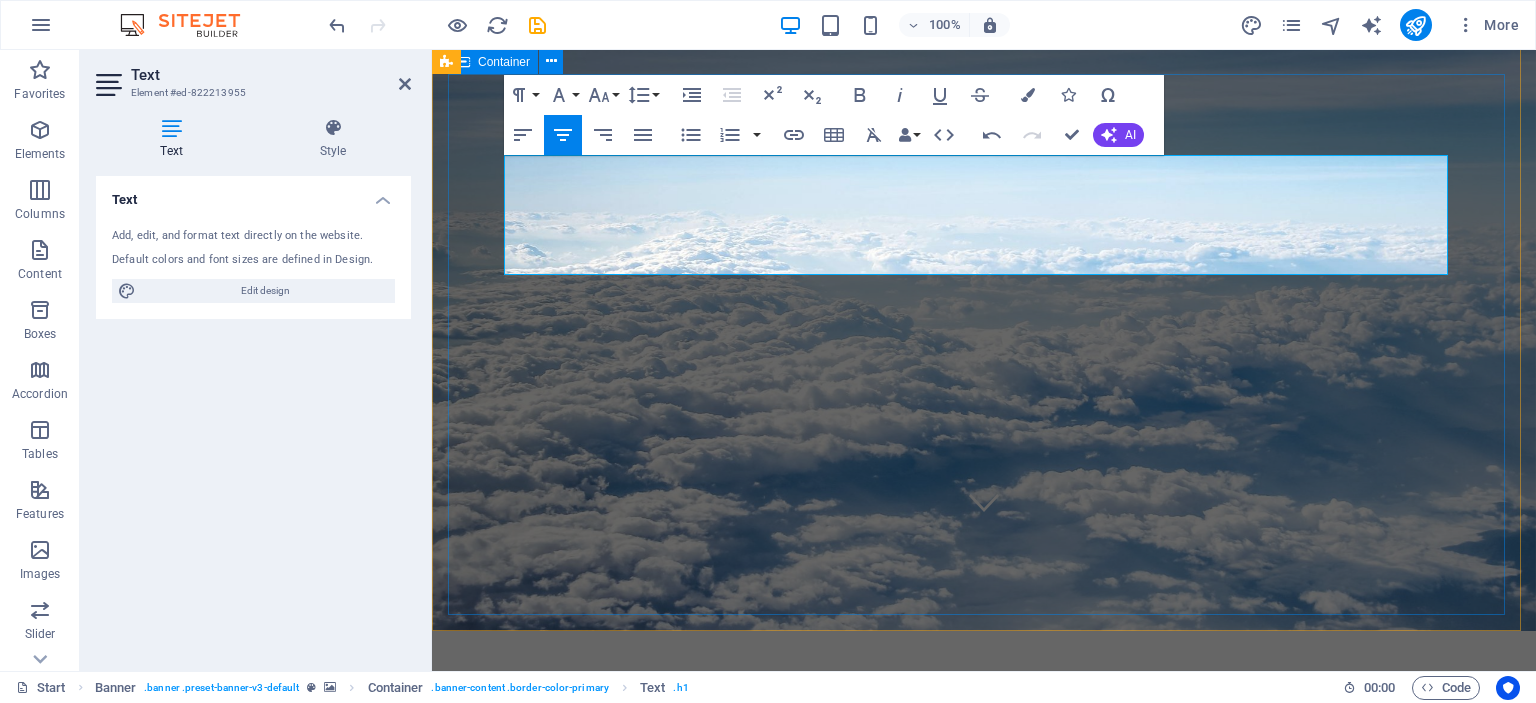 click on "SKIP QUEUES BOOK FROM YOUR COMFORT
Destination
Flight Ticket Bus Ticket Accommodation Submit   I have read and understand the privacy policy. Unreadable? Load new" at bounding box center [984, 1167] 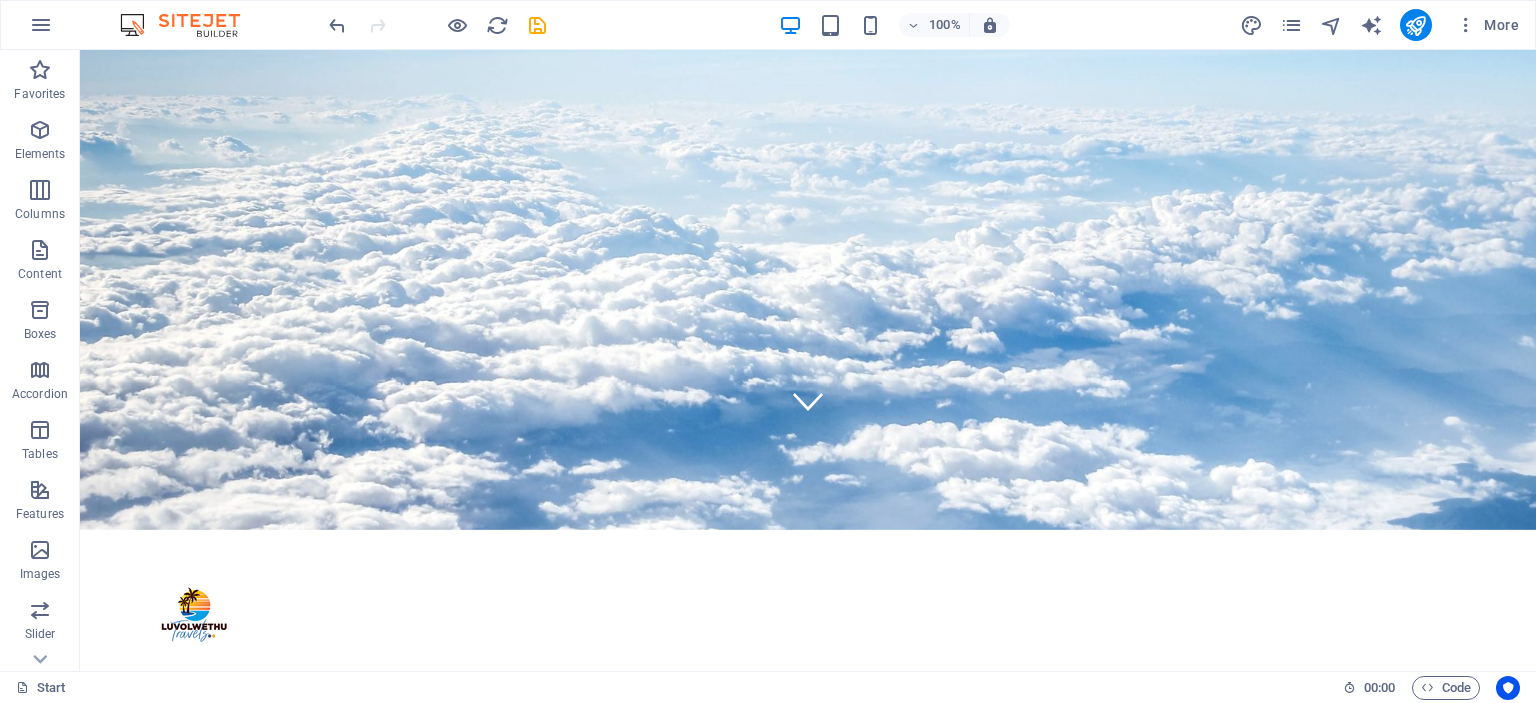 scroll, scrollTop: 315, scrollLeft: 0, axis: vertical 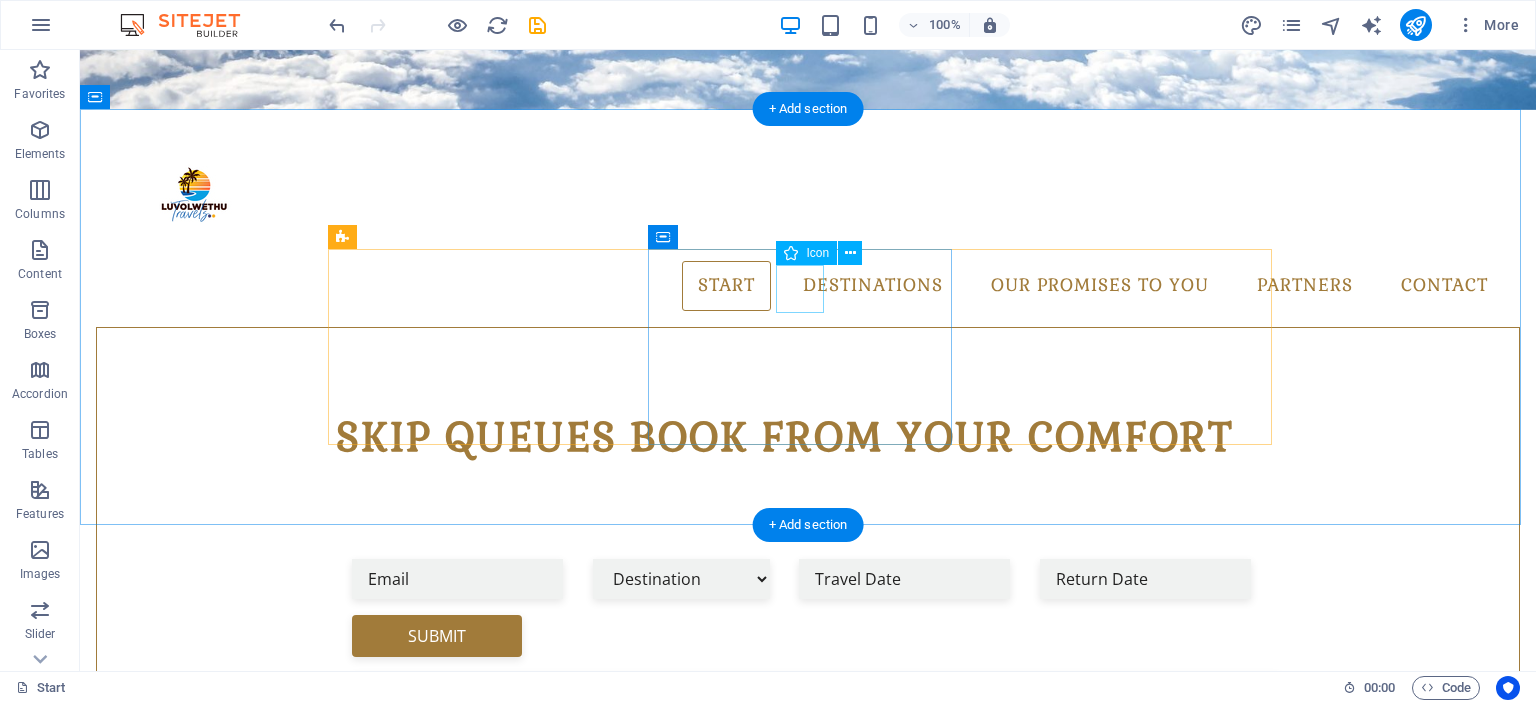 click at bounding box center (808, 1317) 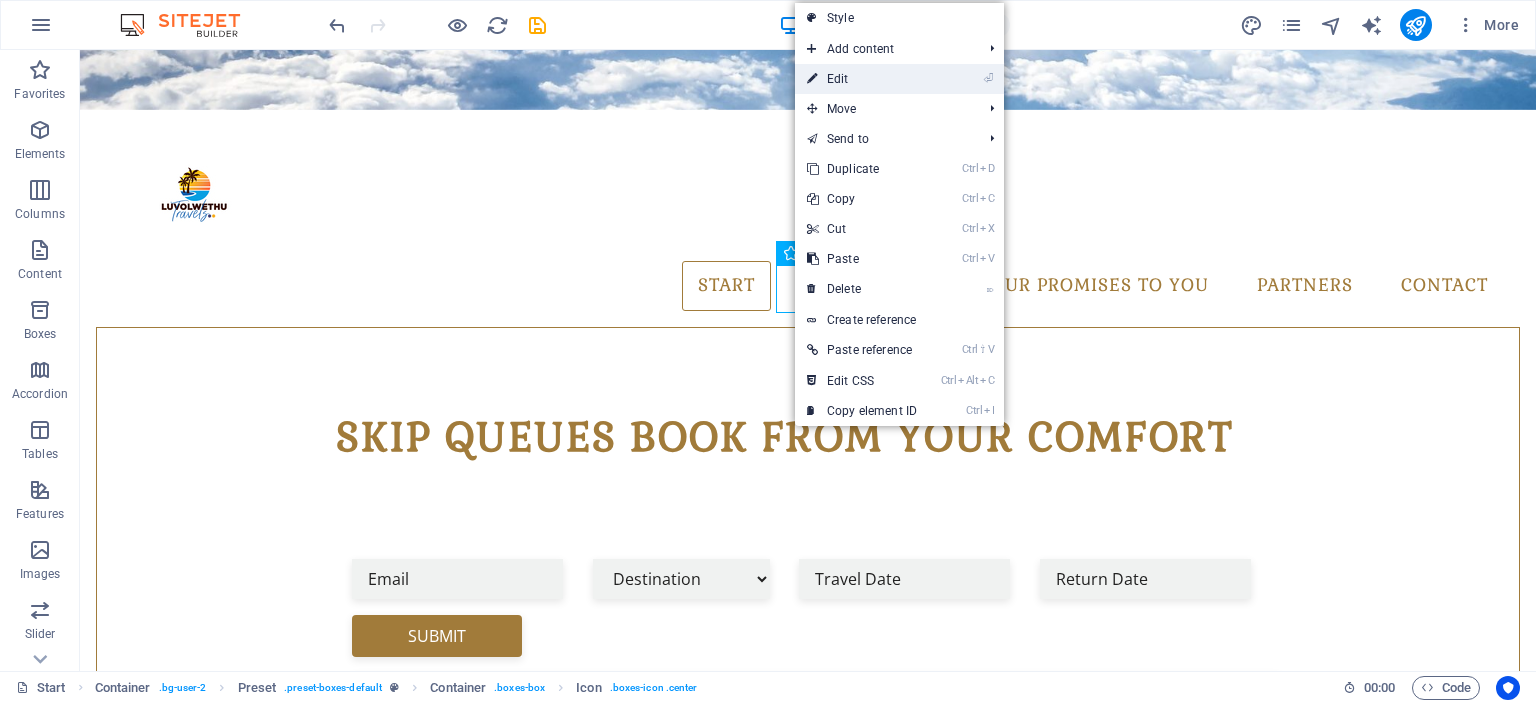 click on "⏎  Edit" at bounding box center (862, 79) 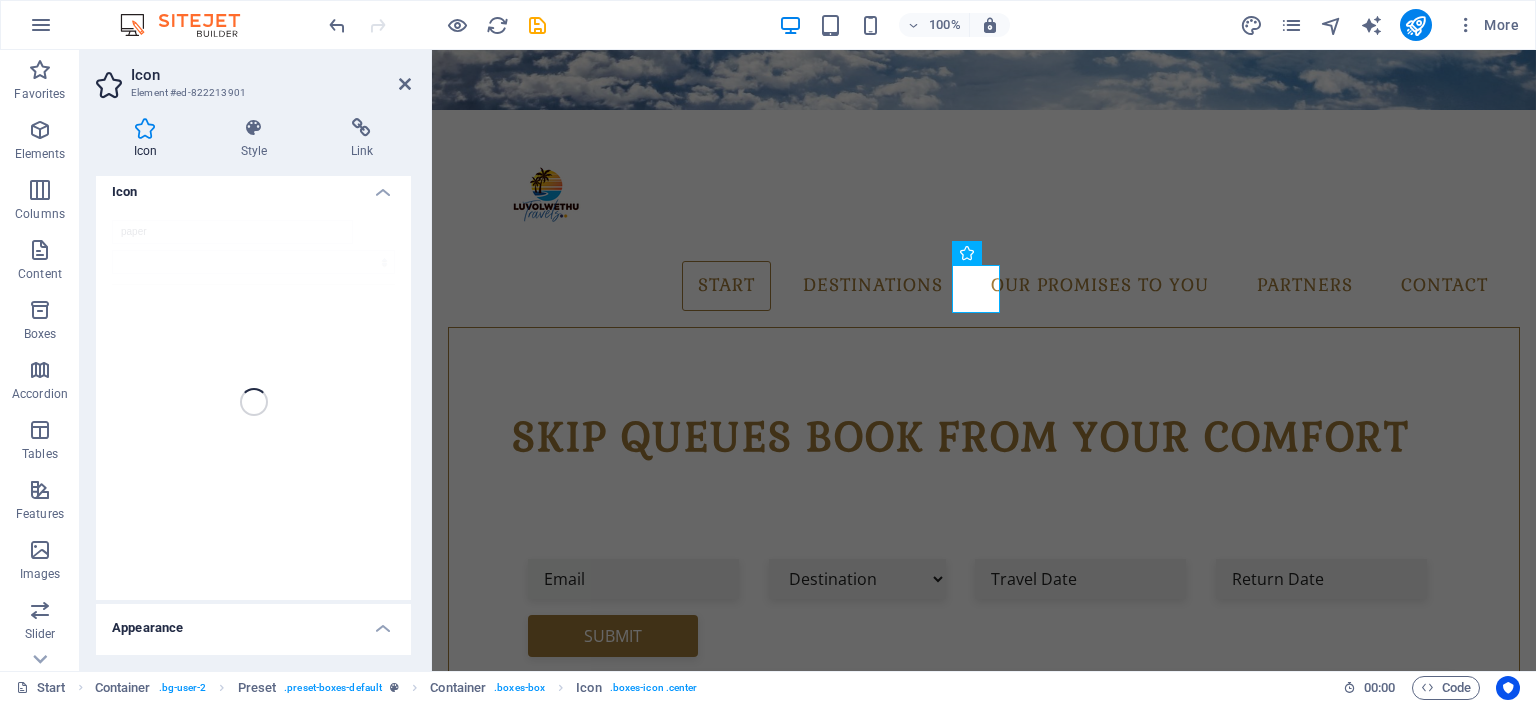 scroll, scrollTop: 0, scrollLeft: 0, axis: both 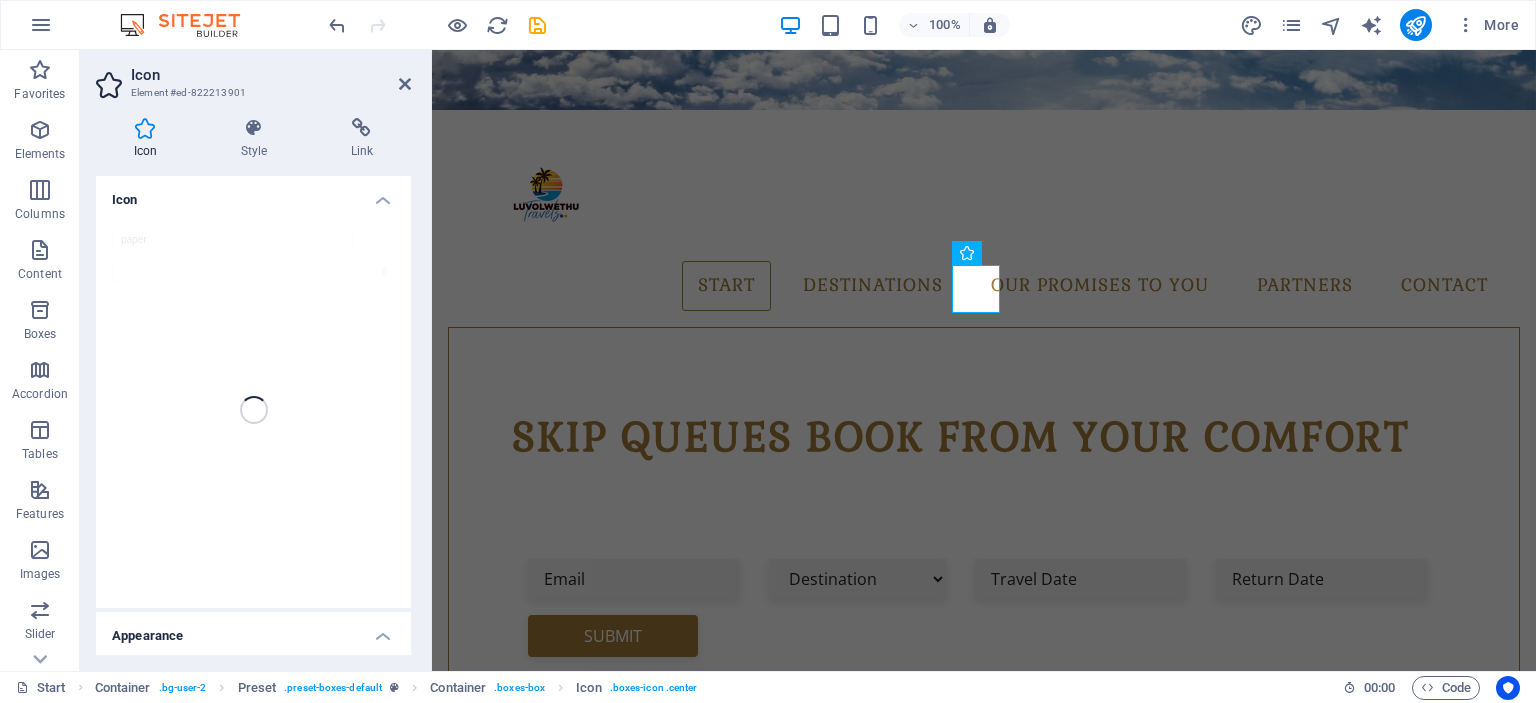 drag, startPoint x: 409, startPoint y: 298, endPoint x: 29, endPoint y: 142, distance: 410.77487 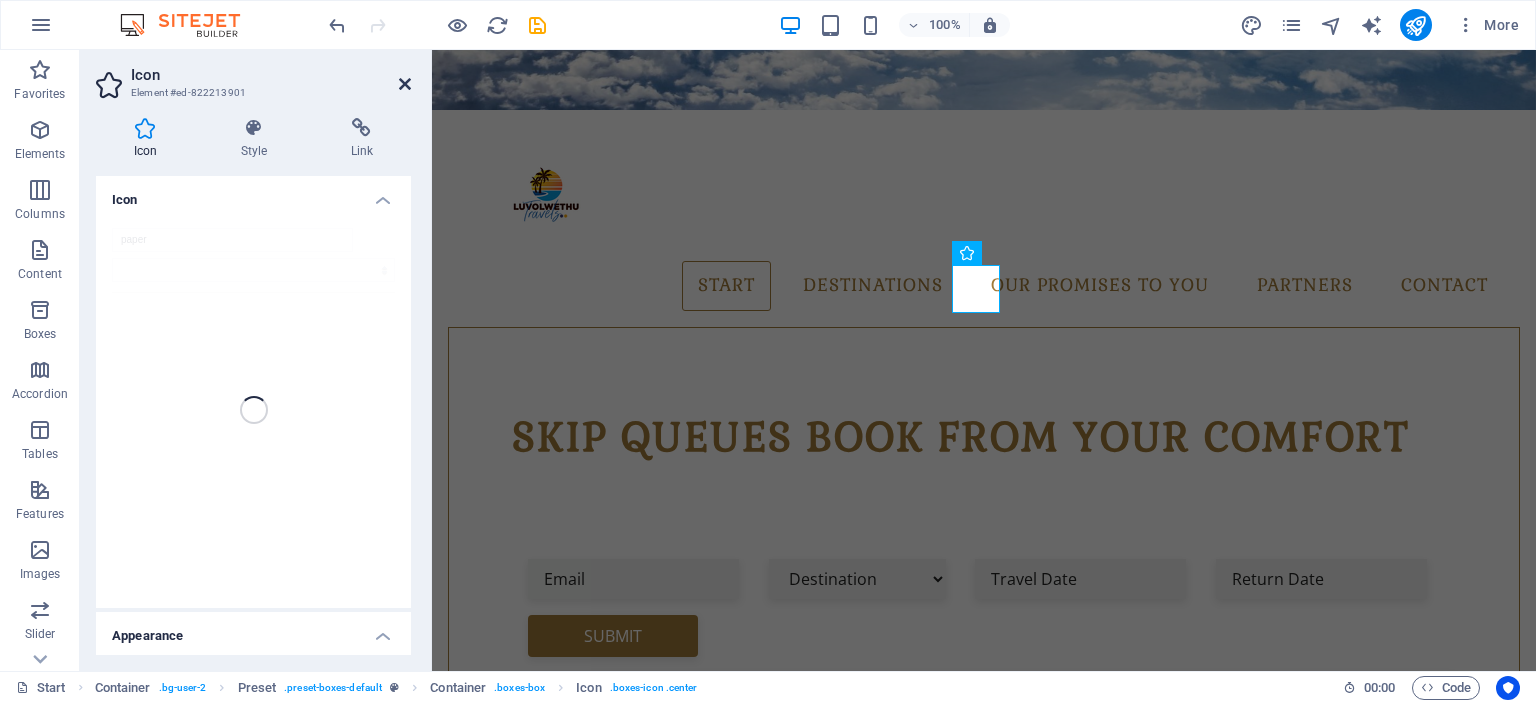 drag, startPoint x: 402, startPoint y: 86, endPoint x: 322, endPoint y: 37, distance: 93.813644 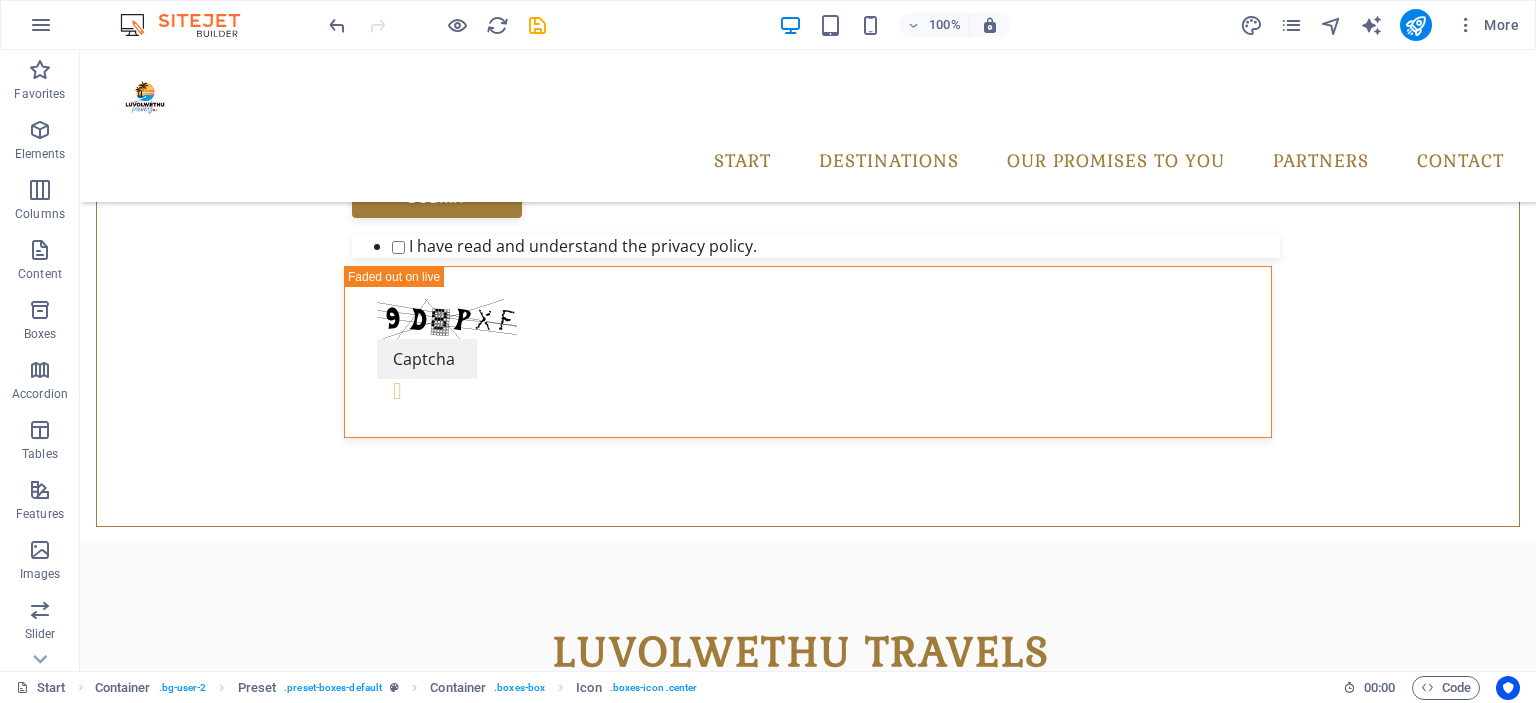 scroll, scrollTop: 1025, scrollLeft: 0, axis: vertical 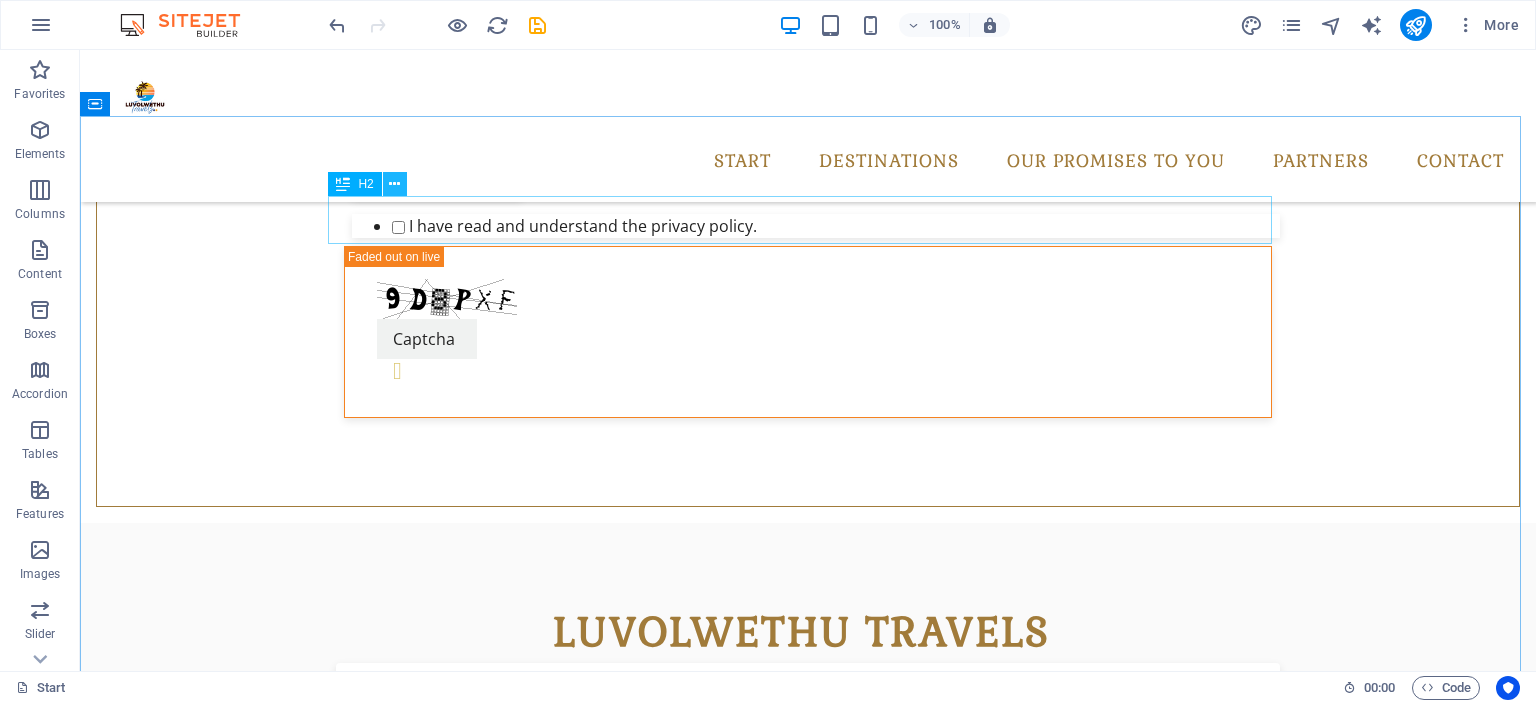 click at bounding box center [394, 184] 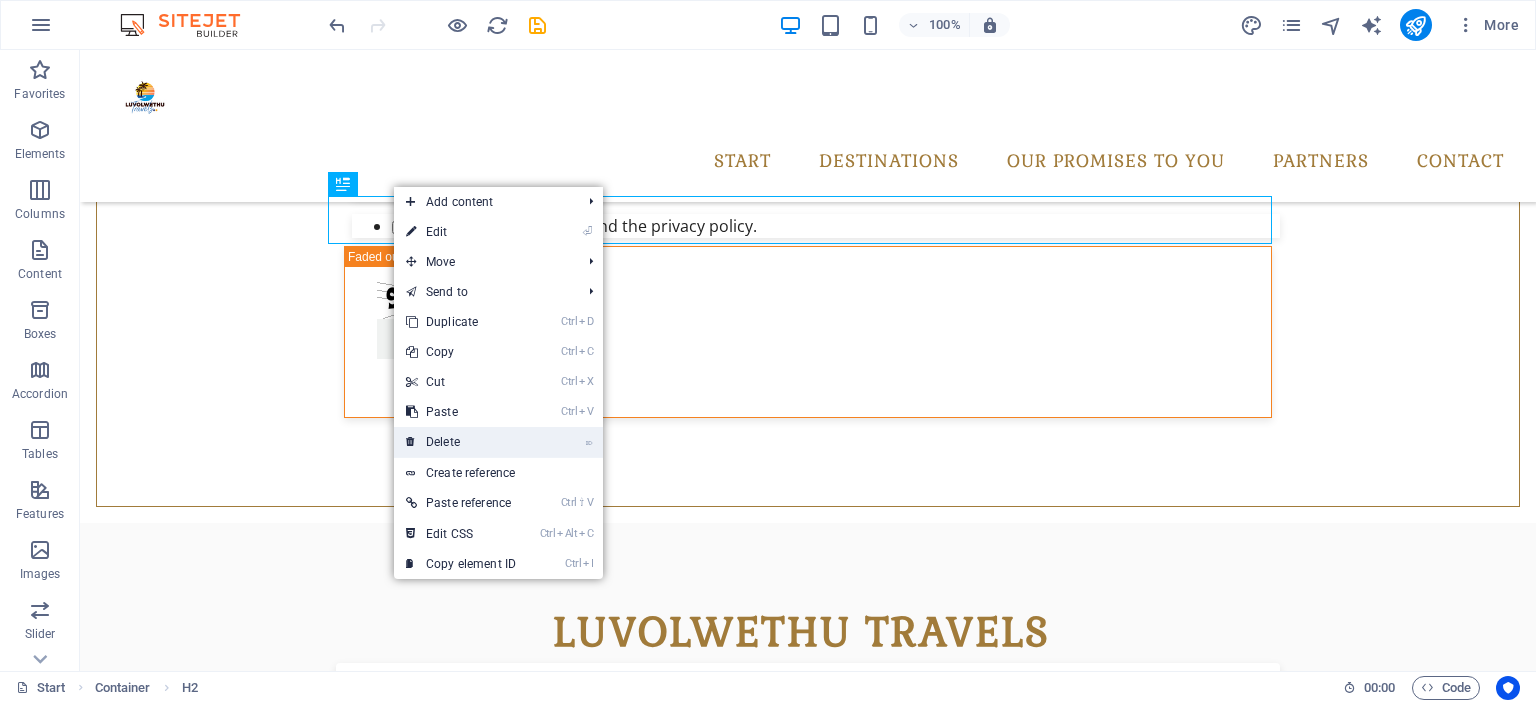 click on "⌦  Delete" at bounding box center [461, 442] 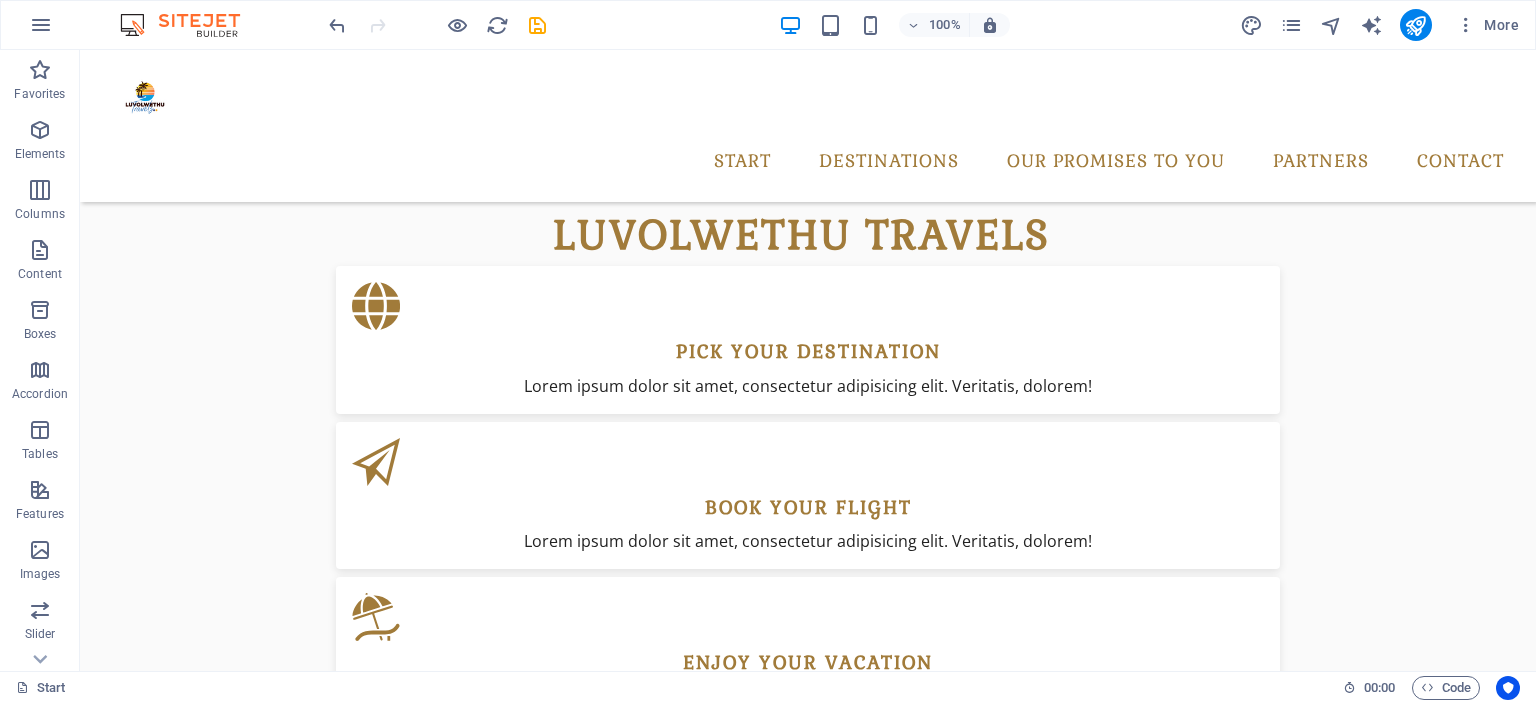 scroll, scrollTop: 1380, scrollLeft: 0, axis: vertical 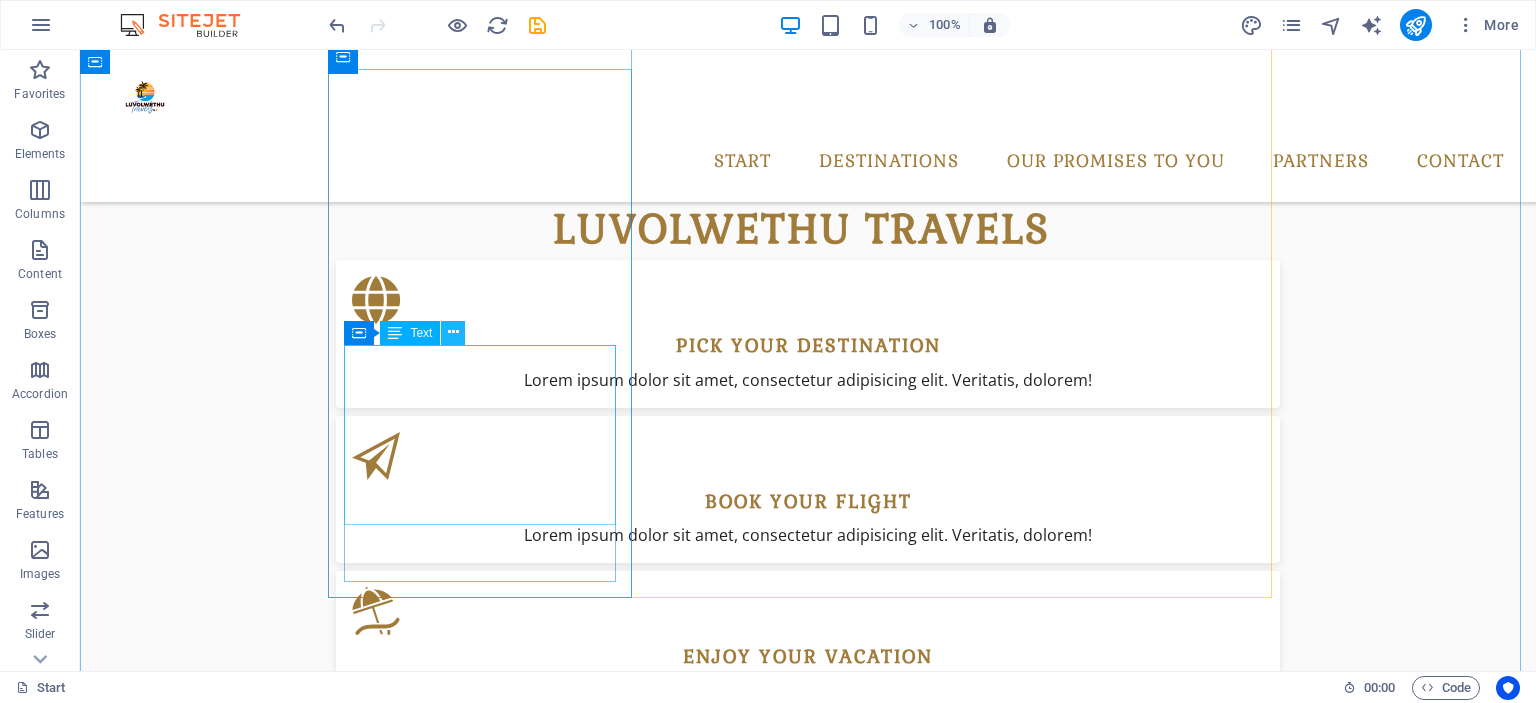 click at bounding box center (453, 332) 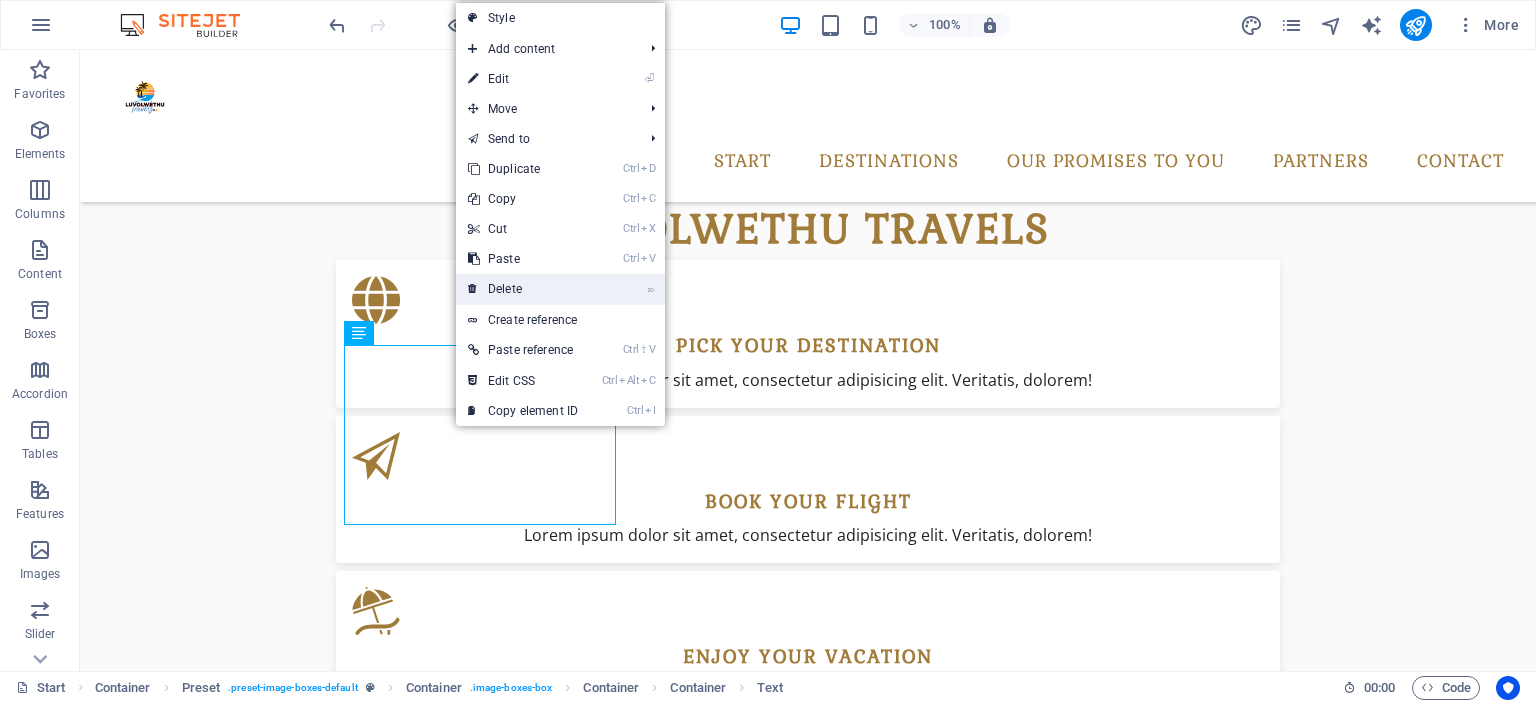 click on "⌦  Delete" at bounding box center (523, 289) 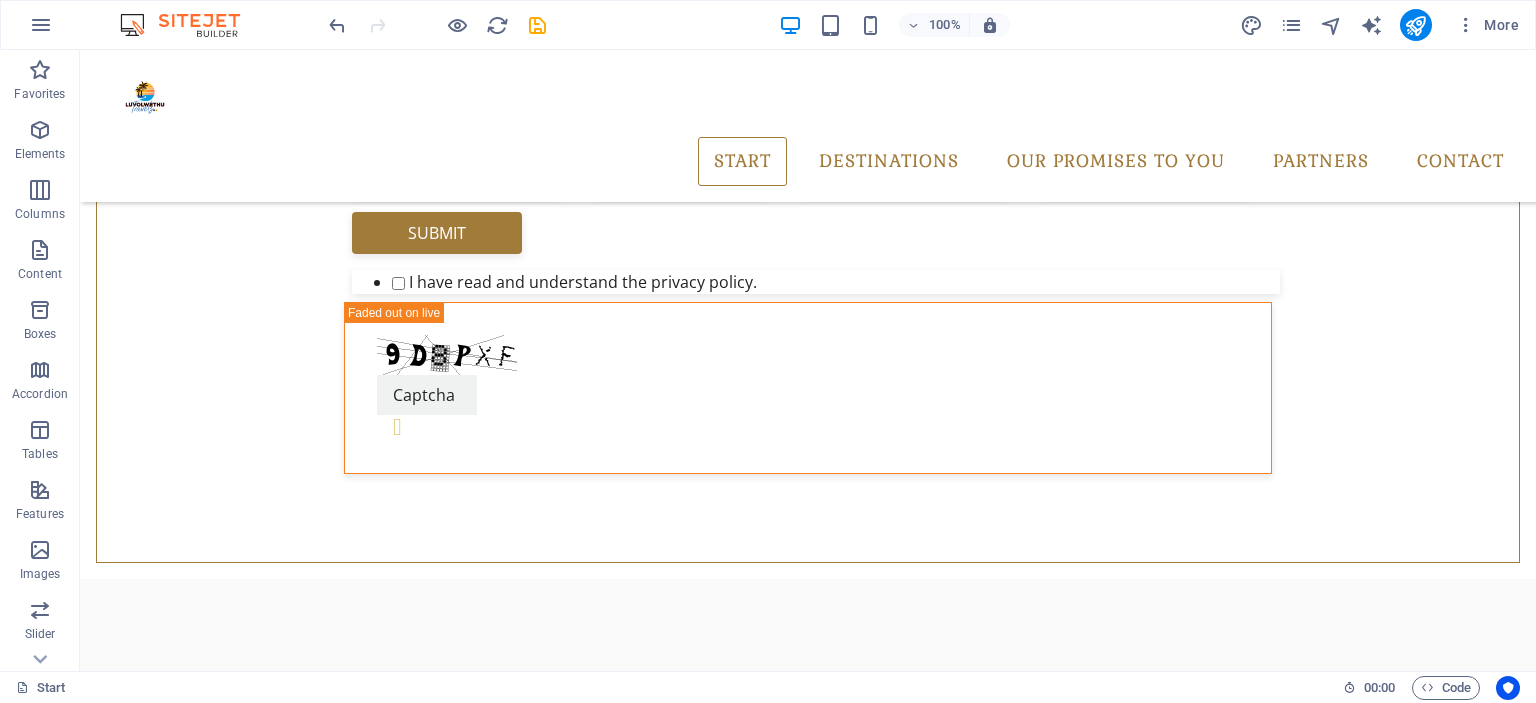 scroll, scrollTop: 915, scrollLeft: 0, axis: vertical 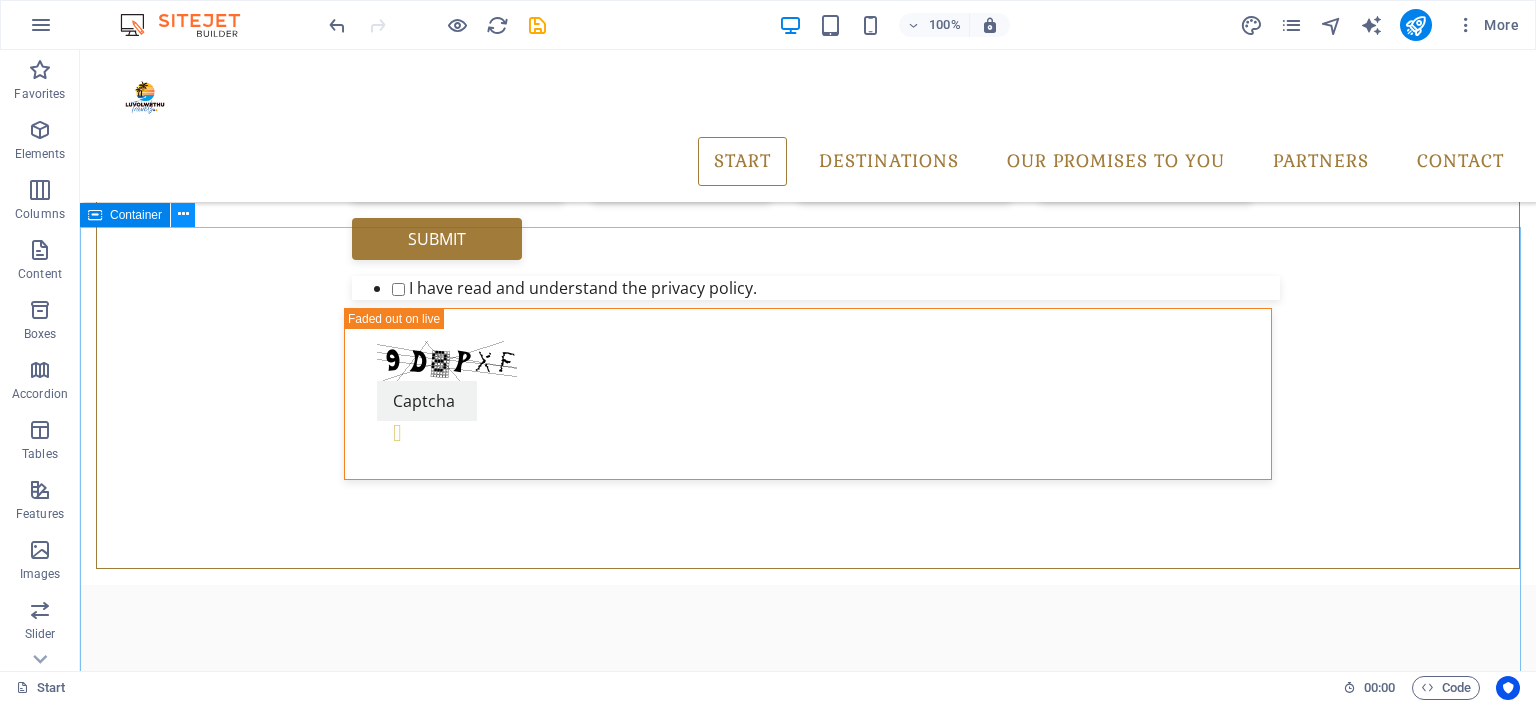 click at bounding box center [183, 214] 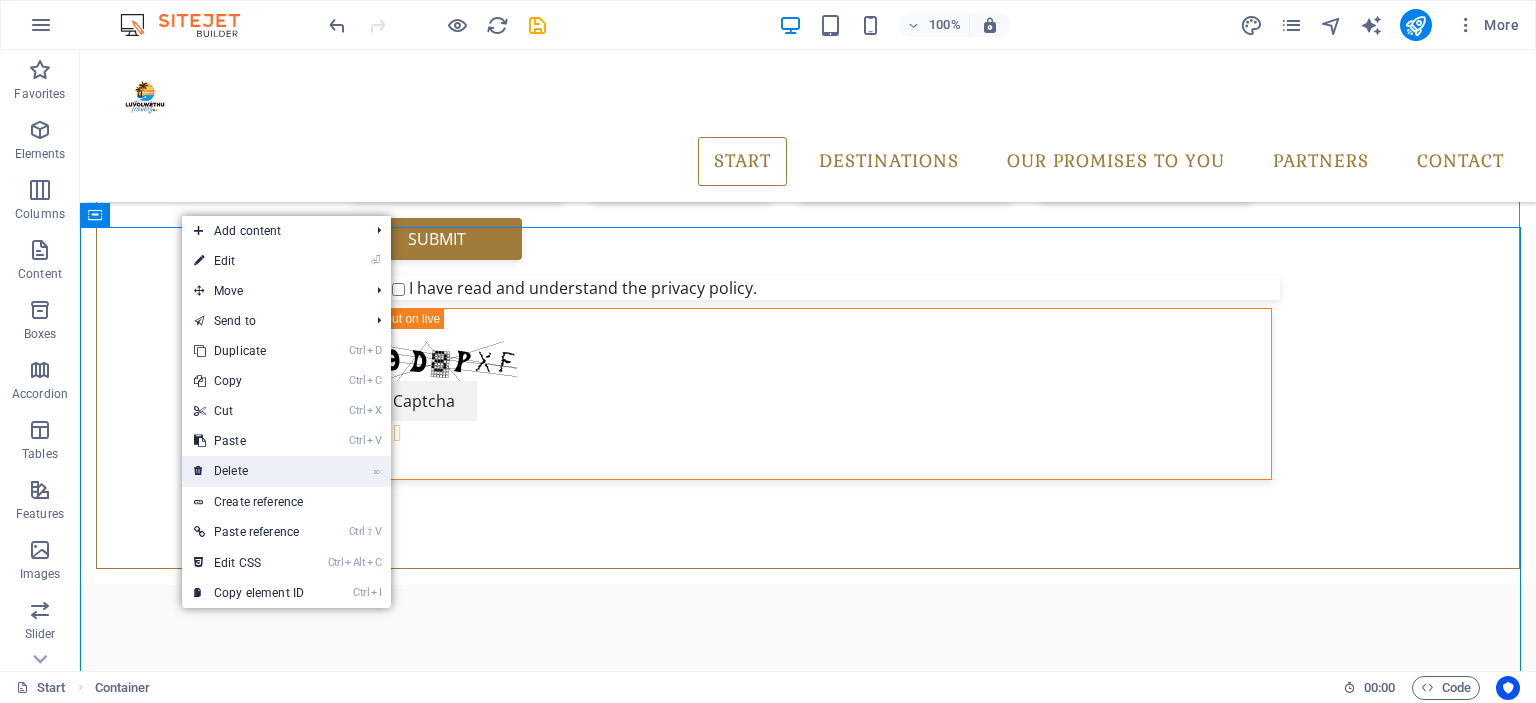 click on "⌦  Delete" at bounding box center [249, 471] 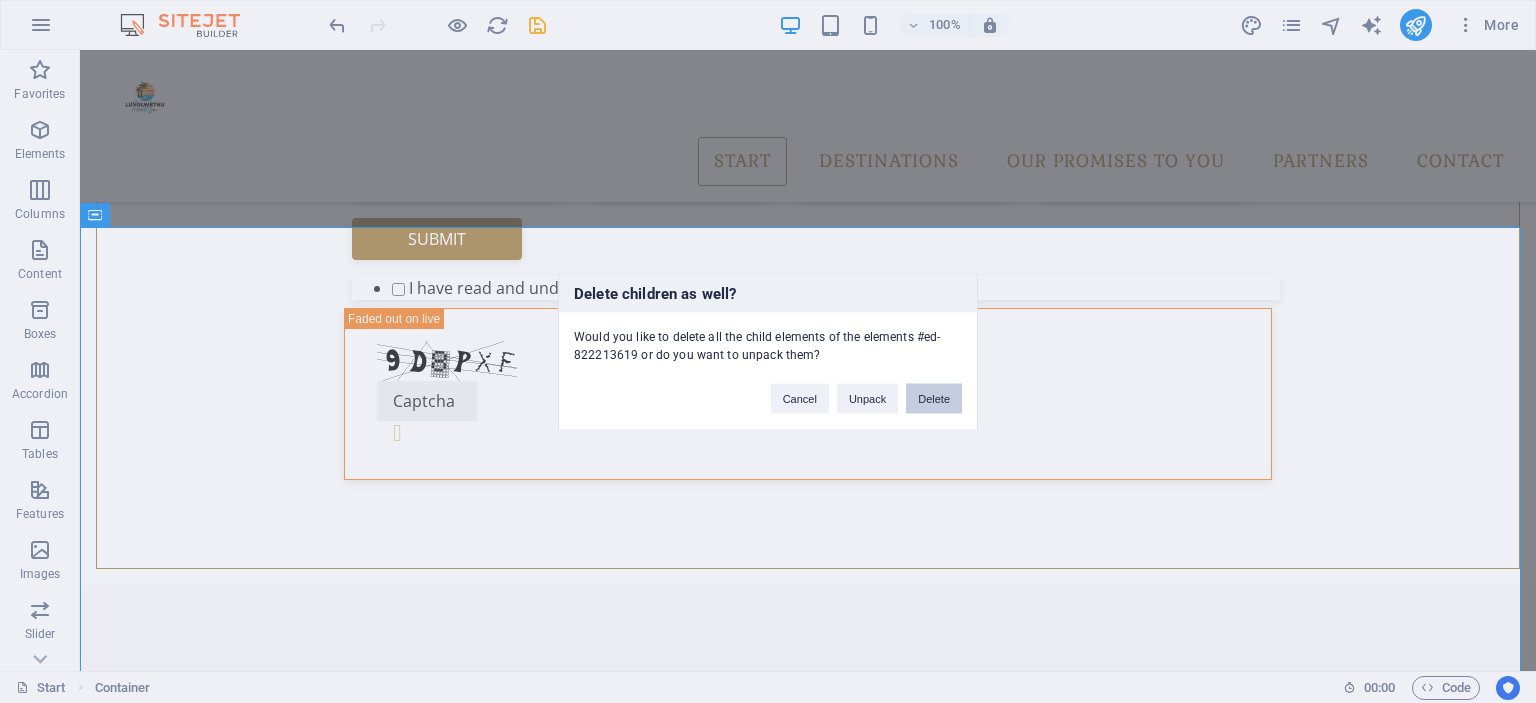 click on "Delete" at bounding box center (934, 398) 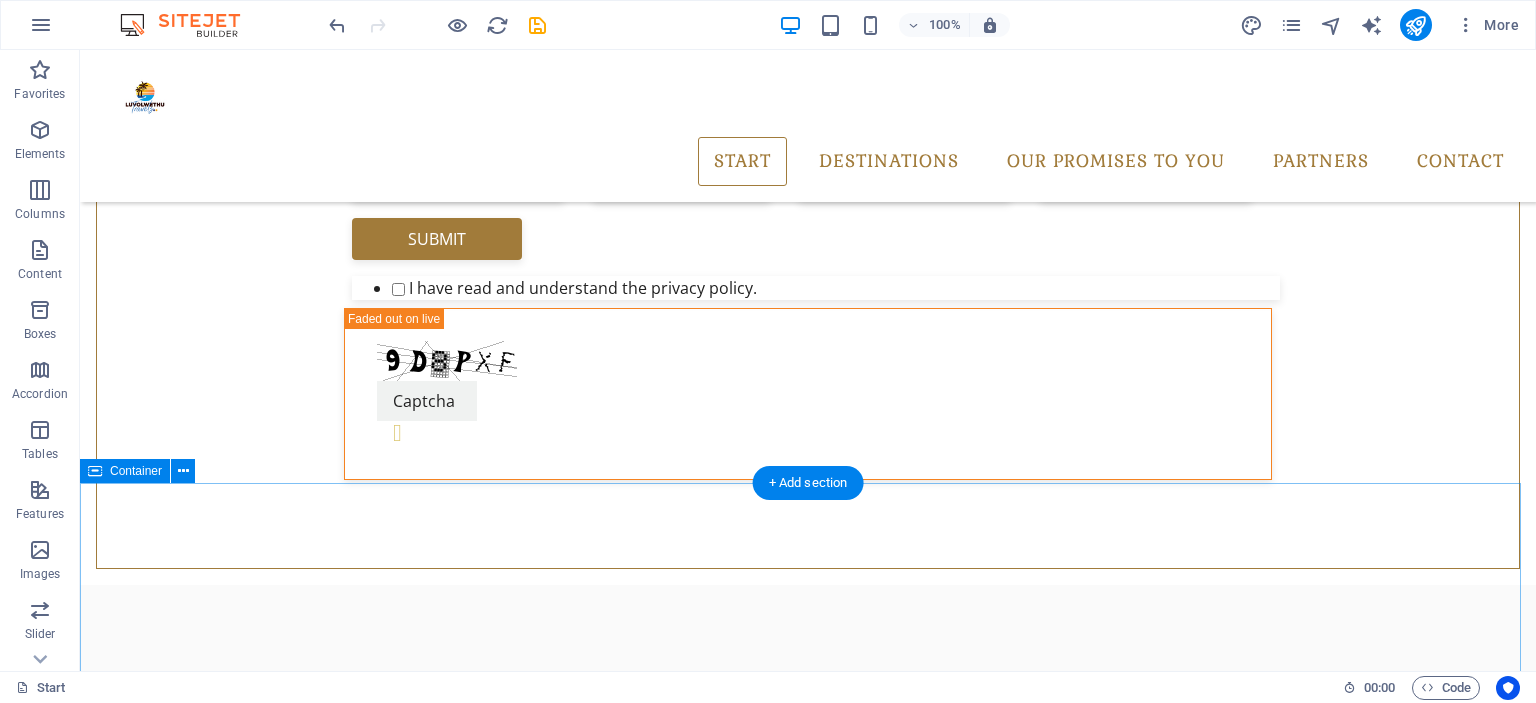 click on "Our Promises to You Best-Price Guarantee Lorem ipsum dolor sit amet, consectetur adipisicing elit. Repellat, maiores, a libero atque assumenda praesentium cum magni odio dolor accusantium explicabo repudiandae molestiae itaque provident sit debitis aspernatur soluta deserunt incidunt ad cumque ex laboriosam. Distinctio, mollitia, molestias excepturi voluptatem veritatis iusto nam nulla.  TOP 20 SAFEST AIRLINES ONLY Lorem ipsum dolor sit amet, consectetur adipisicing elit. Repellat, maiores, a libero atque assumenda praesentium cum magni odio dolor accusantium explicabo repudiandae molestiae itaque provident sit debitis aspernatur soluta deserunt incidunt ad cumque ex laboriosam. Distinctio, mollitia, molestias excepturi voluptatem veritatis iusto nam nulla.  Shuttleservice always included" at bounding box center [808, 2554] 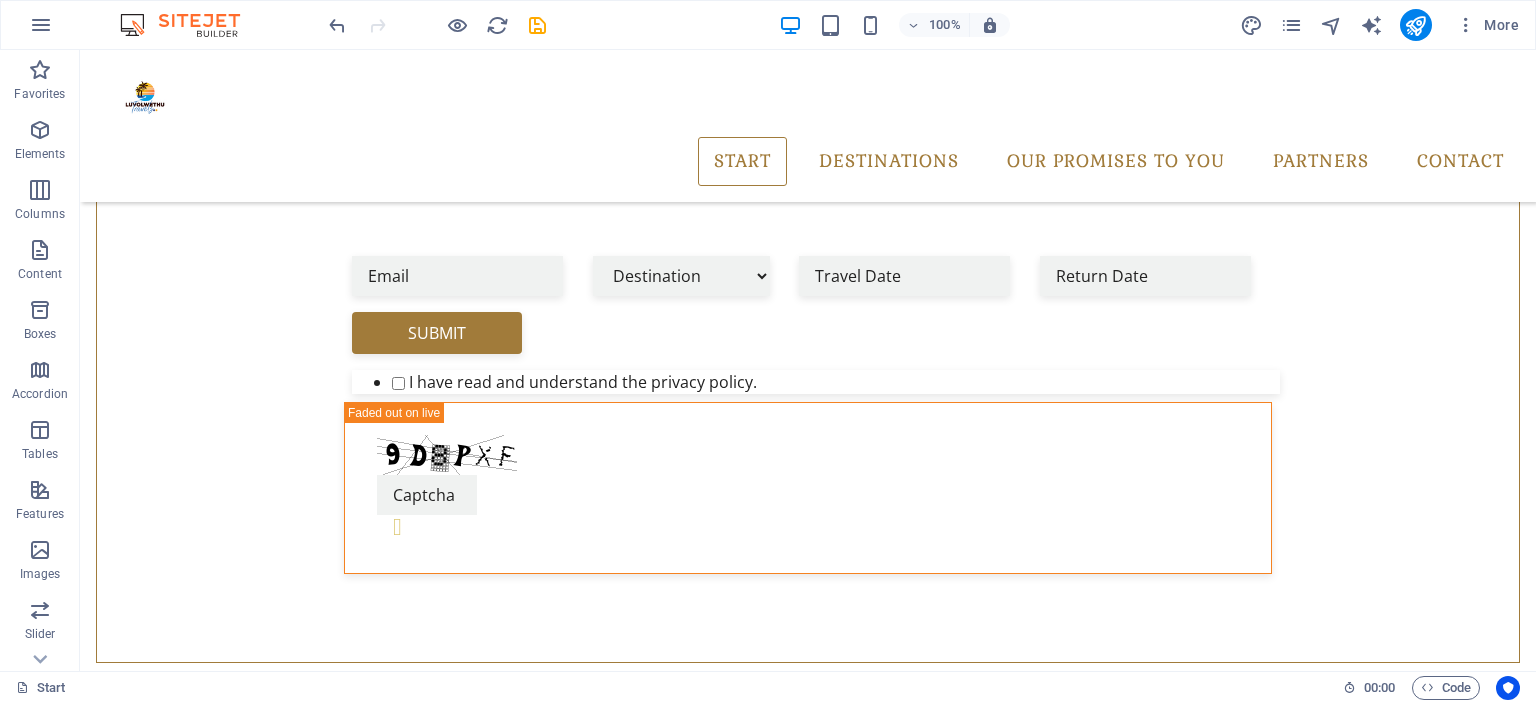 scroll, scrollTop: 0, scrollLeft: 0, axis: both 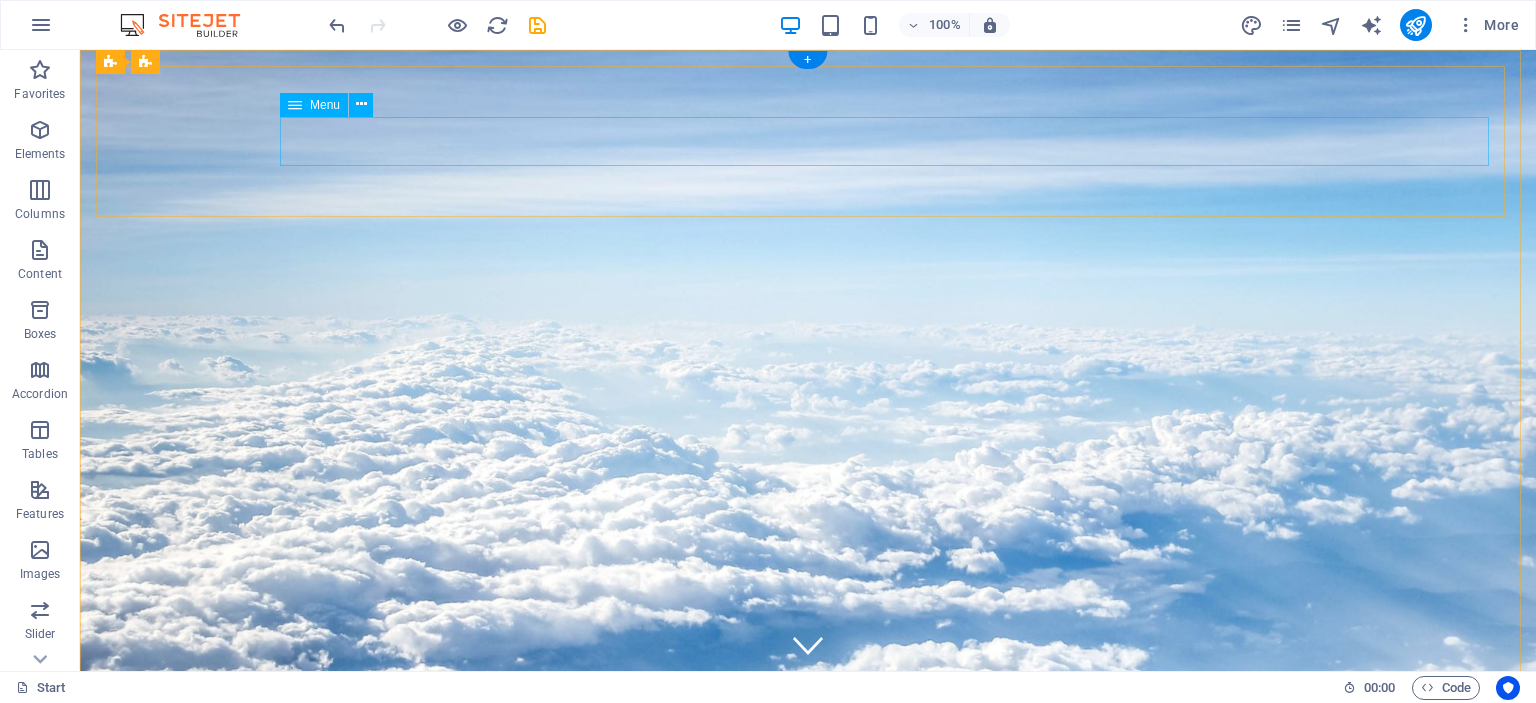 click on "Start Destinations Monthly Specials All Destinations Our promises to you Partners Contact" at bounding box center [808, 902] 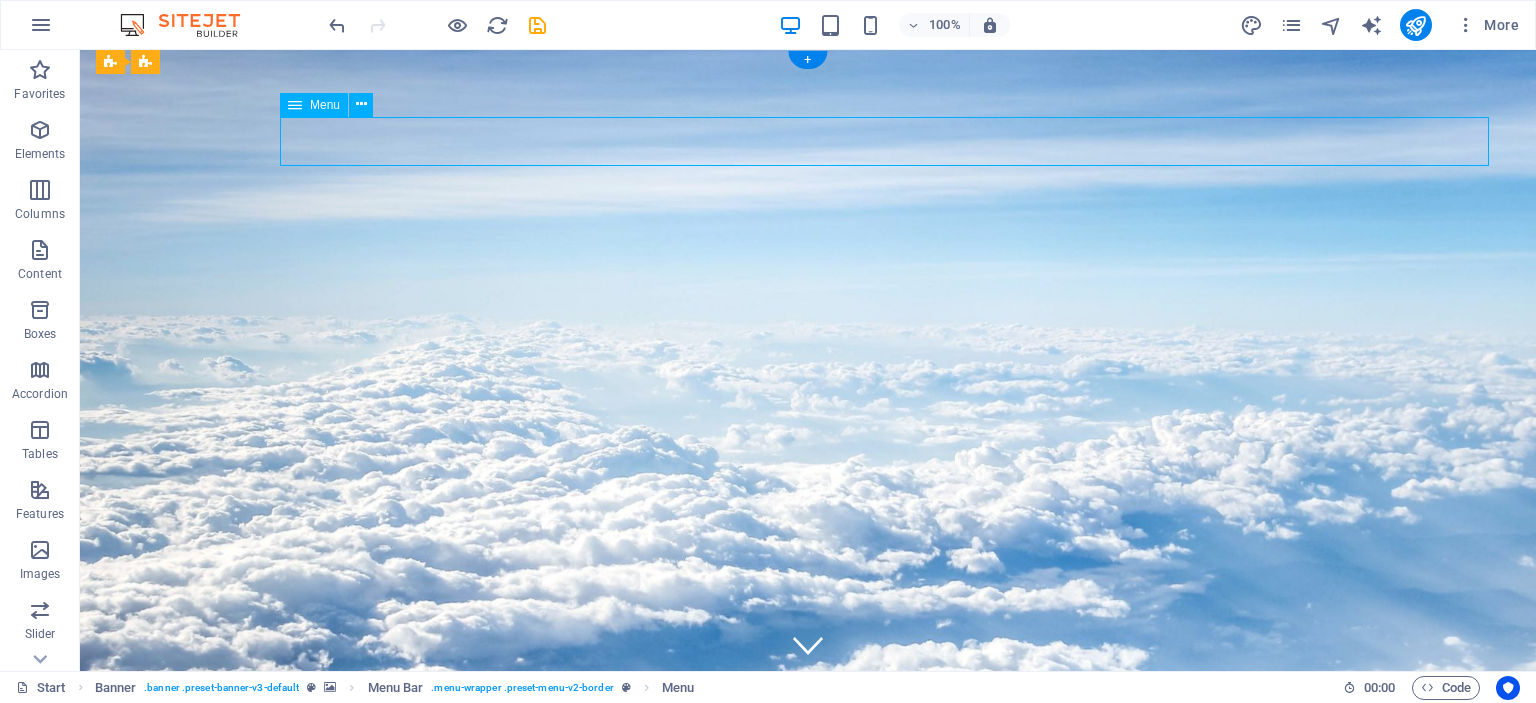 click on "Start Destinations Monthly Specials All Destinations Our promises to you Partners Contact" at bounding box center [808, 902] 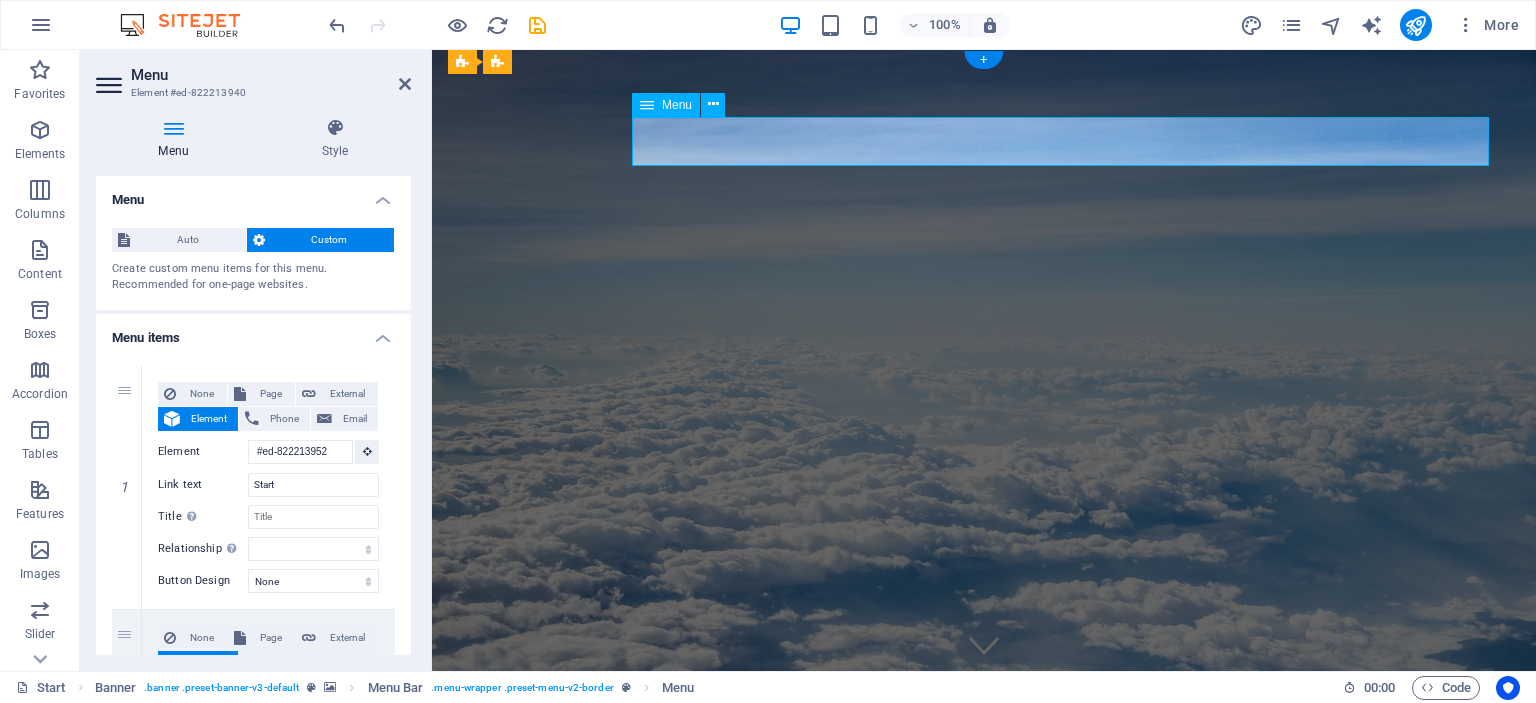 click on "Start Destinations Monthly Specials All Destinations Our promises to you Partners Contact" at bounding box center [984, 902] 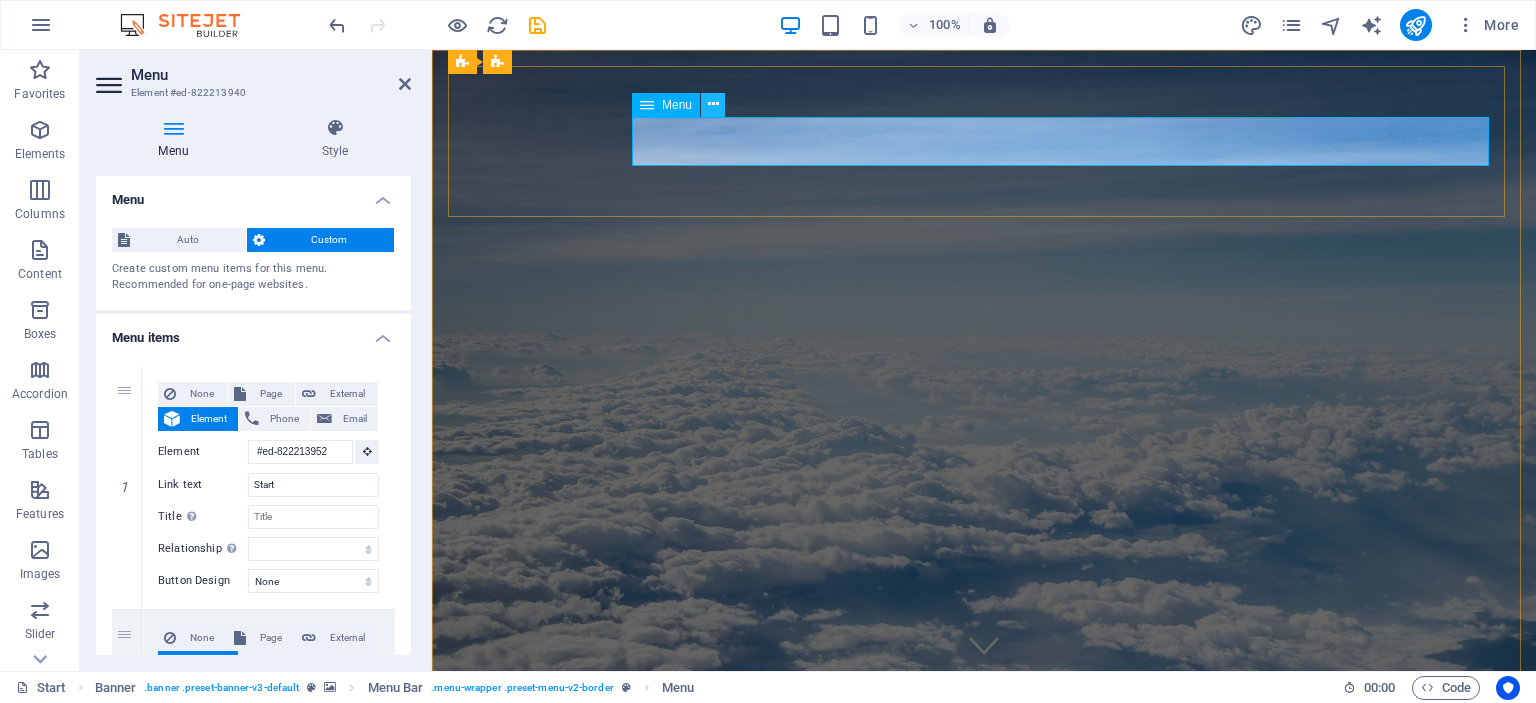 click at bounding box center [713, 104] 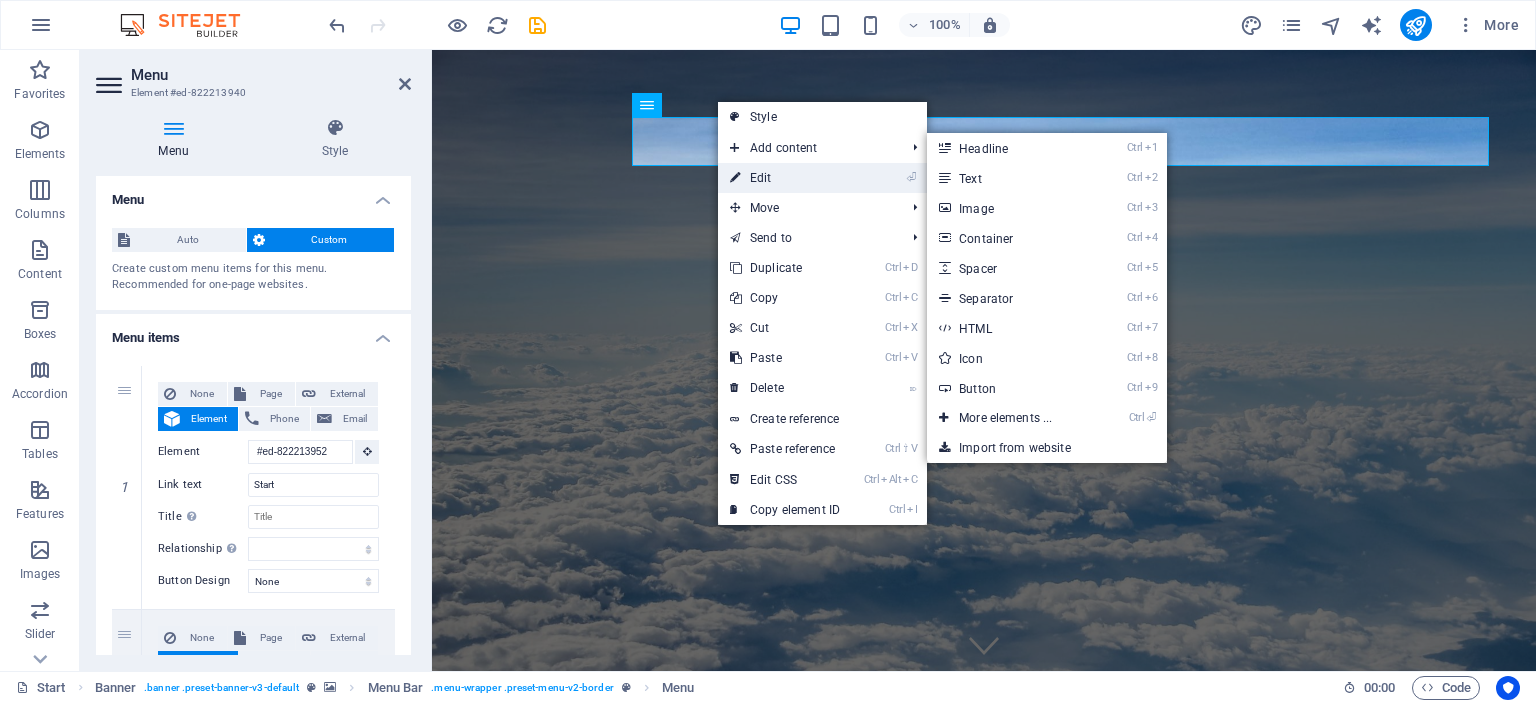 click on "⏎  Edit" at bounding box center (785, 178) 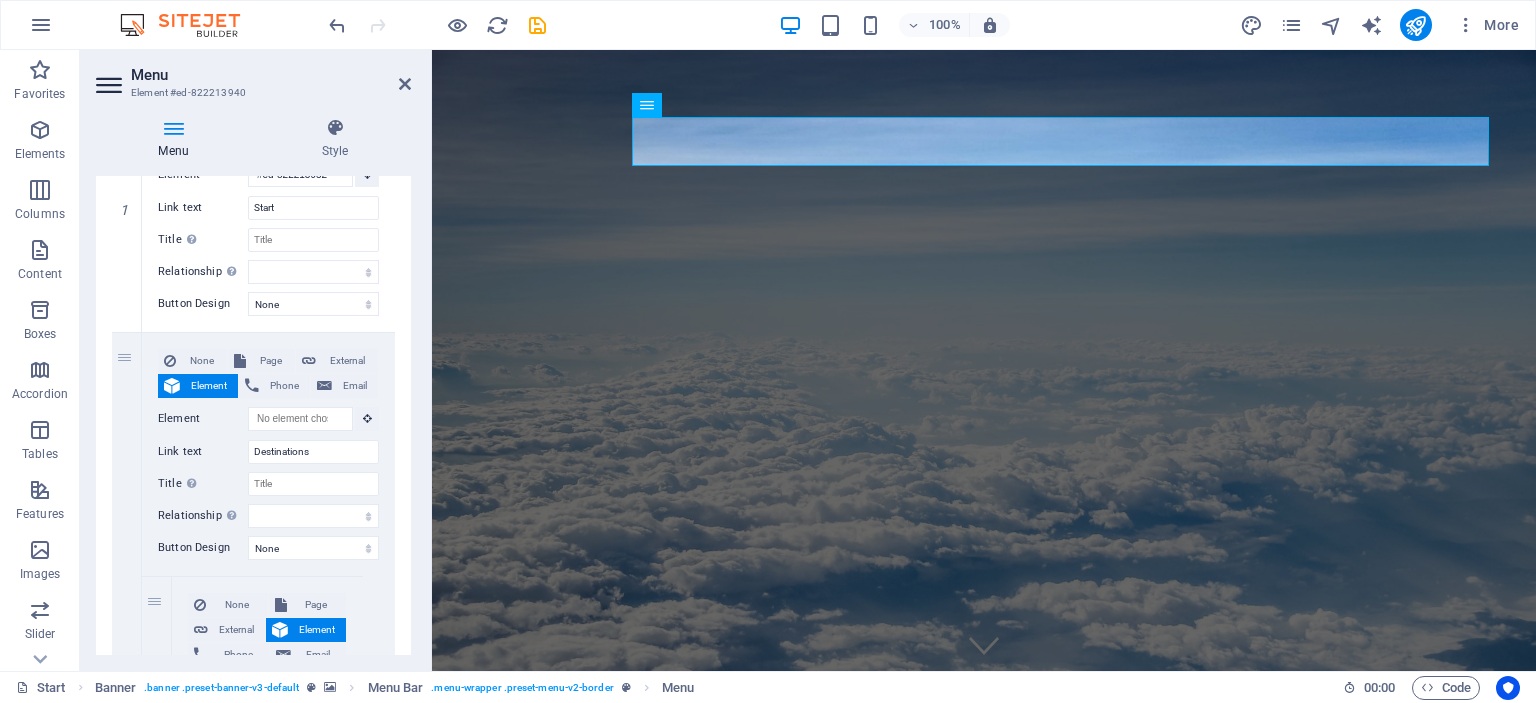 scroll, scrollTop: 298, scrollLeft: 0, axis: vertical 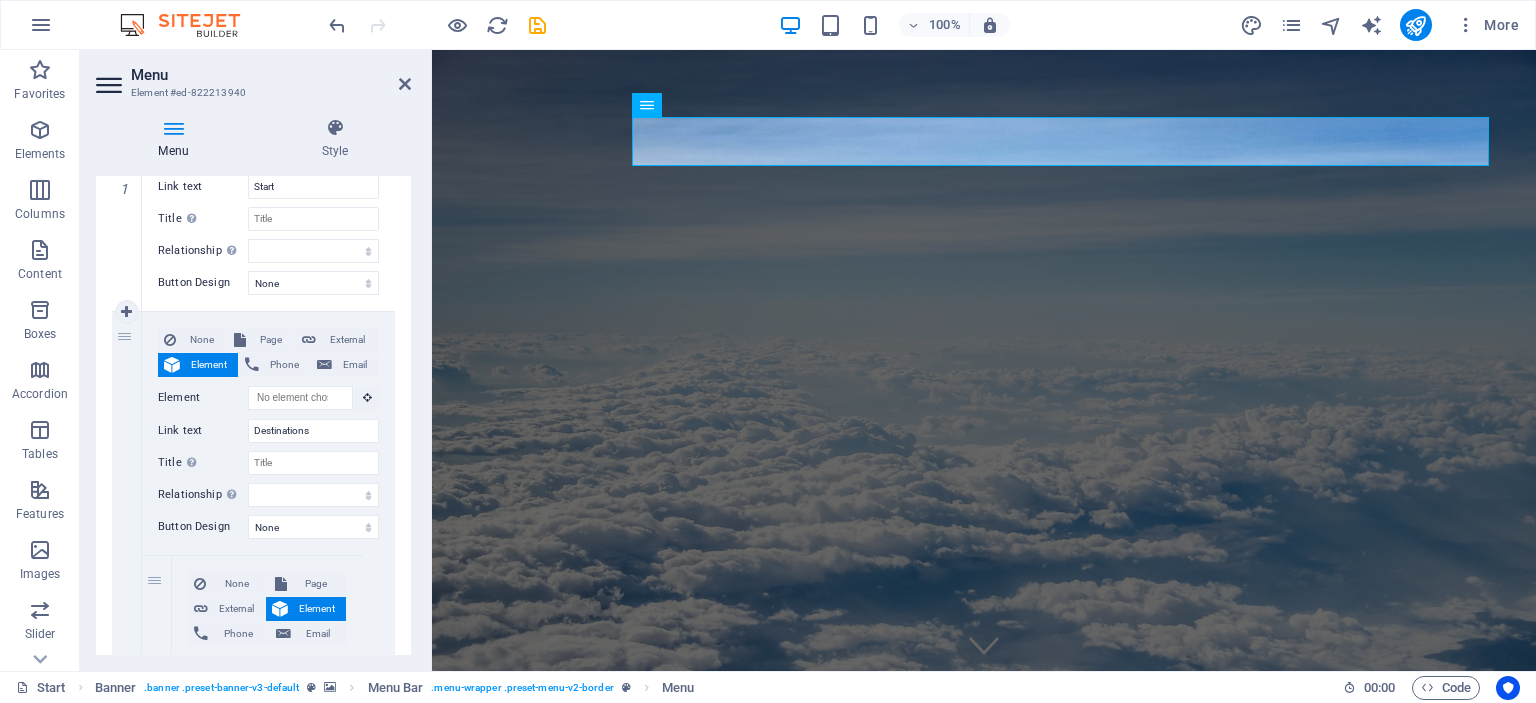 click on "None Page External Element Phone Email Page Start All Destinations Legal Notice Privacy Element
URL Phone Email Link text Destinations Link target New tab Same tab Overlay Title Additional link description, should not be the same as the link text. The title is most often shown as a tooltip text when the mouse moves over the element. Leave empty if uncertain. Relationship Sets the  relationship of this link to the link target . For example, the value "nofollow" instructs search engines not to follow the link. Can be left empty. alternate author bookmark external help license next nofollow noreferrer noopener prev search tag Button Design None Default Primary Secondary 1 None Page External Element Phone Email Page Start All Destinations Legal Notice Privacy Element
URL Phone Email Link text Monthly Specials Link target New tab Same tab Overlay Title Relationship Sets the  relationship of this link to the link target alternate author bookmark external help license" at bounding box center (268, 718) 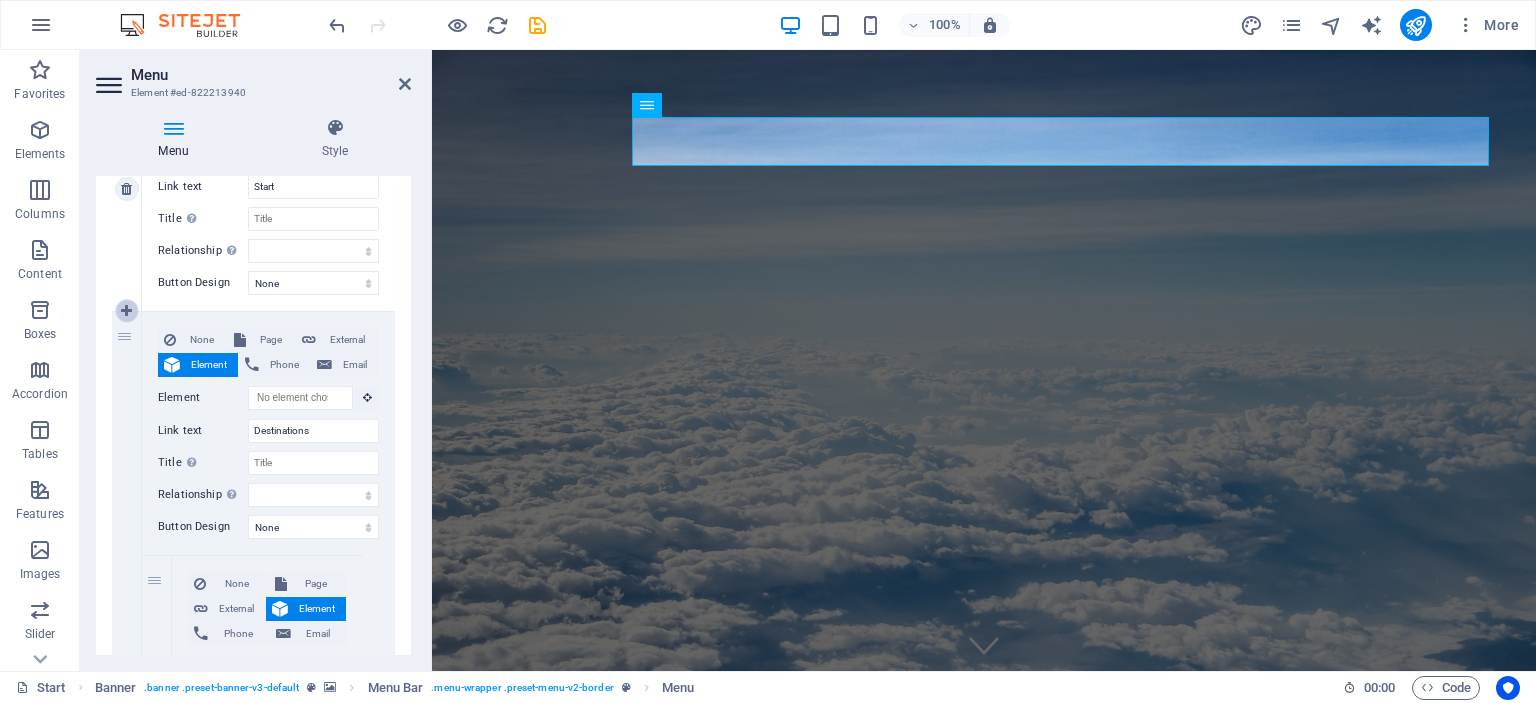 click at bounding box center [126, 311] 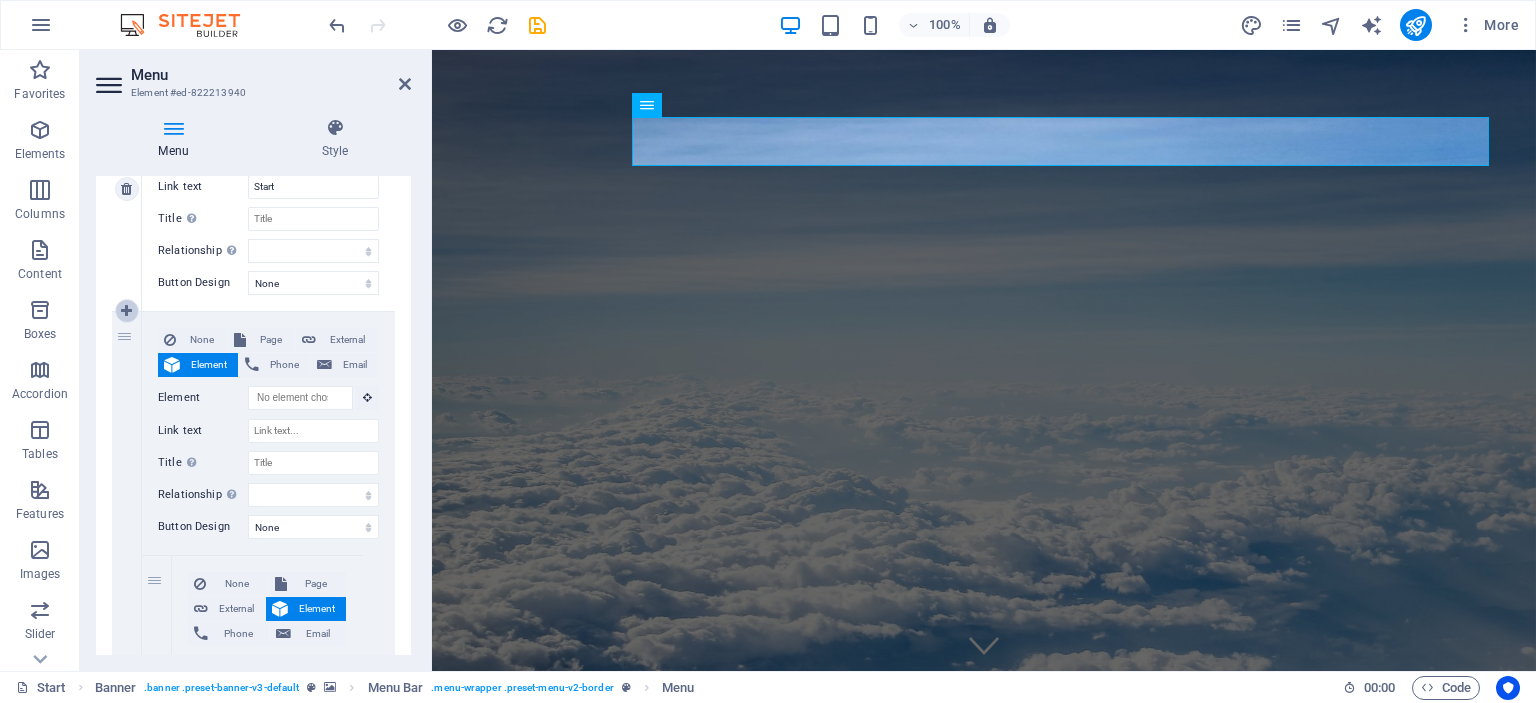 select on "1" 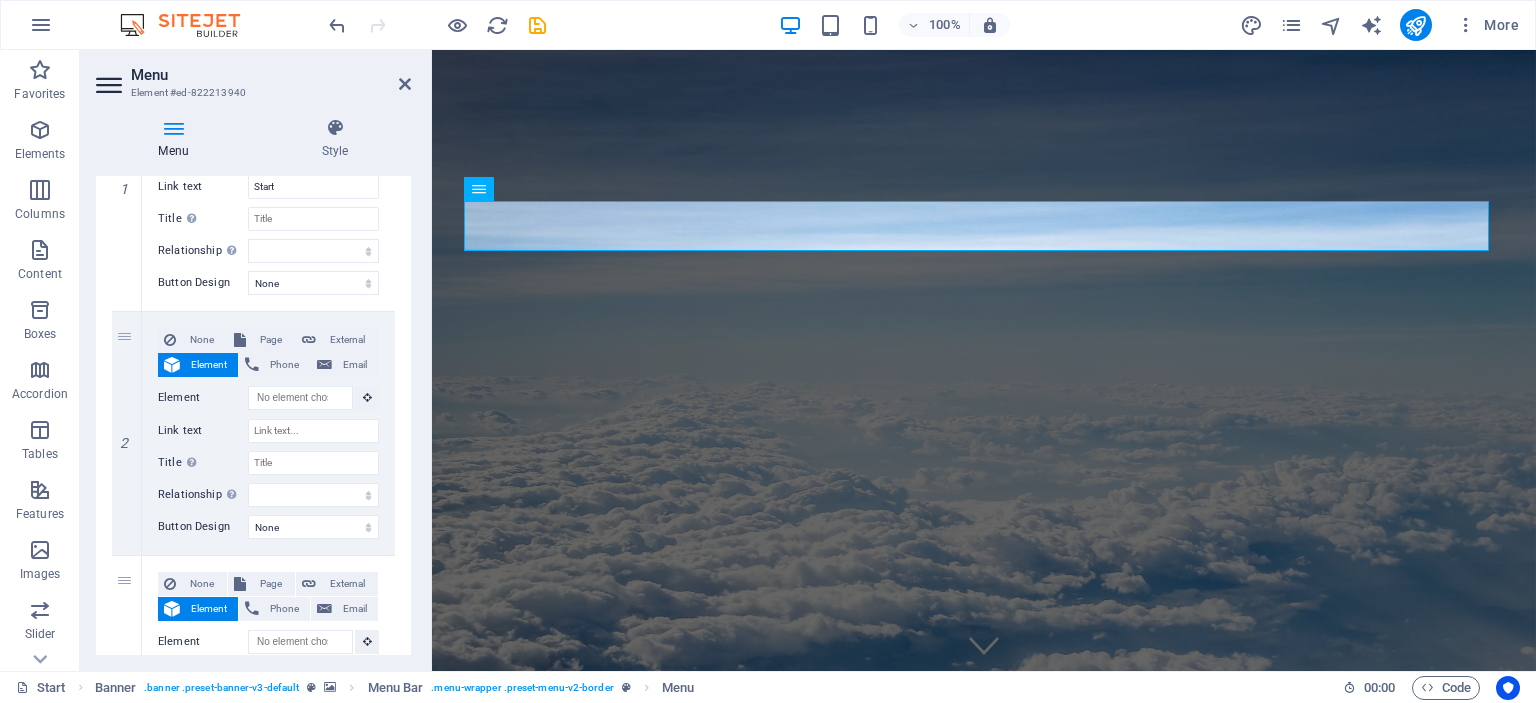 drag, startPoint x: 124, startPoint y: 309, endPoint x: 104, endPoint y: 368, distance: 62.297672 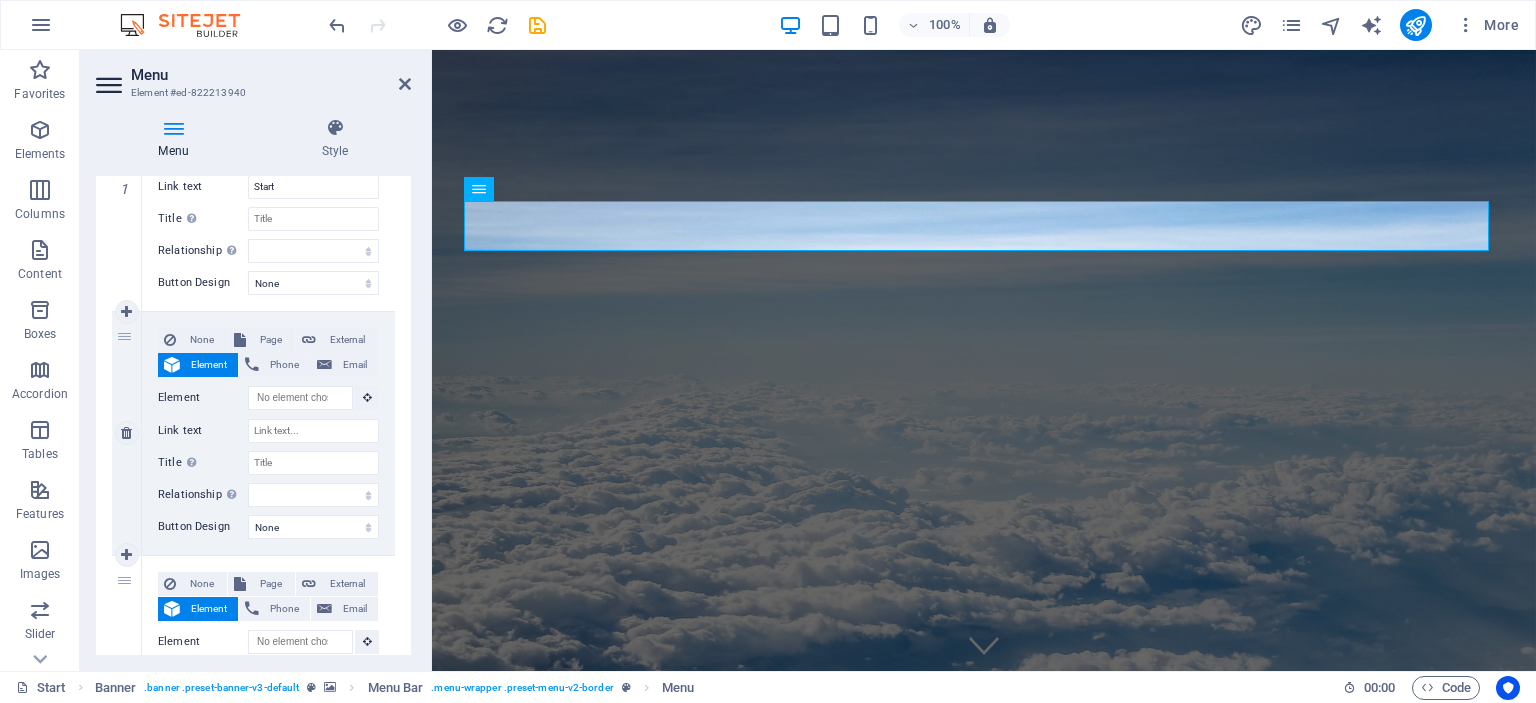 click on "2" at bounding box center [127, 433] 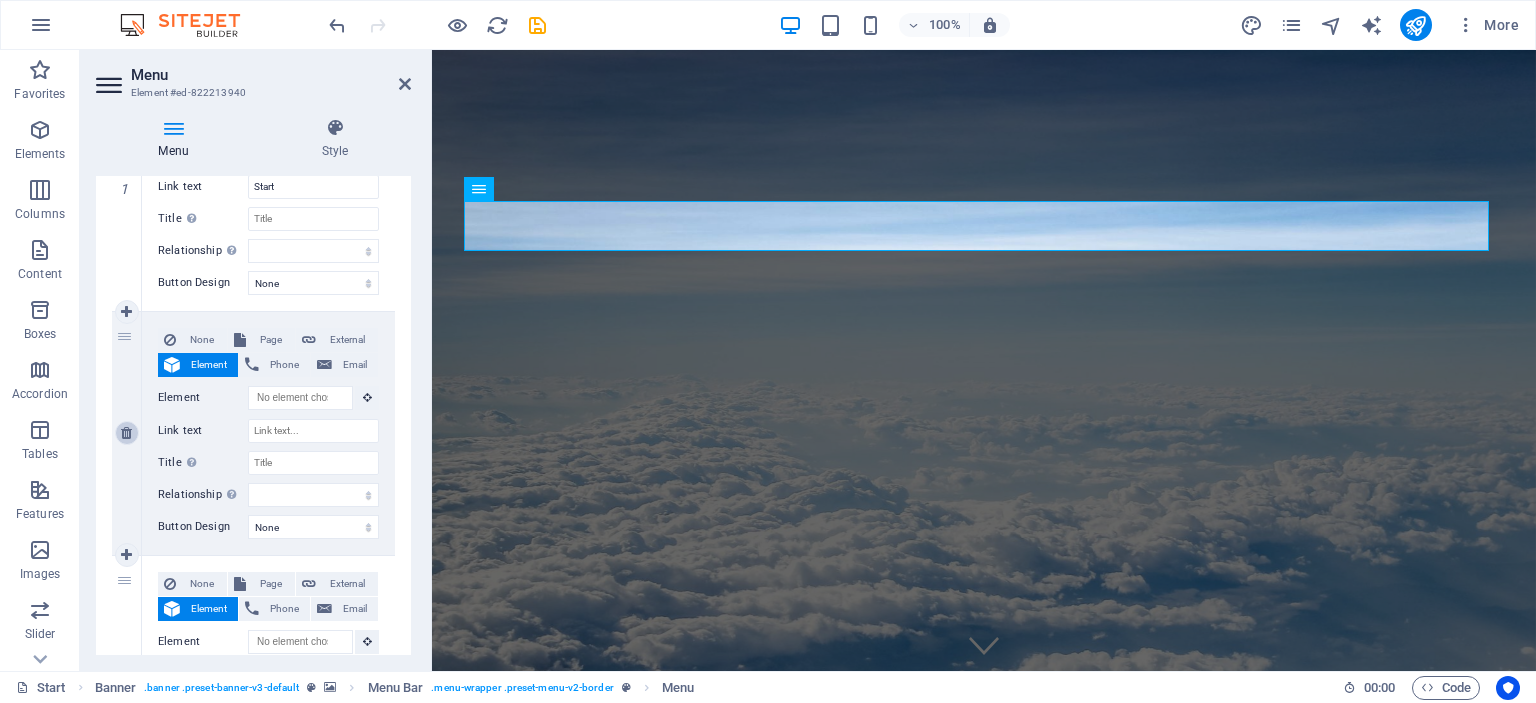 click at bounding box center (126, 433) 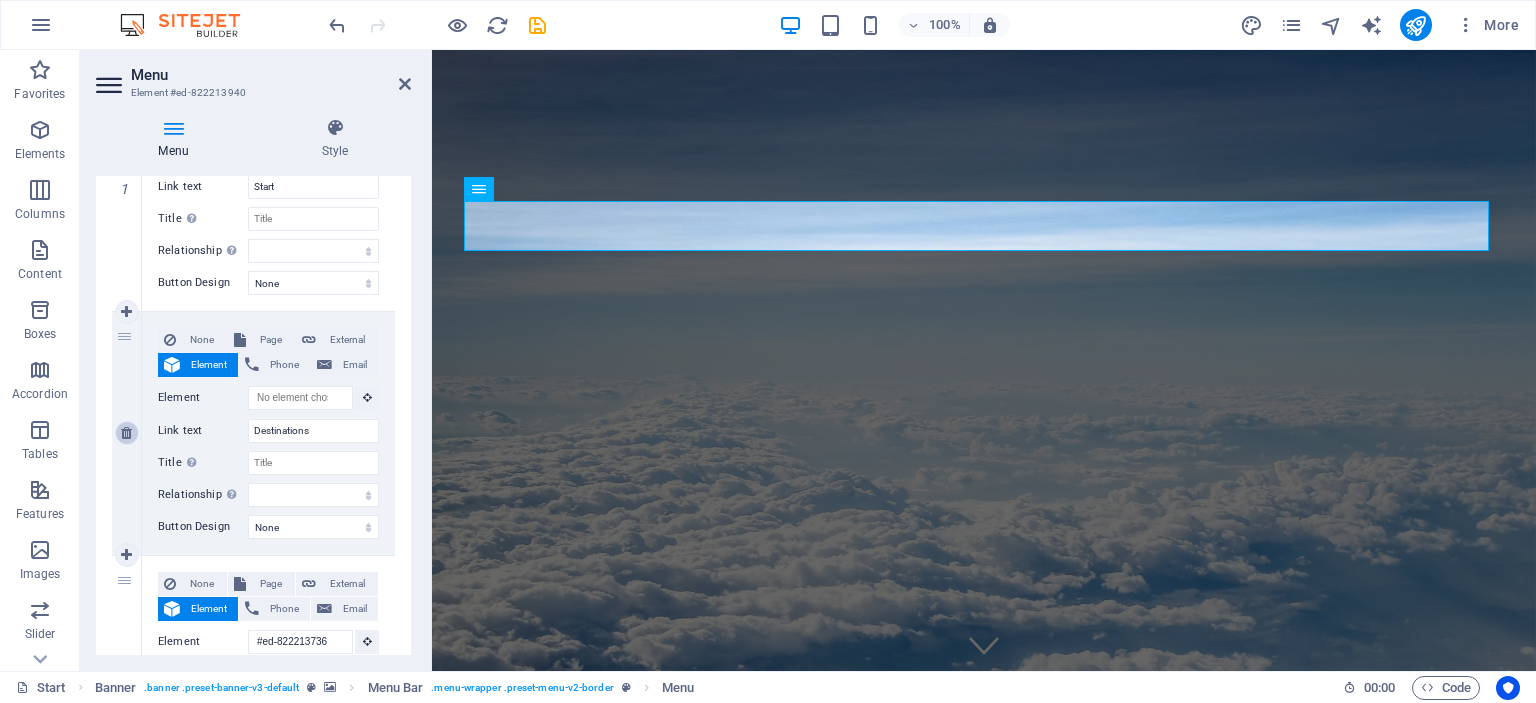 select 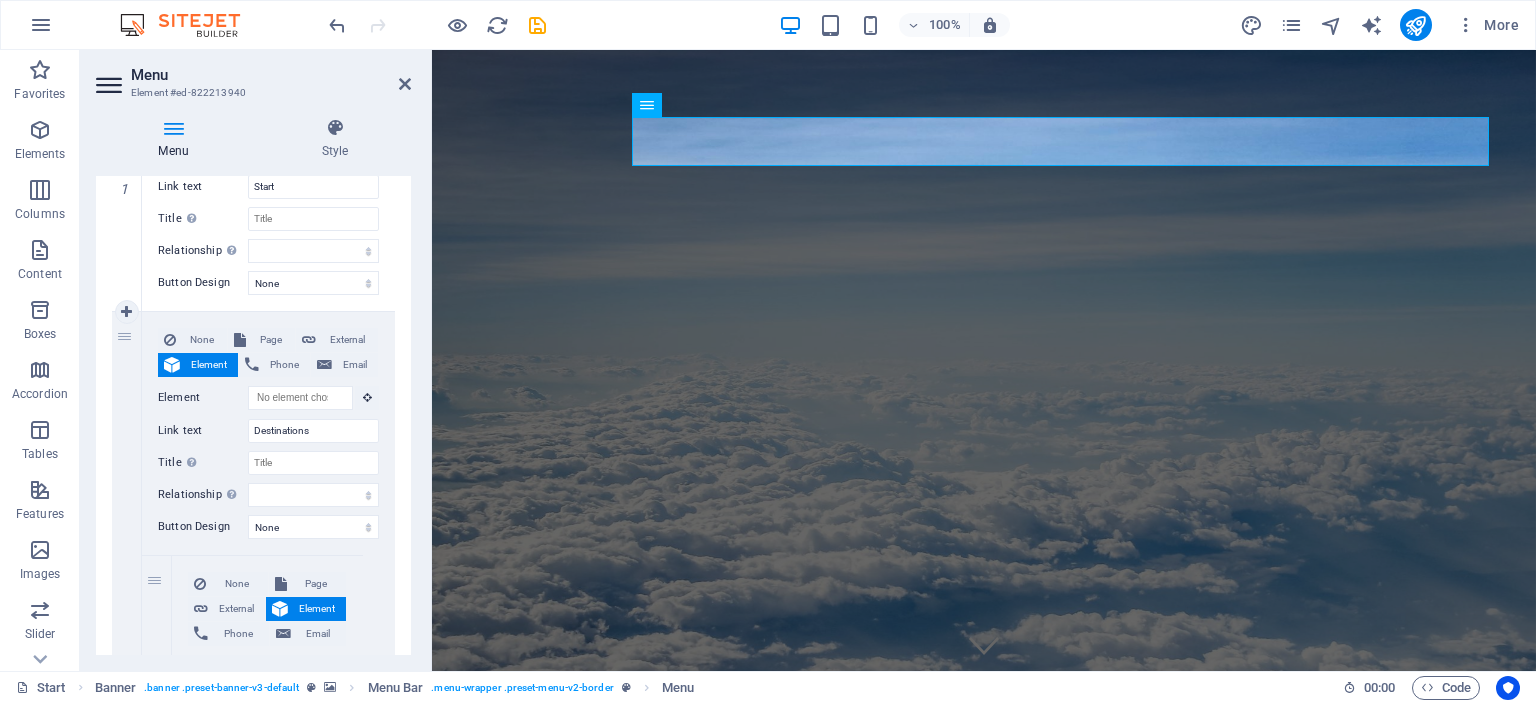 click on "2" at bounding box center [127, 718] 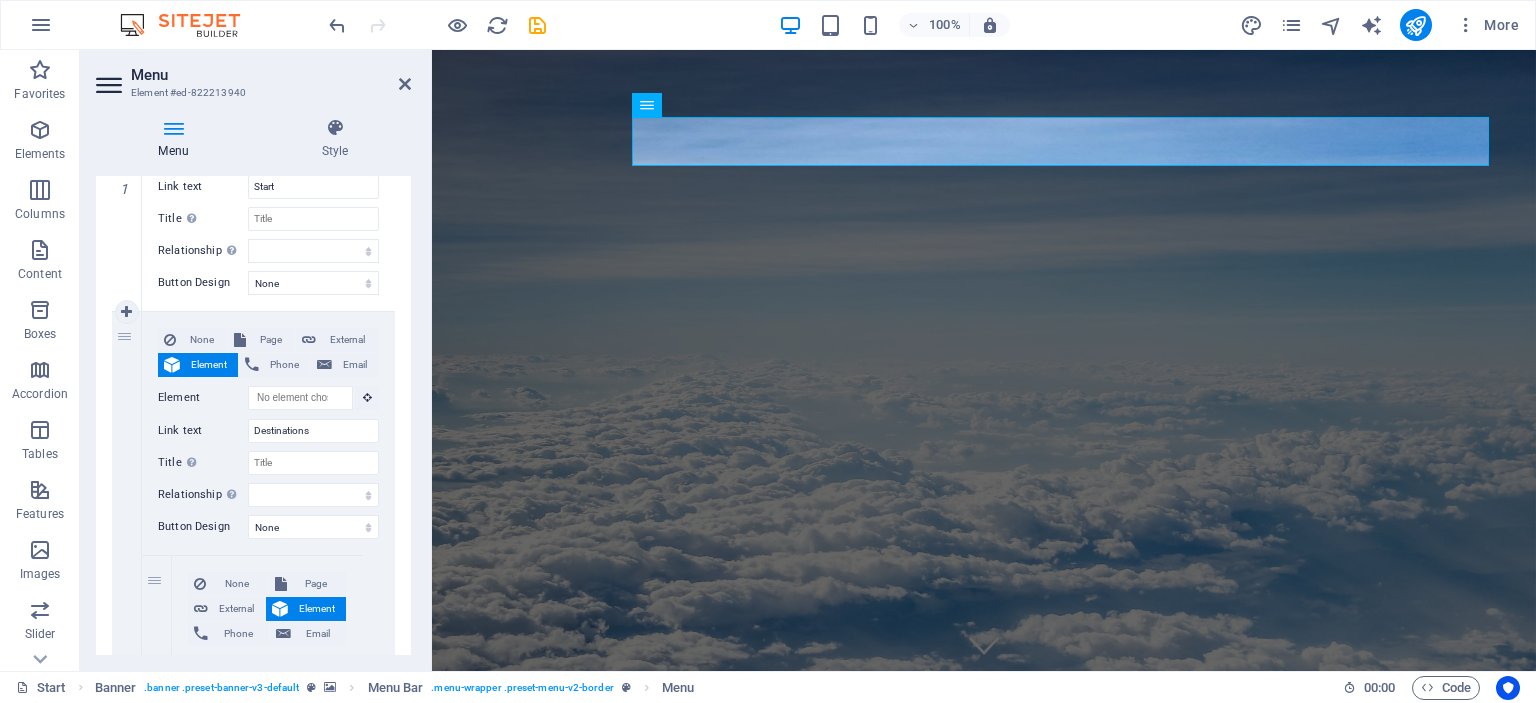 click on "2" at bounding box center [127, 718] 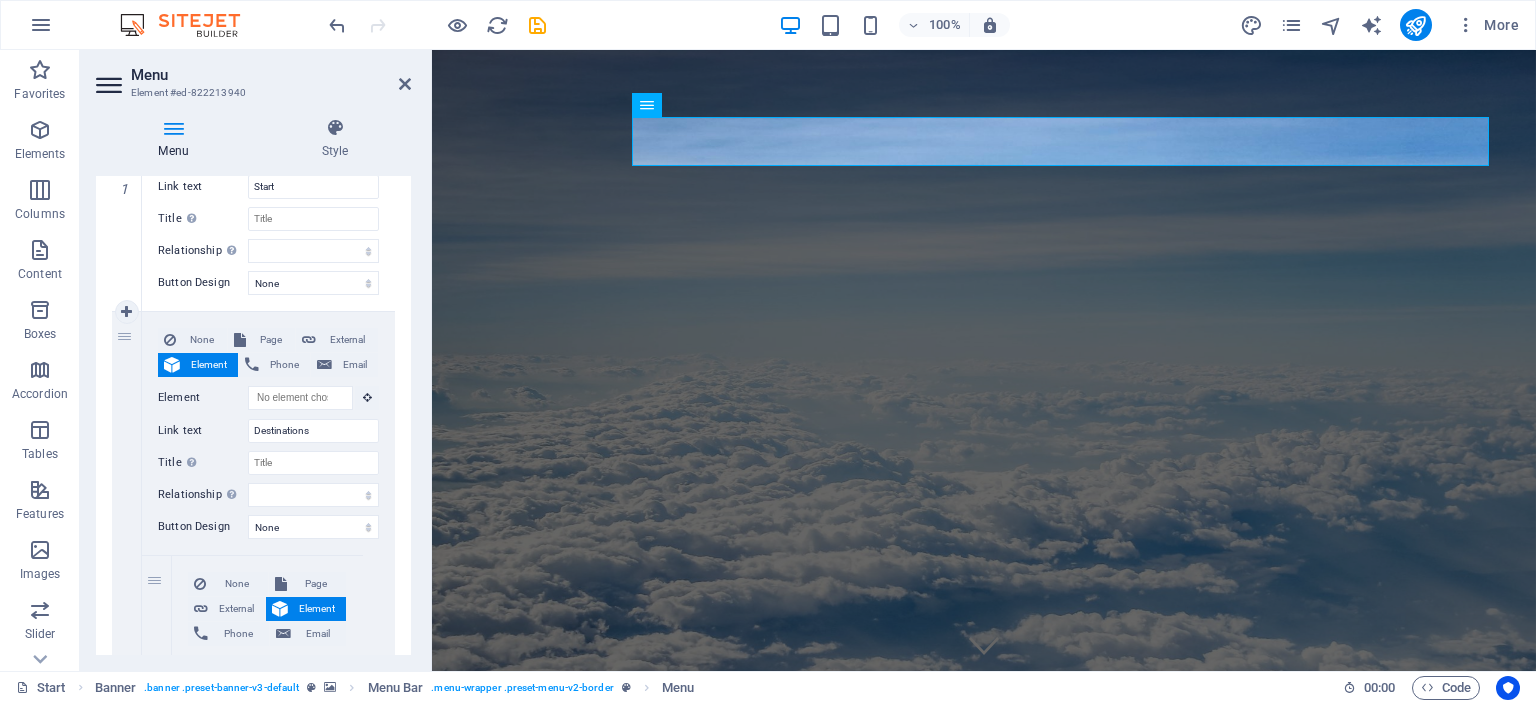 click on "None Page External Element Phone Email Page Start All Destinations Legal Notice Privacy Element
URL Phone Email Link text Destinations Link target New tab Same tab Overlay Title Additional link description, should not be the same as the link text. The title is most often shown as a tooltip text when the mouse moves over the element. Leave empty if uncertain. Relationship Sets the  relationship of this link to the link target . For example, the value "nofollow" instructs search engines not to follow the link. Can be left empty. alternate author bookmark external help license next nofollow noreferrer noopener prev search tag Button Design None Default Primary Secondary 1 None Page External Element Phone Email Page Start All Destinations Legal Notice Privacy Element
URL Phone Email Link text Monthly Specials Link target New tab Same tab Overlay Title Relationship Sets the  relationship of this link to the link target alternate author bookmark external help license" at bounding box center [268, 718] 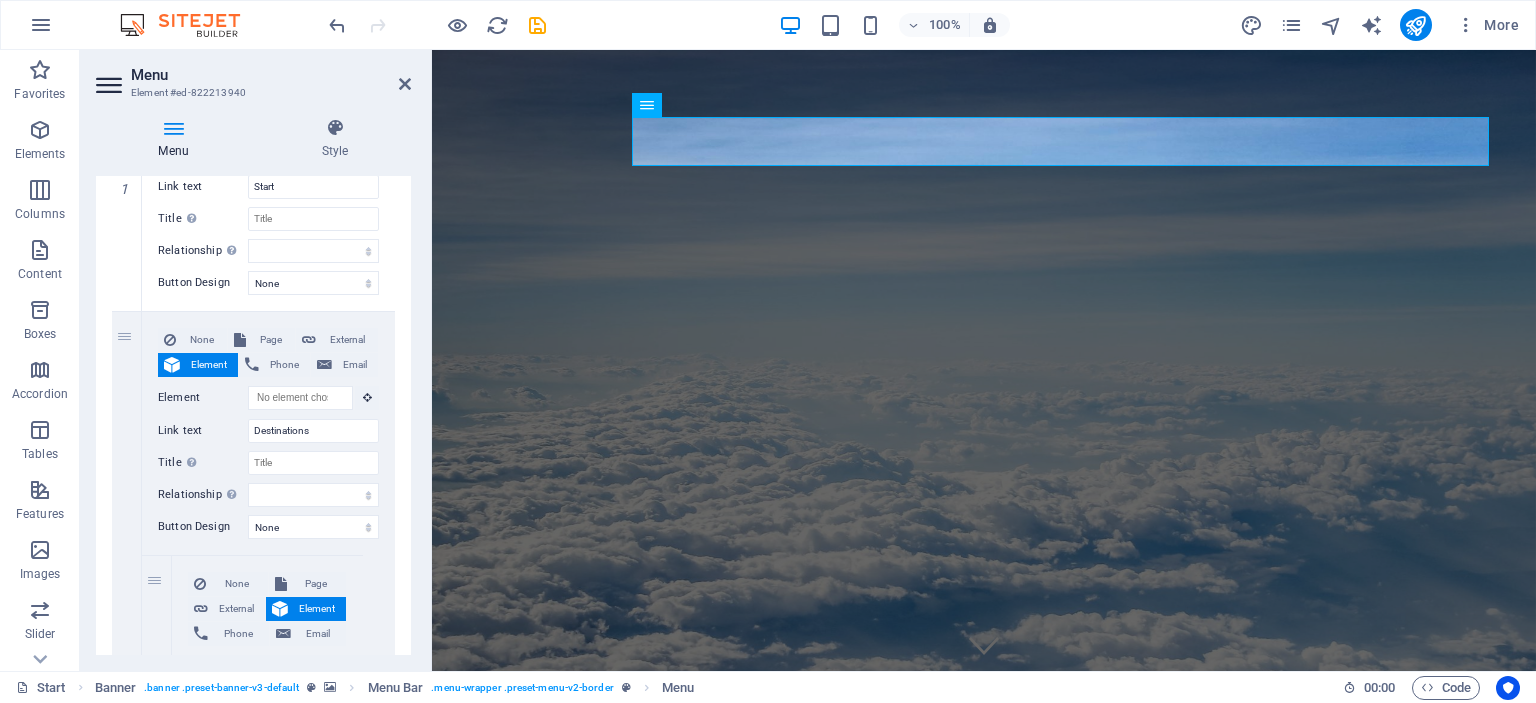 drag, startPoint x: 405, startPoint y: 338, endPoint x: 404, endPoint y: 368, distance: 30.016663 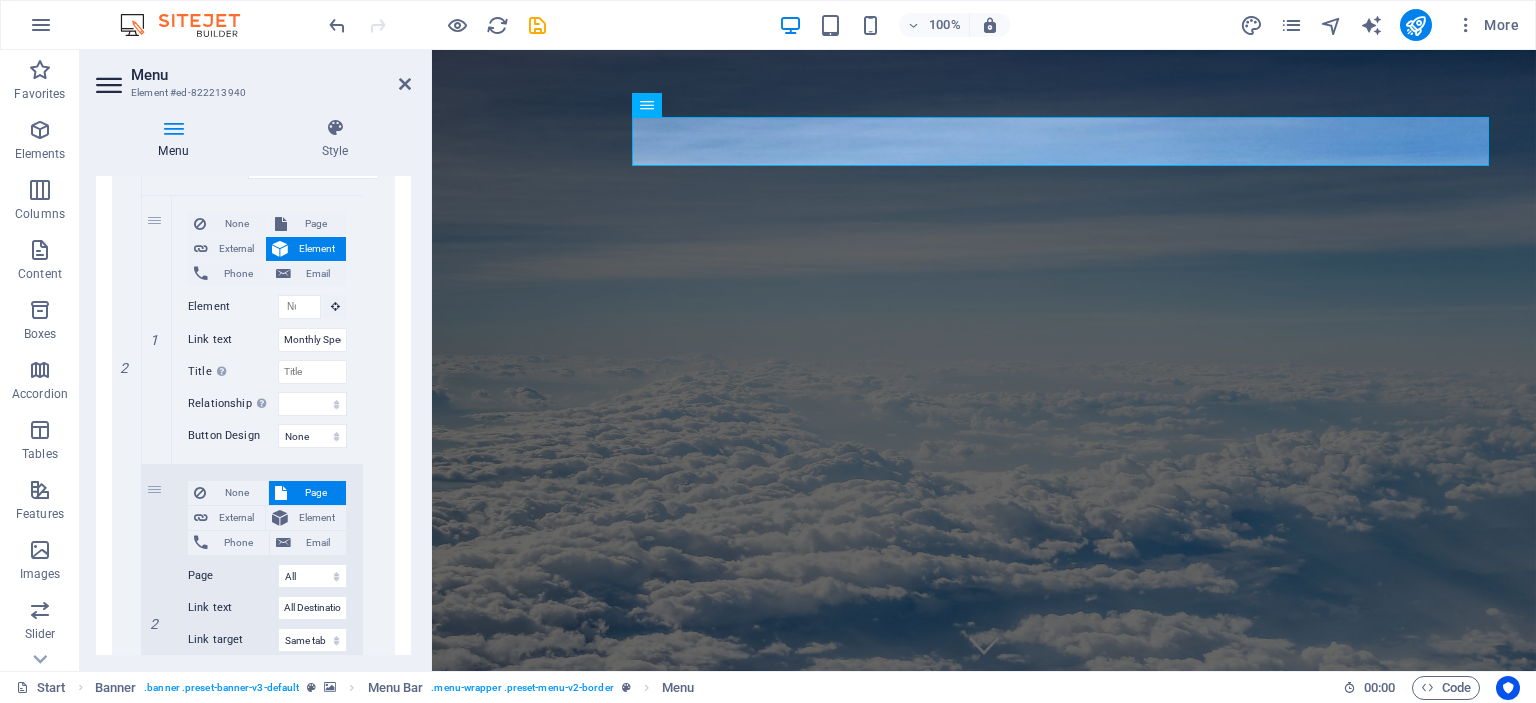 scroll, scrollTop: 664, scrollLeft: 0, axis: vertical 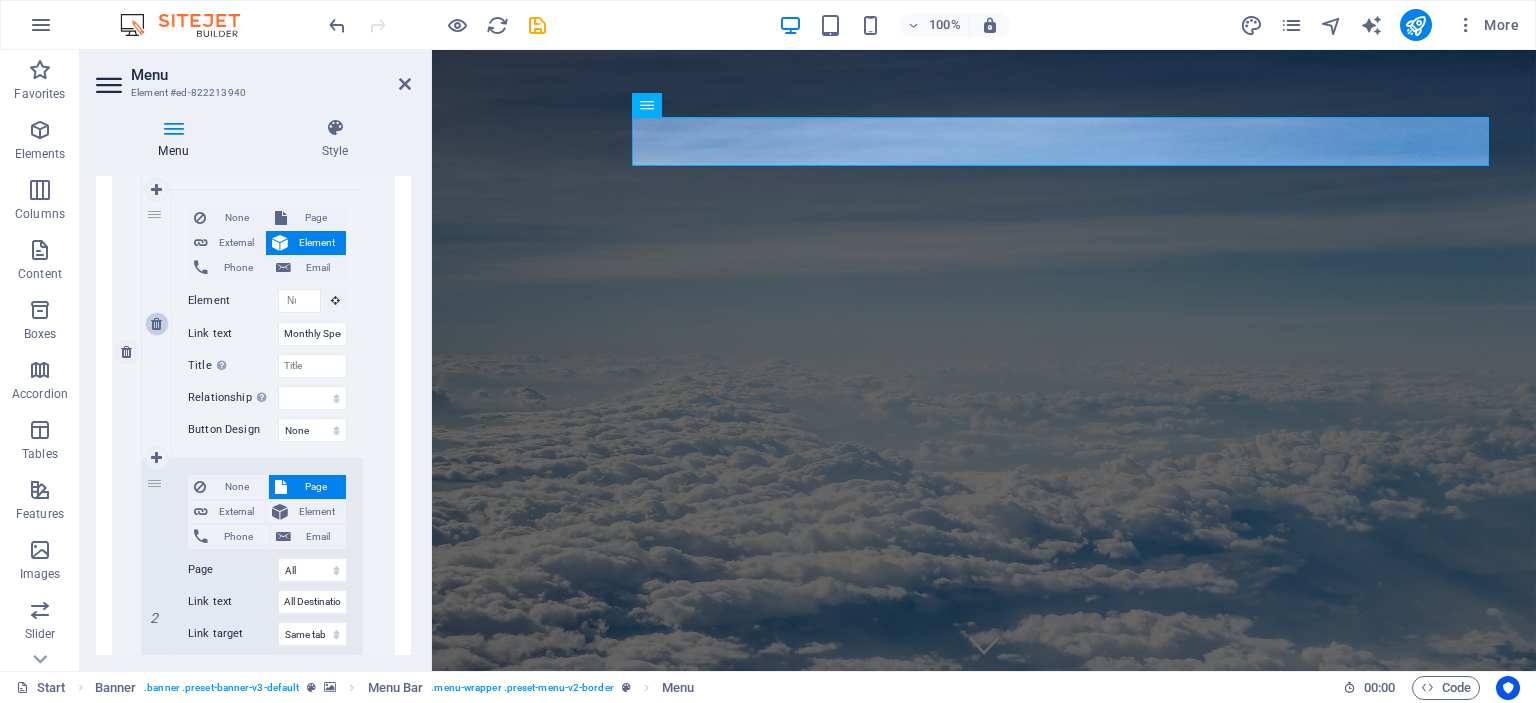click at bounding box center (156, 324) 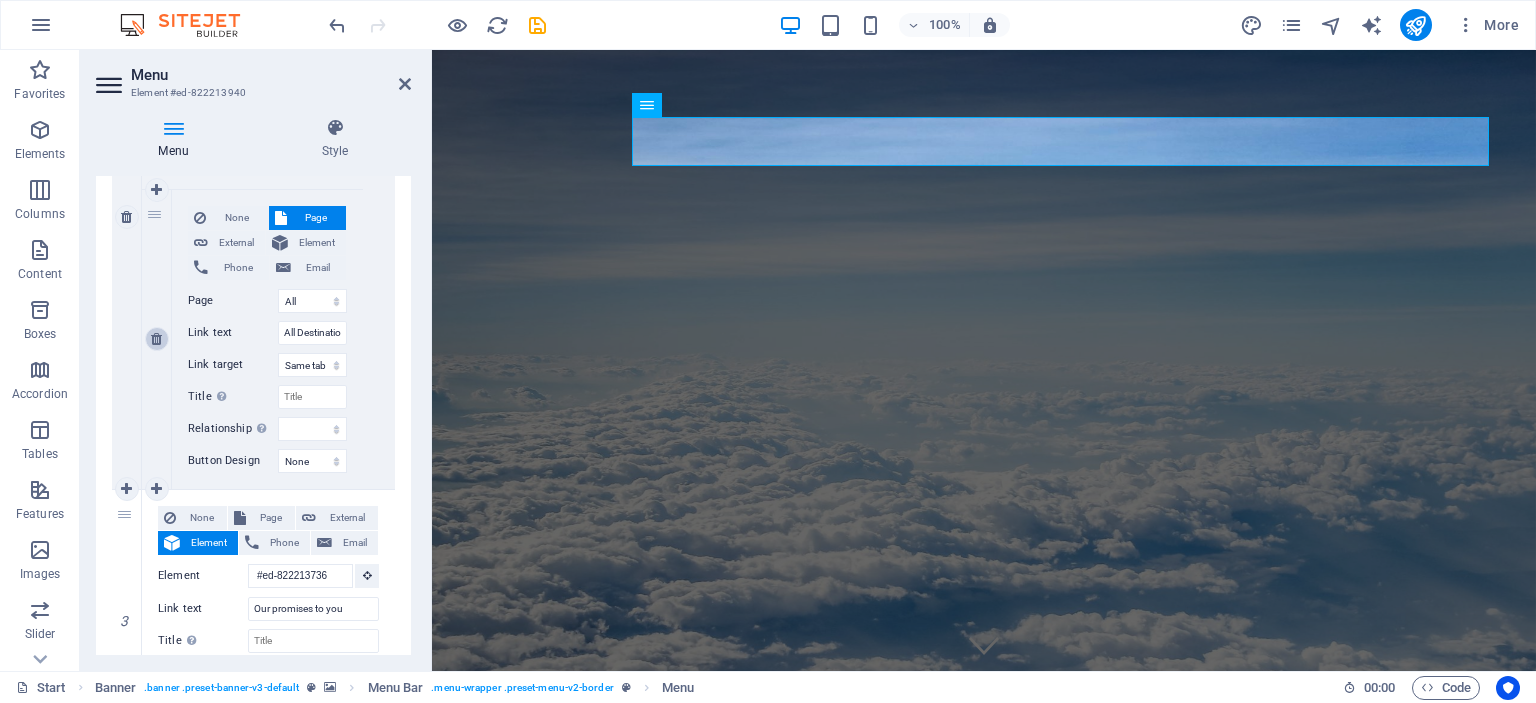 scroll, scrollTop: 530, scrollLeft: 0, axis: vertical 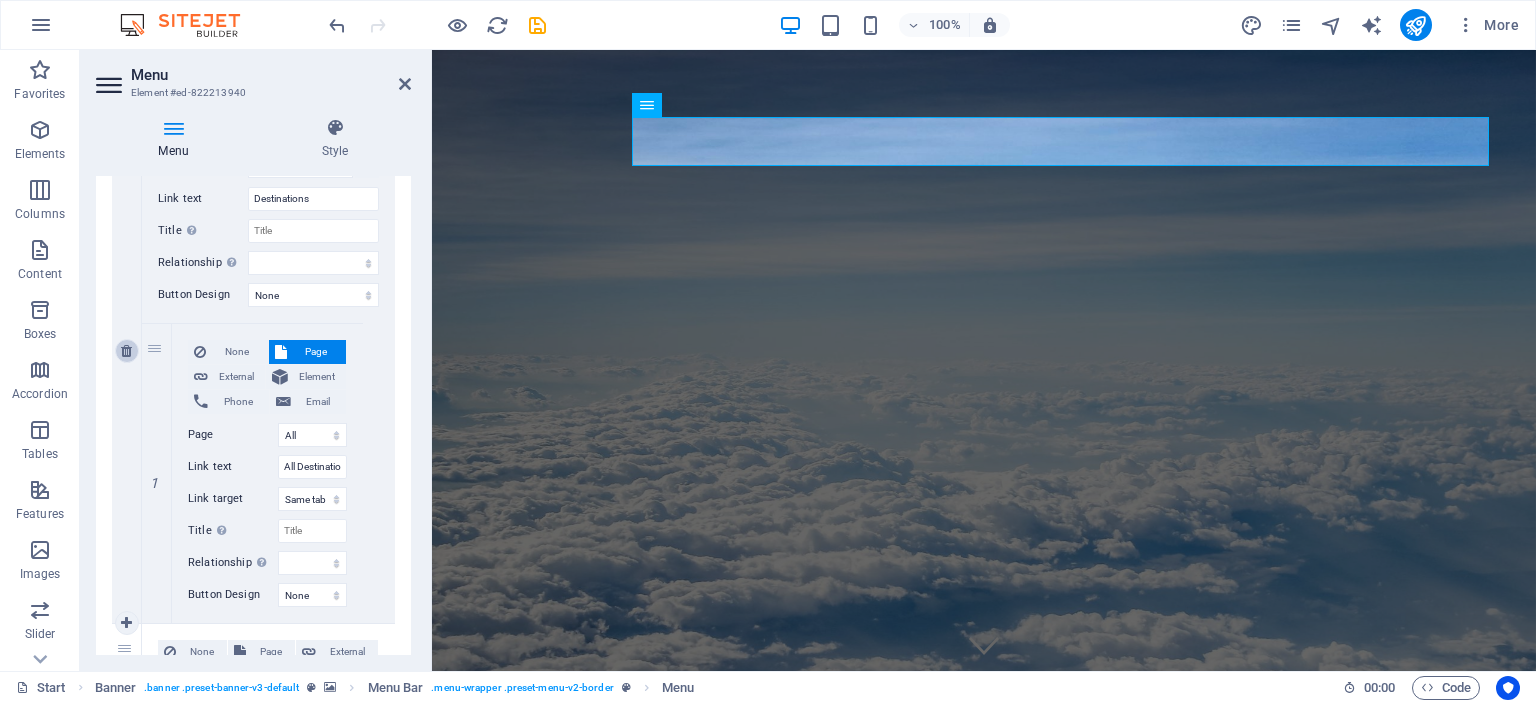 click at bounding box center (126, 351) 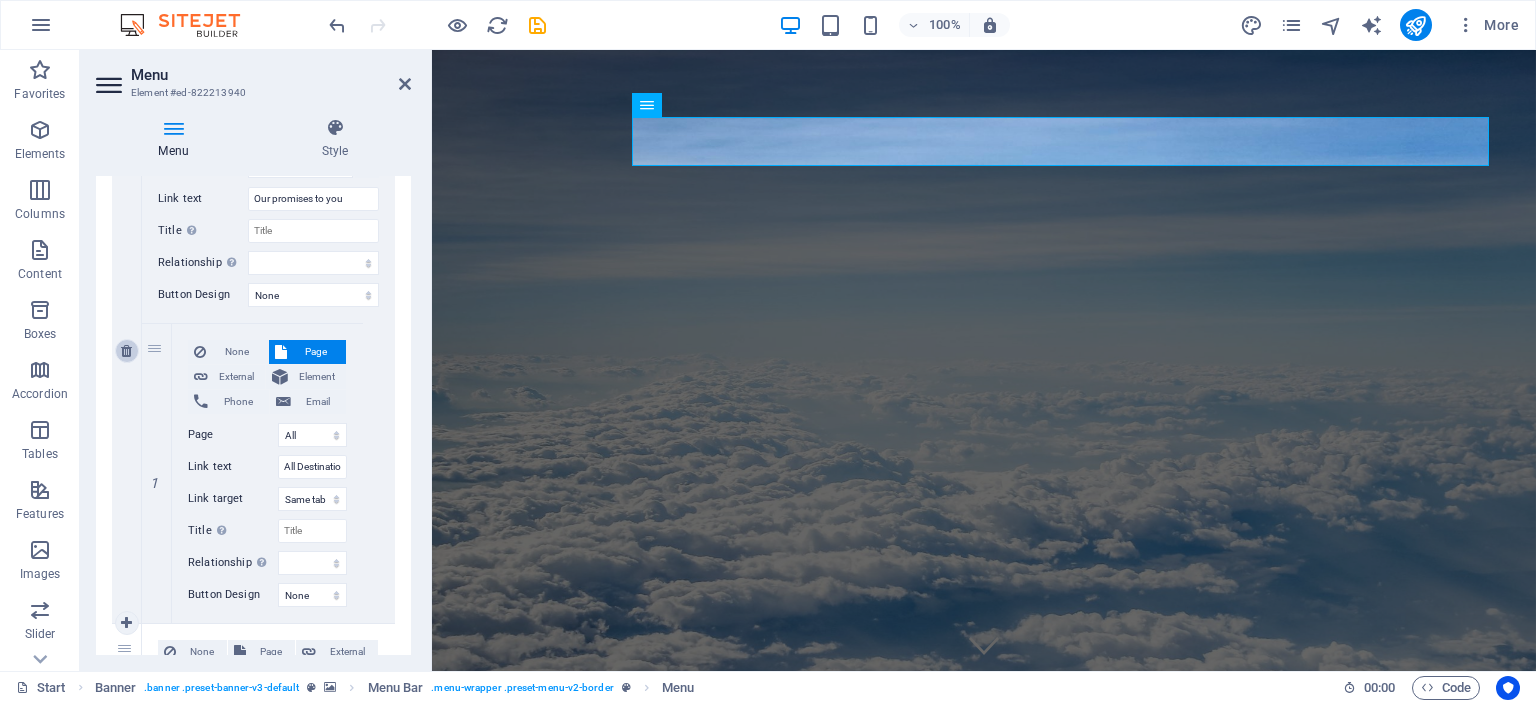 scroll, scrollTop: 230, scrollLeft: 0, axis: vertical 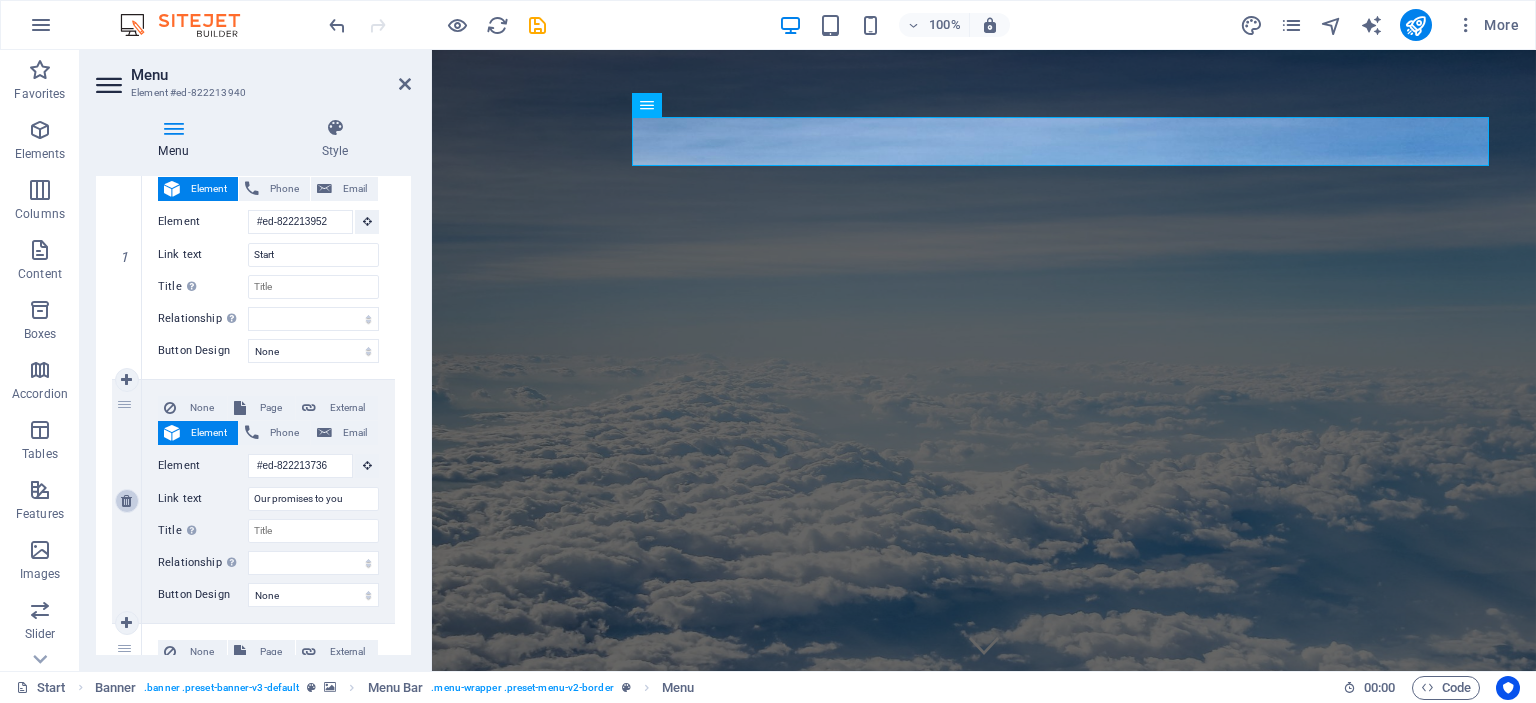 click at bounding box center (127, 501) 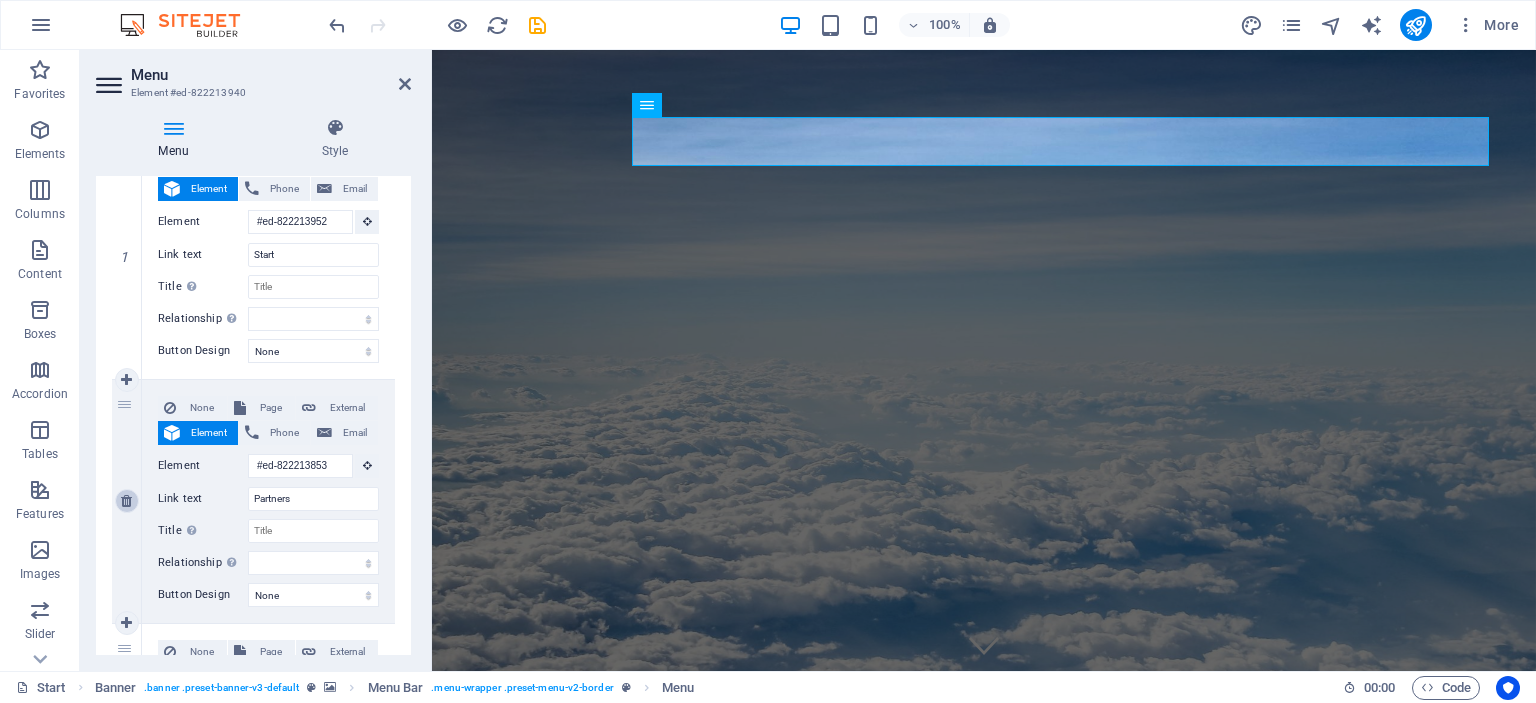 select 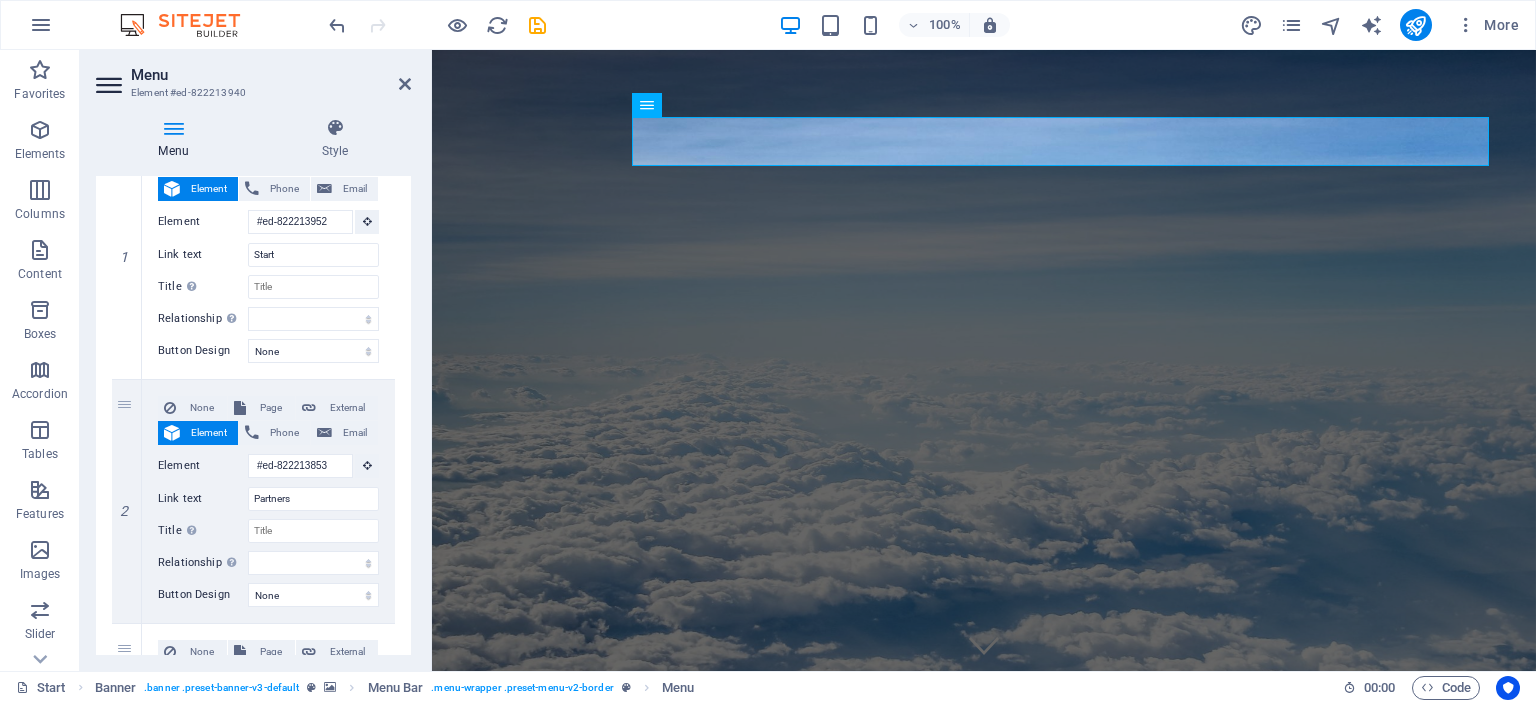 drag, startPoint x: 408, startPoint y: 423, endPoint x: 413, endPoint y: 378, distance: 45.276924 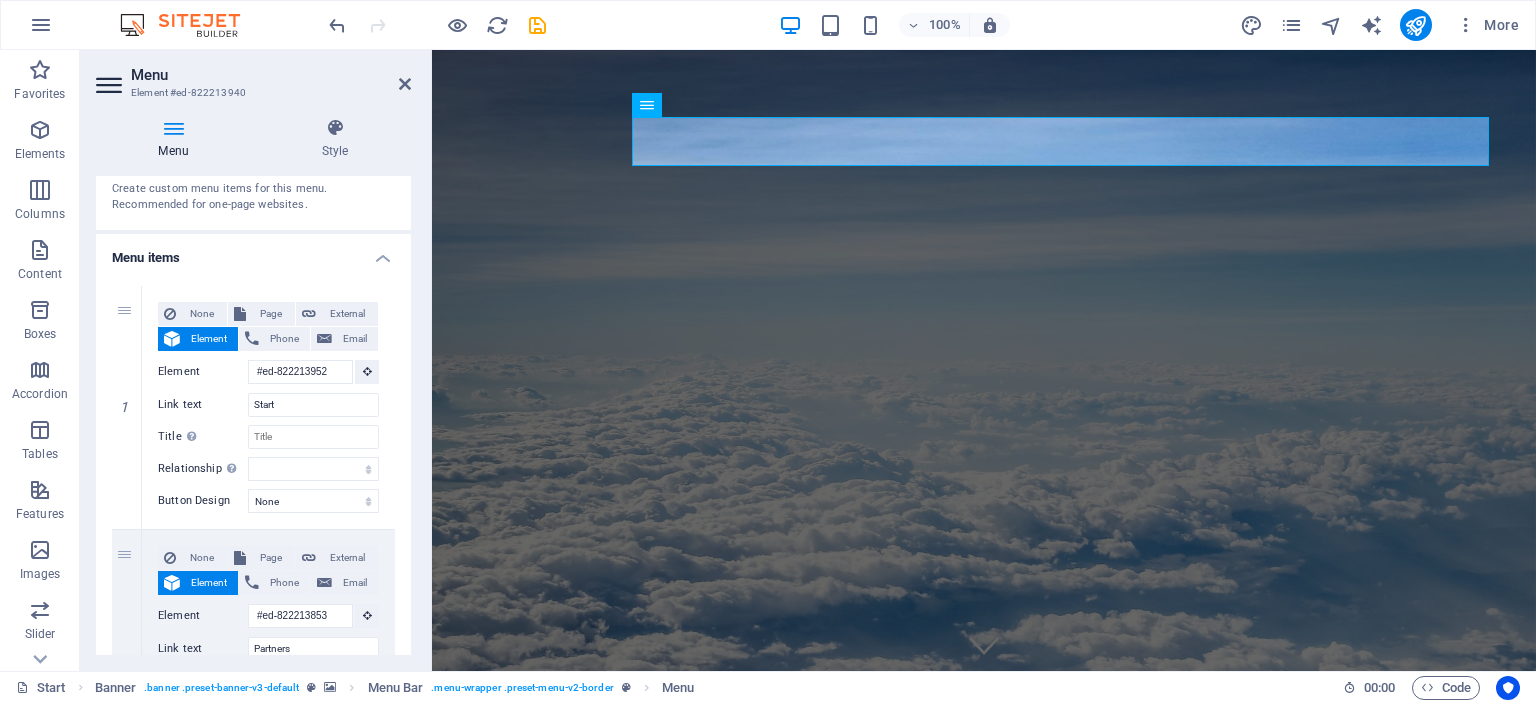 scroll, scrollTop: 40, scrollLeft: 0, axis: vertical 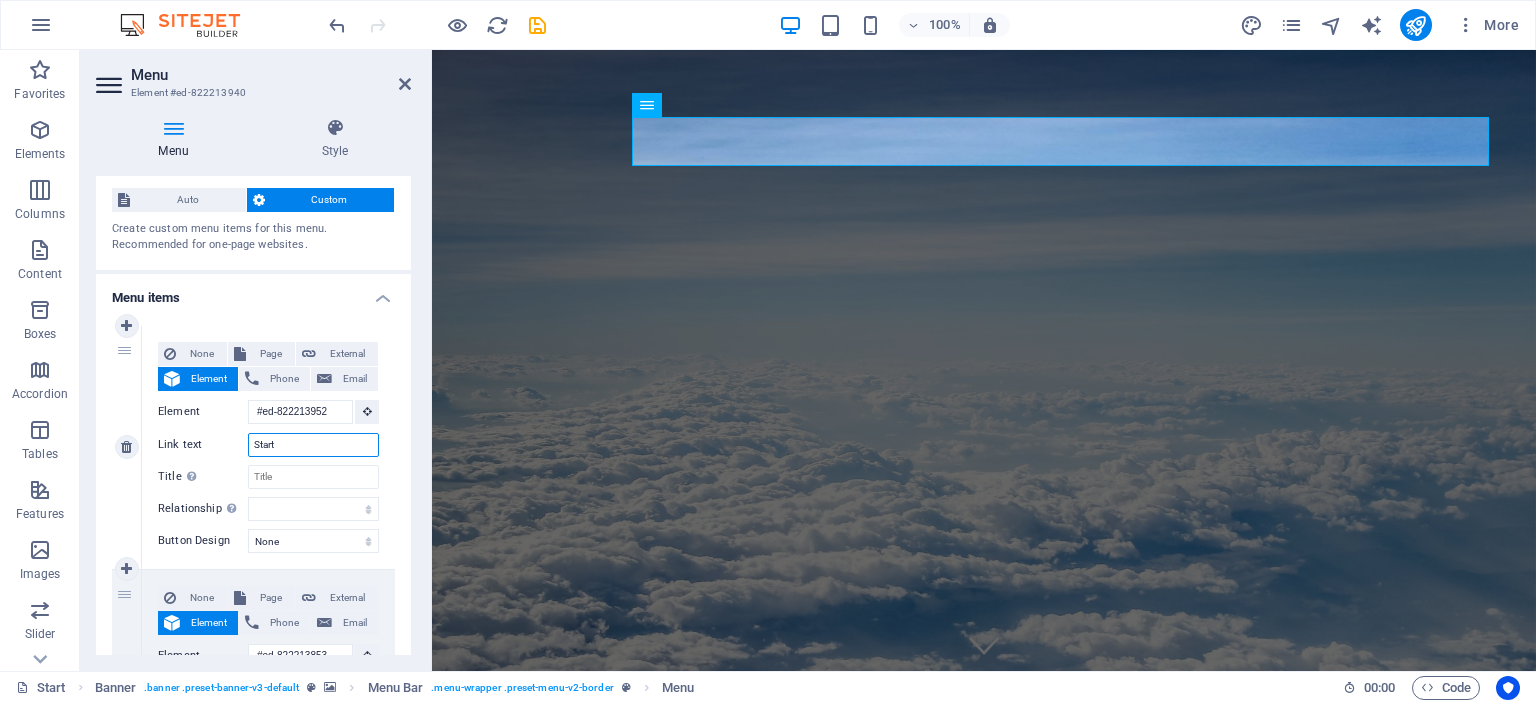 drag, startPoint x: 282, startPoint y: 435, endPoint x: 224, endPoint y: 437, distance: 58.034473 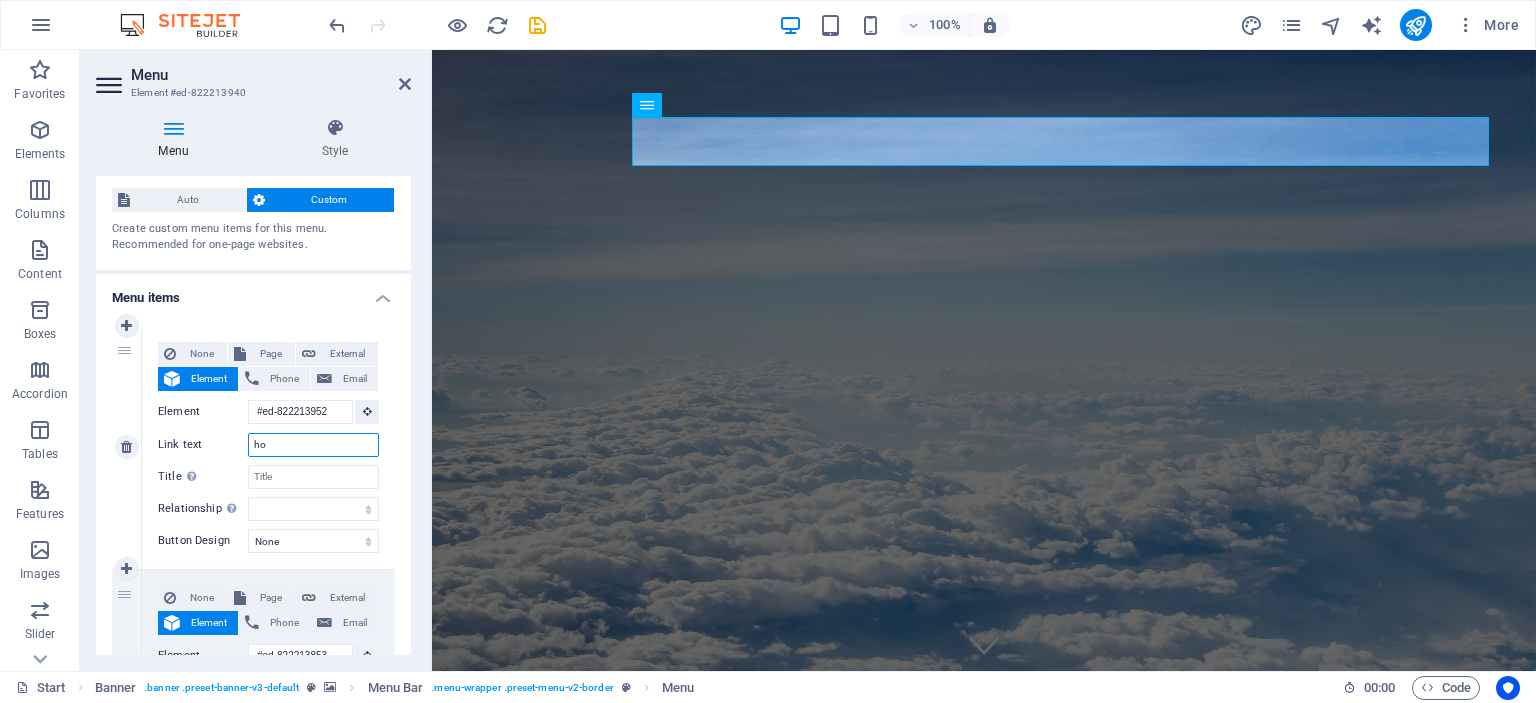 type on "h" 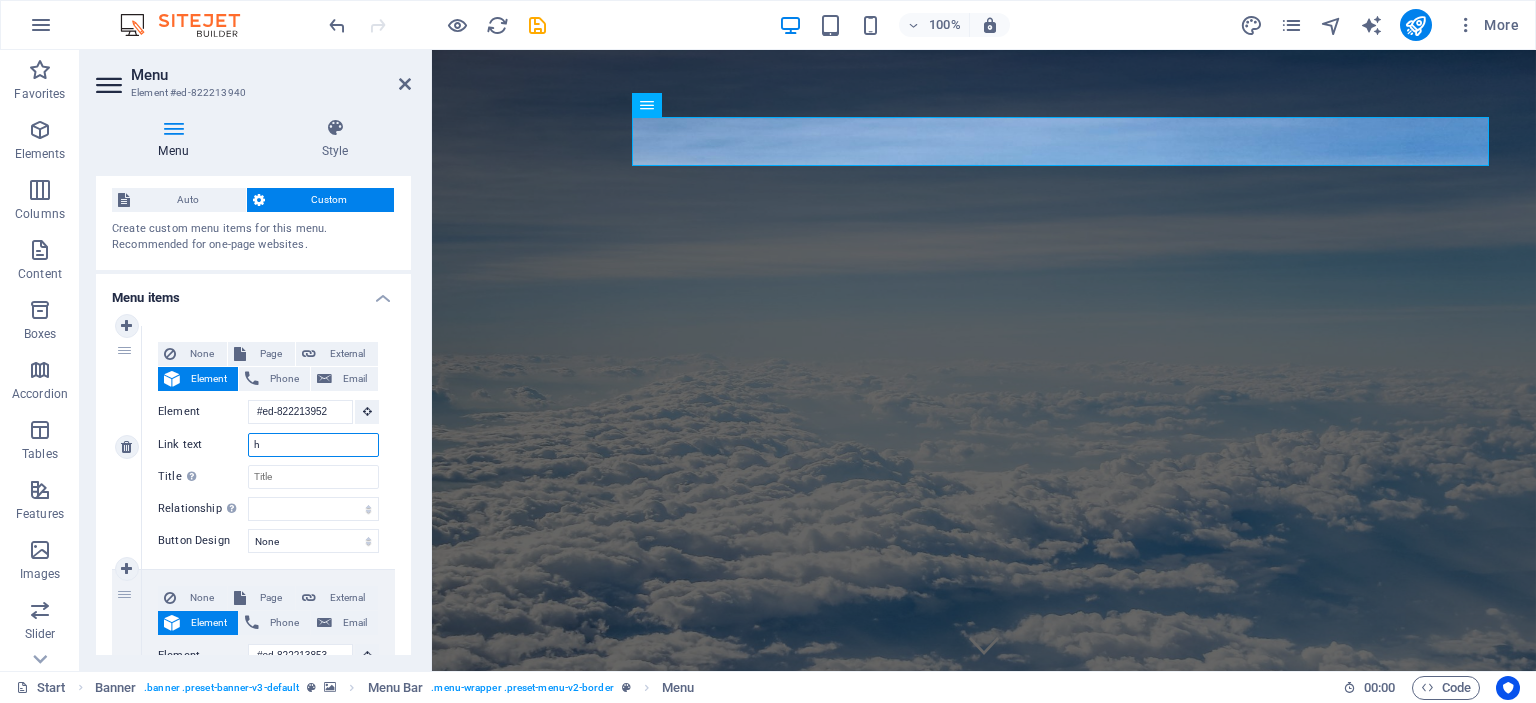 type 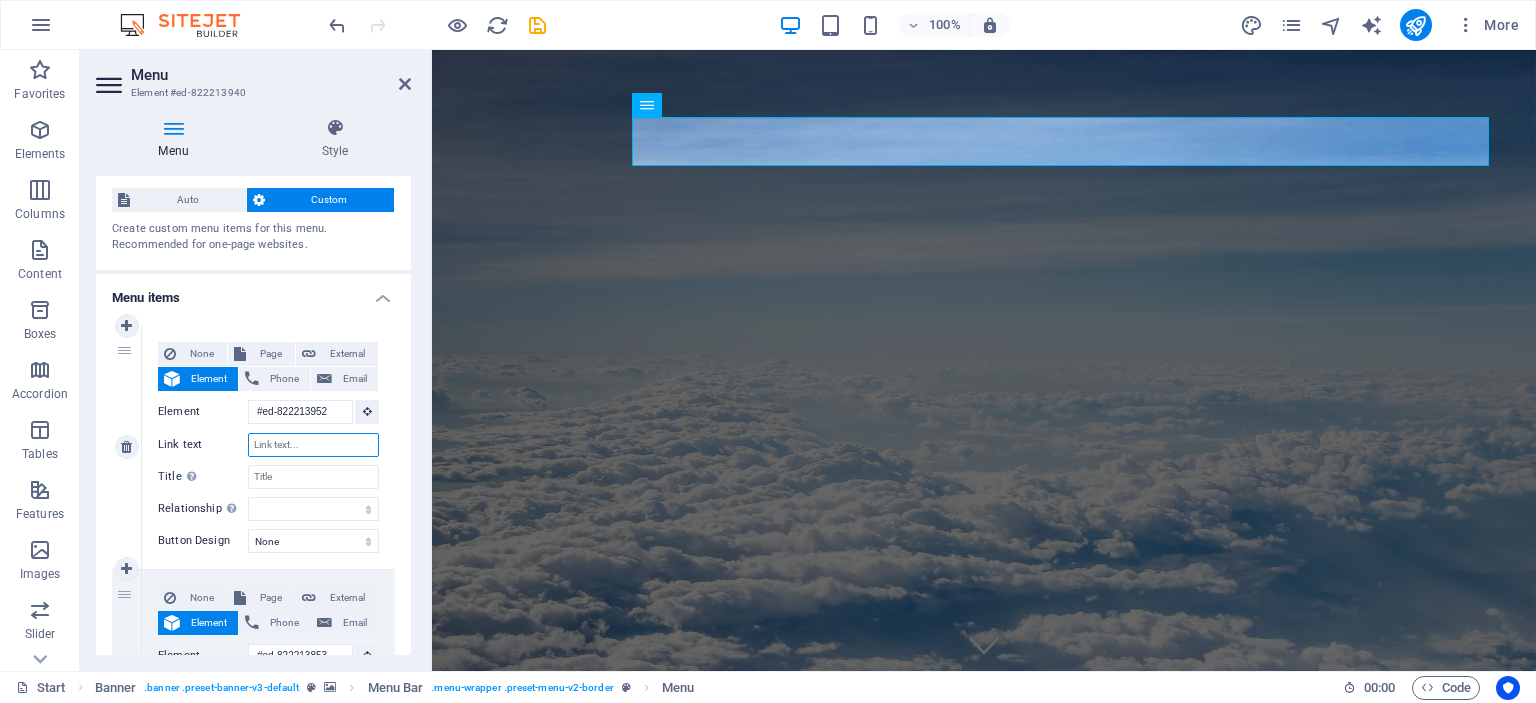 select 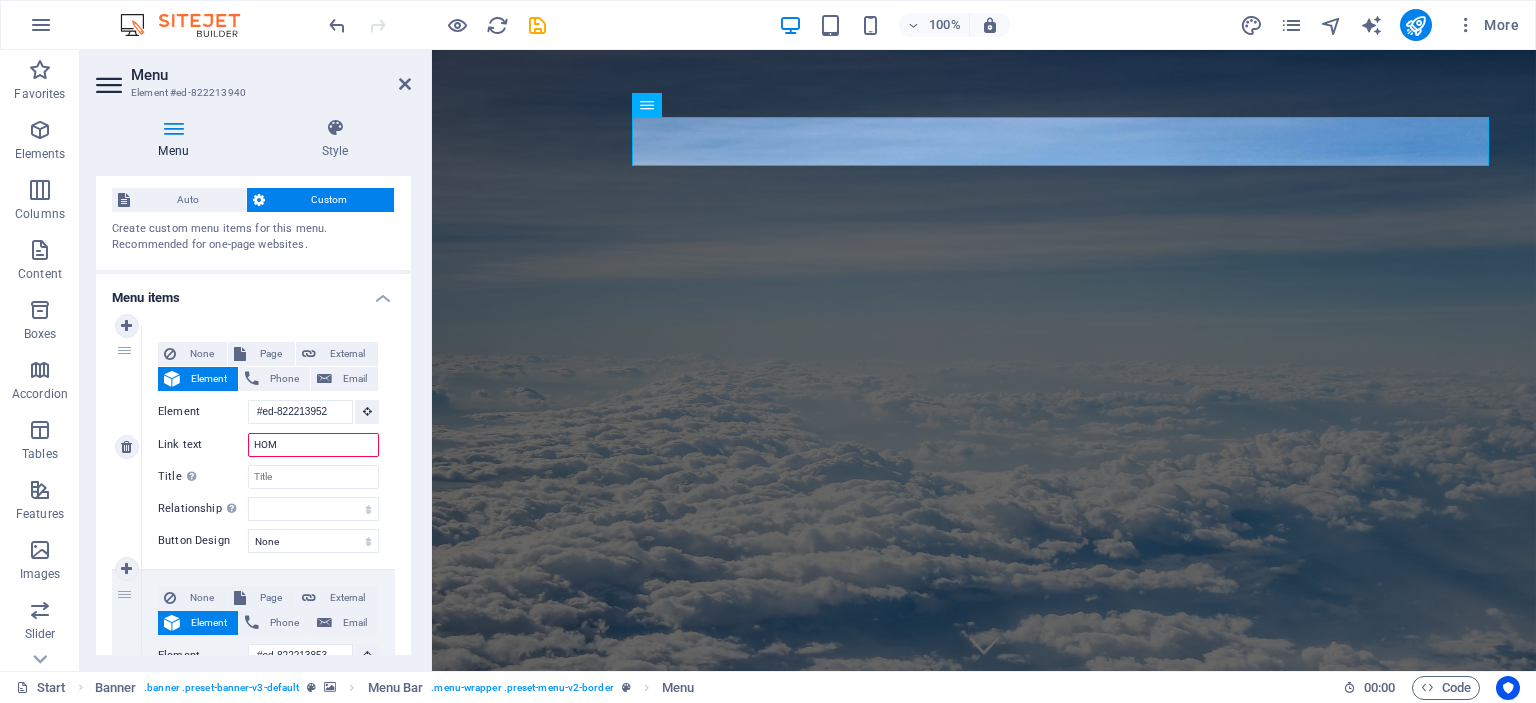 type on "HOME" 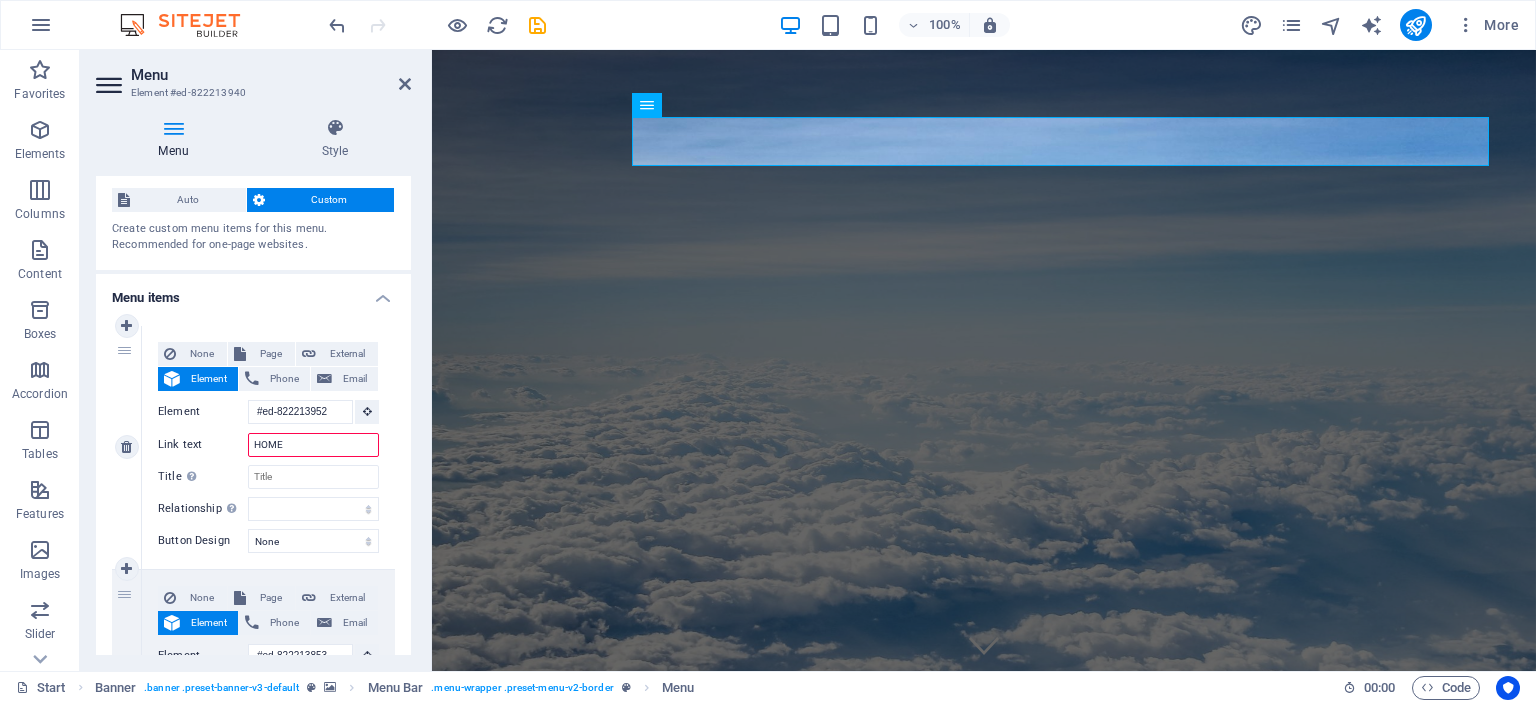 select 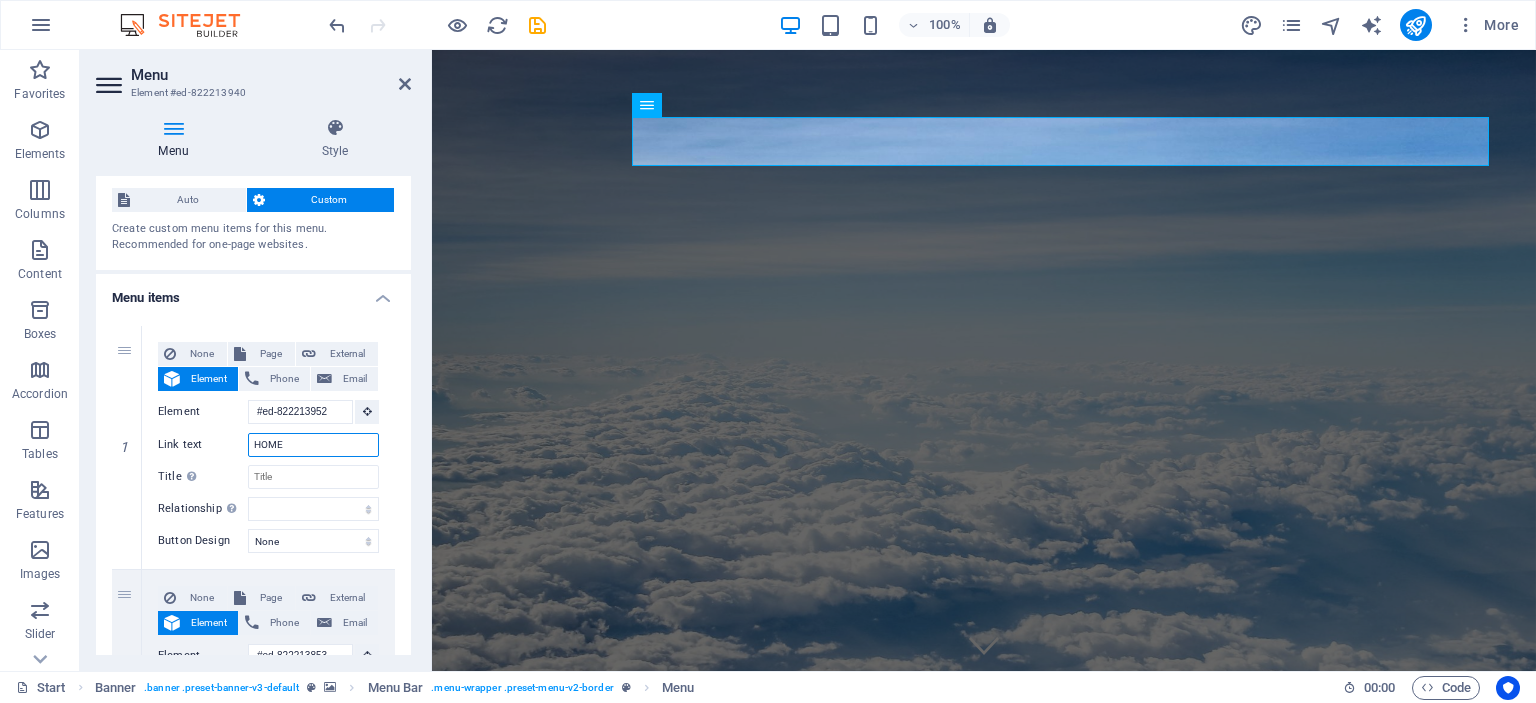 type on "HOME" 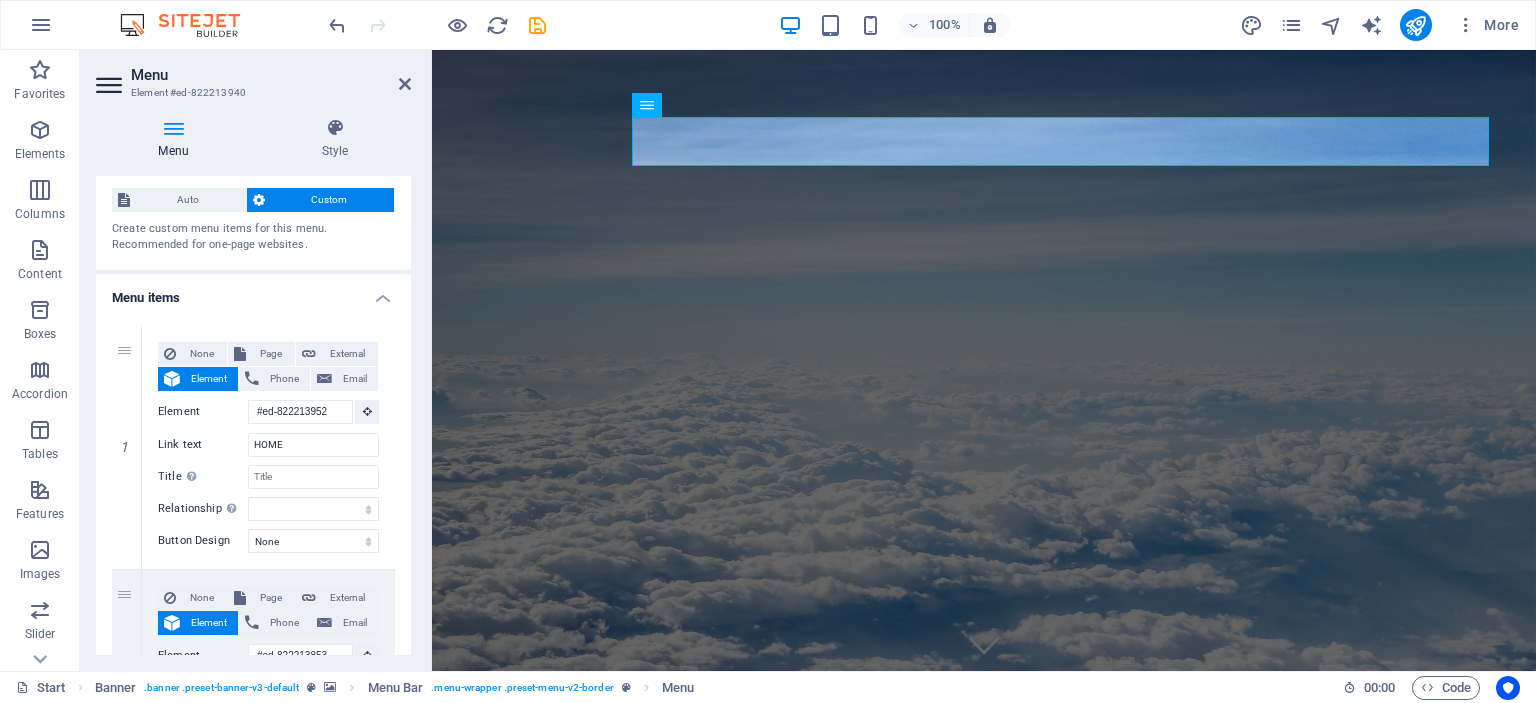 click on "Menu items" at bounding box center (253, 292) 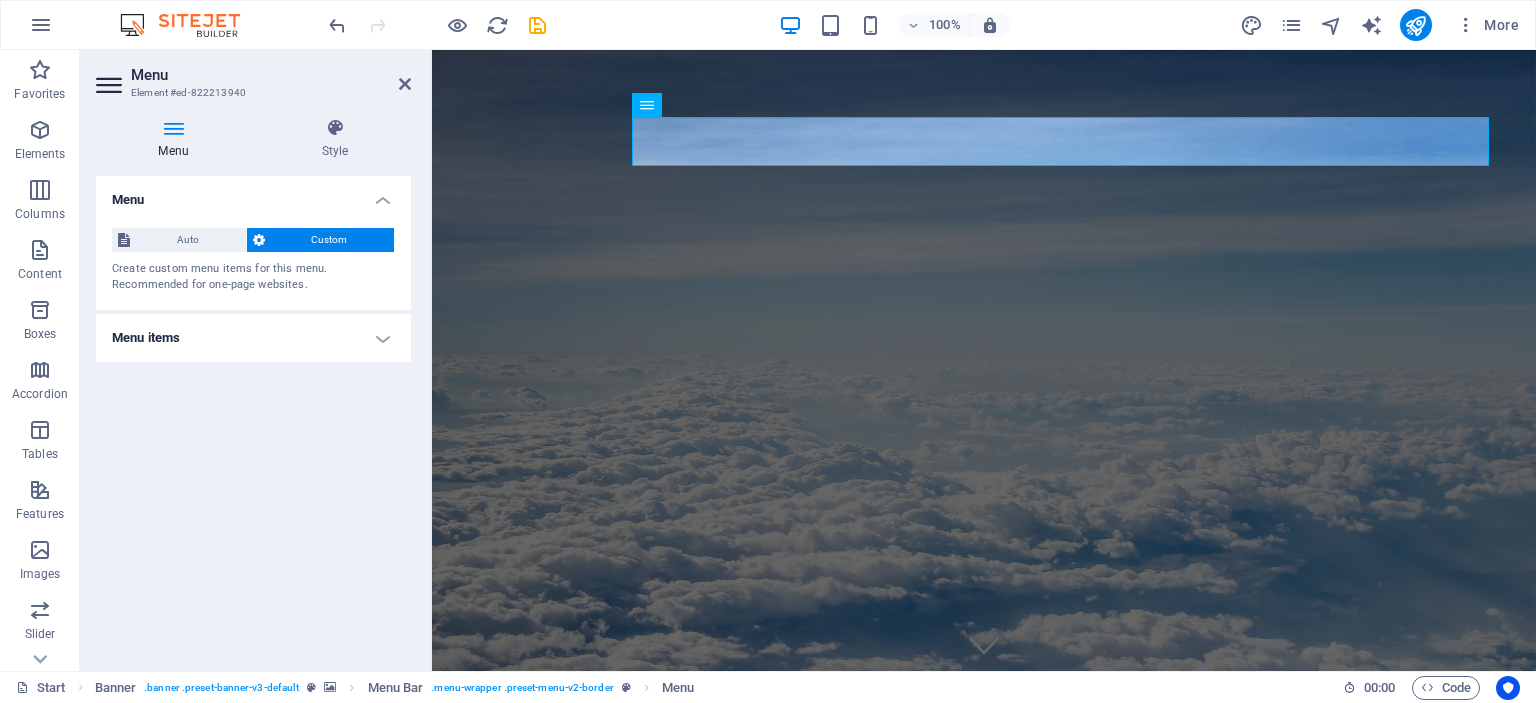 scroll, scrollTop: 0, scrollLeft: 0, axis: both 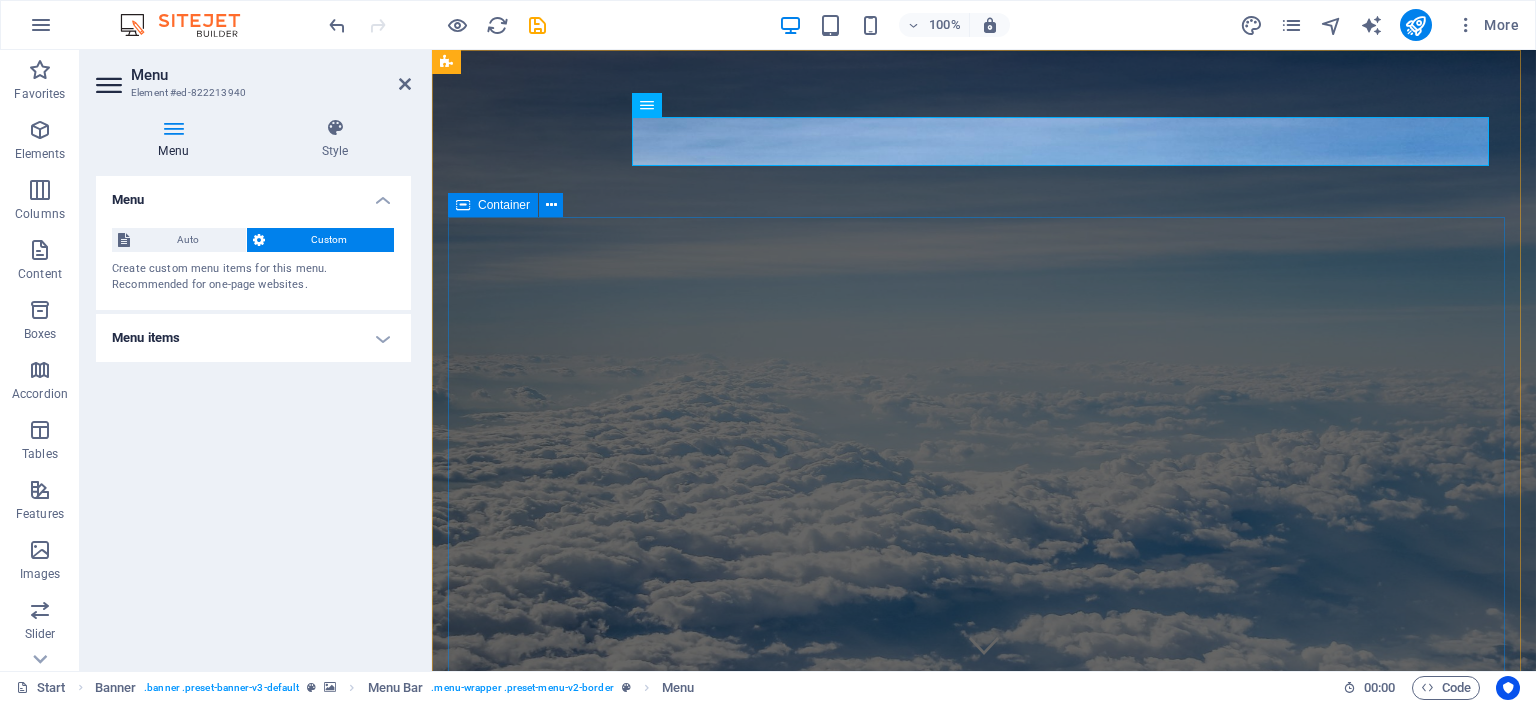 click on "SKIP QUEUES BOOK FROM YOUR COMFORT
Destination
Flight Ticket Bus Ticket Accommodation Submit   I have read and understand the privacy policy. Unreadable? Load new" at bounding box center (984, 1310) 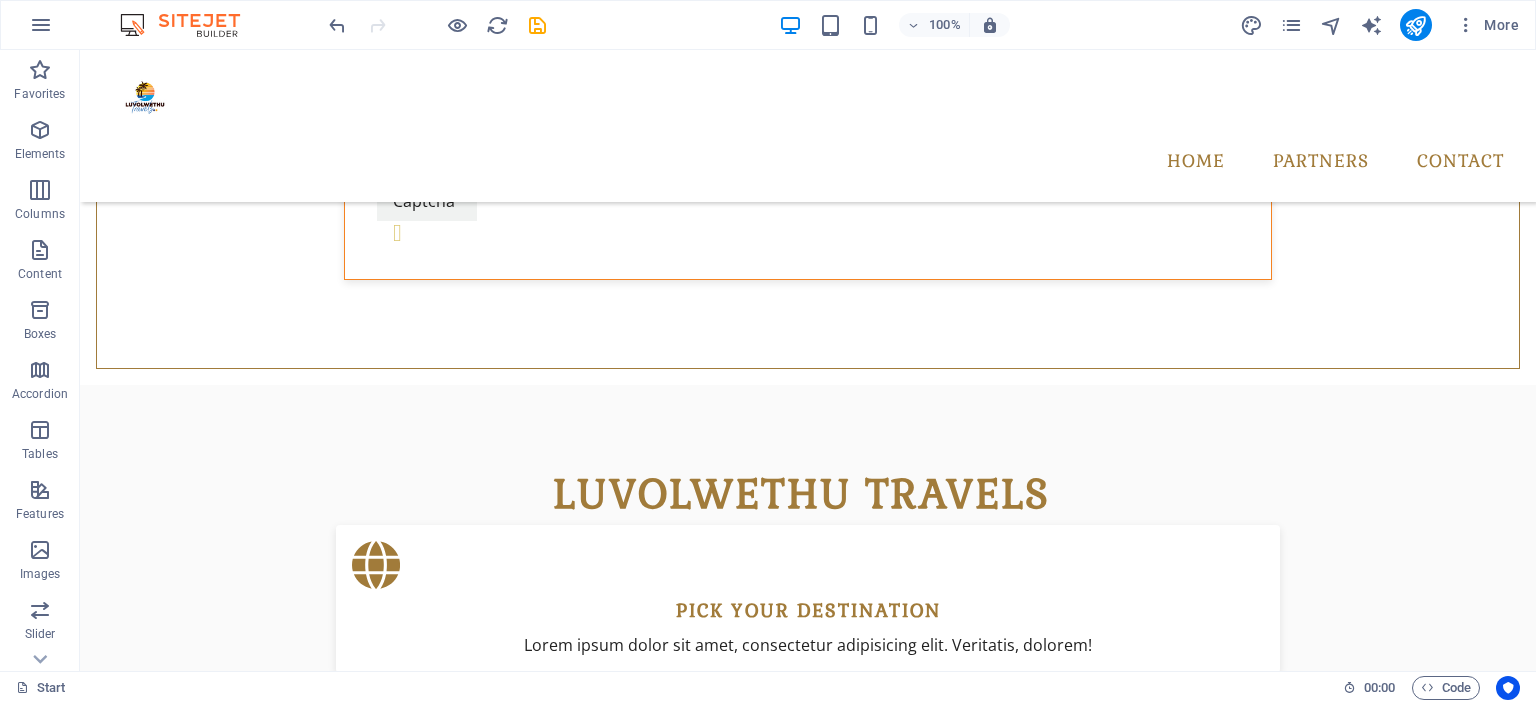 scroll, scrollTop: 1104, scrollLeft: 0, axis: vertical 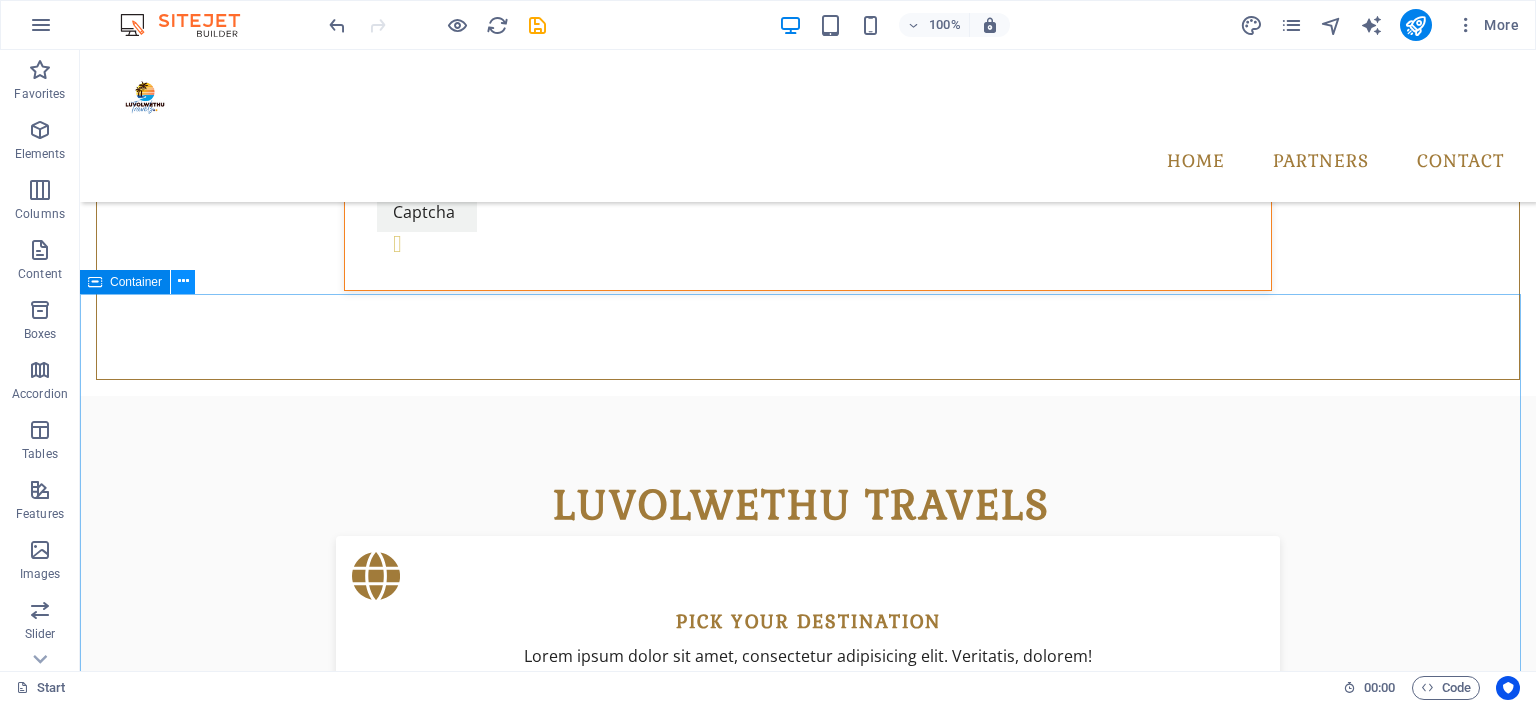 click at bounding box center (183, 281) 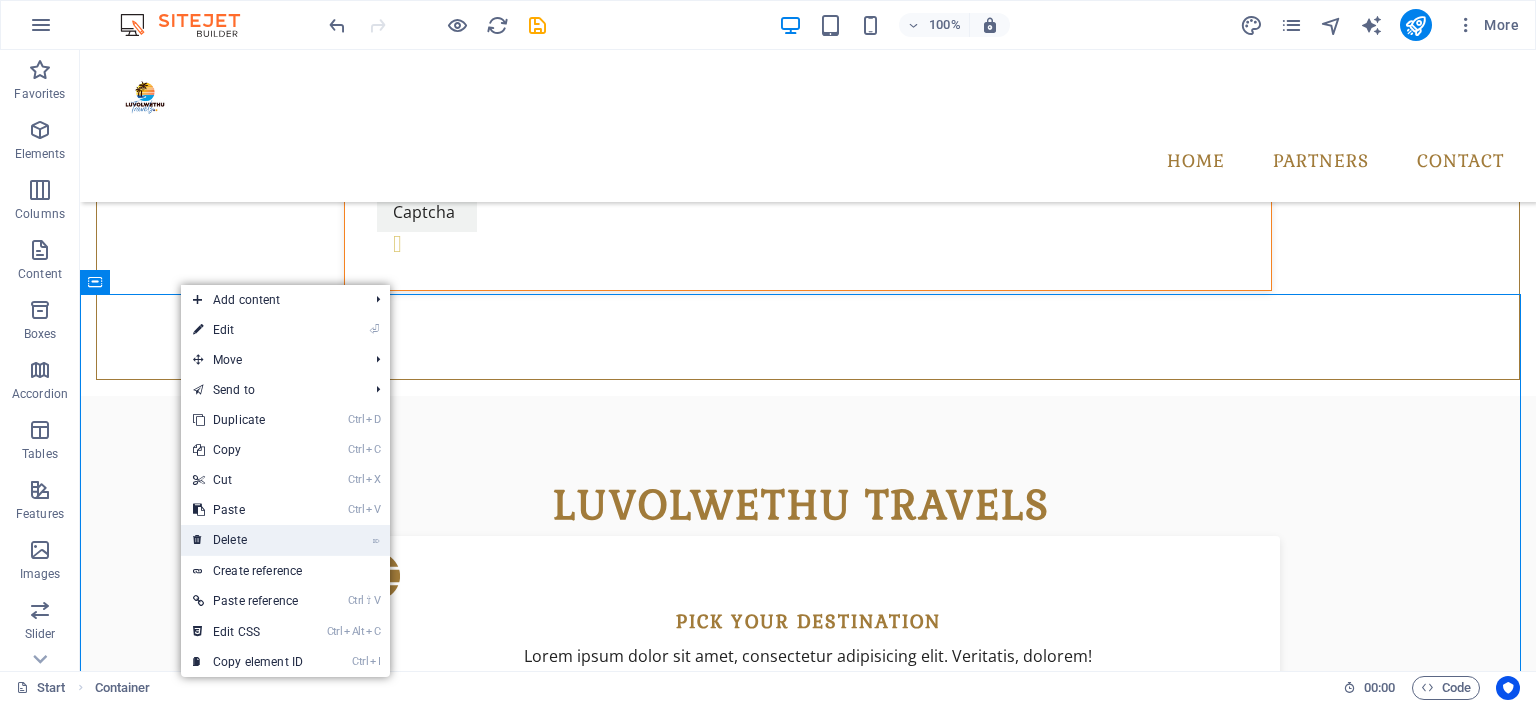 click on "⌦  Delete" at bounding box center (248, 540) 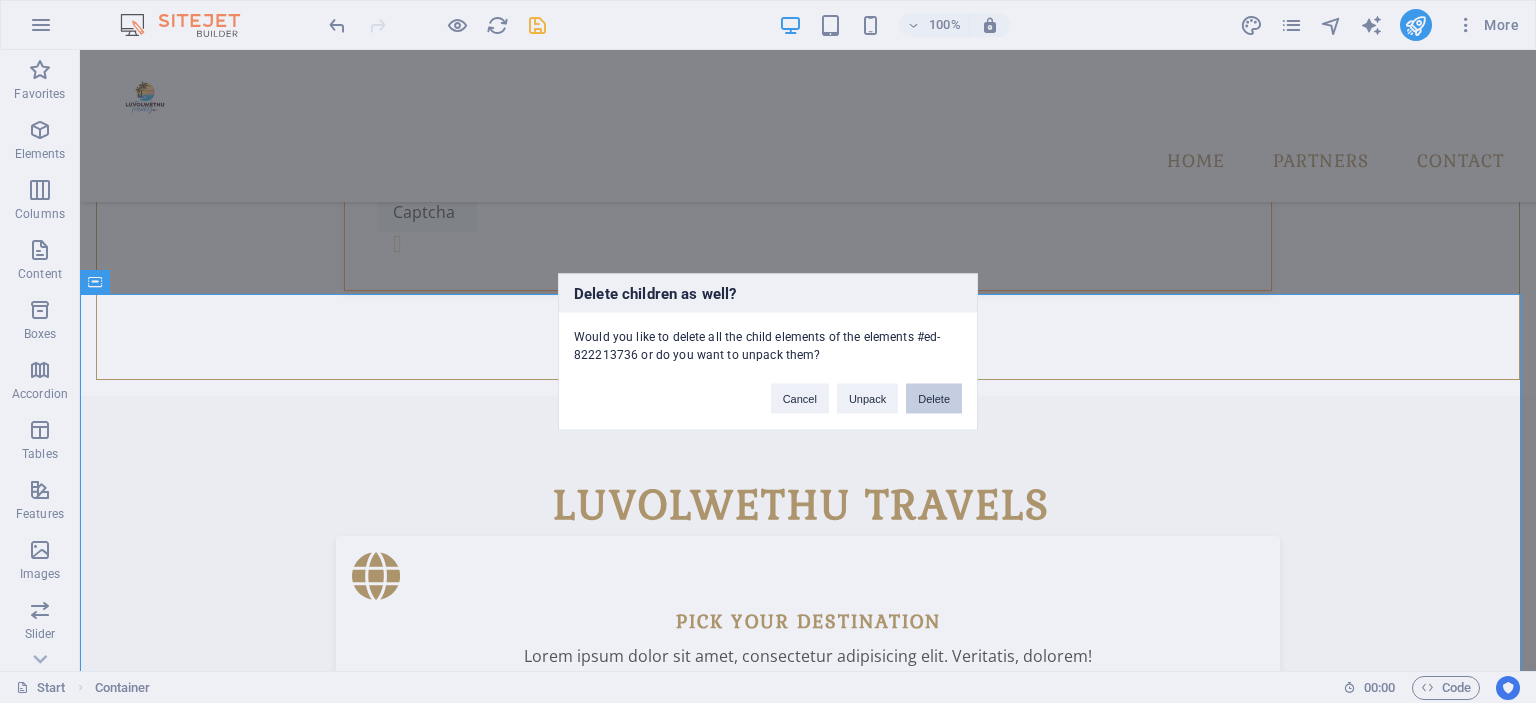 click on "Delete" at bounding box center (934, 398) 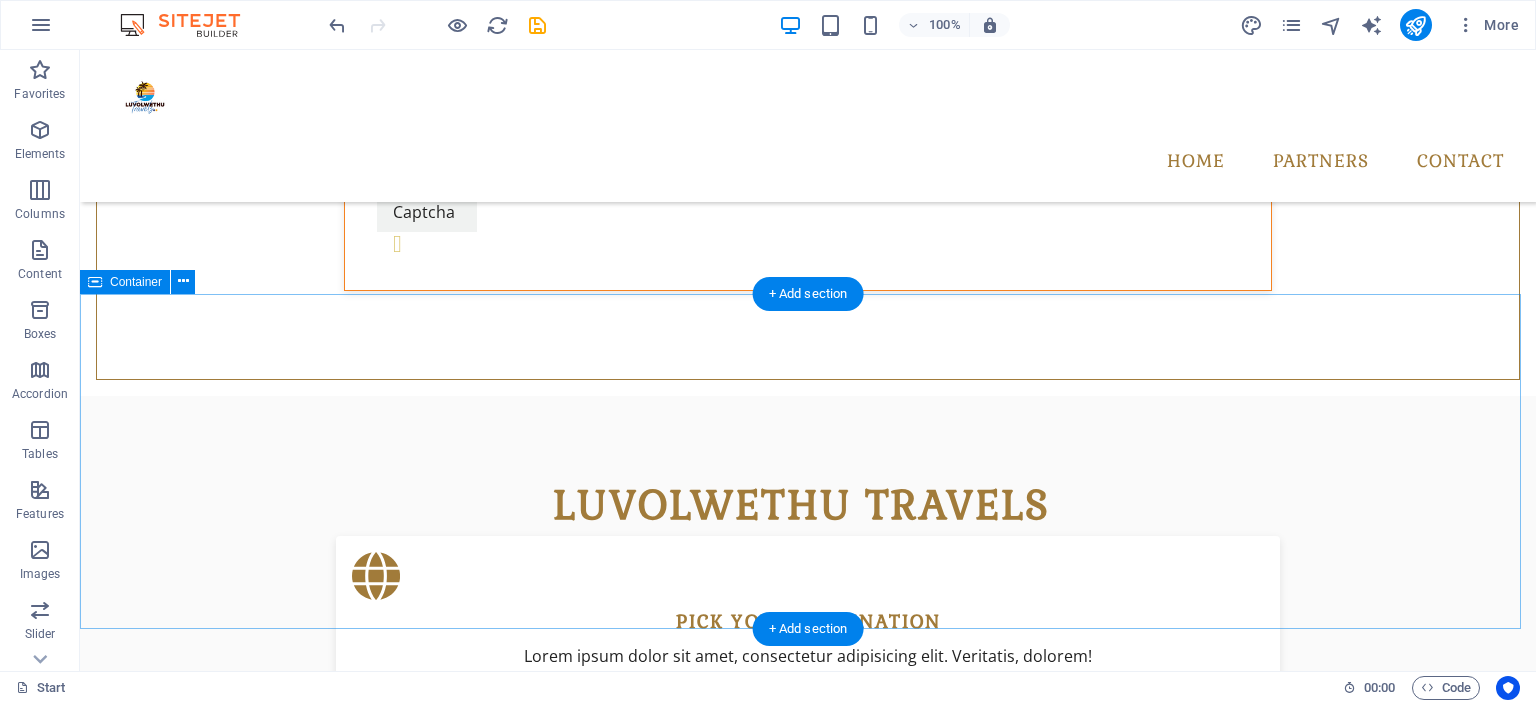 click on "Partners" at bounding box center (808, 2215) 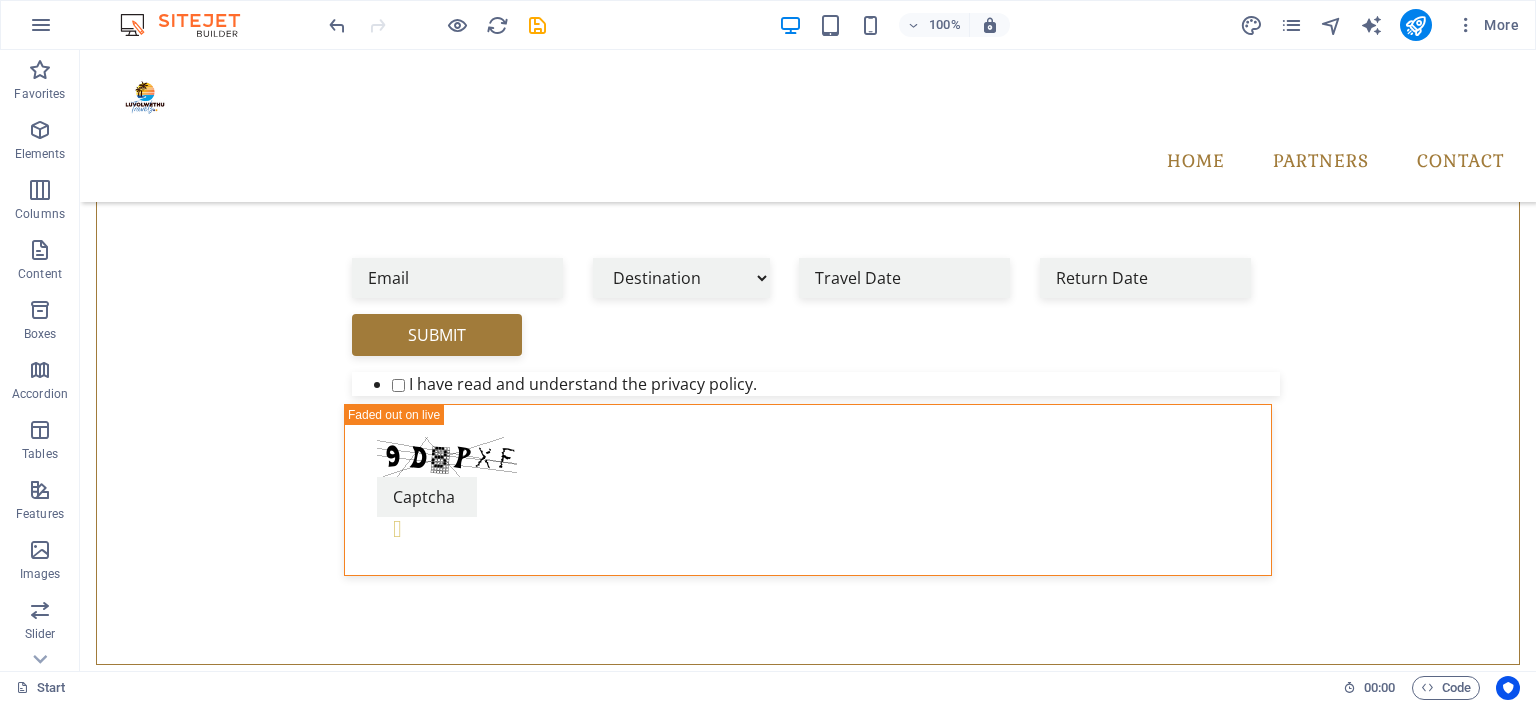 scroll, scrollTop: 928, scrollLeft: 0, axis: vertical 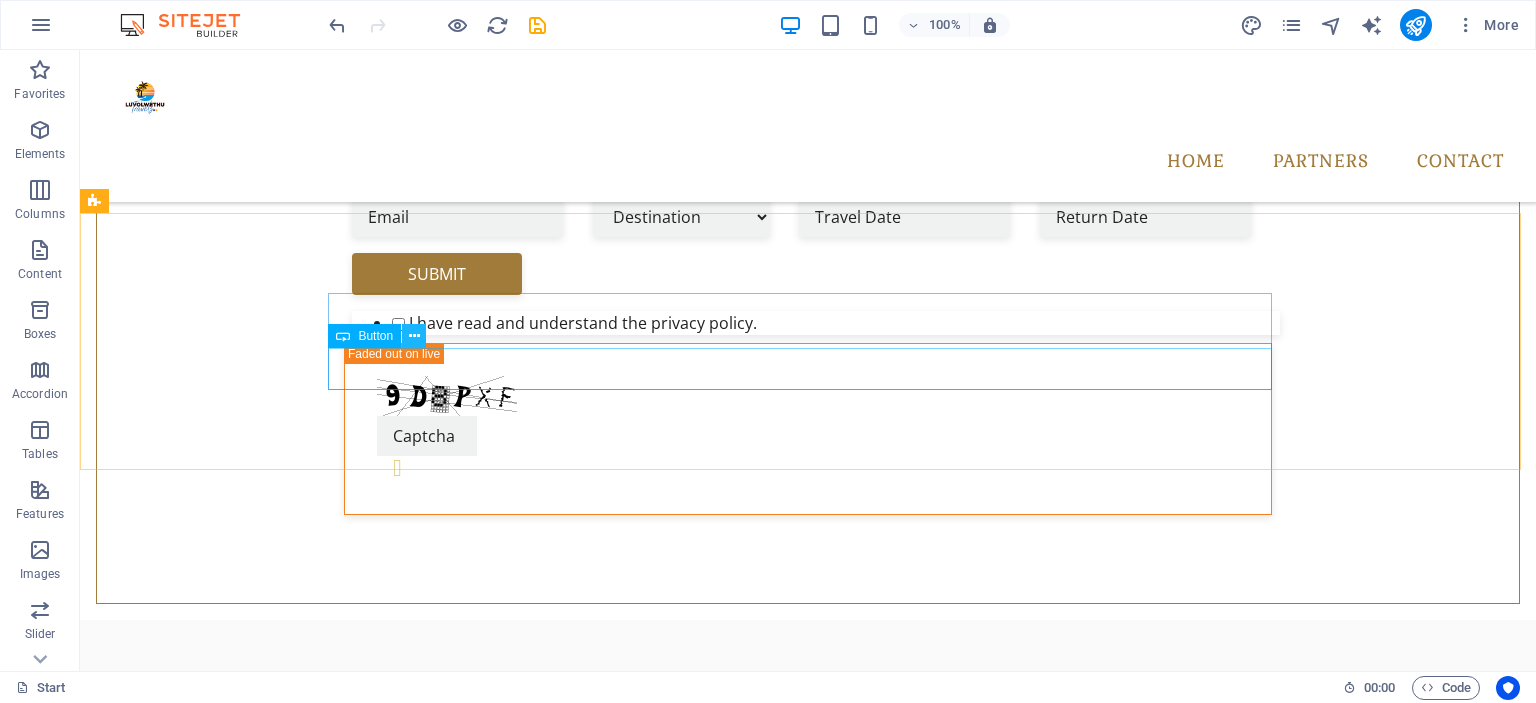 click at bounding box center (414, 336) 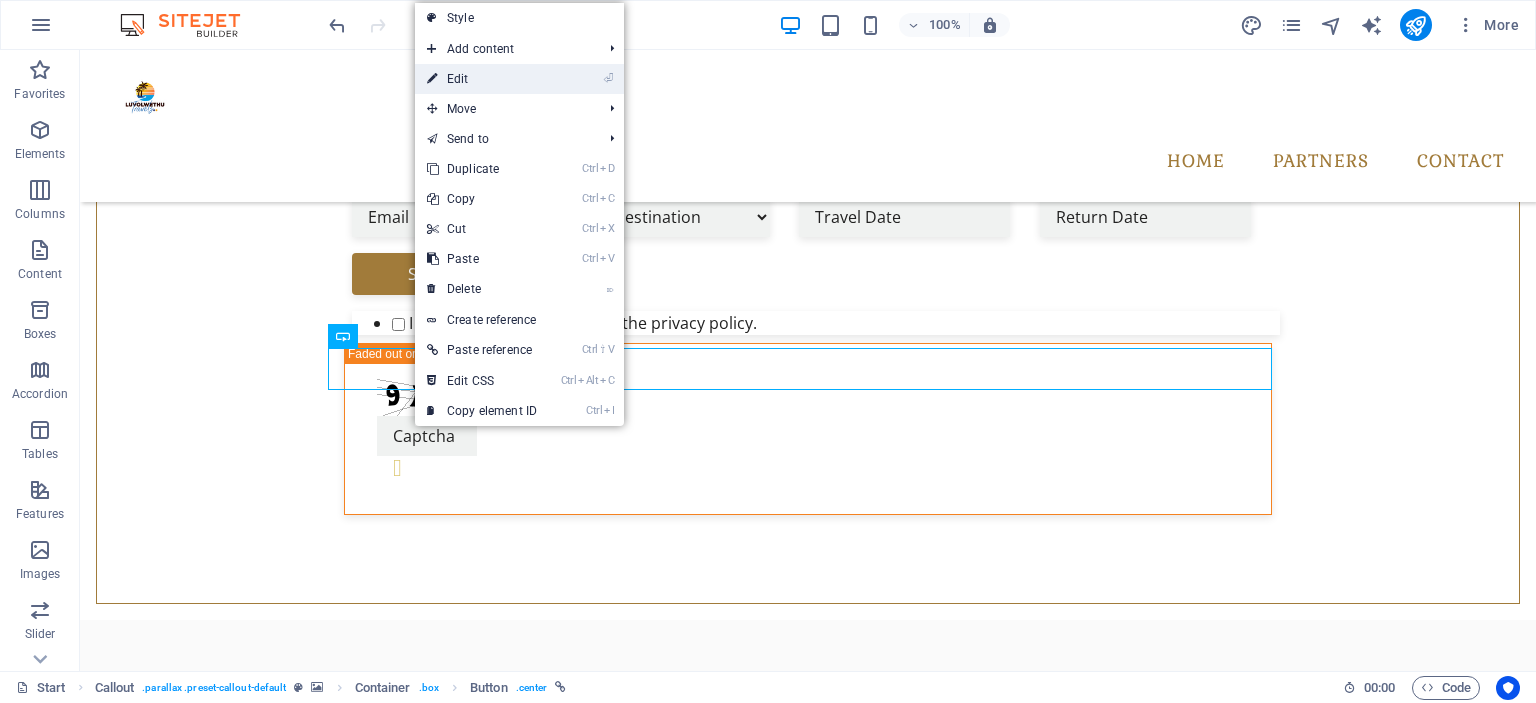 drag, startPoint x: 494, startPoint y: 79, endPoint x: 52, endPoint y: 137, distance: 445.78918 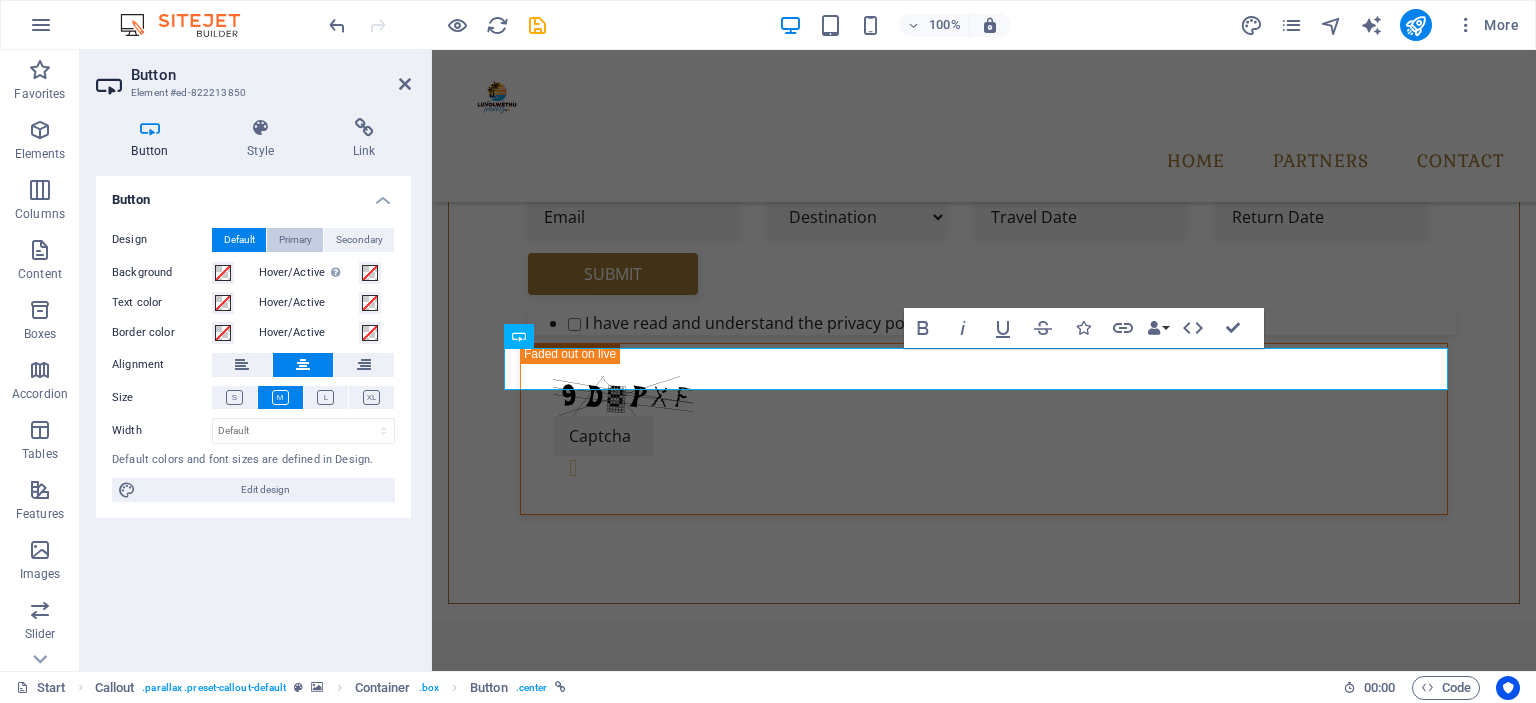 click on "Primary" at bounding box center (295, 240) 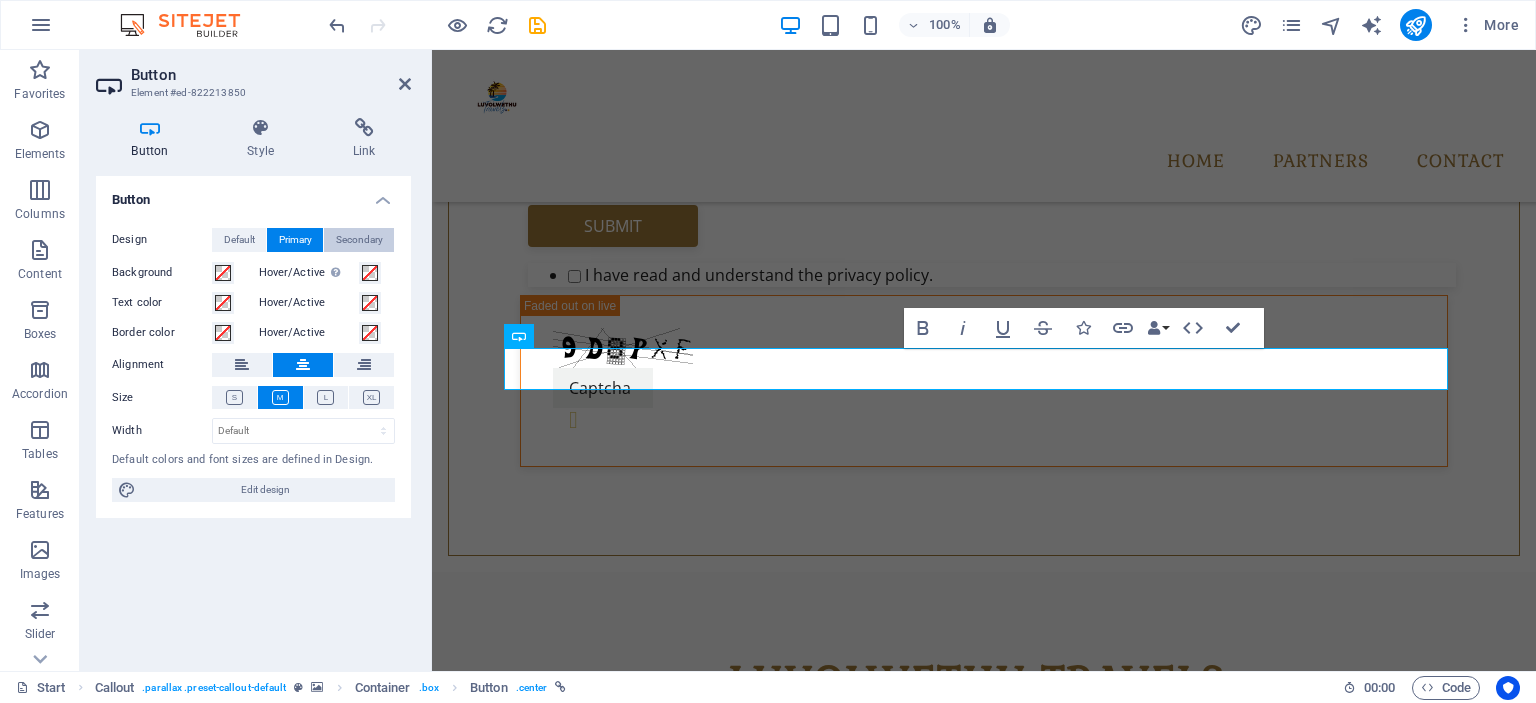 click on "Secondary" at bounding box center (359, 240) 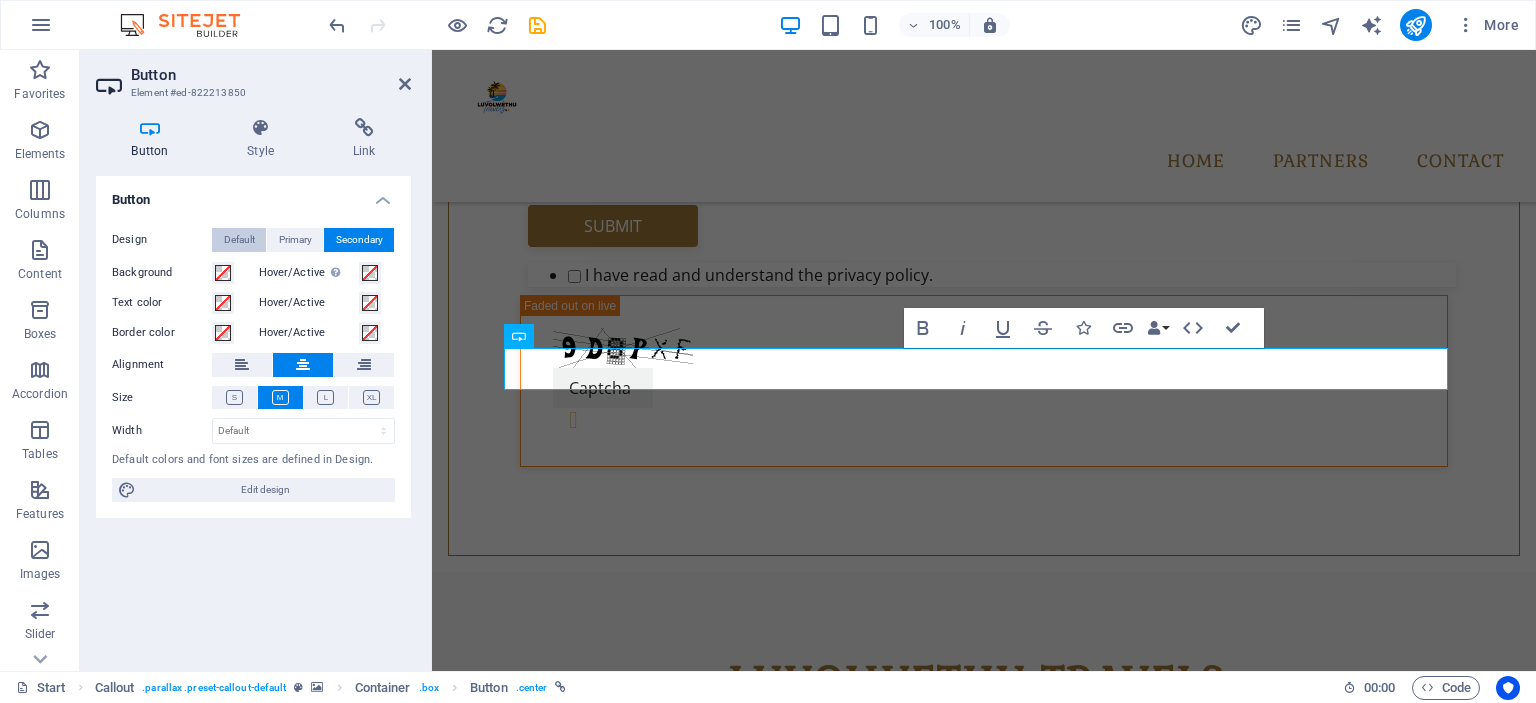 click on "Default" at bounding box center (239, 240) 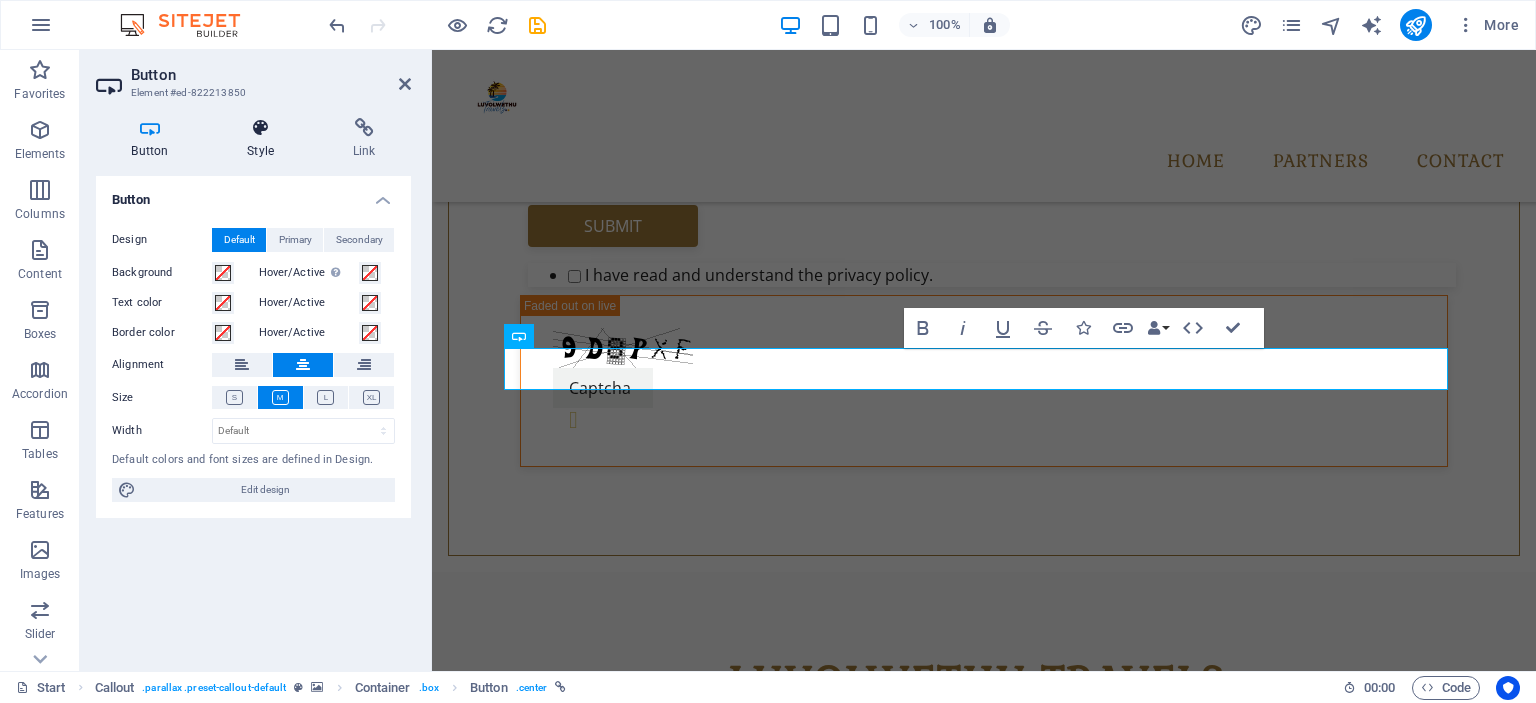 click on "Style" at bounding box center [265, 139] 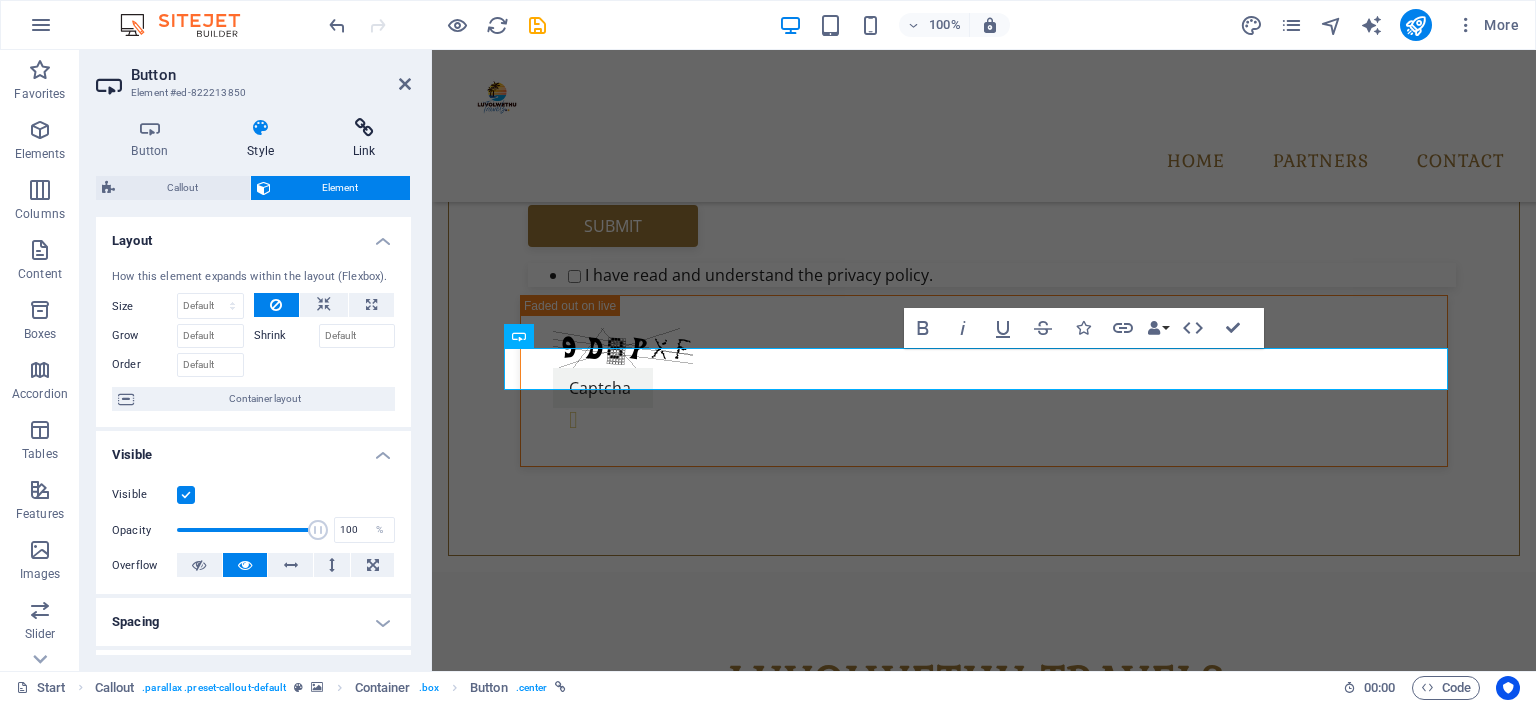 click at bounding box center (364, 128) 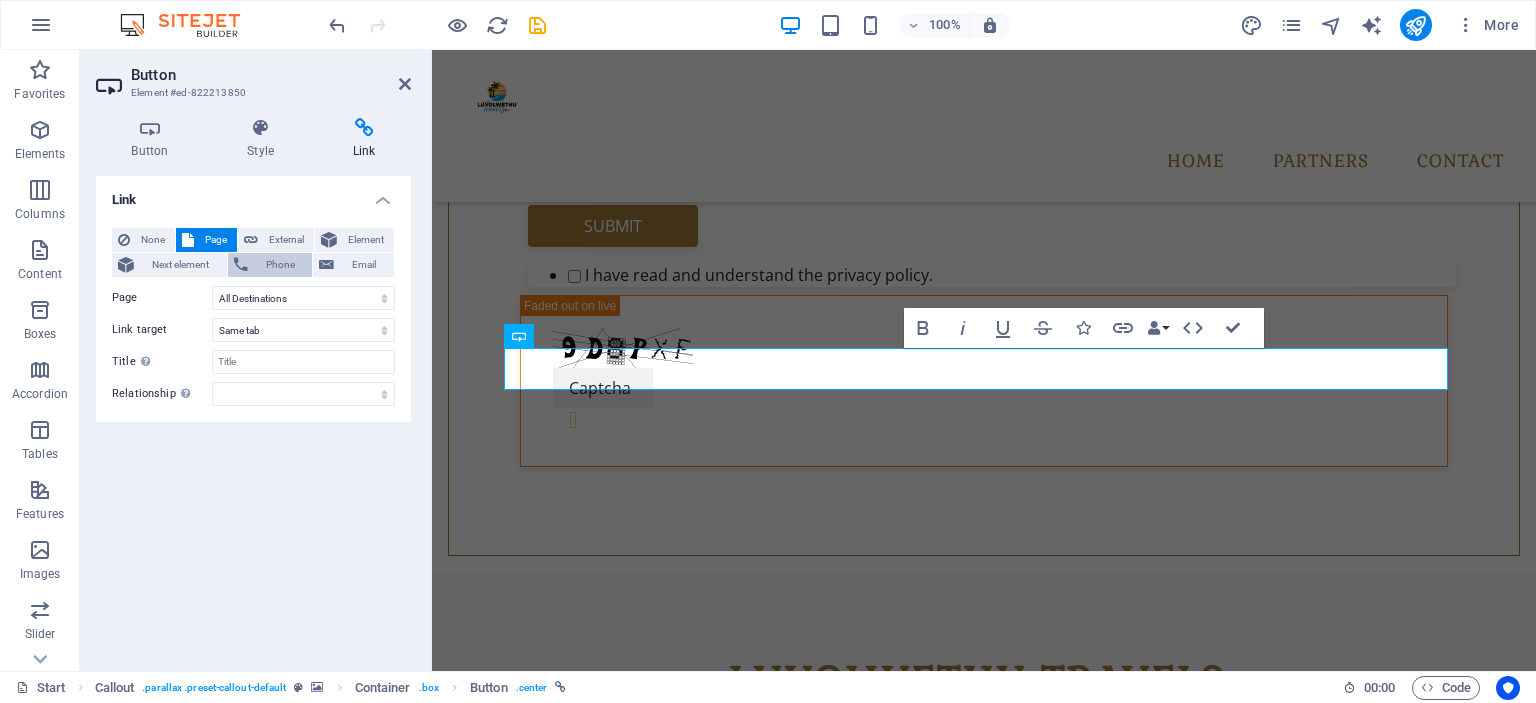 click on "Phone" at bounding box center (280, 265) 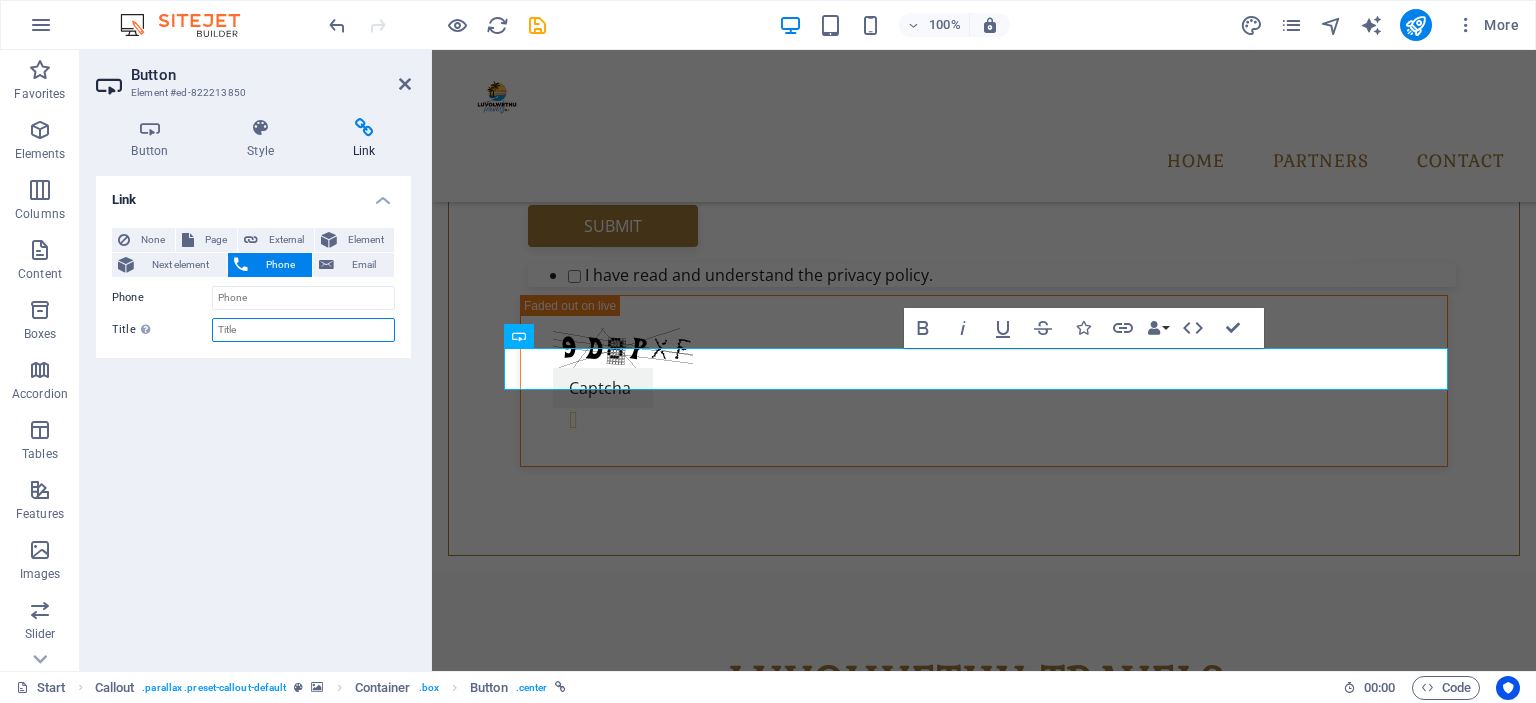 click on "Title Additional link description, should not be the same as the link text. The title is most often shown as a tooltip text when the mouse moves over the element. Leave empty if uncertain." at bounding box center [303, 330] 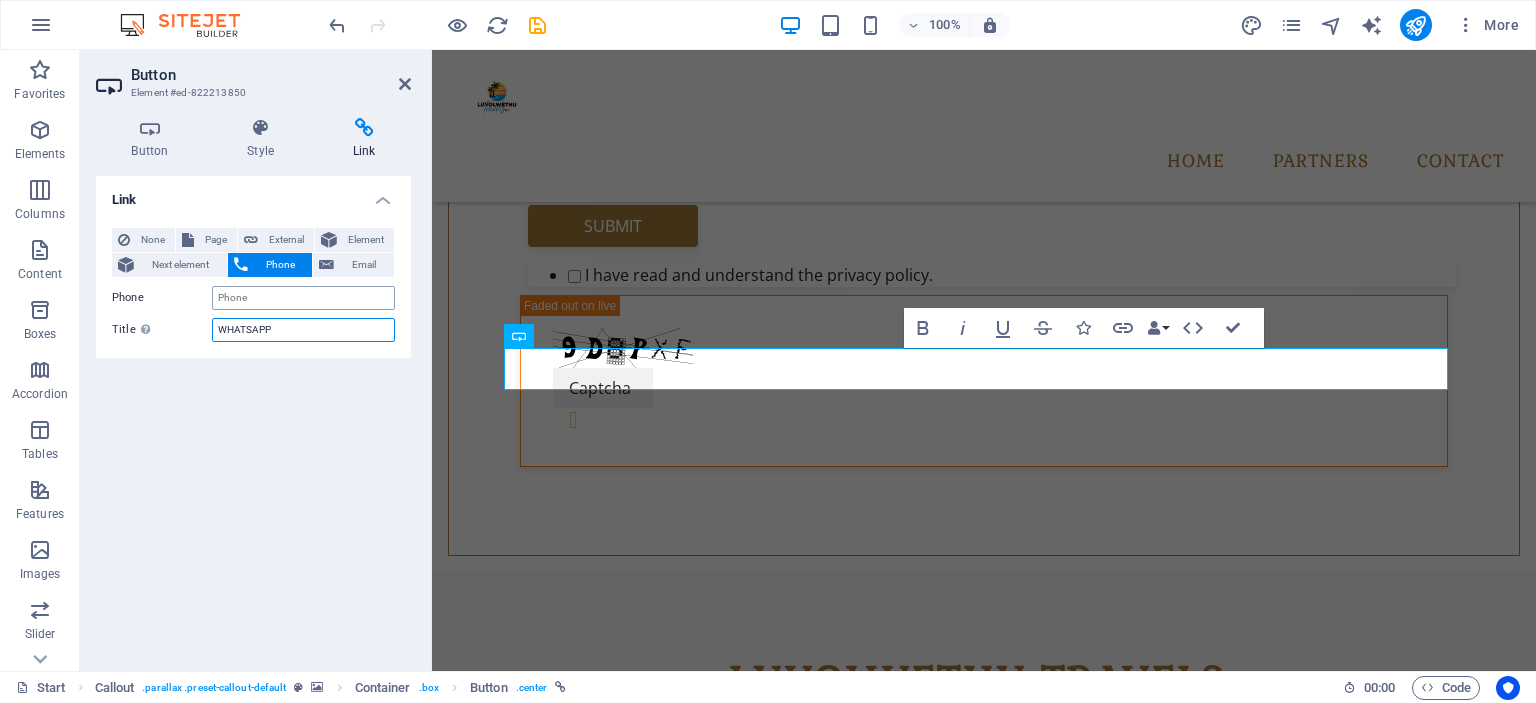 type on "WHATSAPP" 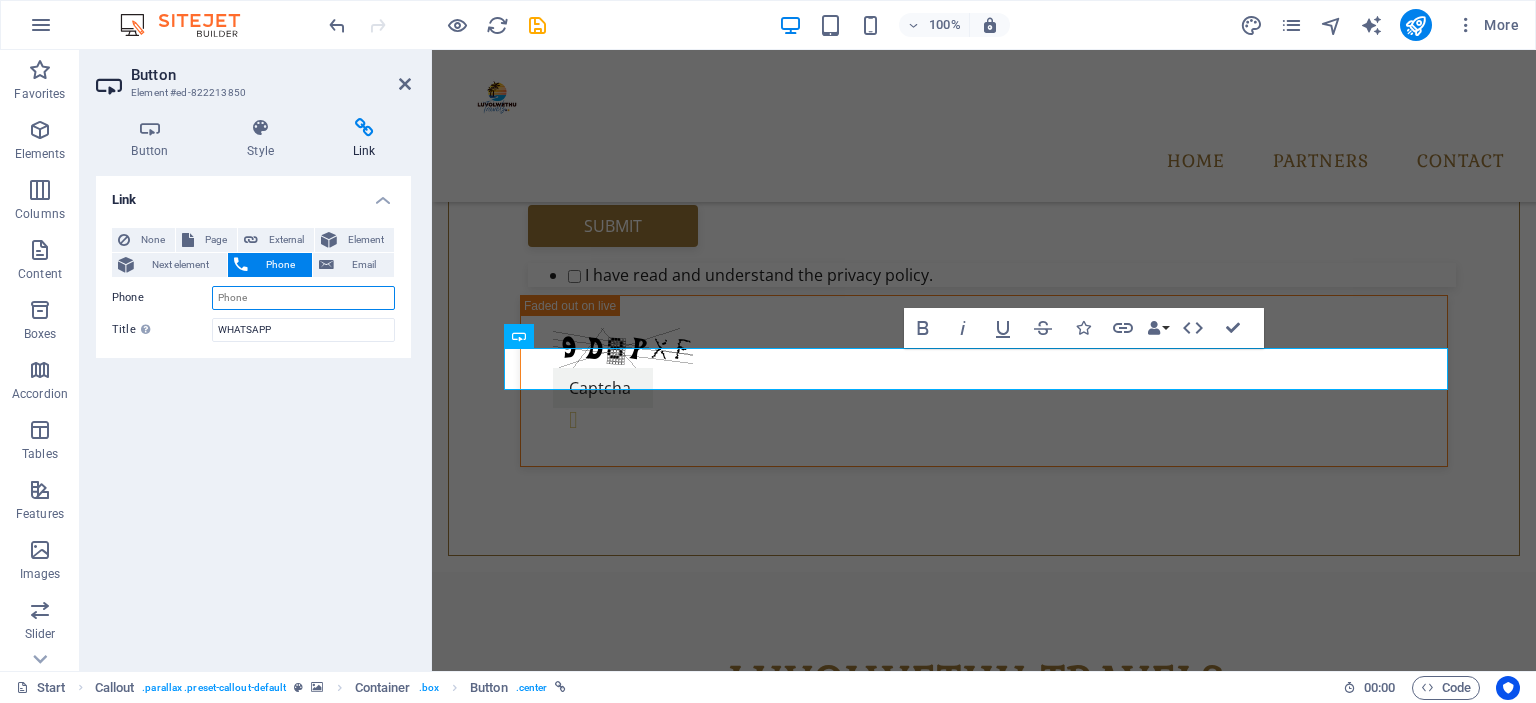 click on "Phone" at bounding box center (303, 298) 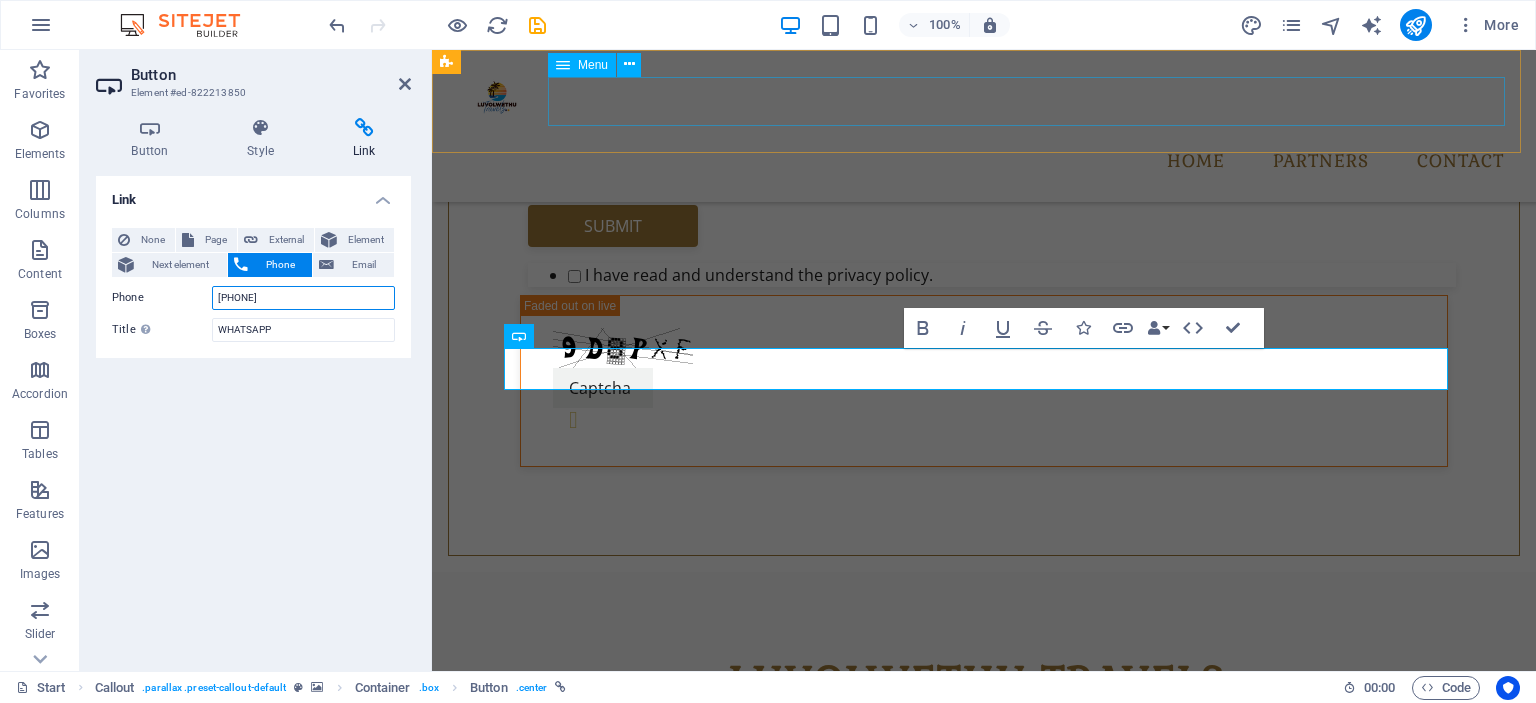 type on "[PHONE]" 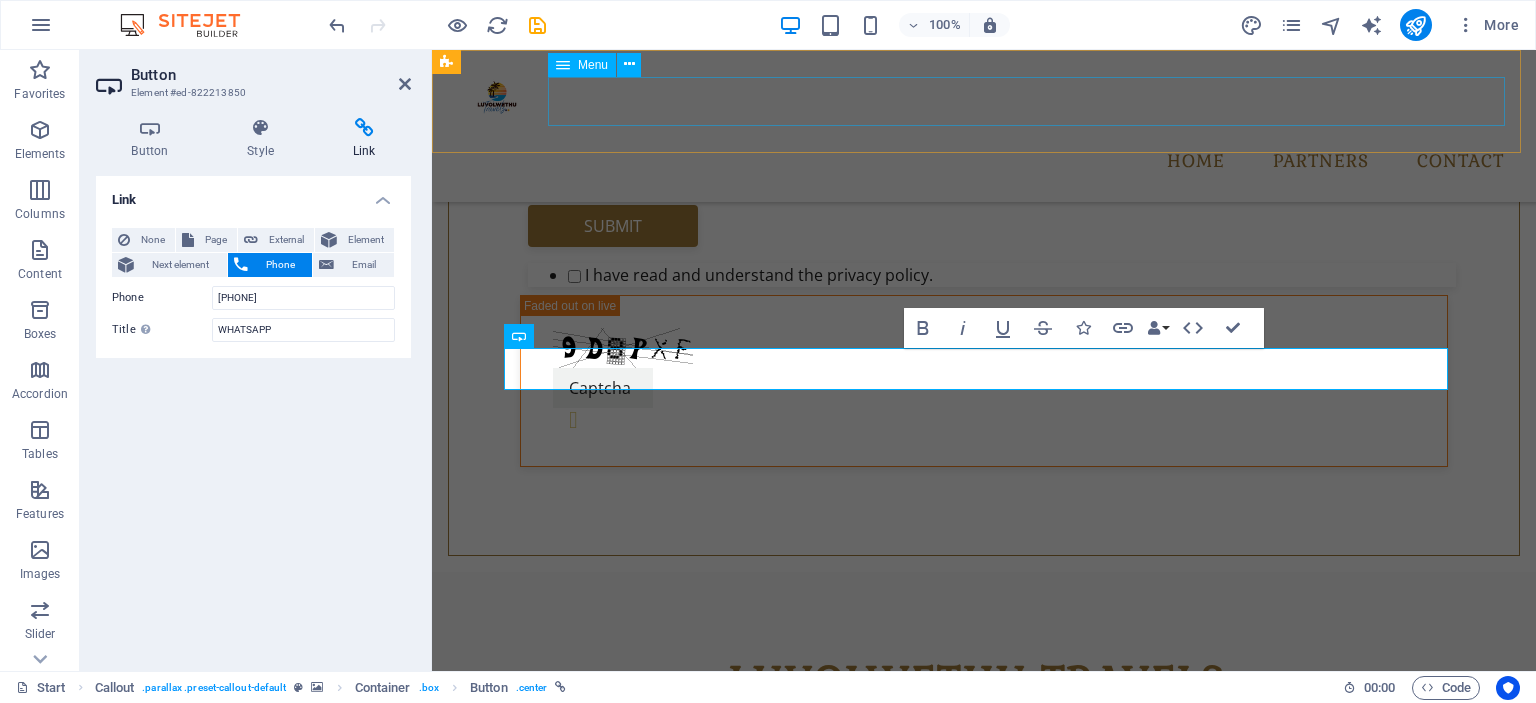 click on "HOME Partners Contact" at bounding box center [984, 162] 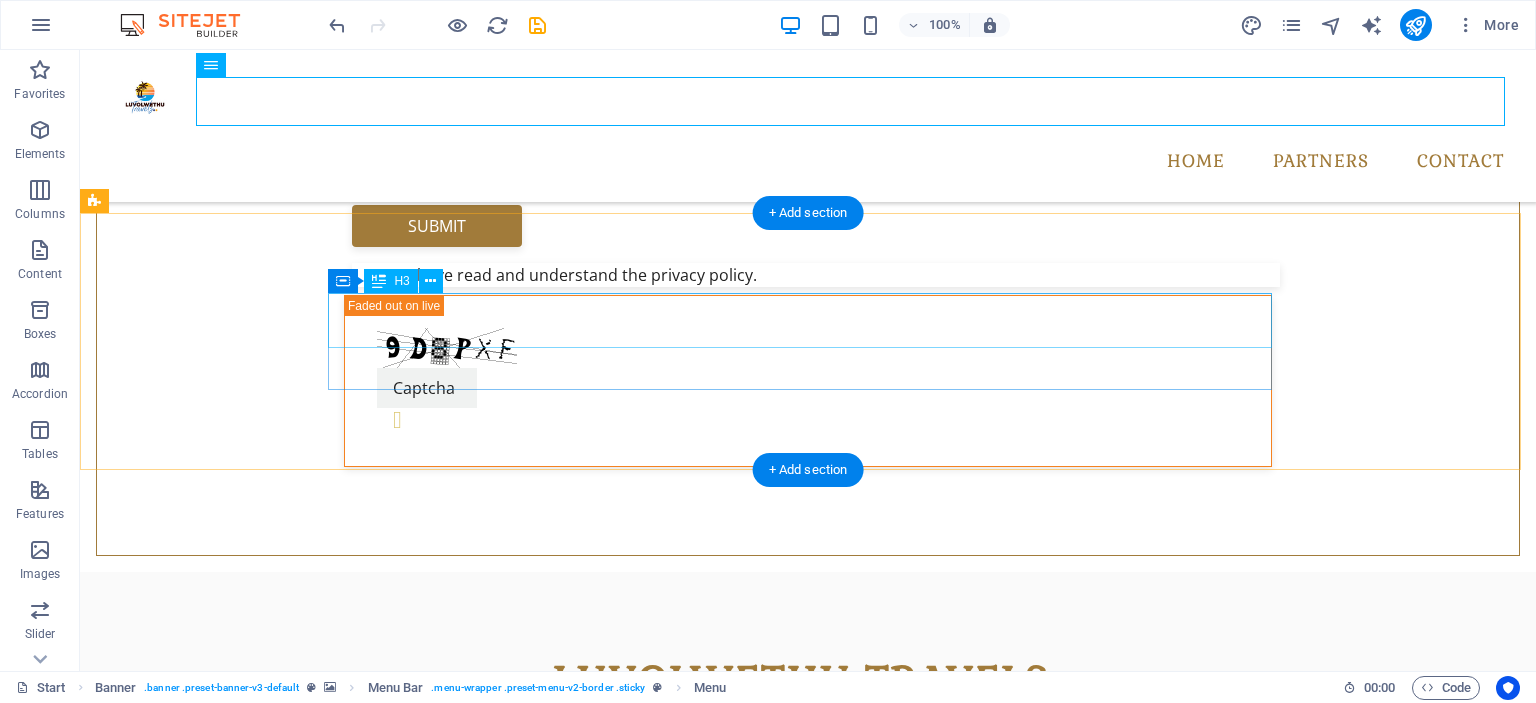 click on "Nothing here for you? take a look at all our destinations." at bounding box center [808, 1871] 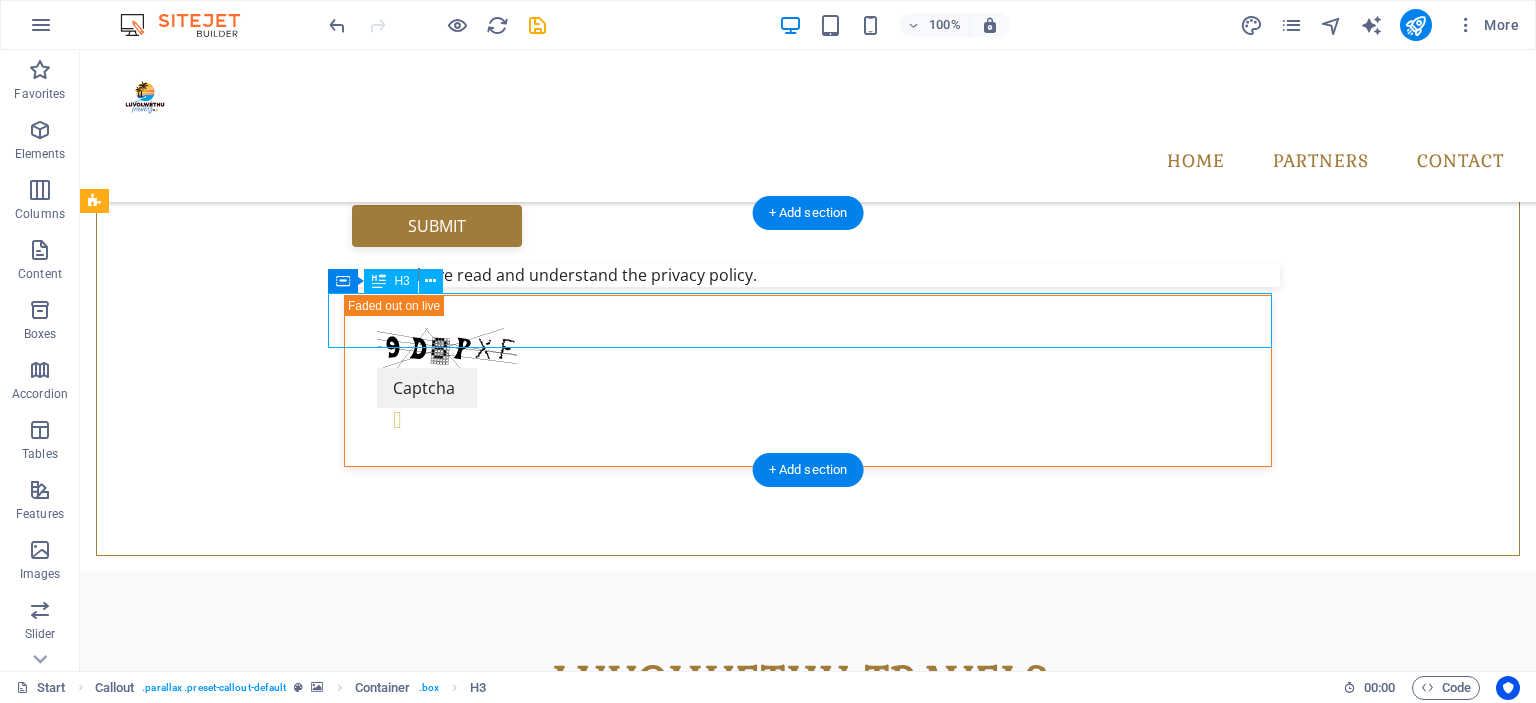 click on "Nothing here for you? take a look at all our destinations." at bounding box center (808, 1871) 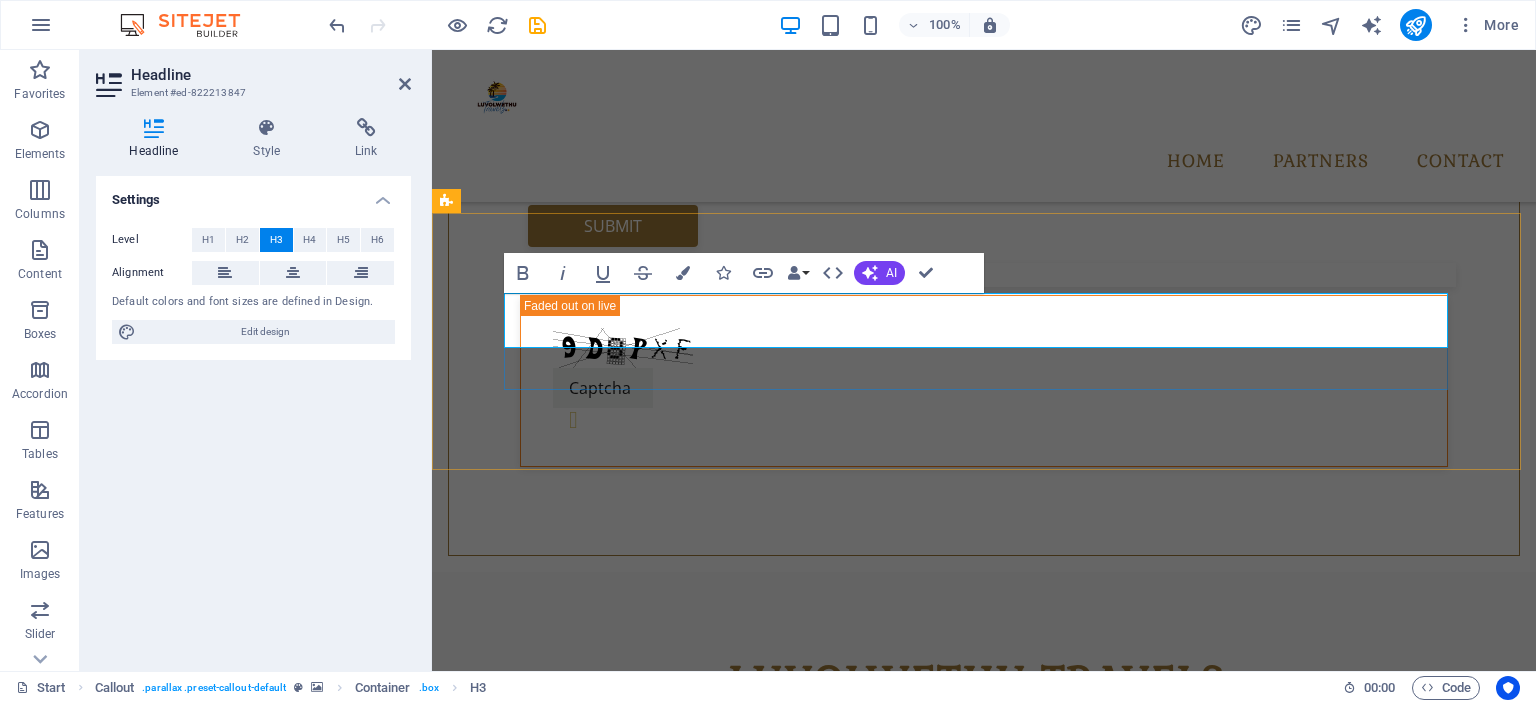 click on "Nothing here for you? take a look at all our destinations." at bounding box center [984, 1871] 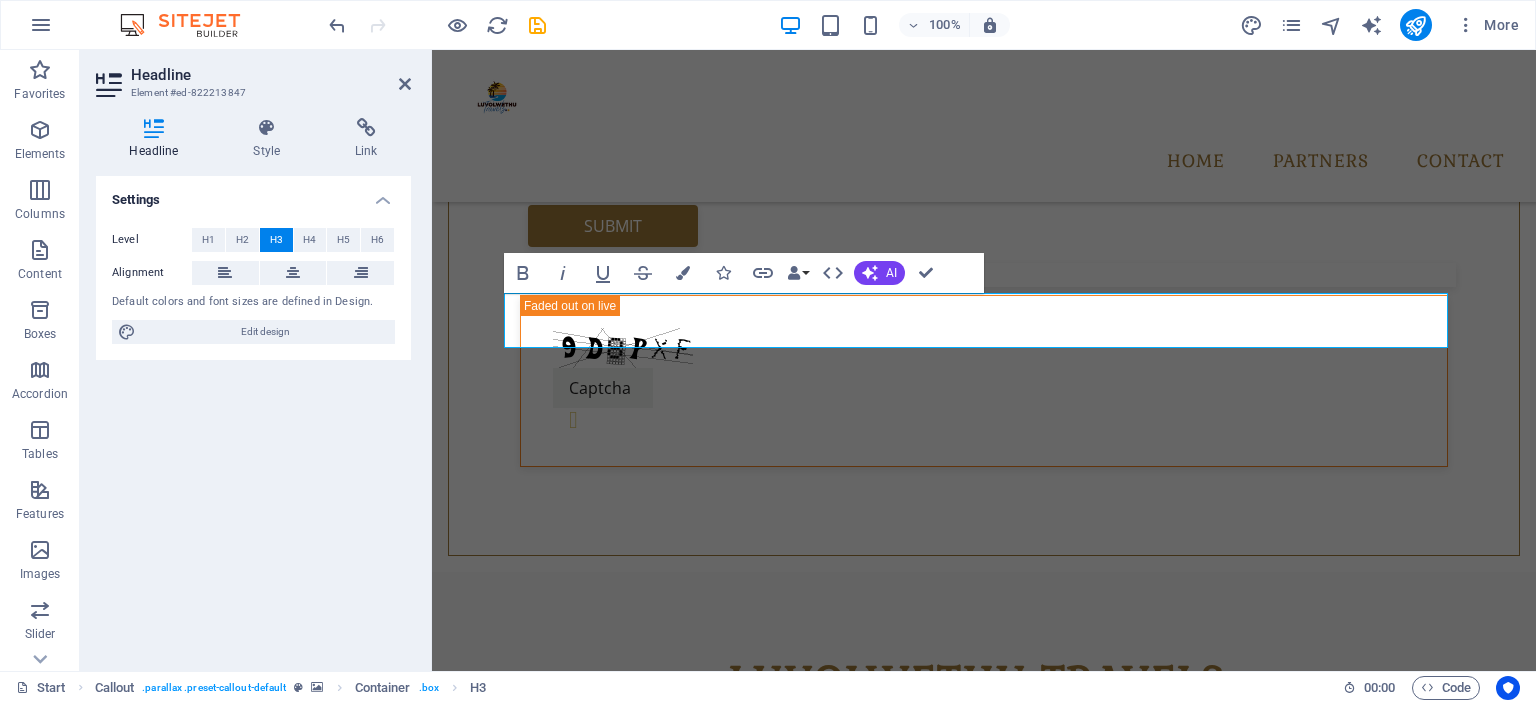 type 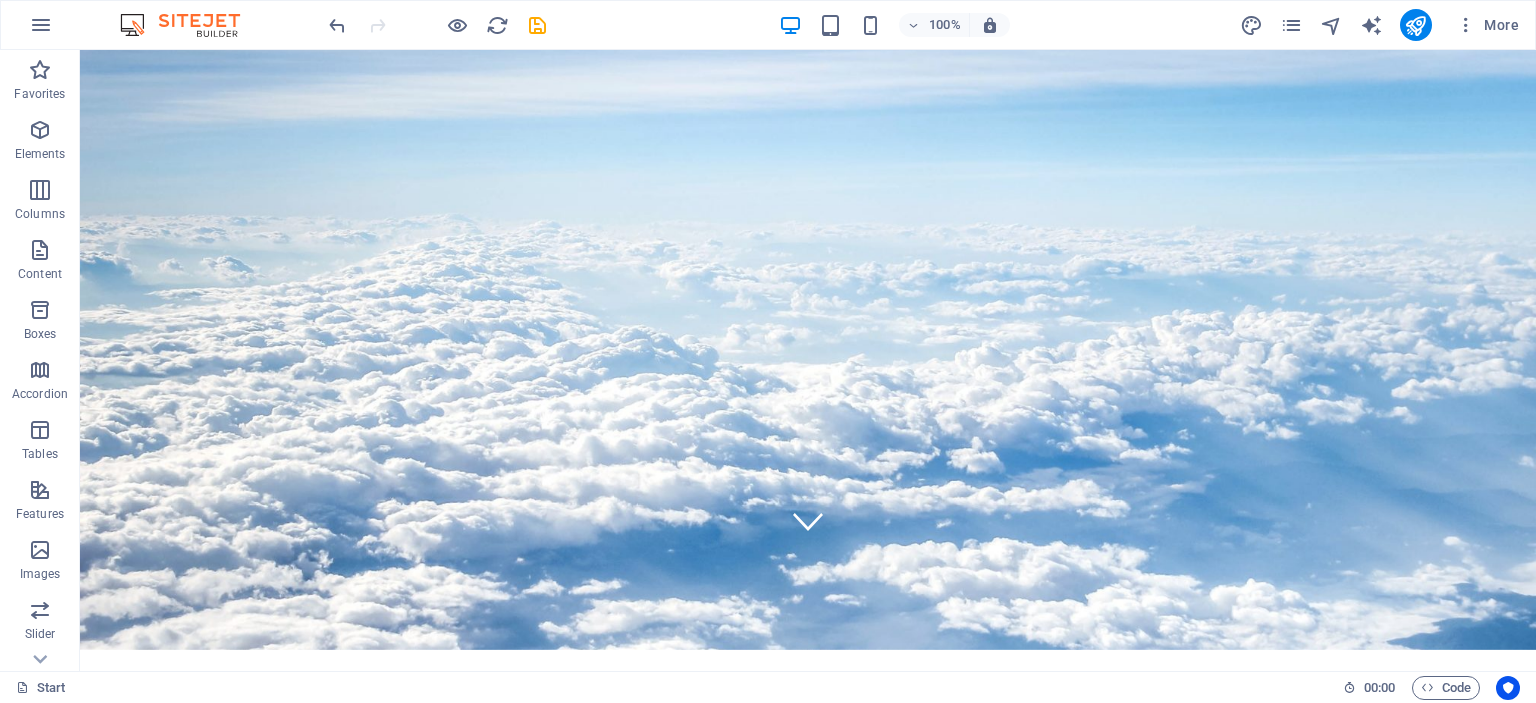 scroll, scrollTop: 0, scrollLeft: 0, axis: both 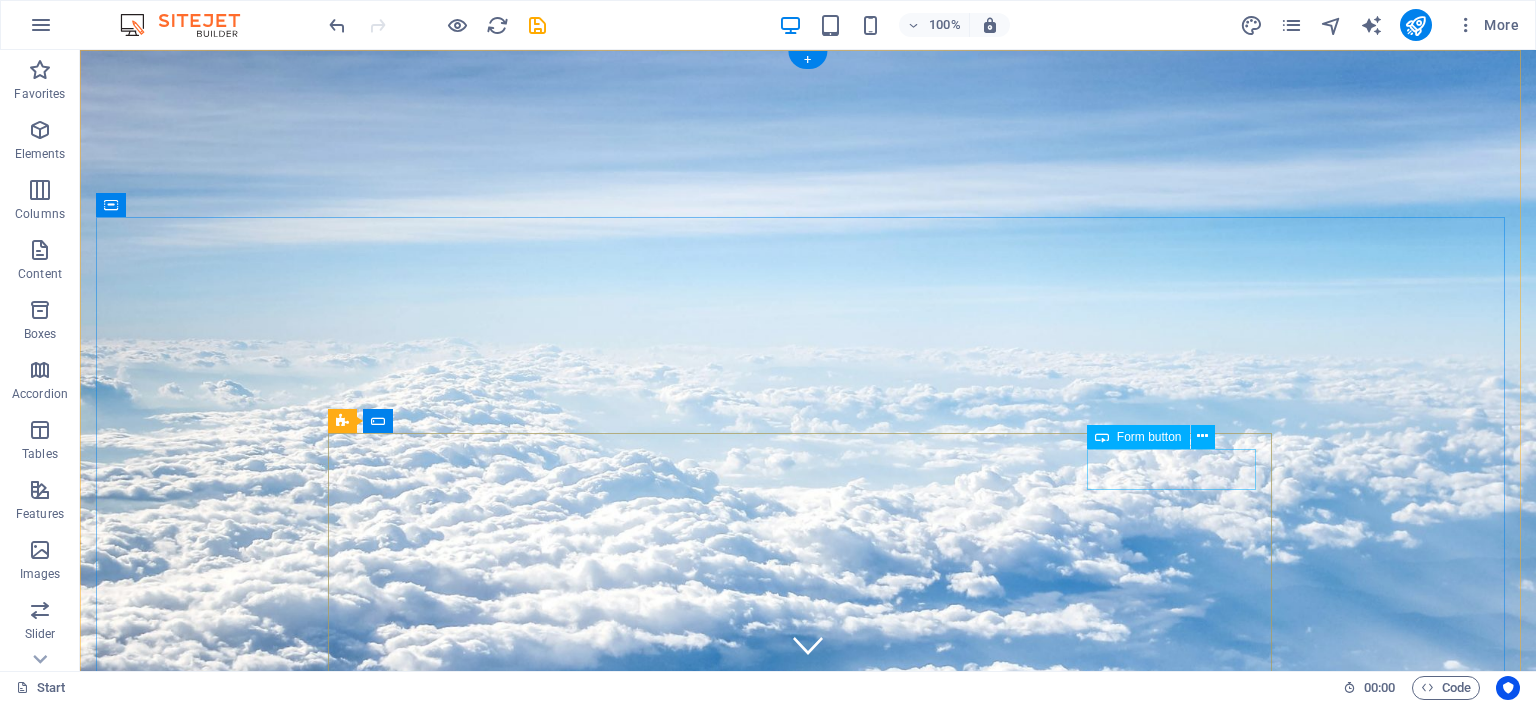 click on "Submit" 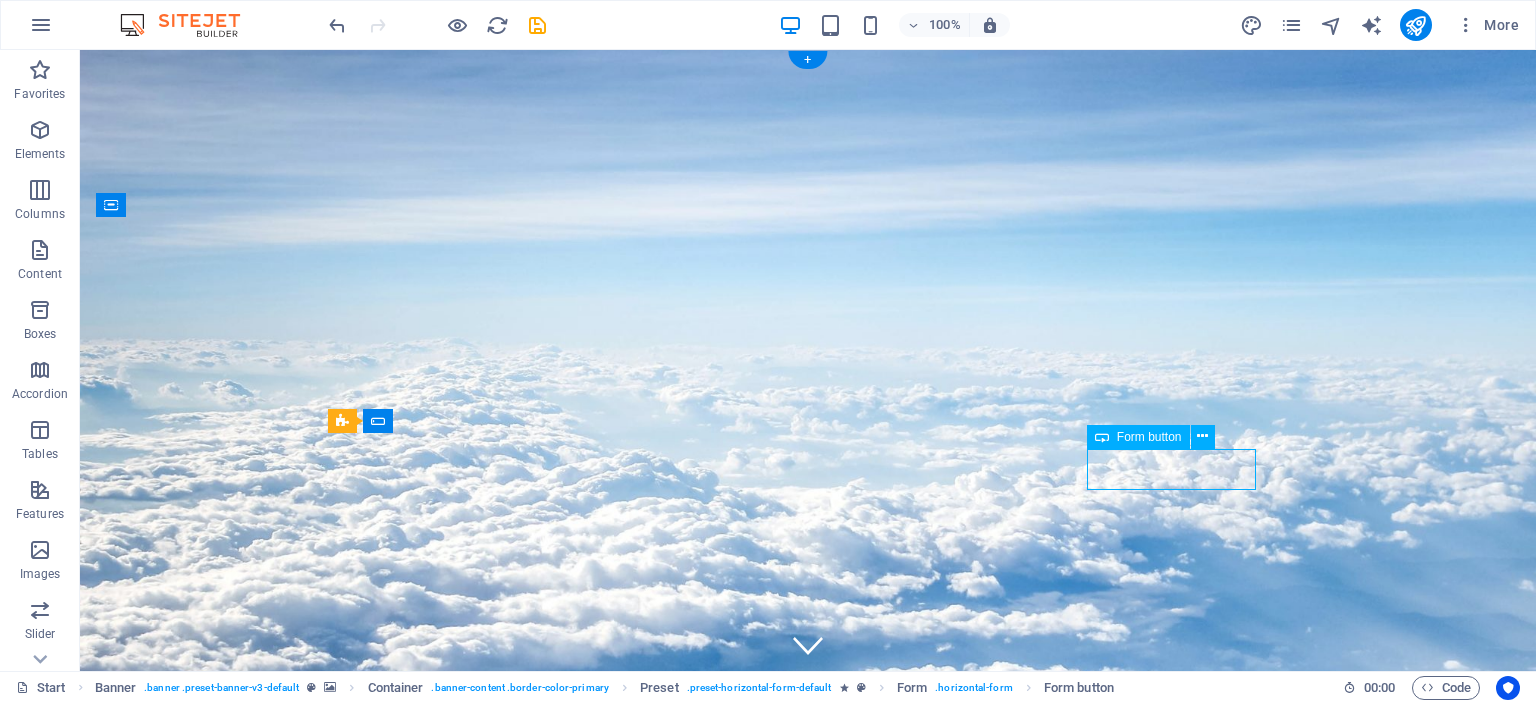 click on "Submit" 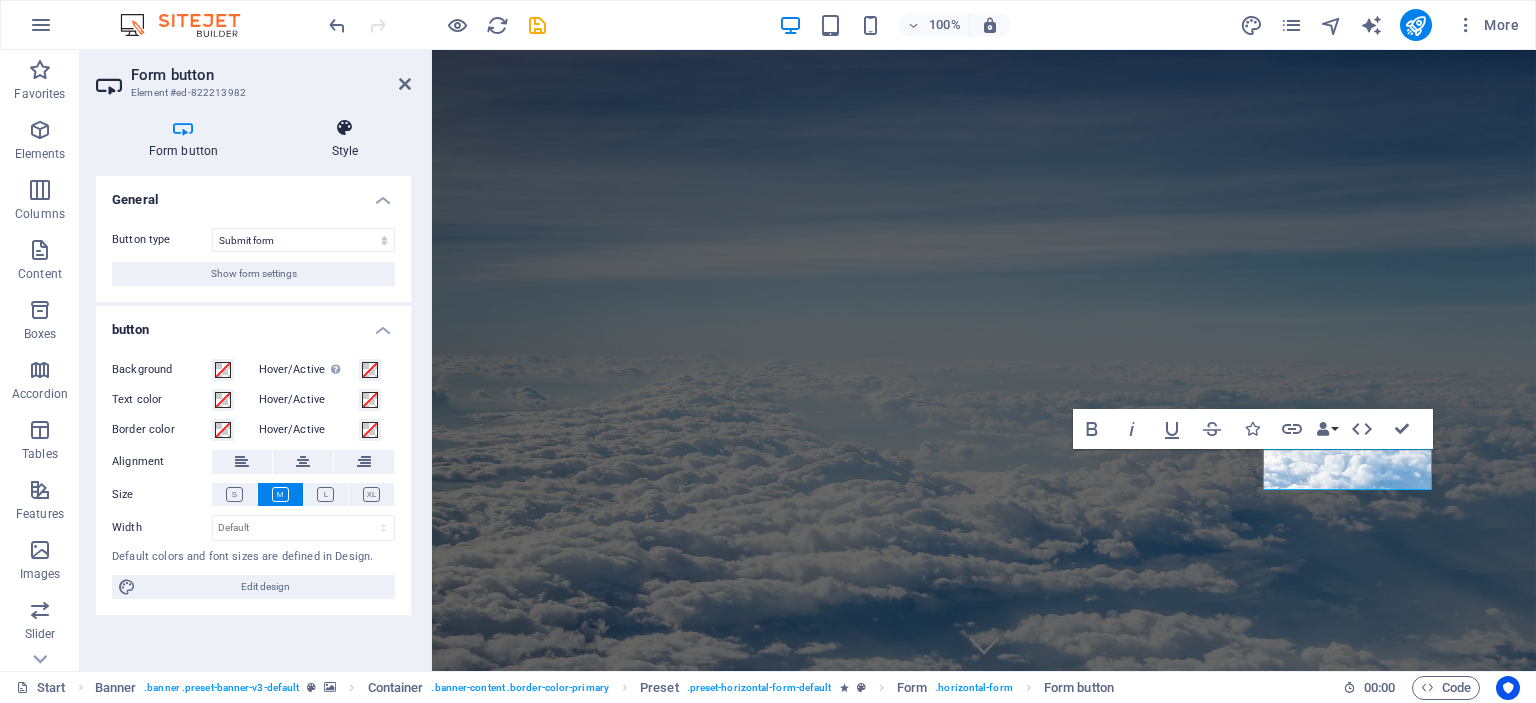 click on "Style" at bounding box center (345, 139) 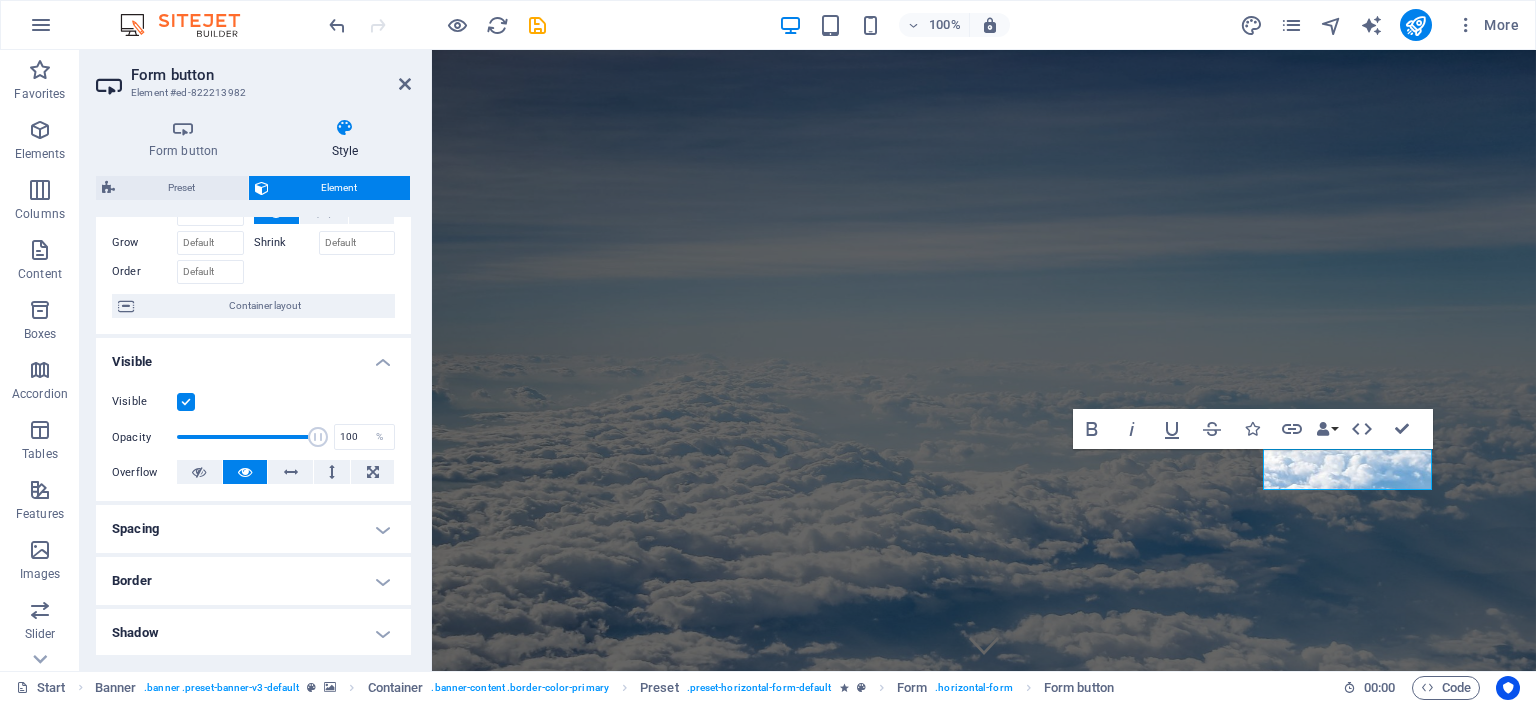 scroll, scrollTop: 0, scrollLeft: 0, axis: both 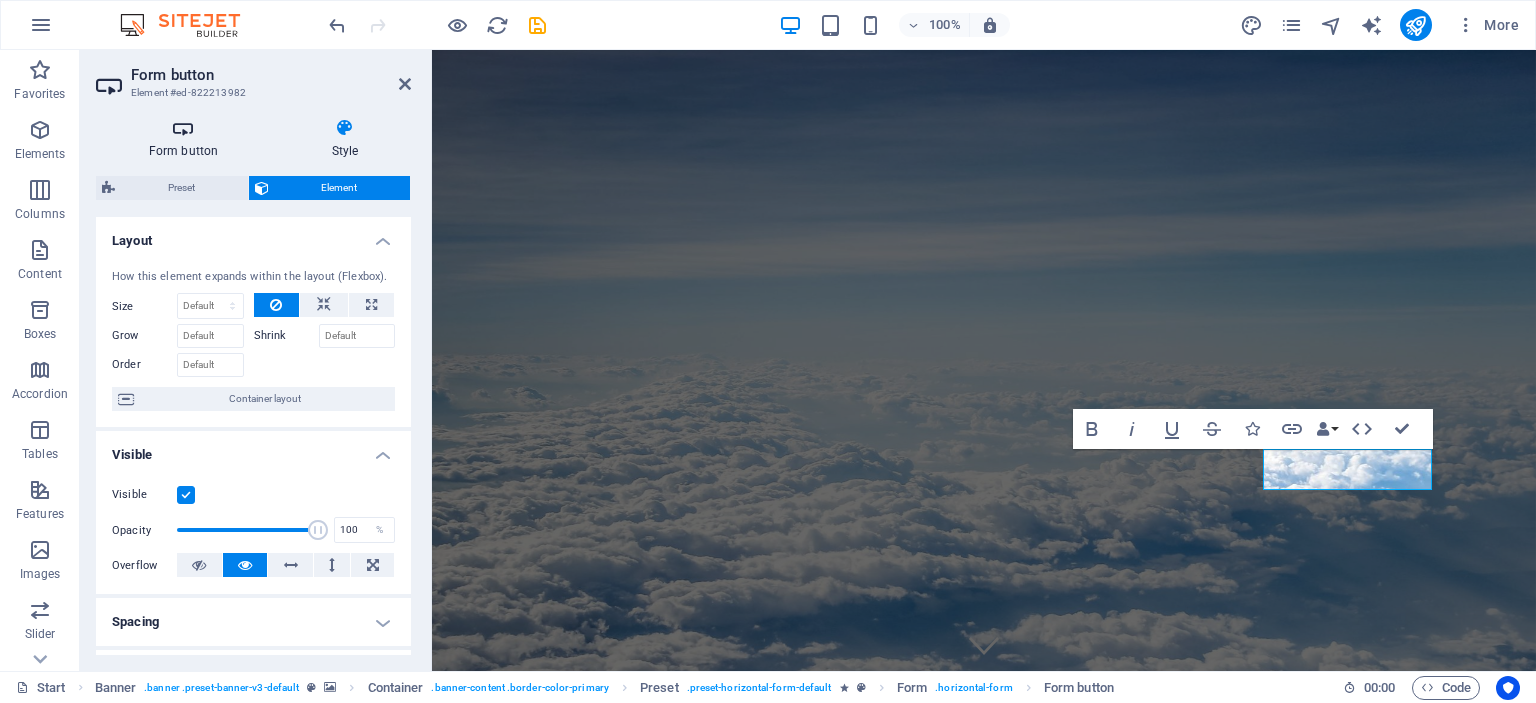click on "Form button" at bounding box center [187, 139] 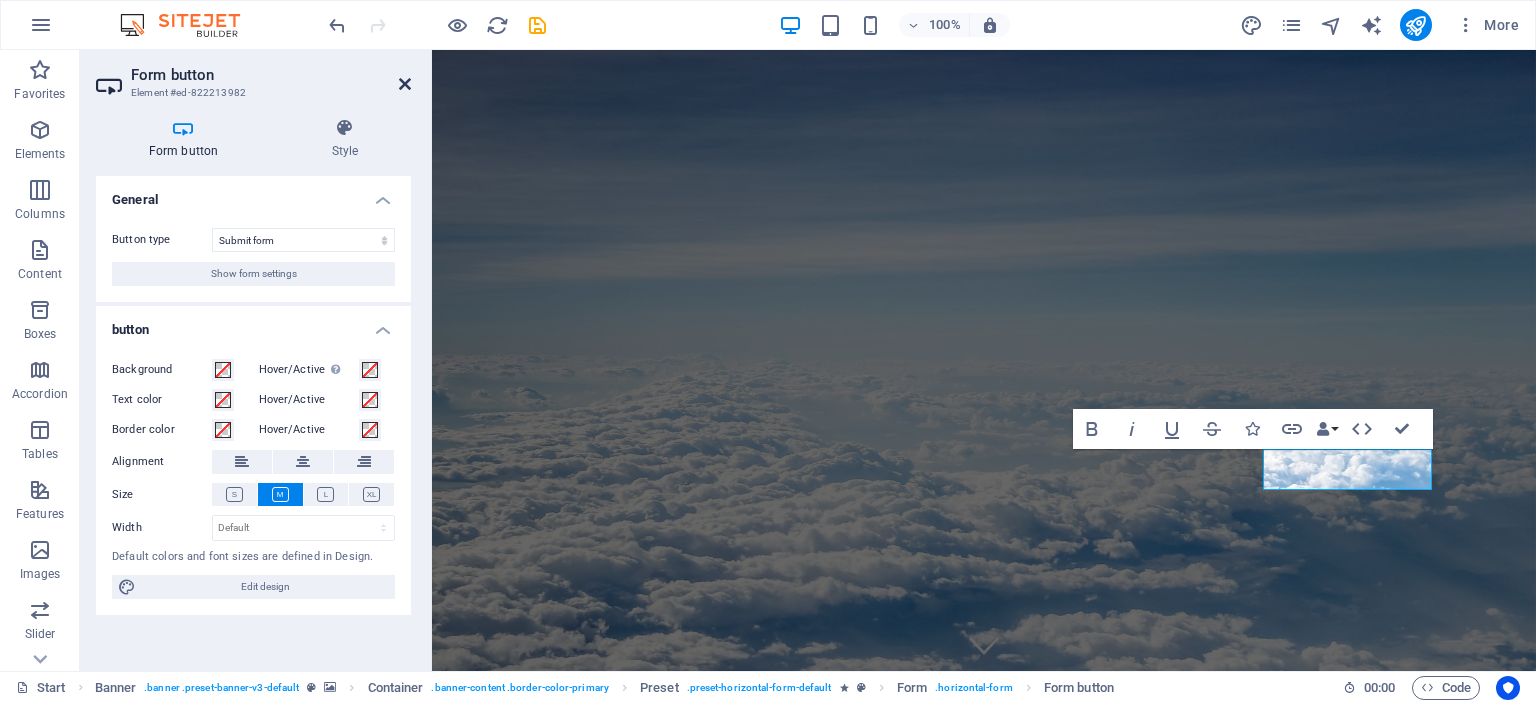 click at bounding box center [405, 84] 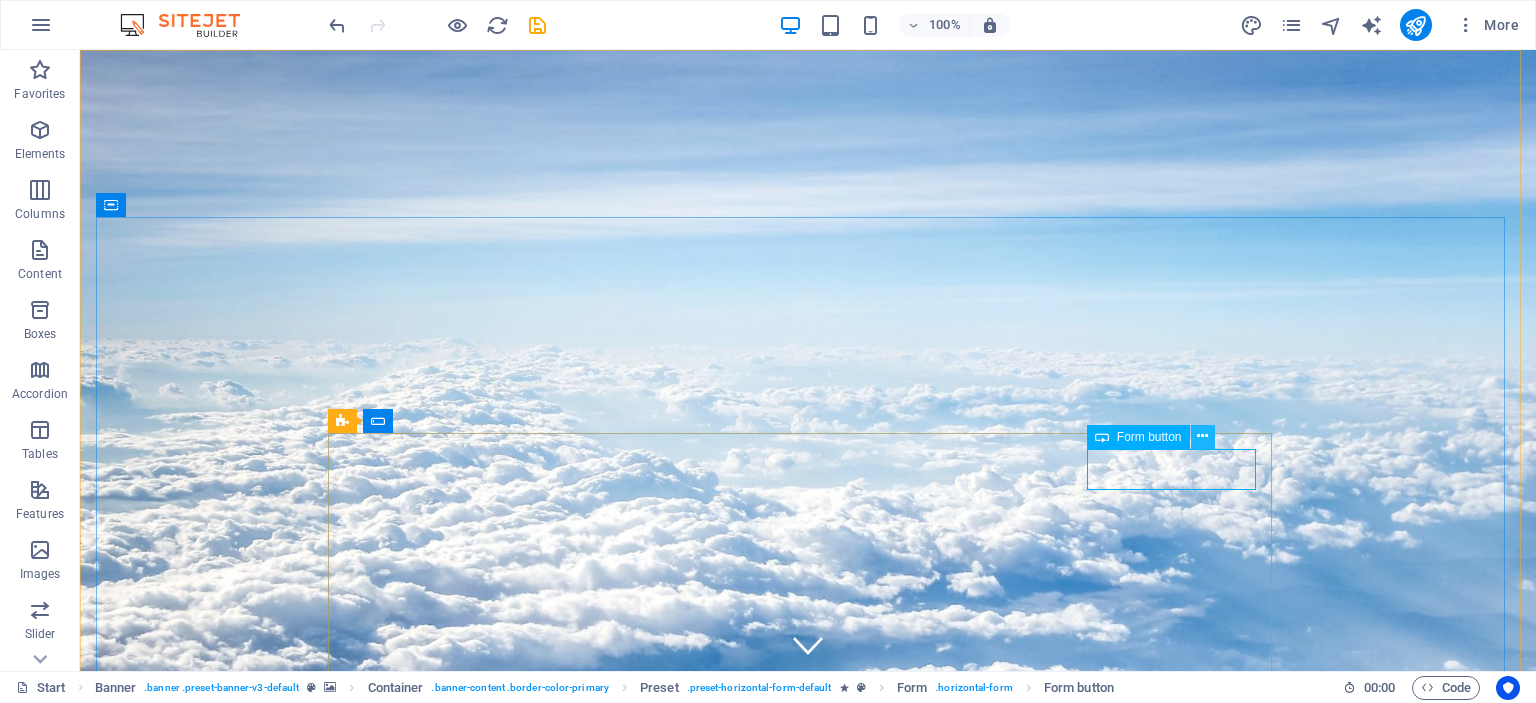 click at bounding box center (1202, 436) 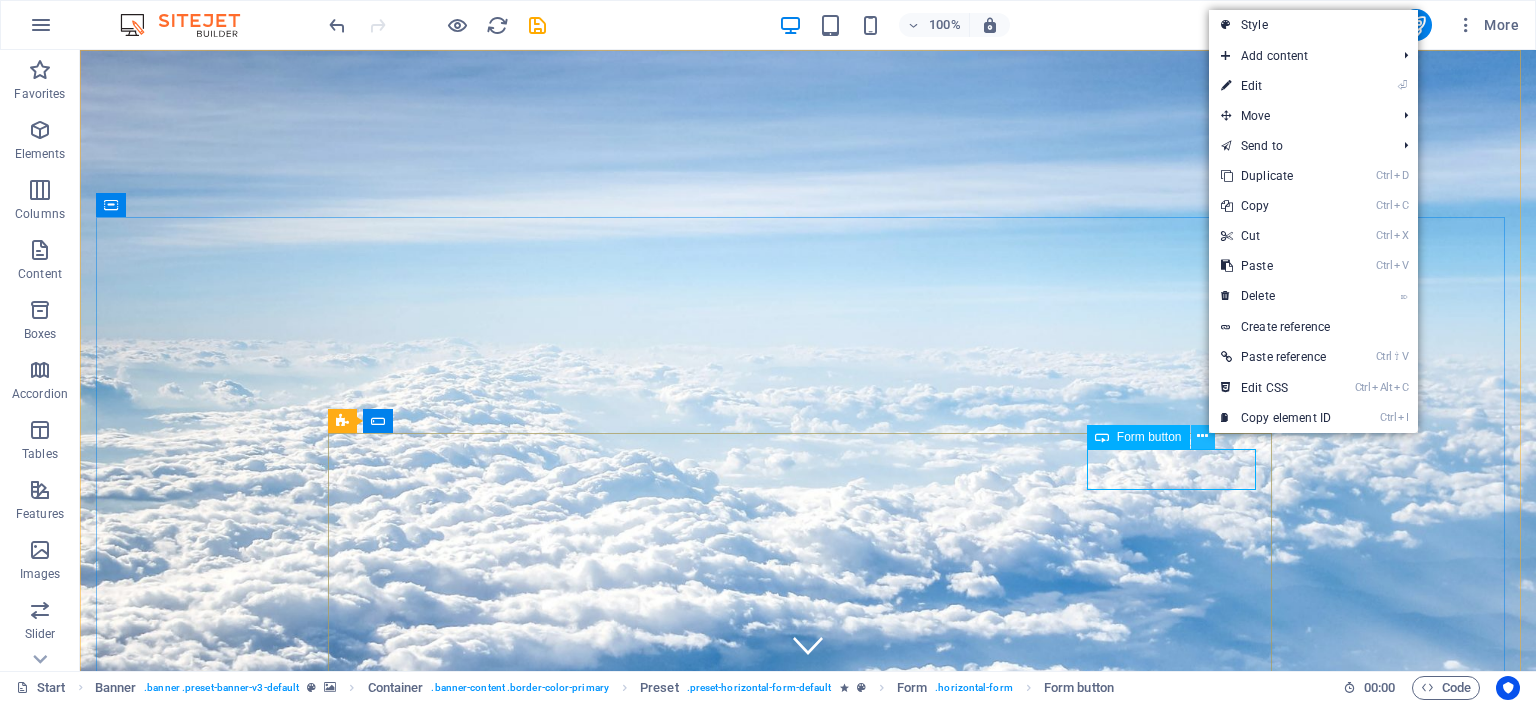 click at bounding box center [1202, 436] 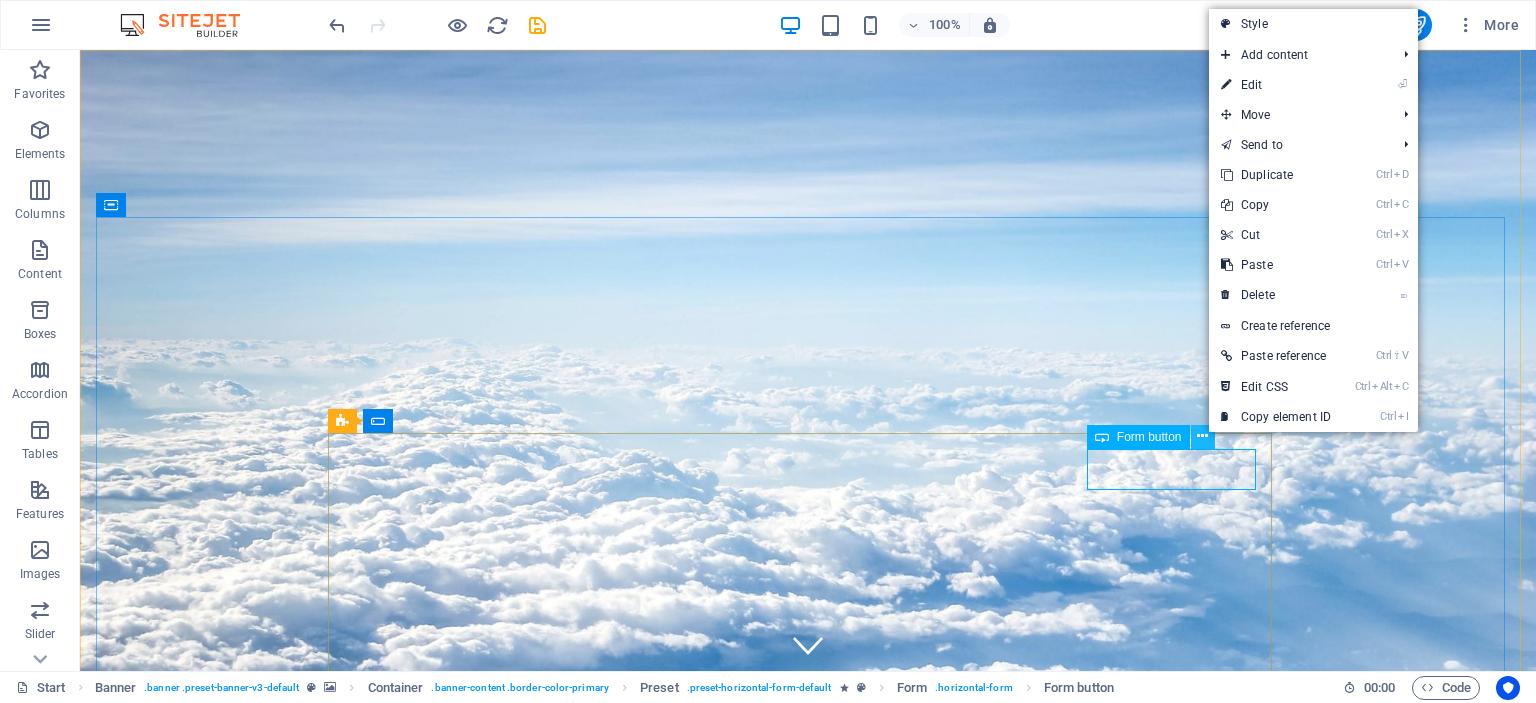click at bounding box center [1202, 436] 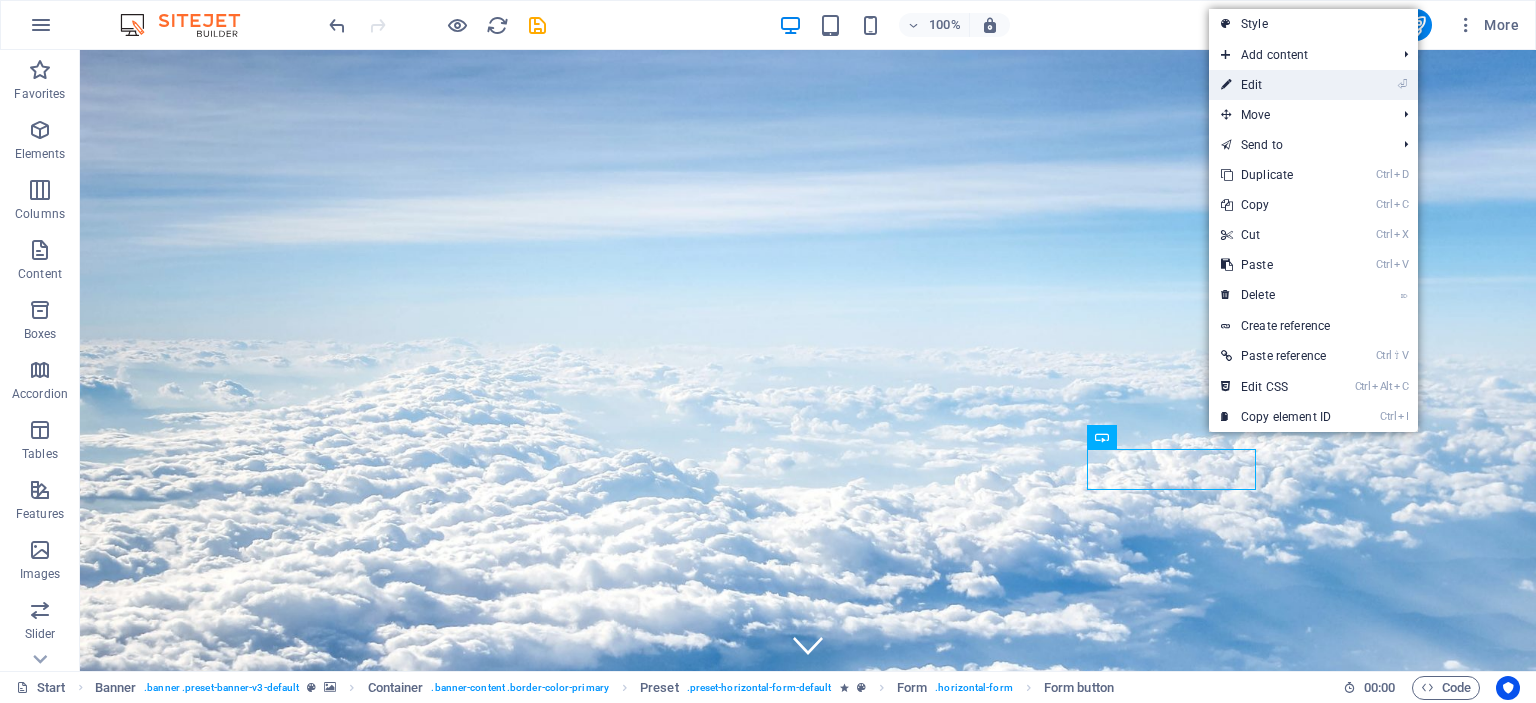 click on "⏎  Edit" at bounding box center (1276, 85) 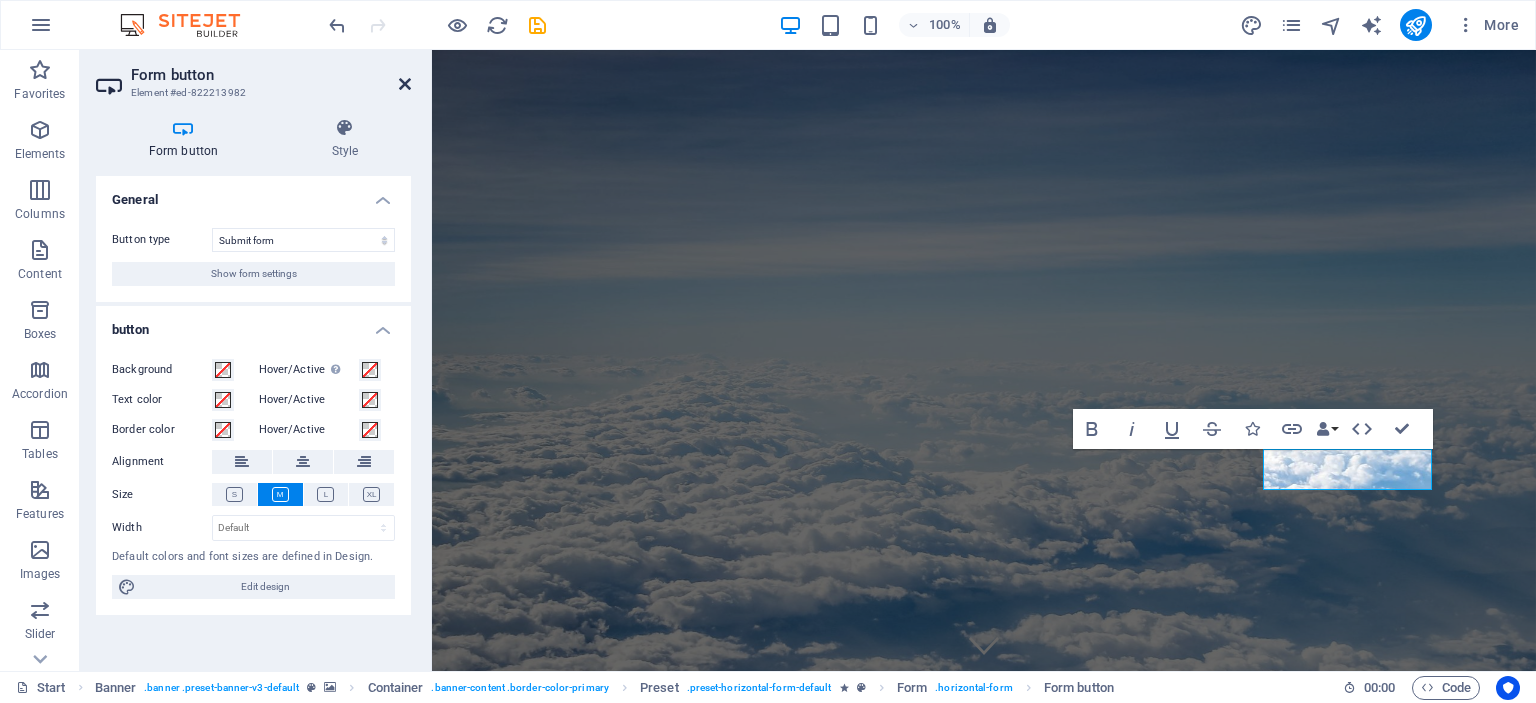 click at bounding box center [405, 84] 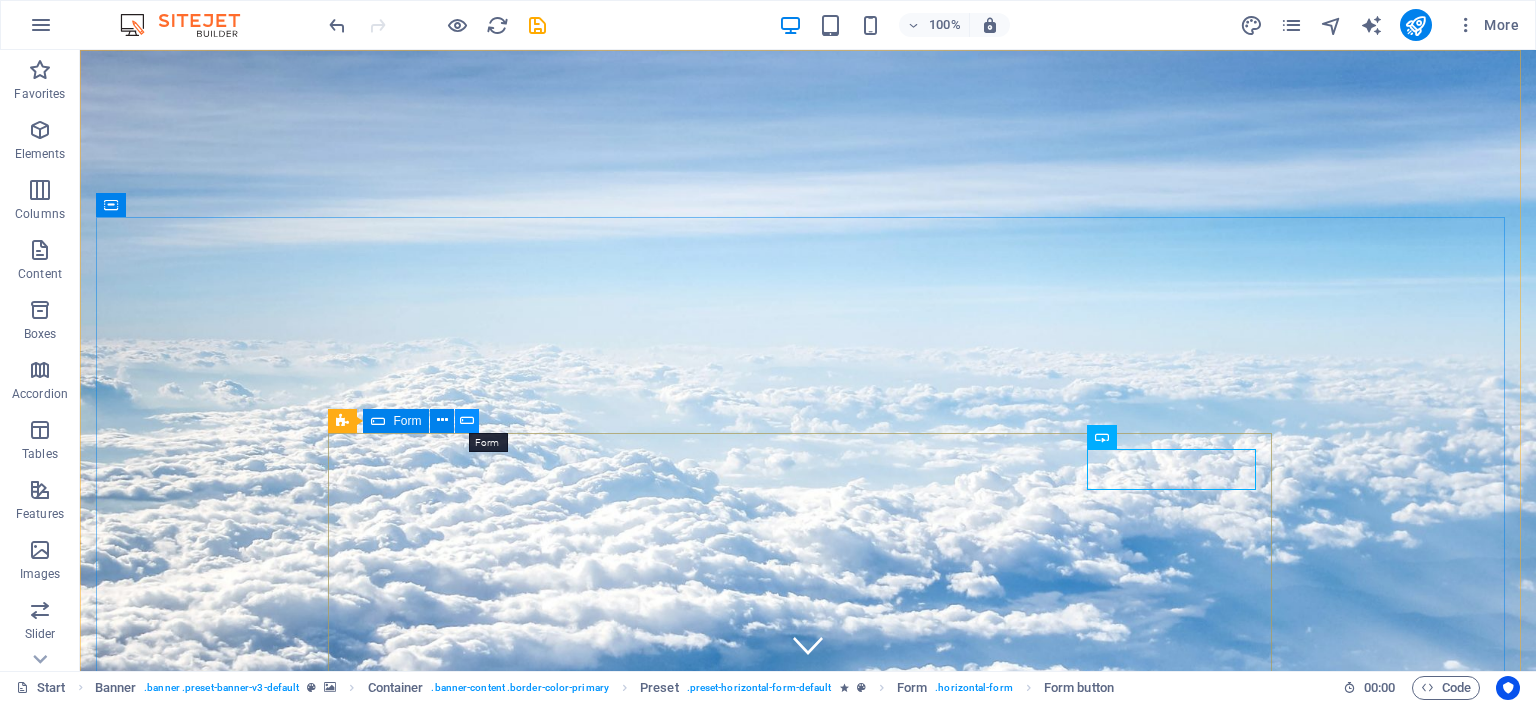 click at bounding box center (467, 420) 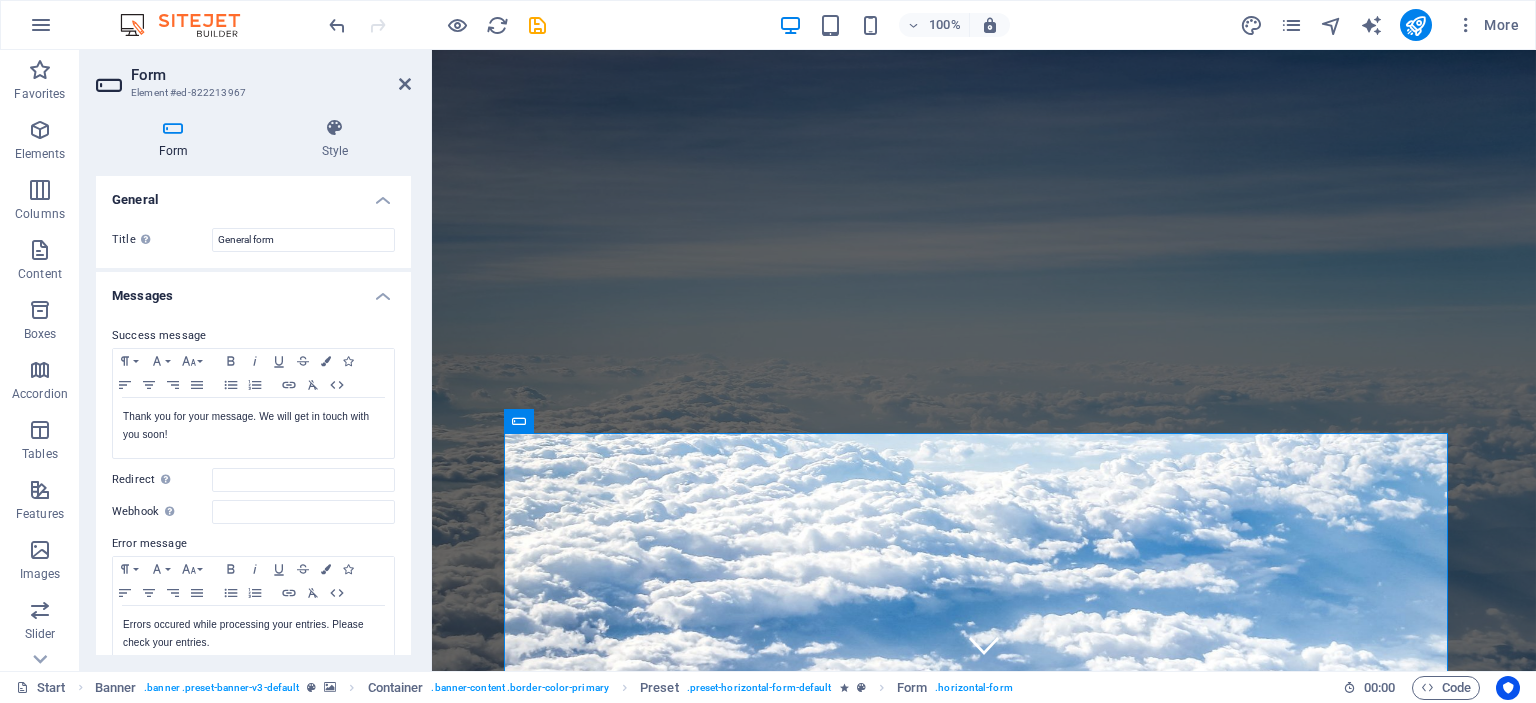drag, startPoint x: 411, startPoint y: 312, endPoint x: 412, endPoint y: 339, distance: 27.018513 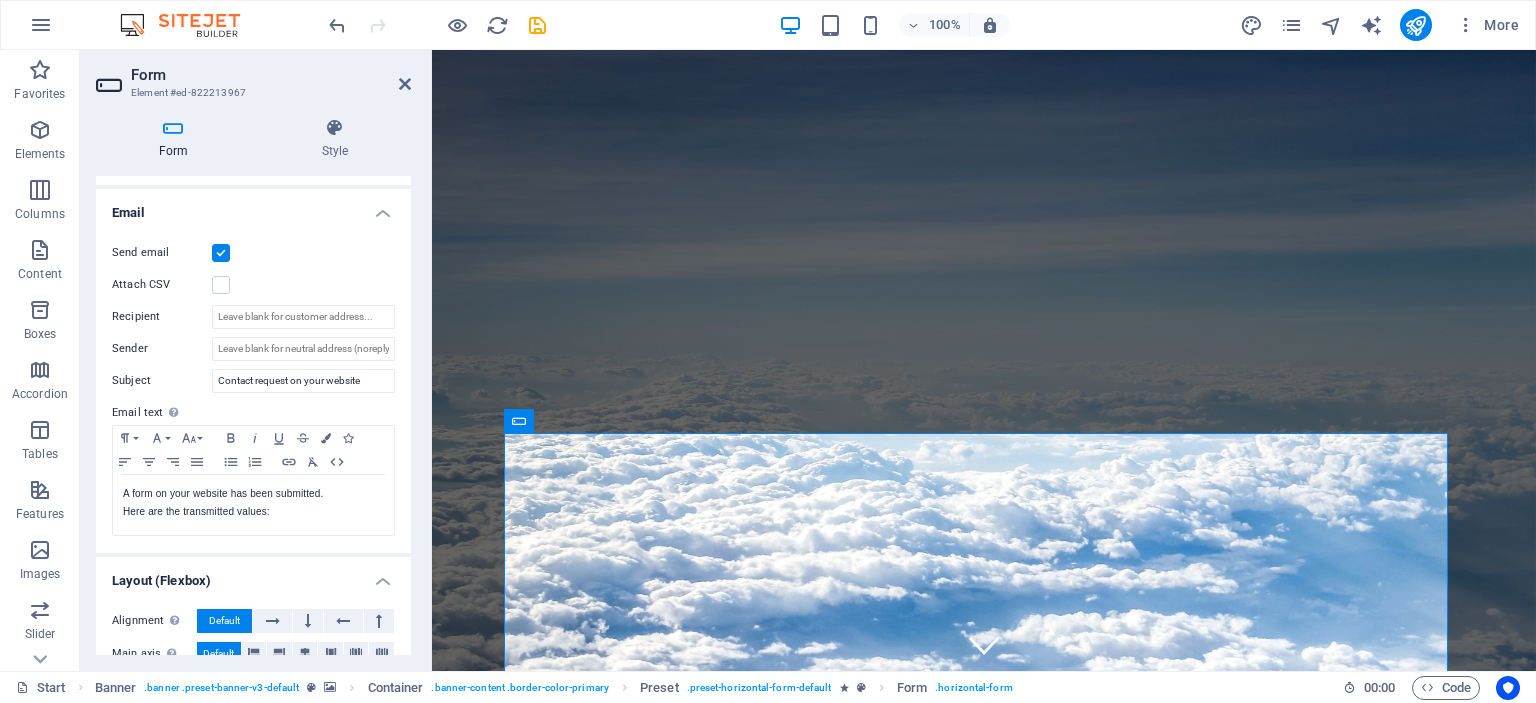 scroll, scrollTop: 485, scrollLeft: 0, axis: vertical 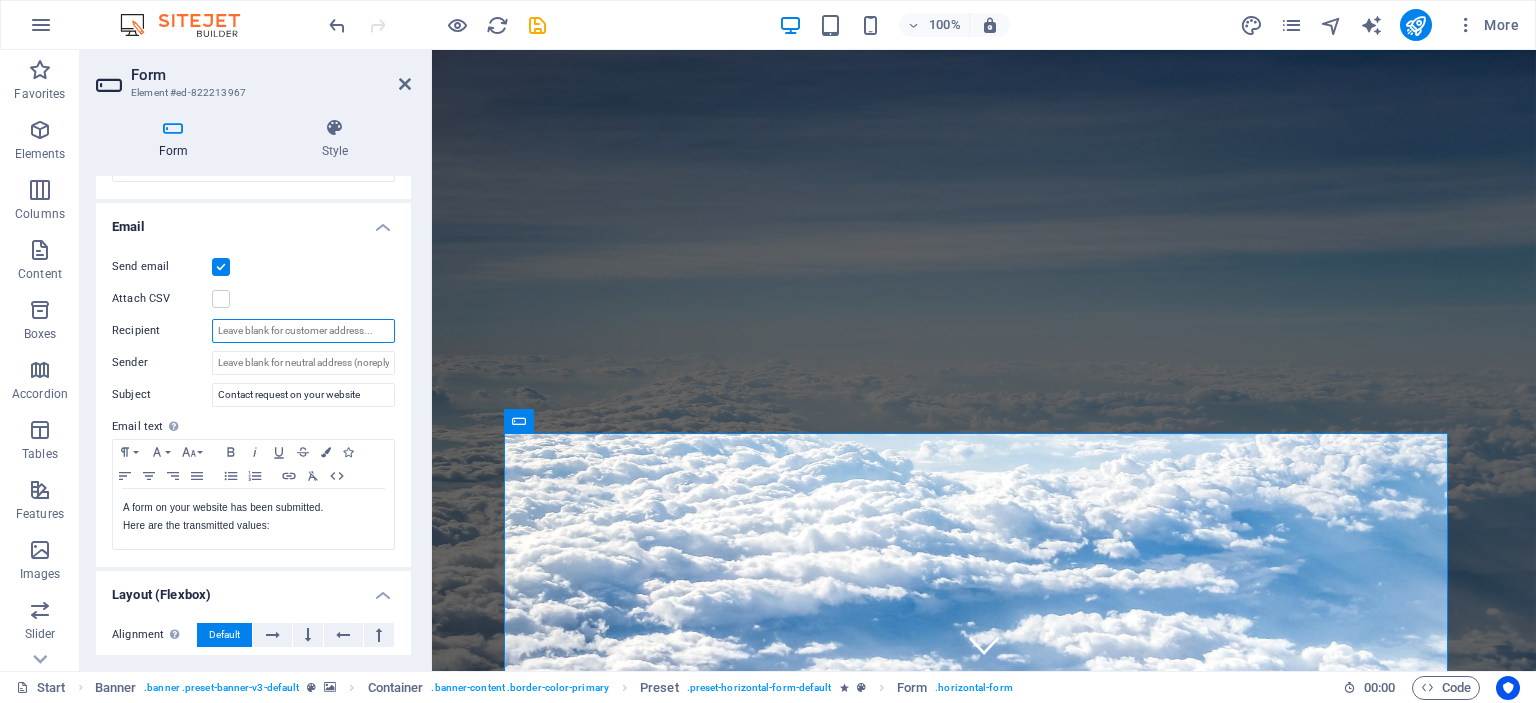 click on "Recipient" at bounding box center (303, 331) 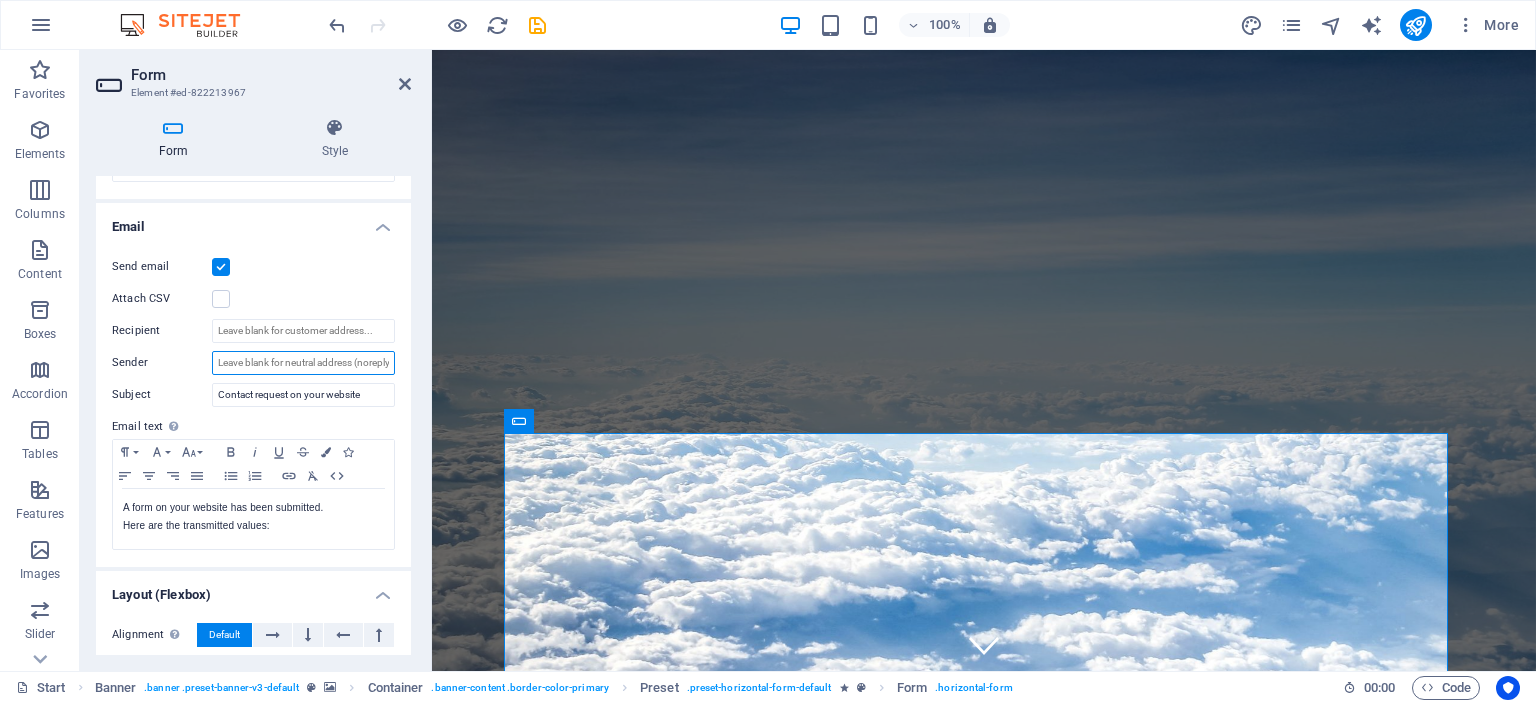 click on "Sender" at bounding box center [303, 363] 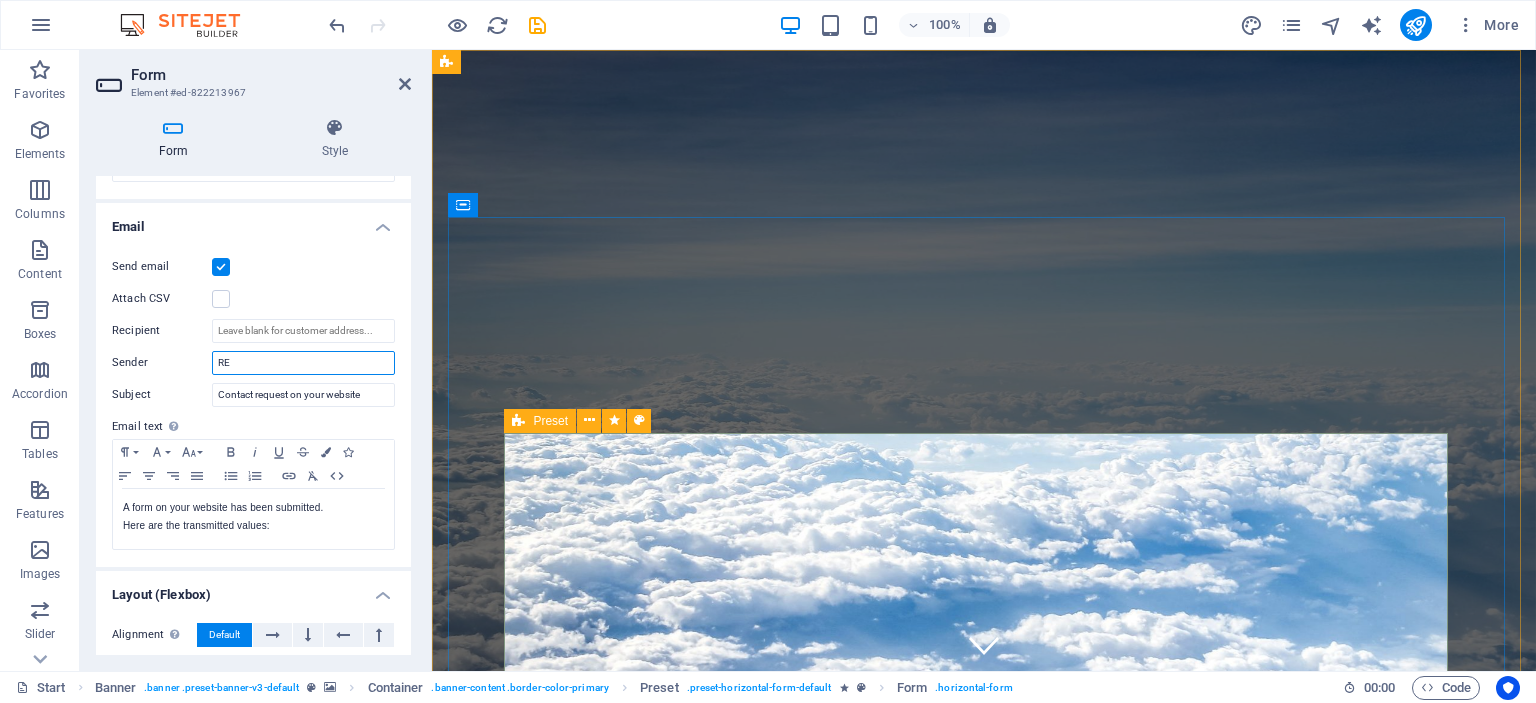type on "R" 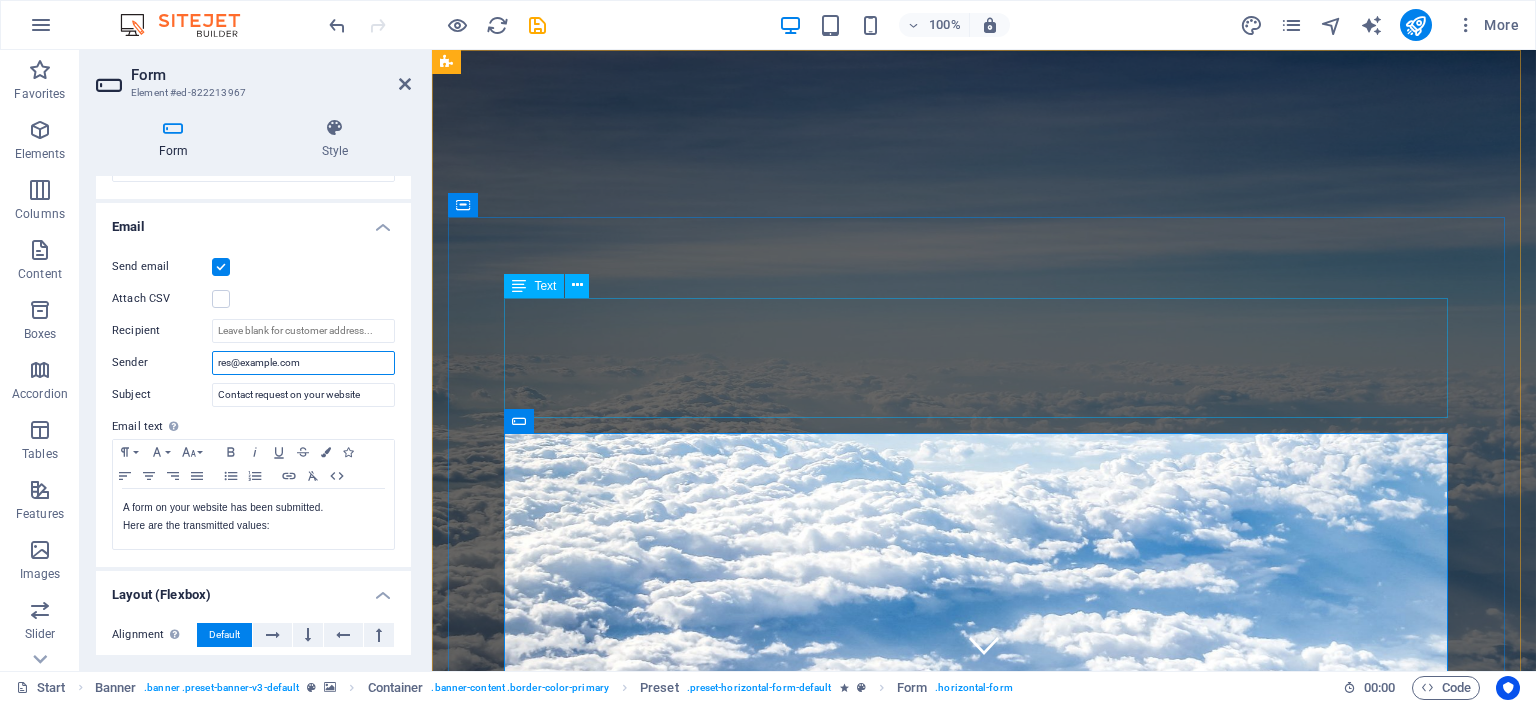 type on "res@example.com" 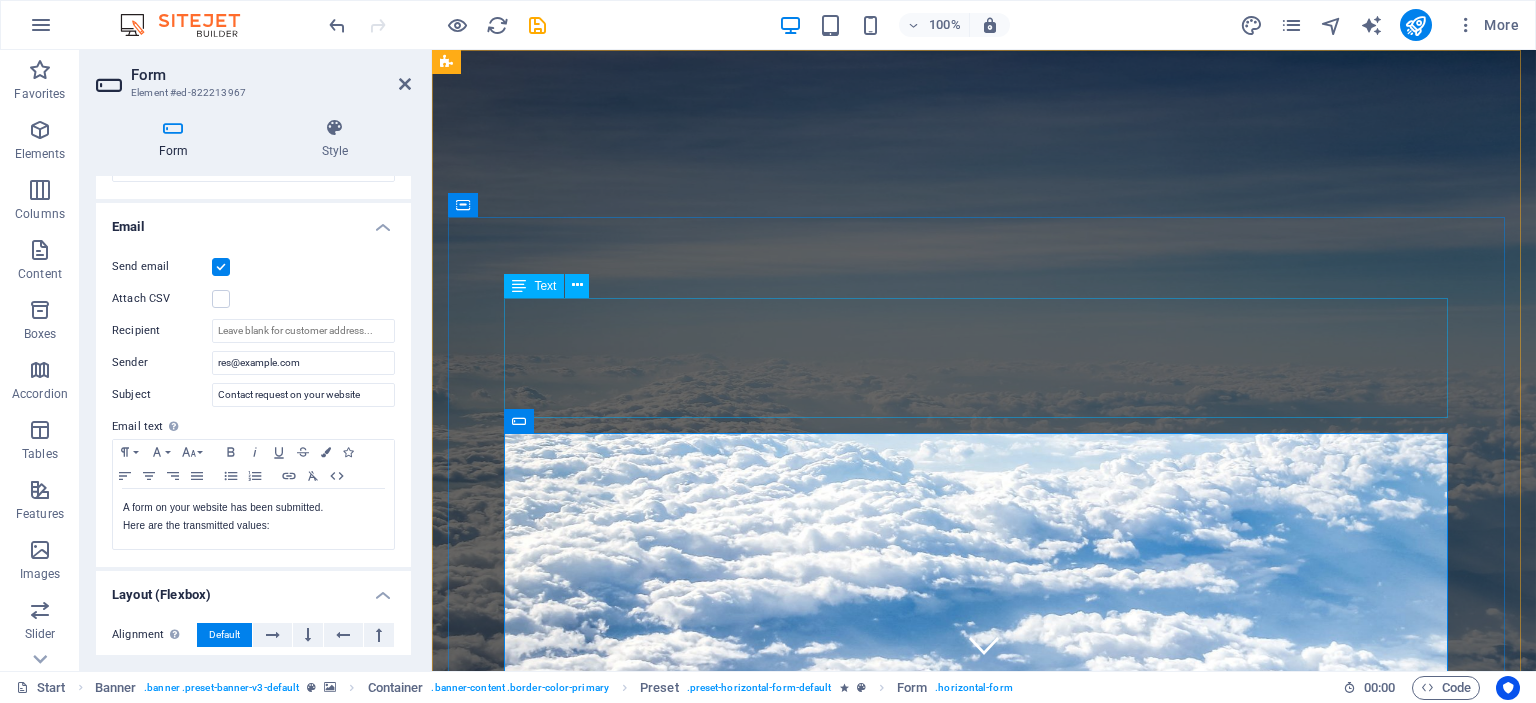 click on "SKIP QUEUES BOOK FROM YOUR COMFORT" at bounding box center (984, 1132) 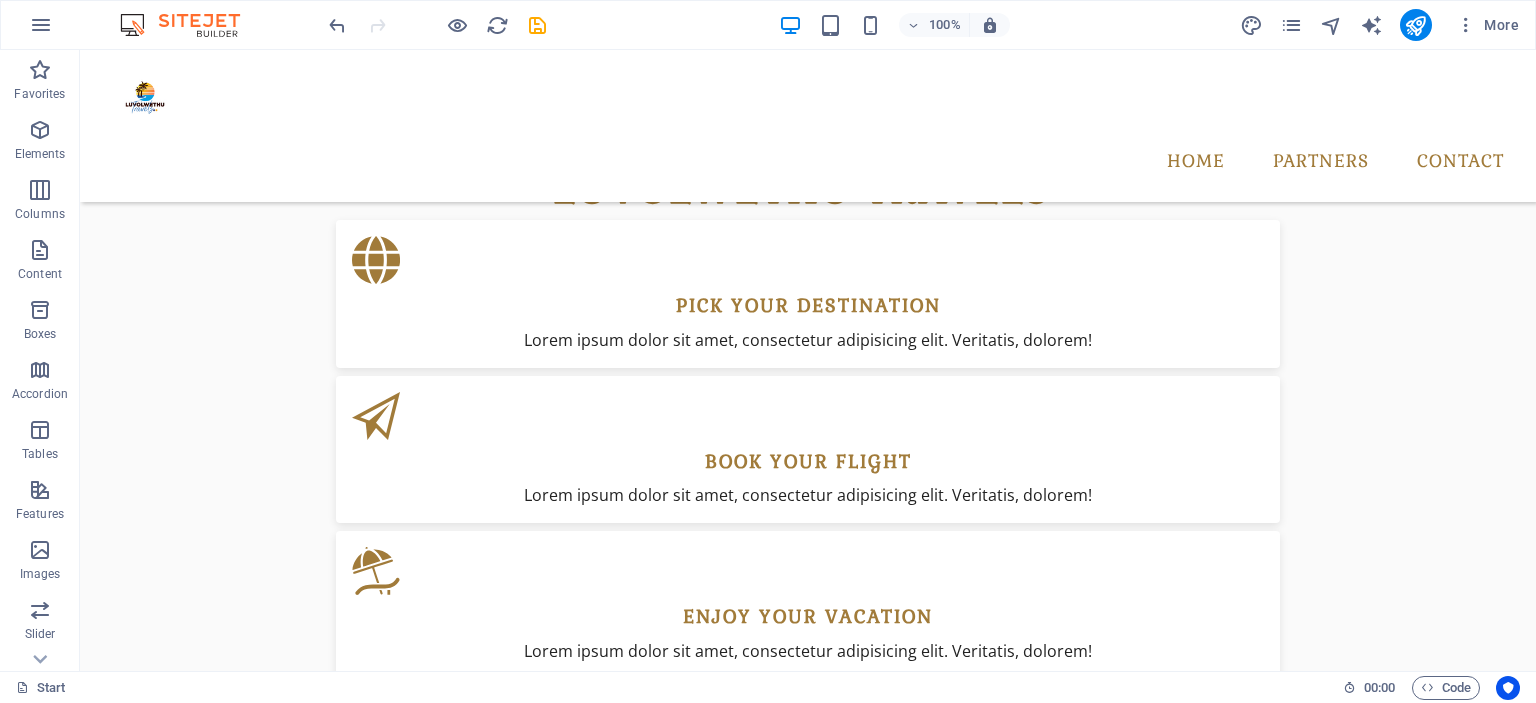 scroll, scrollTop: 1516, scrollLeft: 0, axis: vertical 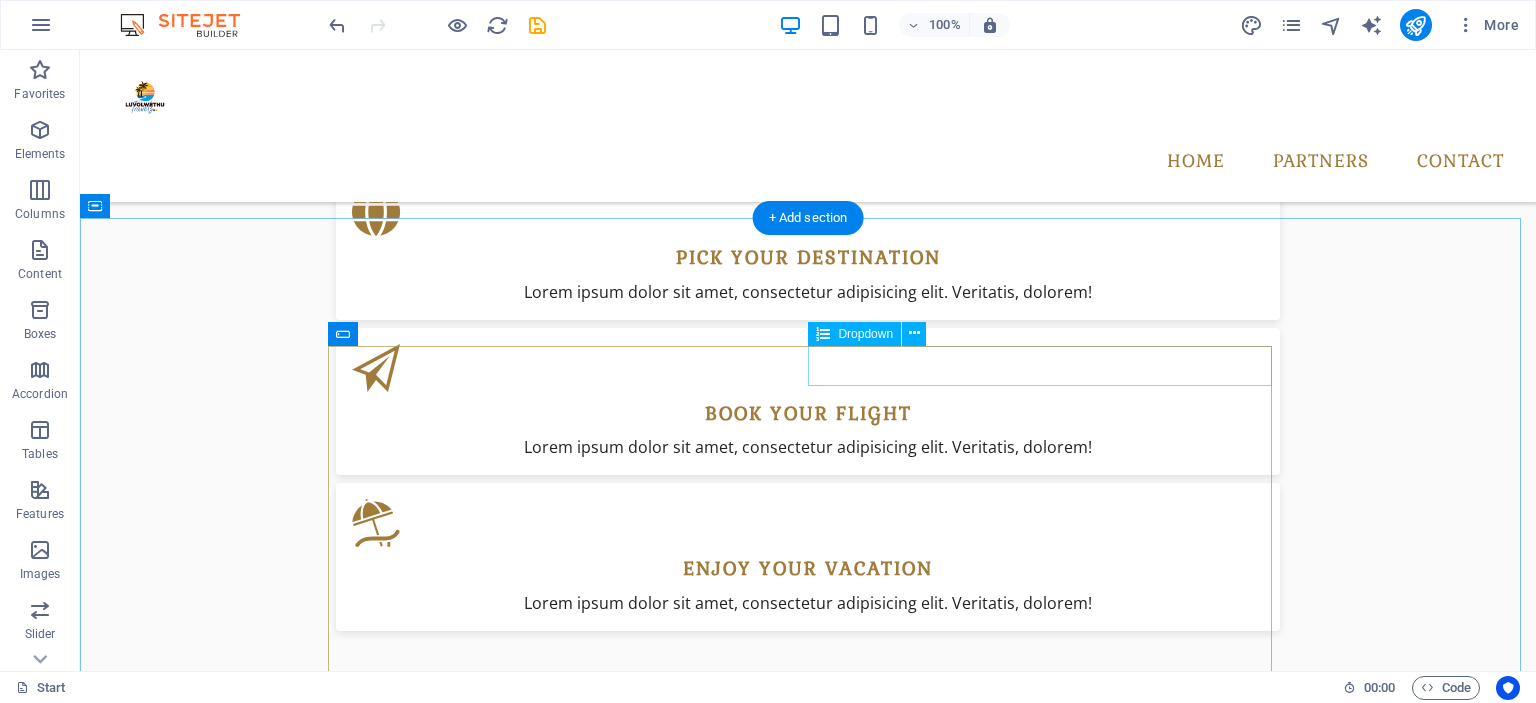 click on "Destination
Maldives
Antarctica
China" at bounding box center (1048, 2370) 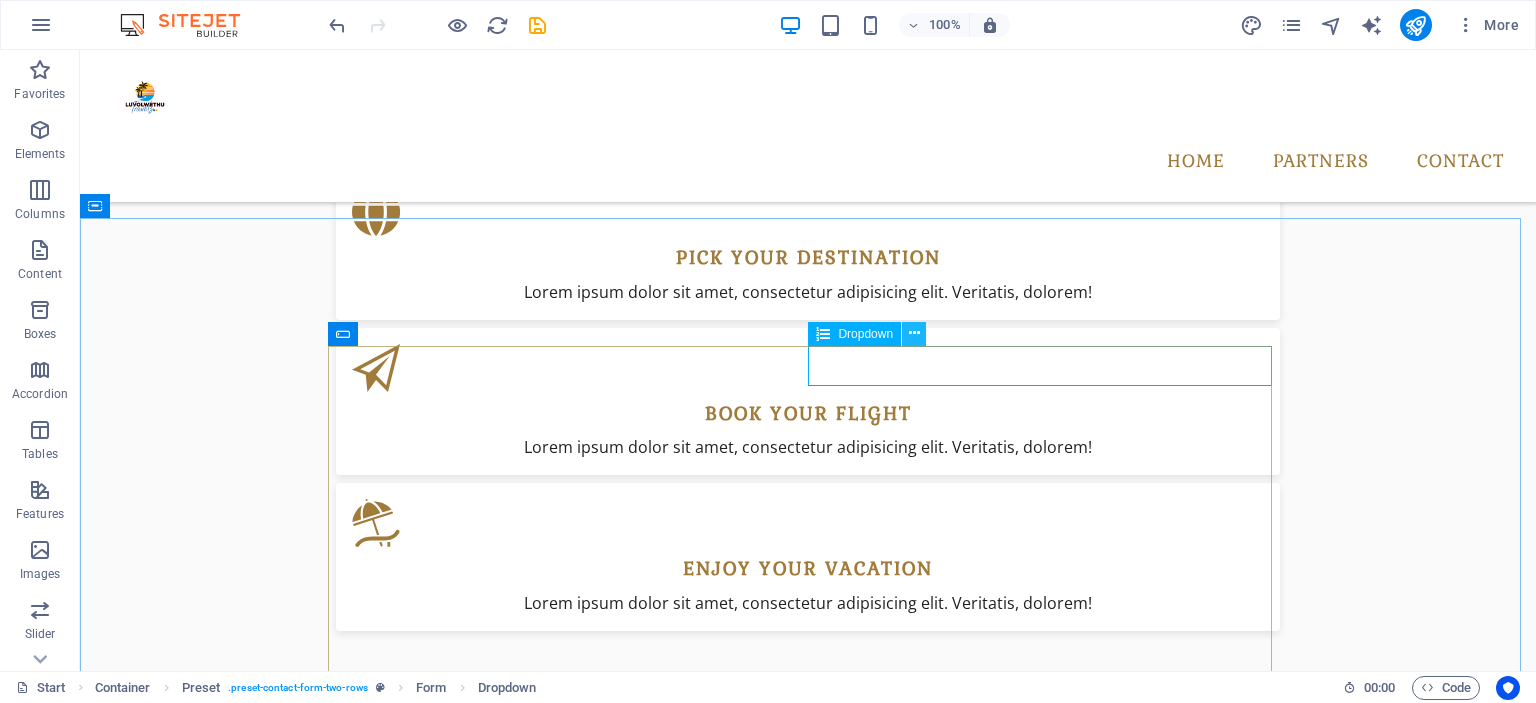 click at bounding box center [914, 333] 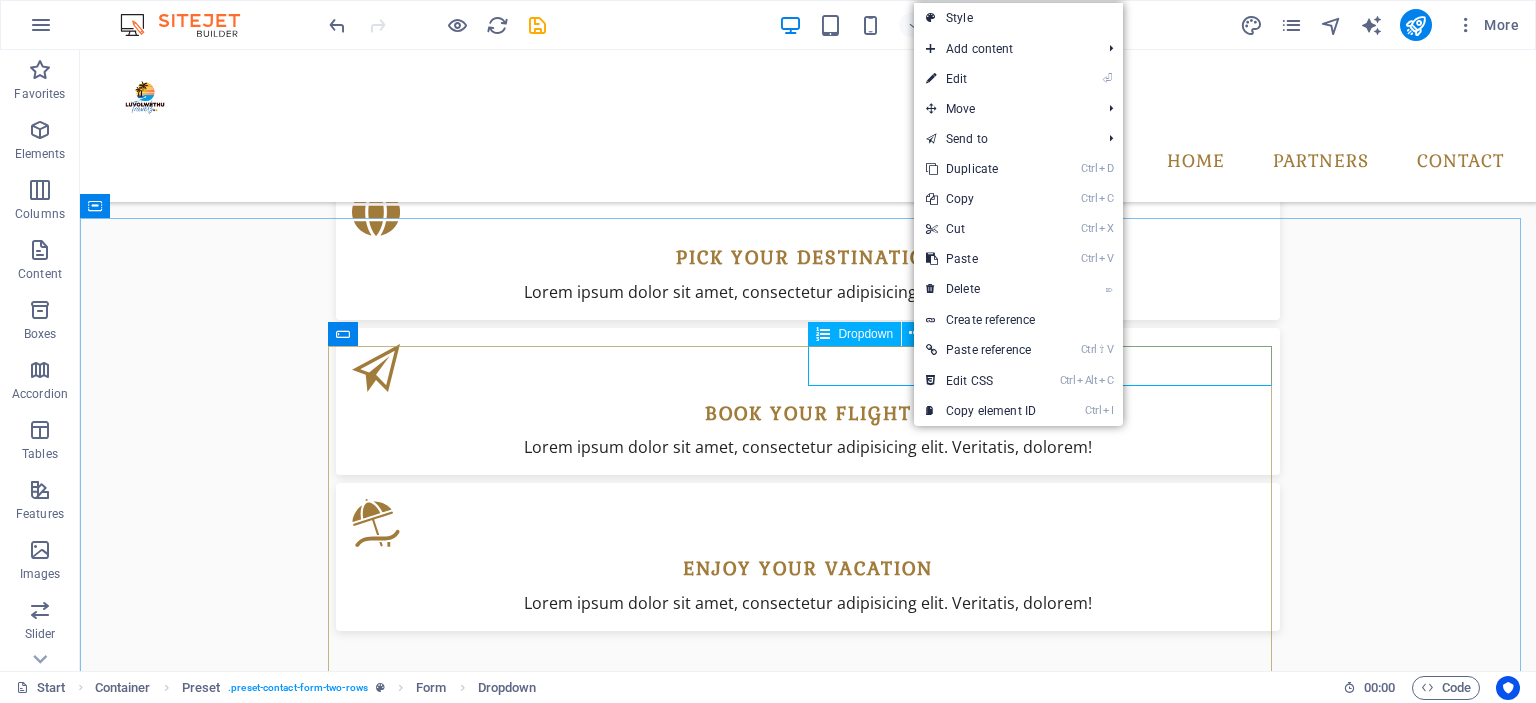 click on "Dropdown" at bounding box center (865, 334) 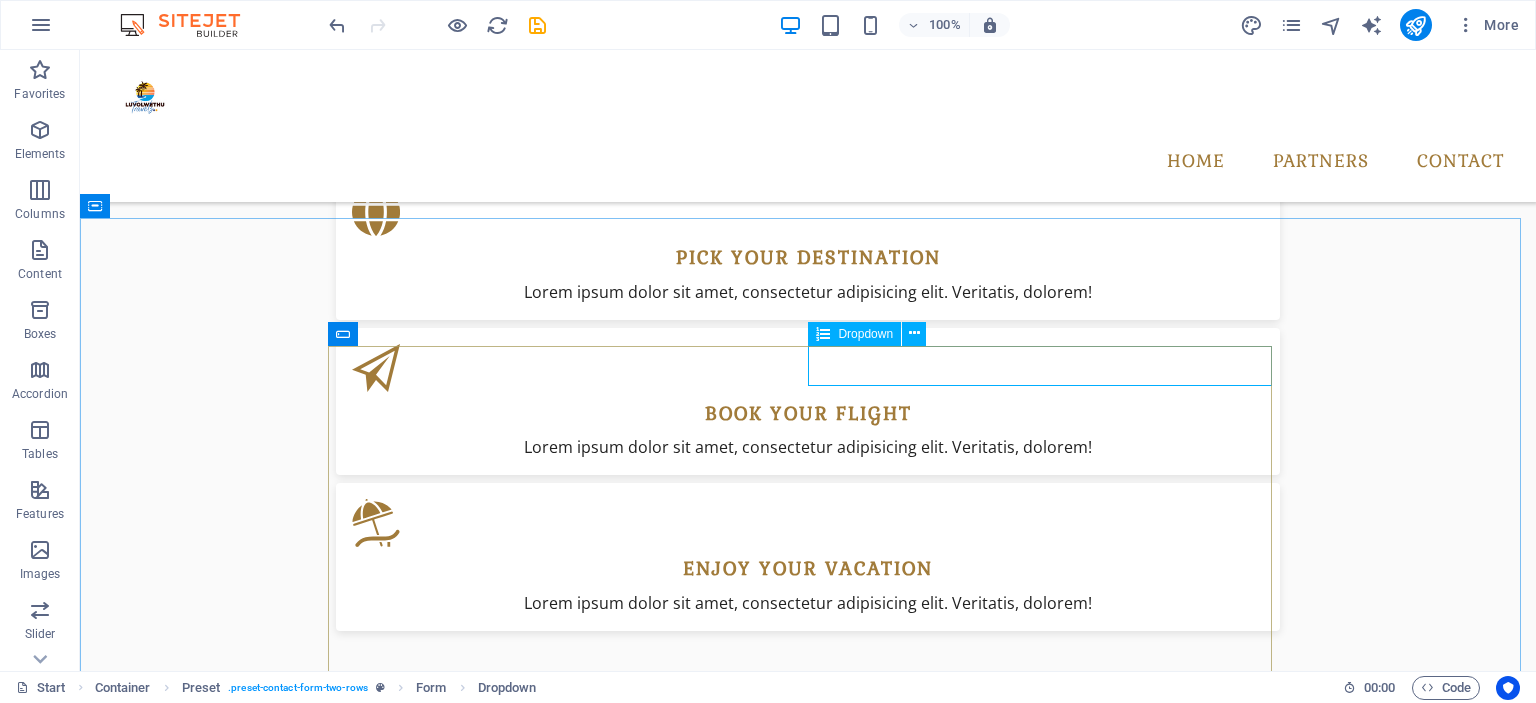 click on "Dropdown" at bounding box center (865, 334) 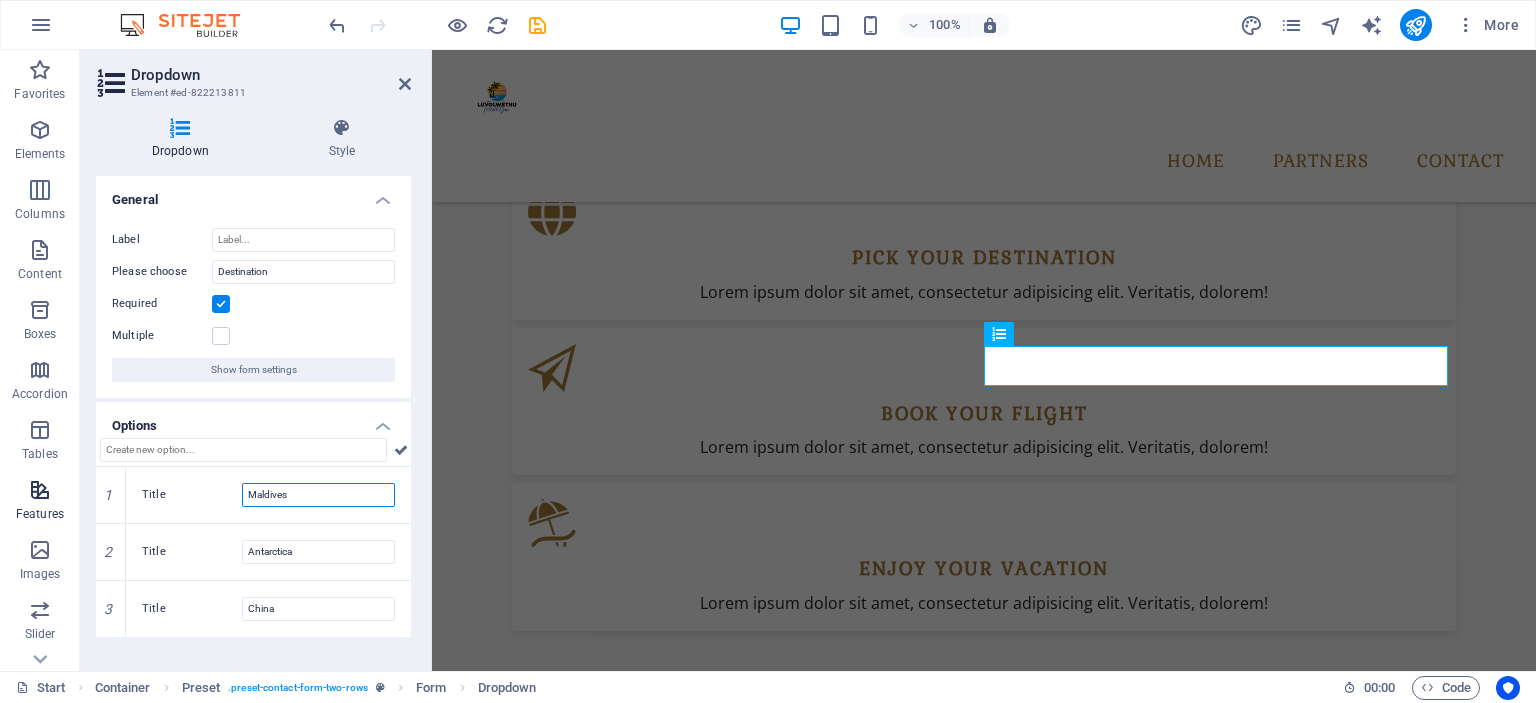 drag, startPoint x: 324, startPoint y: 495, endPoint x: 9, endPoint y: 496, distance: 315.0016 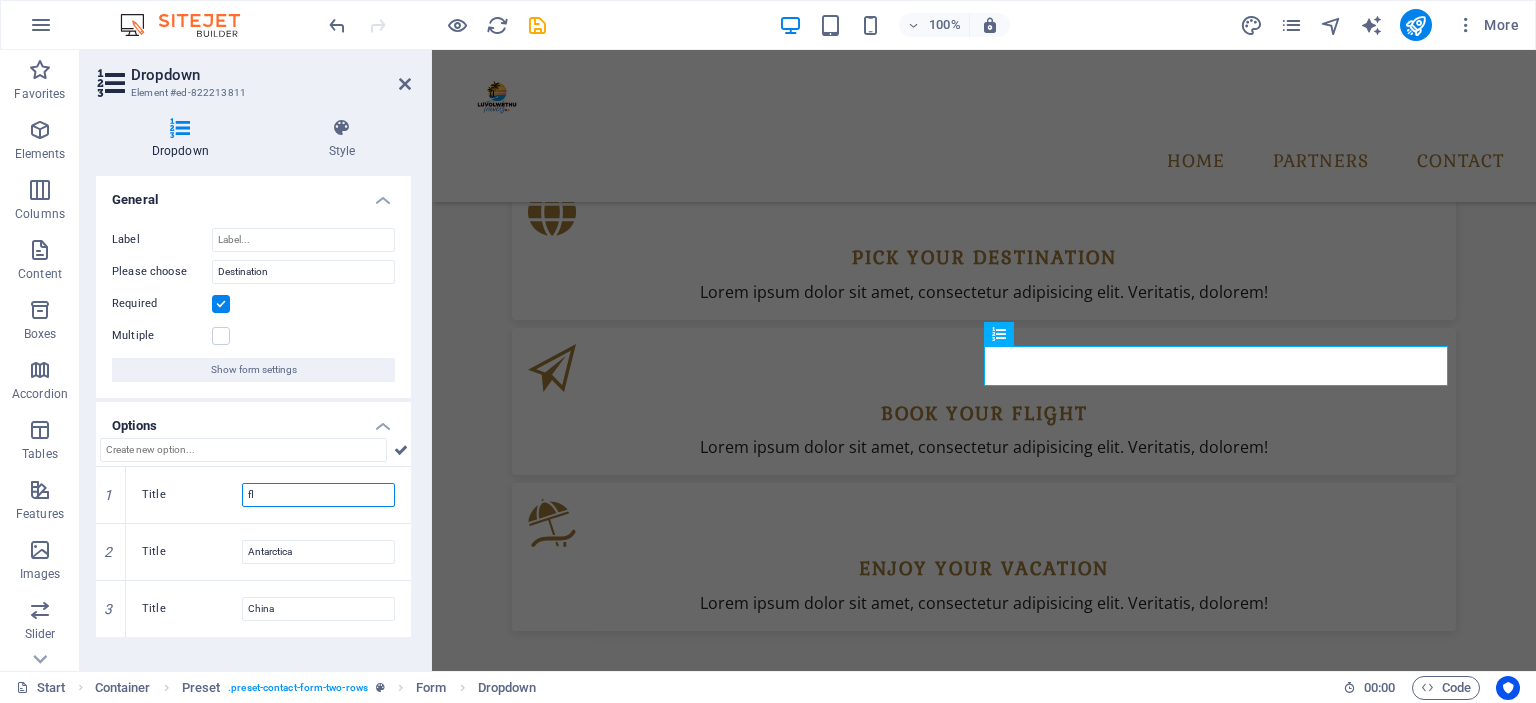 type on "f" 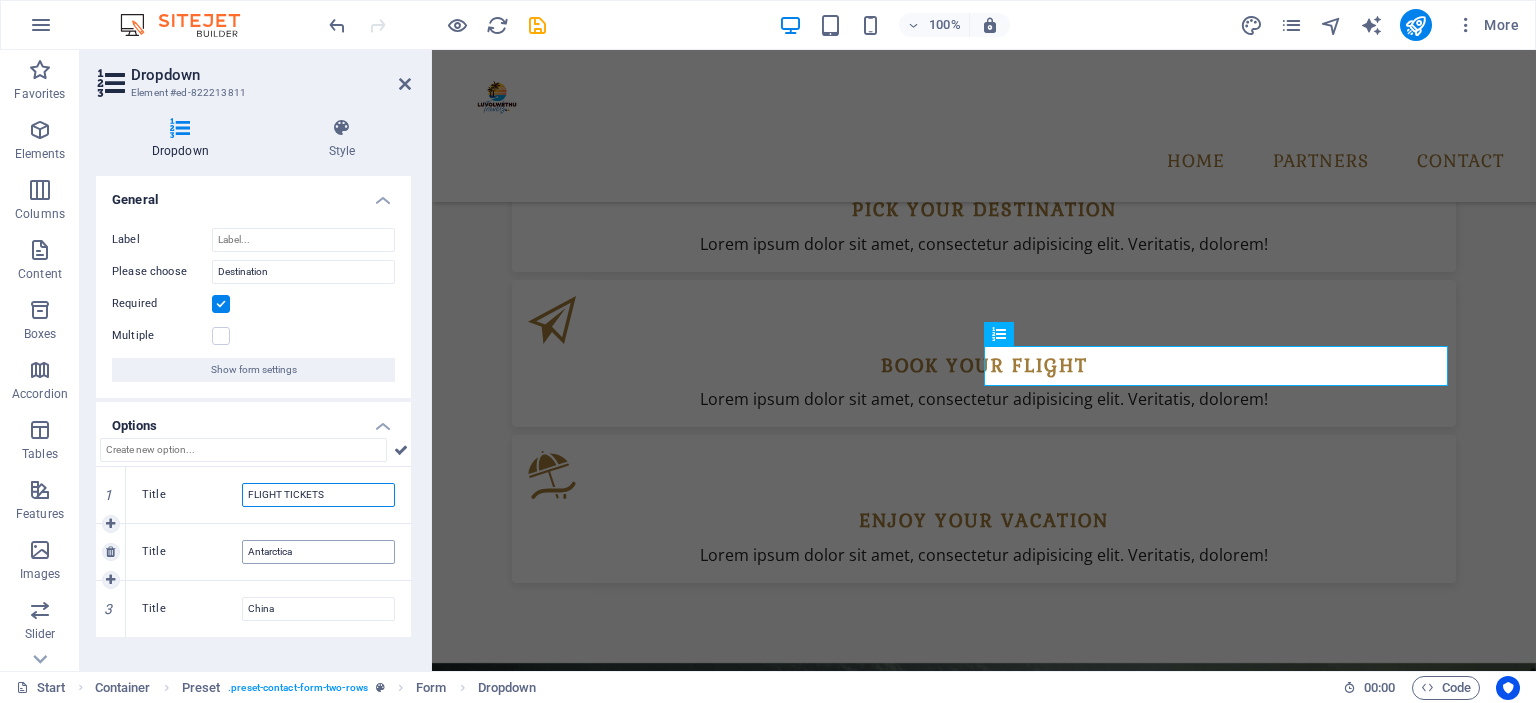 type on "FLIGHT TICKETS" 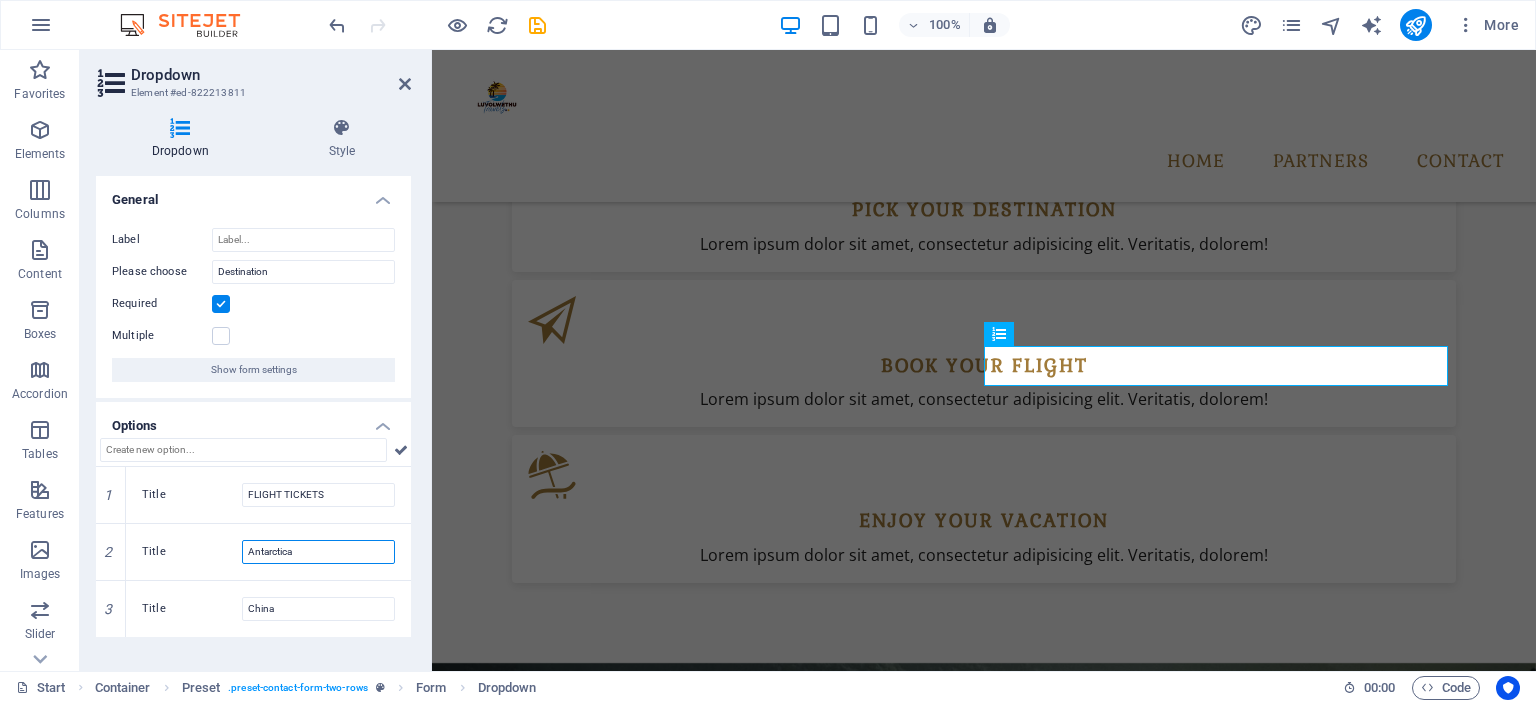 drag, startPoint x: 308, startPoint y: 555, endPoint x: 80, endPoint y: 556, distance: 228.0022 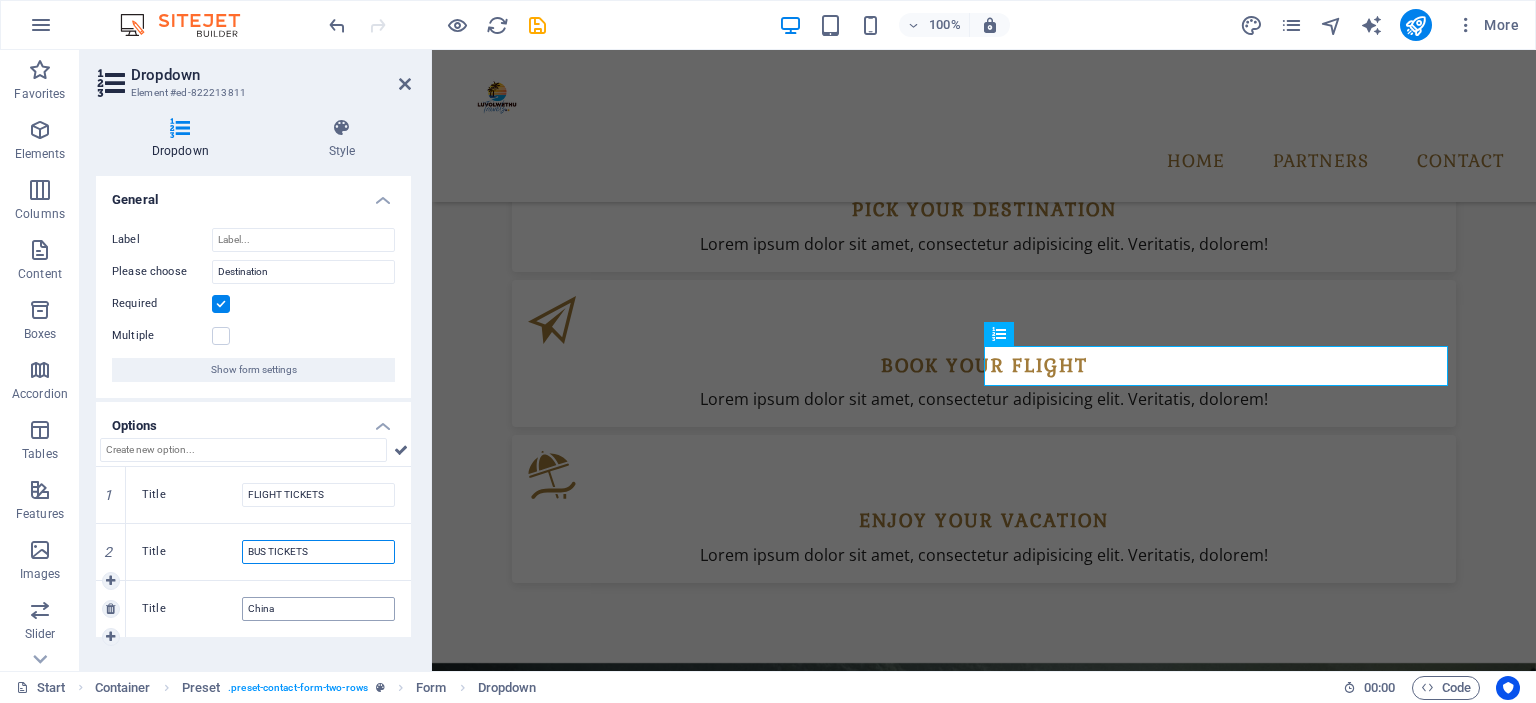 type on "BUS TICKETS" 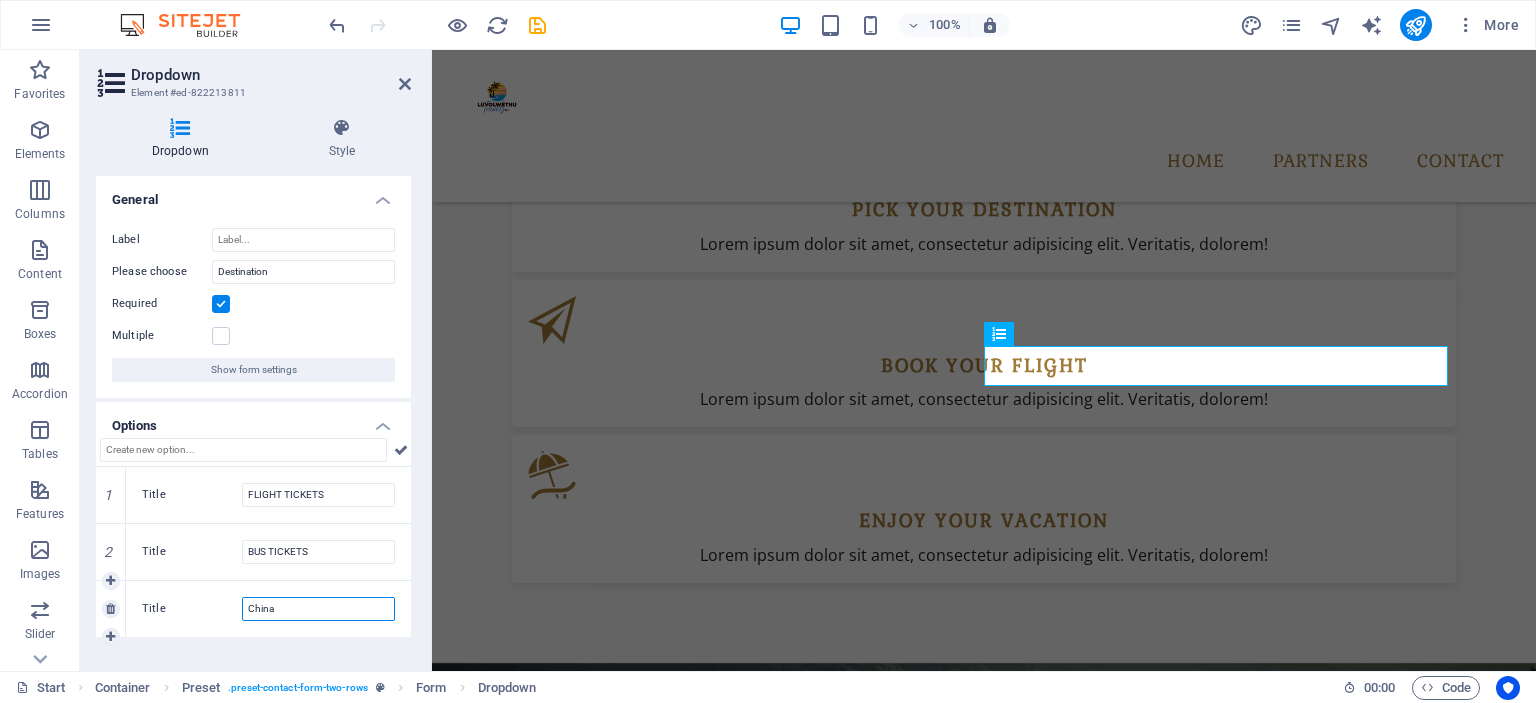 drag, startPoint x: 316, startPoint y: 608, endPoint x: 195, endPoint y: 599, distance: 121.33425 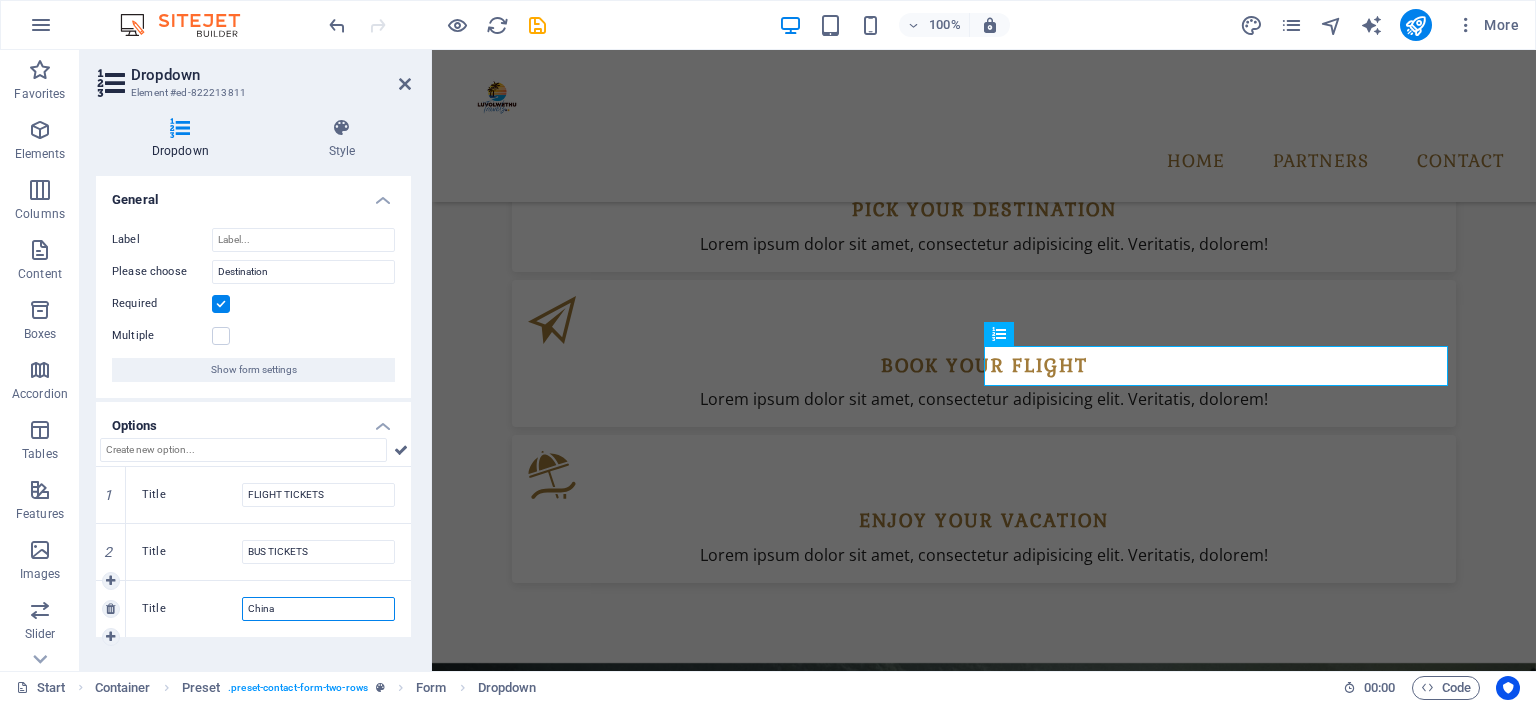 click on "Title China" at bounding box center (268, 609) 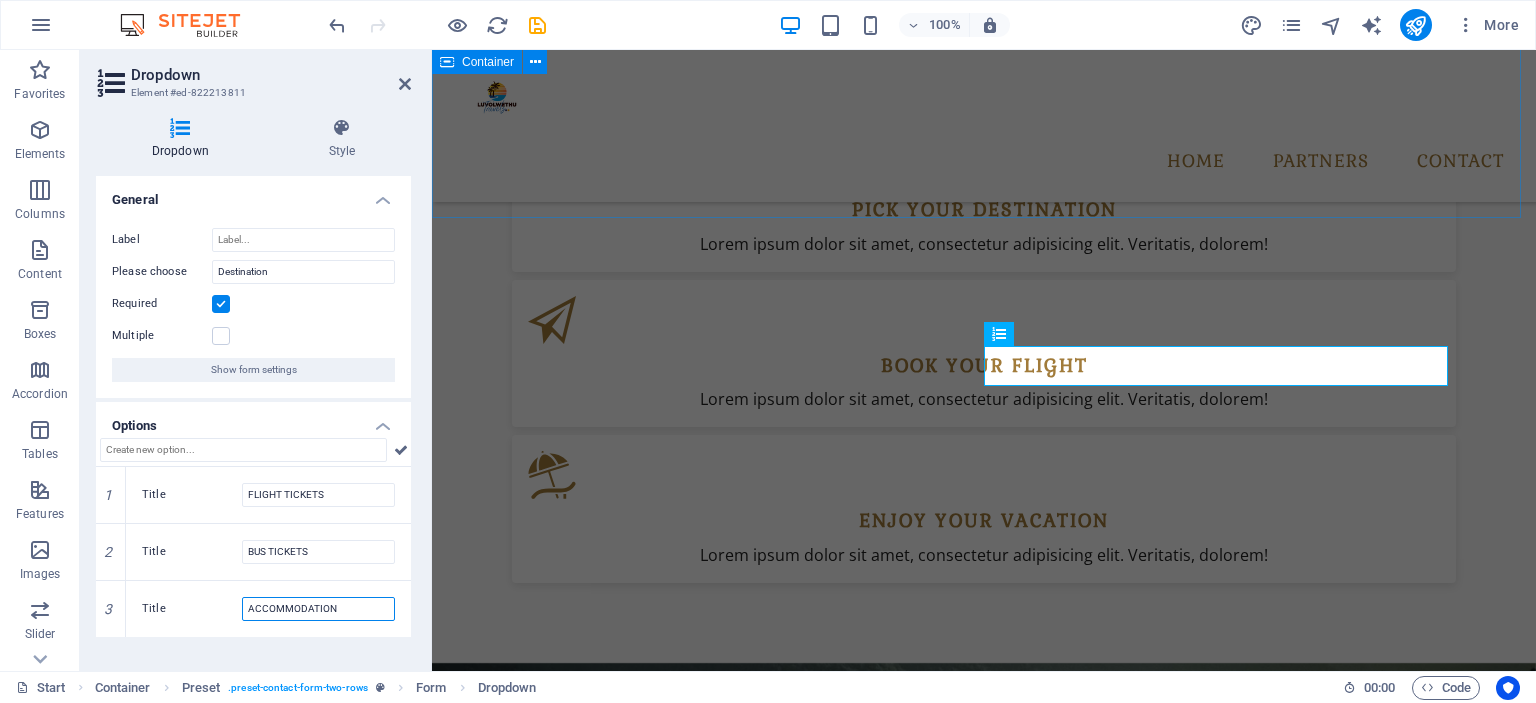 type on "ACCOMMODATION" 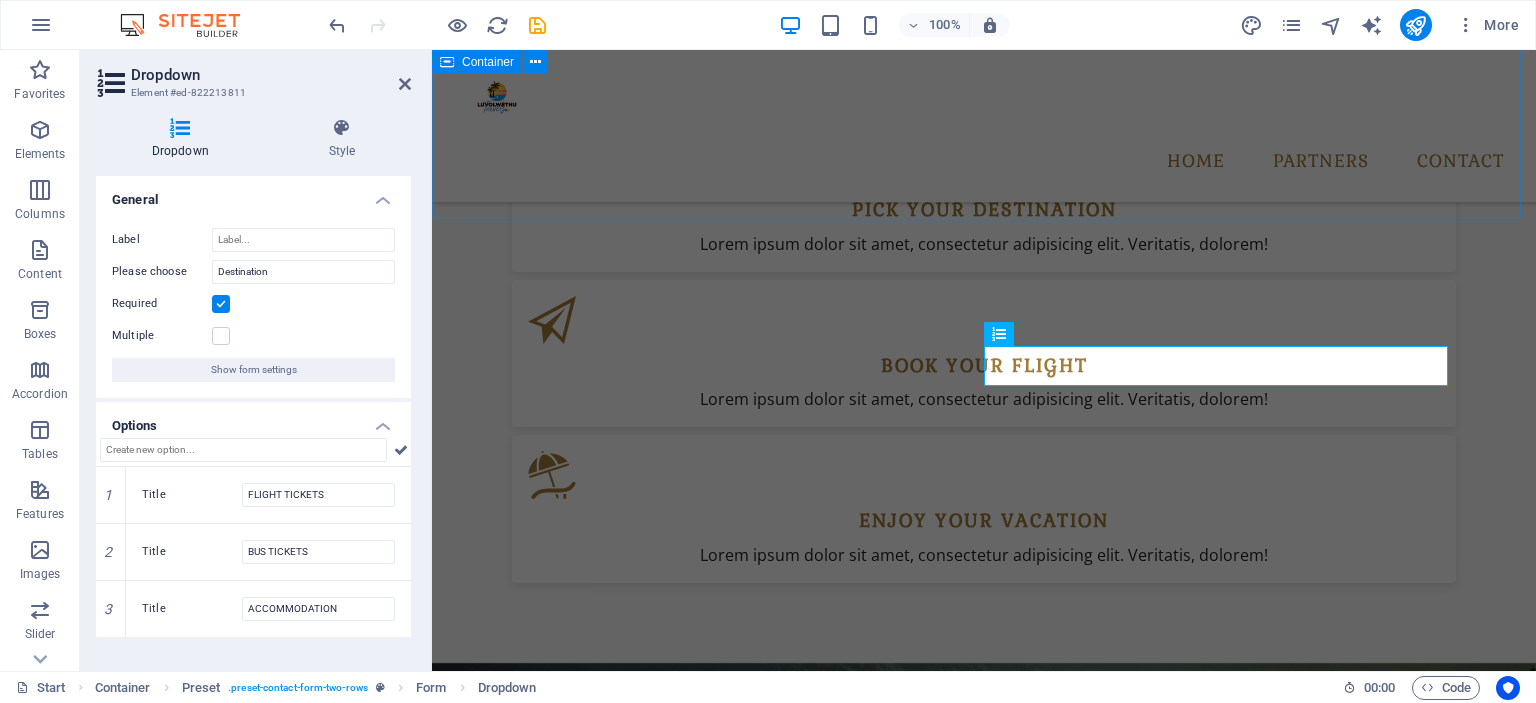 click on "Partners" at bounding box center [984, 1803] 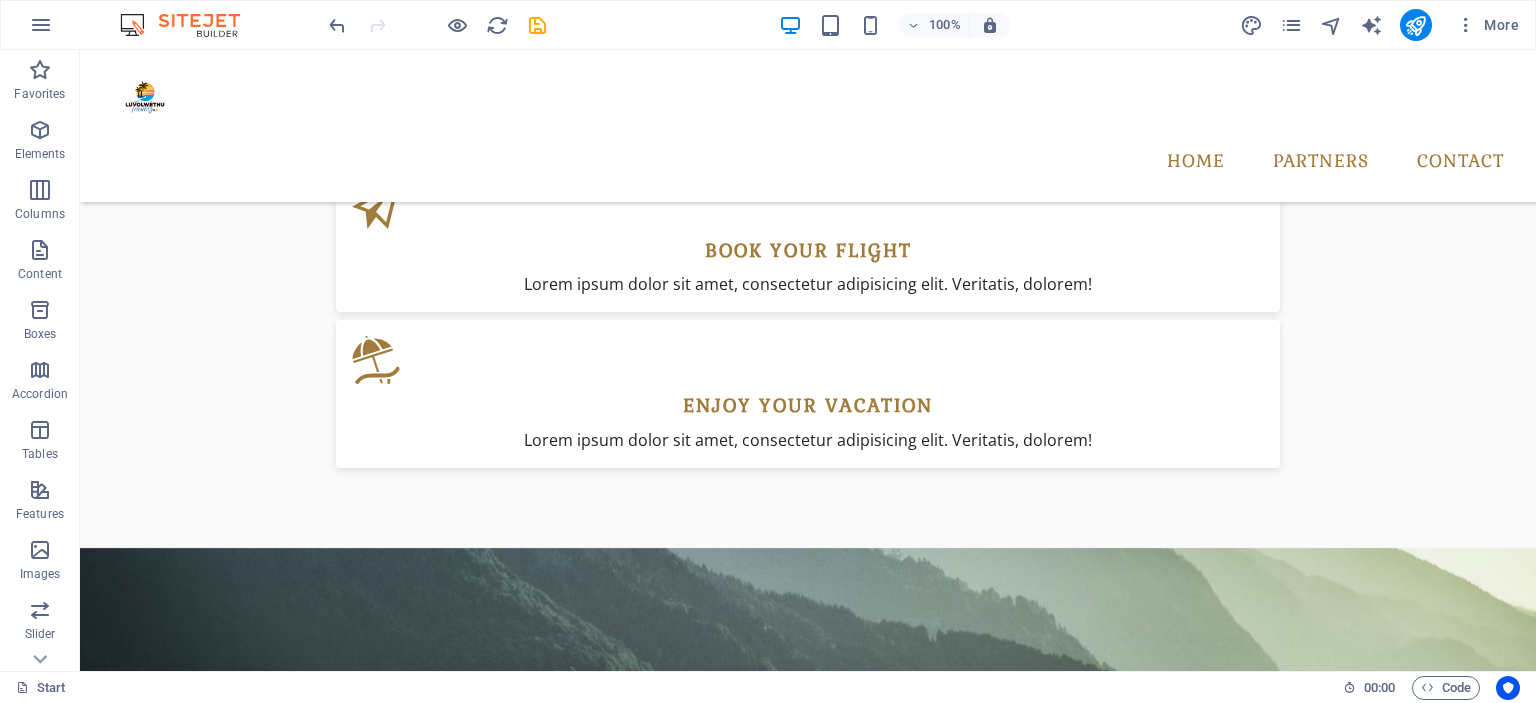 scroll, scrollTop: 1634, scrollLeft: 0, axis: vertical 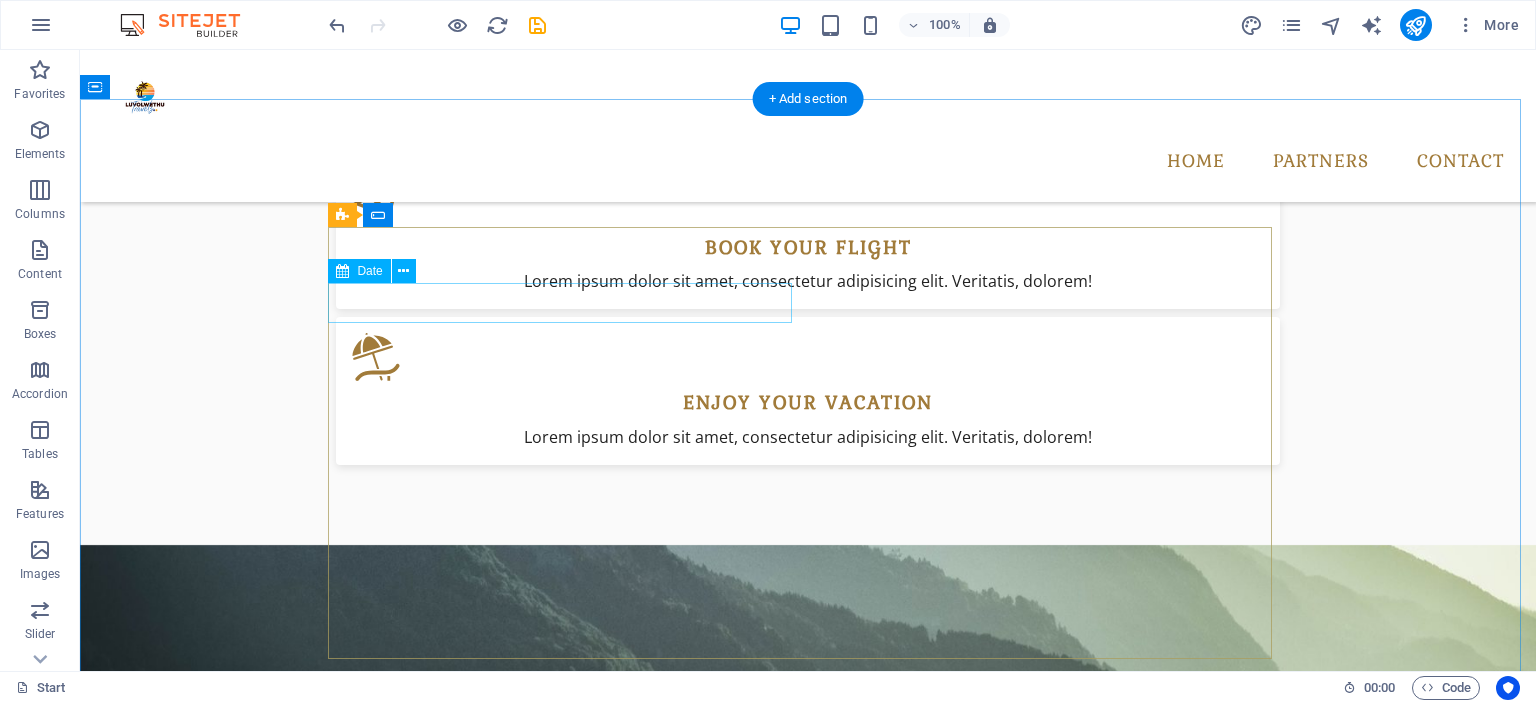click at bounding box center (568, 2262) 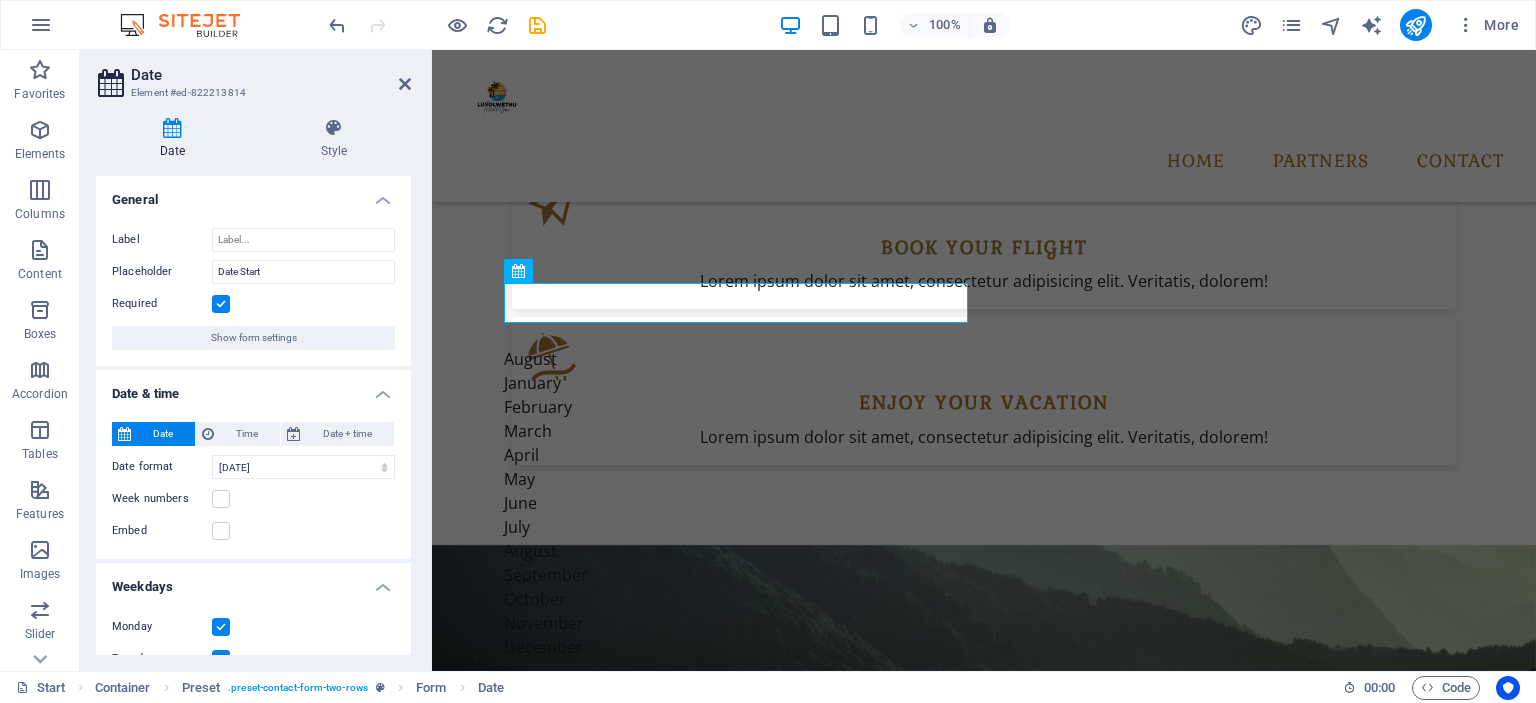 drag, startPoint x: 604, startPoint y: 309, endPoint x: 816, endPoint y: 330, distance: 213.03755 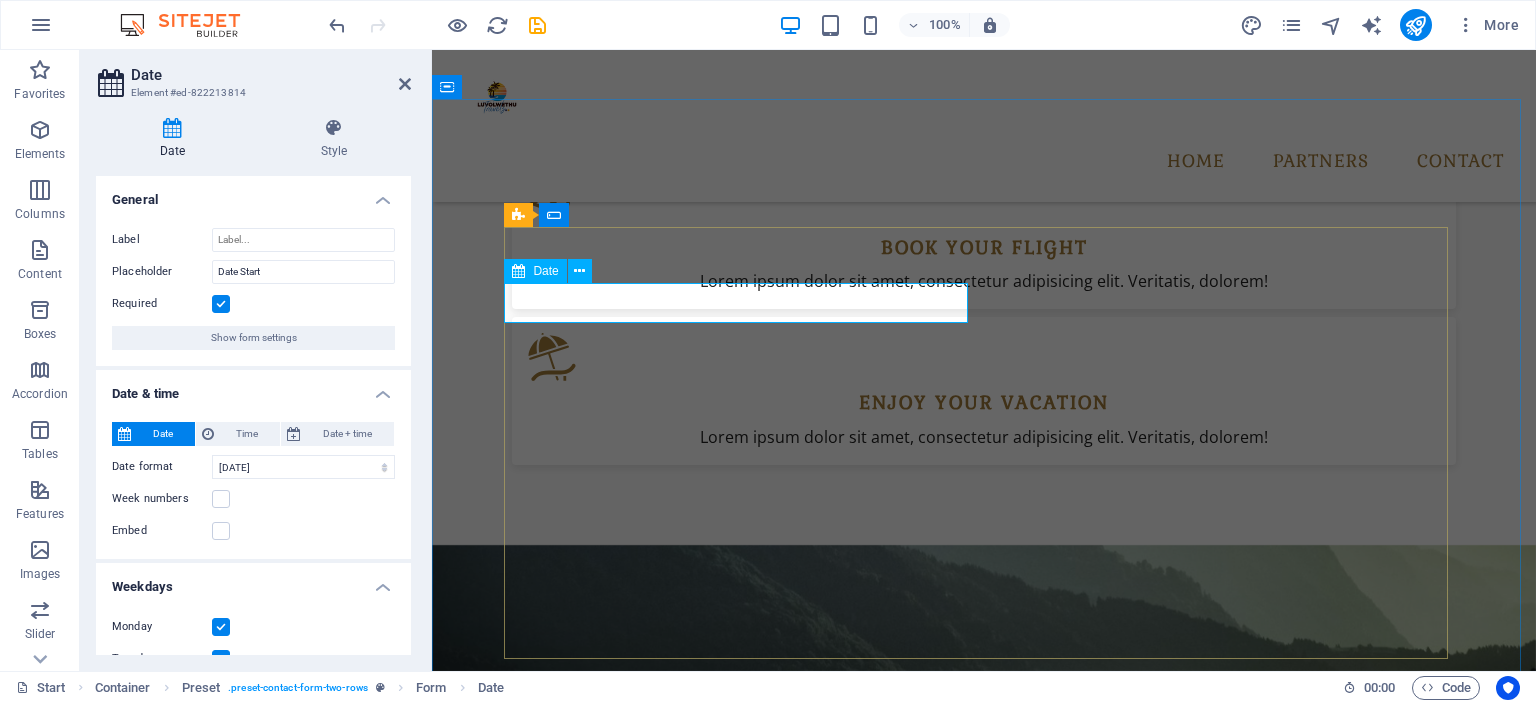click at bounding box center (618, 2262) 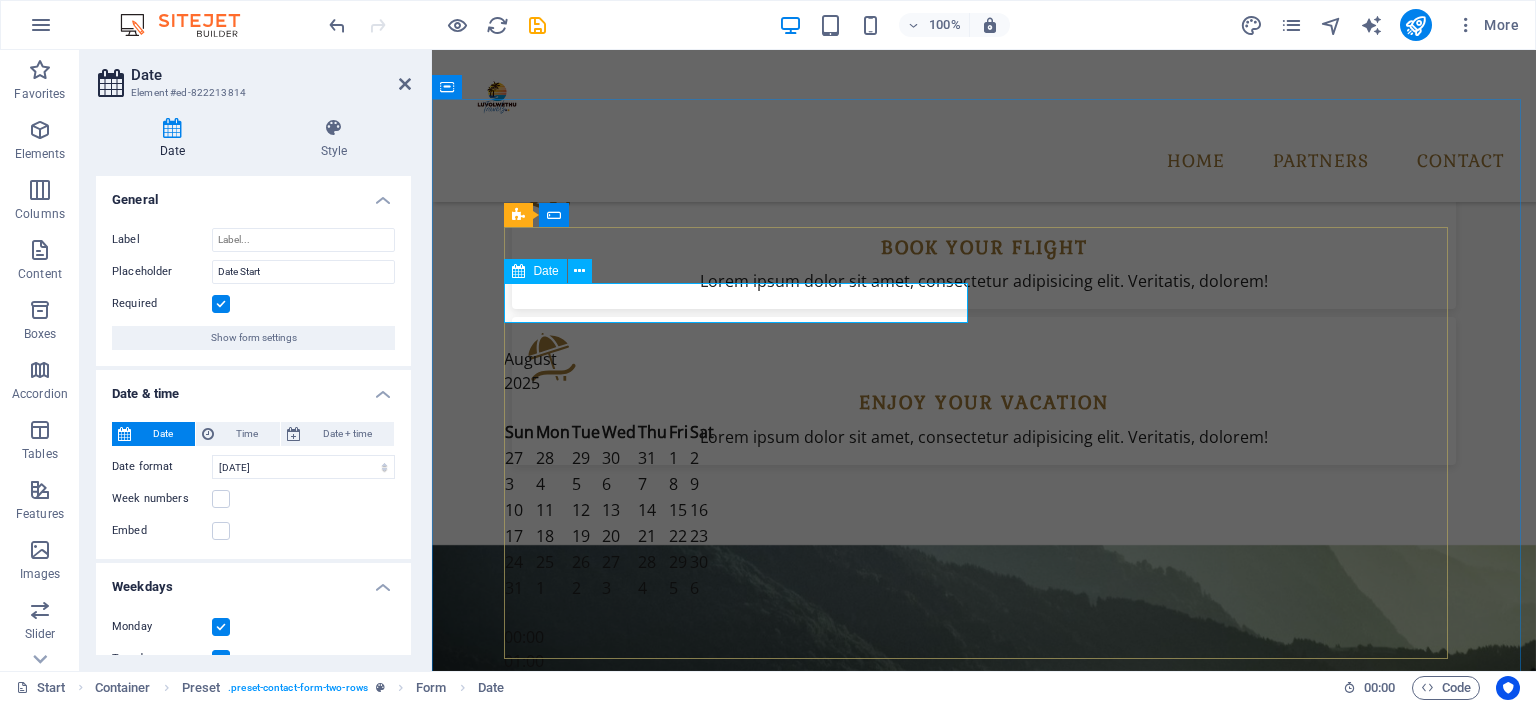 click at bounding box center (618, 2262) 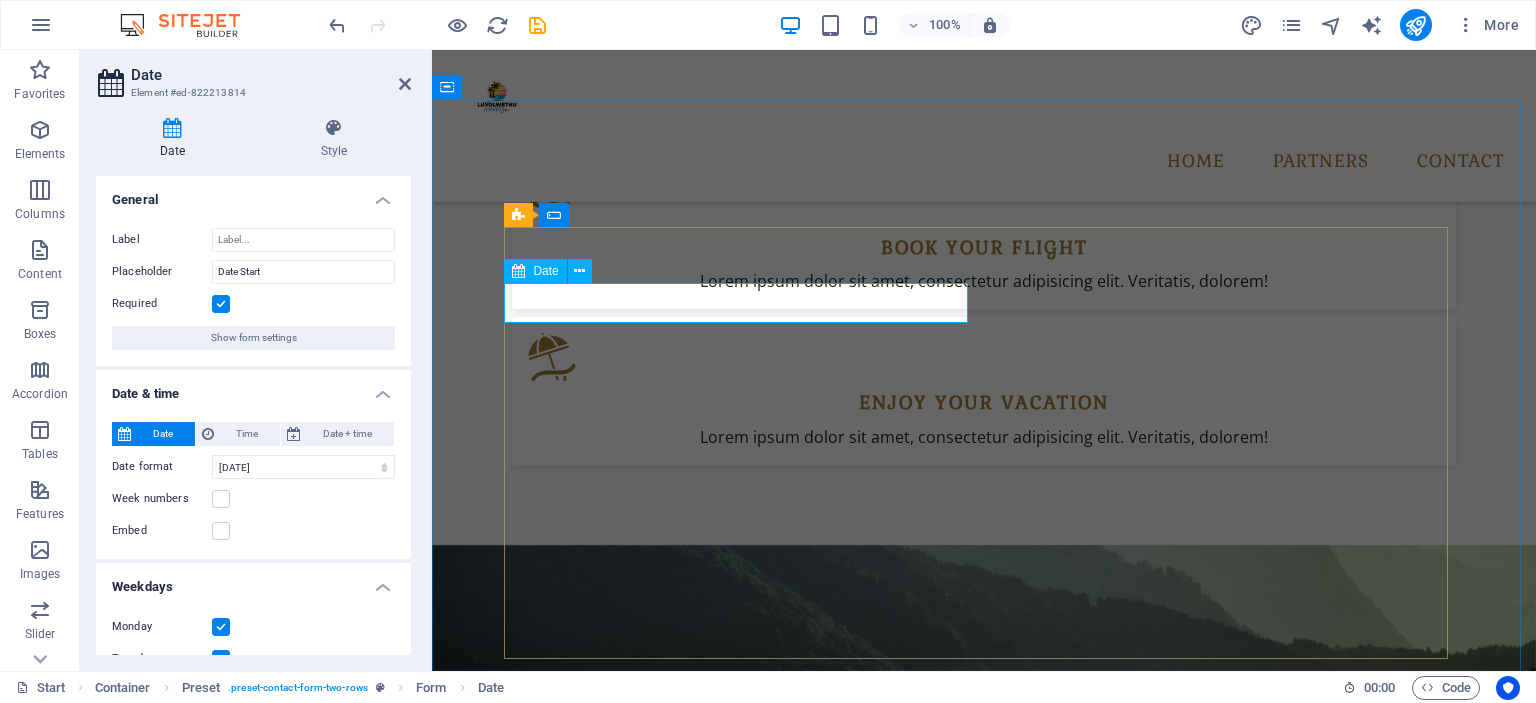 click at bounding box center [618, 2262] 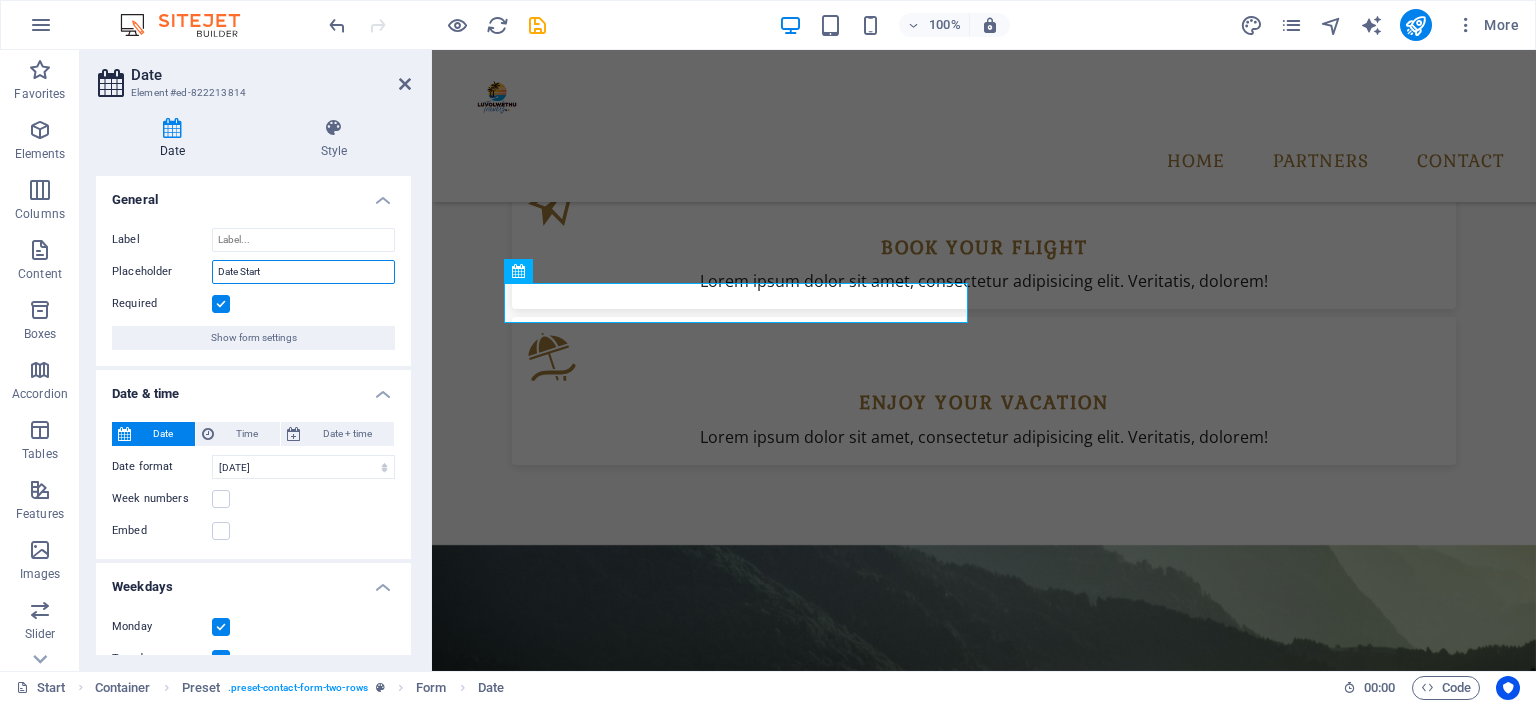 drag, startPoint x: 268, startPoint y: 270, endPoint x: 146, endPoint y: 264, distance: 122.14745 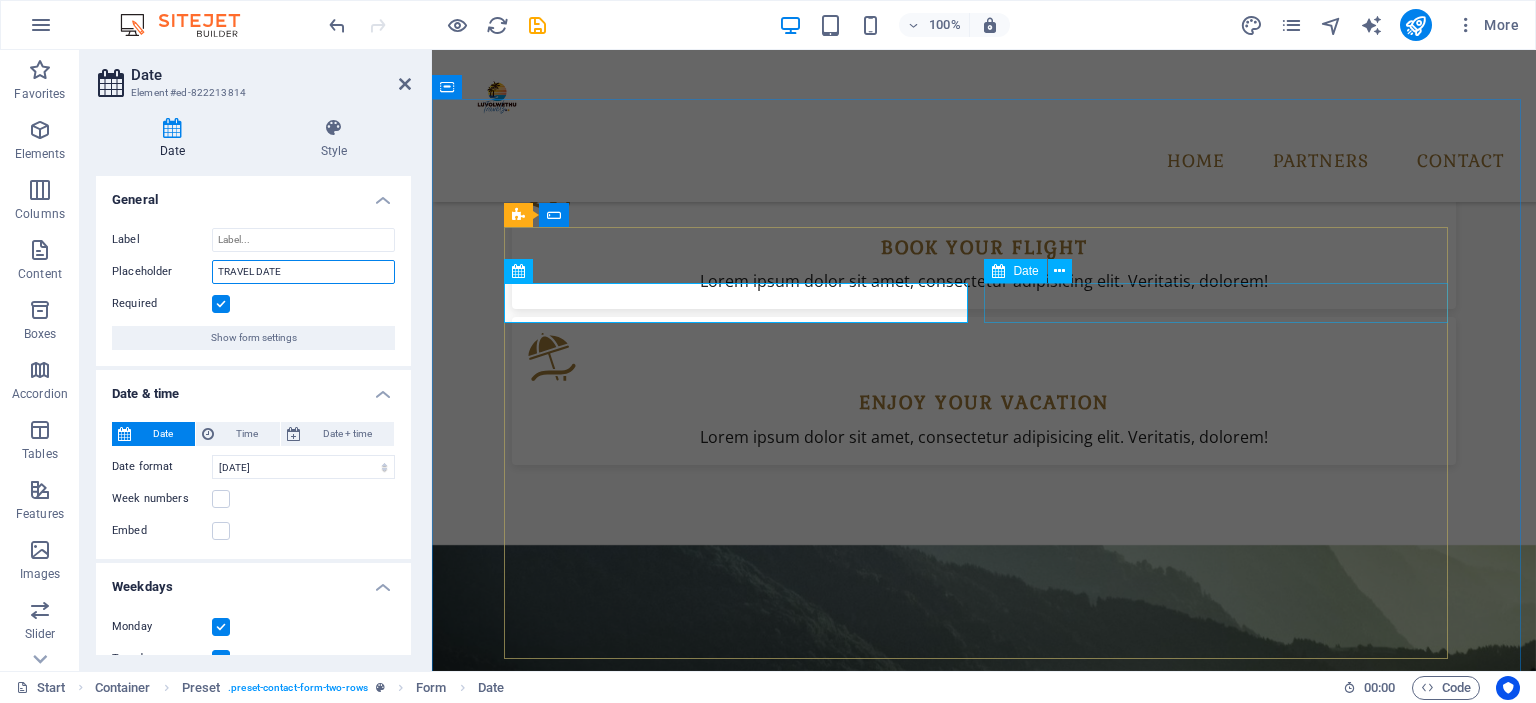type on "TRAVEL DATE" 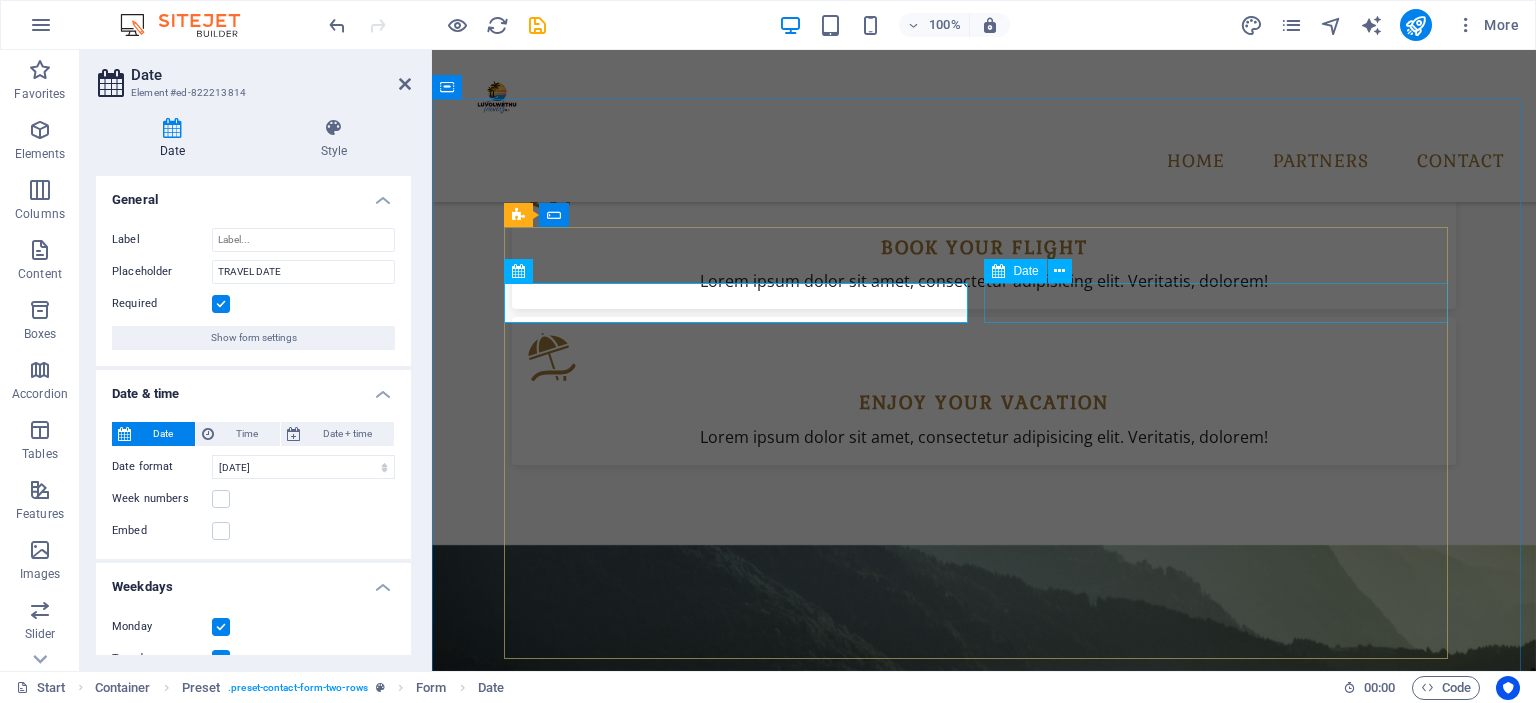 click at bounding box center (1224, 2262) 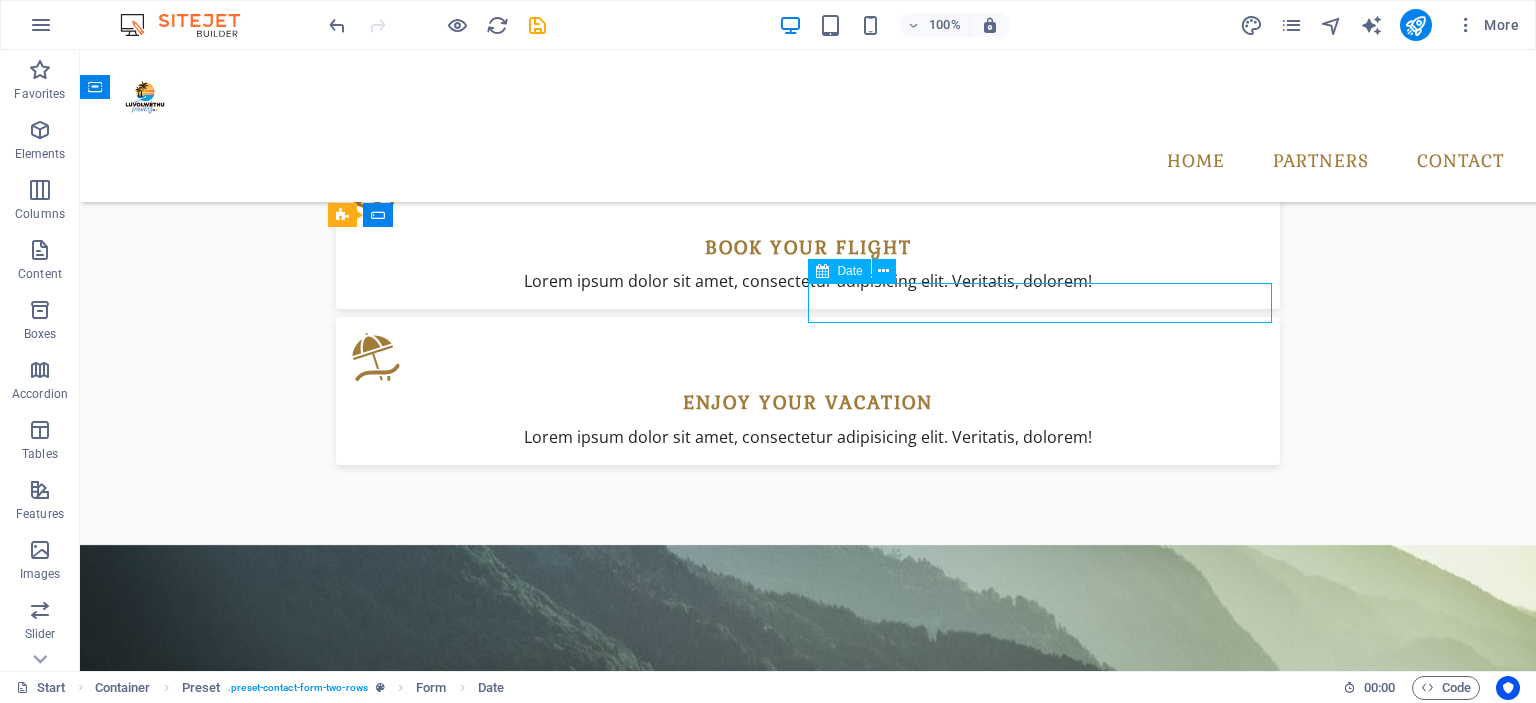 click at bounding box center (1048, 2262) 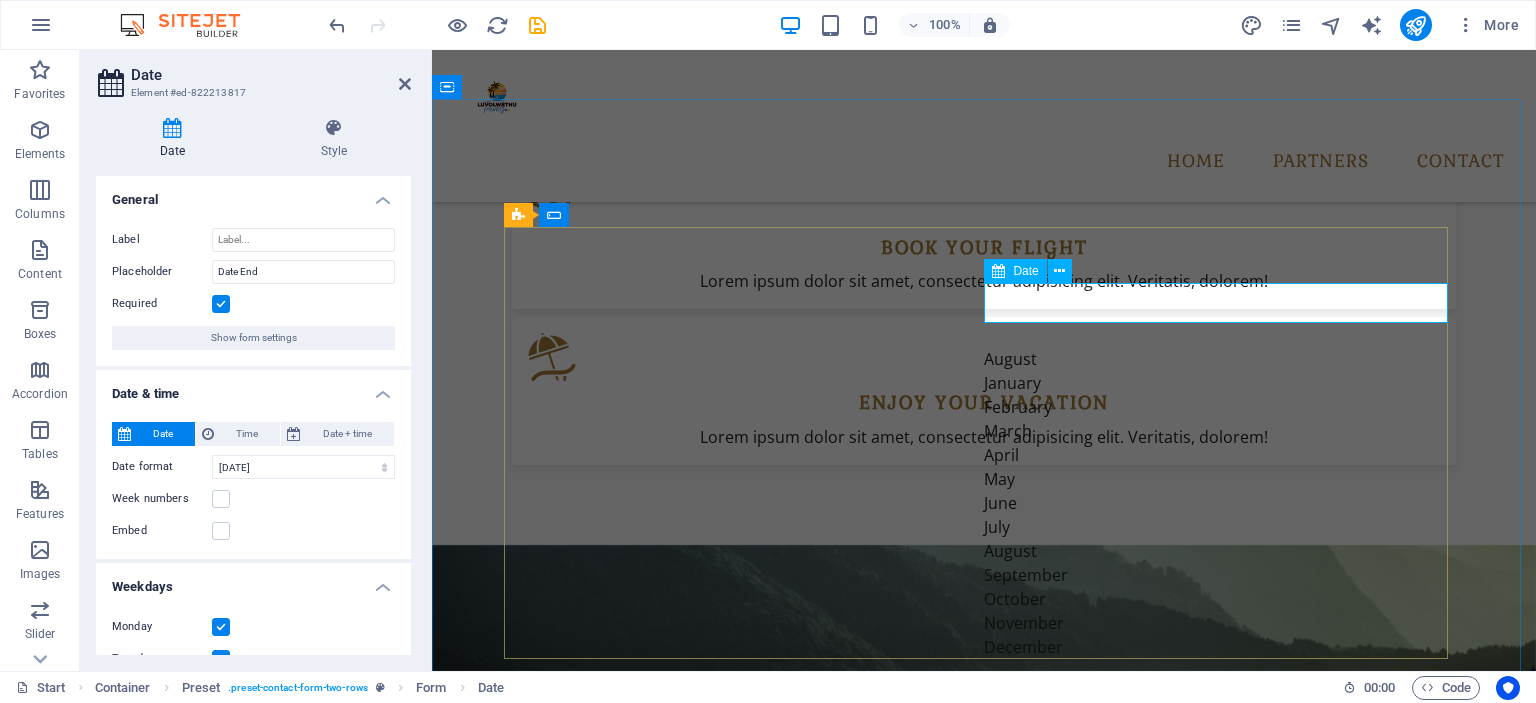 drag, startPoint x: 1083, startPoint y: 305, endPoint x: 967, endPoint y: 319, distance: 116.841774 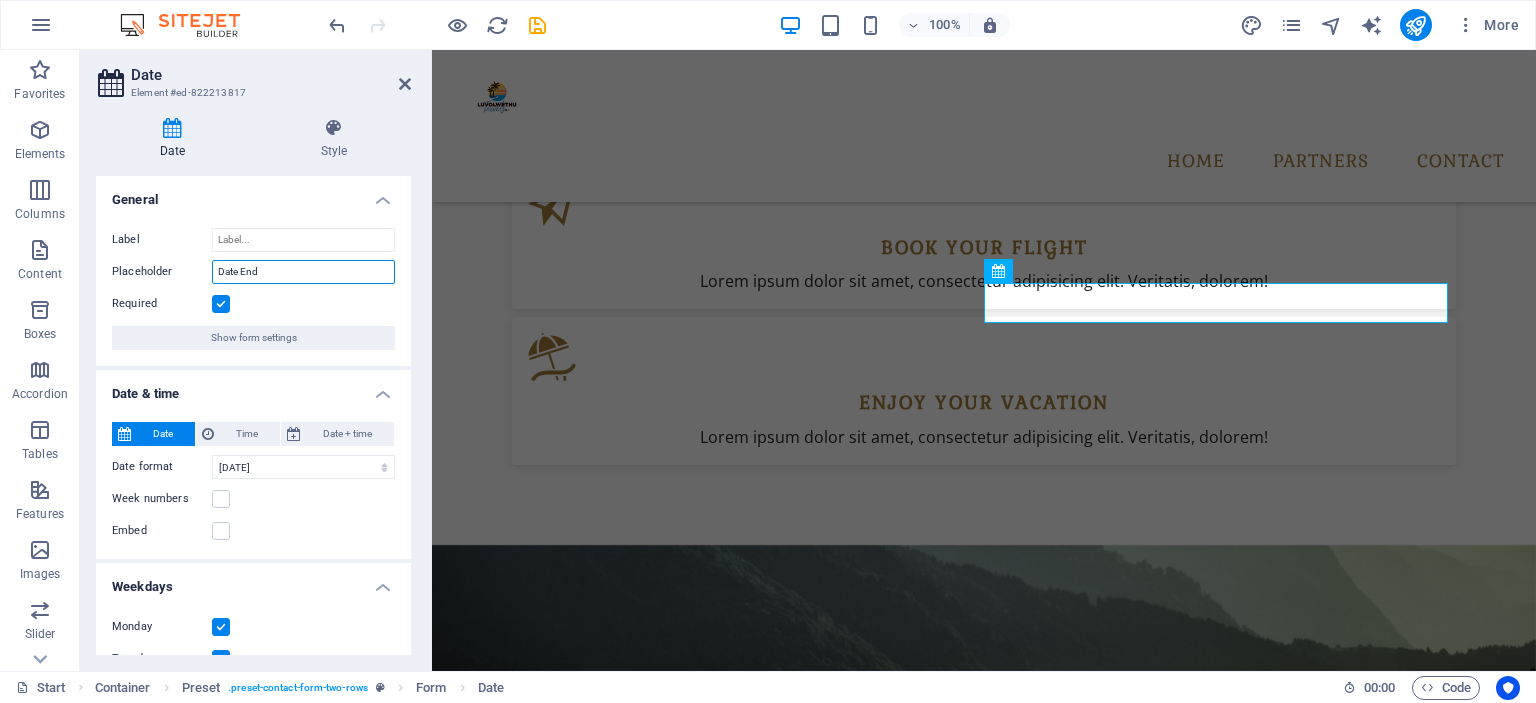 drag, startPoint x: 271, startPoint y: 269, endPoint x: 108, endPoint y: 268, distance: 163.00307 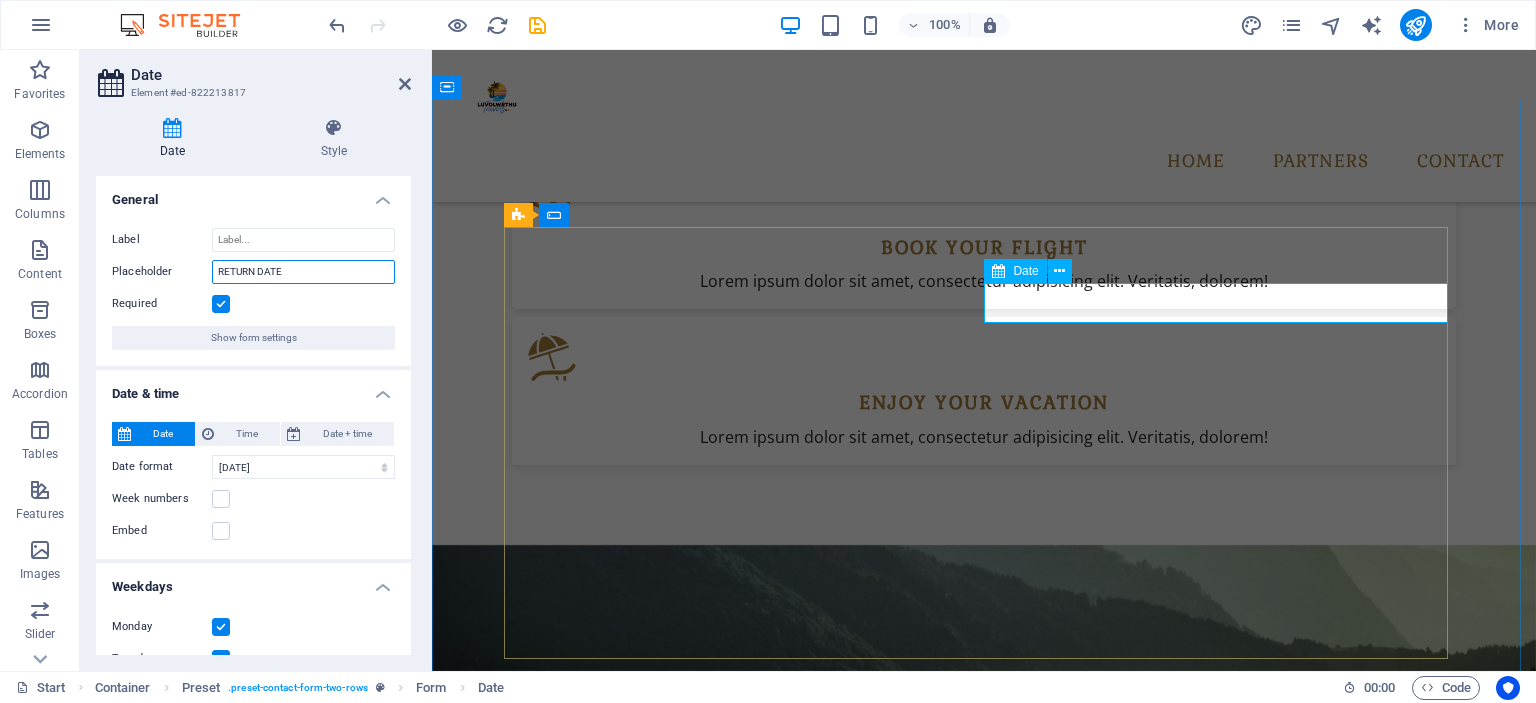 type on "RETURN DATE" 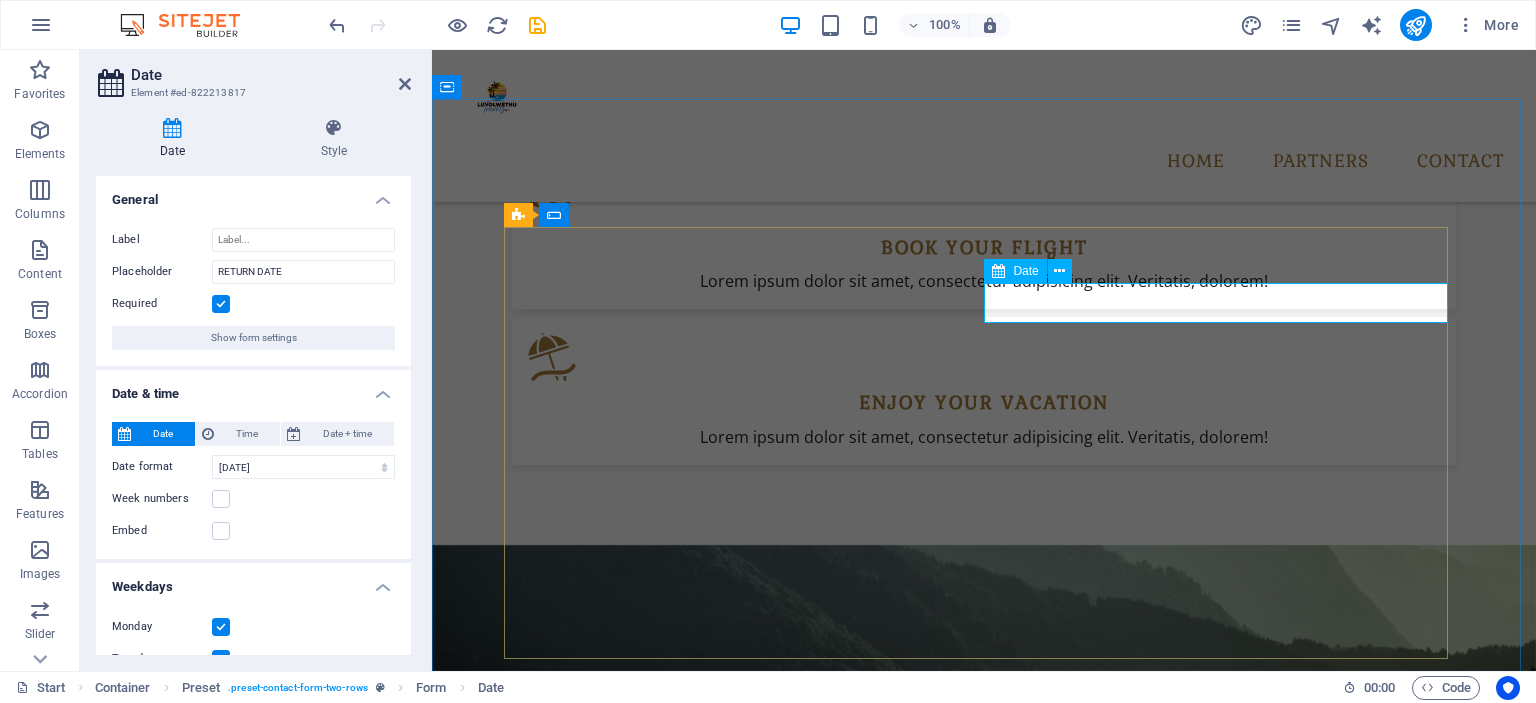 click at bounding box center [1098, 2262] 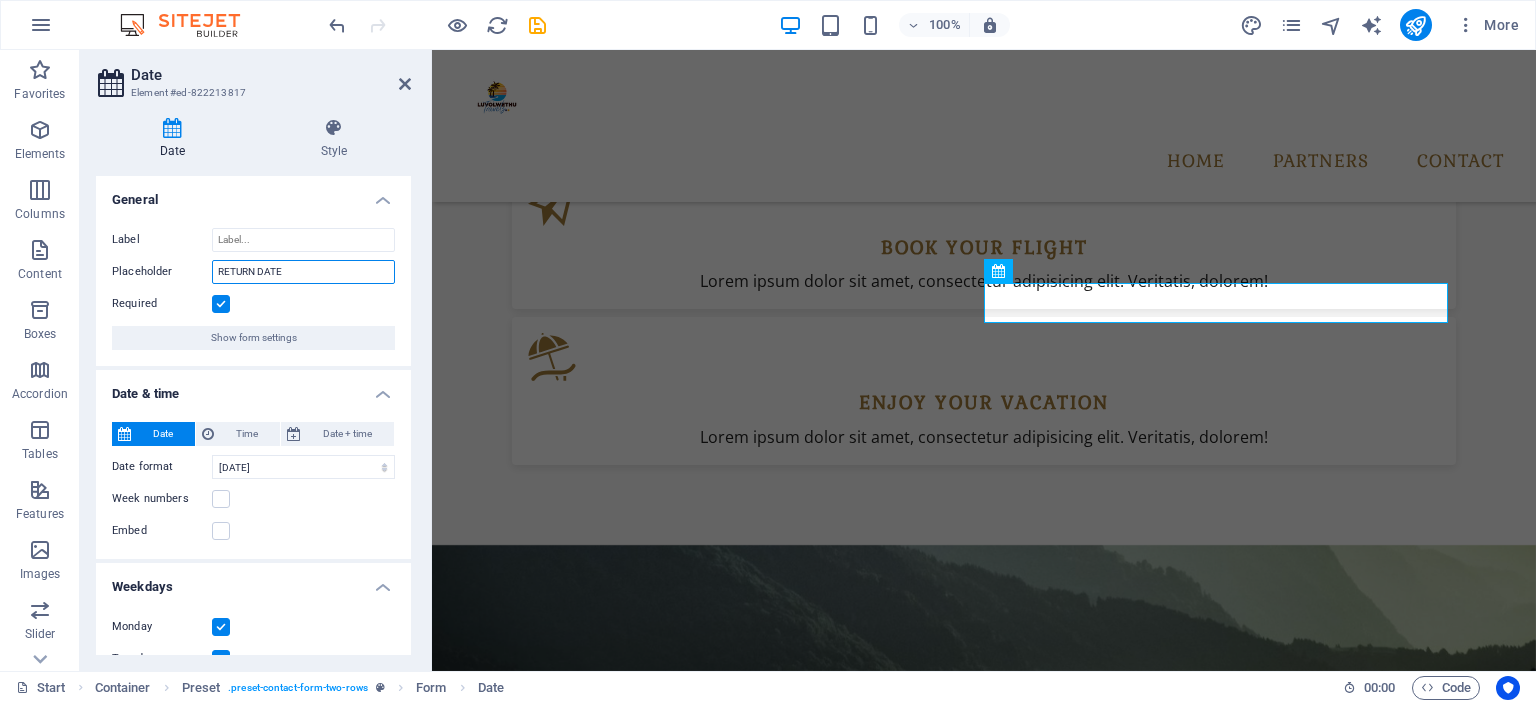 drag, startPoint x: 291, startPoint y: 268, endPoint x: 119, endPoint y: 267, distance: 172.00291 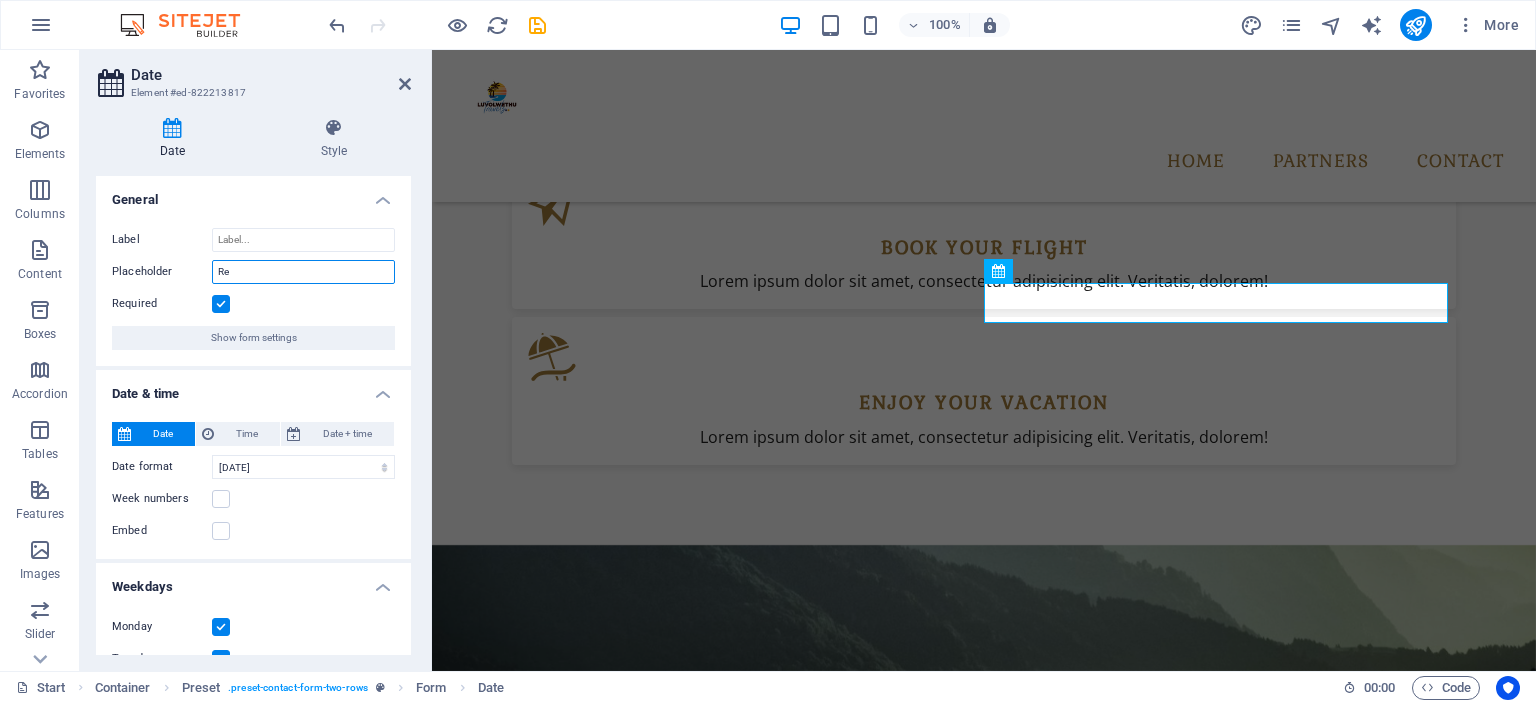 type on "R" 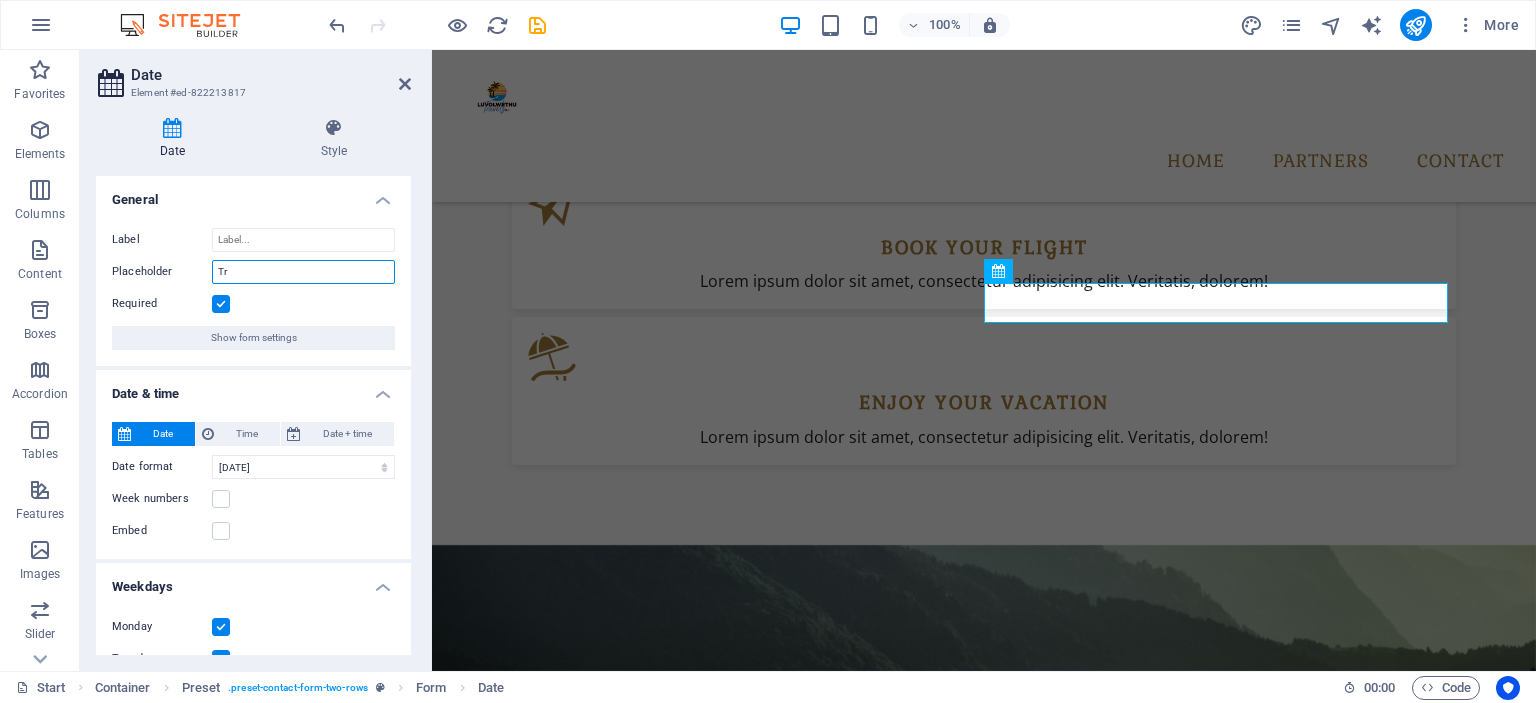 type on "T" 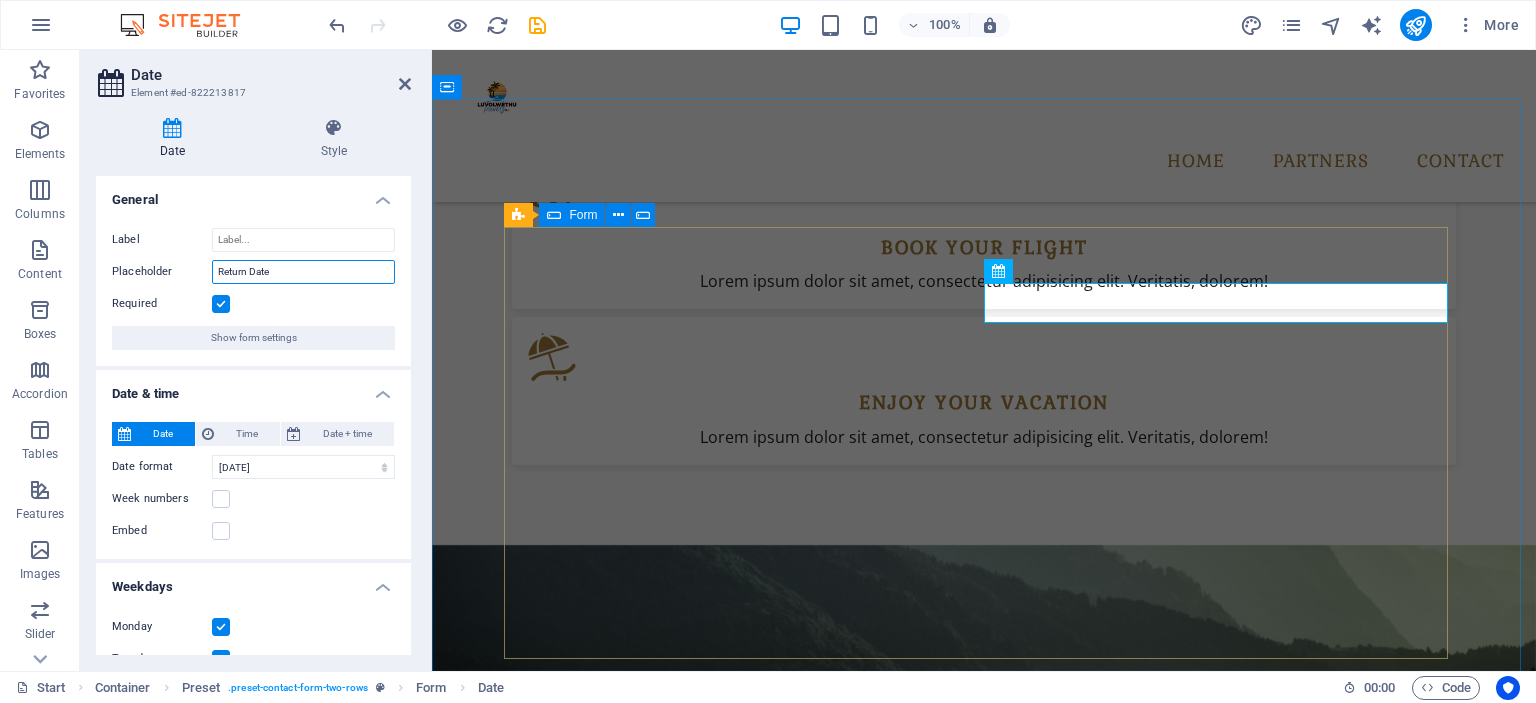 type on "Return Date" 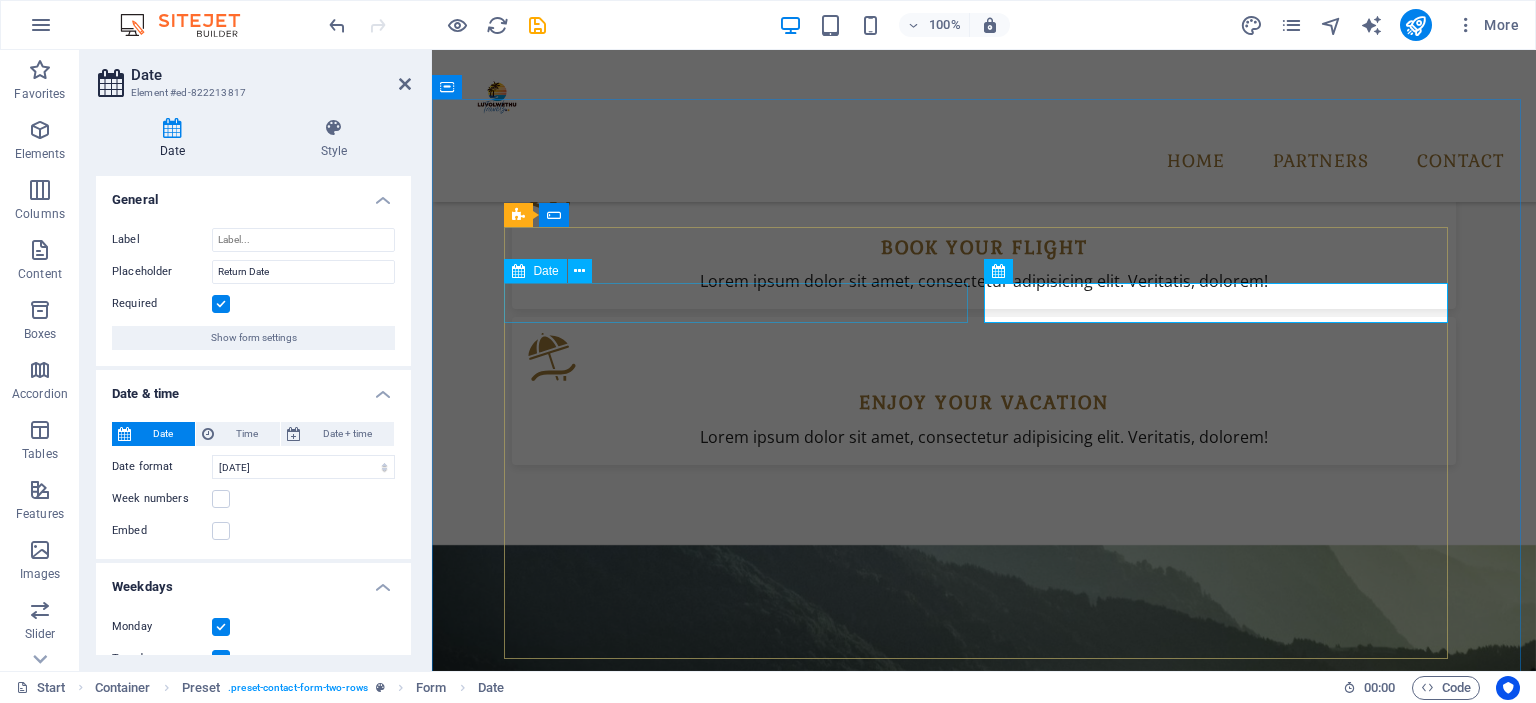 click at bounding box center (744, 2262) 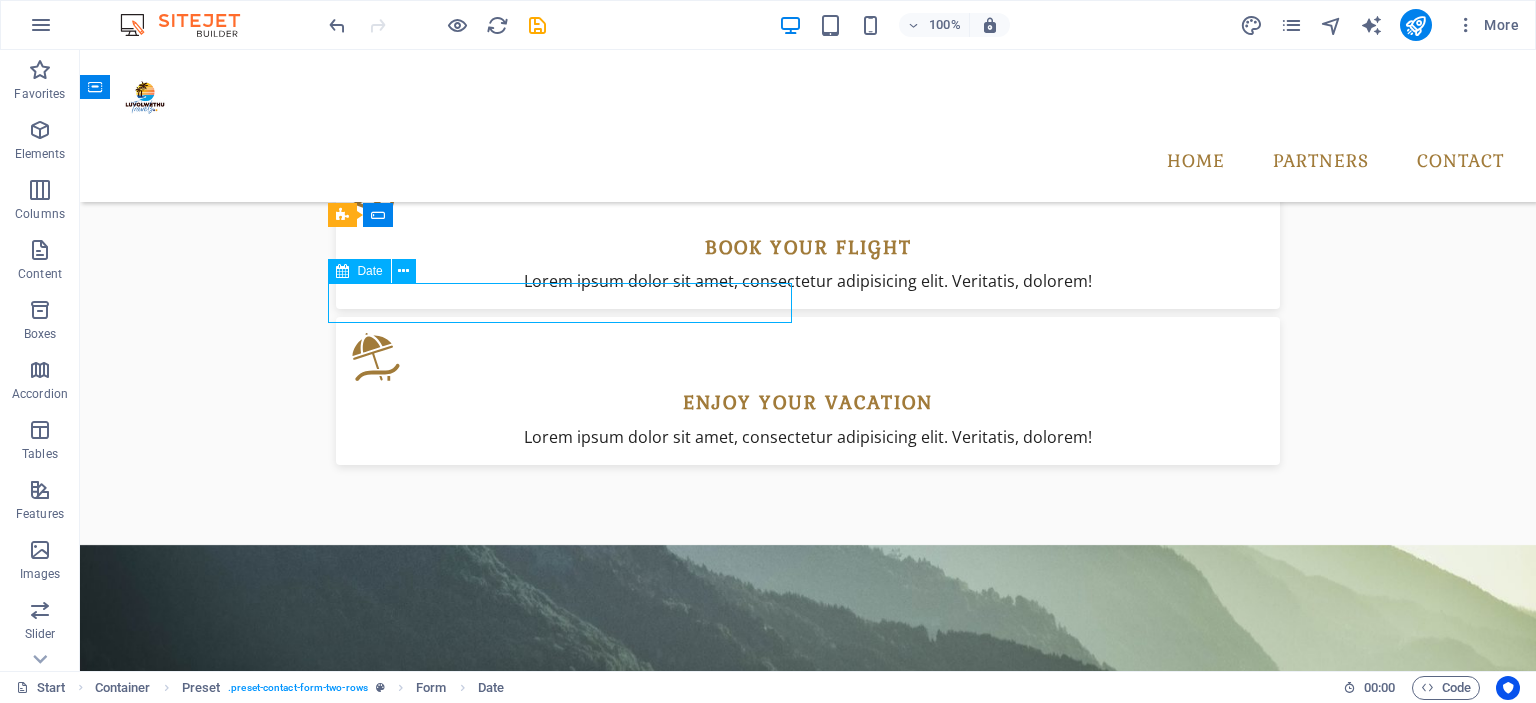 click at bounding box center [568, 2262] 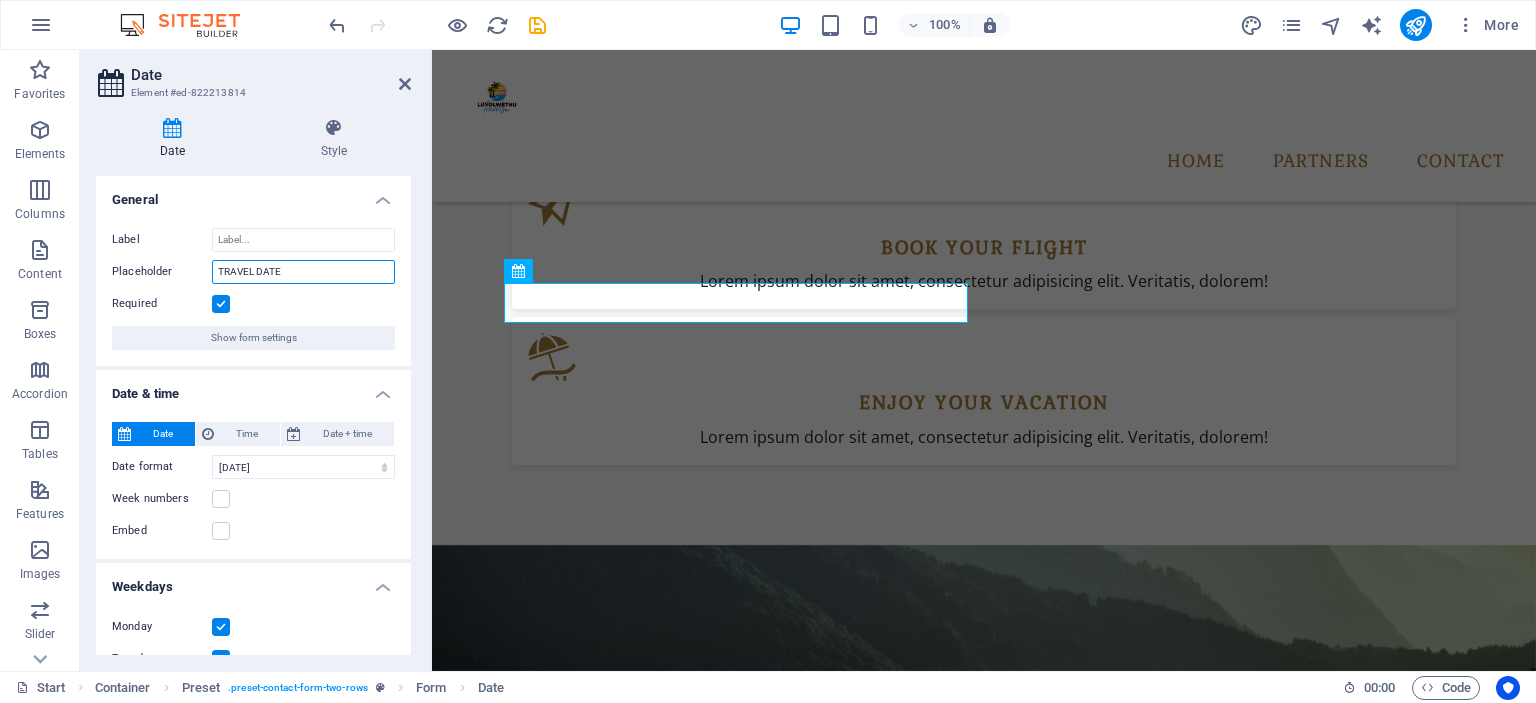 drag, startPoint x: 287, startPoint y: 271, endPoint x: 82, endPoint y: 255, distance: 205.62344 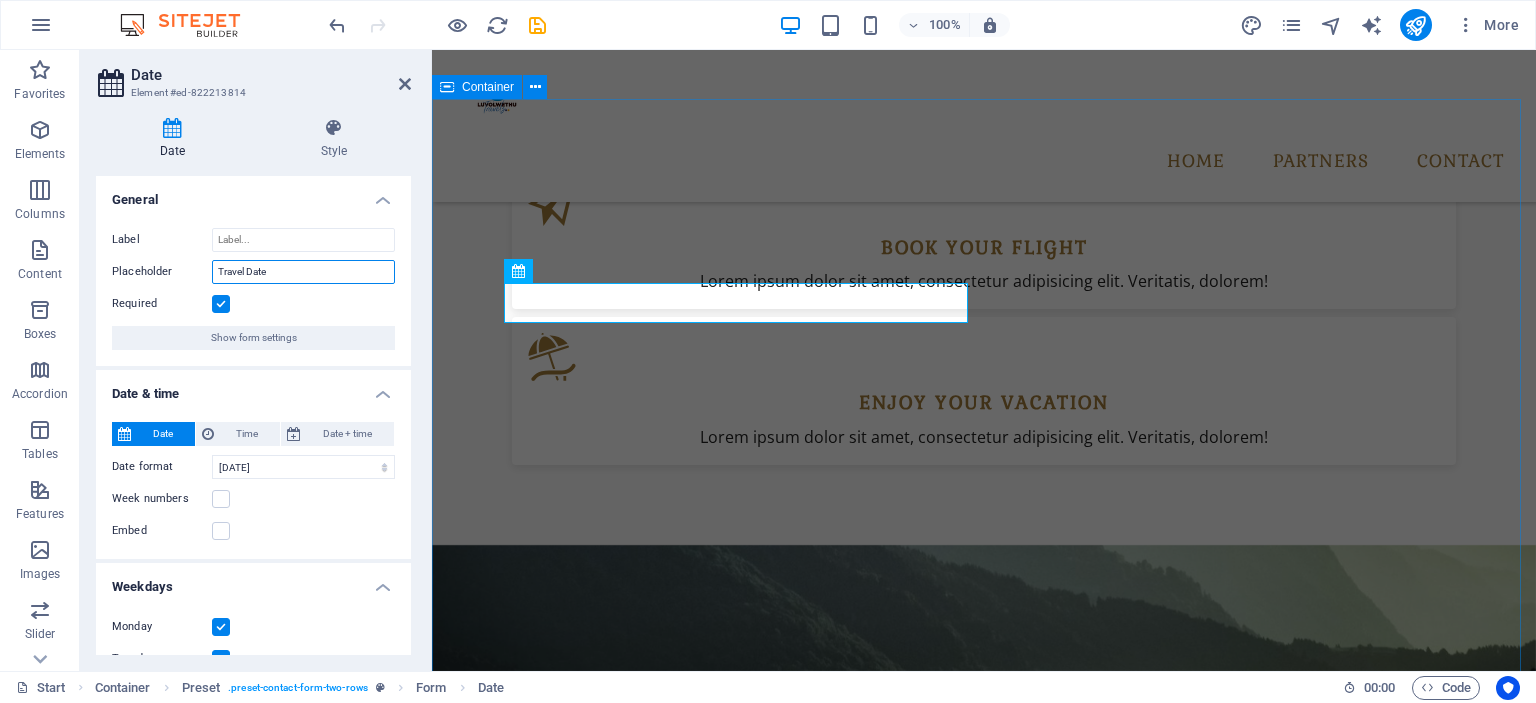 type on "Travel Date" 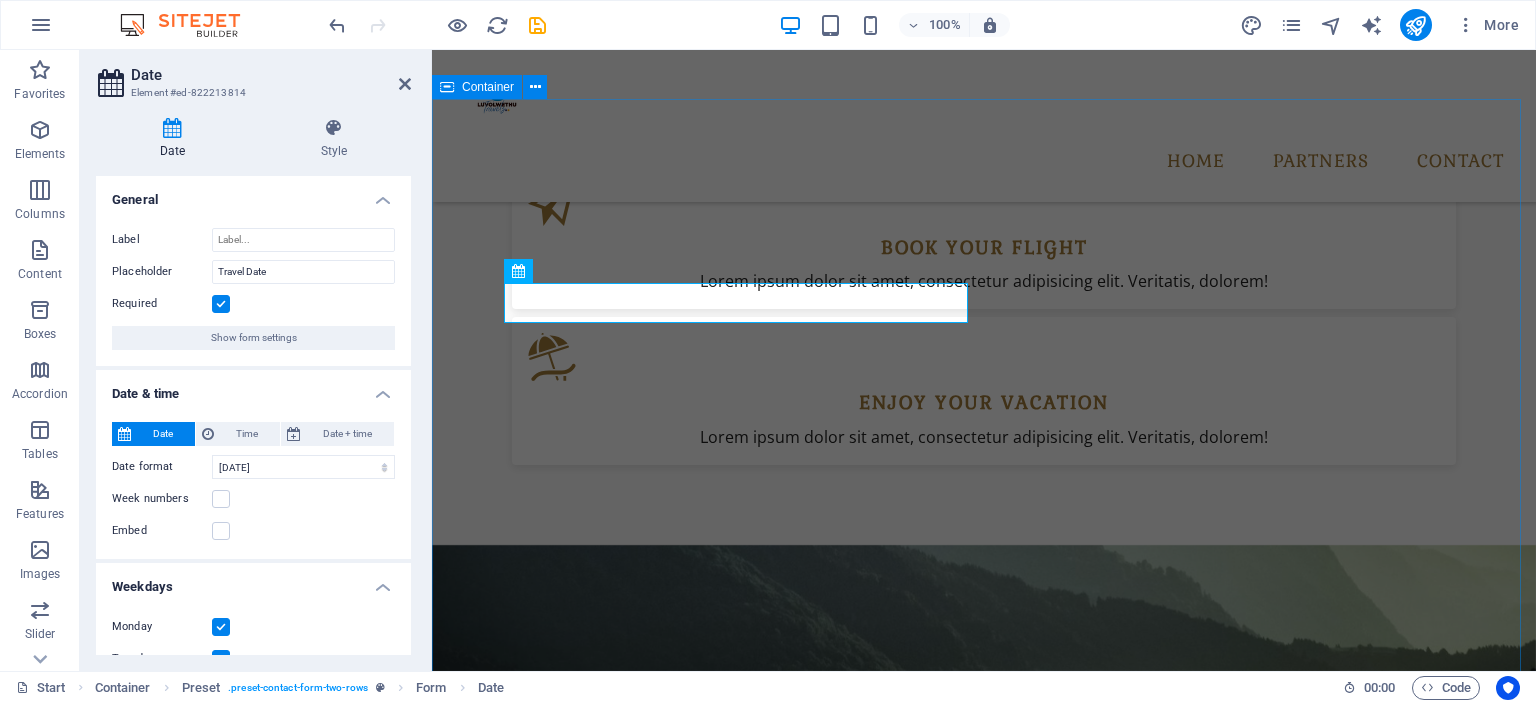 click on "Contact
Destination
FLIGHT TICKETS BUS TICKETS ACCOMMODATION    I have read and understand the privacy policy. Unreadable? Load new Submit" at bounding box center (984, 2382) 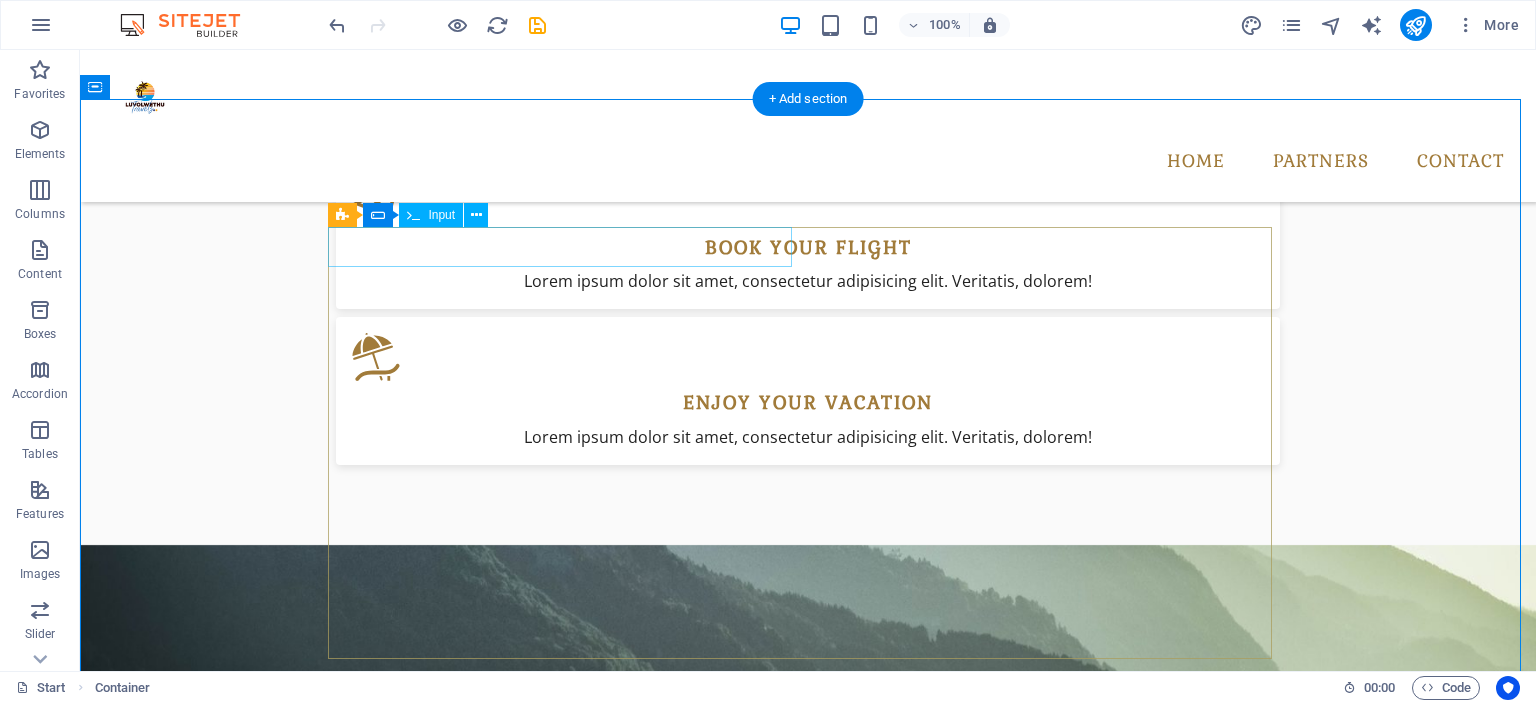 click at bounding box center (568, 2204) 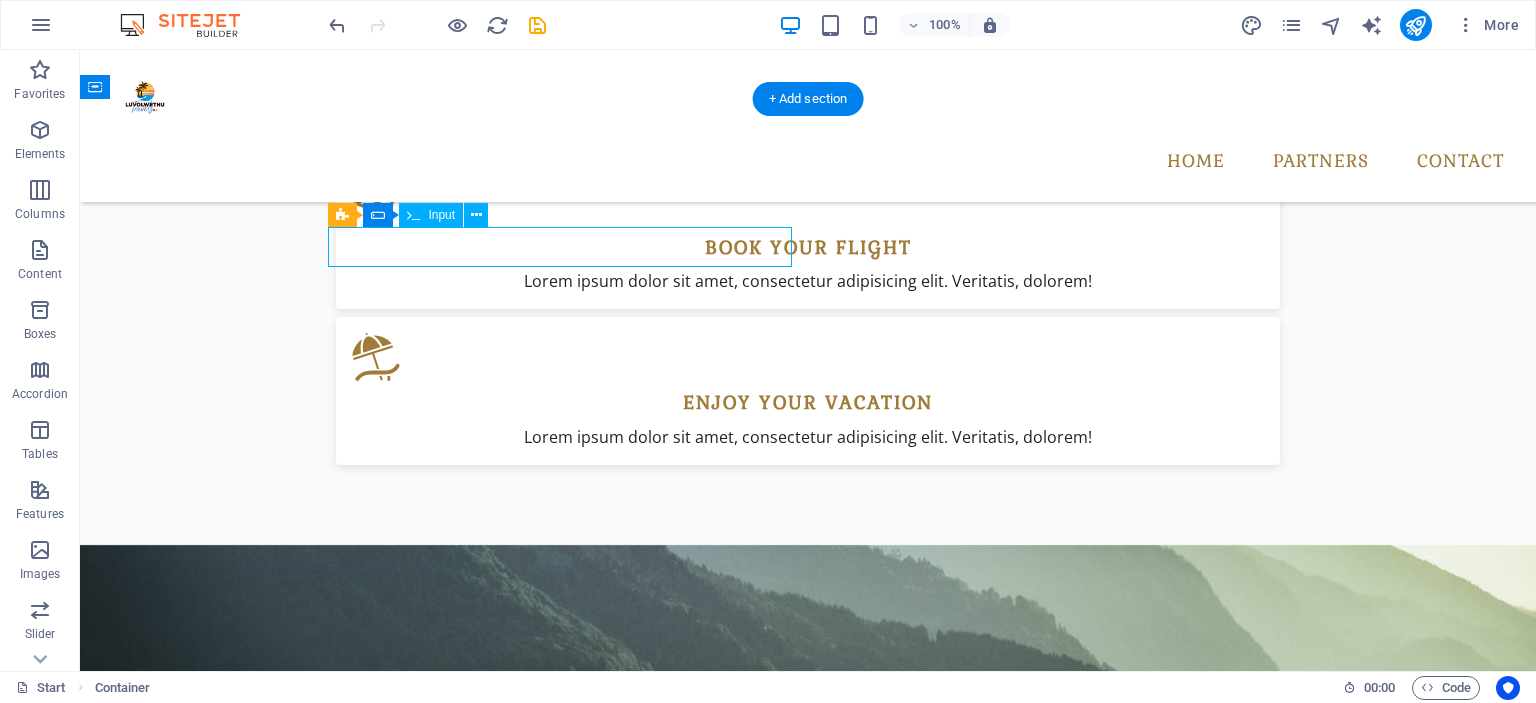 click at bounding box center [568, 2204] 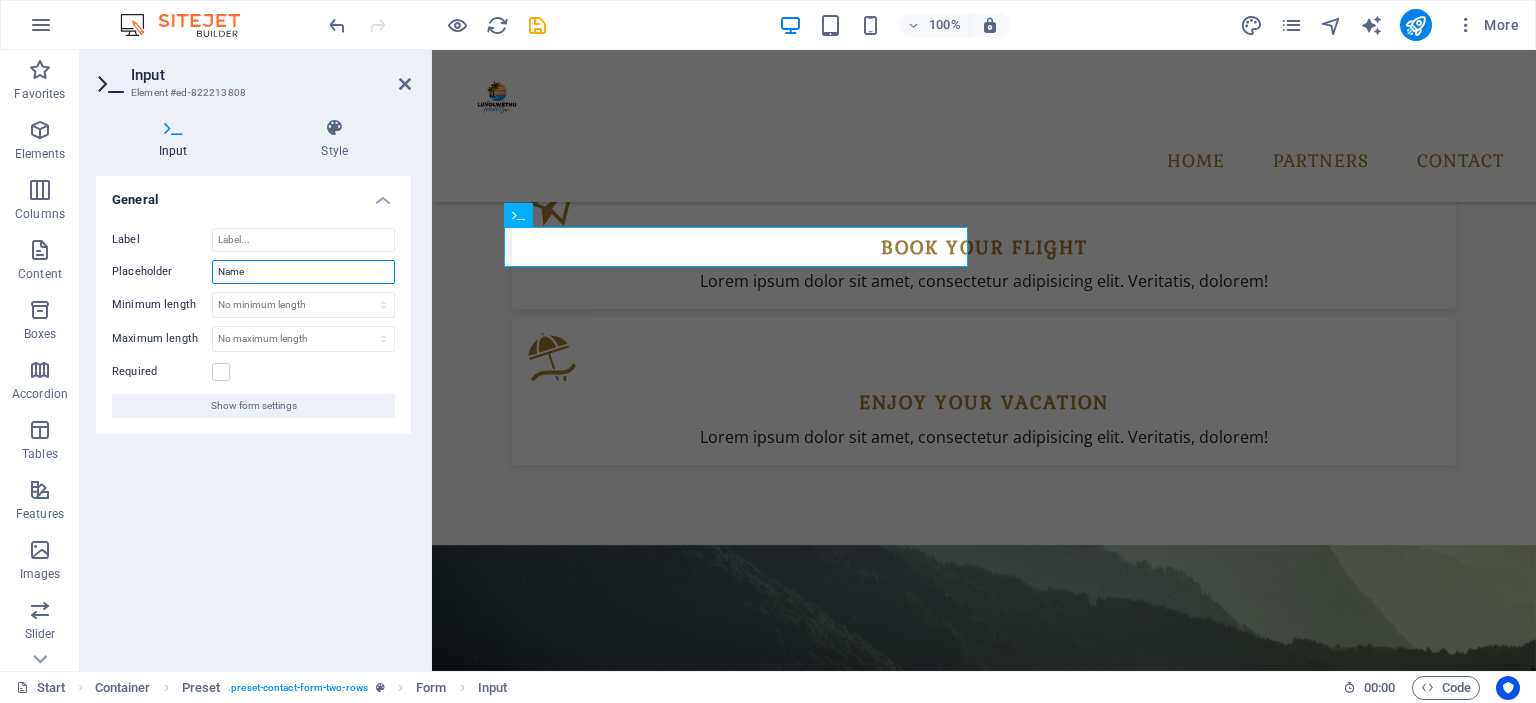 click on "Name" at bounding box center (303, 272) 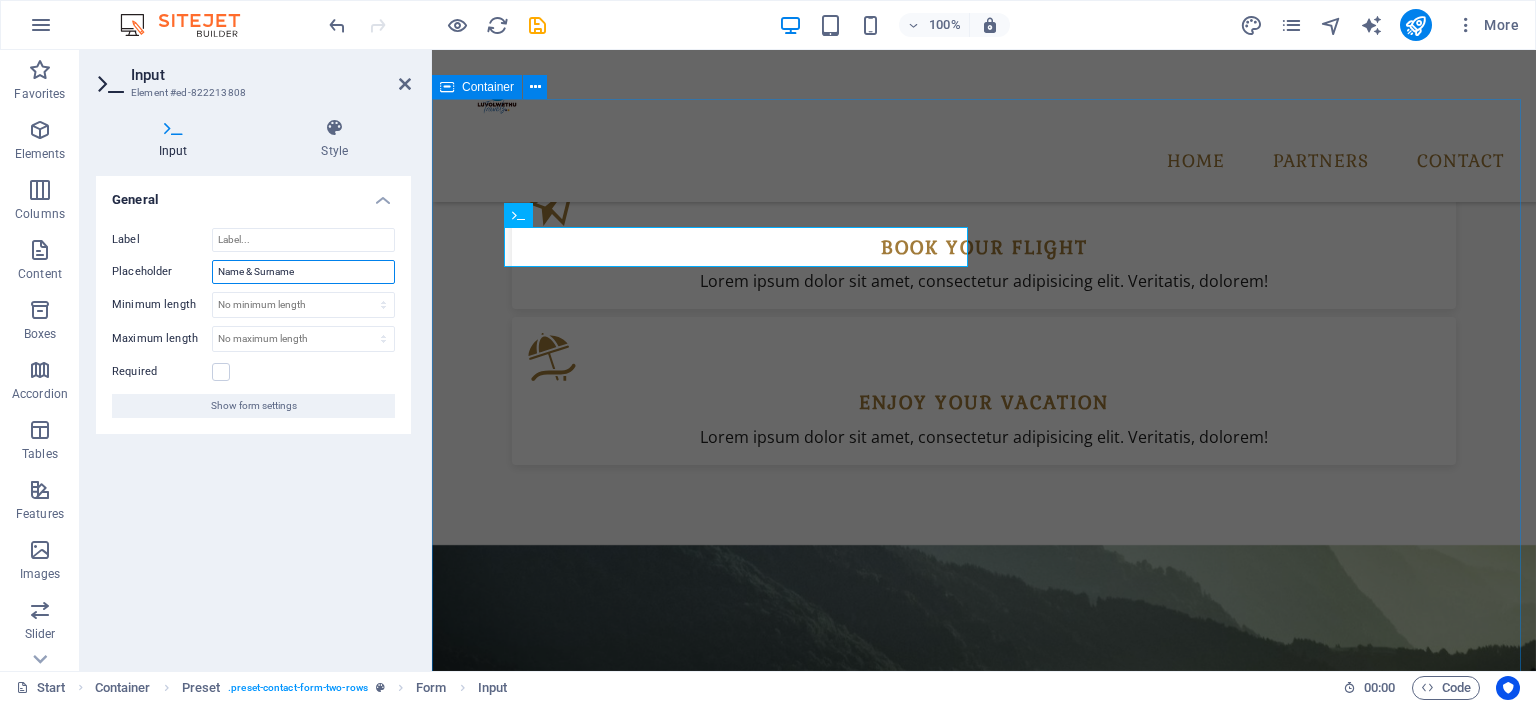 type on "Name & Surname" 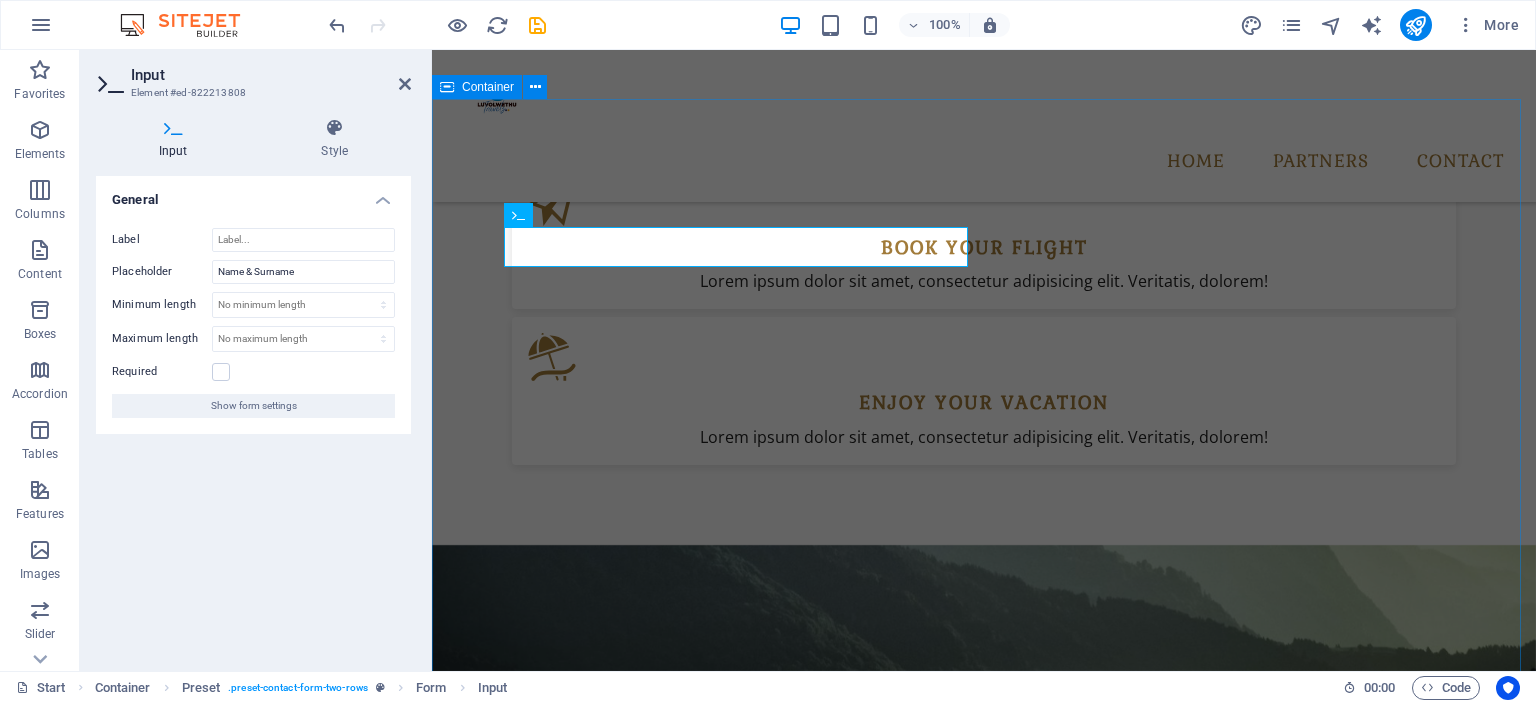 click on "Contact
Destination
FLIGHT TICKETS BUS TICKETS ACCOMMODATION    I have read and understand the privacy policy. Unreadable? Load new Submit" at bounding box center [984, 2382] 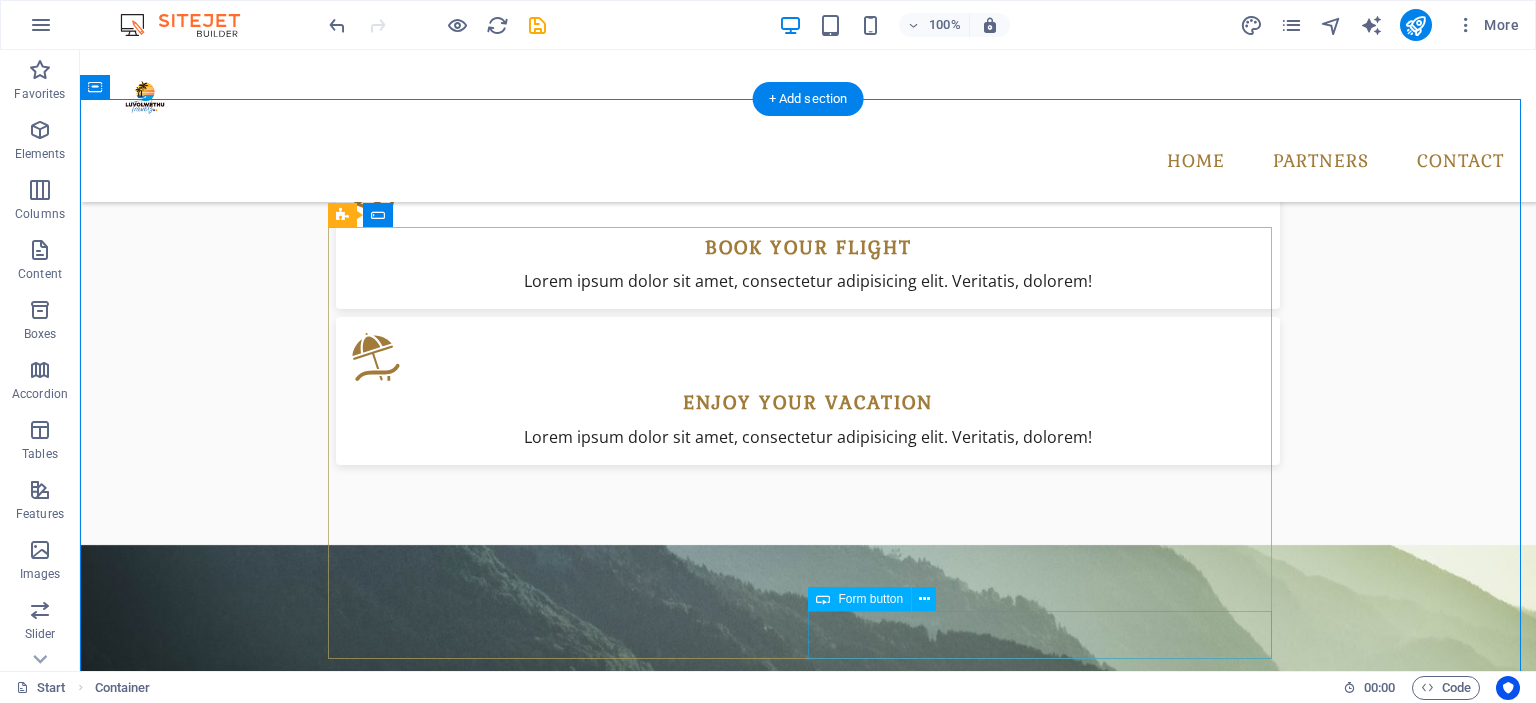 click on "Submit" at bounding box center (1048, 2604) 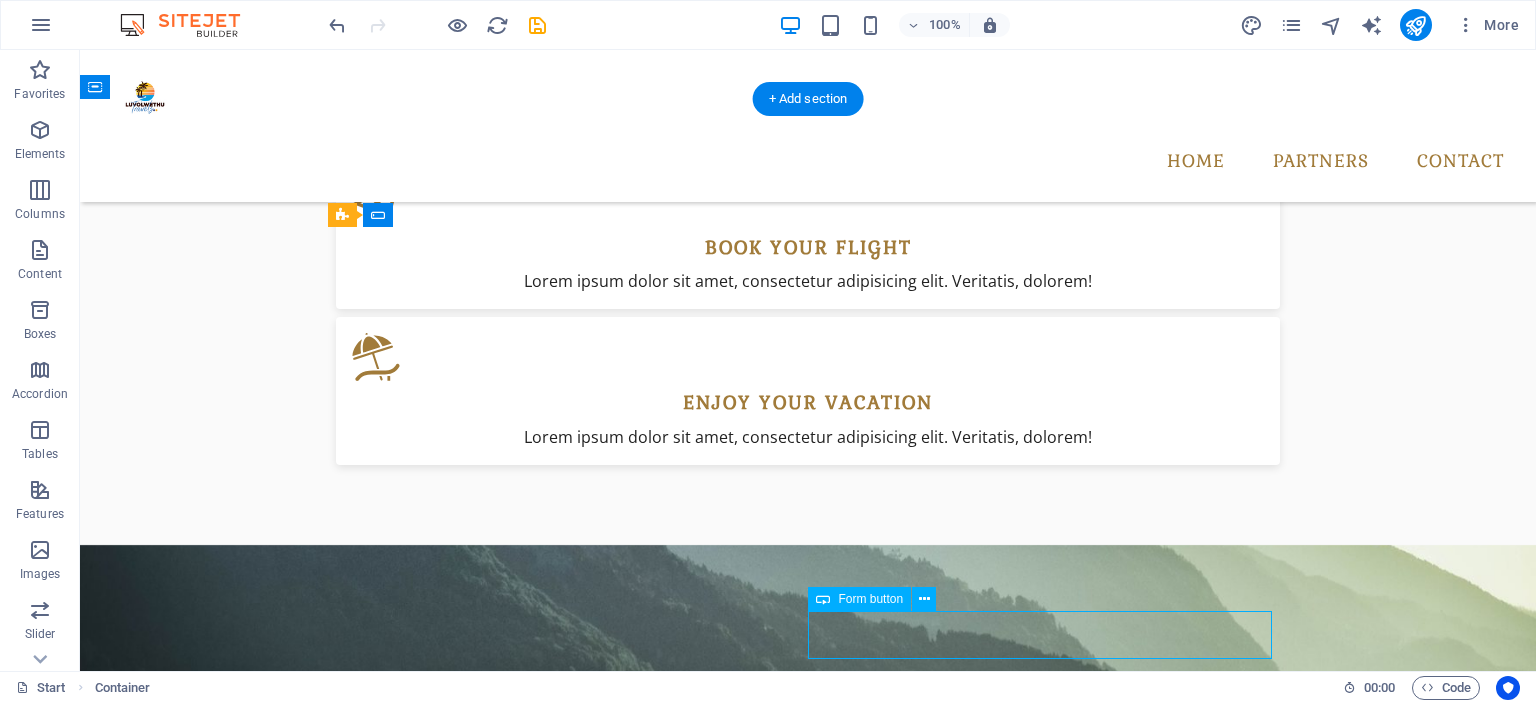 click on "Submit" at bounding box center [1048, 2604] 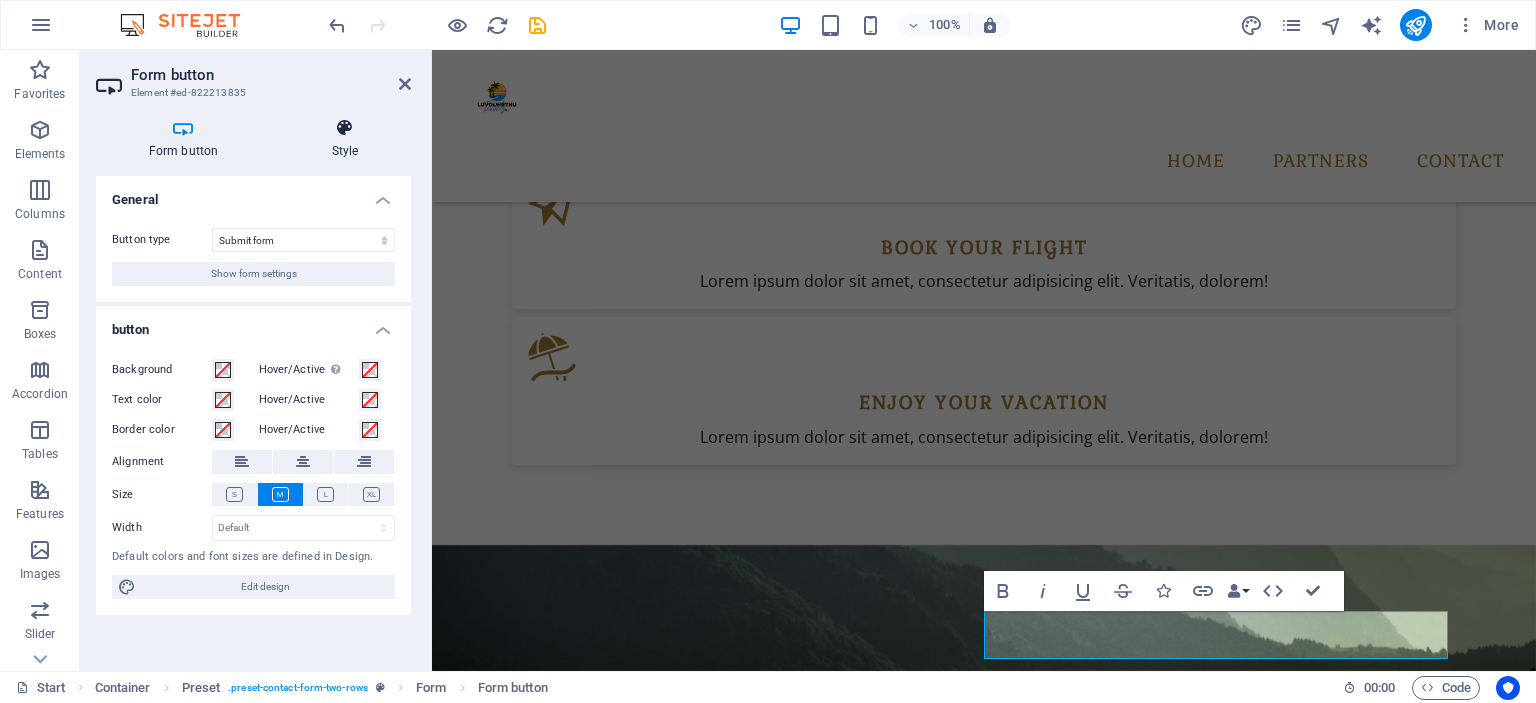 click at bounding box center [345, 128] 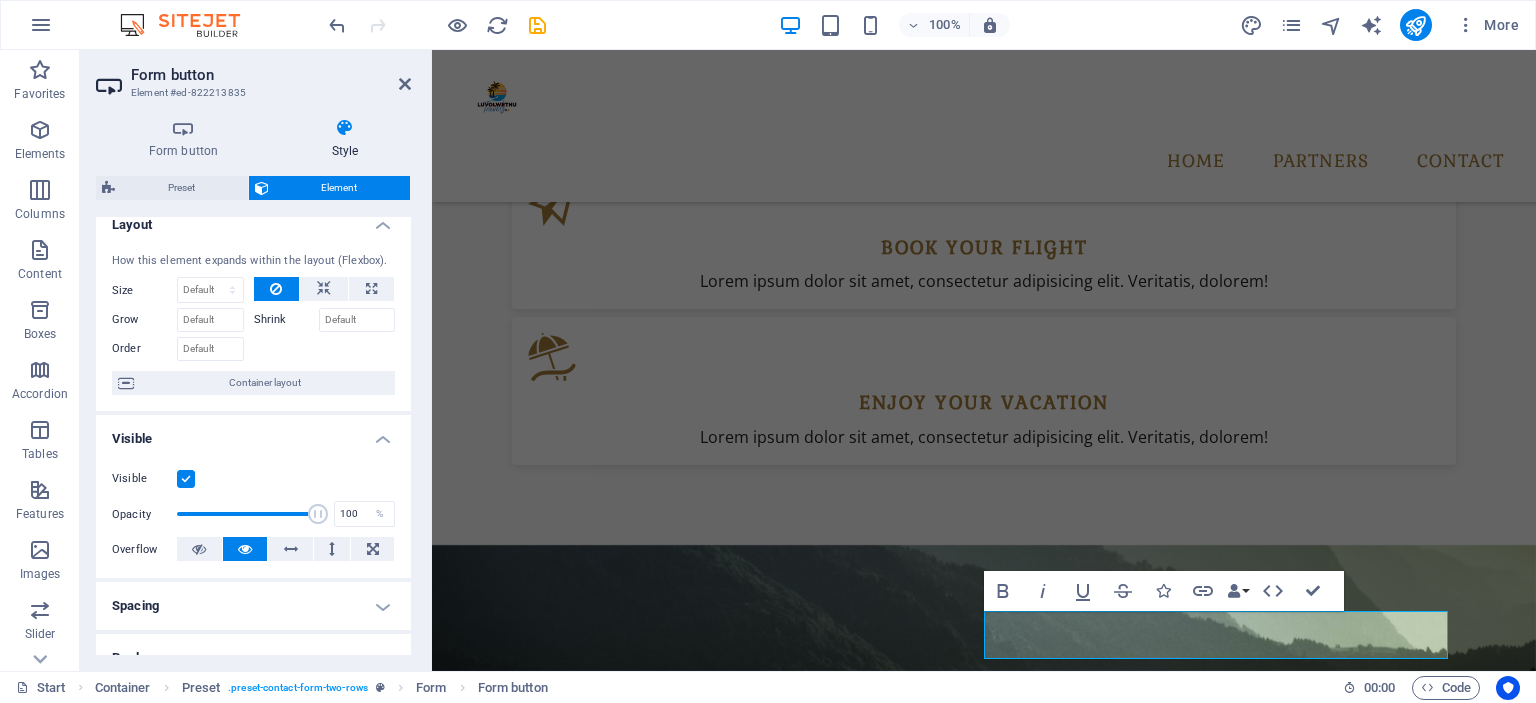 scroll, scrollTop: 0, scrollLeft: 0, axis: both 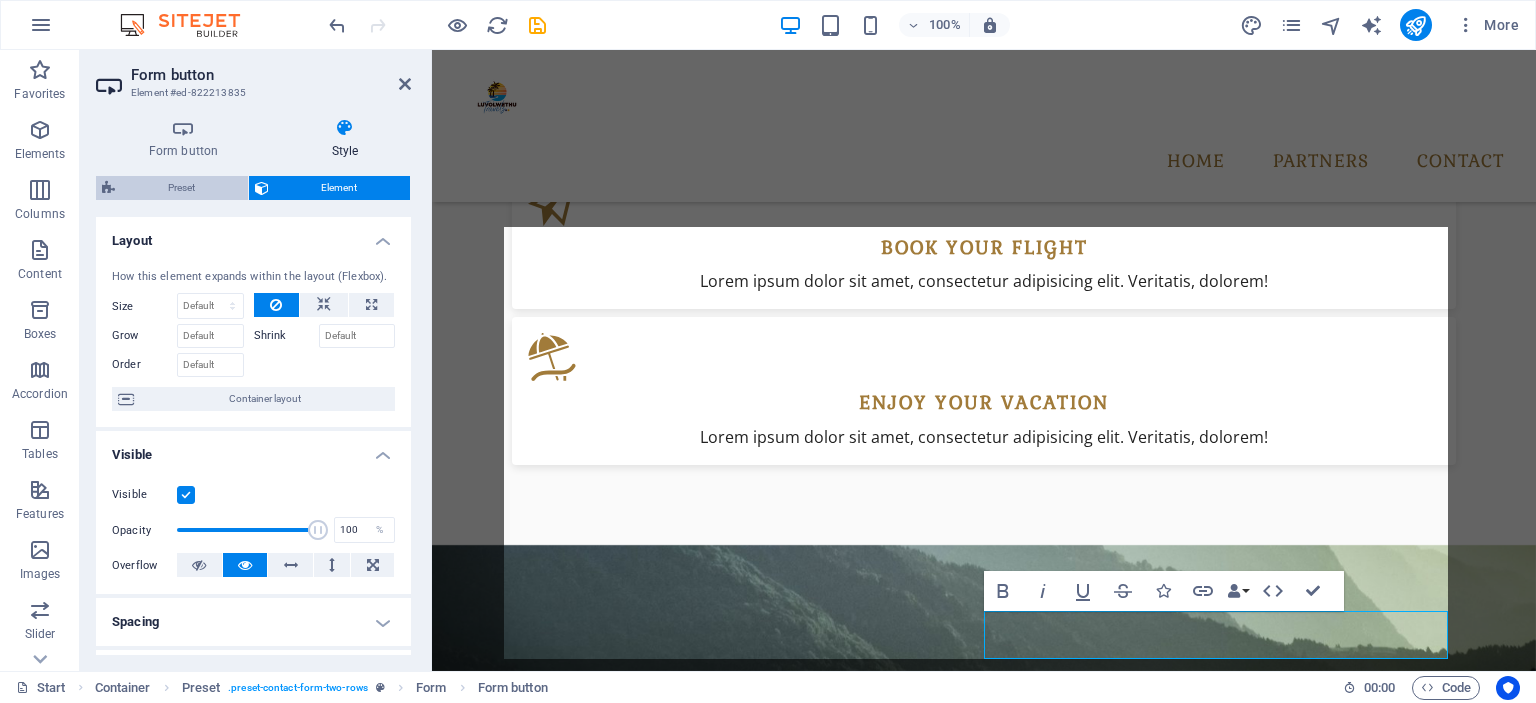 click on "Preset" at bounding box center [181, 188] 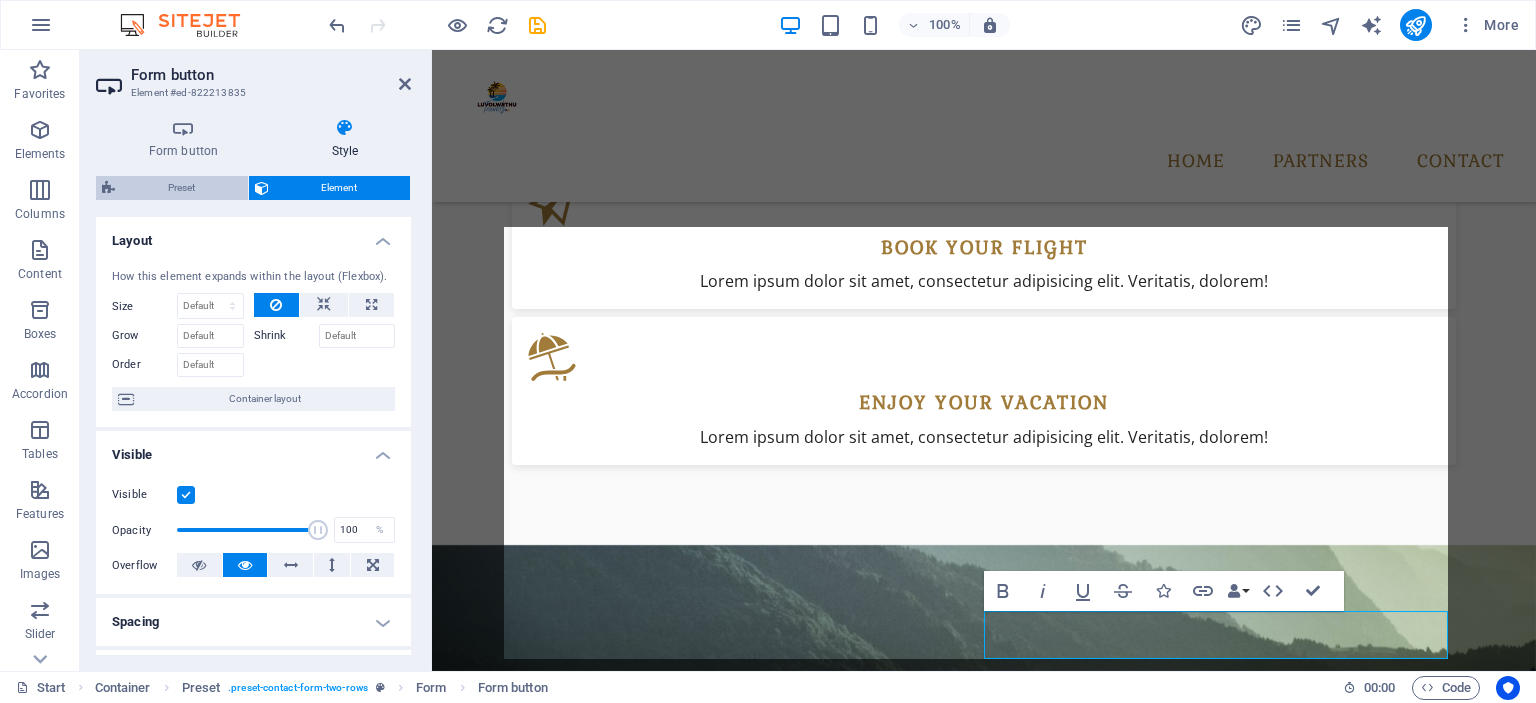 select on "px" 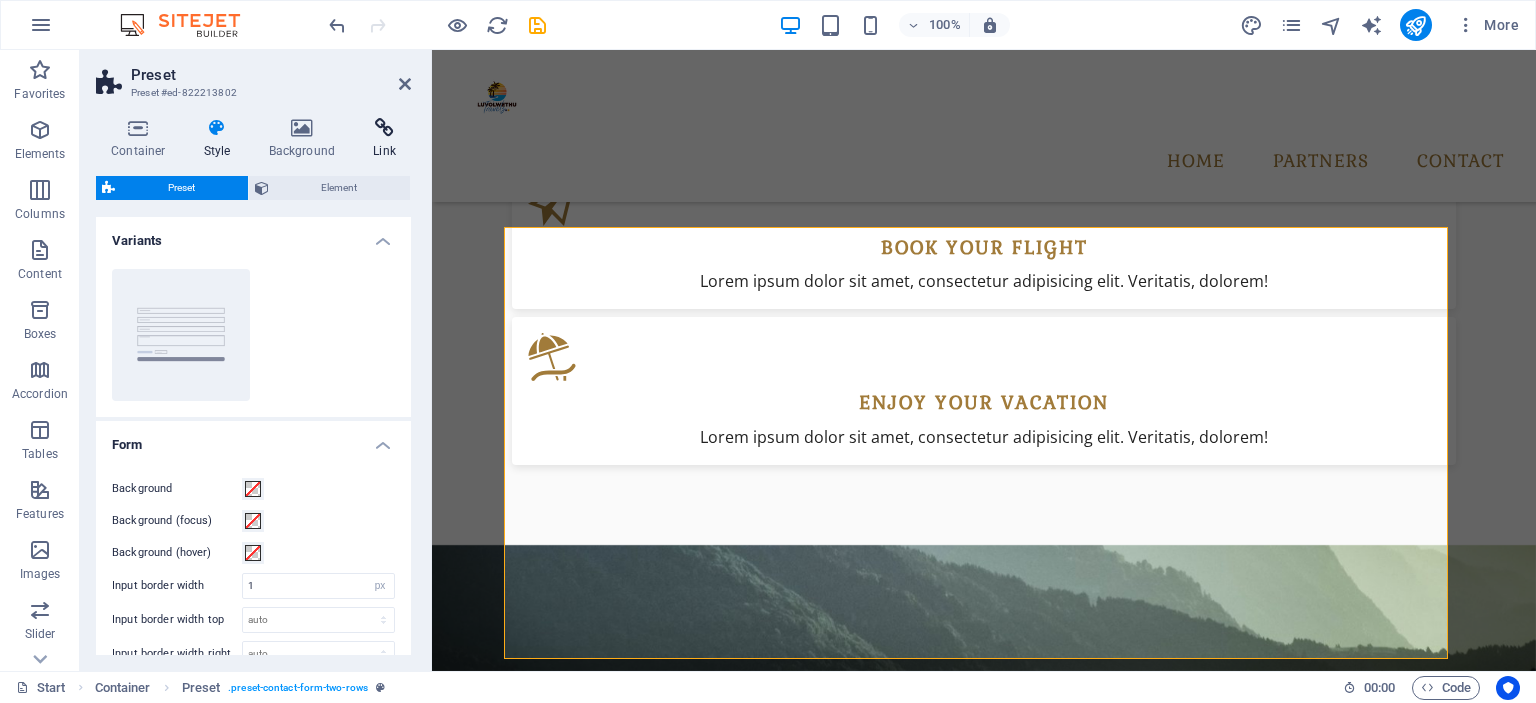 click on "Link" at bounding box center (384, 139) 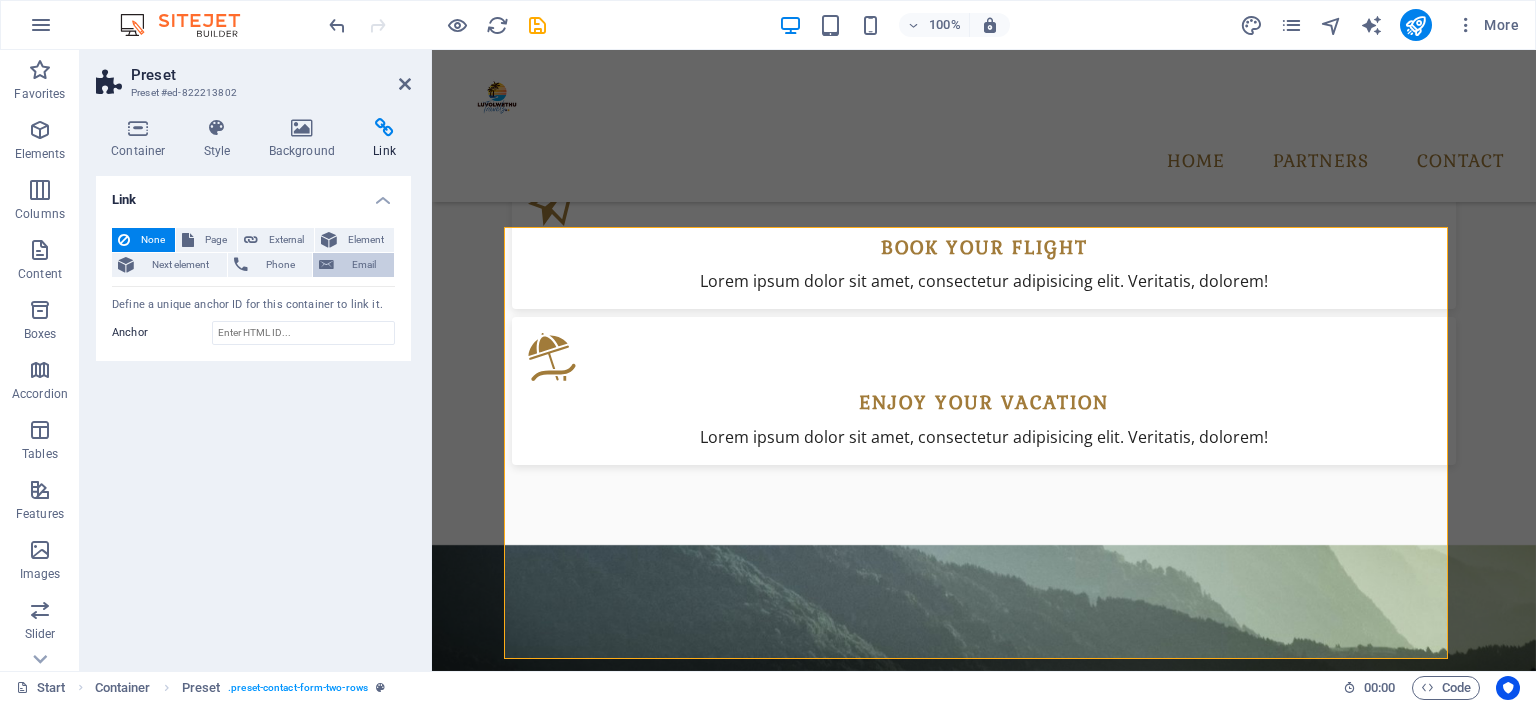 click at bounding box center [326, 265] 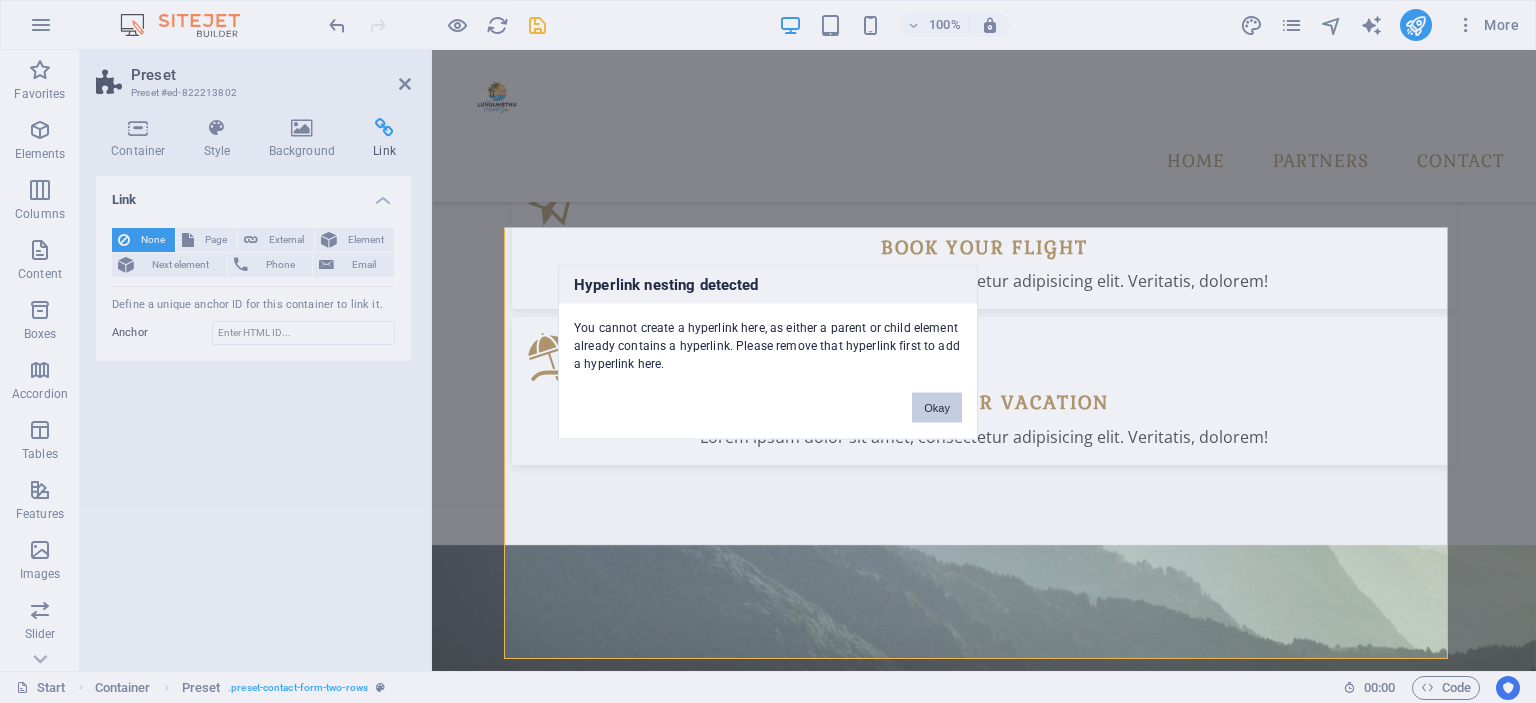 click on "Okay" at bounding box center [937, 407] 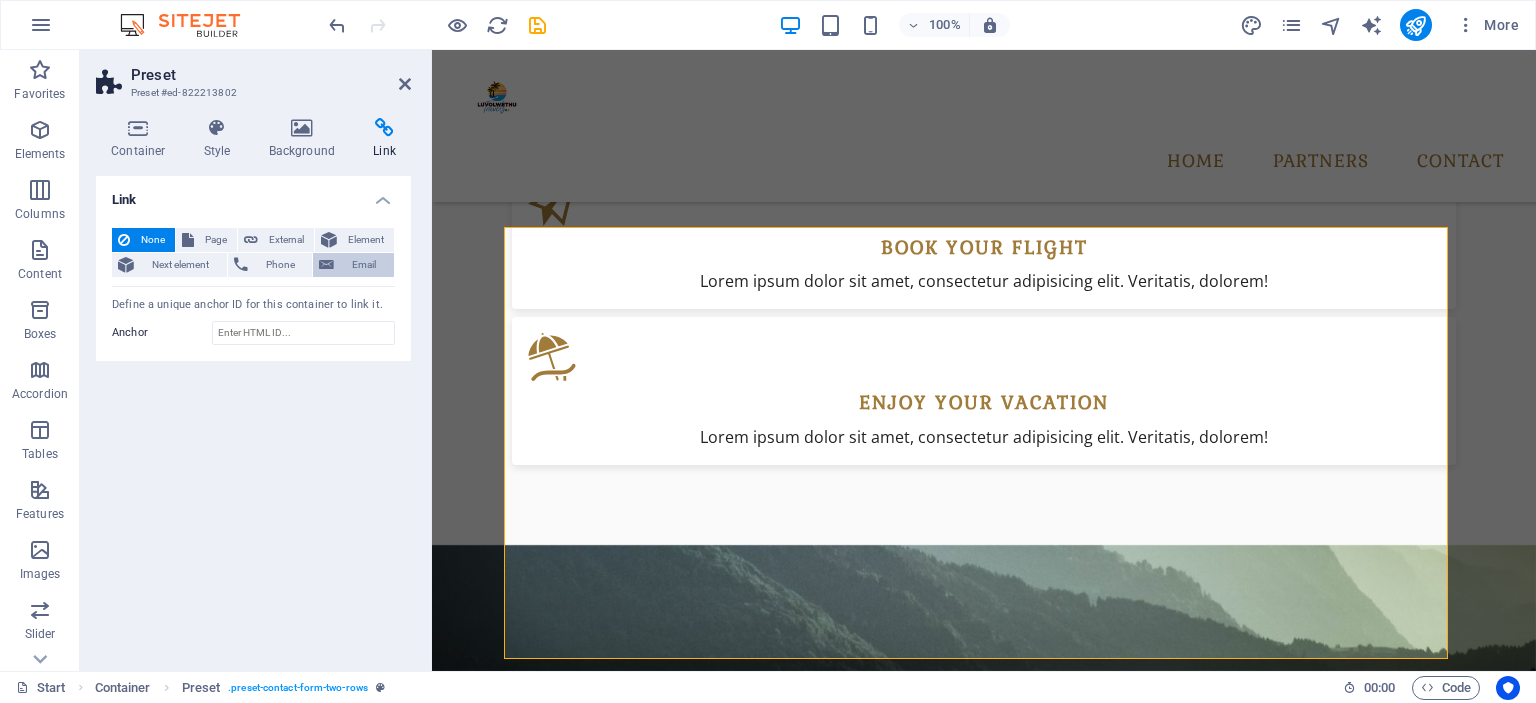 click on "Email" at bounding box center [364, 265] 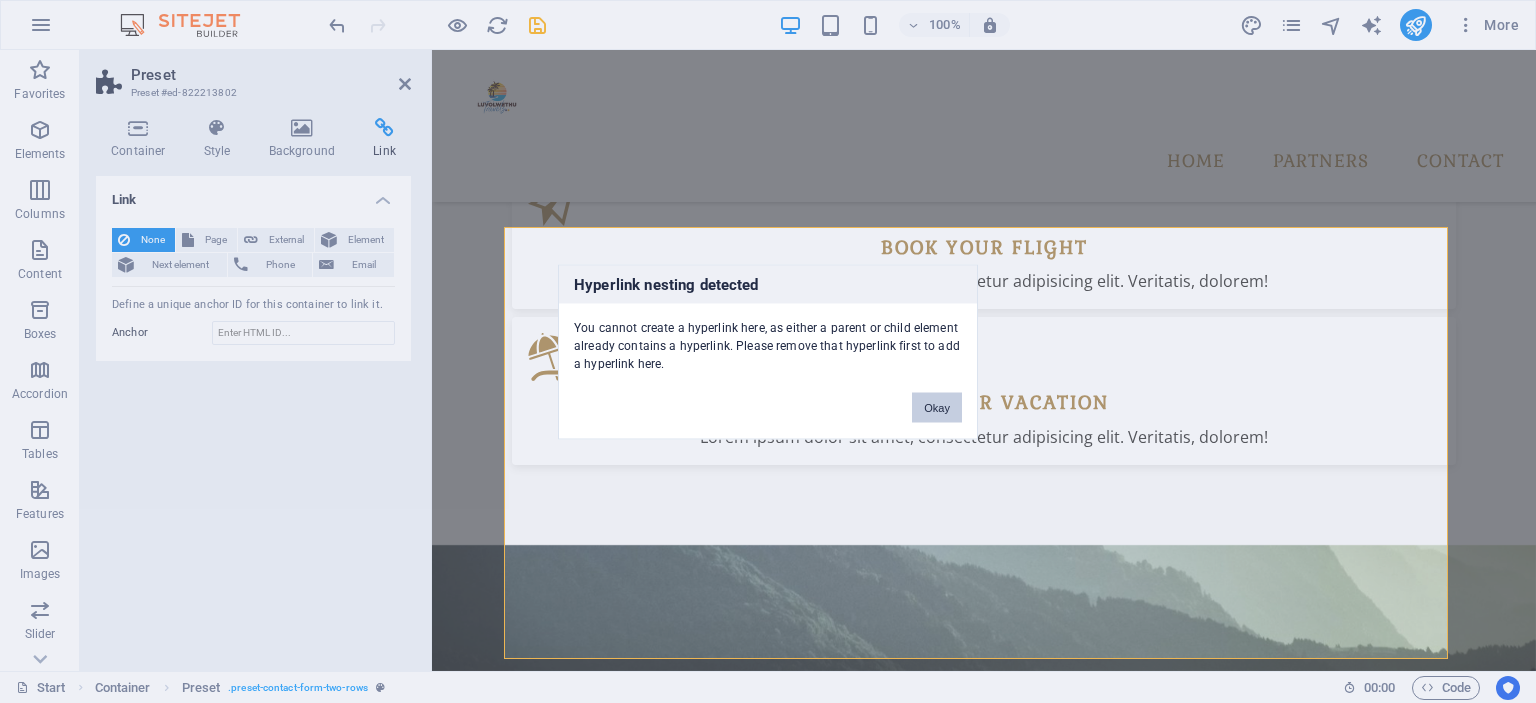 click on "Okay" at bounding box center (937, 407) 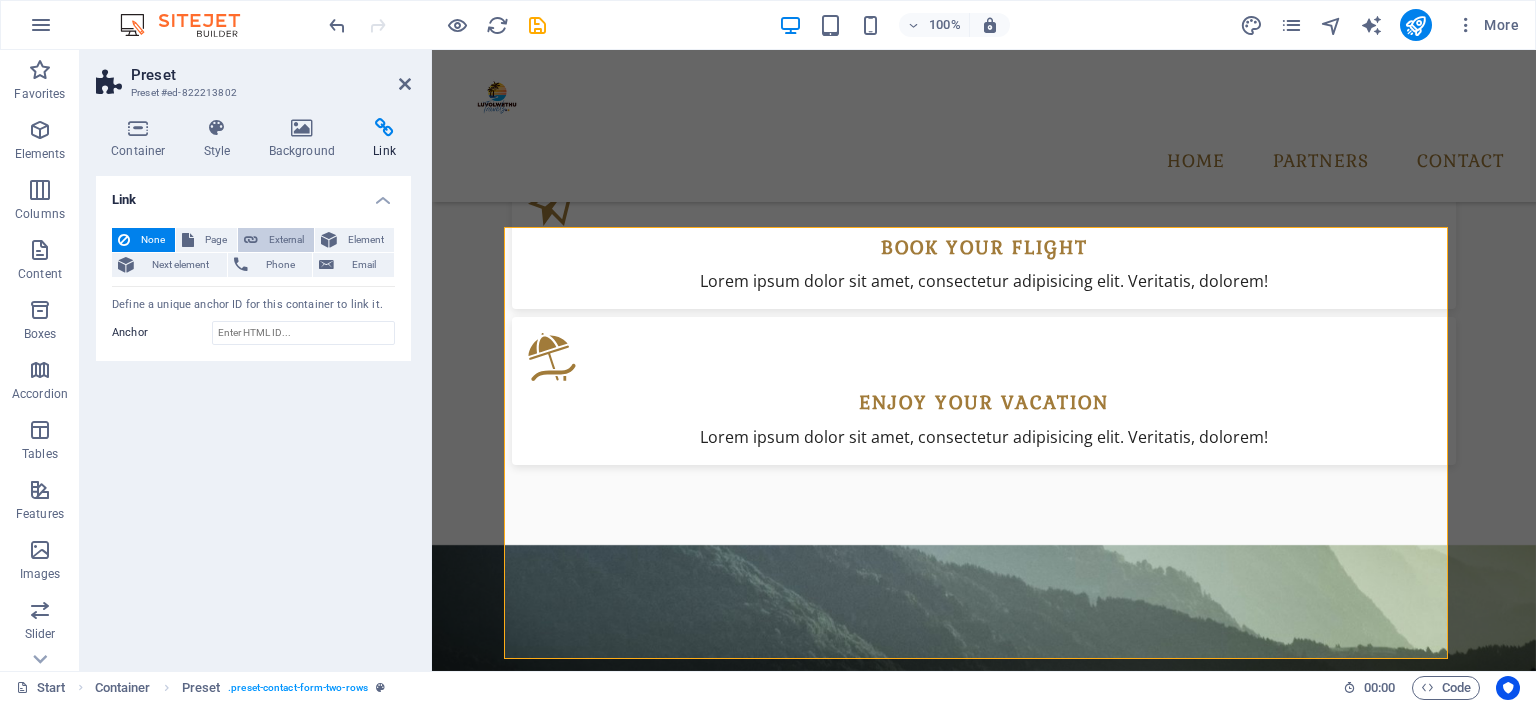 click on "External" at bounding box center [286, 240] 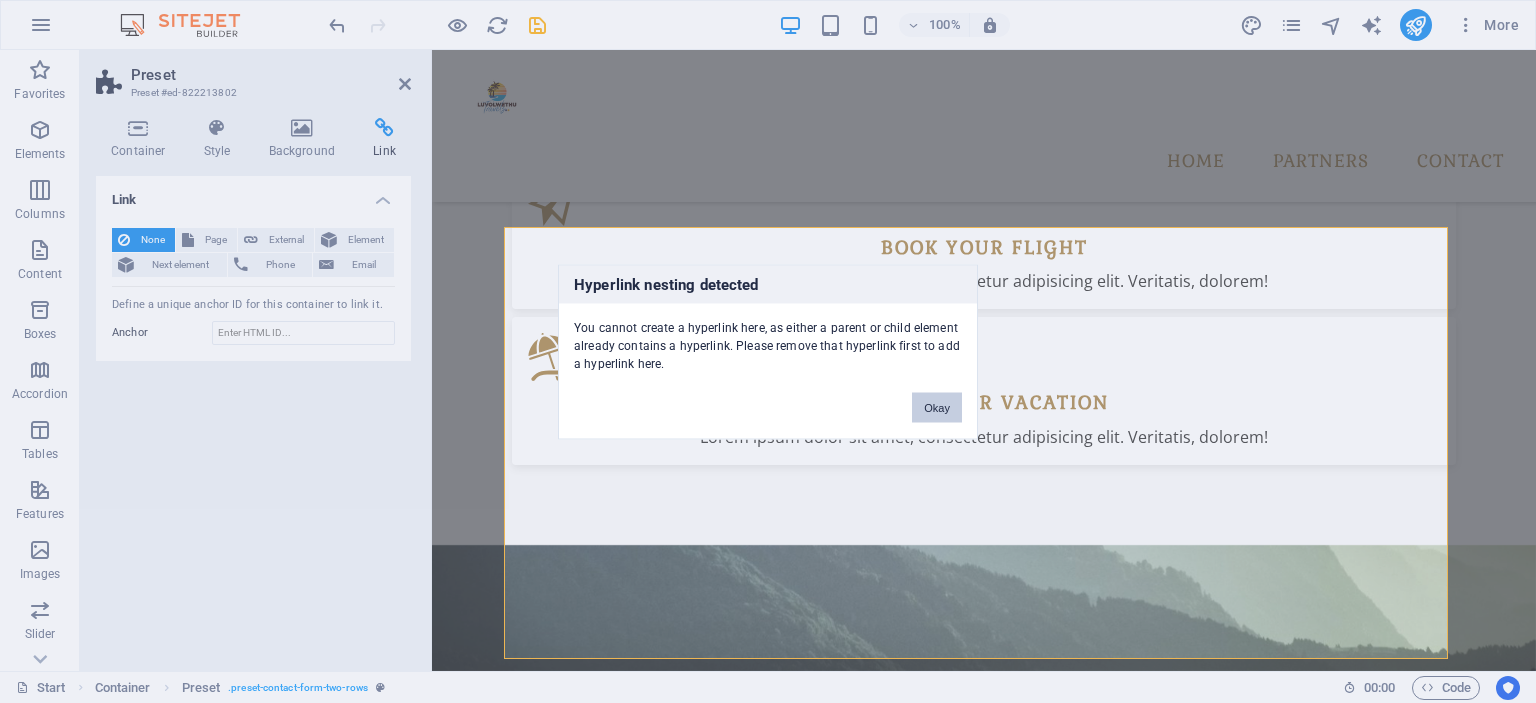 click on "Okay" at bounding box center (937, 407) 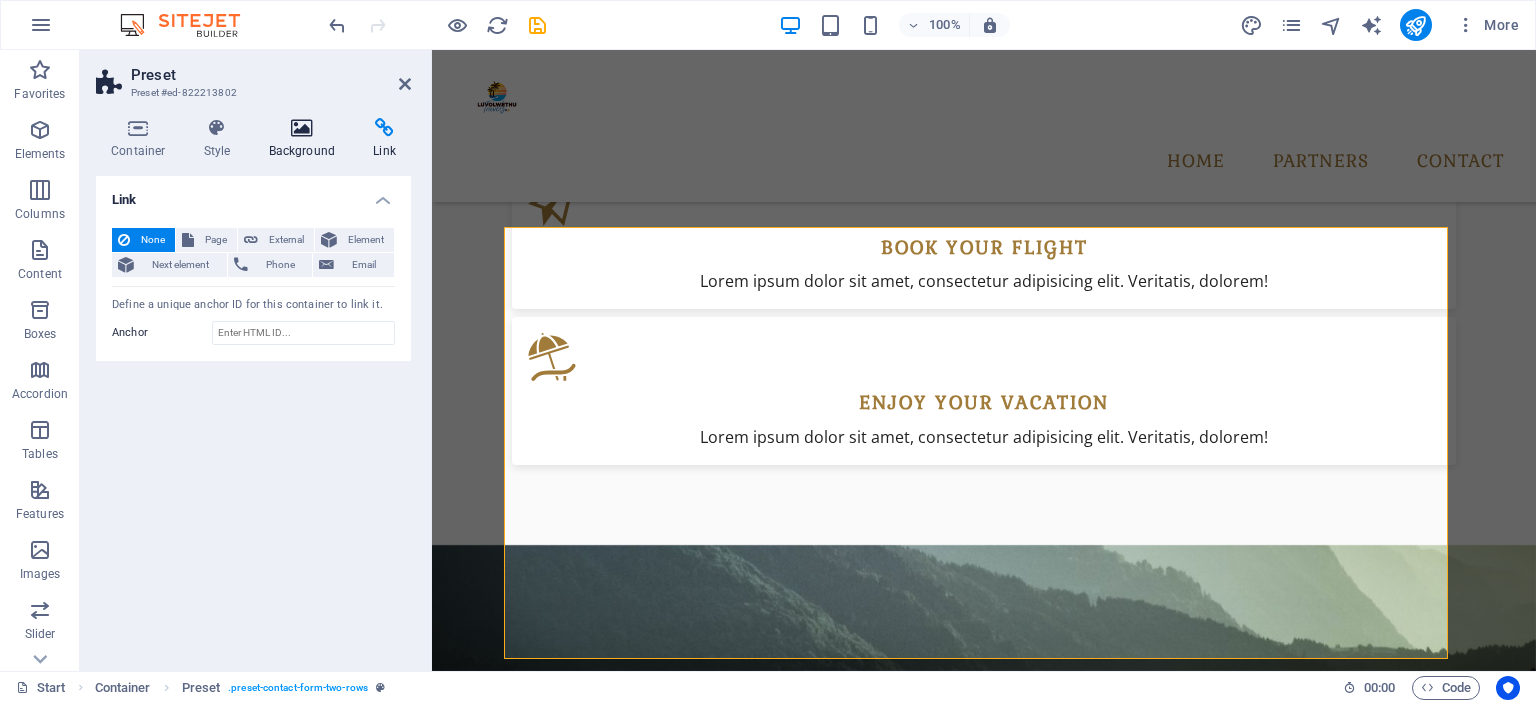 click on "Background" at bounding box center (306, 139) 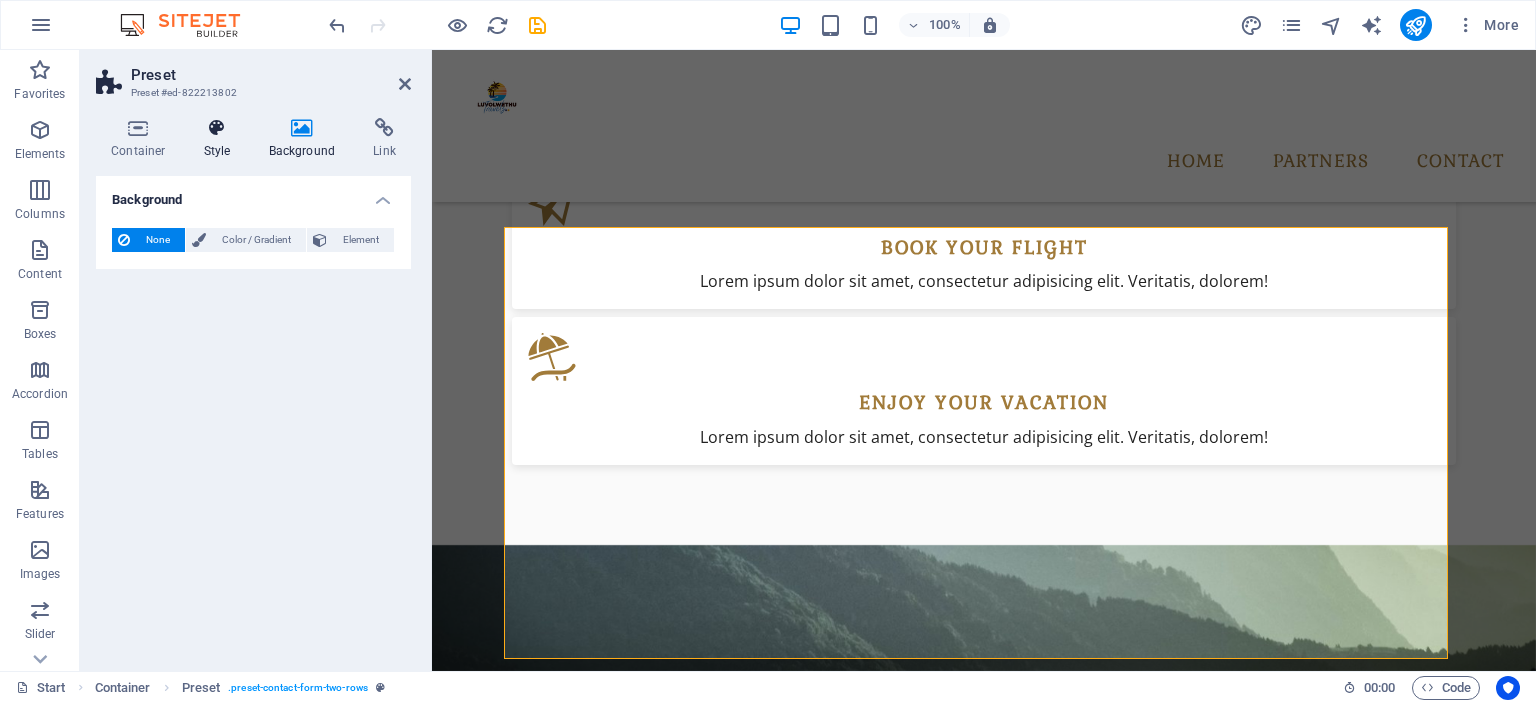 click on "Style" at bounding box center (221, 139) 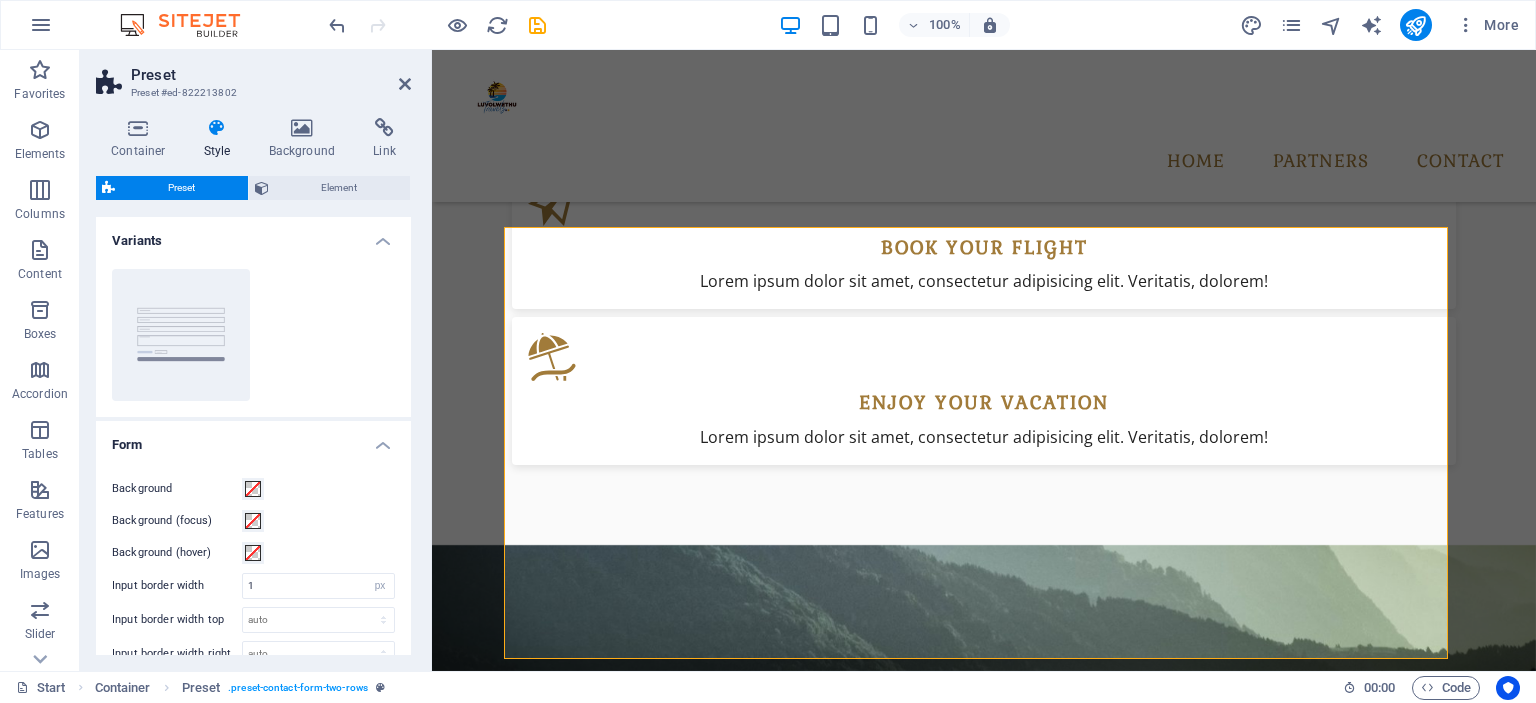 drag, startPoint x: 411, startPoint y: 279, endPoint x: 410, endPoint y: 400, distance: 121.004135 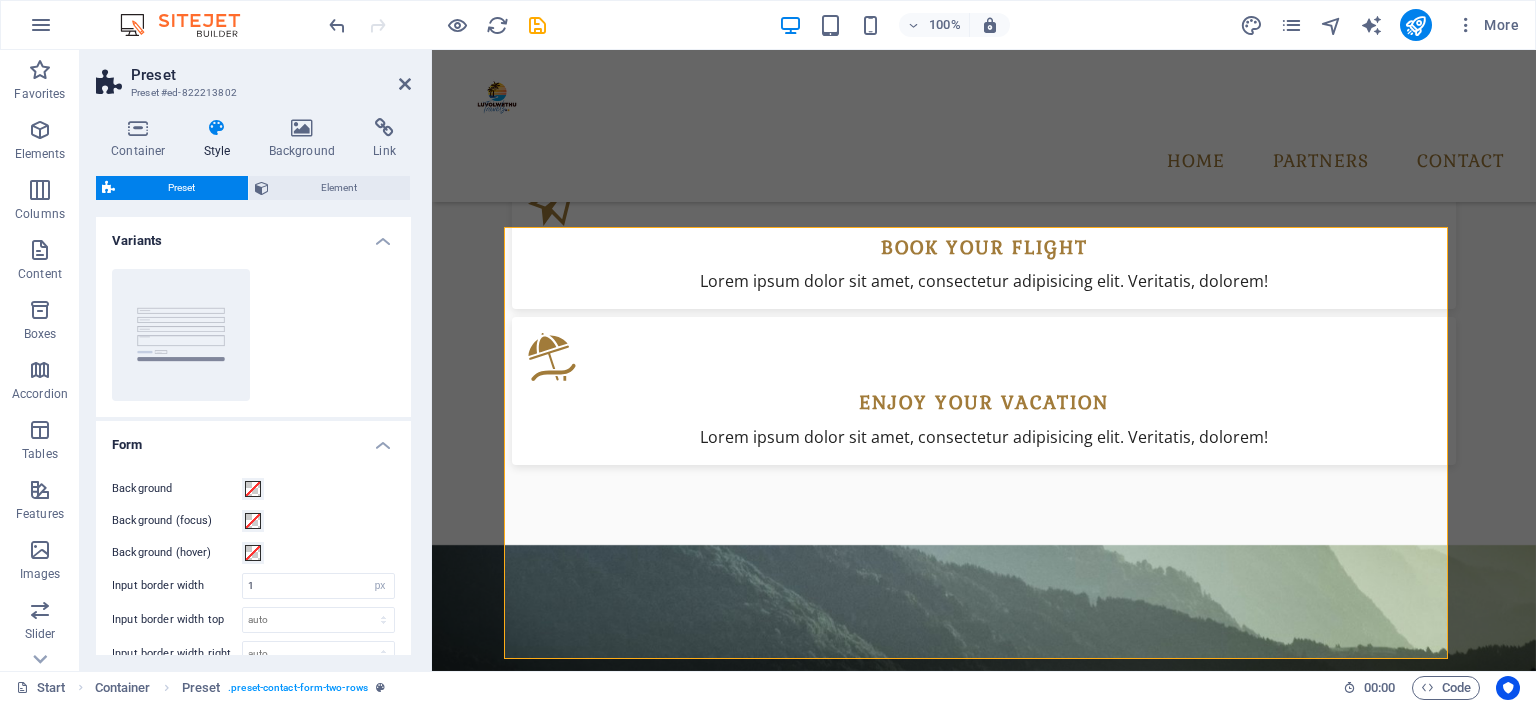 click on "Container Style Background Link Size Height Default px rem % vh vw Min. height None px rem % vh vw Width Default px rem % em vh vw Min. width None px rem % vh vw Content width Default Custom width Width Default px rem % em vh vw Min. width None px rem % vh vw Default padding Custom spacing Default content width and padding can be changed under Design. Edit design Layout (Flexbox) Alignment Determines the flex direction. Default Main axis Determine how elements should behave along the main axis inside this container (justify content). Default Side axis Control the vertical direction of the element inside of the container (align items). Default Wrap Default On Off Fill Controls the distances and direction of elements on the y-axis across several lines (align content). Default Accessibility ARIA helps assistive technologies (like screen readers) to understand the role, state, and behavior of web elements Role The ARIA role defines the purpose of an element.  None Alert Article Banner Comment Fan" at bounding box center (253, 386) 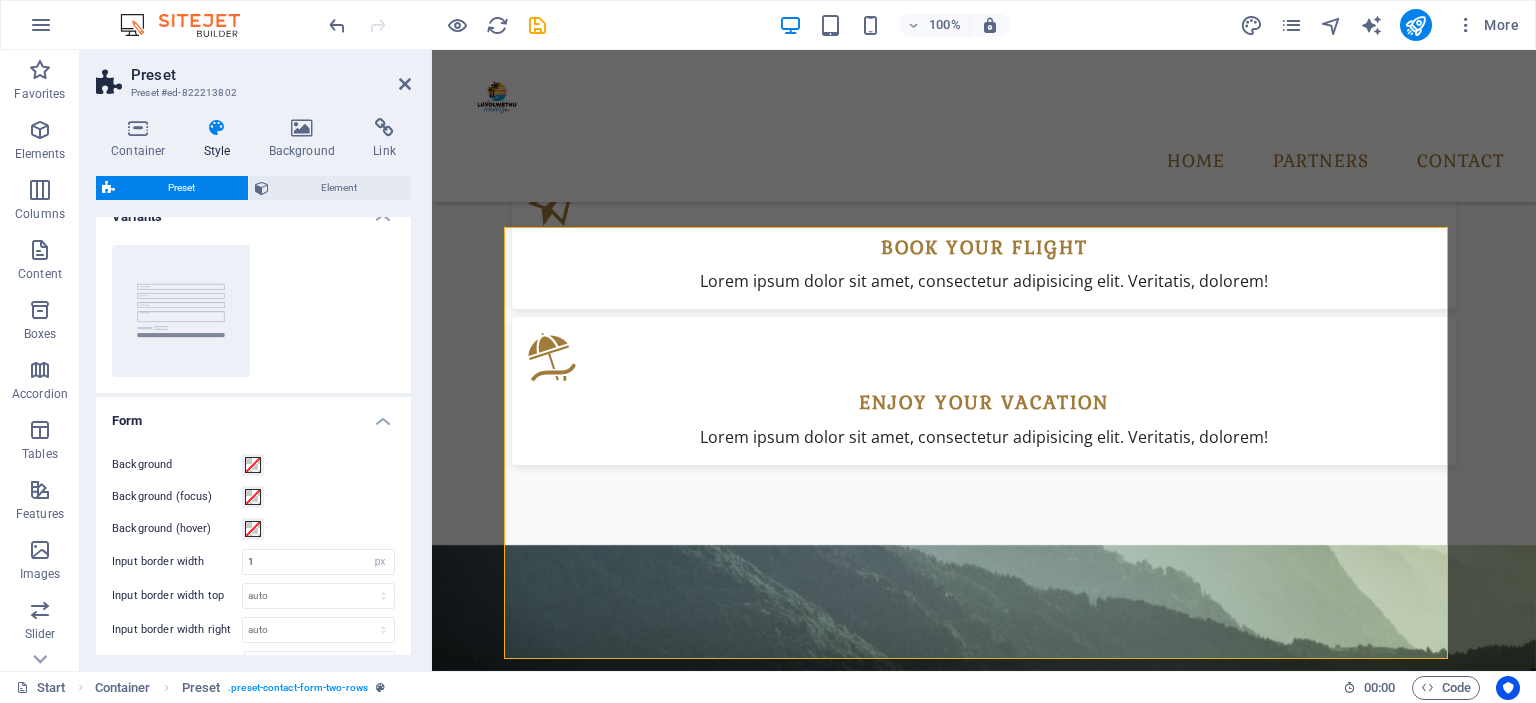 scroll, scrollTop: 0, scrollLeft: 0, axis: both 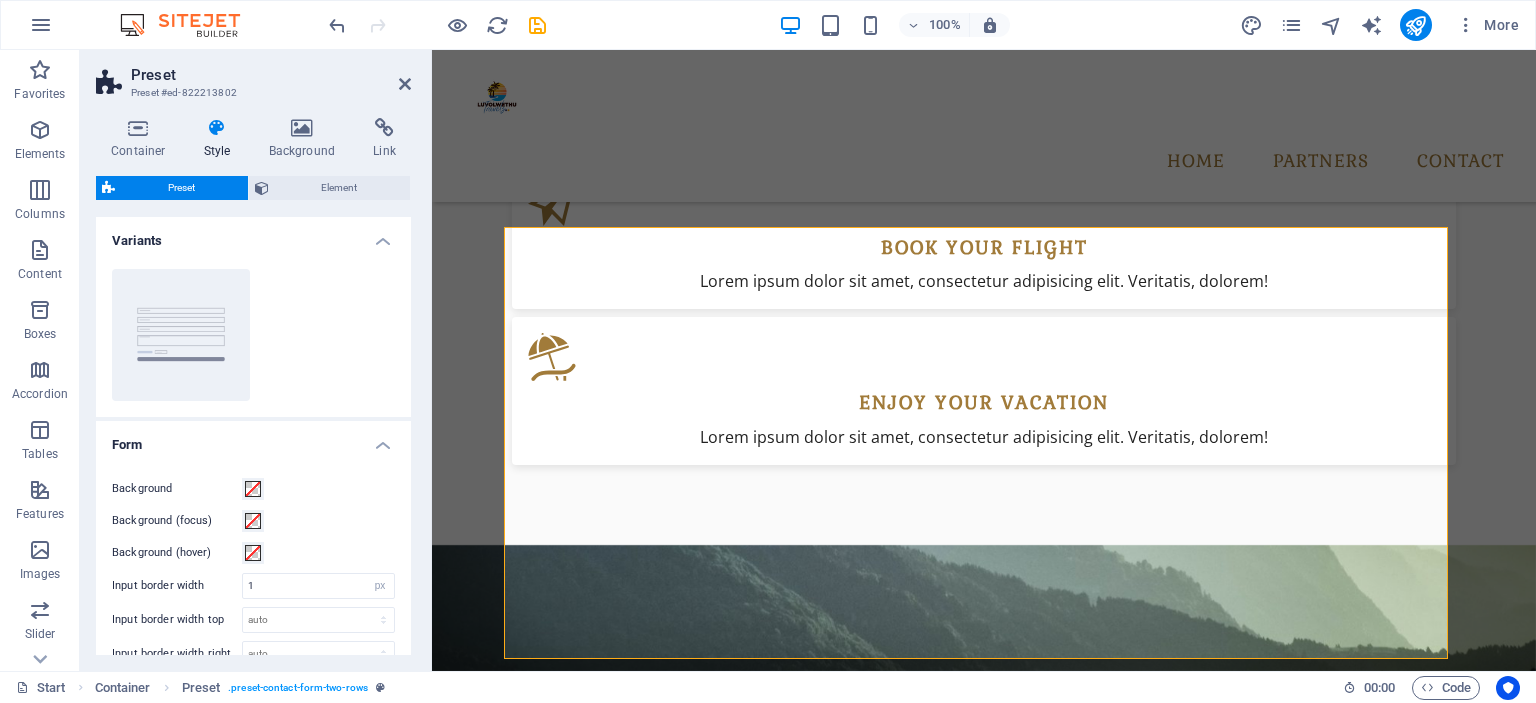 drag, startPoint x: 407, startPoint y: 352, endPoint x: 40, endPoint y: 223, distance: 389.01157 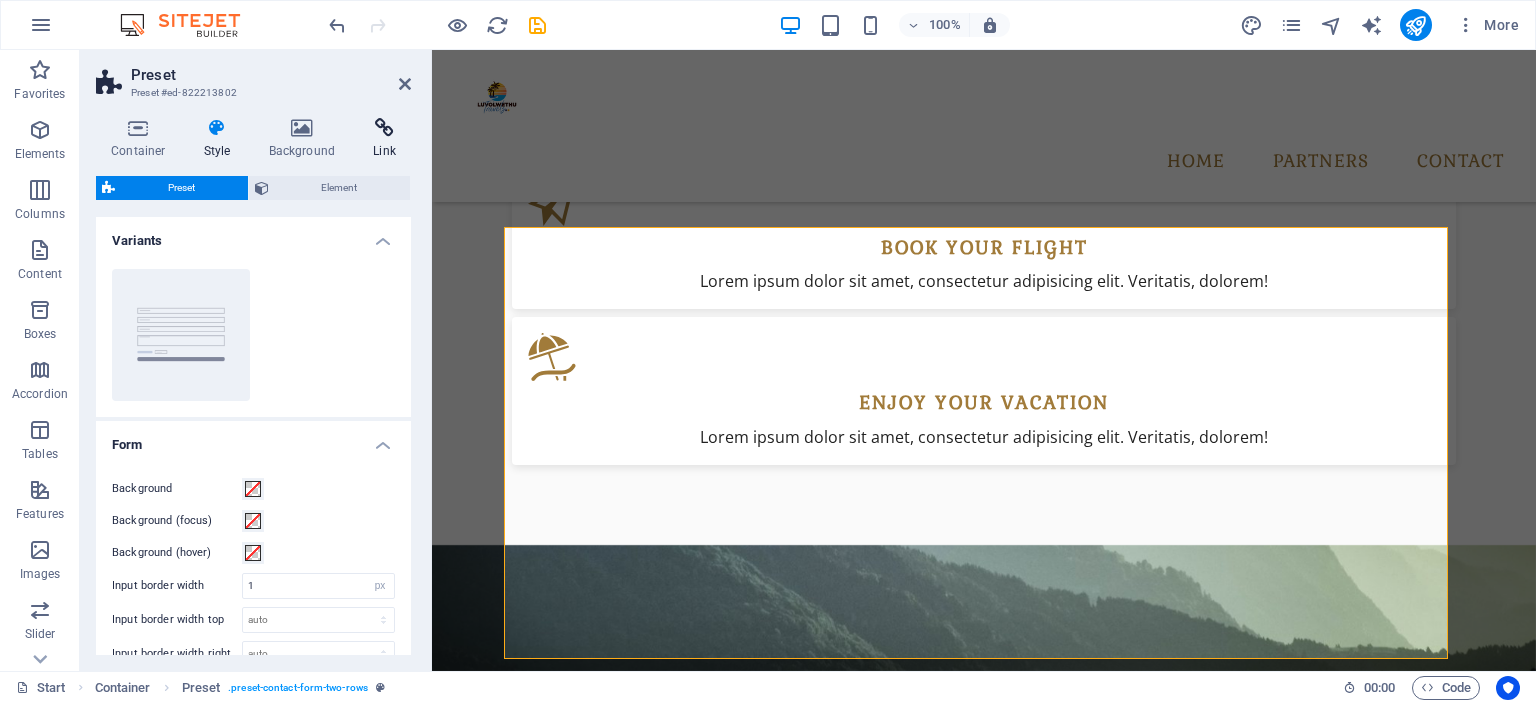 click at bounding box center [384, 128] 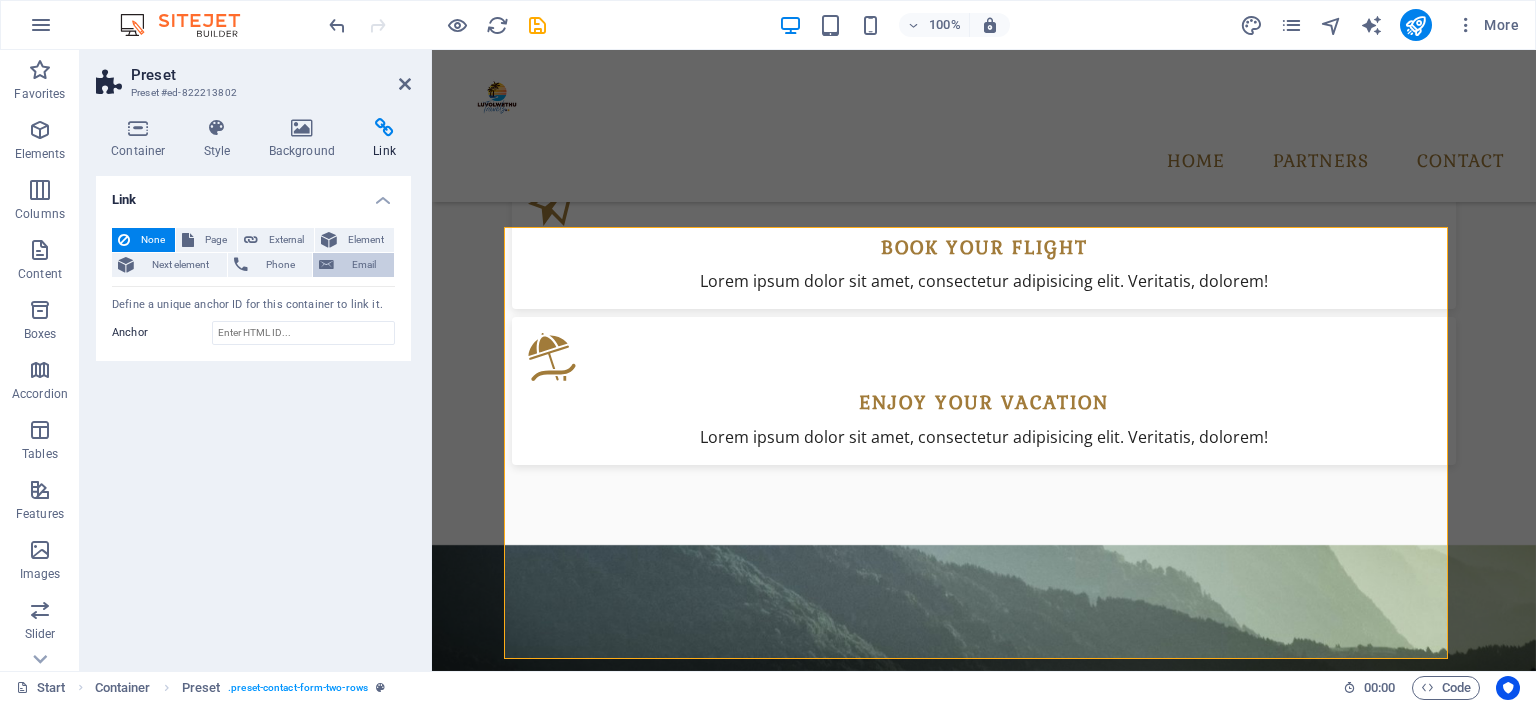 click on "Email" at bounding box center (364, 265) 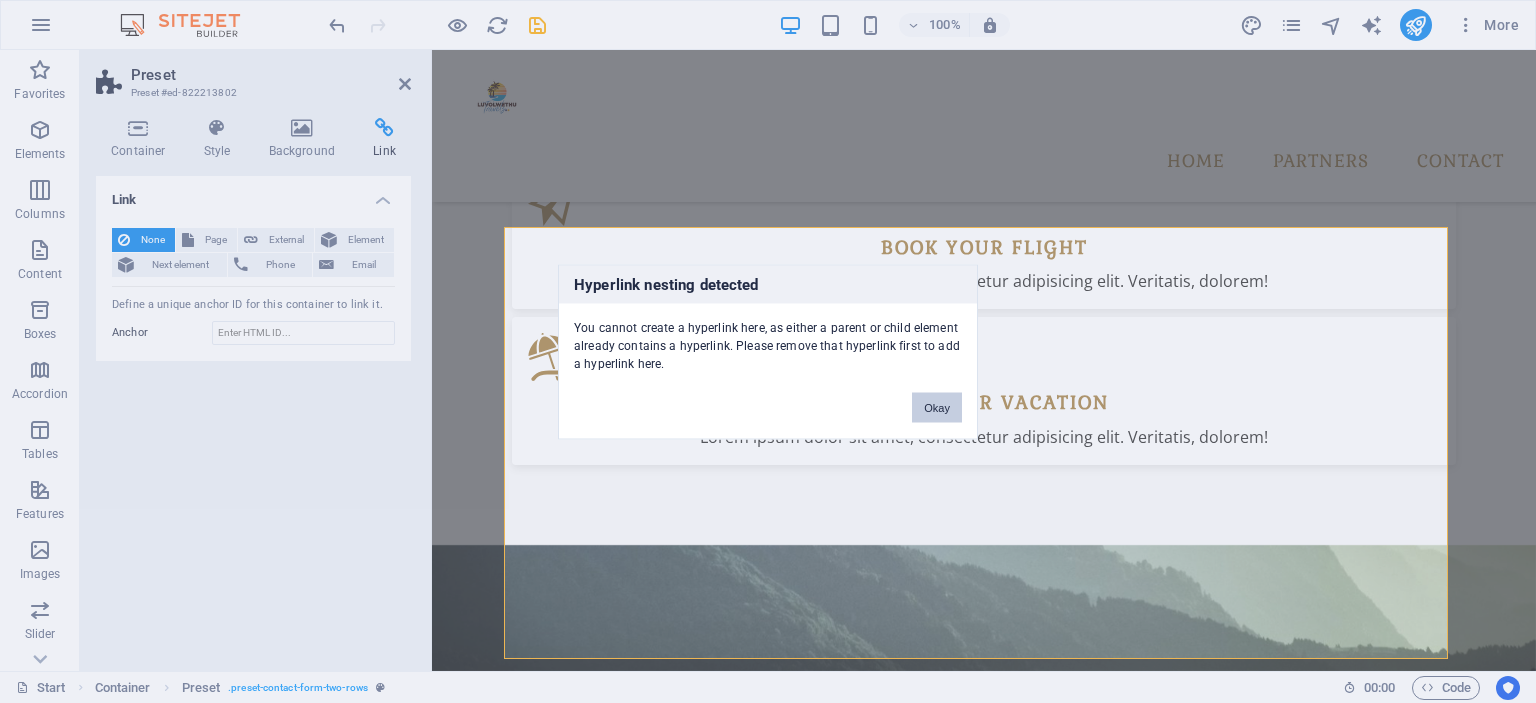 click on "Okay" at bounding box center [937, 407] 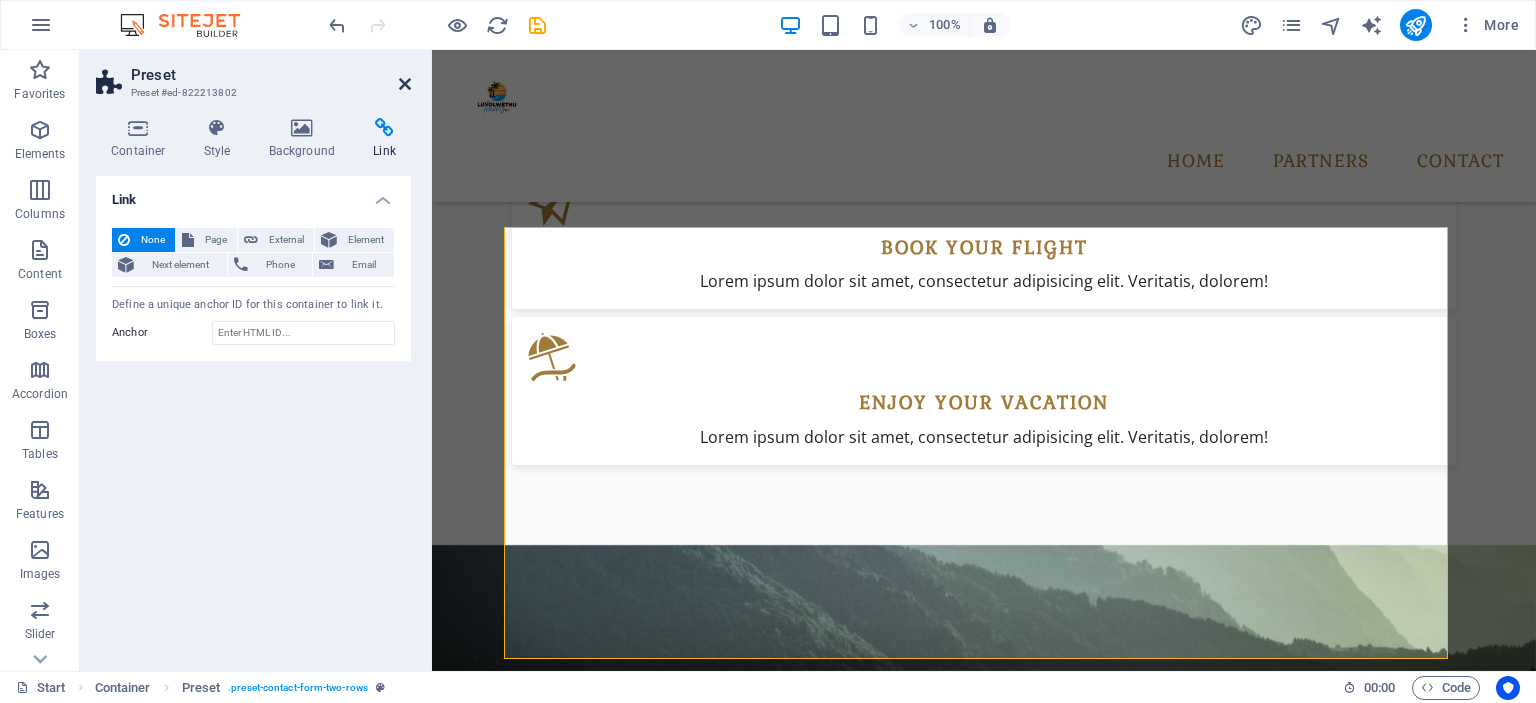 click at bounding box center [405, 84] 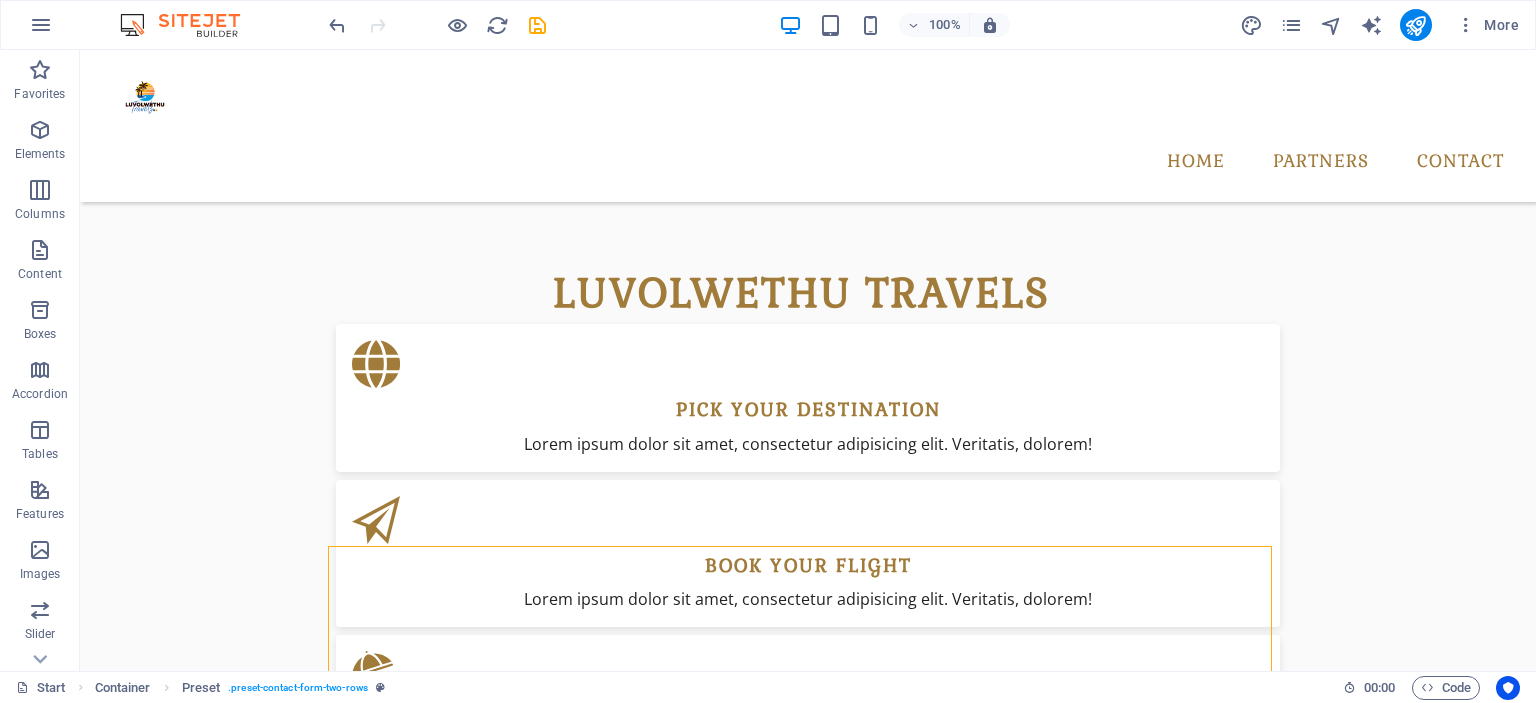 scroll, scrollTop: 1348, scrollLeft: 0, axis: vertical 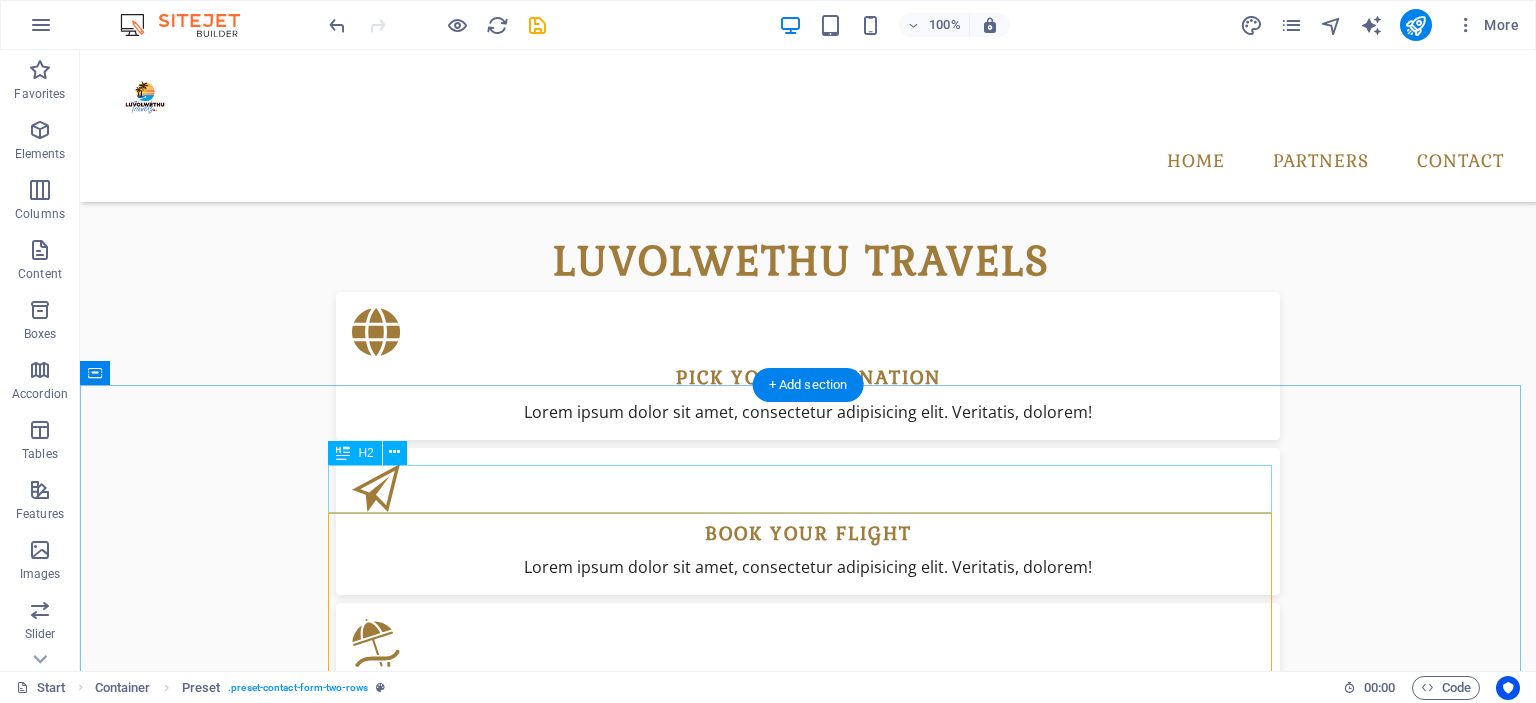 click on "Contact" at bounding box center [808, 2445] 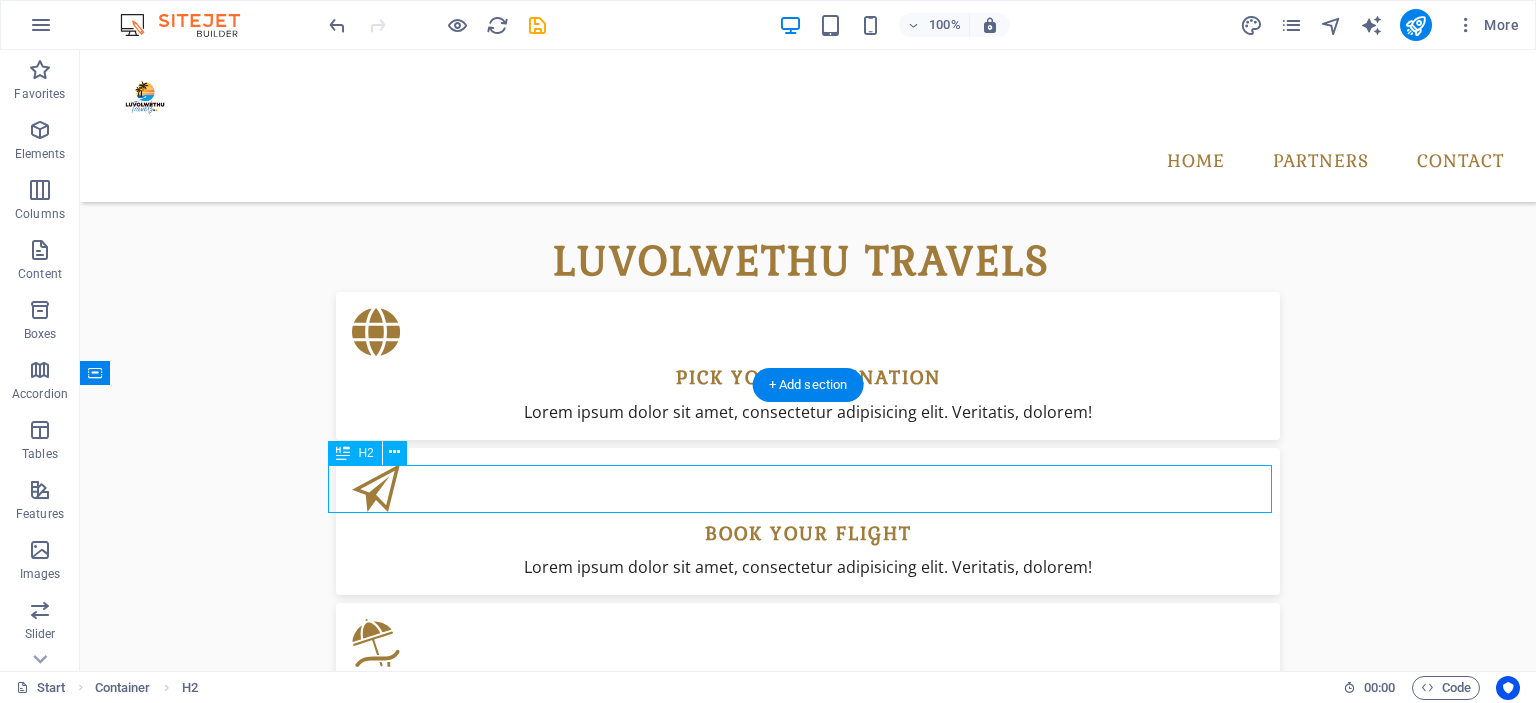 click on "Contact" at bounding box center (808, 2445) 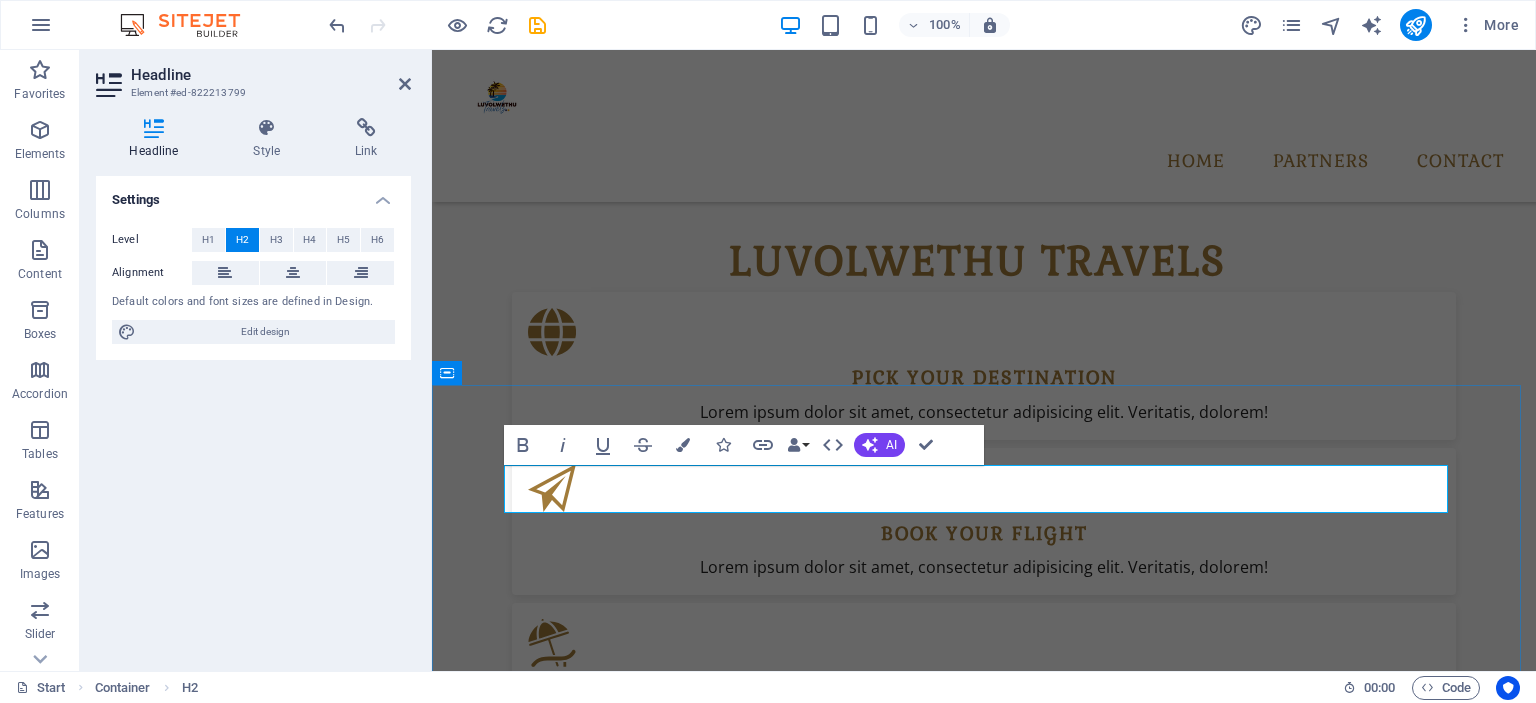 click on "Contact" at bounding box center [984, 2445] 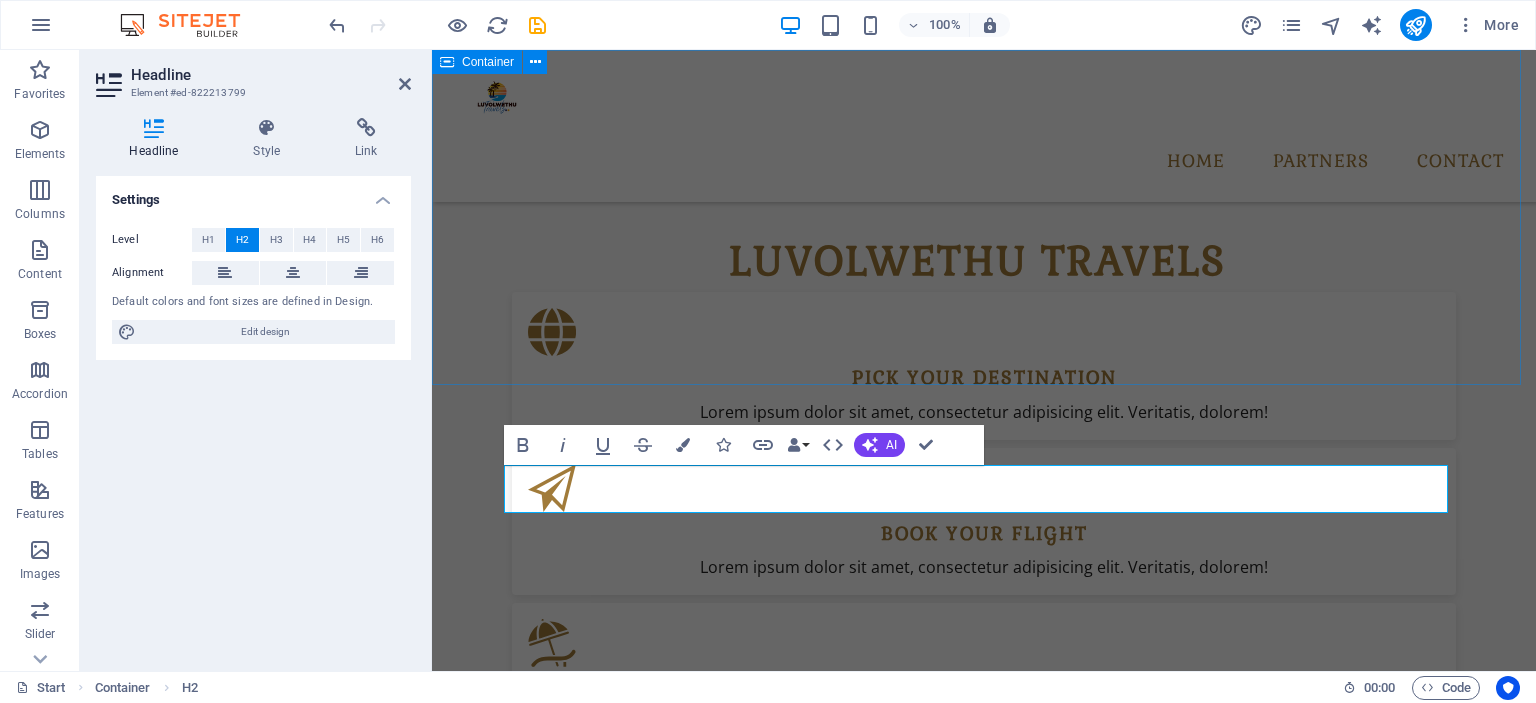 click on "Partners" at bounding box center [984, 1971] 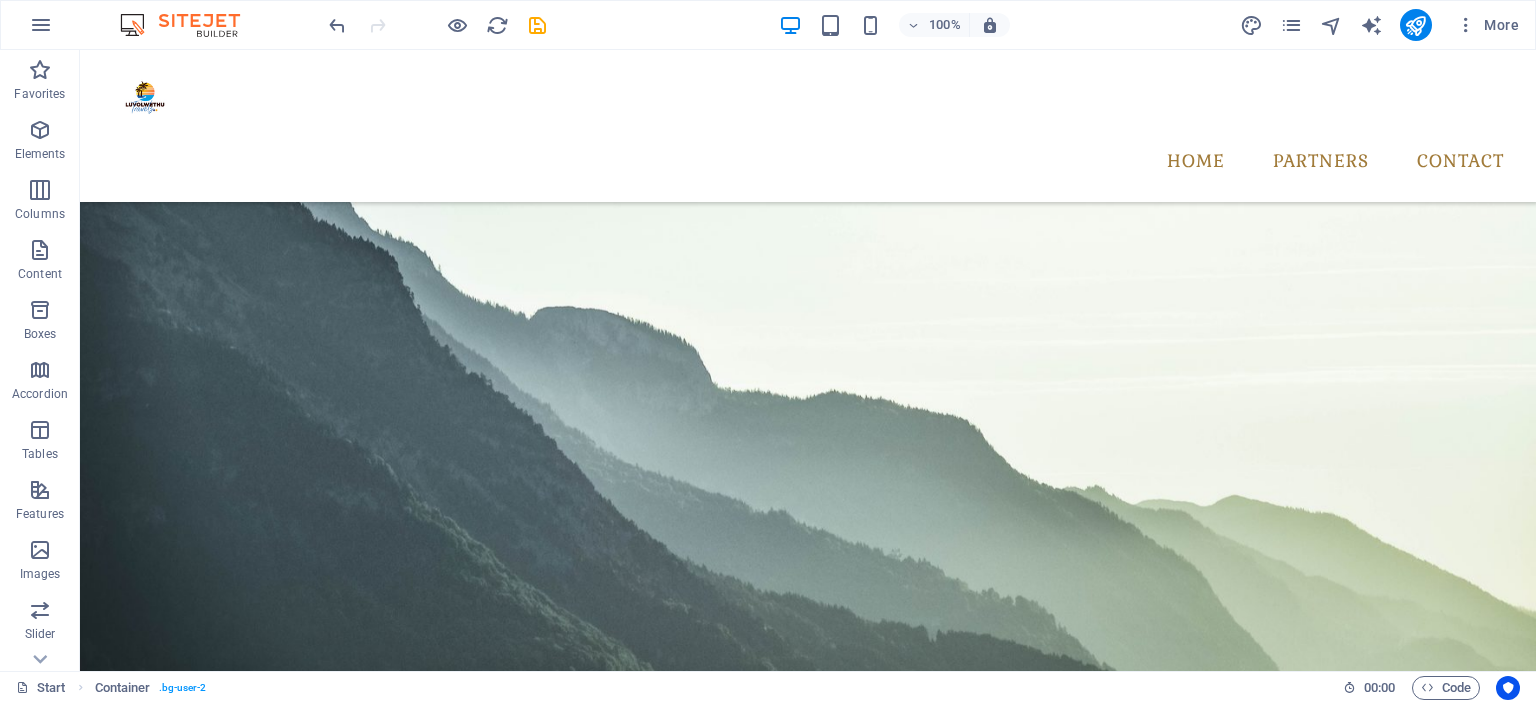 scroll, scrollTop: 2063, scrollLeft: 0, axis: vertical 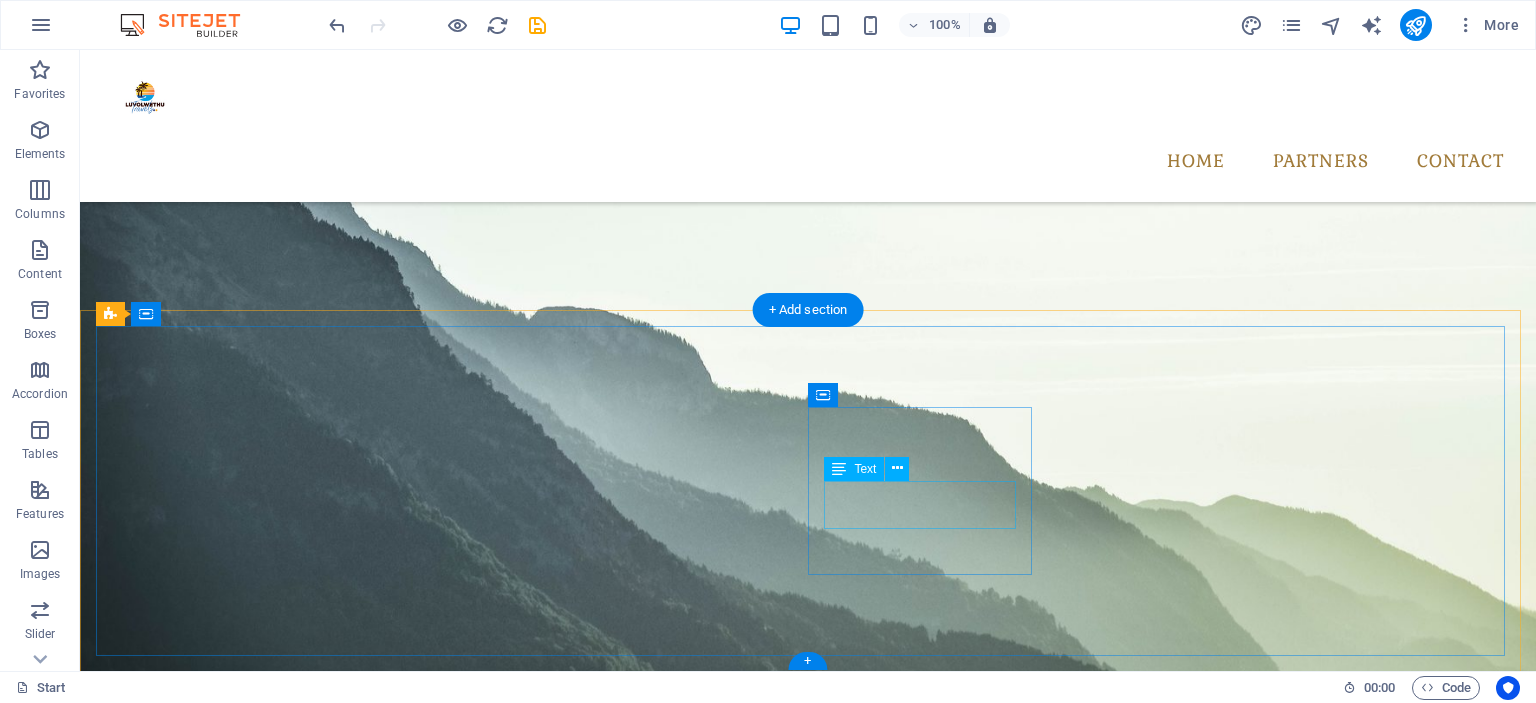 click on "Phone:  [PHONE] Fax:" at bounding box center [585, 3868] 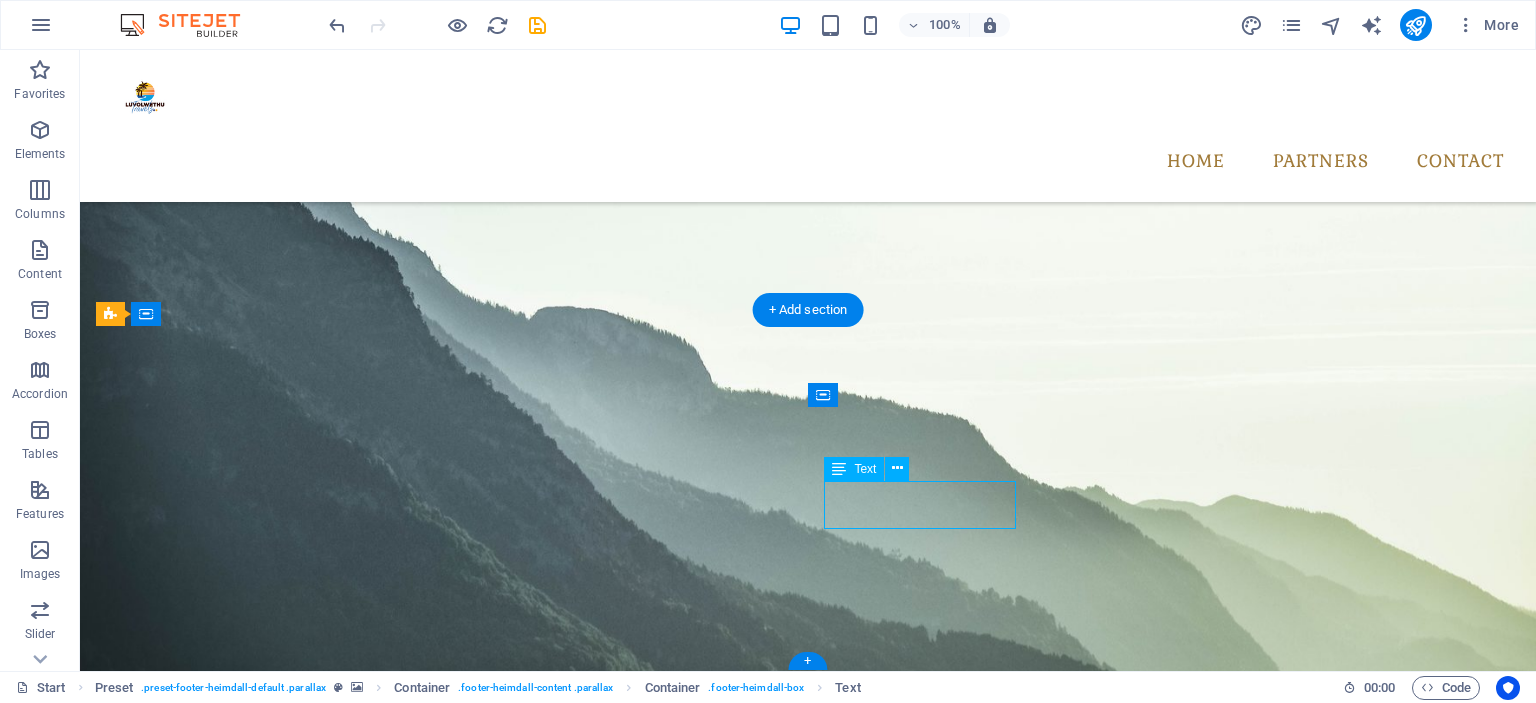 click on "Phone:  [PHONE] Fax:" at bounding box center [585, 3868] 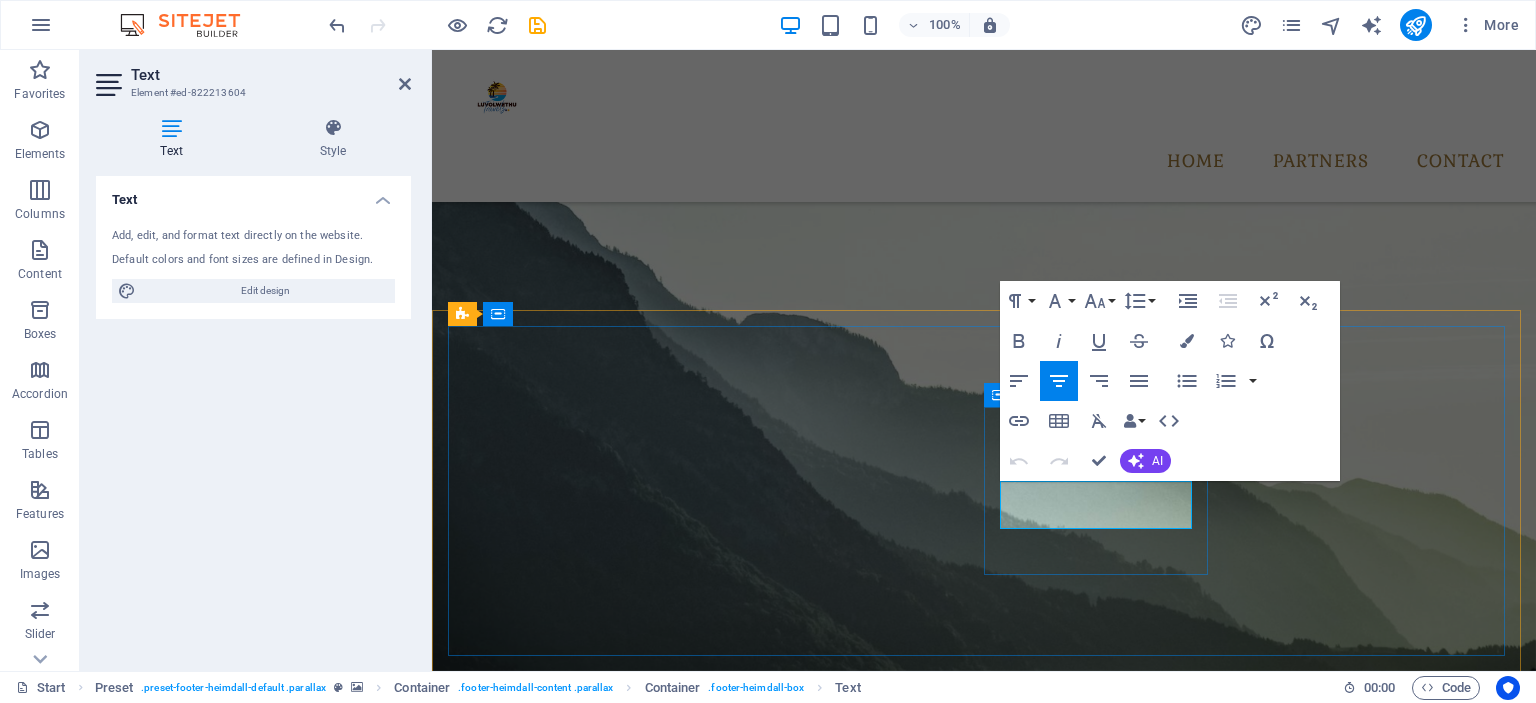 click on "Fax:" at bounding box center [937, 3880] 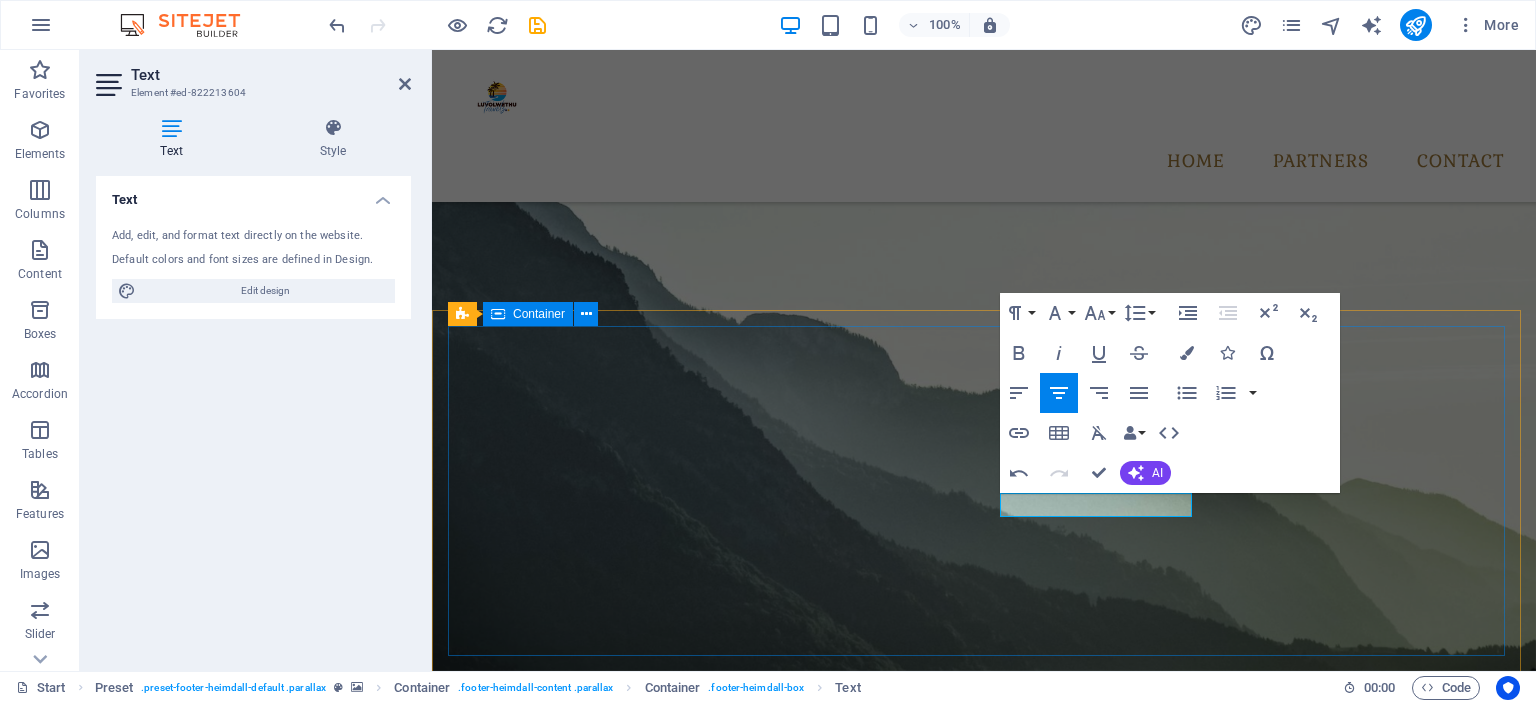 click on "Address [NUMBER] [STREET] Location  Klipplaat   [POSTAL_CODE] Phone Phone:  [PHONE_NUMBER]   Contact [EMAIL]  |  Privacy" at bounding box center (984, 3460) 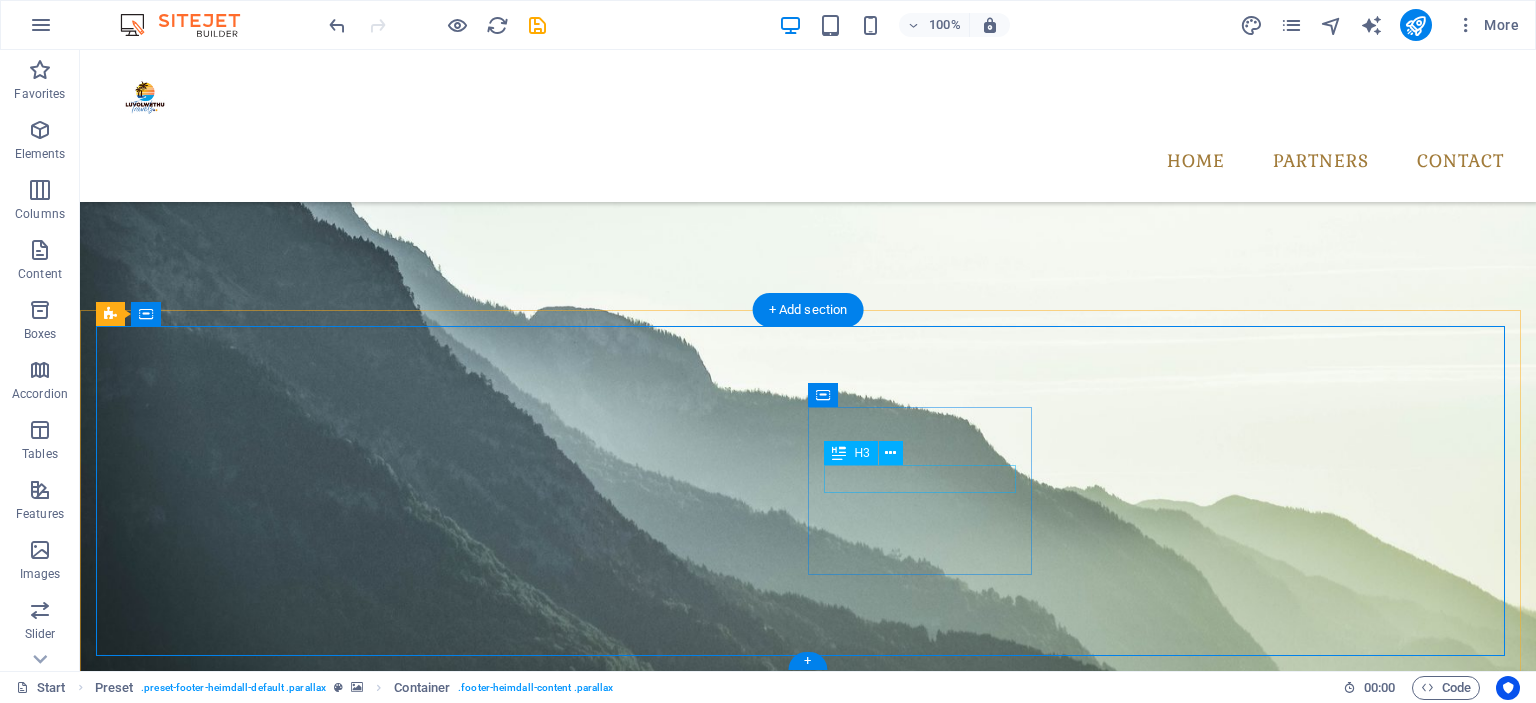 click on "Phone" at bounding box center [585, 3831] 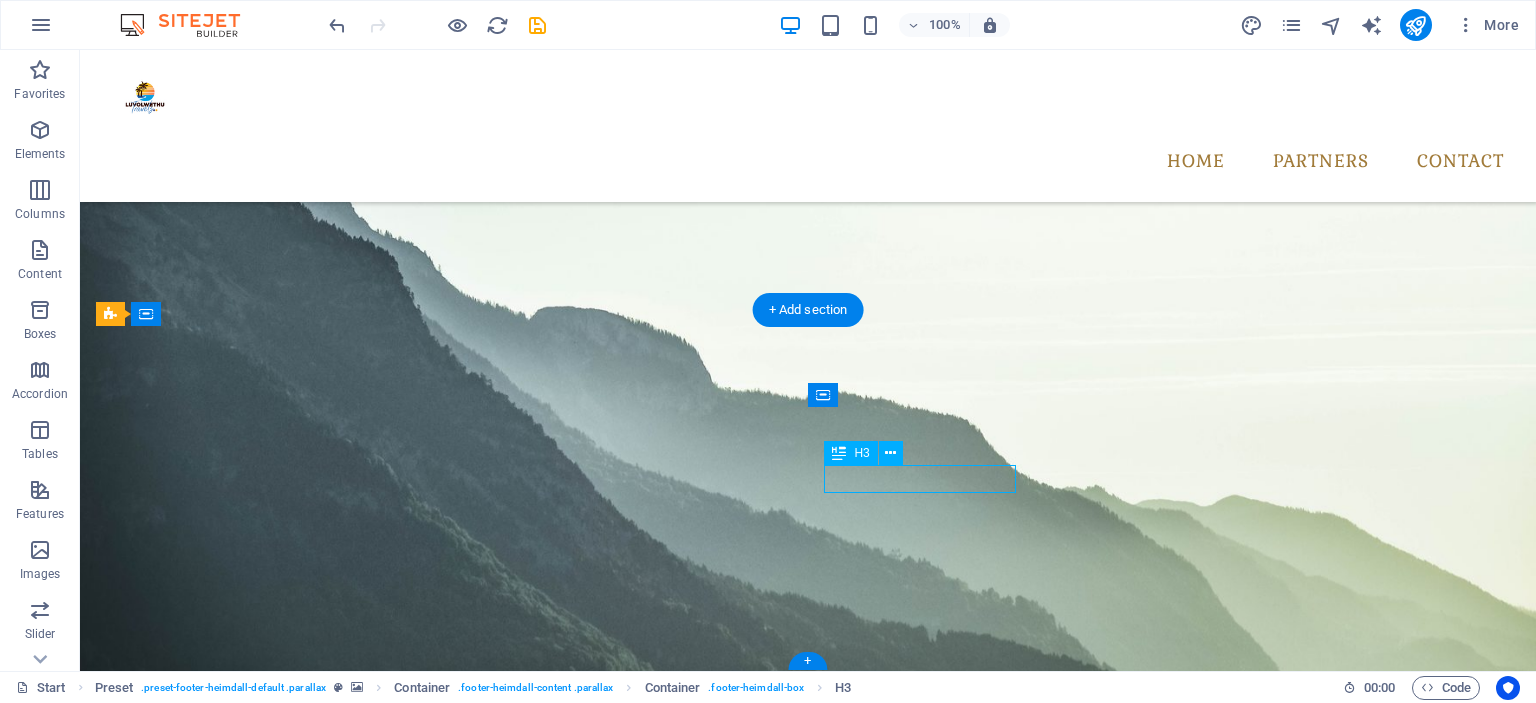 click on "Phone" at bounding box center (585, 3831) 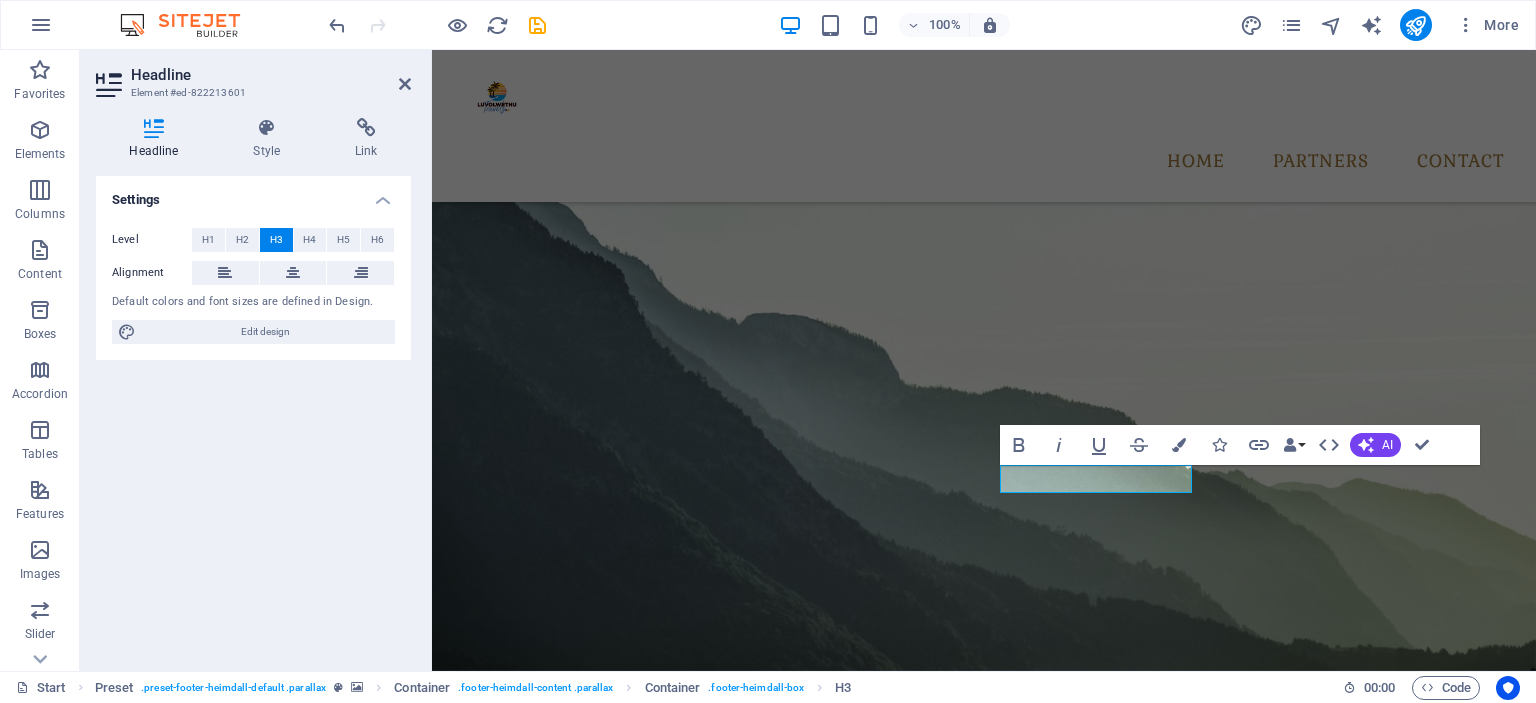 type 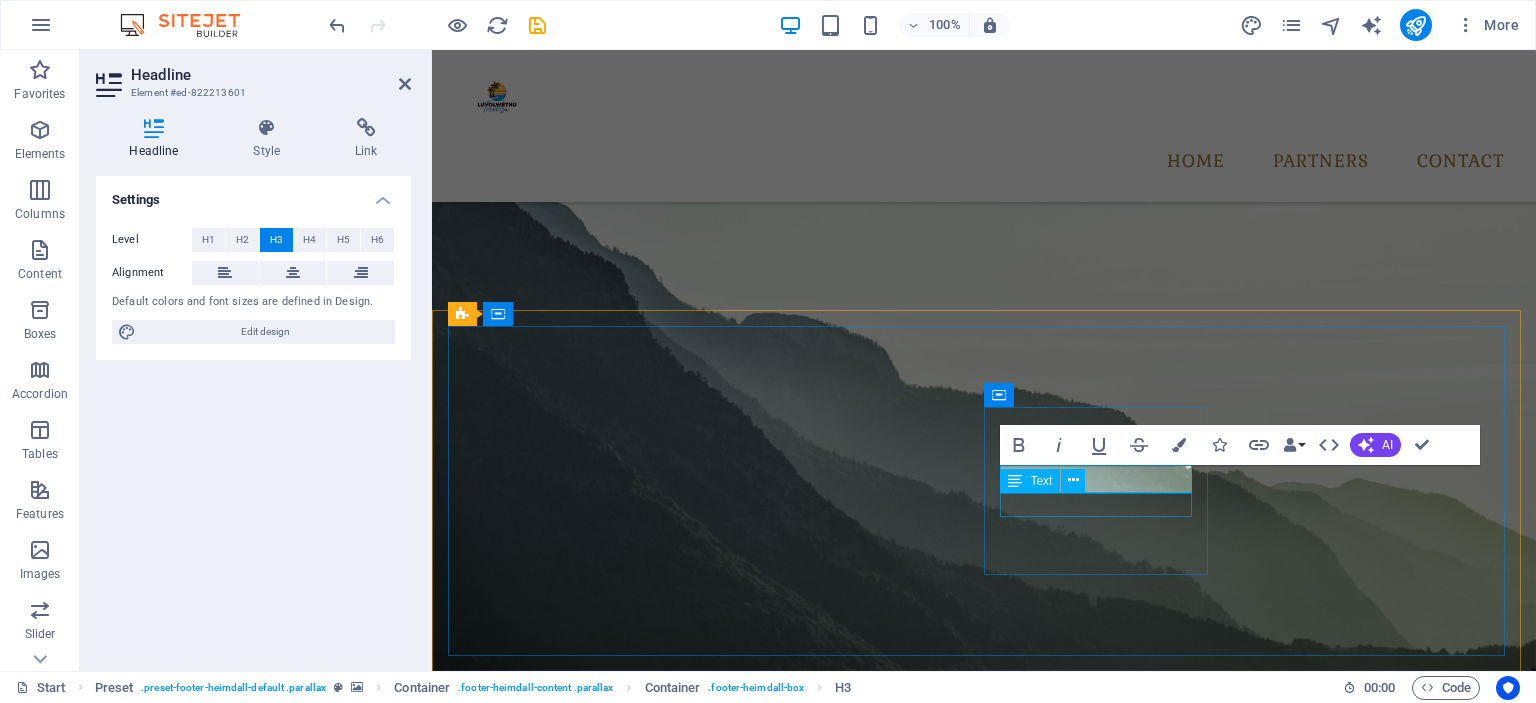 click on "Phone:  [PHONE]" at bounding box center [937, 3856] 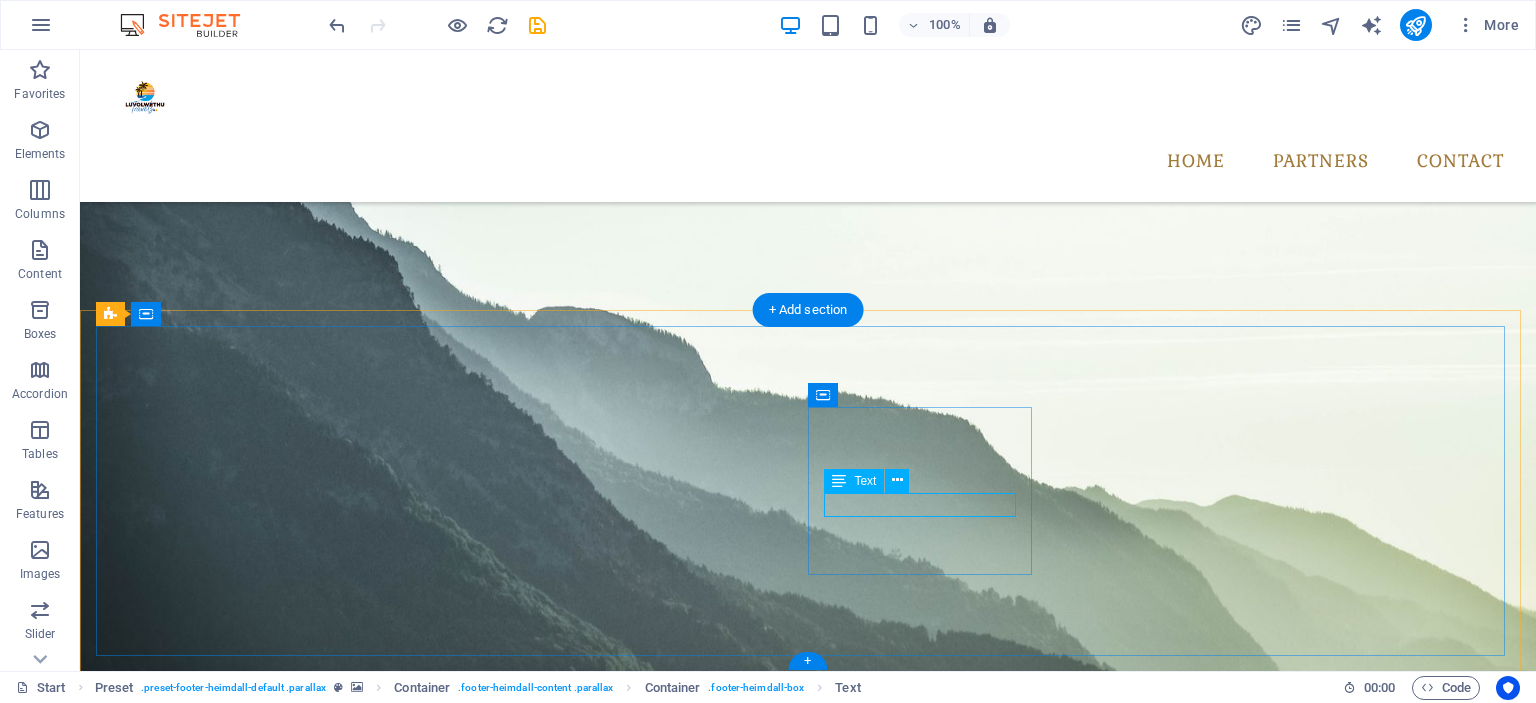 click on "Phone:  [PHONE]" at bounding box center (585, 3856) 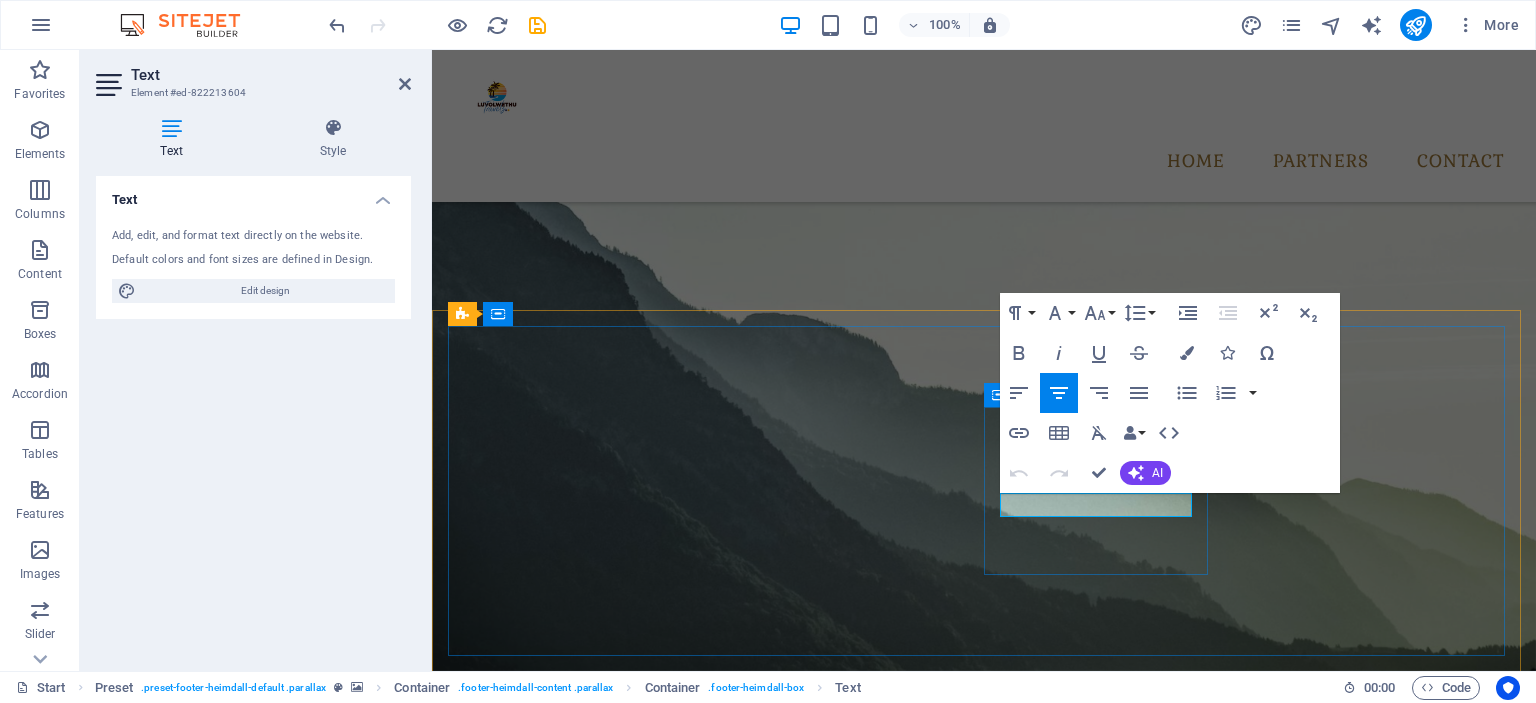 click on "Phone:  [PHONE]" at bounding box center (937, 3856) 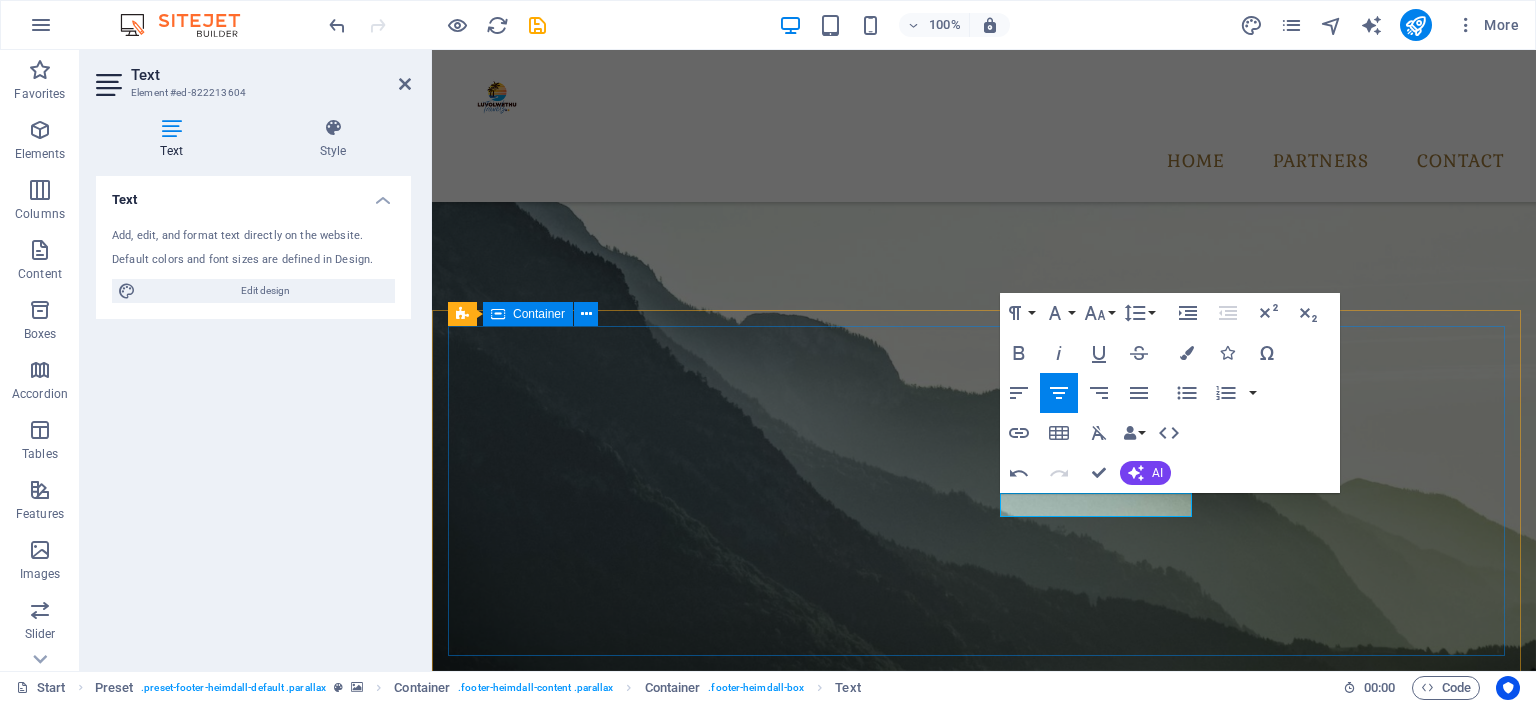 click on "Address 120 Zakhele Location  Klipplaat   6255 WHATSAPP   [PHONE]   Contact res@[EXAMPLE.COM] Legal Notice  |  Privacy" at bounding box center [984, 3460] 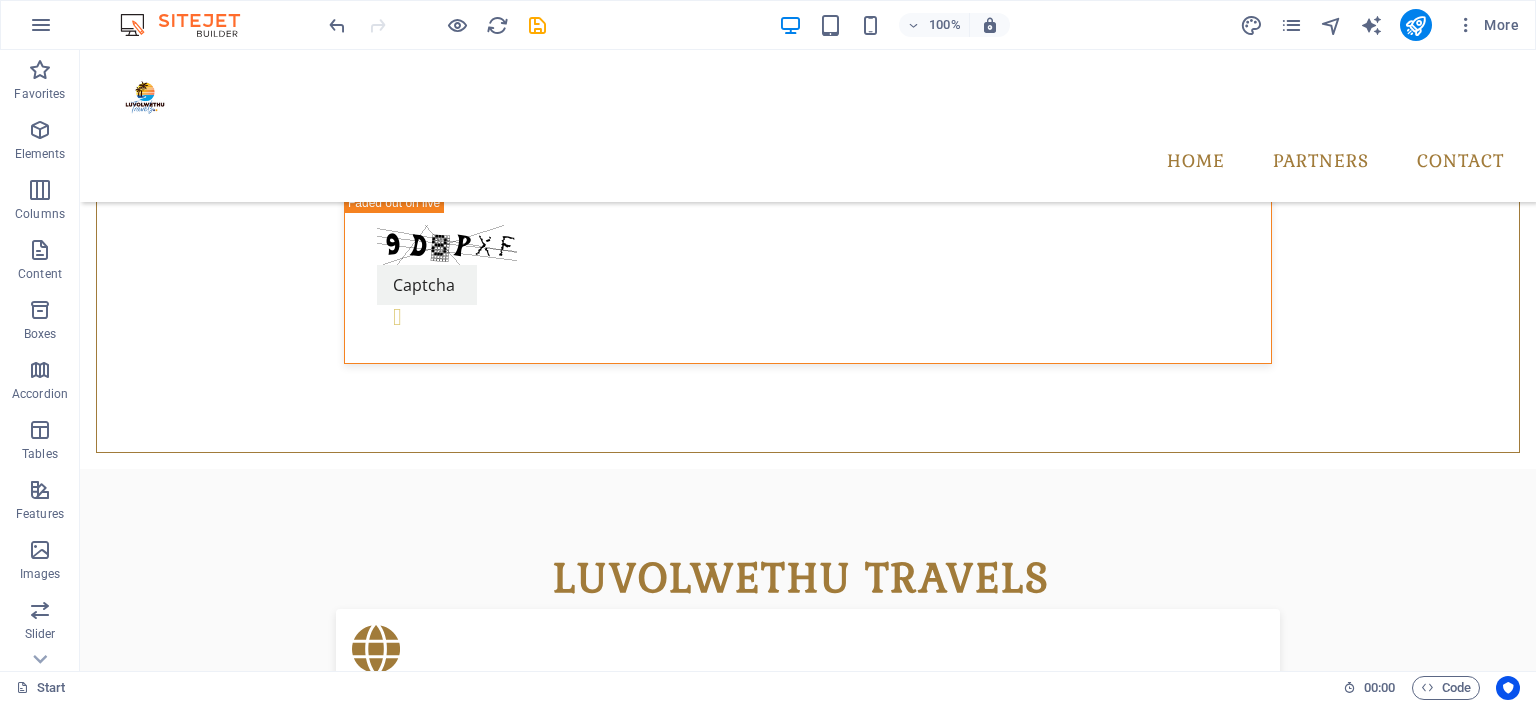scroll, scrollTop: 1108, scrollLeft: 0, axis: vertical 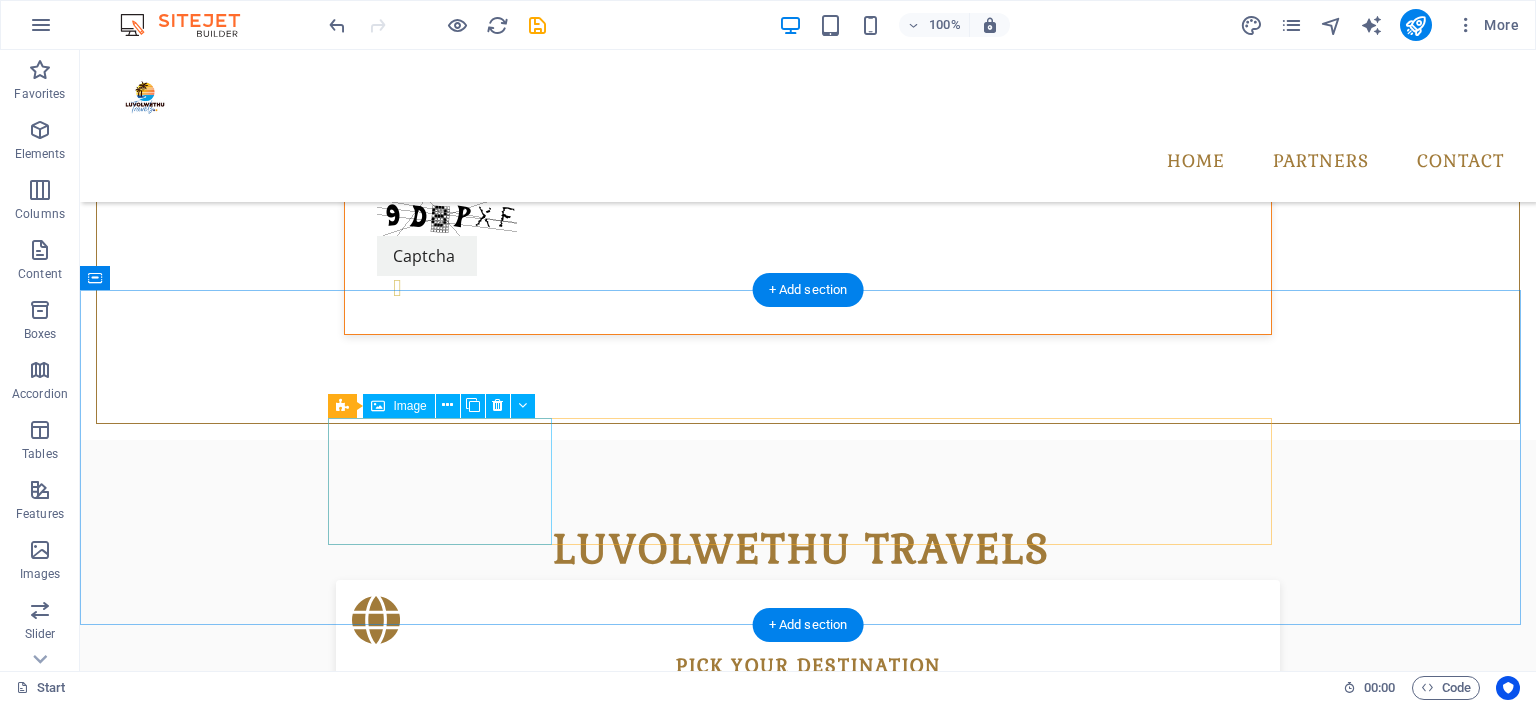 click at bounding box center [448, 2080] 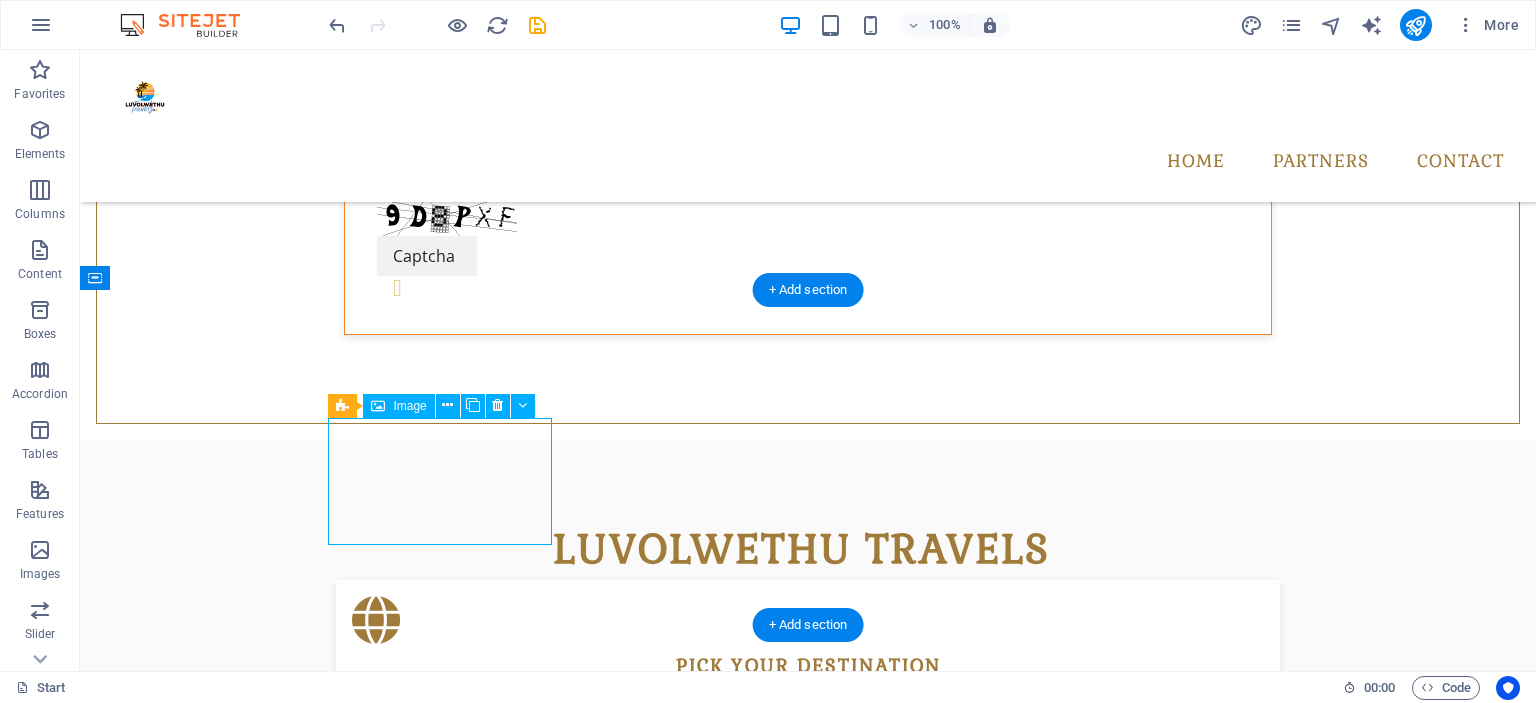 click at bounding box center [448, 2080] 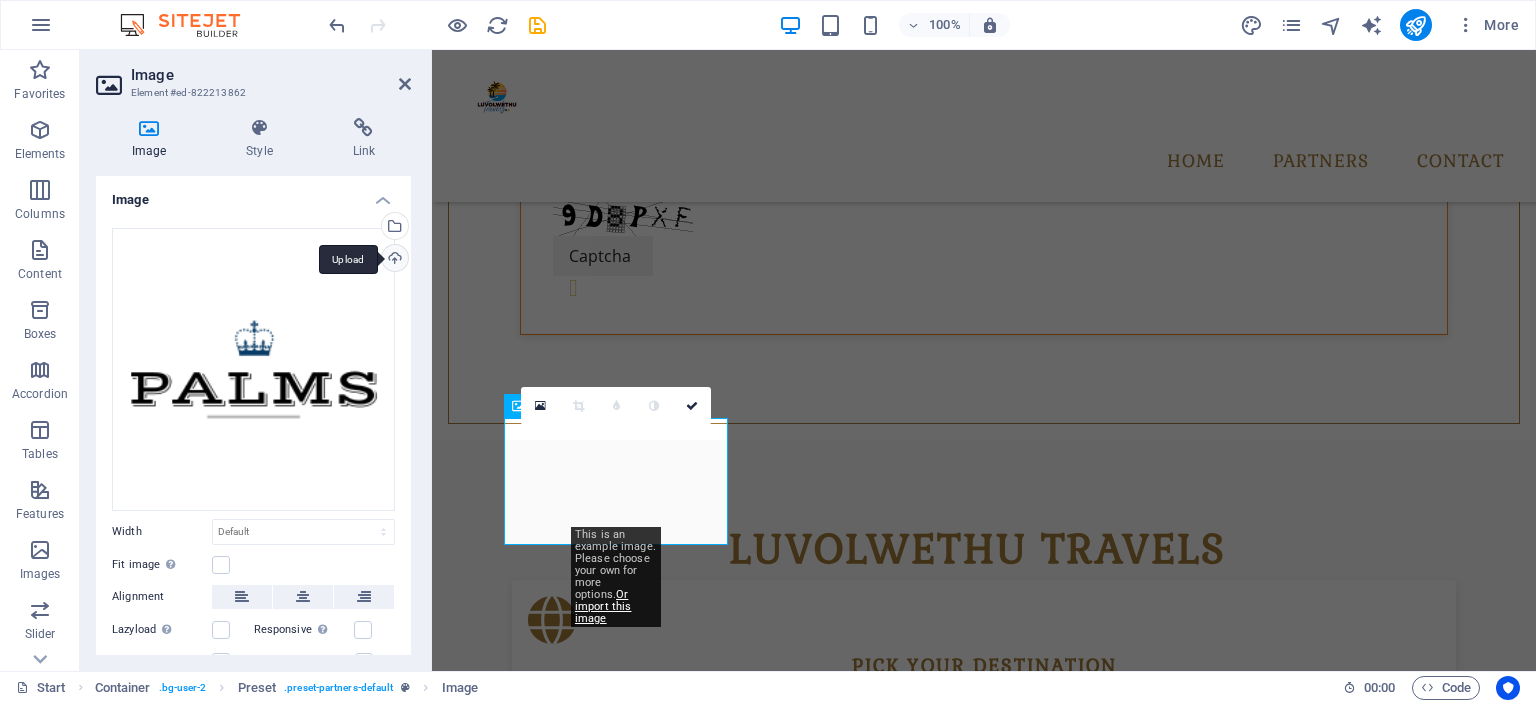 click on "Upload" at bounding box center (393, 260) 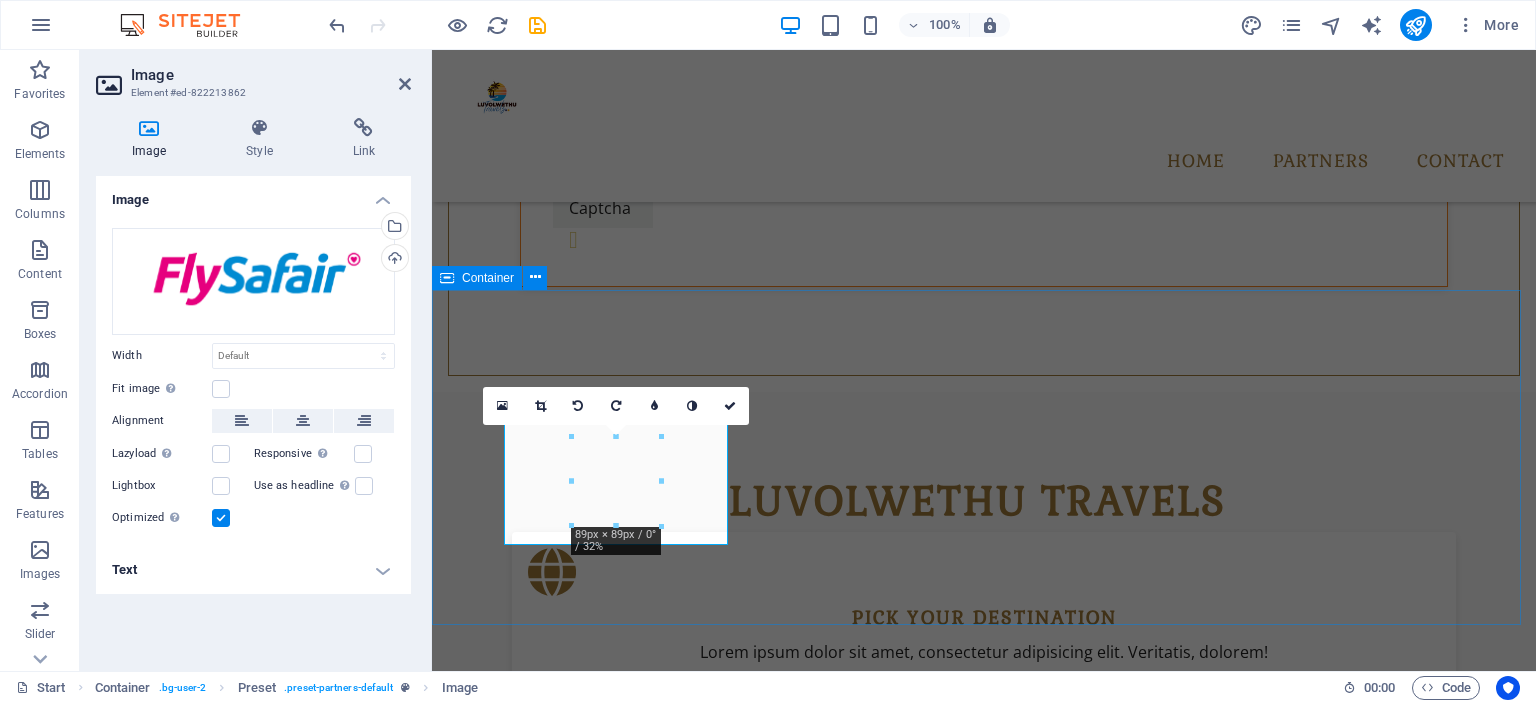 click on "Partners" at bounding box center [984, 2211] 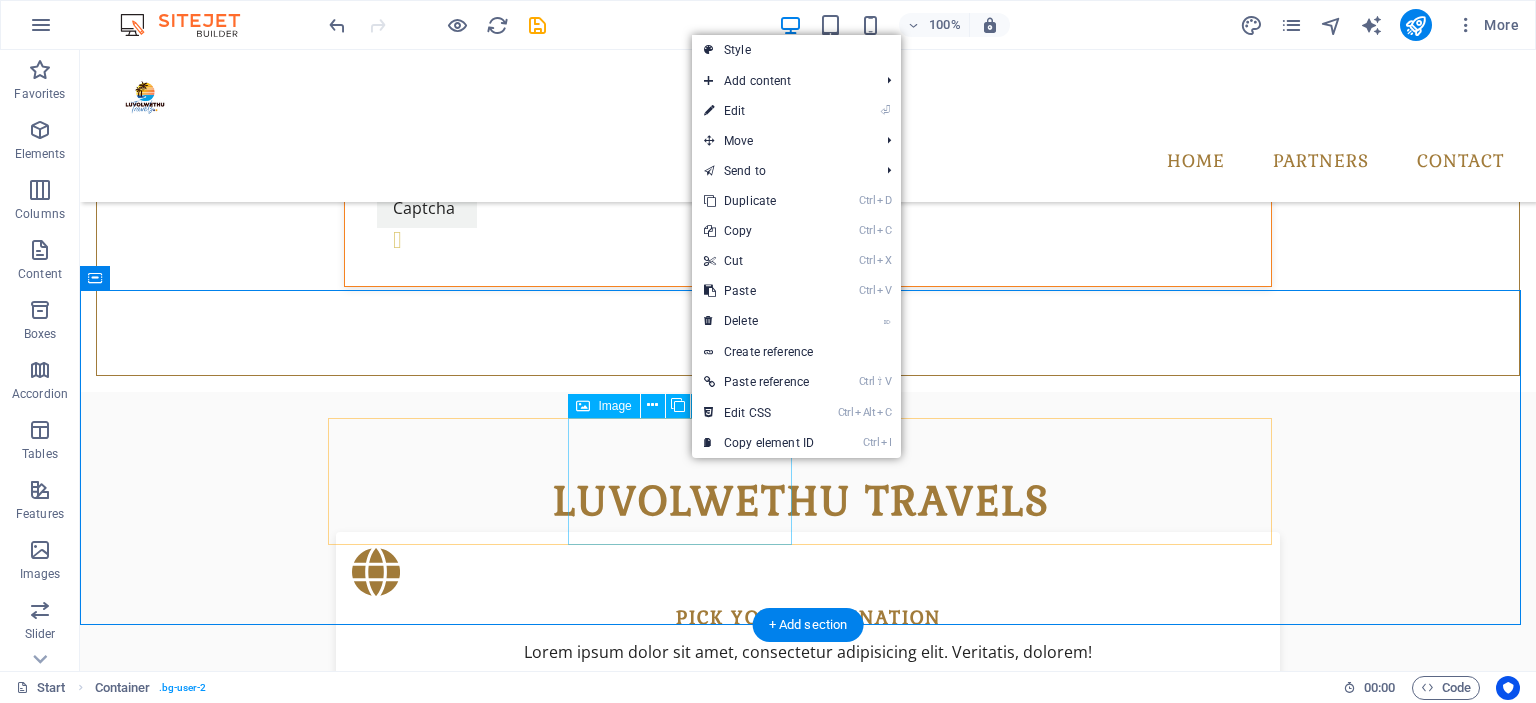 click at bounding box center [448, 2167] 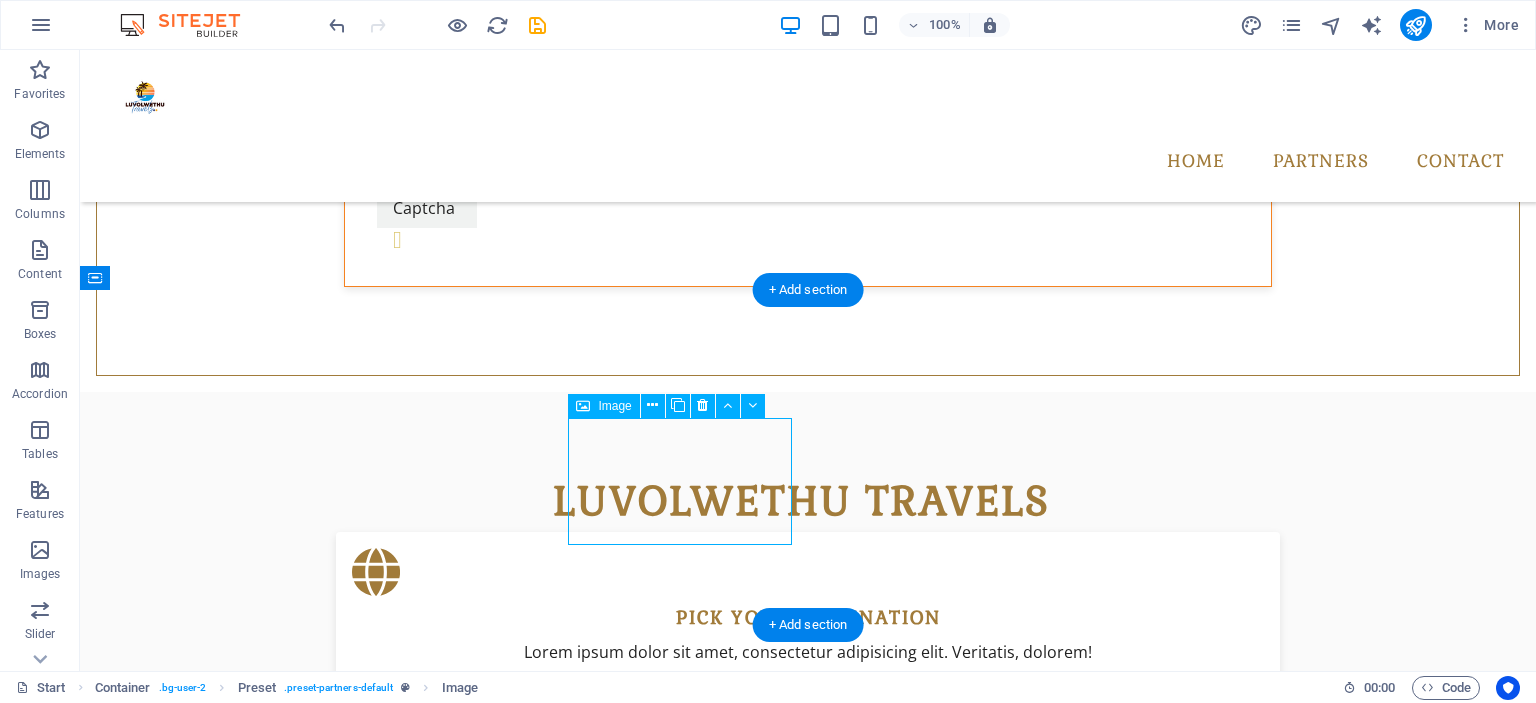 click at bounding box center (448, 2167) 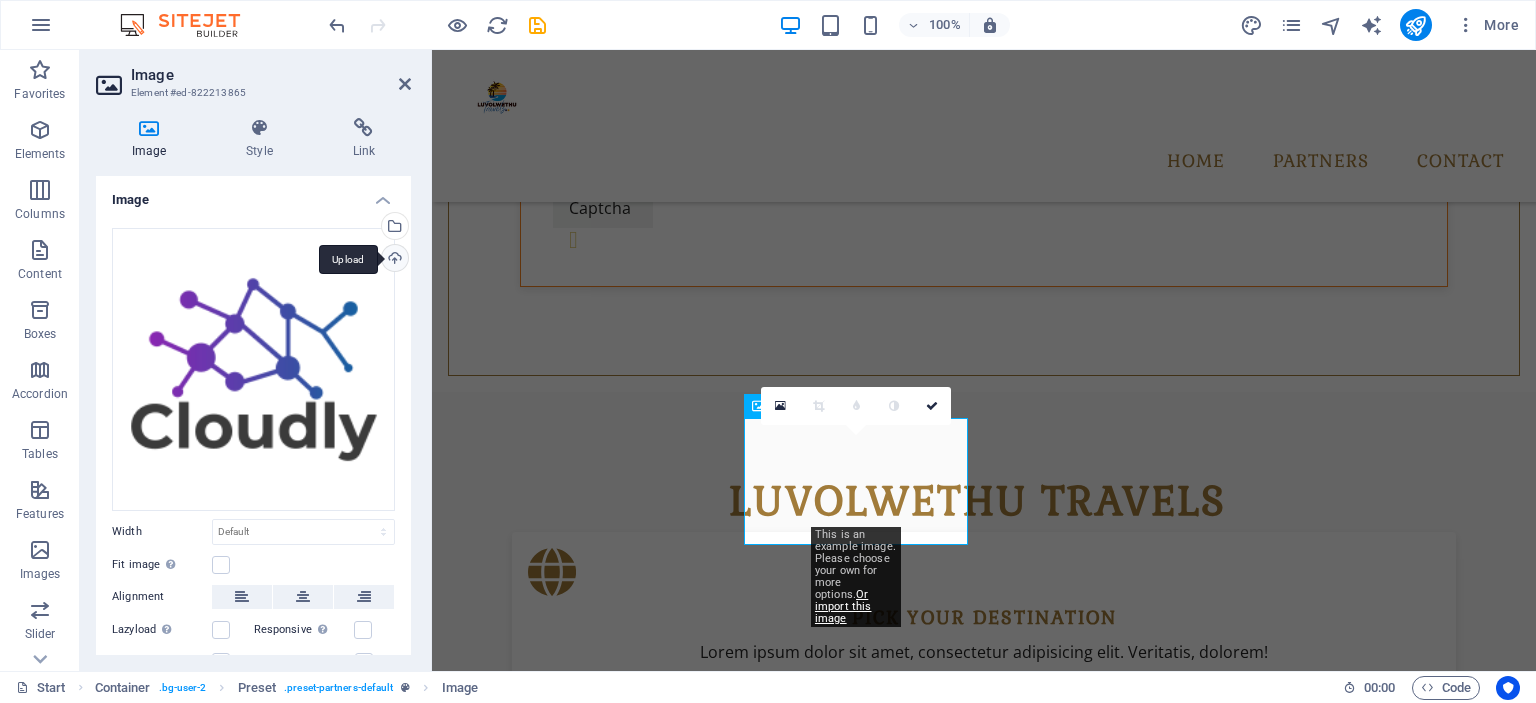 click on "Upload" at bounding box center [393, 260] 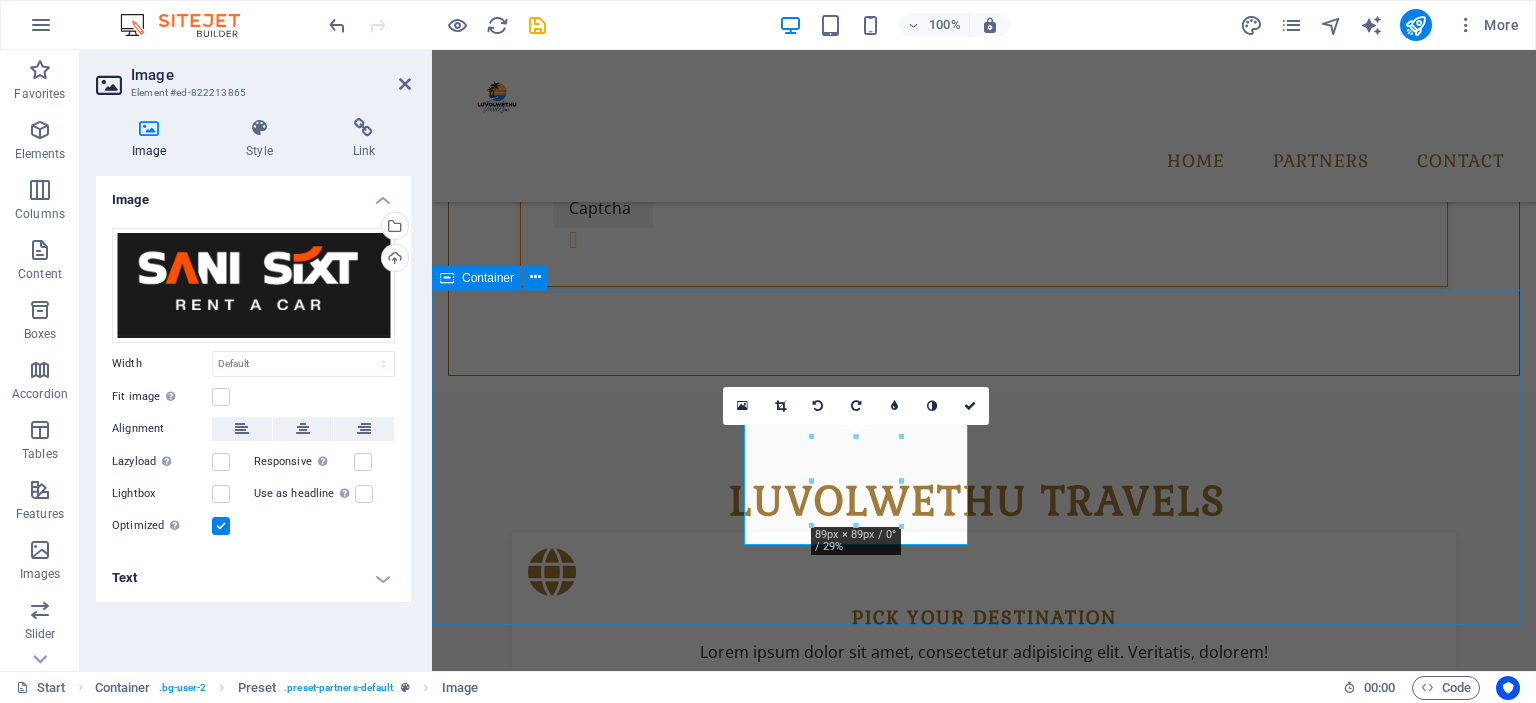 click on "Partners" at bounding box center [984, 2211] 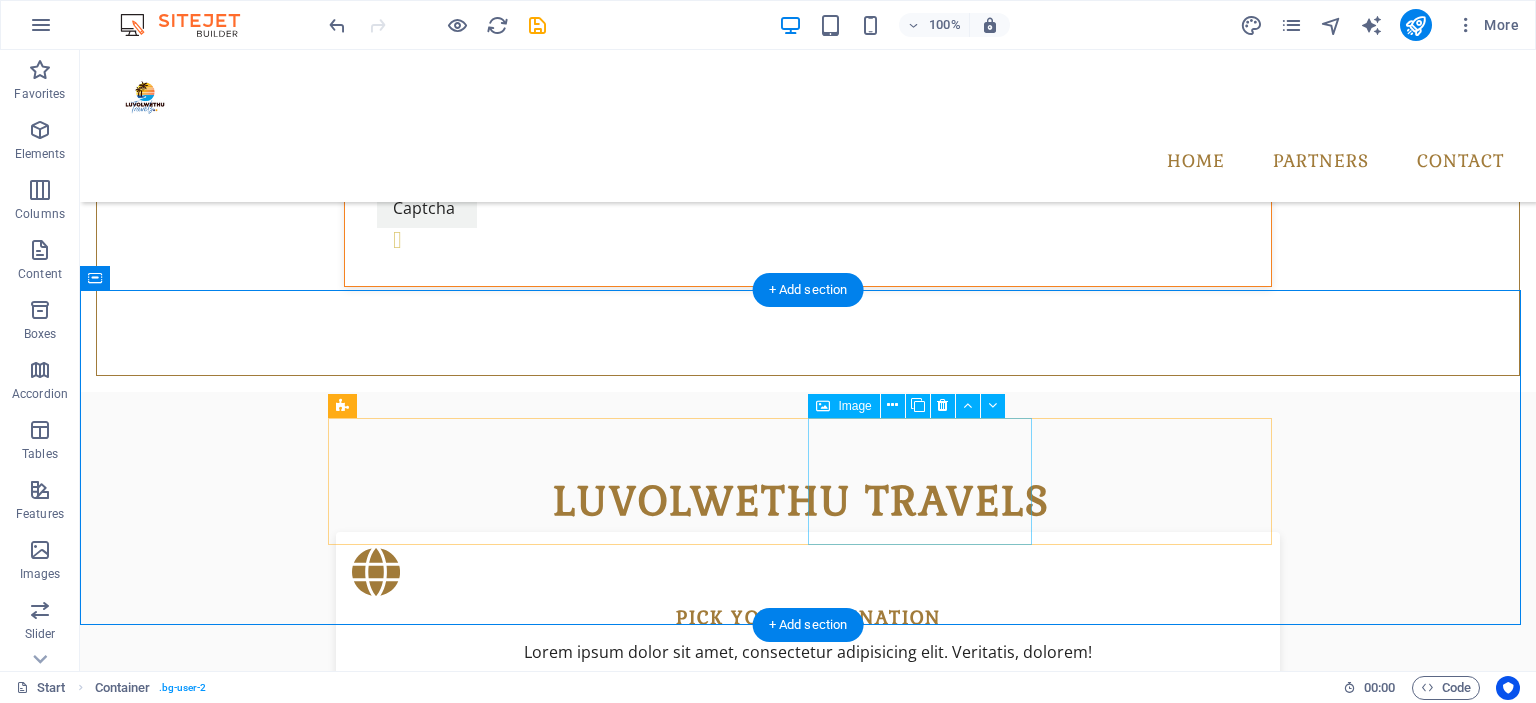 click at bounding box center (448, 2302) 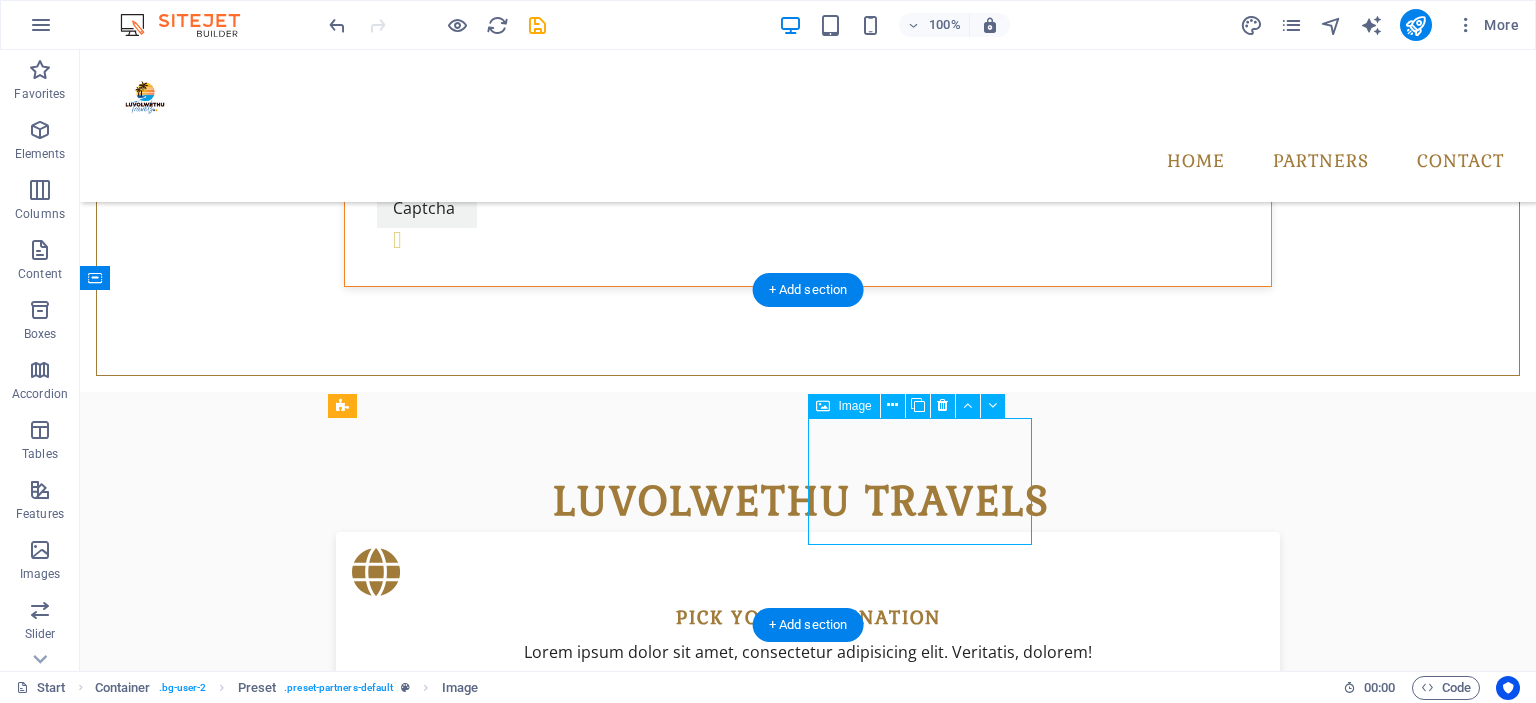 click at bounding box center (448, 2302) 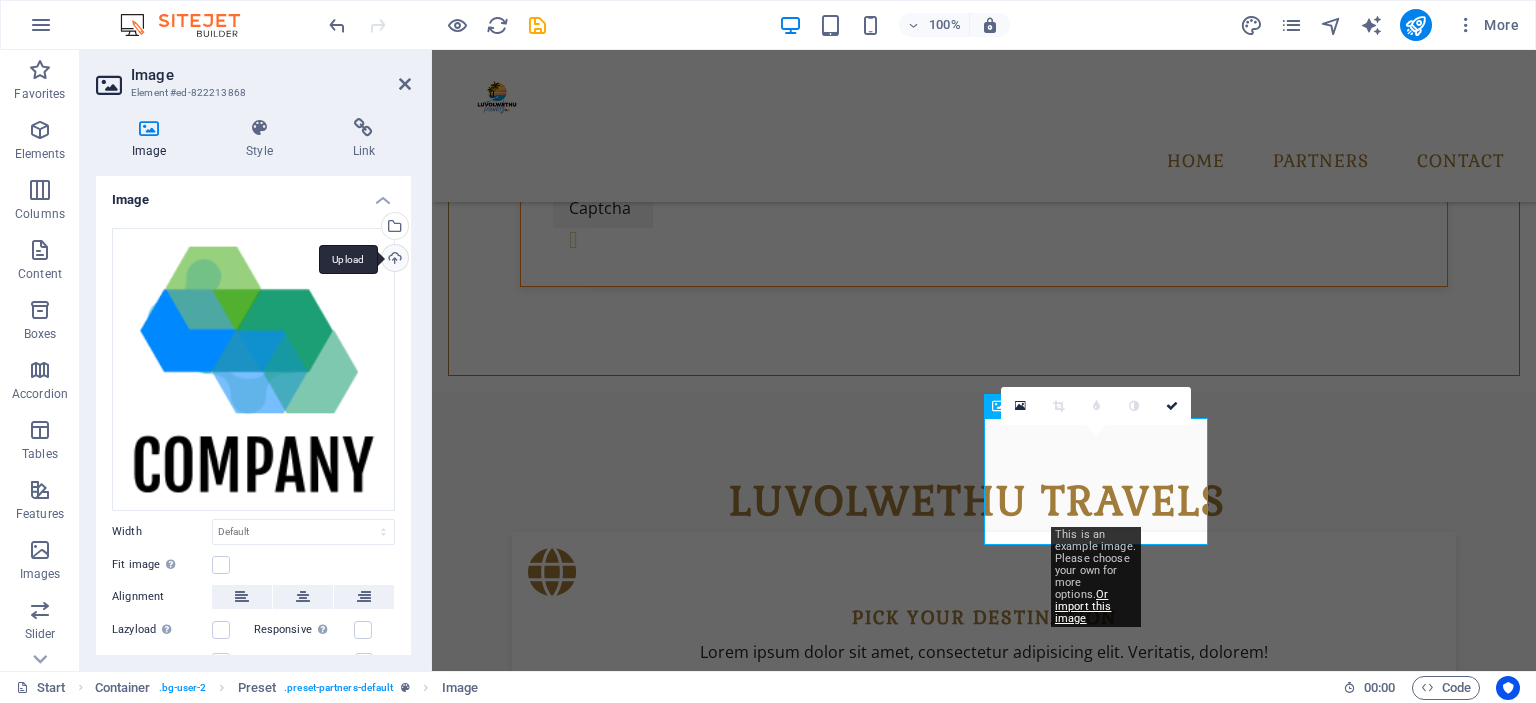 click on "Upload" at bounding box center [393, 260] 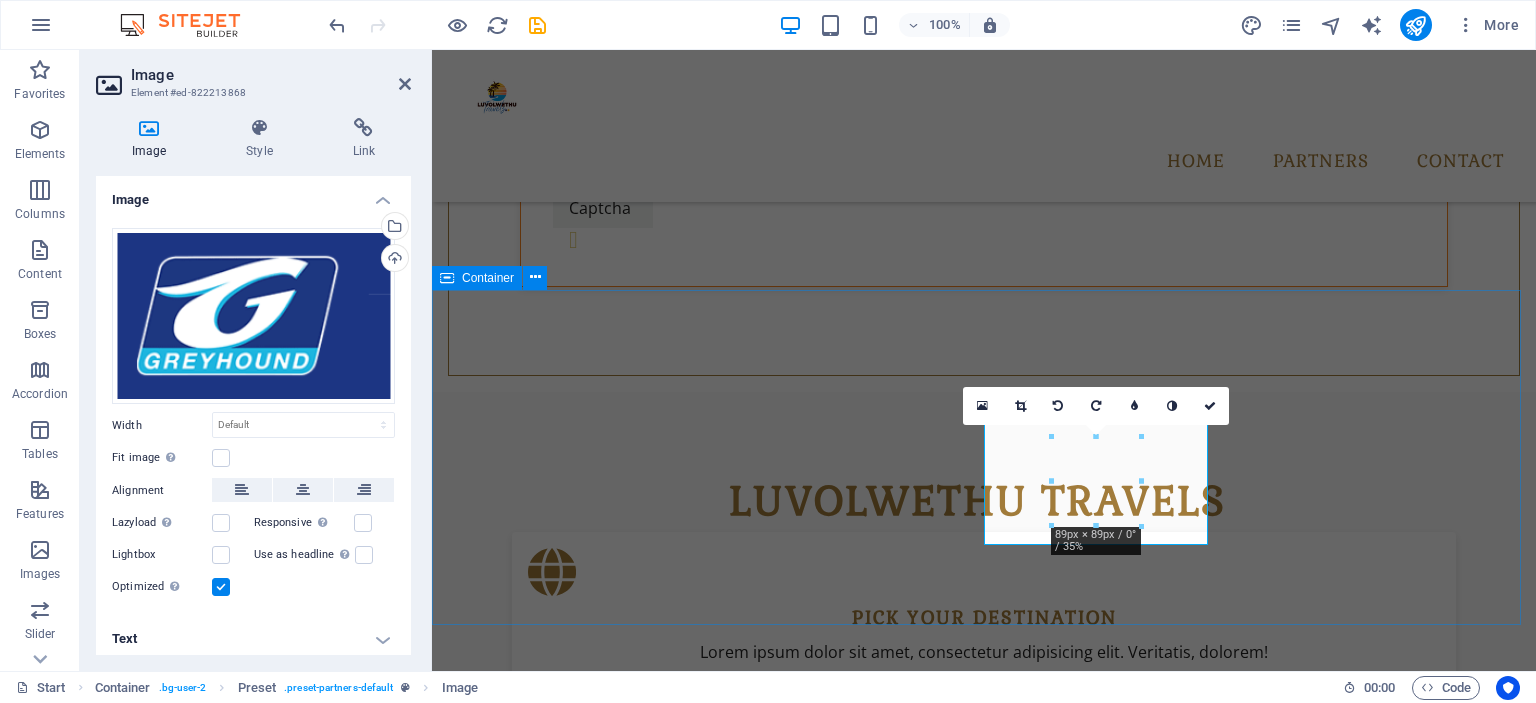 click on "Partners" at bounding box center [984, 2211] 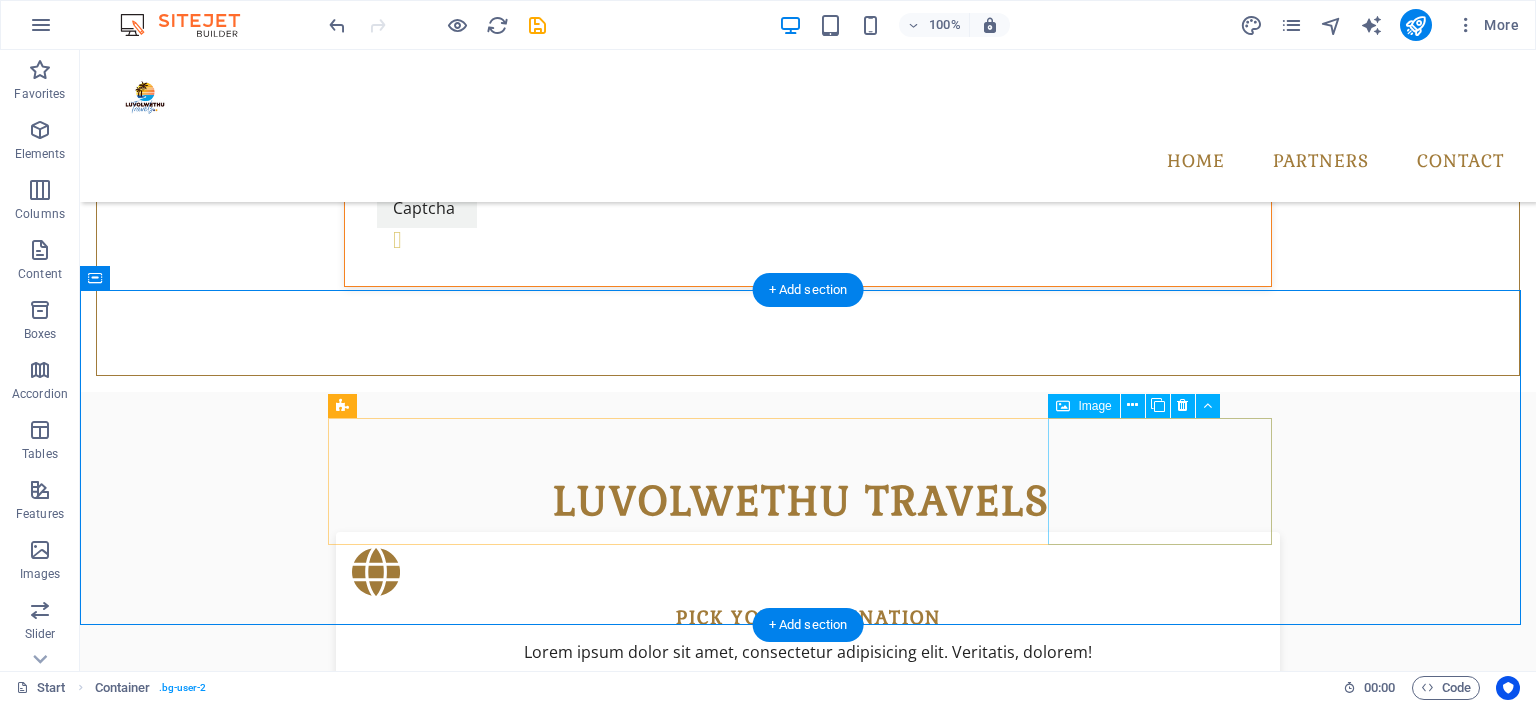 click at bounding box center (448, 2437) 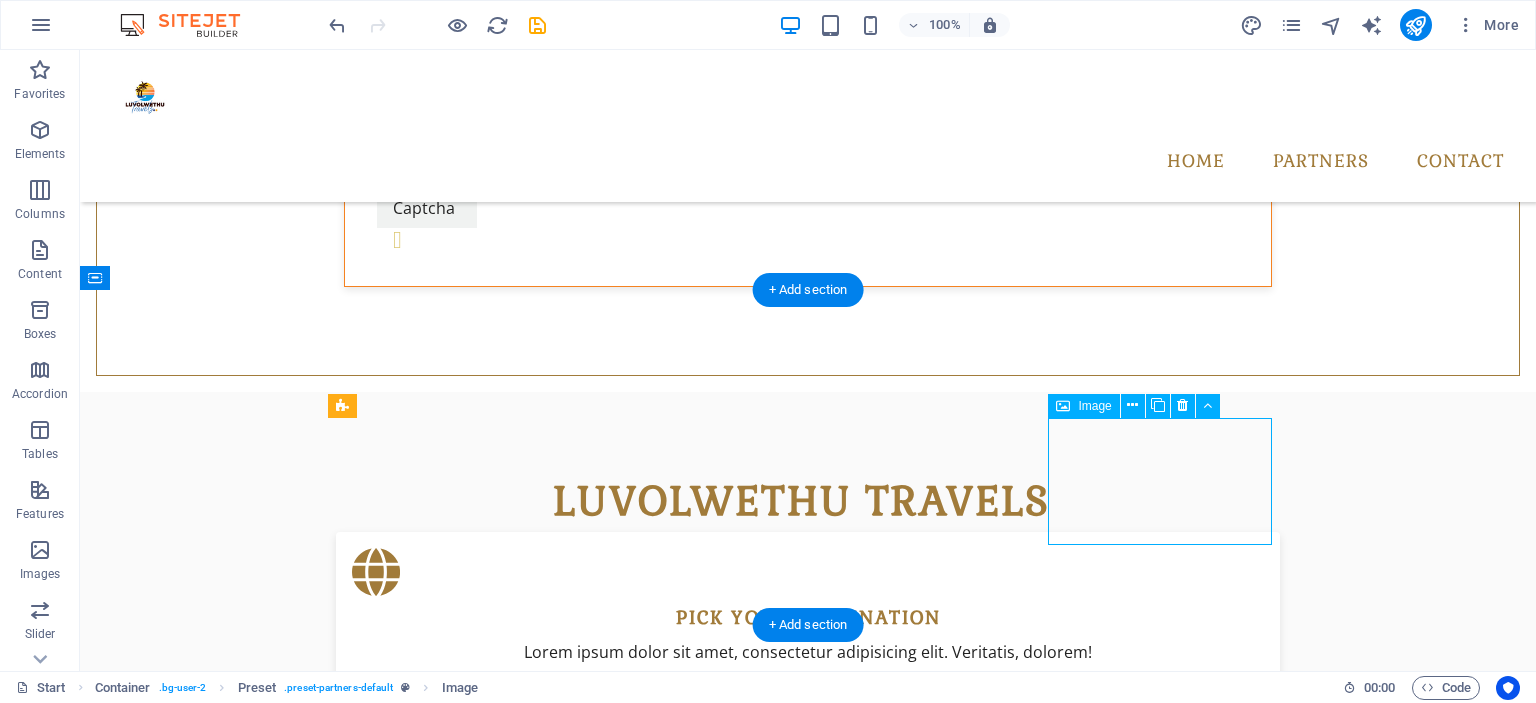 click at bounding box center (448, 2437) 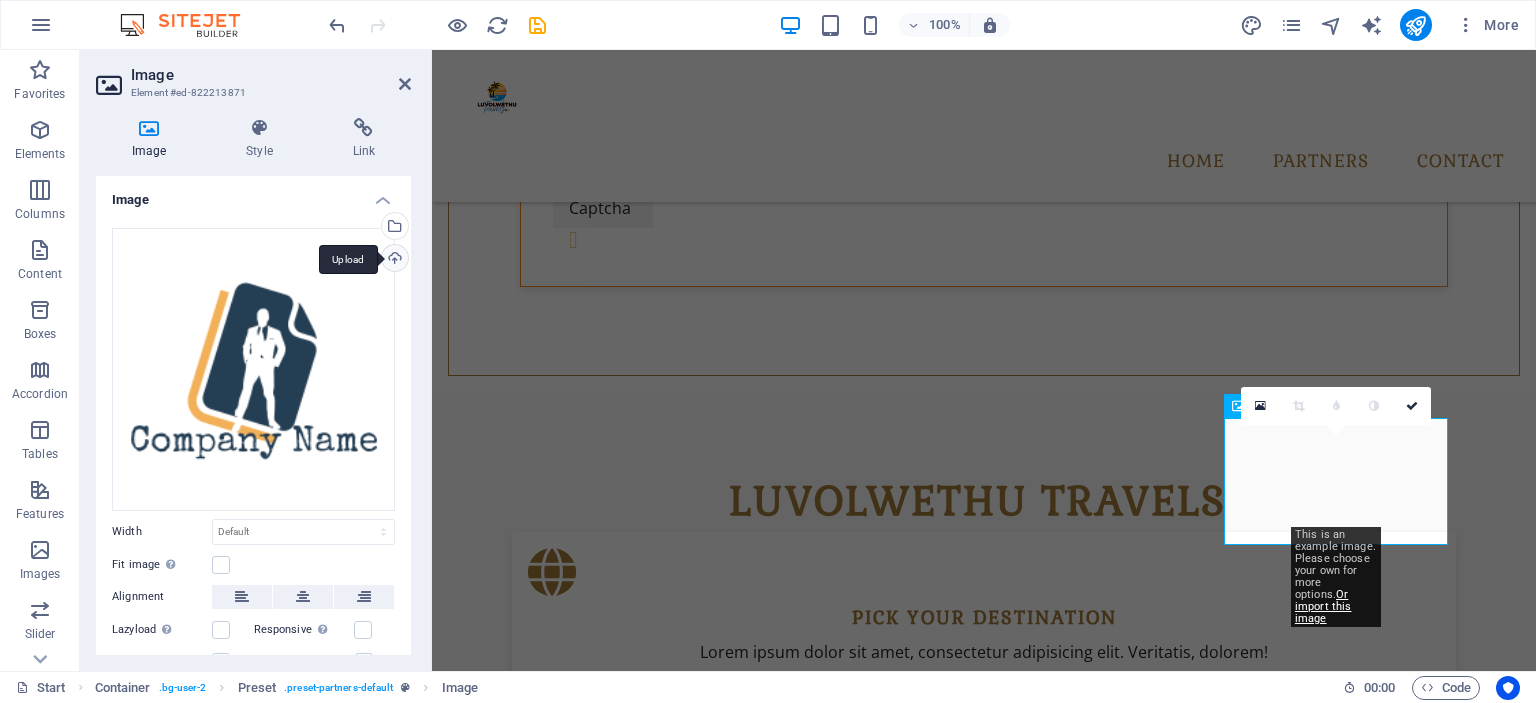 click on "Upload" at bounding box center [393, 260] 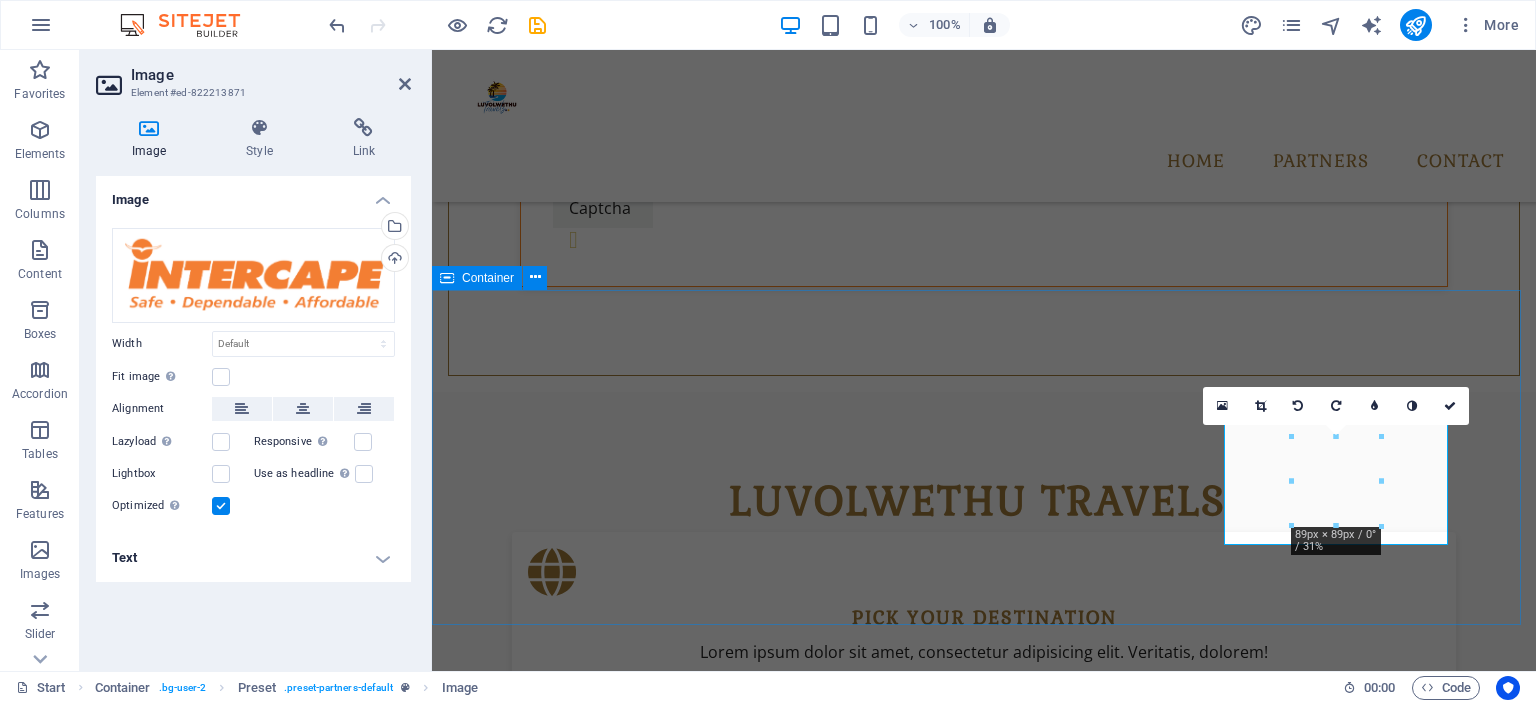 click on "Partners" at bounding box center (984, 2211) 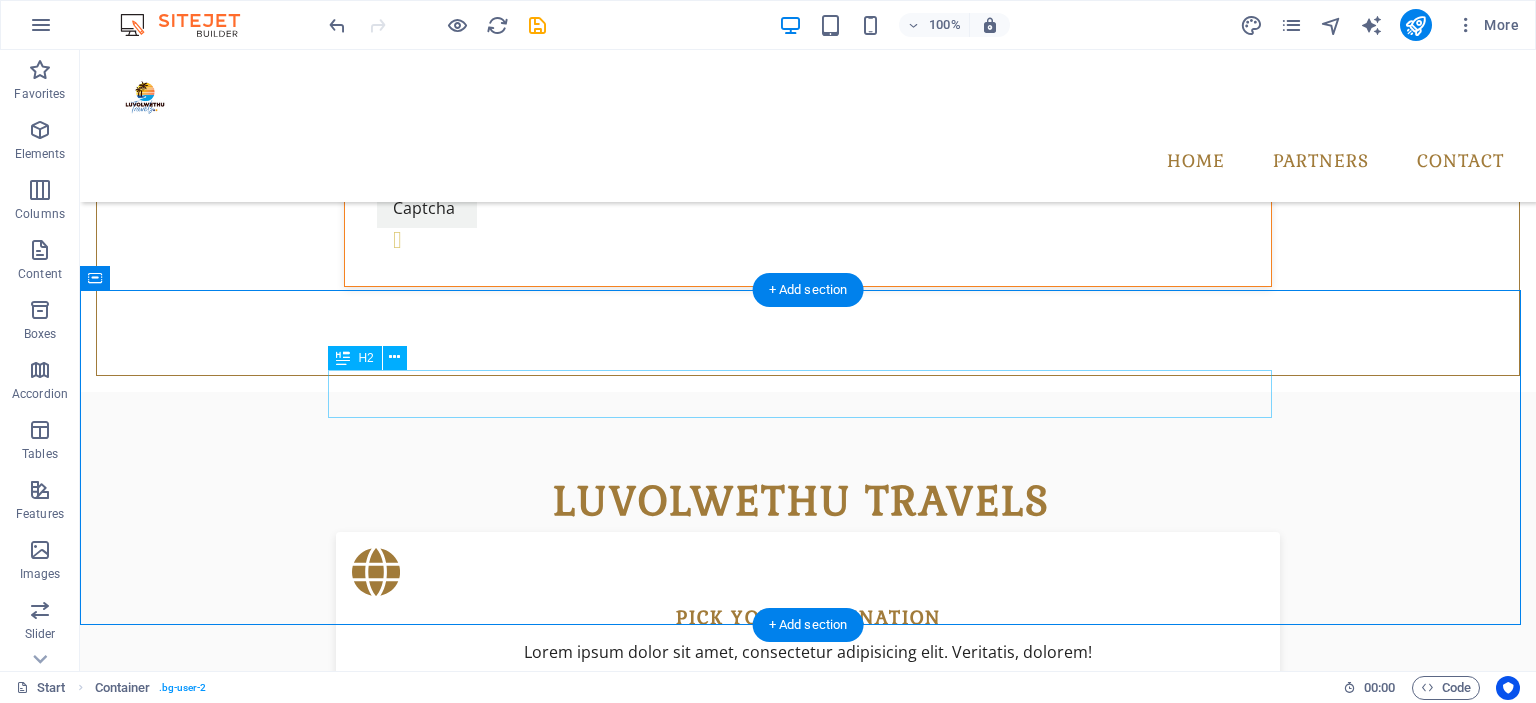 click on "Partners" at bounding box center (808, 1945) 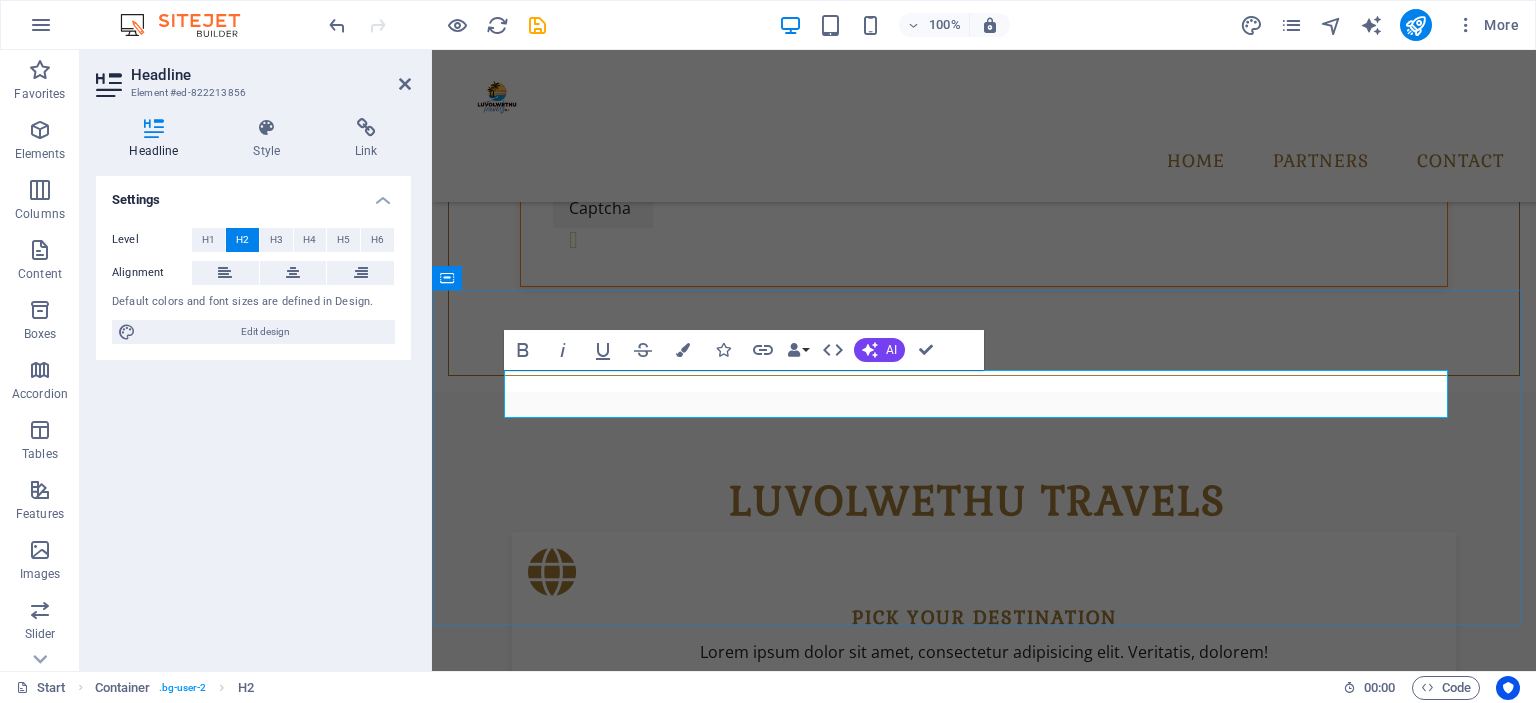 click on "Partners" at bounding box center [984, 1945] 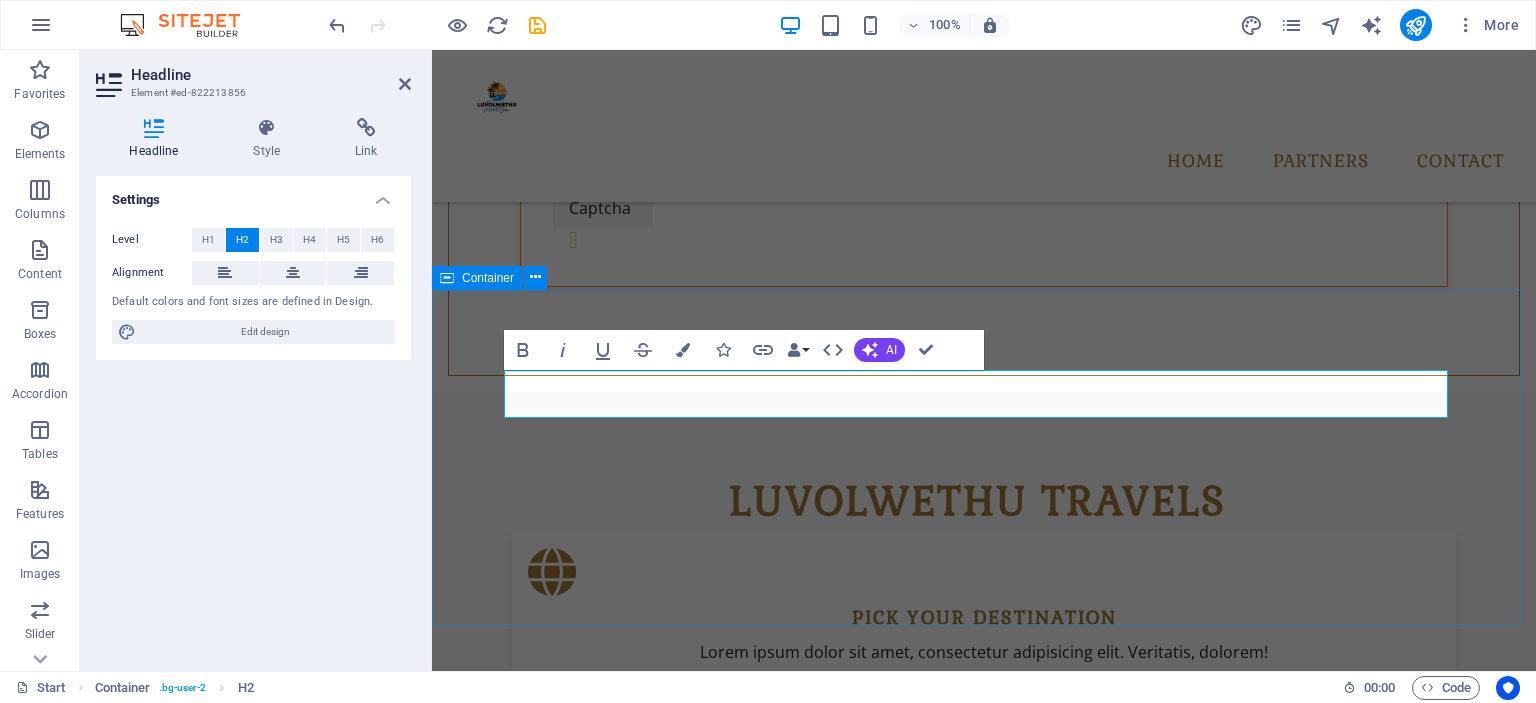 click on "OUR Partners" at bounding box center [984, 2211] 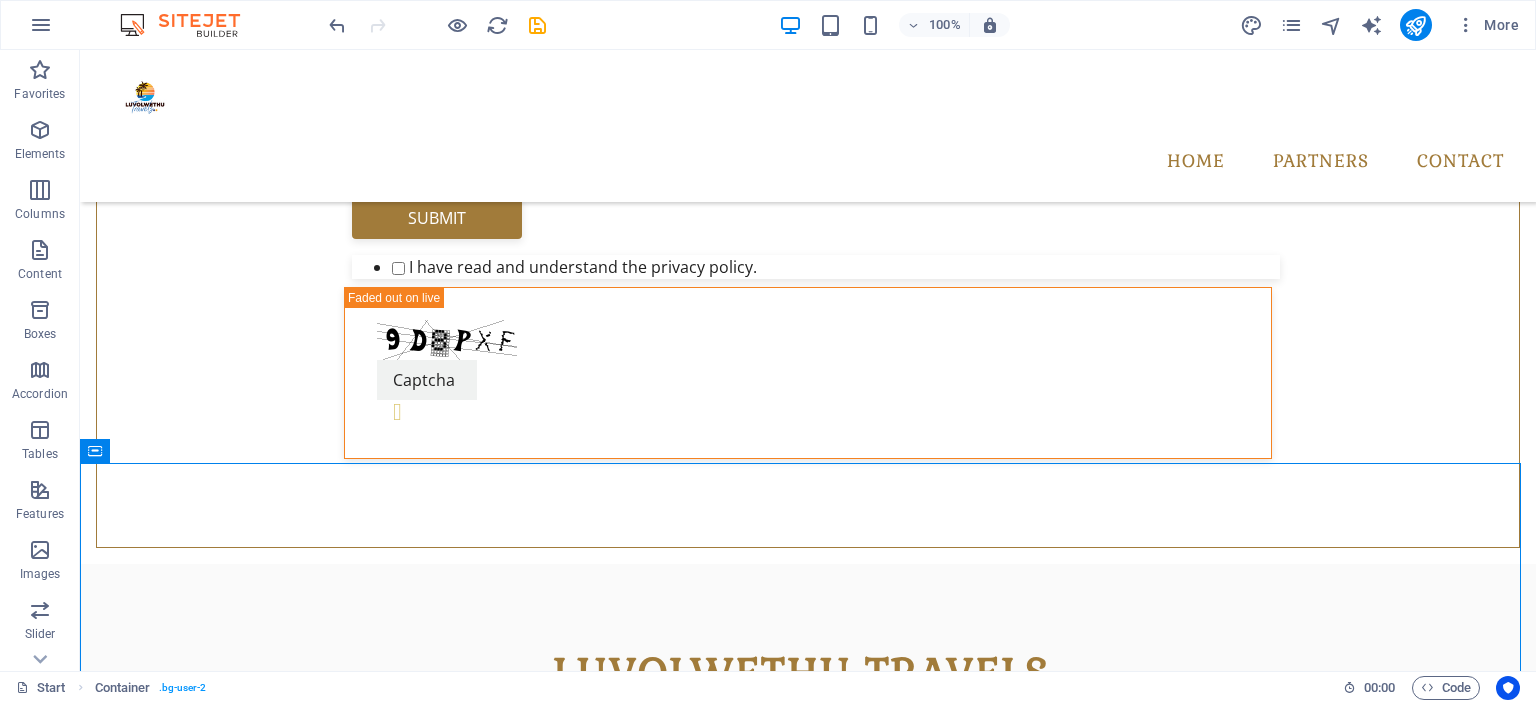 scroll, scrollTop: 1148, scrollLeft: 0, axis: vertical 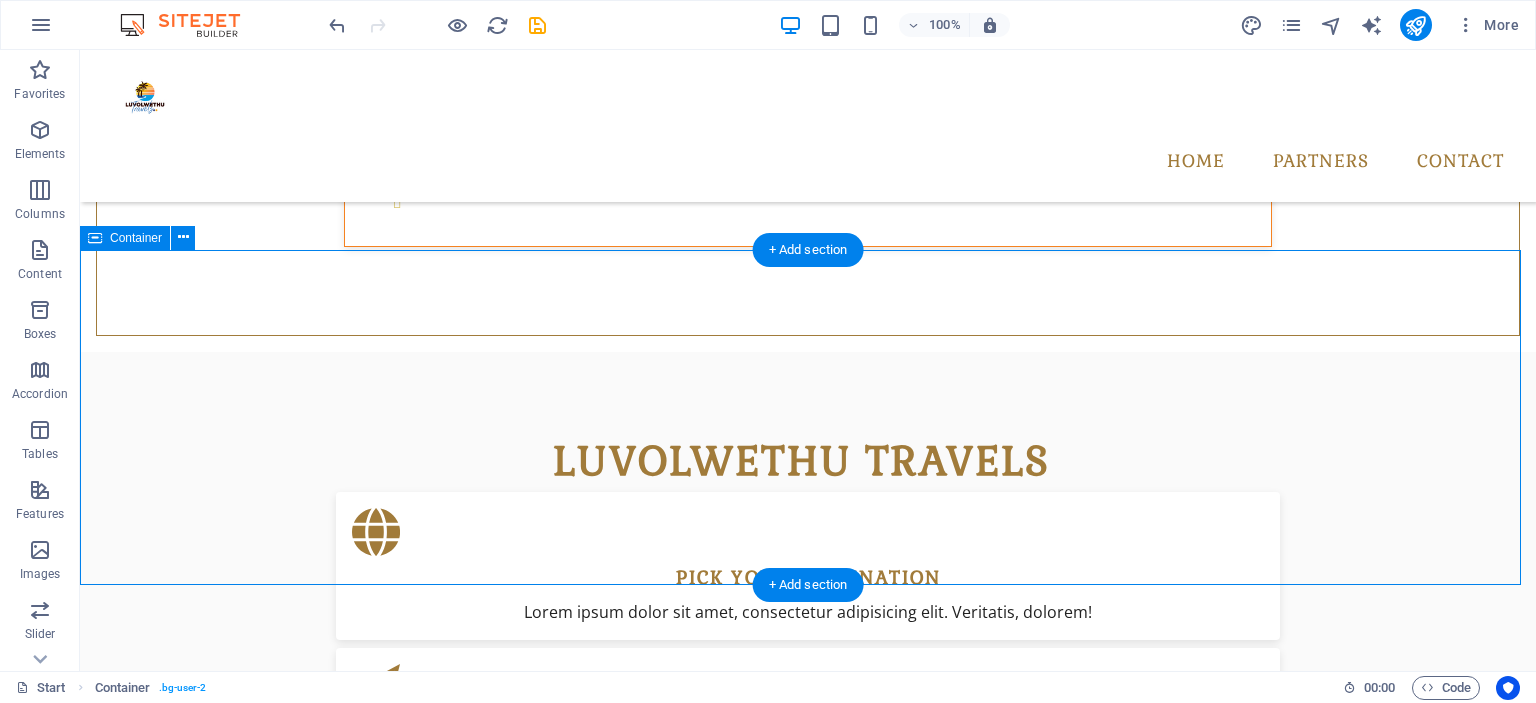 click on "OUR Partners" at bounding box center [808, 2171] 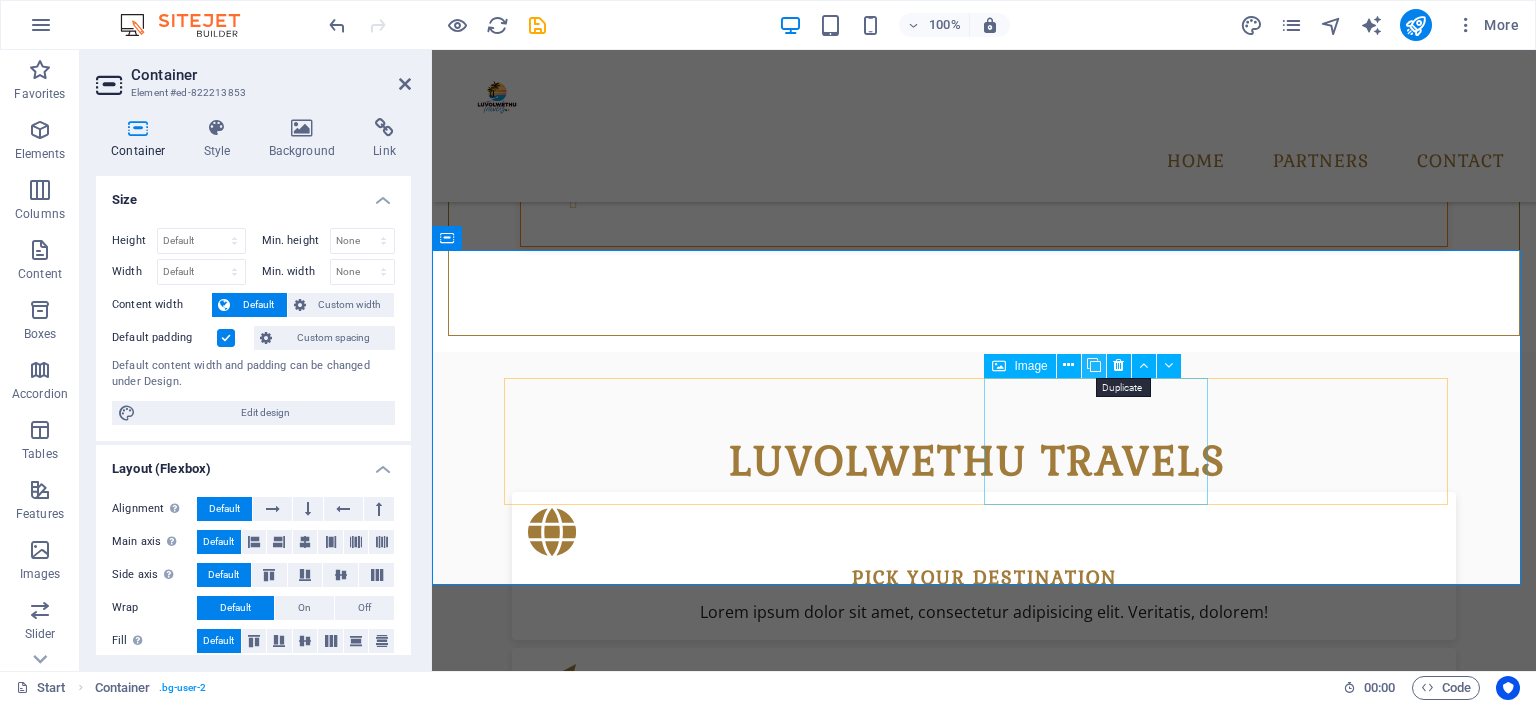 click at bounding box center [1094, 365] 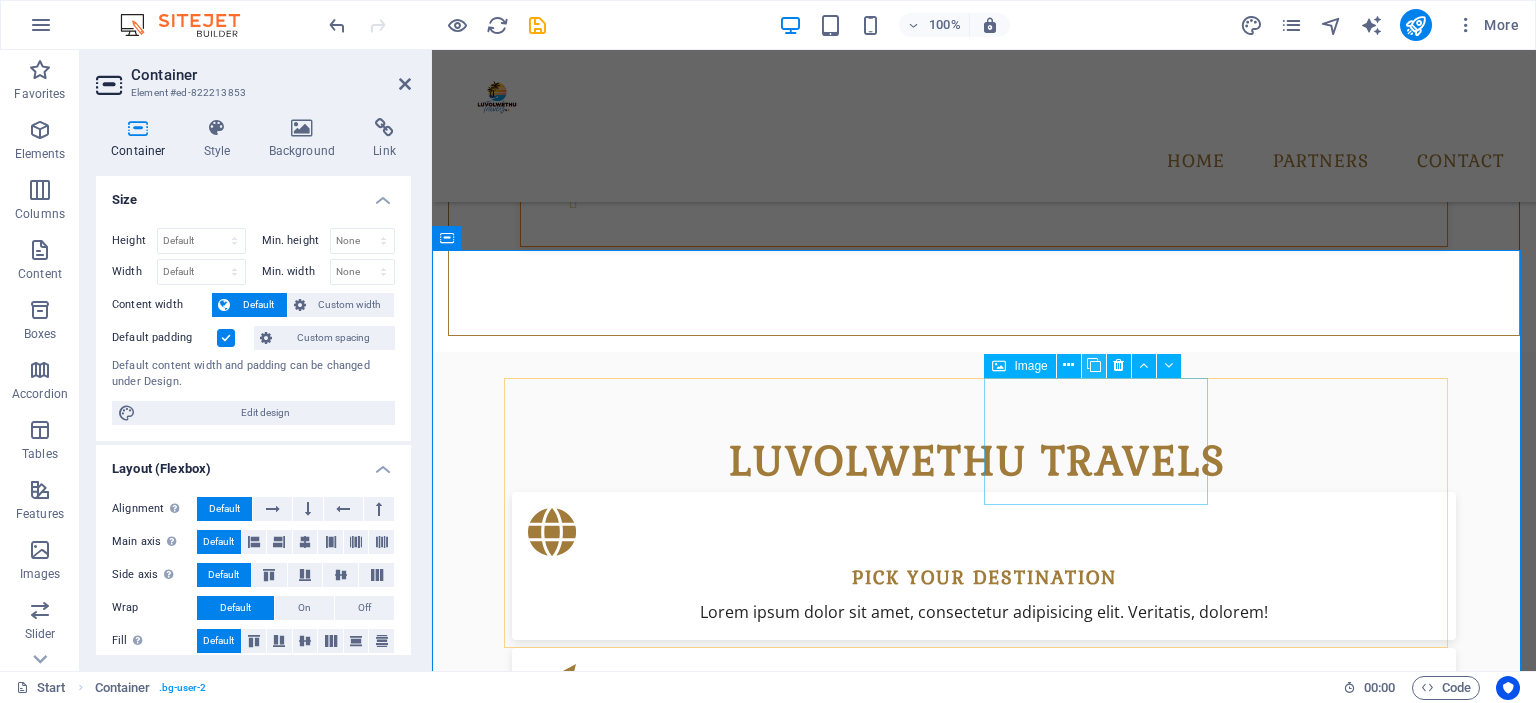 click at bounding box center (1094, 365) 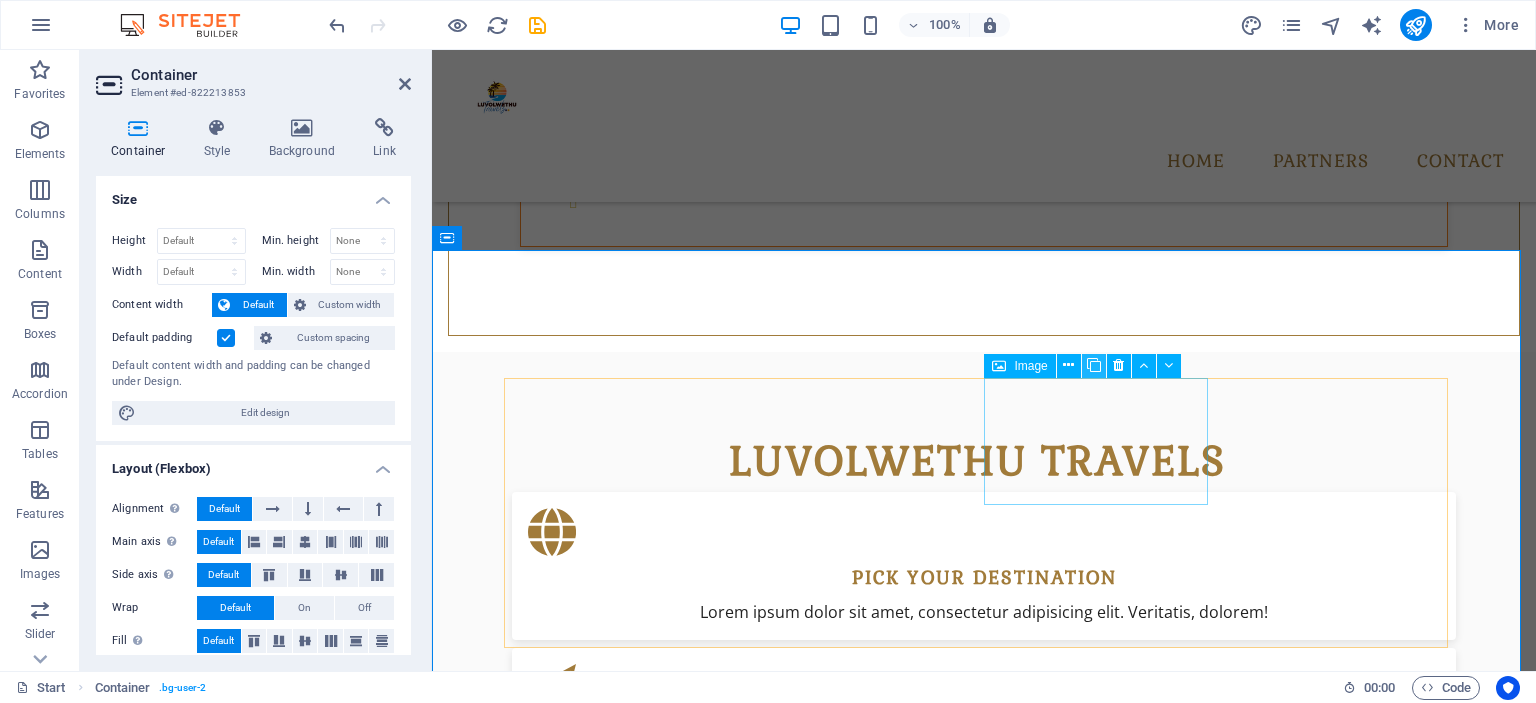 click at bounding box center [1094, 365] 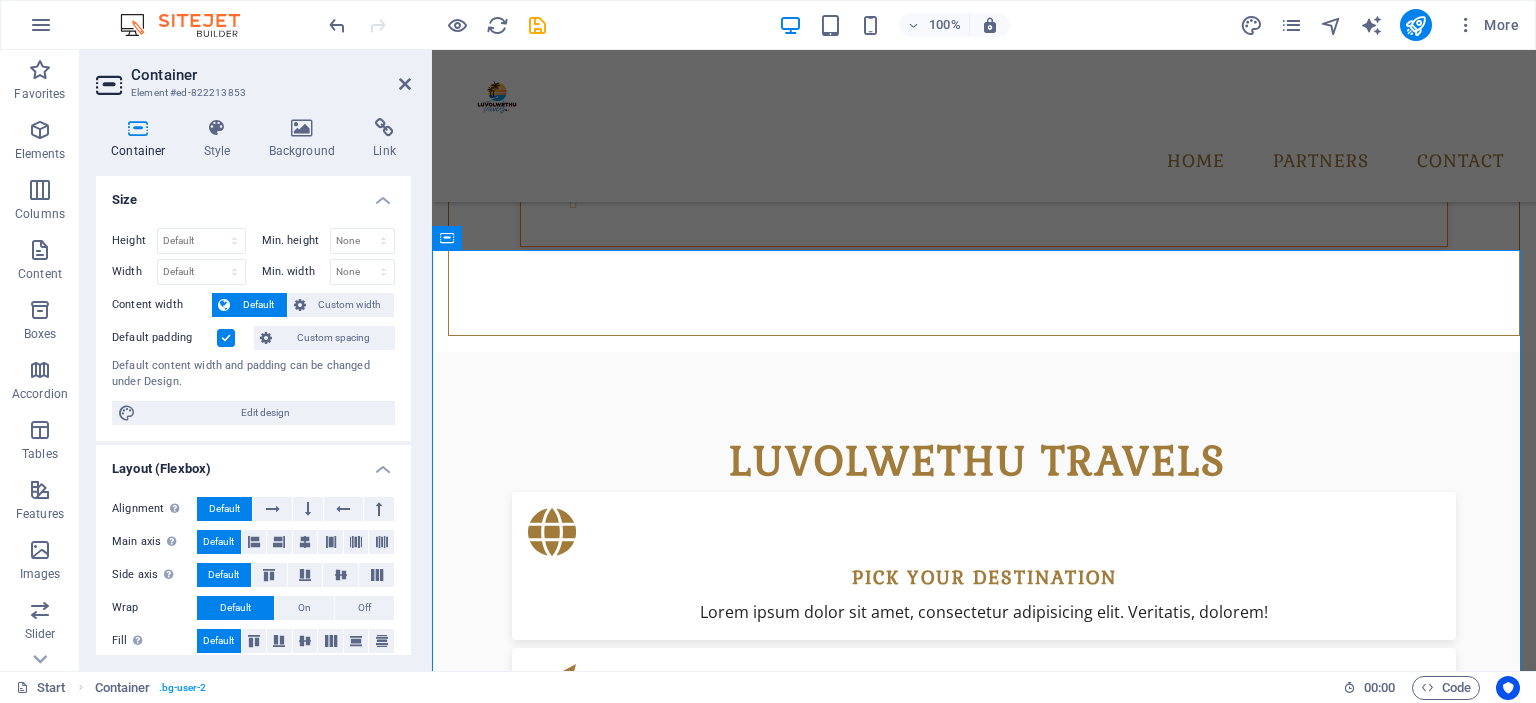 click at bounding box center [984, 1341] 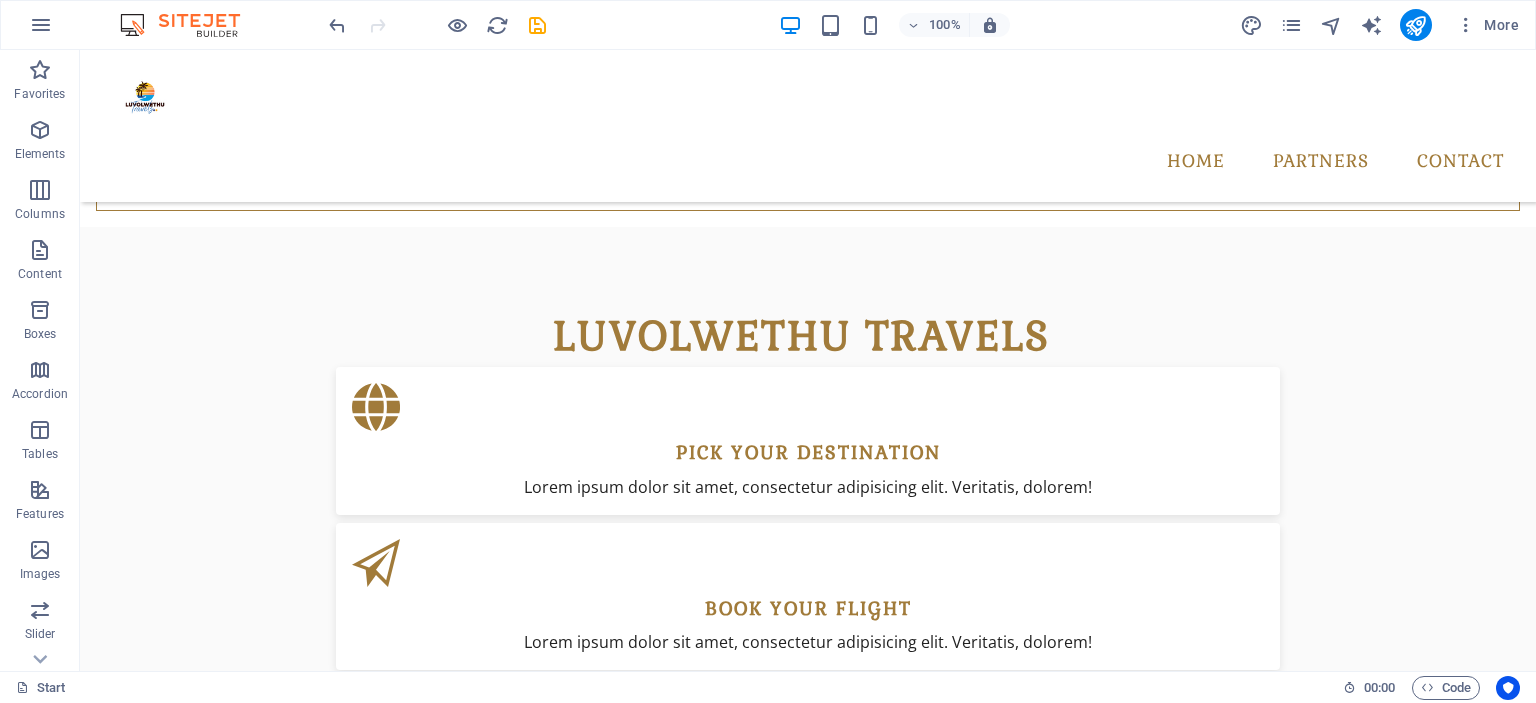 scroll, scrollTop: 1246, scrollLeft: 0, axis: vertical 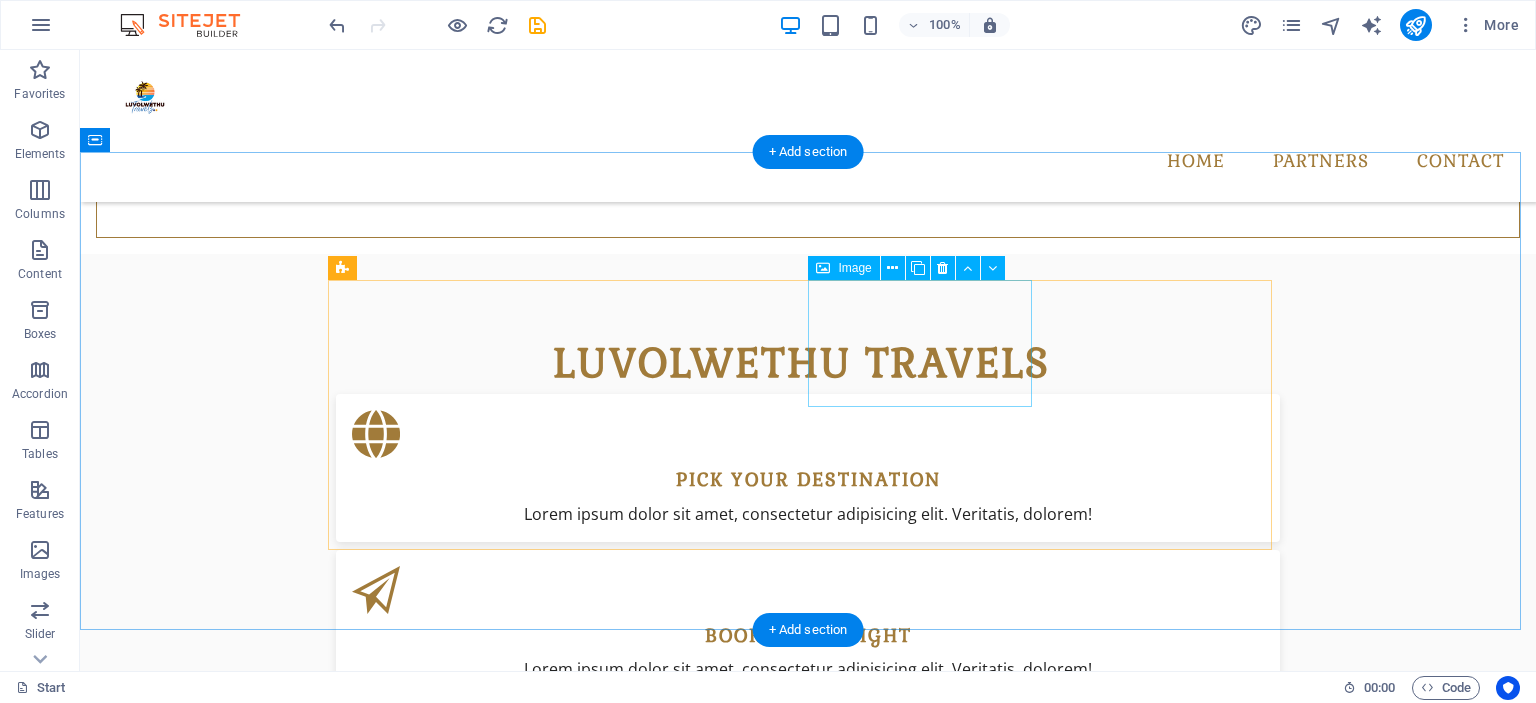 click at bounding box center [448, 2164] 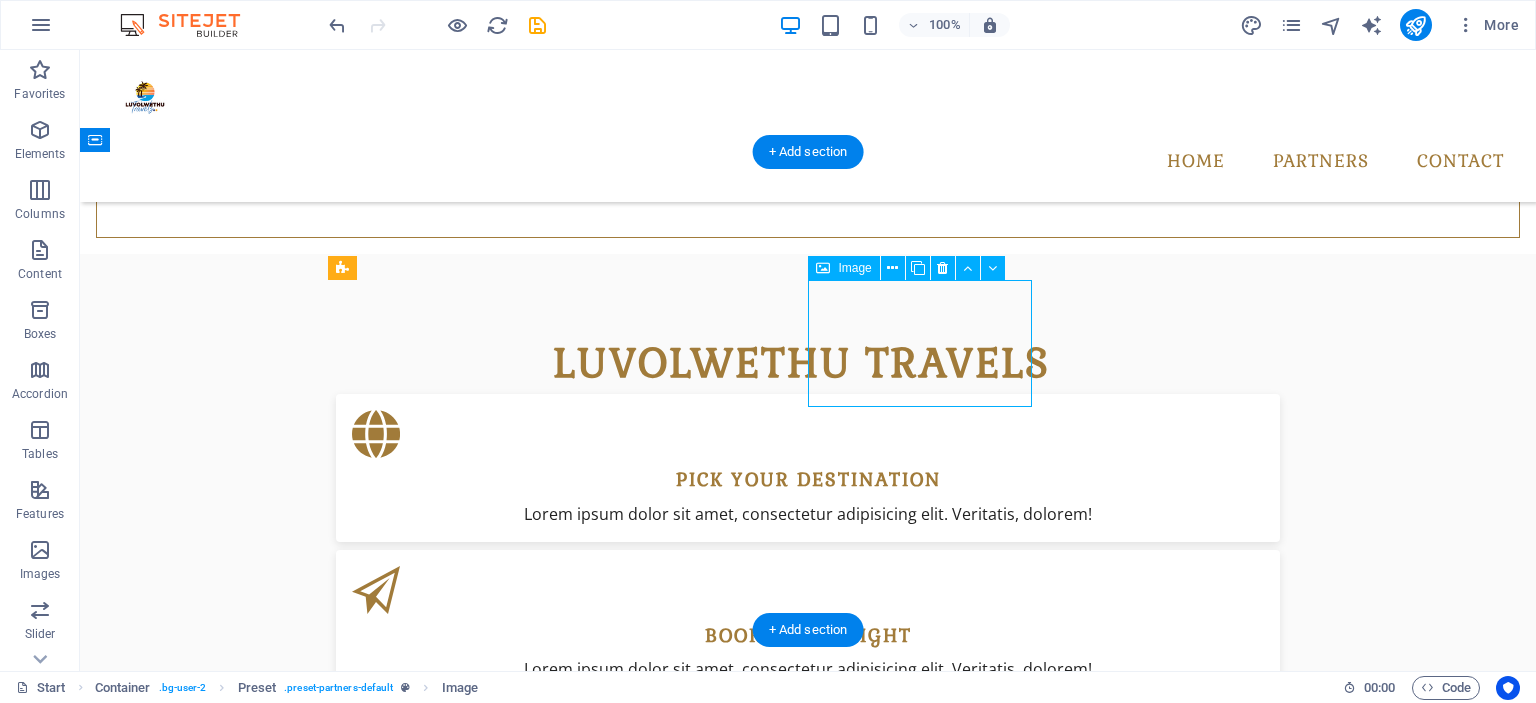 click at bounding box center [448, 2164] 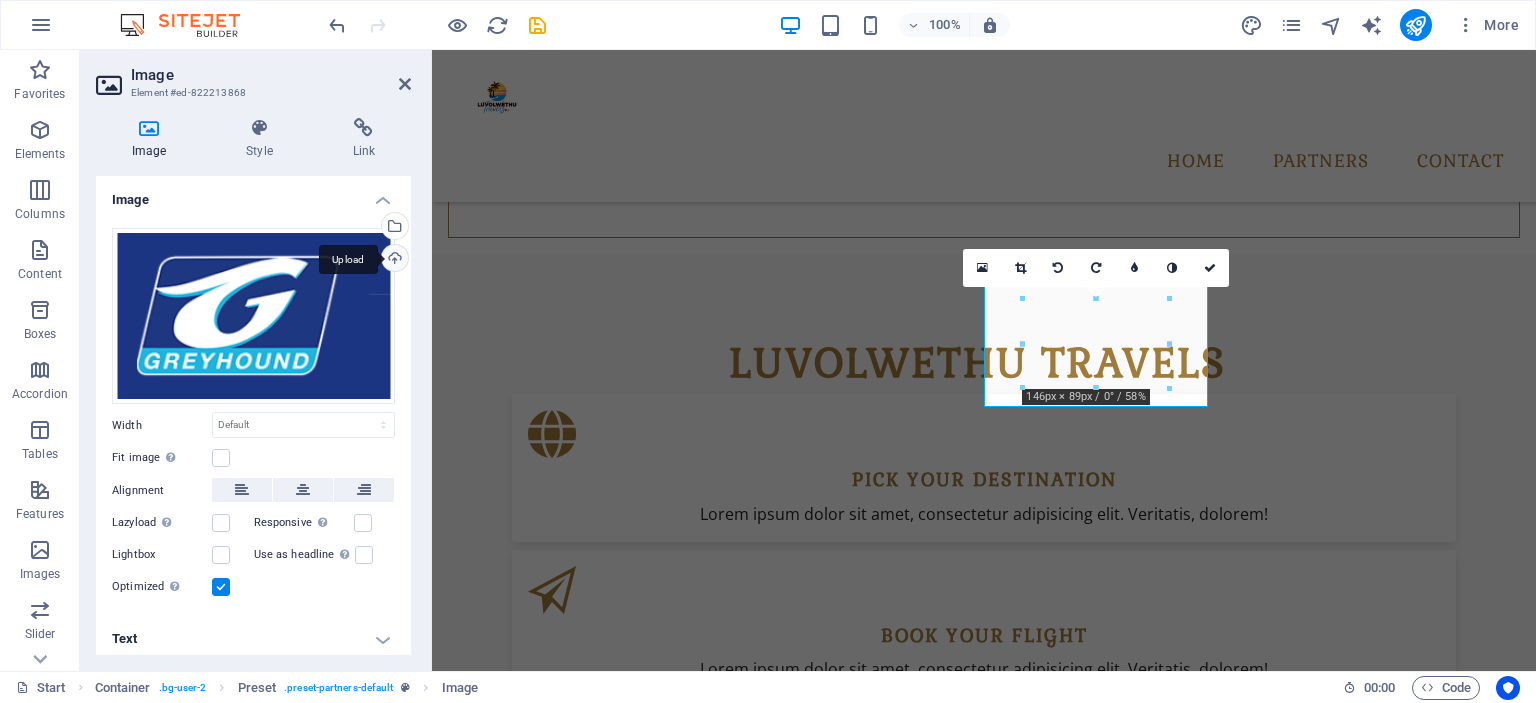 click on "Upload" at bounding box center (393, 260) 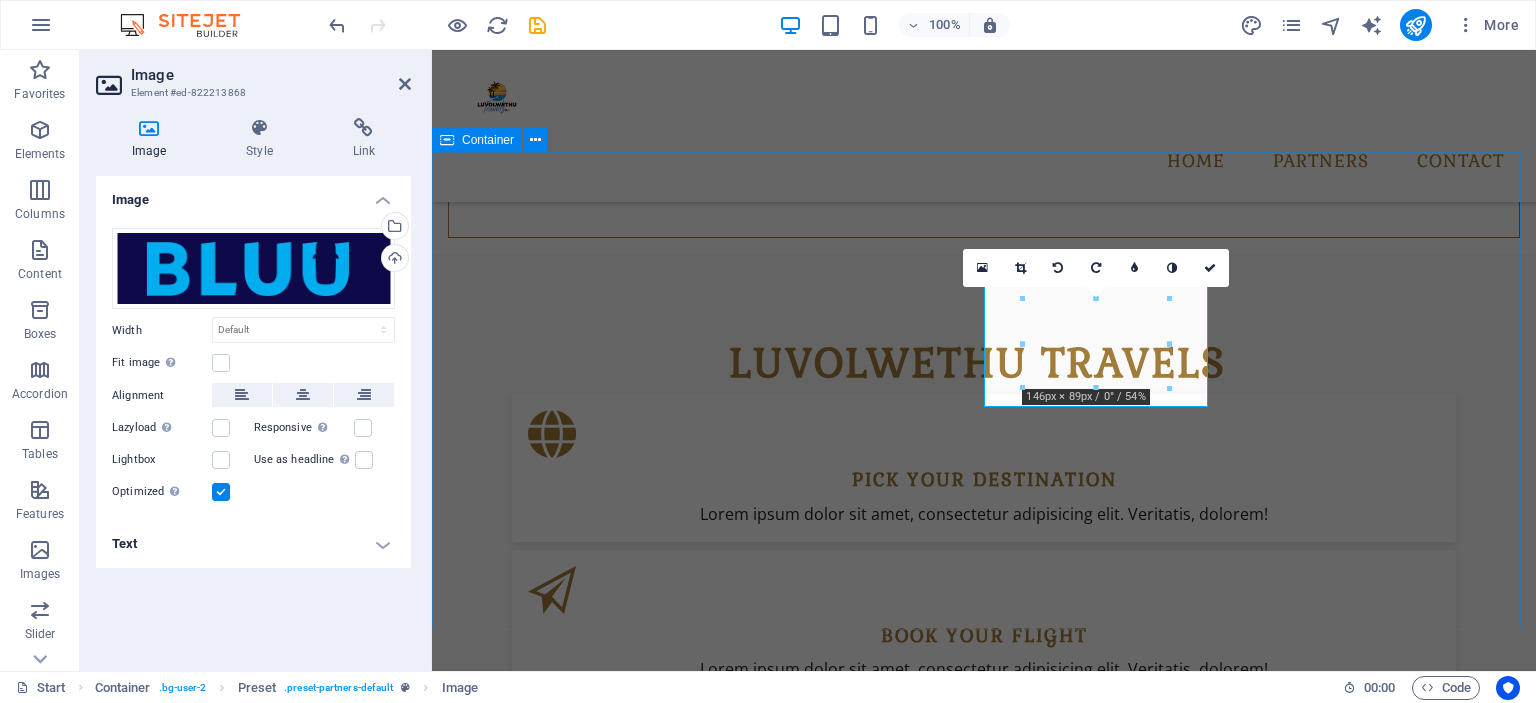 click on "OUR Partners" at bounding box center [984, 2343] 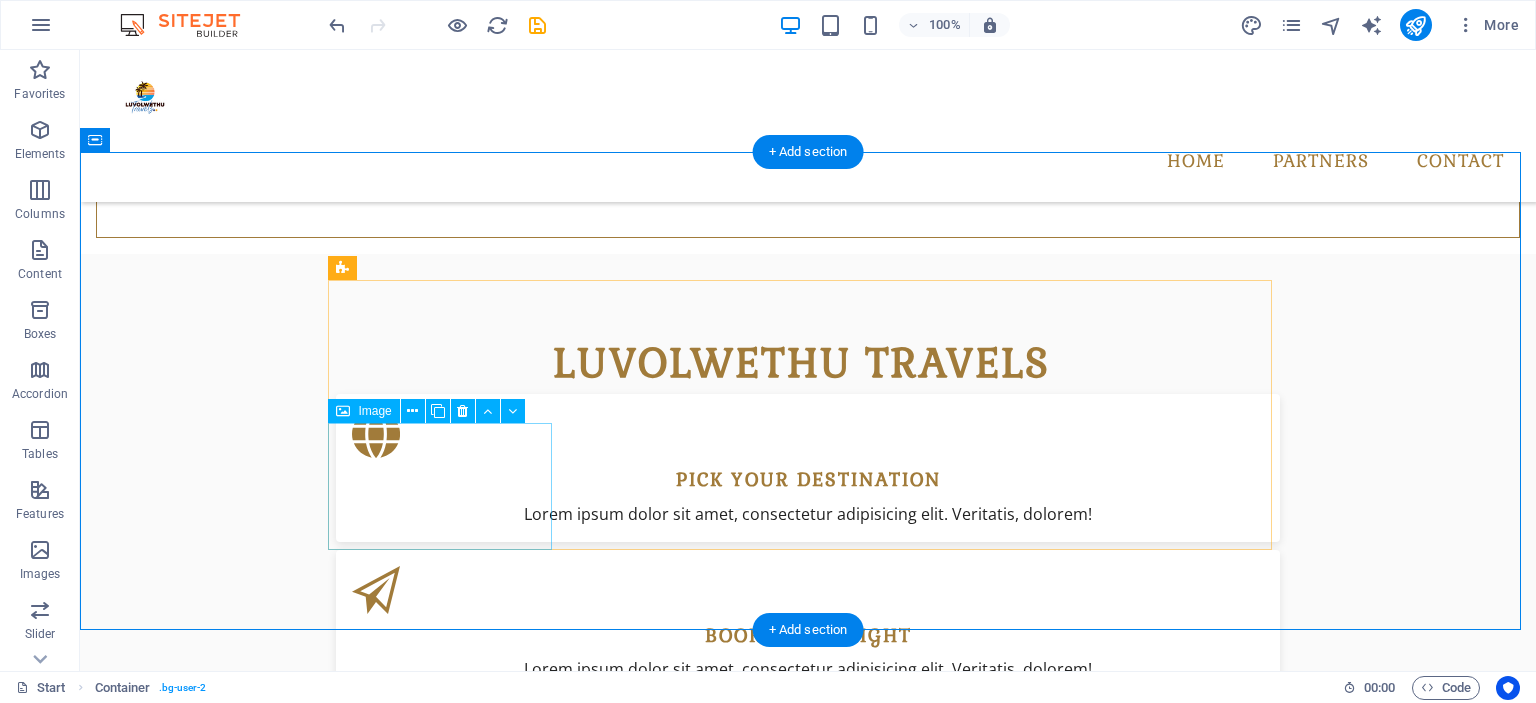 click at bounding box center [448, 2434] 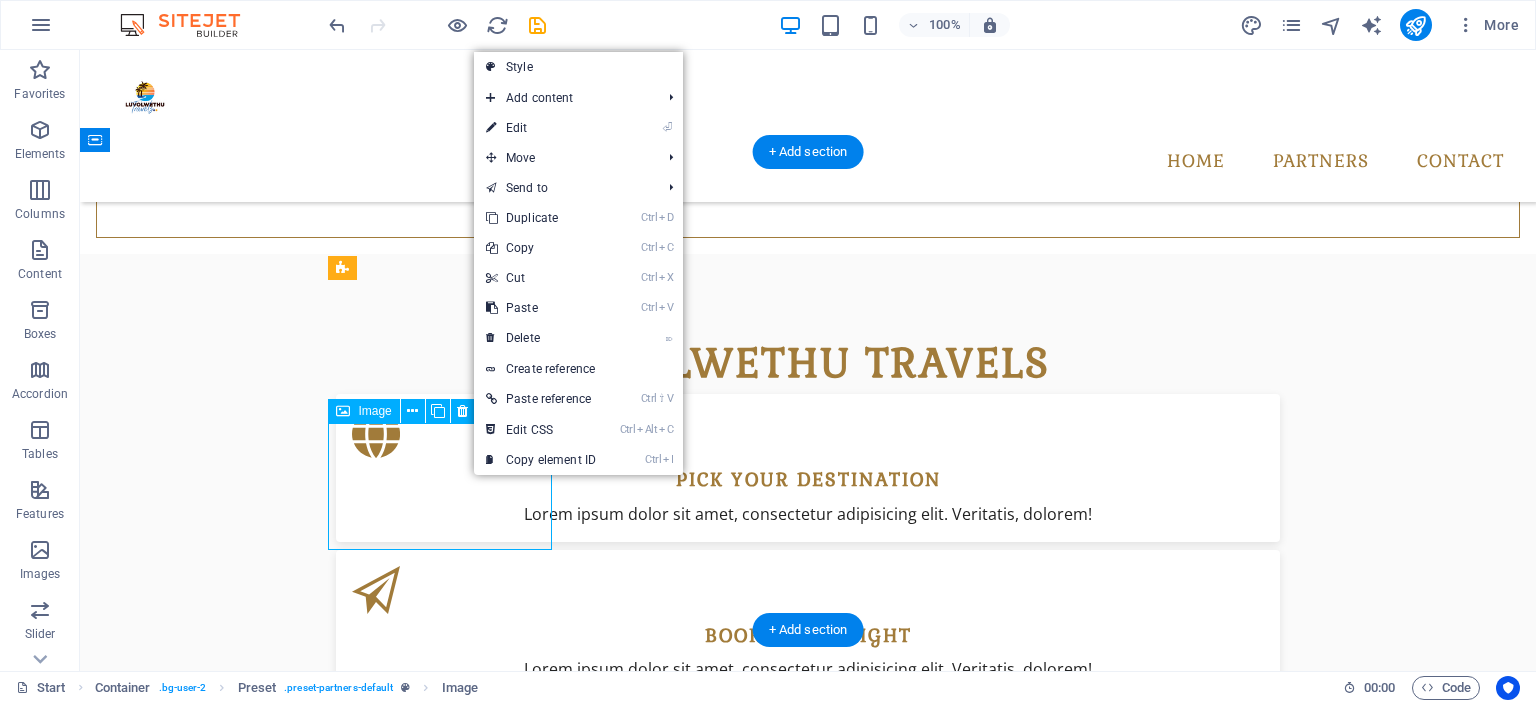 click at bounding box center (448, 2434) 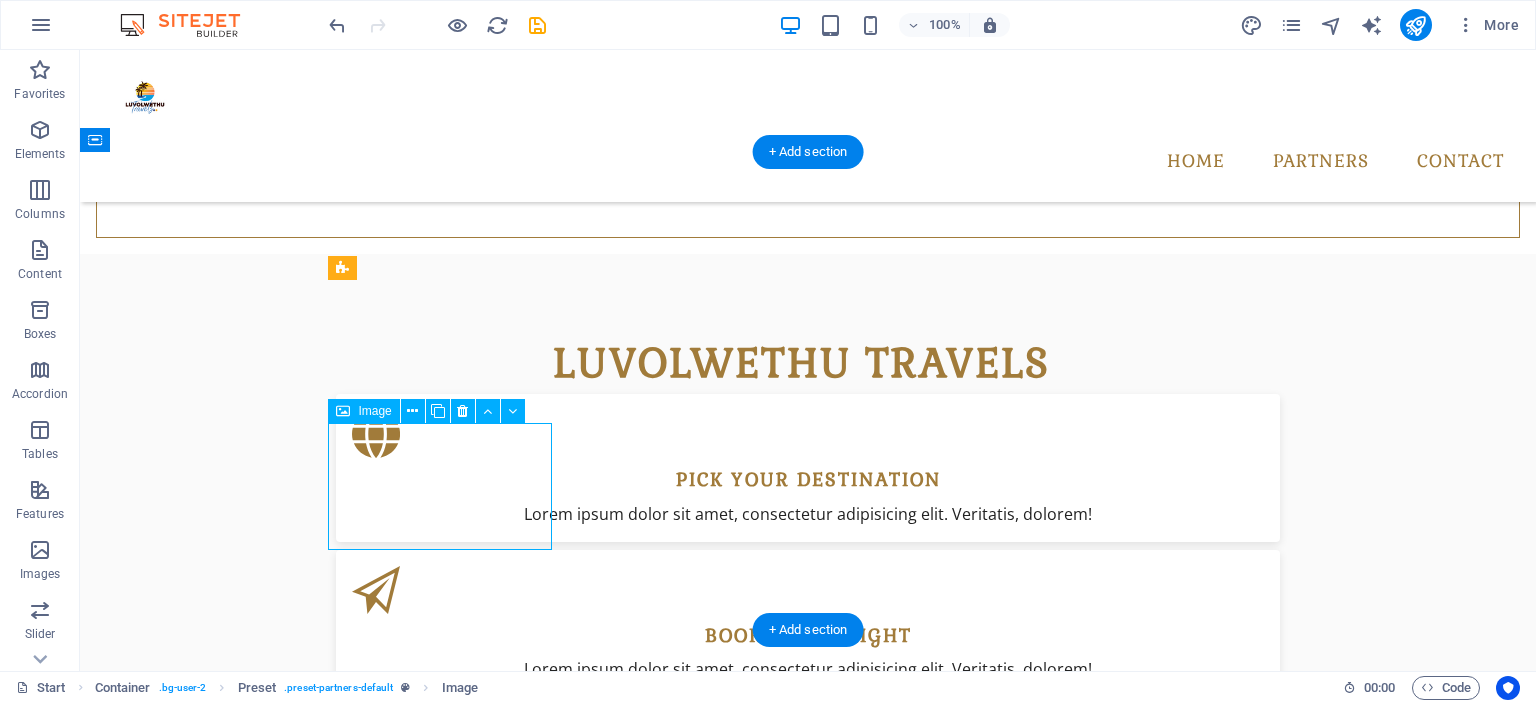 click at bounding box center [448, 2434] 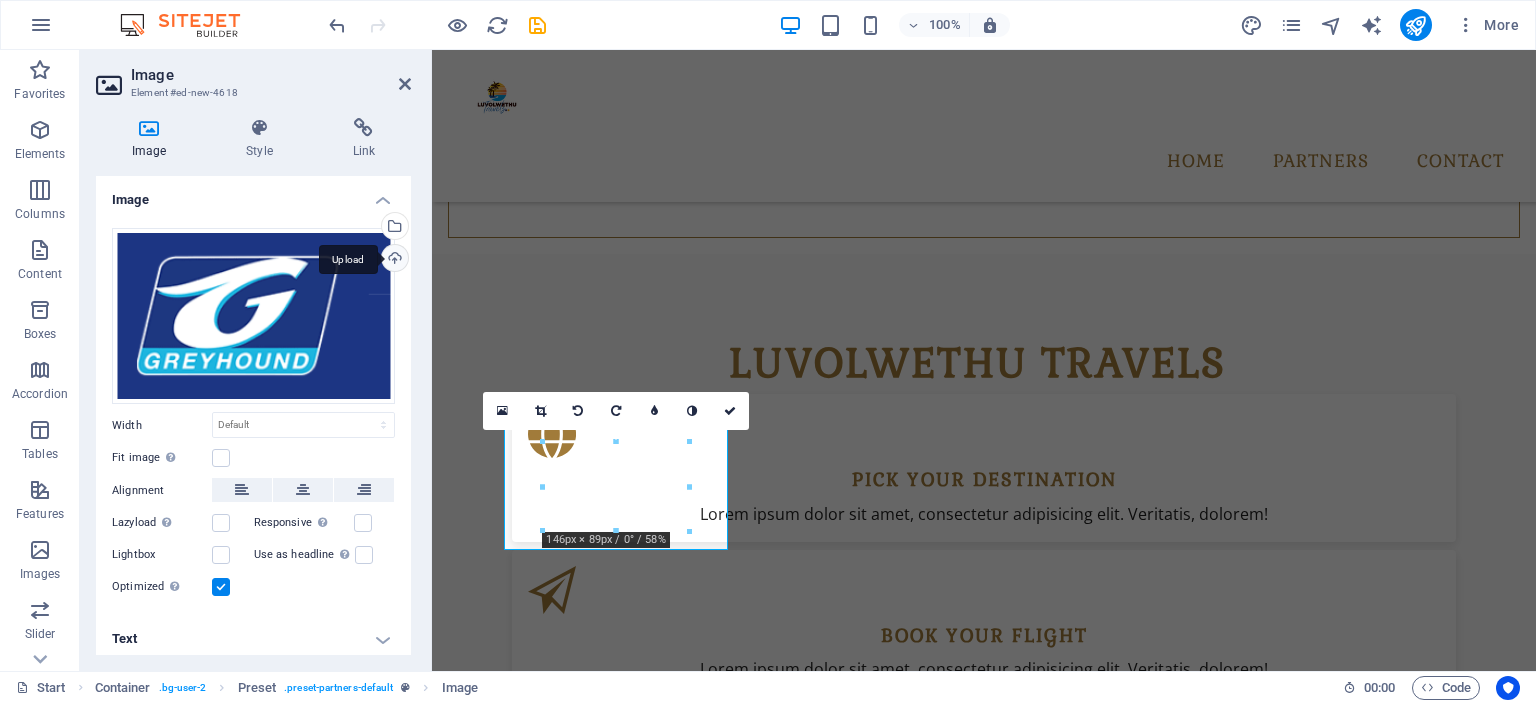 click on "Upload" at bounding box center (393, 260) 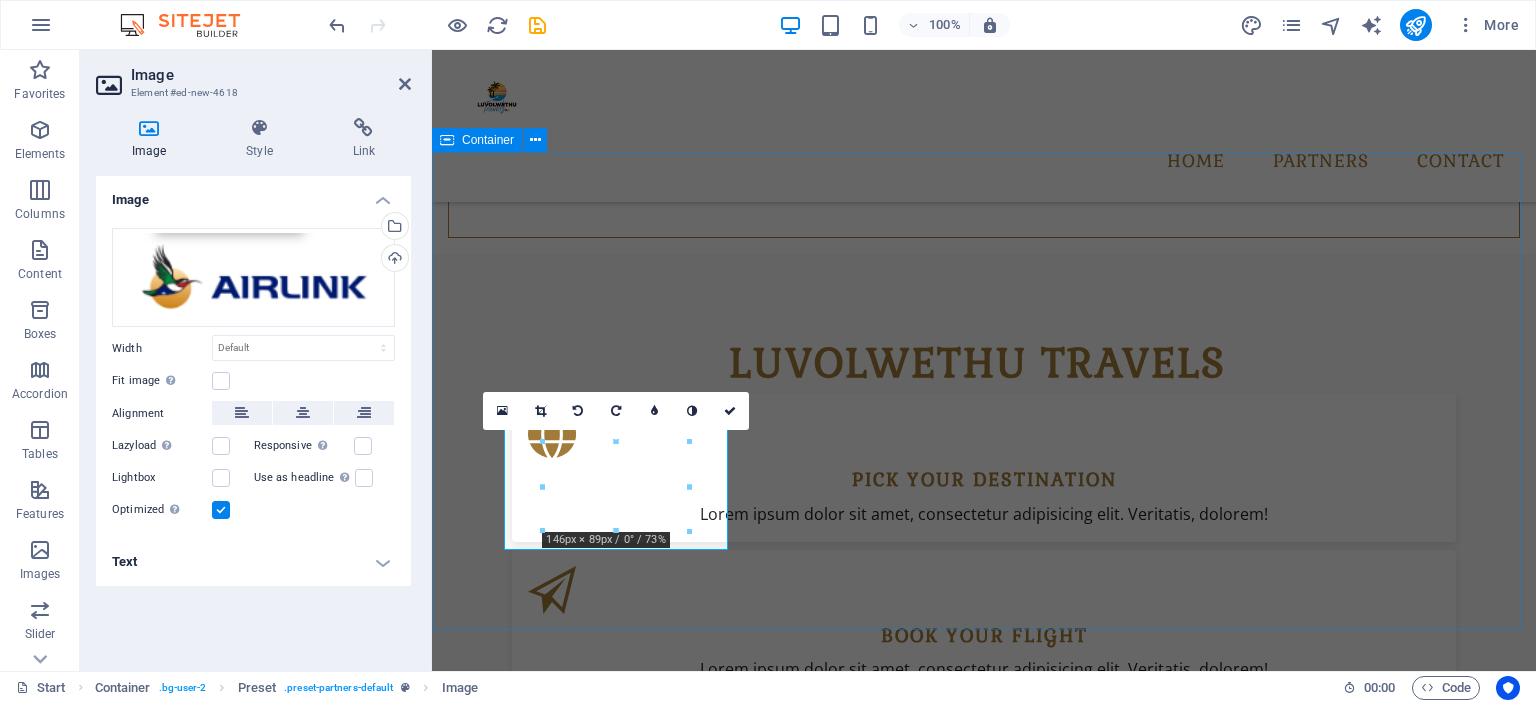 click on "OUR Partners" at bounding box center [984, 2343] 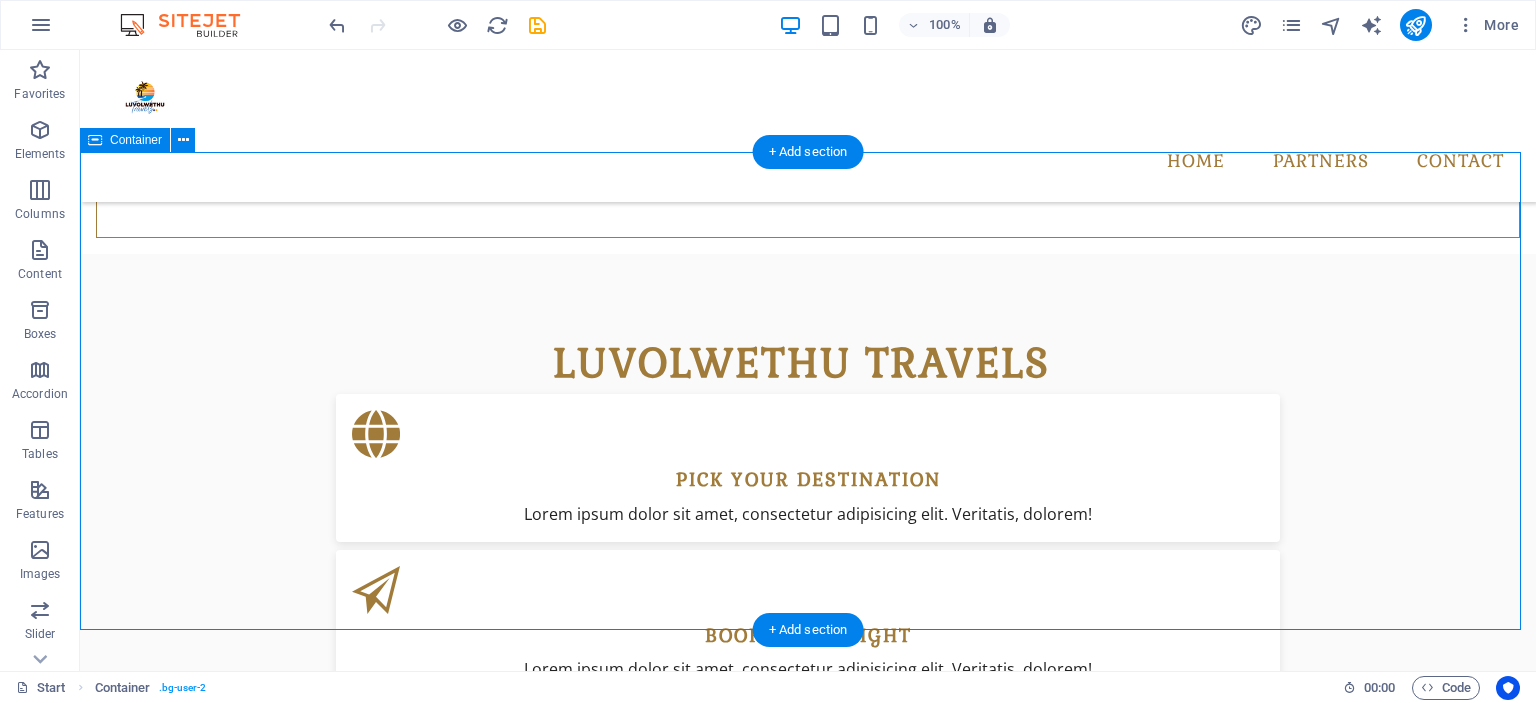 click on "OUR Partners" at bounding box center [808, 2343] 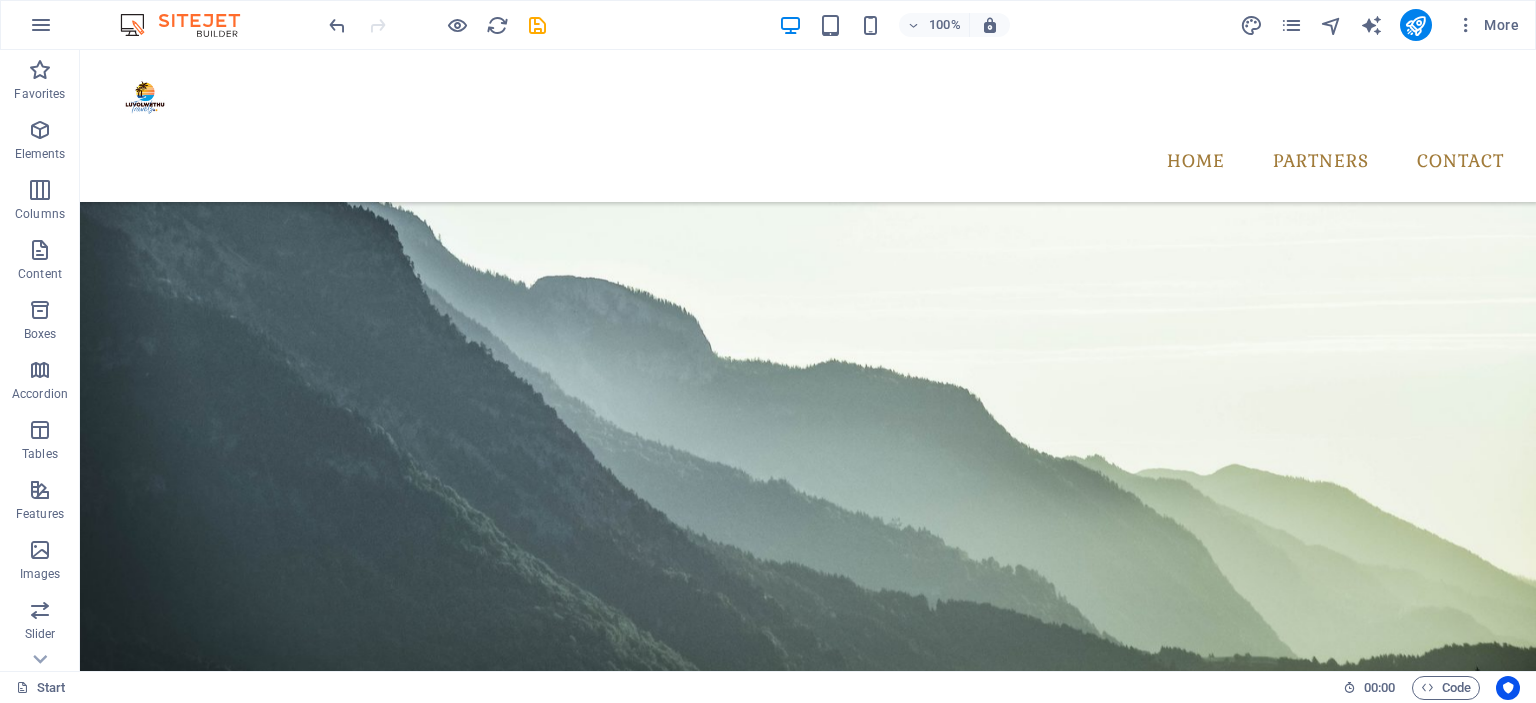 scroll, scrollTop: 2206, scrollLeft: 0, axis: vertical 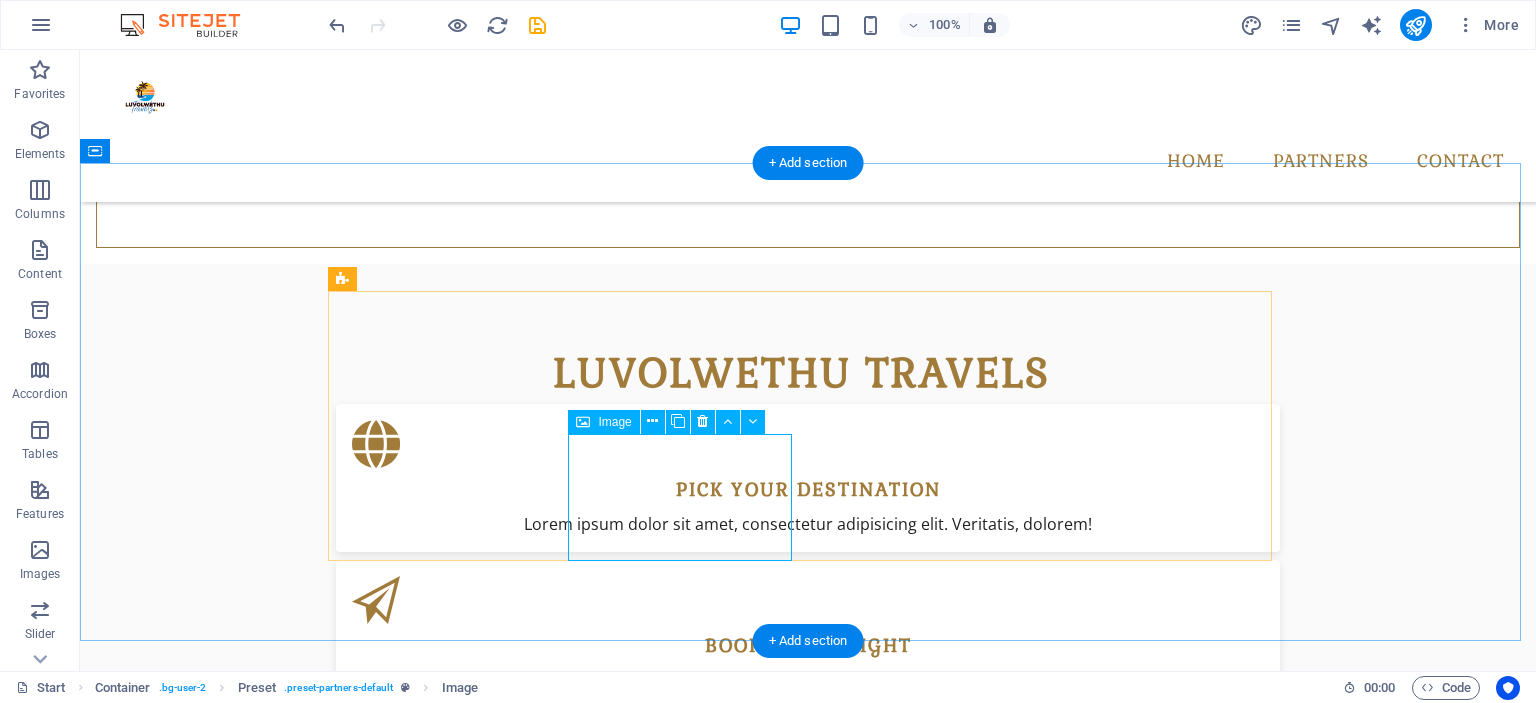 click at bounding box center (448, 2579) 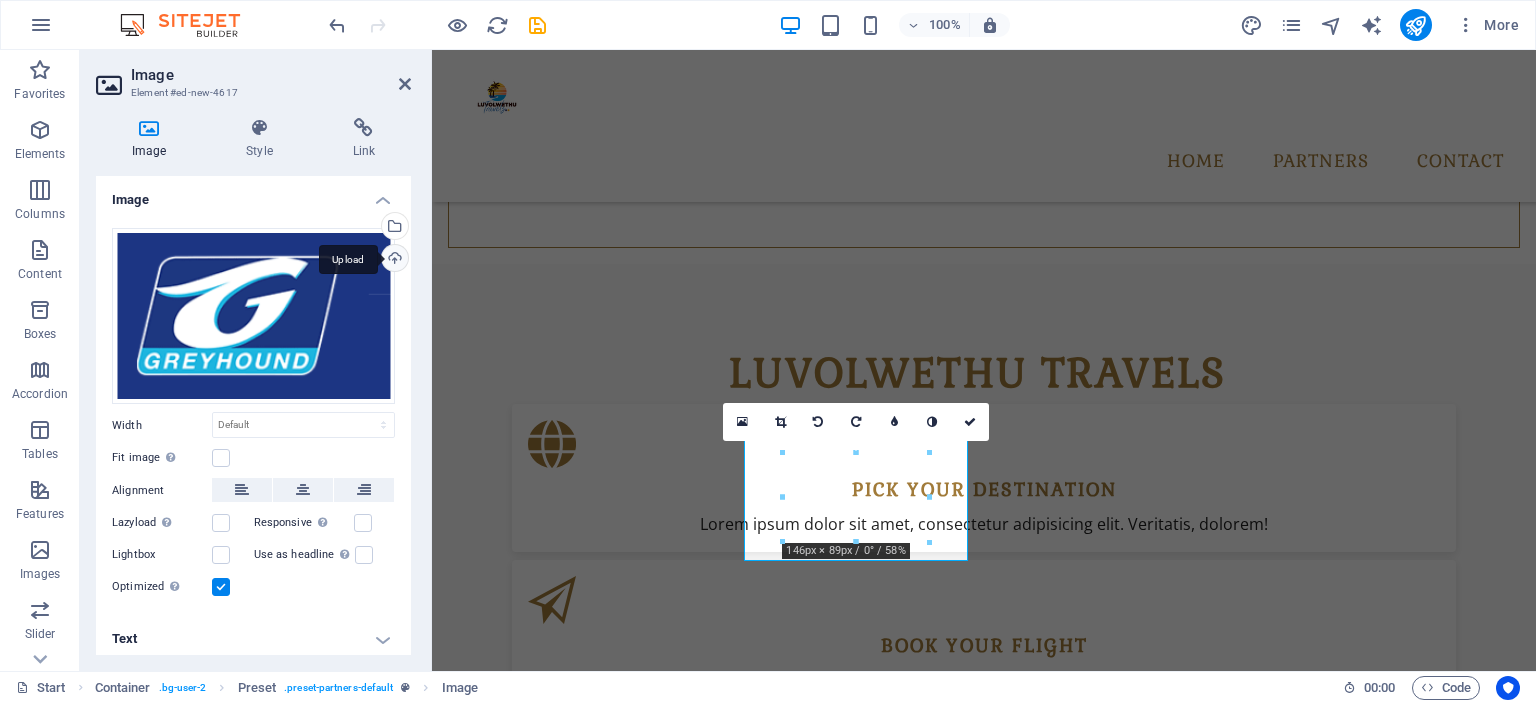 click on "Upload" at bounding box center [393, 260] 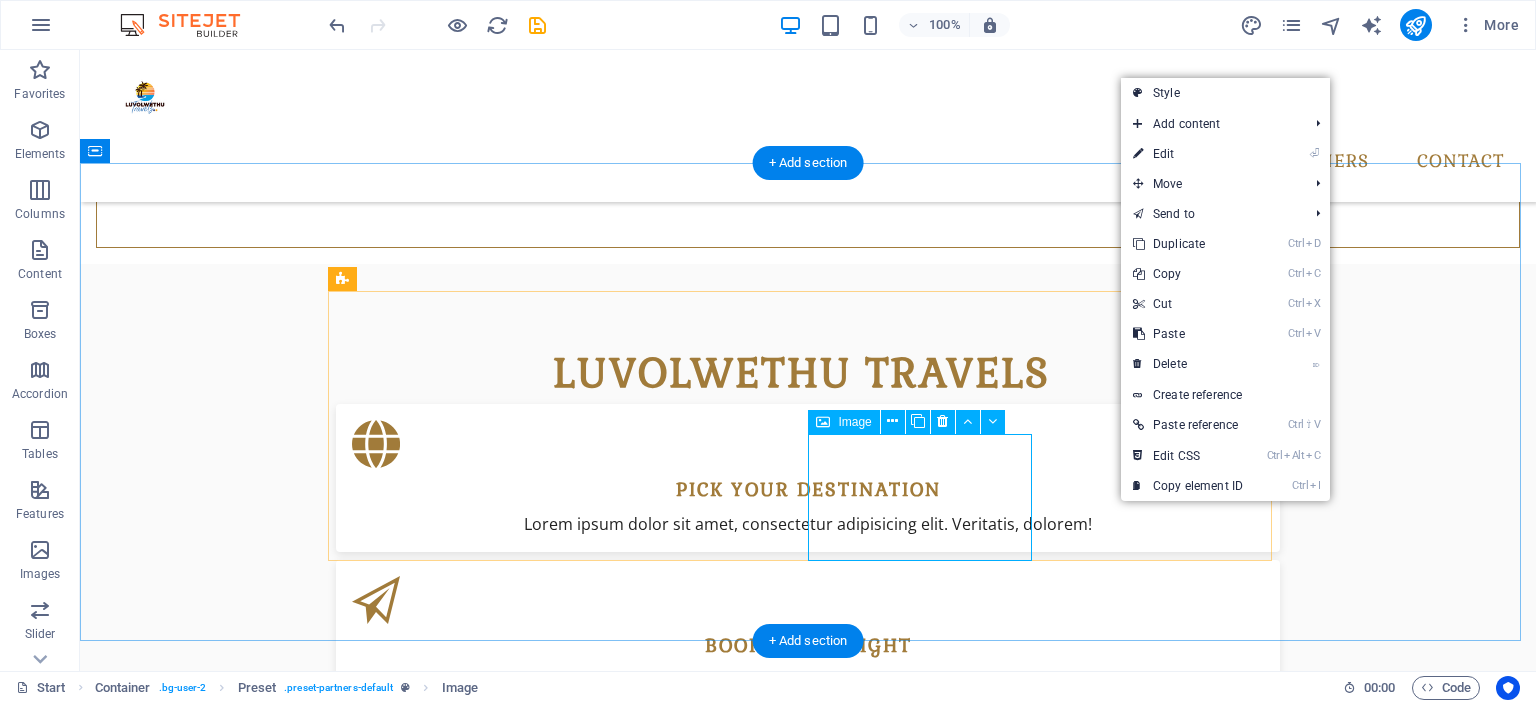 click at bounding box center (448, 2714) 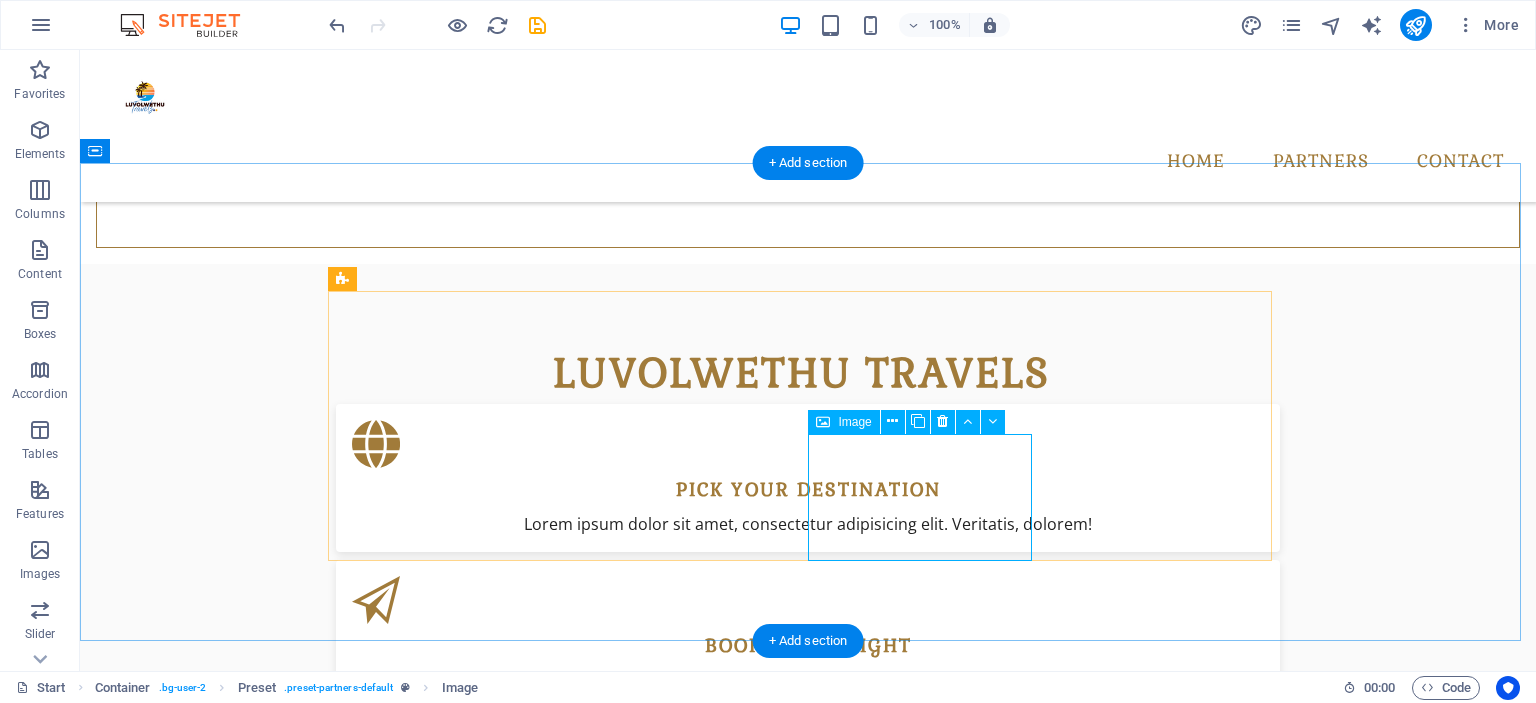 click at bounding box center [448, 2714] 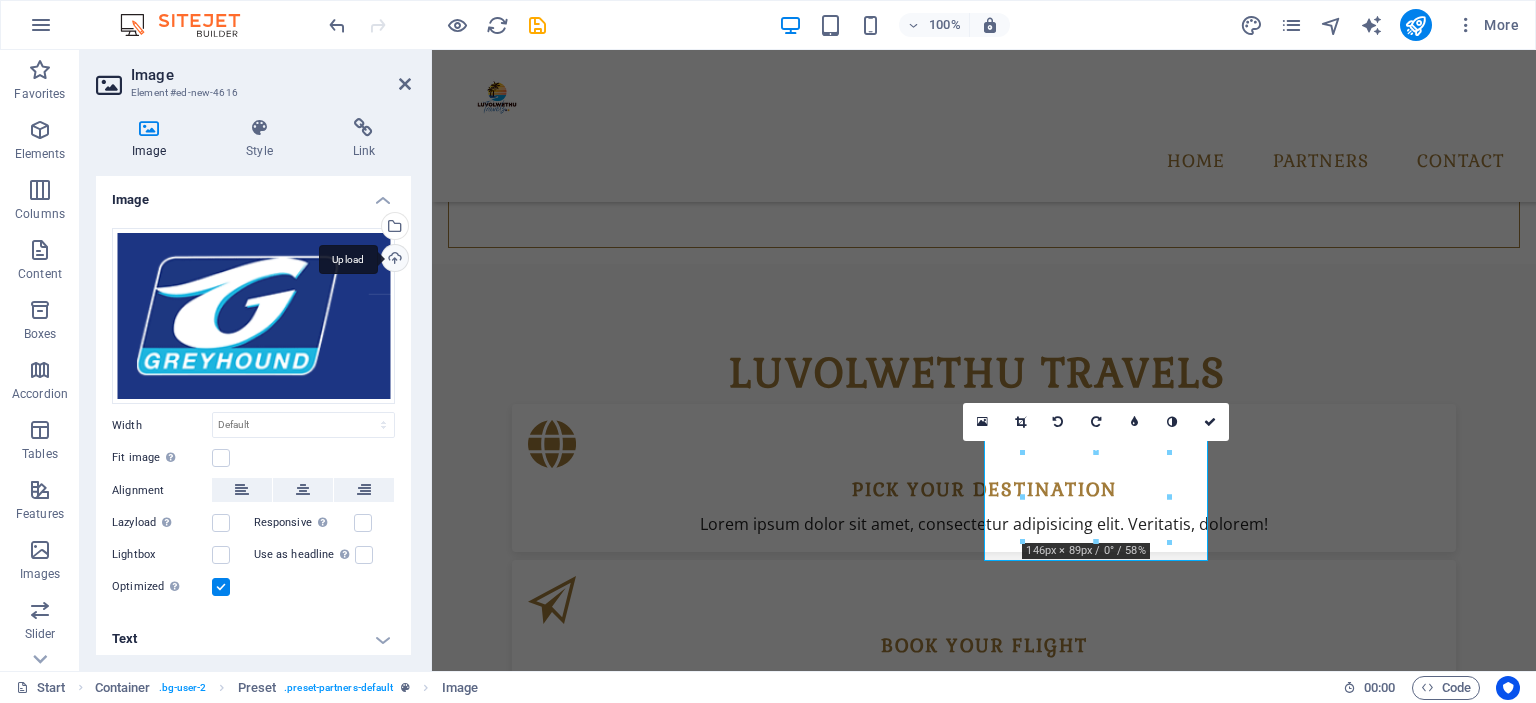 click on "Upload" at bounding box center [393, 260] 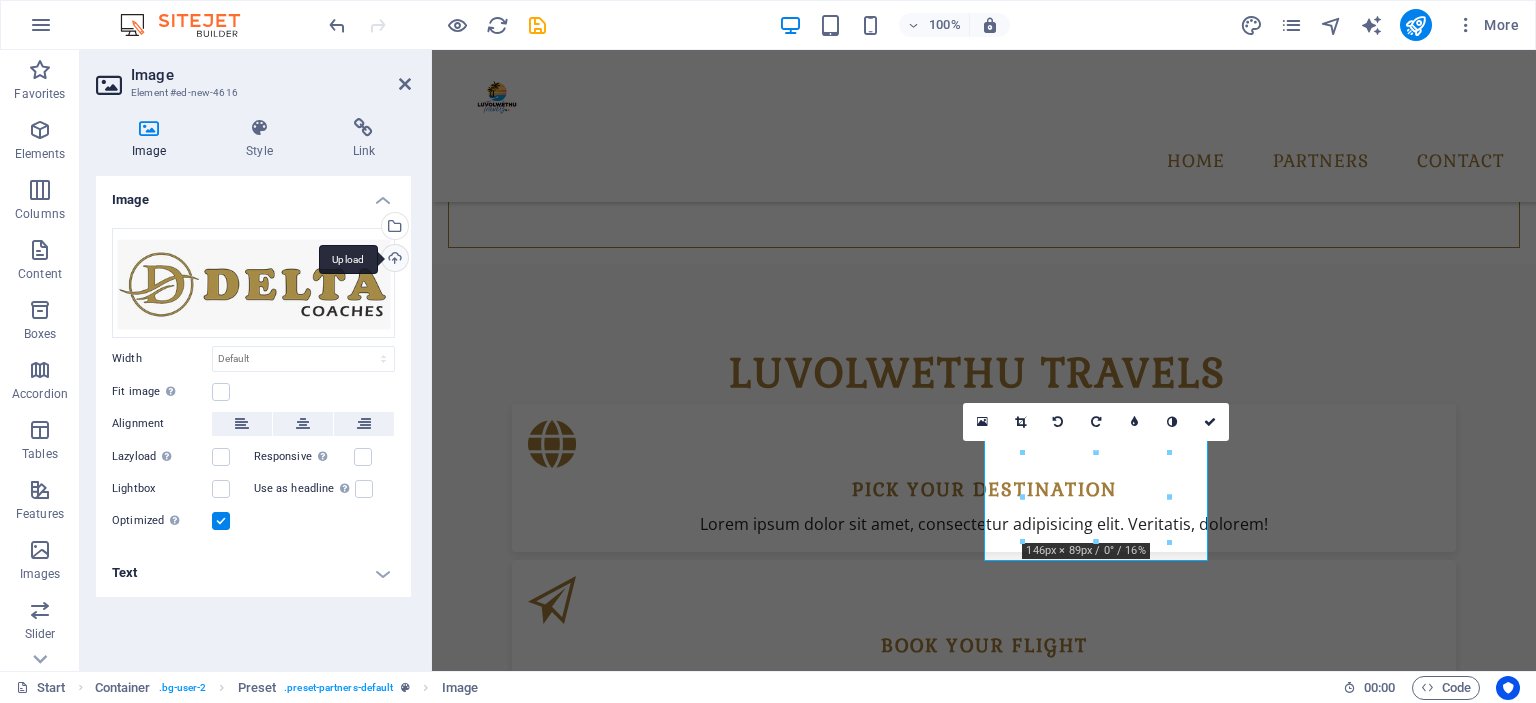 click on "Upload" at bounding box center (393, 260) 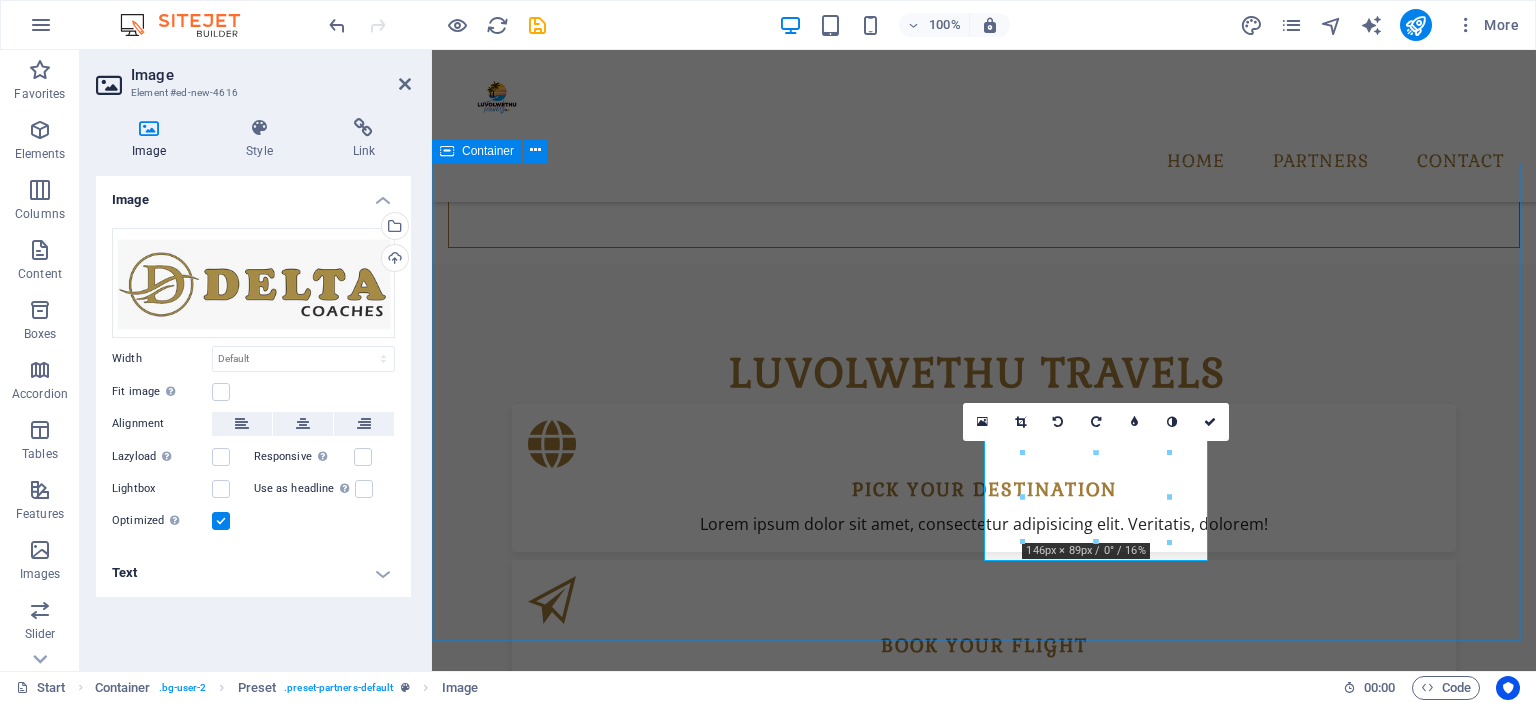 click on "OUR Partners" at bounding box center [984, 2353] 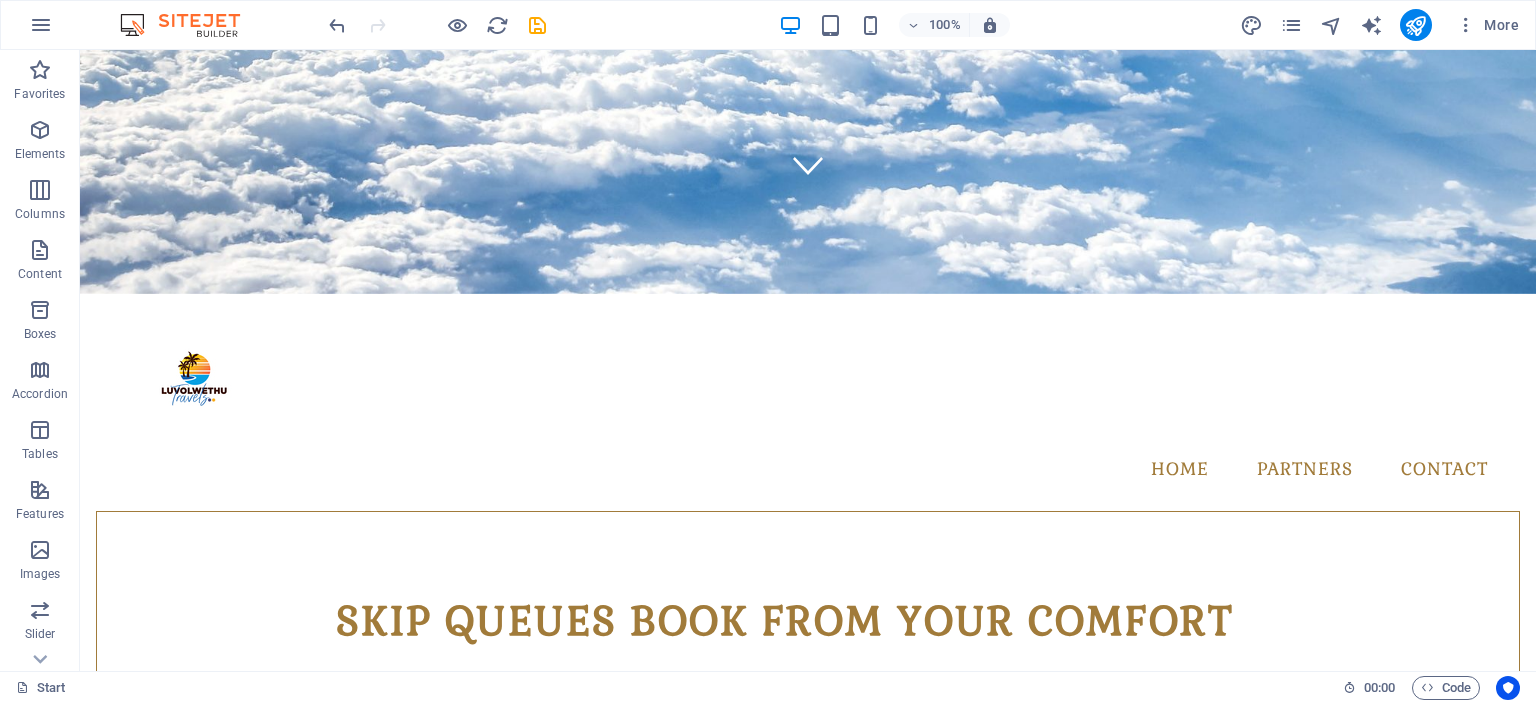 scroll, scrollTop: 504, scrollLeft: 0, axis: vertical 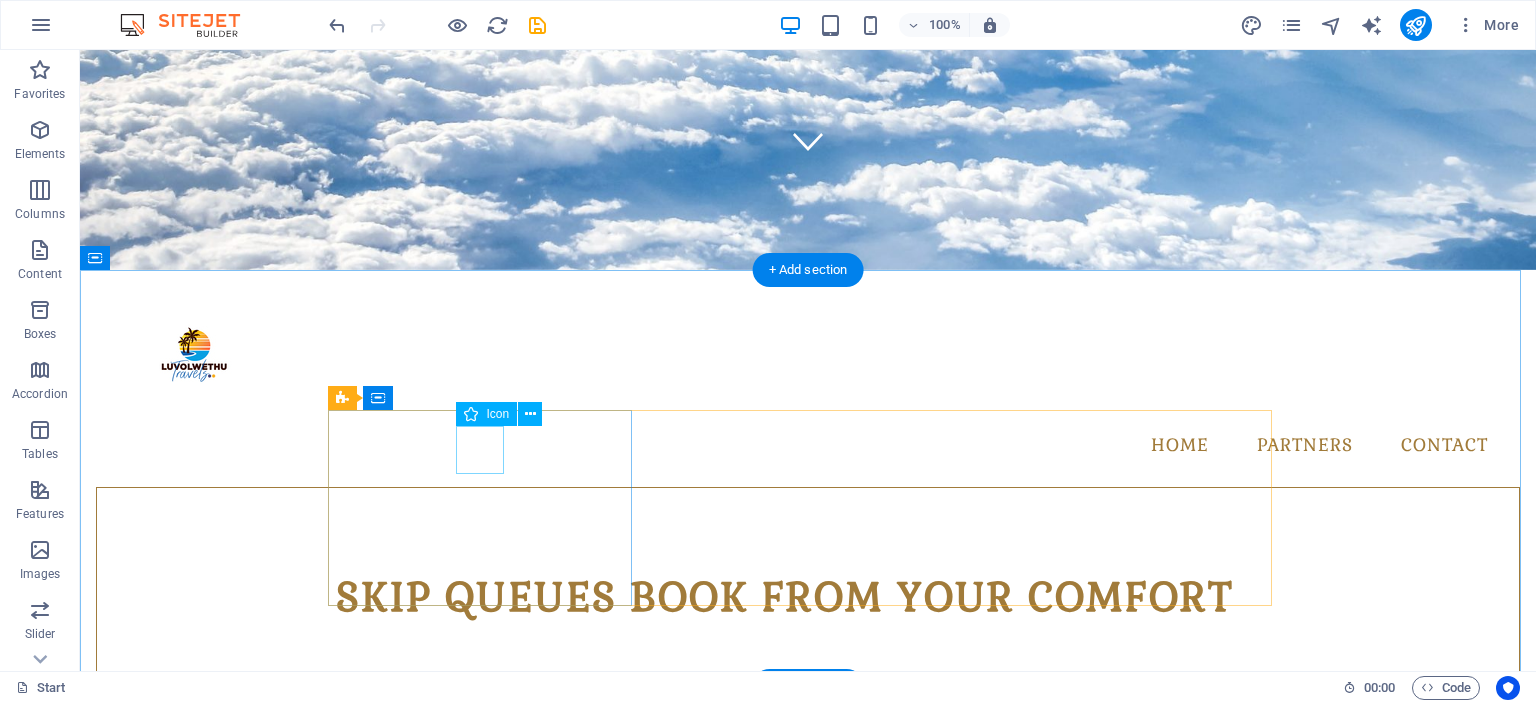click at bounding box center (808, 1322) 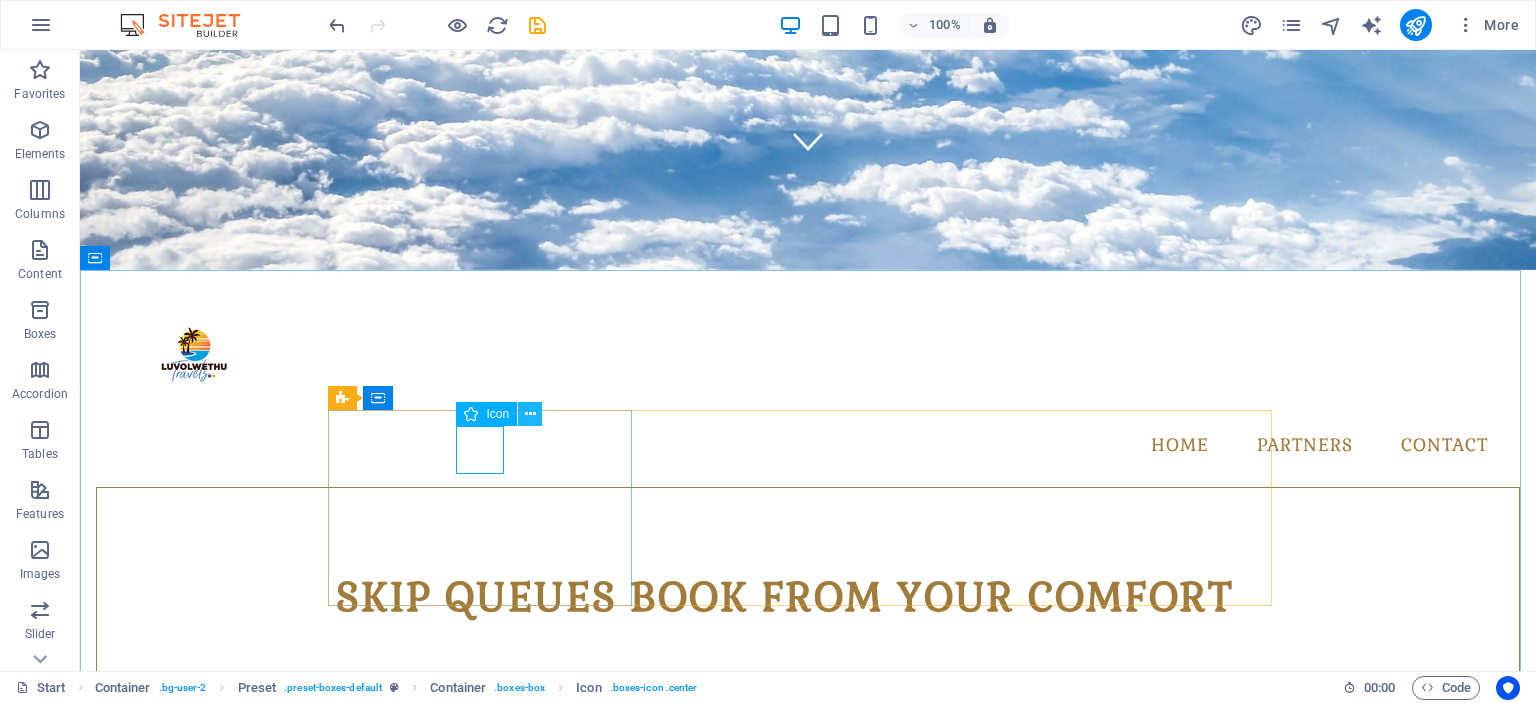 click at bounding box center (530, 414) 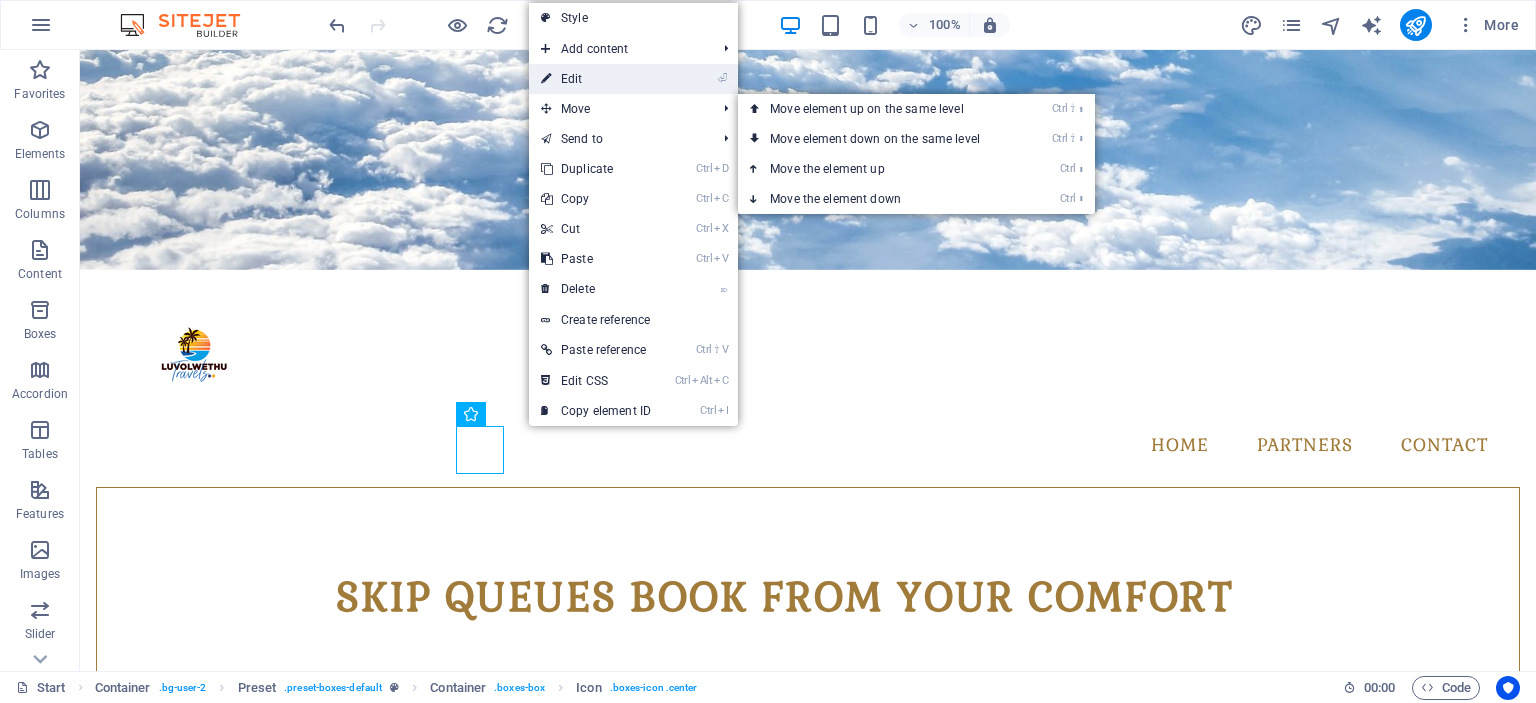 click on "⏎  Edit" at bounding box center (596, 79) 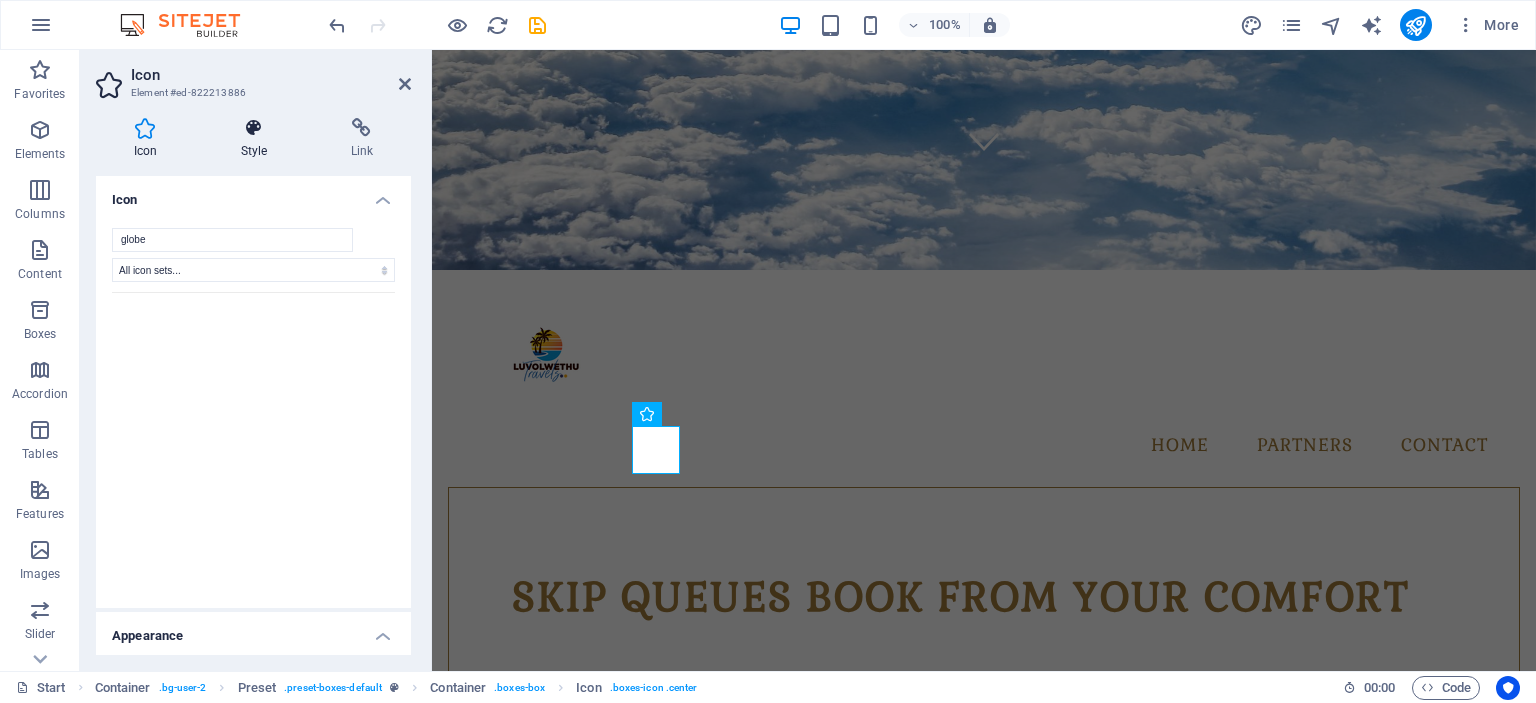 click at bounding box center [254, 128] 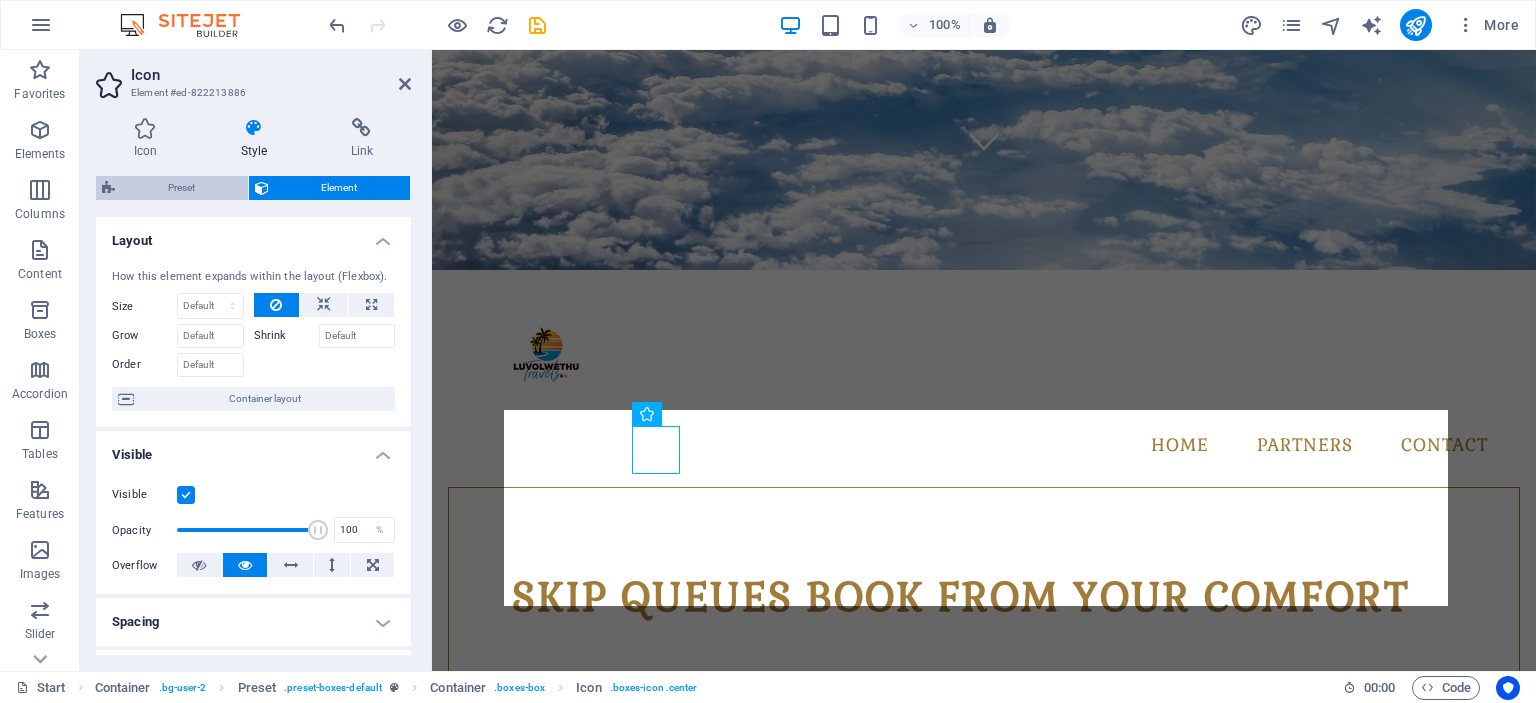 click on "Preset" at bounding box center (181, 188) 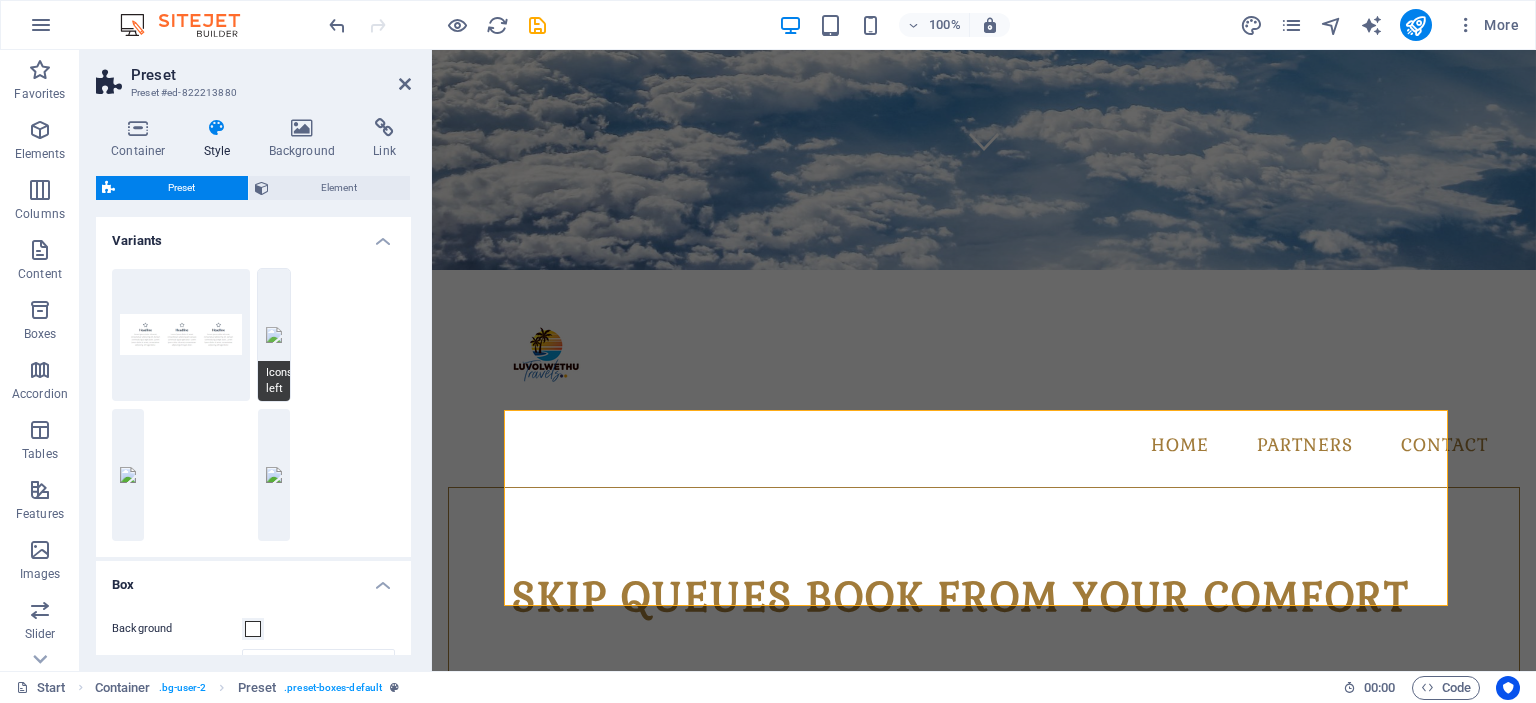 click on "Icons left" at bounding box center [274, 335] 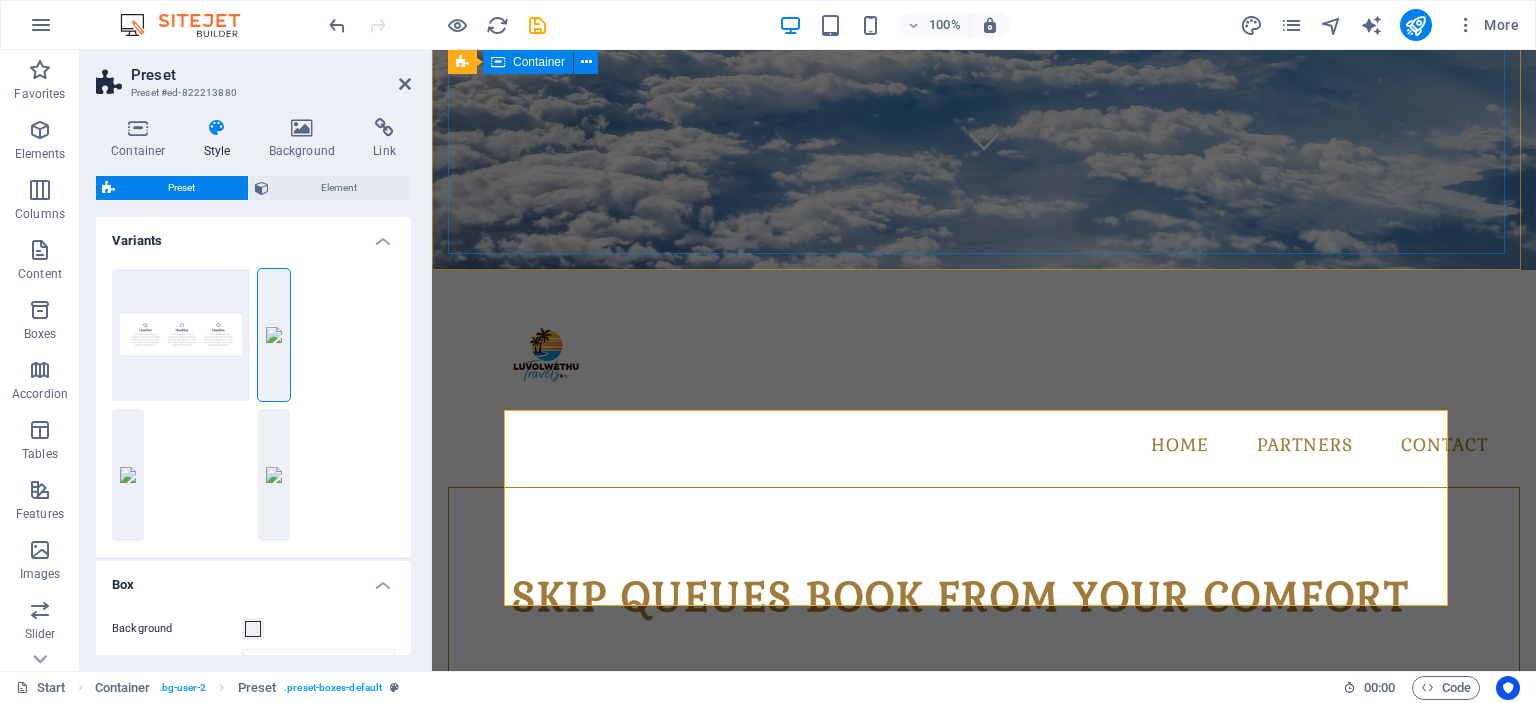 click on "SKIP QUEUES BOOK FROM YOUR COMFORT
Destination
Flight Ticket Bus Ticket Accommodation Submit   I have read and understand the privacy policy. Unreadable? Load new" at bounding box center [984, 806] 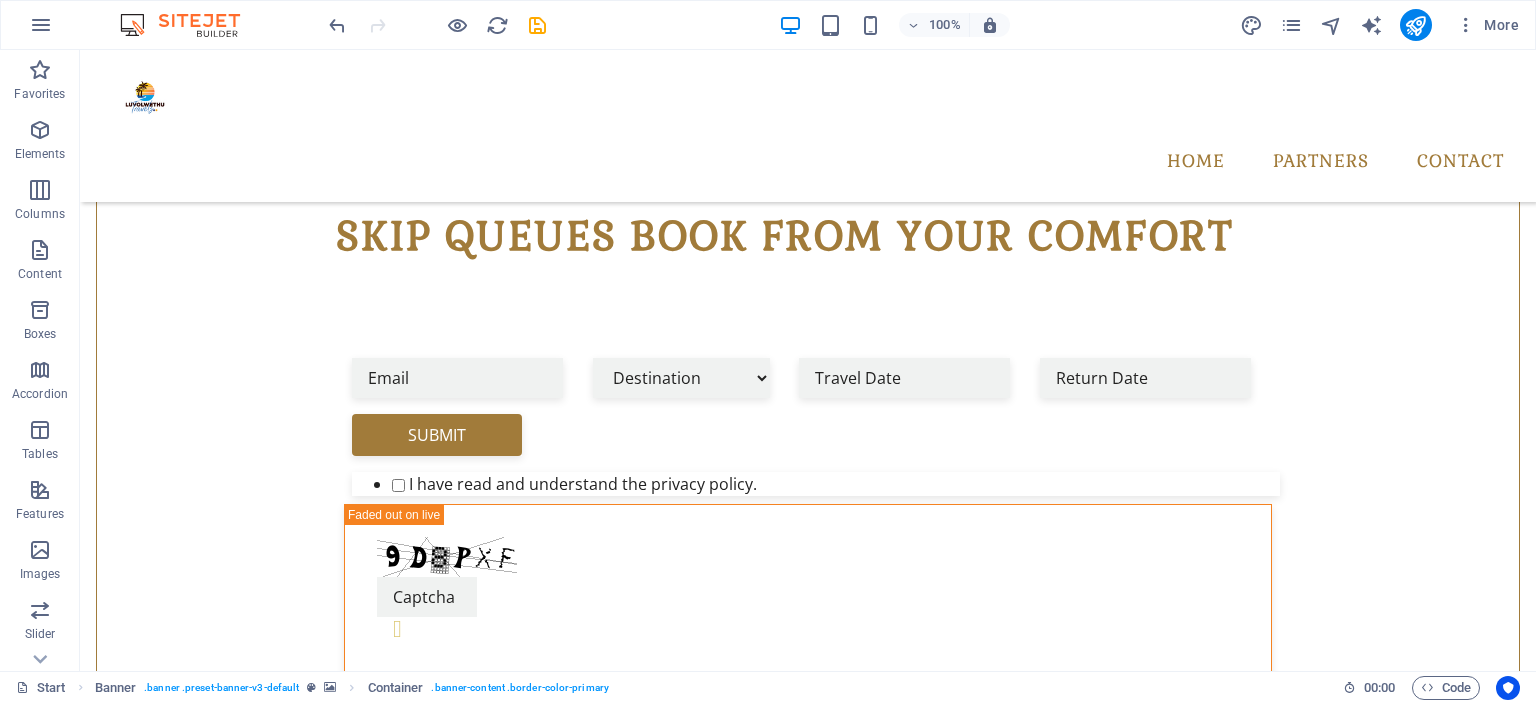 scroll, scrollTop: 597, scrollLeft: 0, axis: vertical 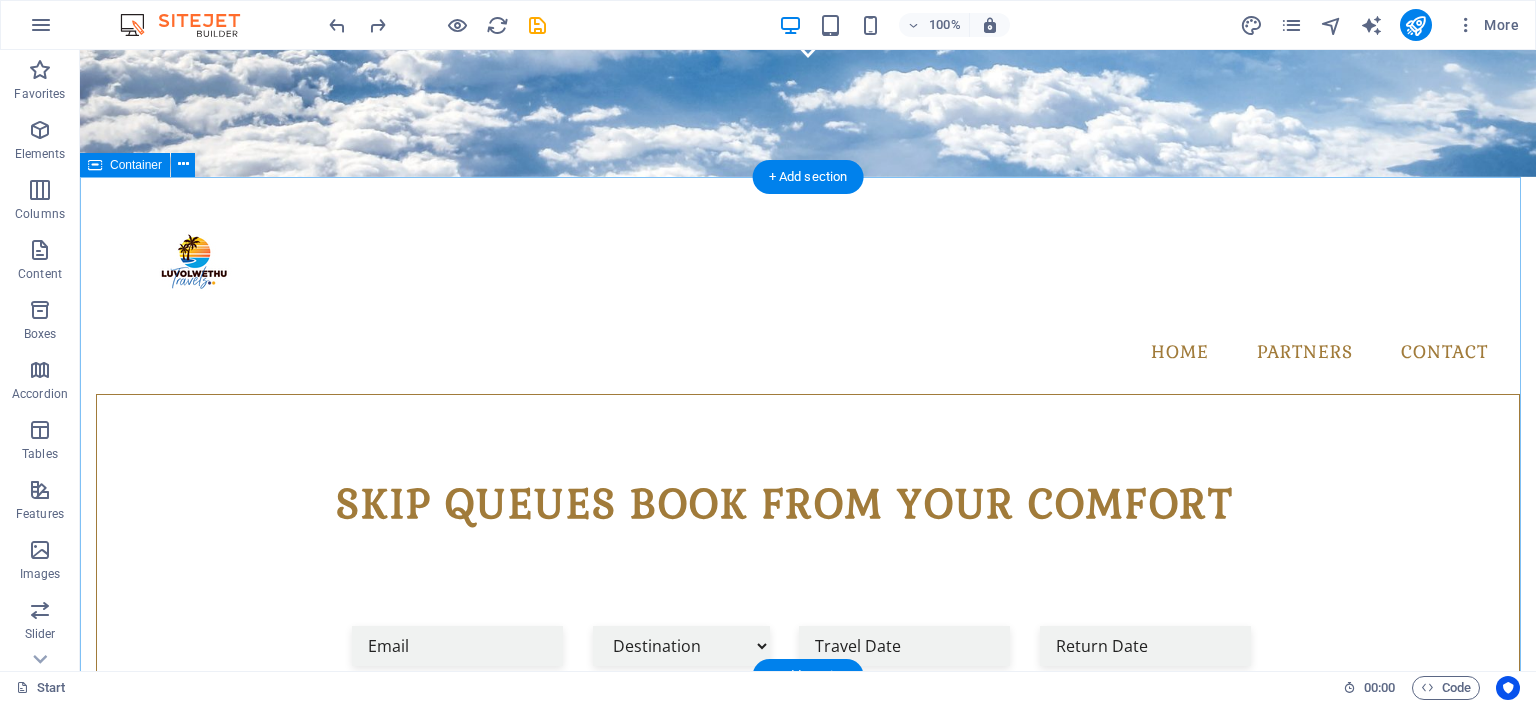 drag, startPoint x: 1313, startPoint y: 567, endPoint x: 1316, endPoint y: 556, distance: 11.401754 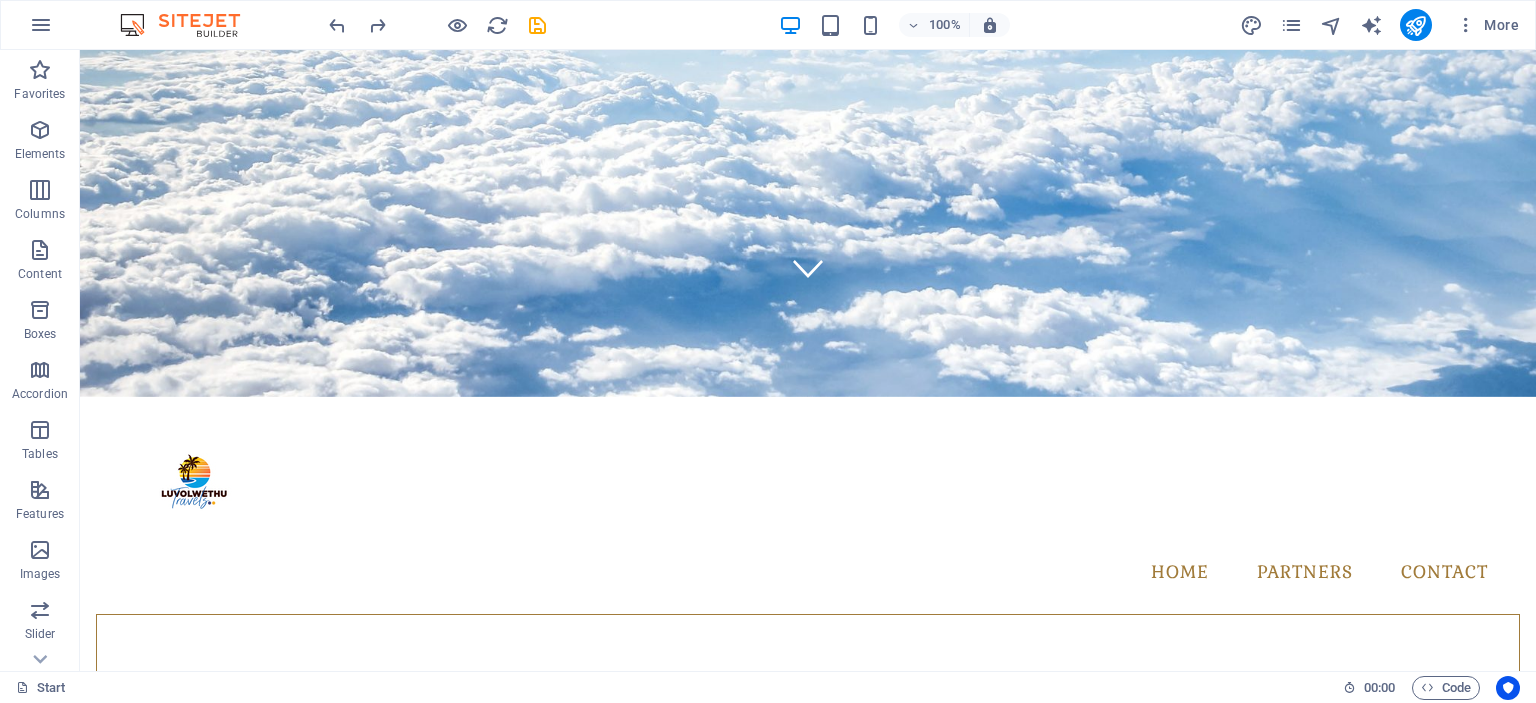 scroll, scrollTop: 680, scrollLeft: 0, axis: vertical 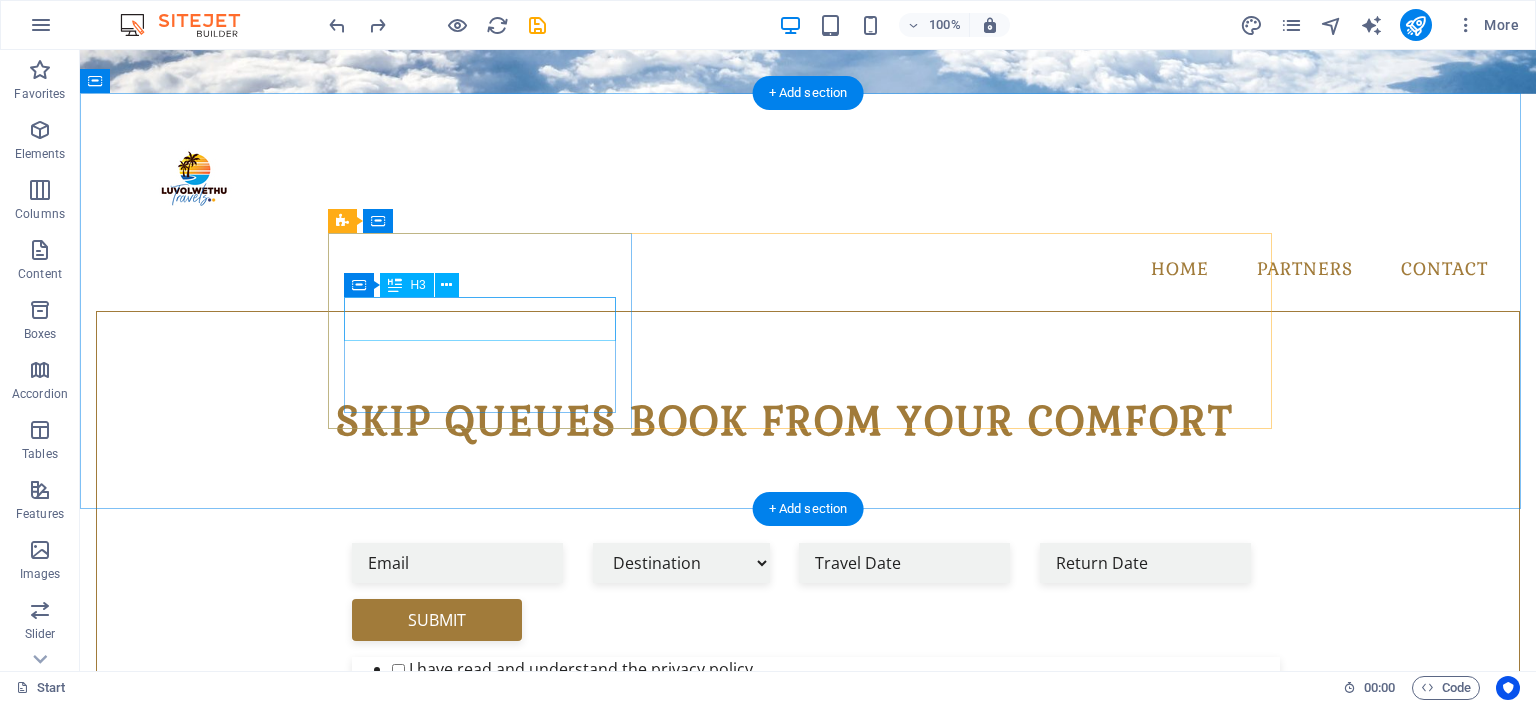 click on "Pick your Destination" at bounding box center (808, 1192) 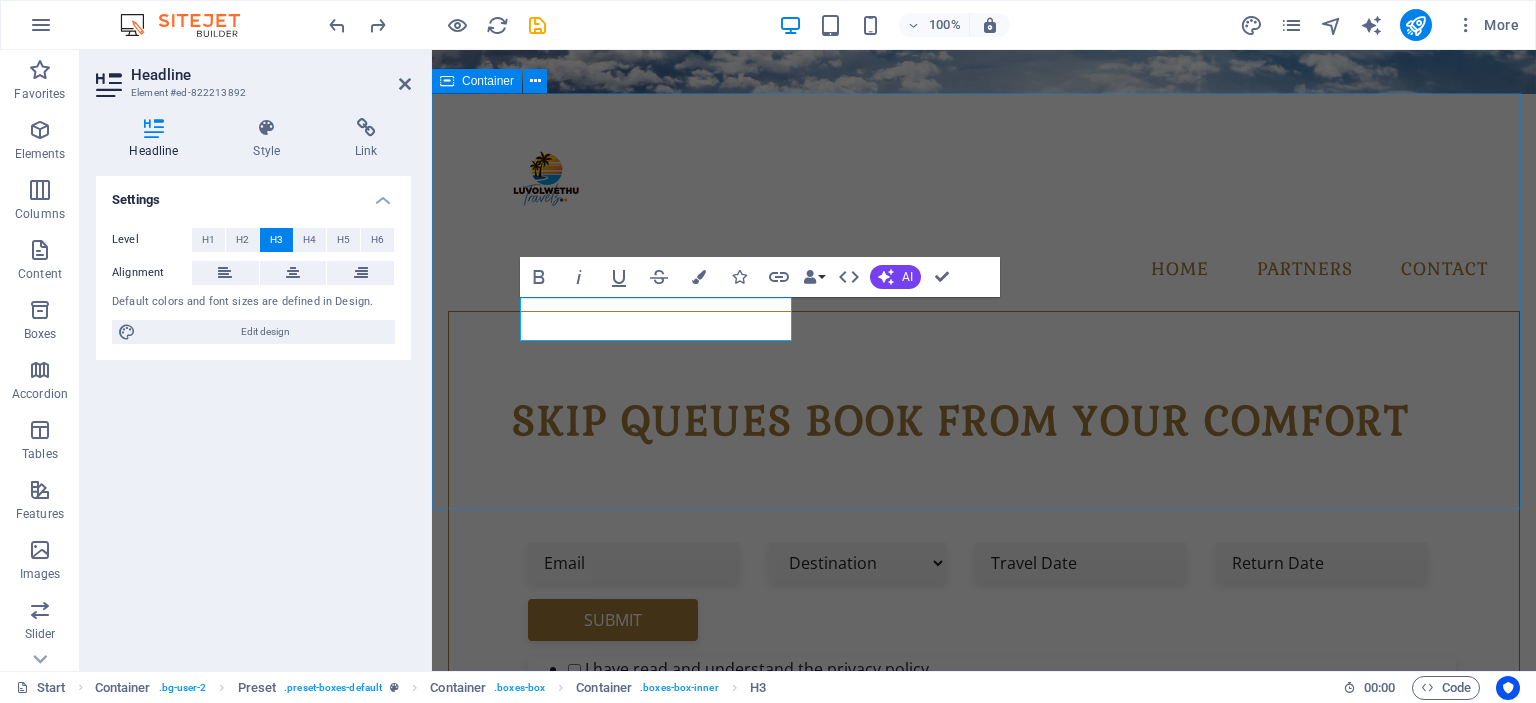 click on "Luvolwethu Travels Pick your Destination Lorem ipsum dolor sit amet, consectetur adipisicing elit. Veritatis, dolorem! Book your Flight Lorem ipsum dolor sit amet, consectetur adipisicing elit. Veritatis, dolorem! Enjoy your Vacation Lorem ipsum dolor sit amet, consectetur adipisicing elit. Veritatis, dolorem!" at bounding box center (984, 1305) 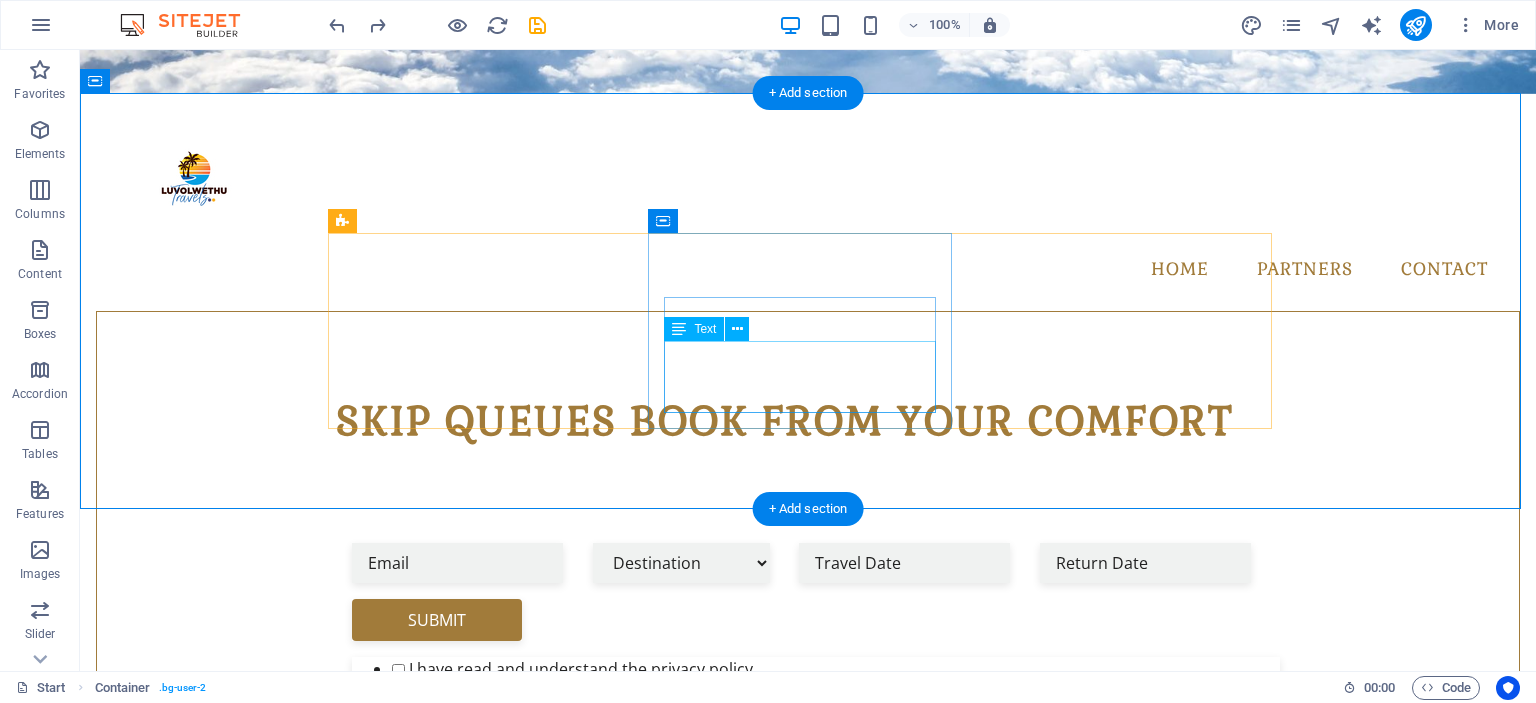 click on "Lorem ipsum dolor sit amet, consectetur adipisicing elit. Veritatis, dolorem!" at bounding box center [808, 1381] 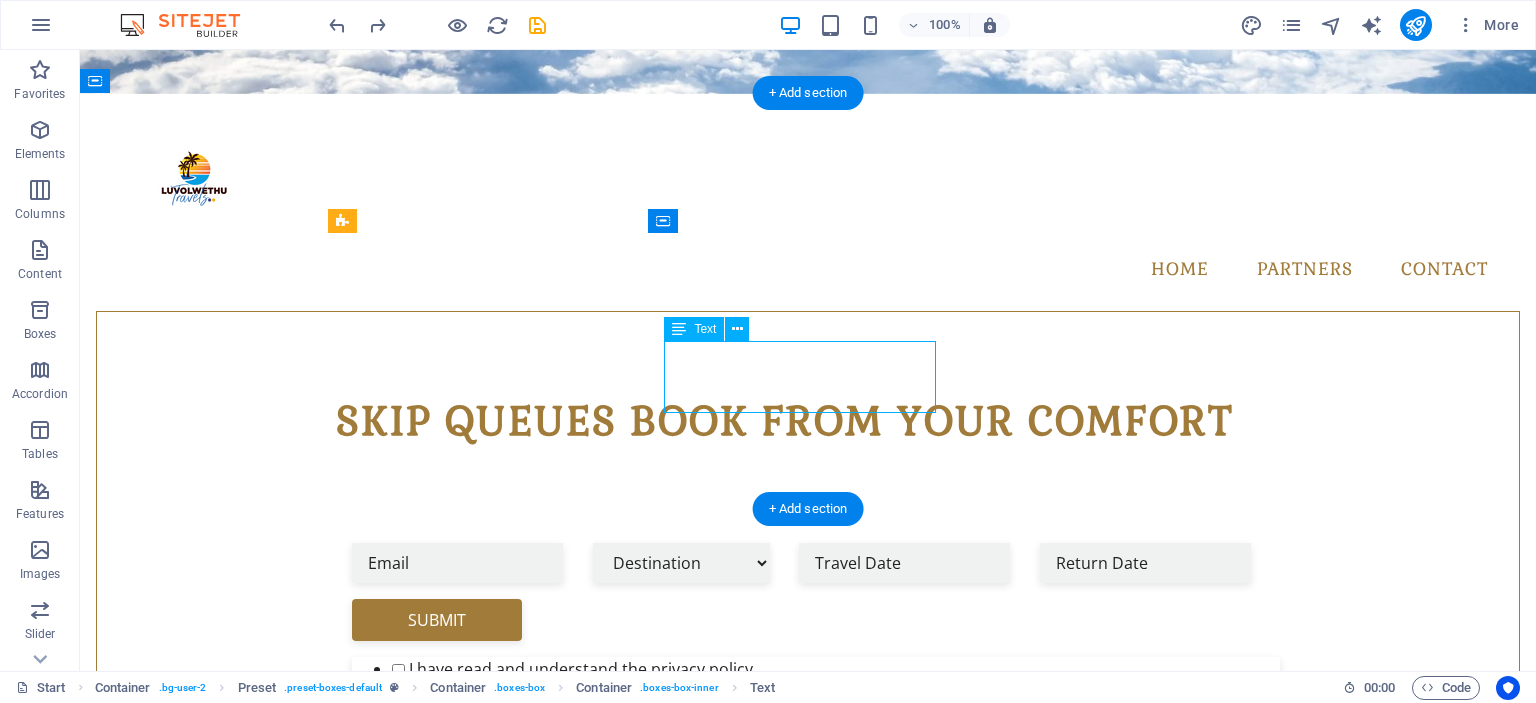 click on "Lorem ipsum dolor sit amet, consectetur adipisicing elit. Veritatis, dolorem!" at bounding box center [808, 1381] 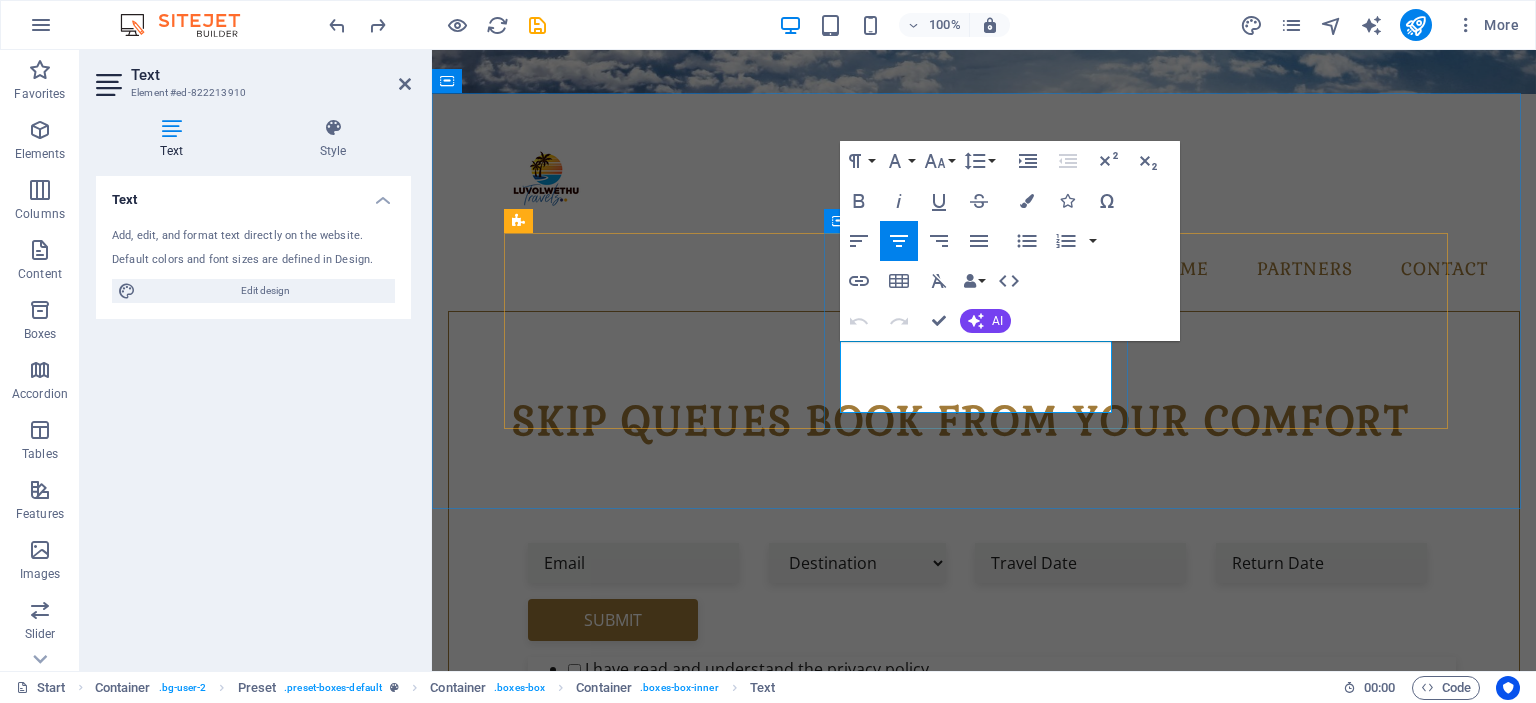 drag, startPoint x: 1020, startPoint y: 405, endPoint x: 865, endPoint y: 348, distance: 165.14842 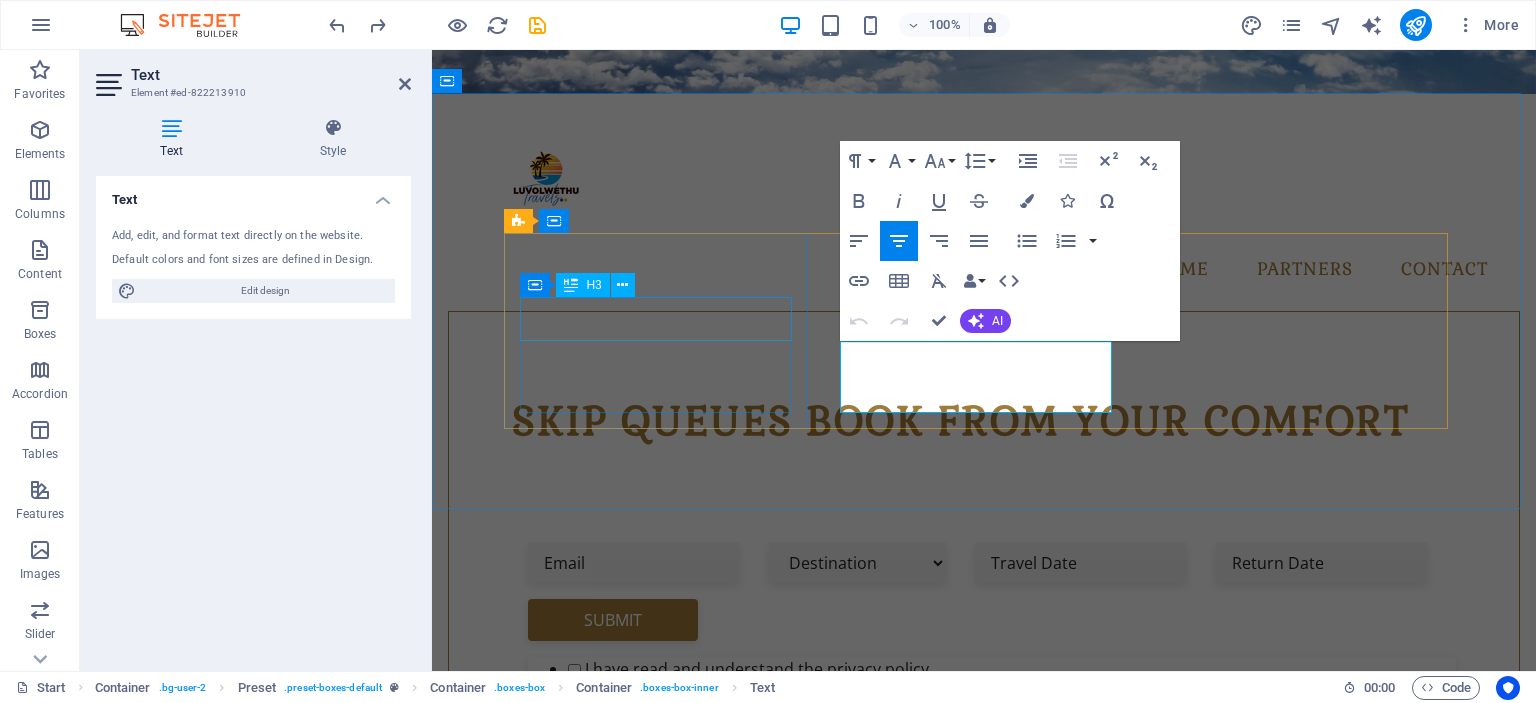 click on "Pick your Destination" at bounding box center [984, 1192] 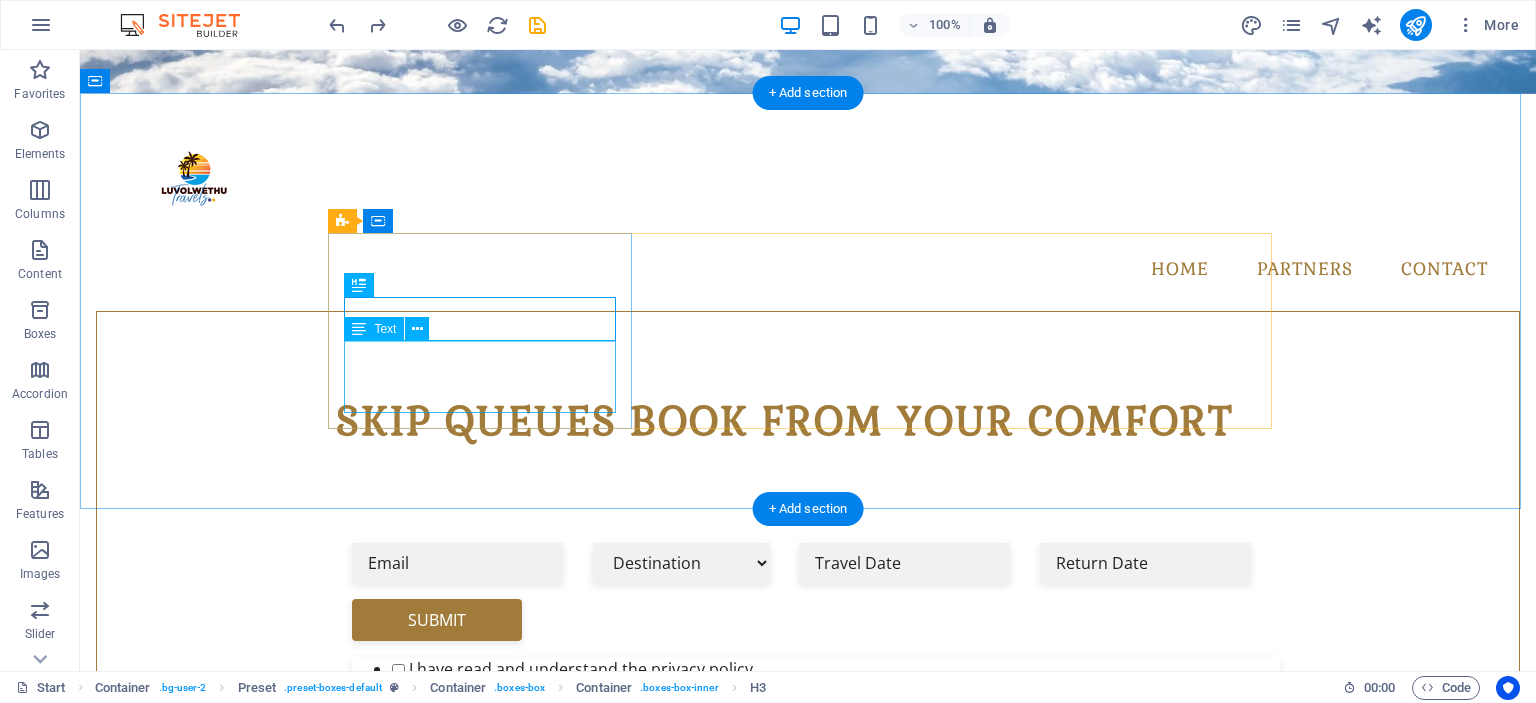 click on "Lorem ipsum dolor sit amet, consectetur adipisicing elit. Veritatis, dolorem!" at bounding box center (808, 1225) 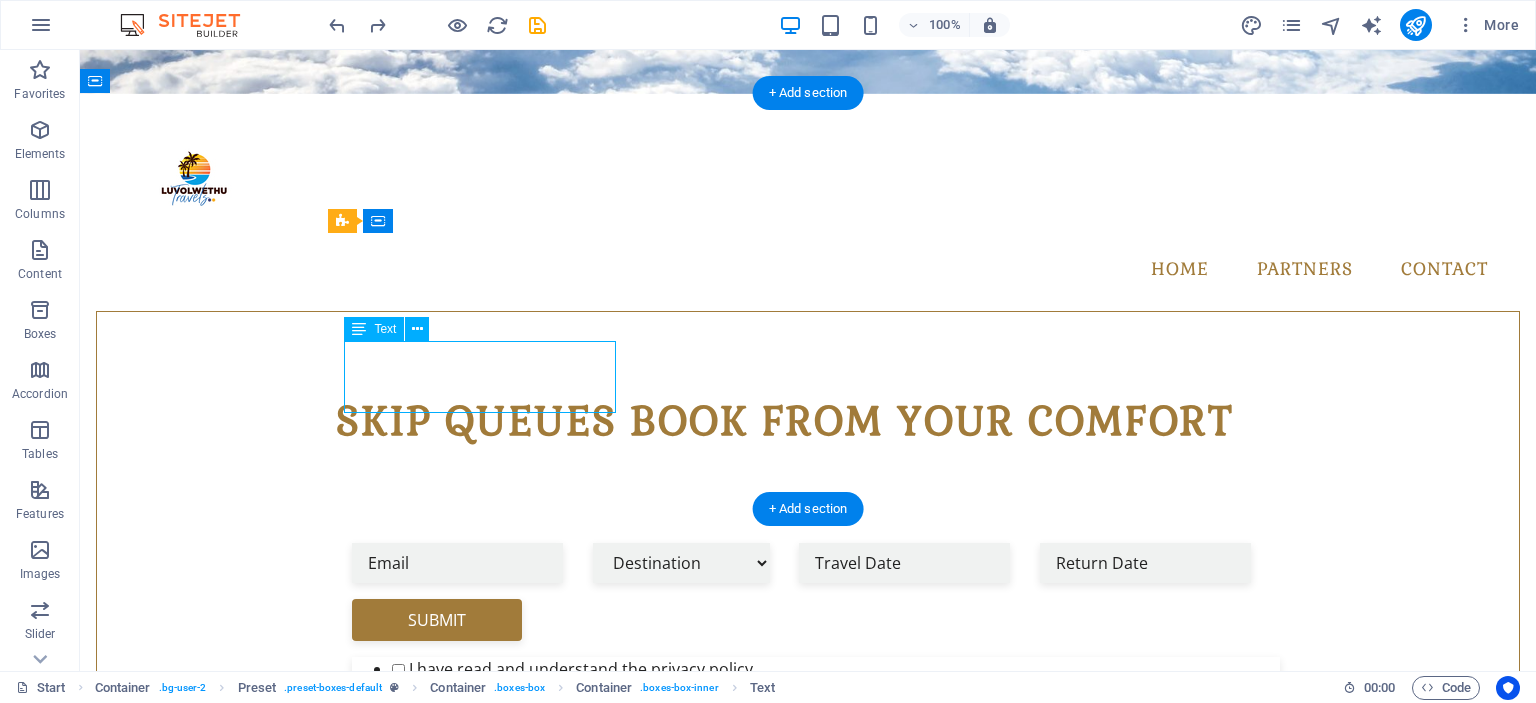 click on "Lorem ipsum dolor sit amet, consectetur adipisicing elit. Veritatis, dolorem!" at bounding box center [808, 1225] 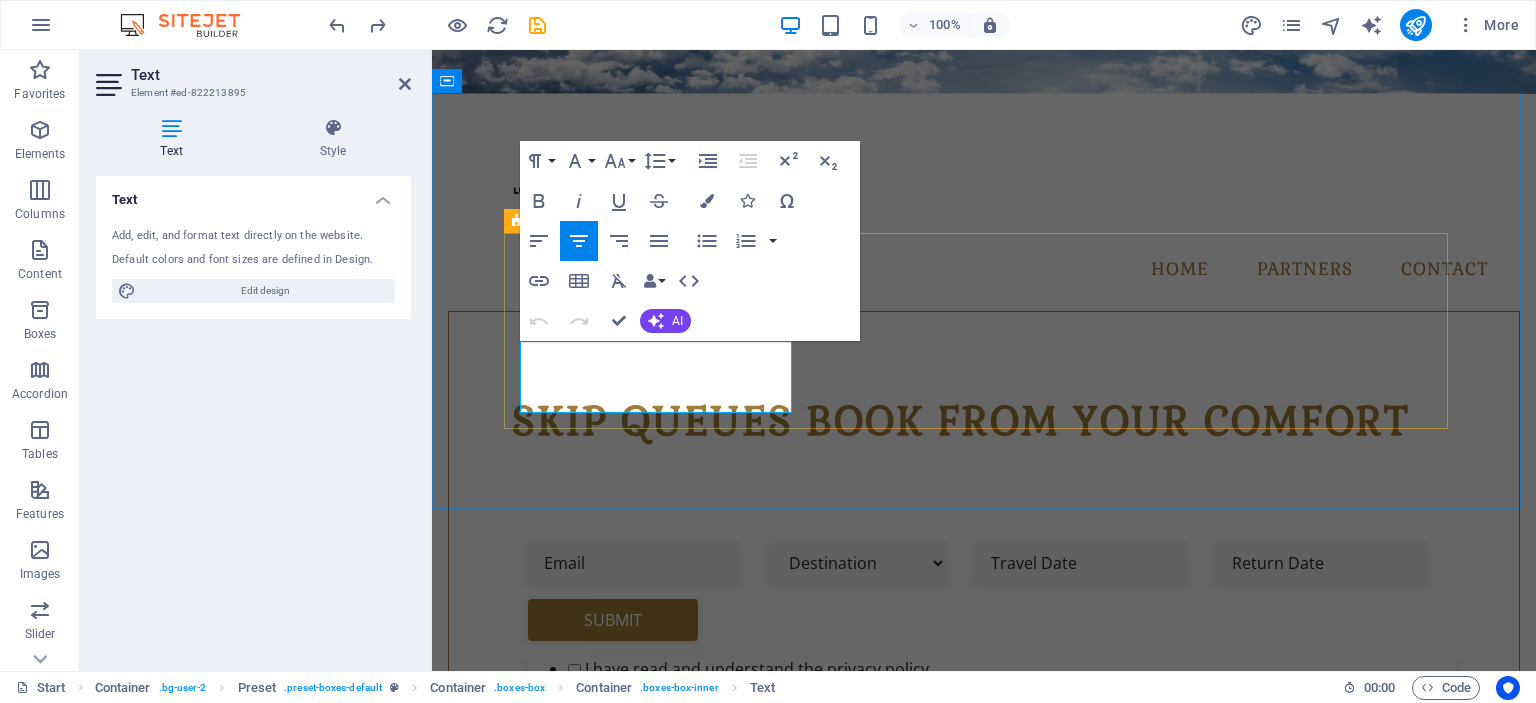 drag, startPoint x: 690, startPoint y: 397, endPoint x: 530, endPoint y: 351, distance: 166.48123 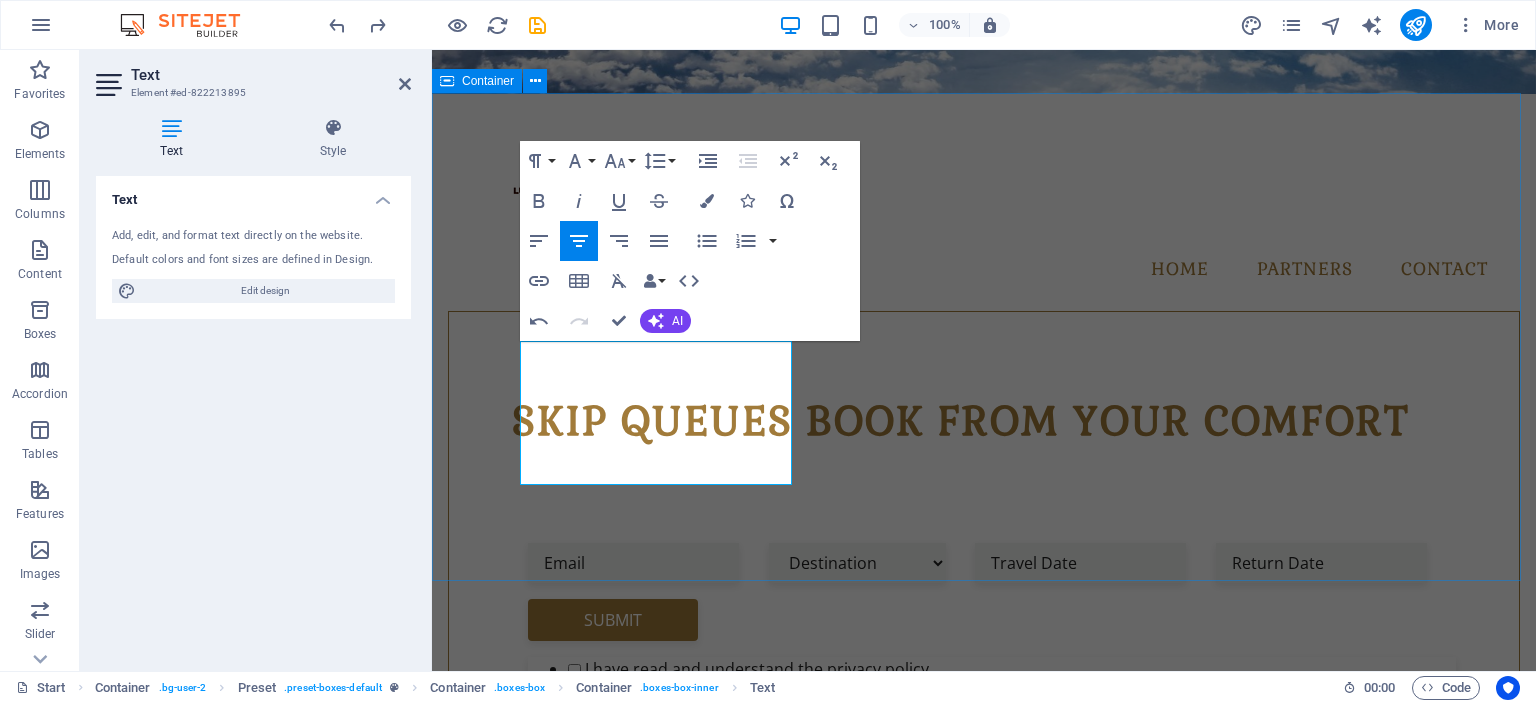 click on "Luvolwethu Travels   Pick your Destination Welcome to FlightSite, your one-stop destination for travel bookings, expert advice and excellent prices. From flight bookings to travel packages and accommodation, our team of consultants have the whole spectrum covered Book your Flight Lorem ipsum dolor sit amet, consectetur adipisicing elit. Veritatis, dolorem! Enjoy your Vacation Lorem ipsum dolor sit amet, consectetur adipisicing elit. Veritatis, dolorem!" at bounding box center [984, 1317] 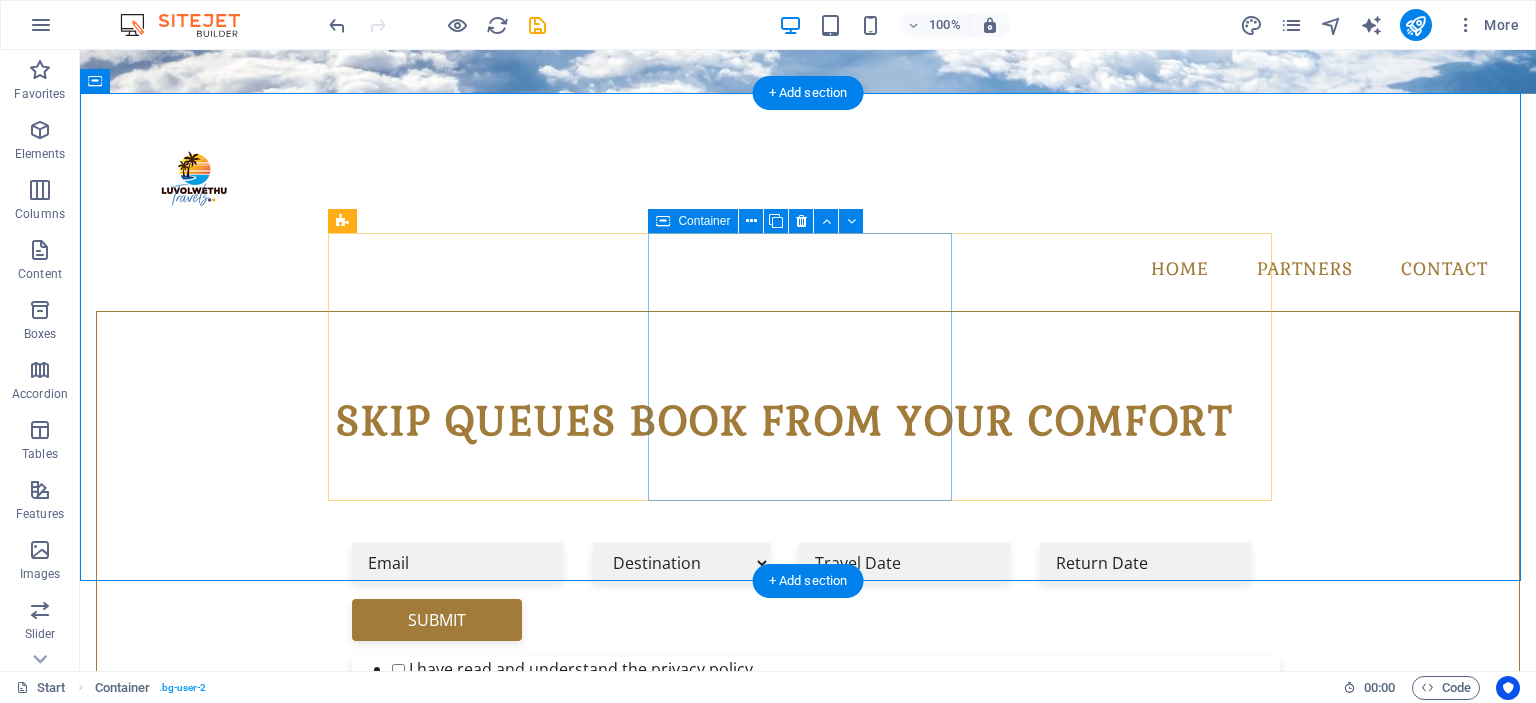 click on "Book your Flight Lorem ipsum dolor sit amet, consectetur adipisicing elit. Veritatis, dolorem!" at bounding box center (808, 1359) 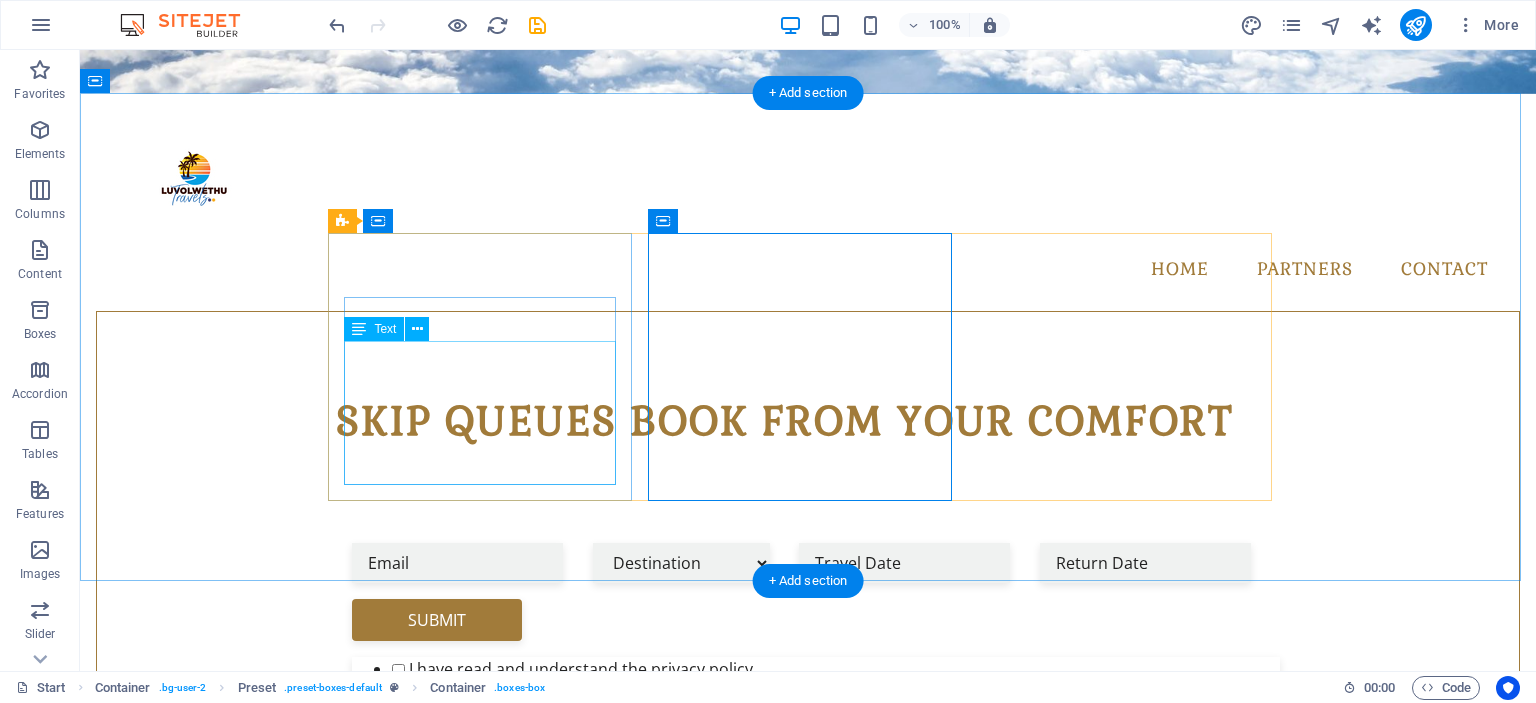 click on "Welcome to FlightSite, your one-stop destination for travel bookings, expert advice and excellent prices. From flight bookings to travel packages and accommodation, our team of consultants have the whole spectrum covered" at bounding box center (808, 1237) 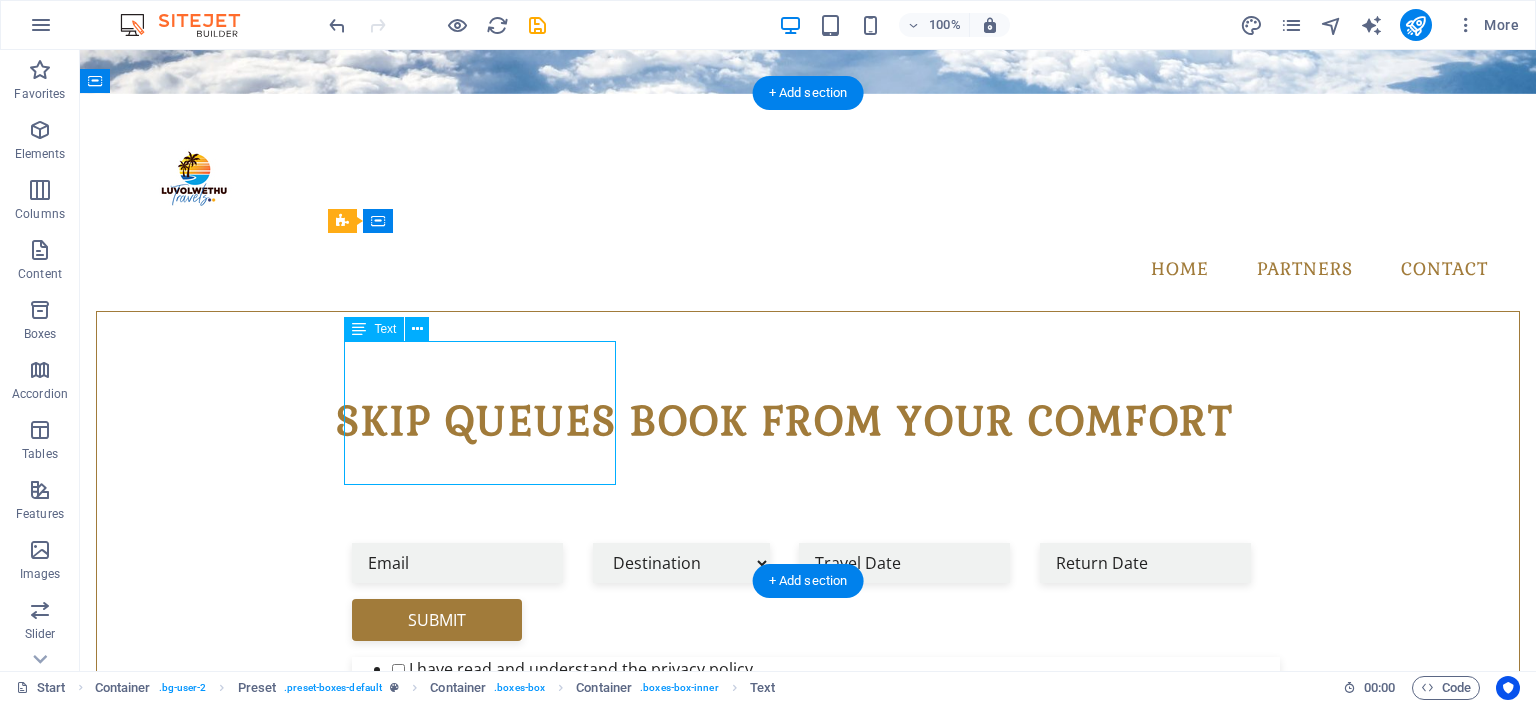 click on "Welcome to FlightSite, your one-stop destination for travel bookings, expert advice and excellent prices. From flight bookings to travel packages and accommodation, our team of consultants have the whole spectrum covered" at bounding box center (808, 1237) 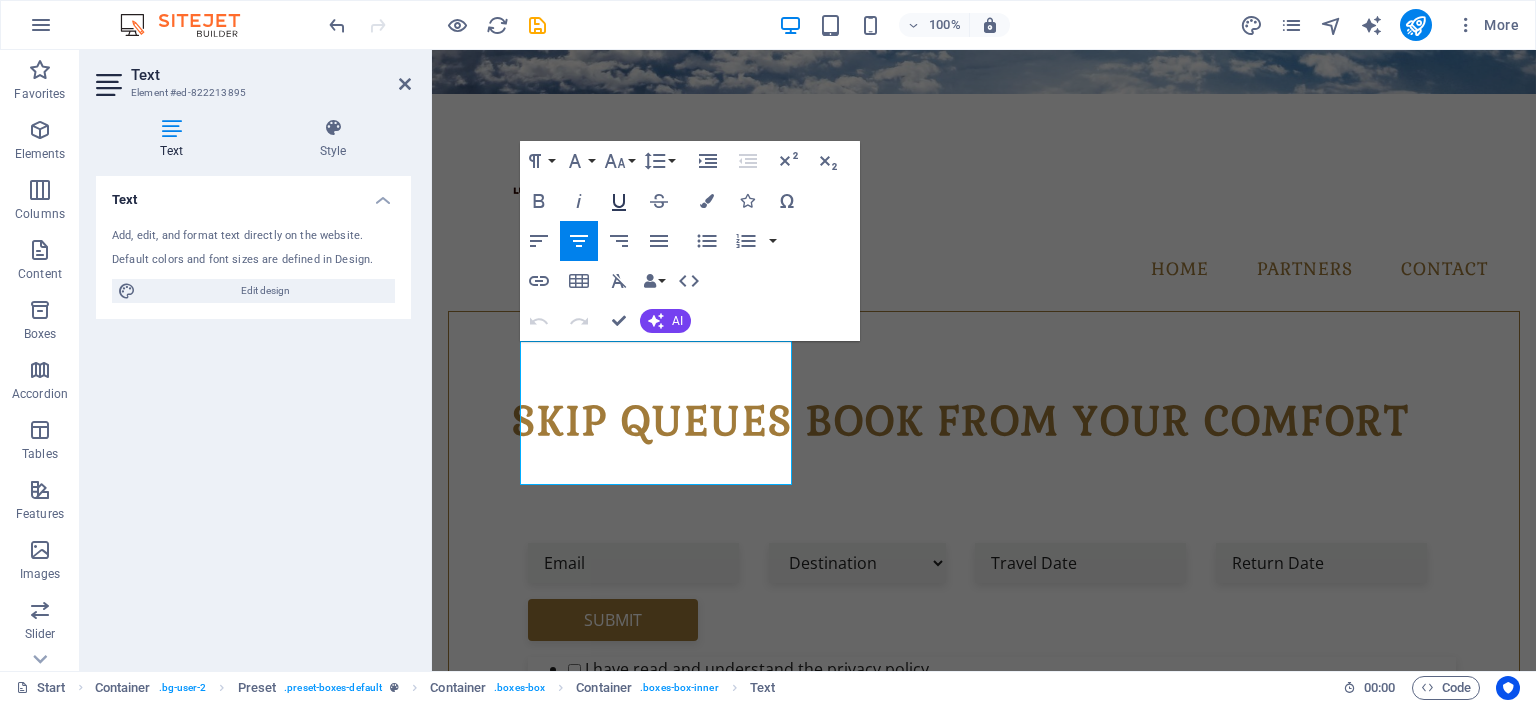 click 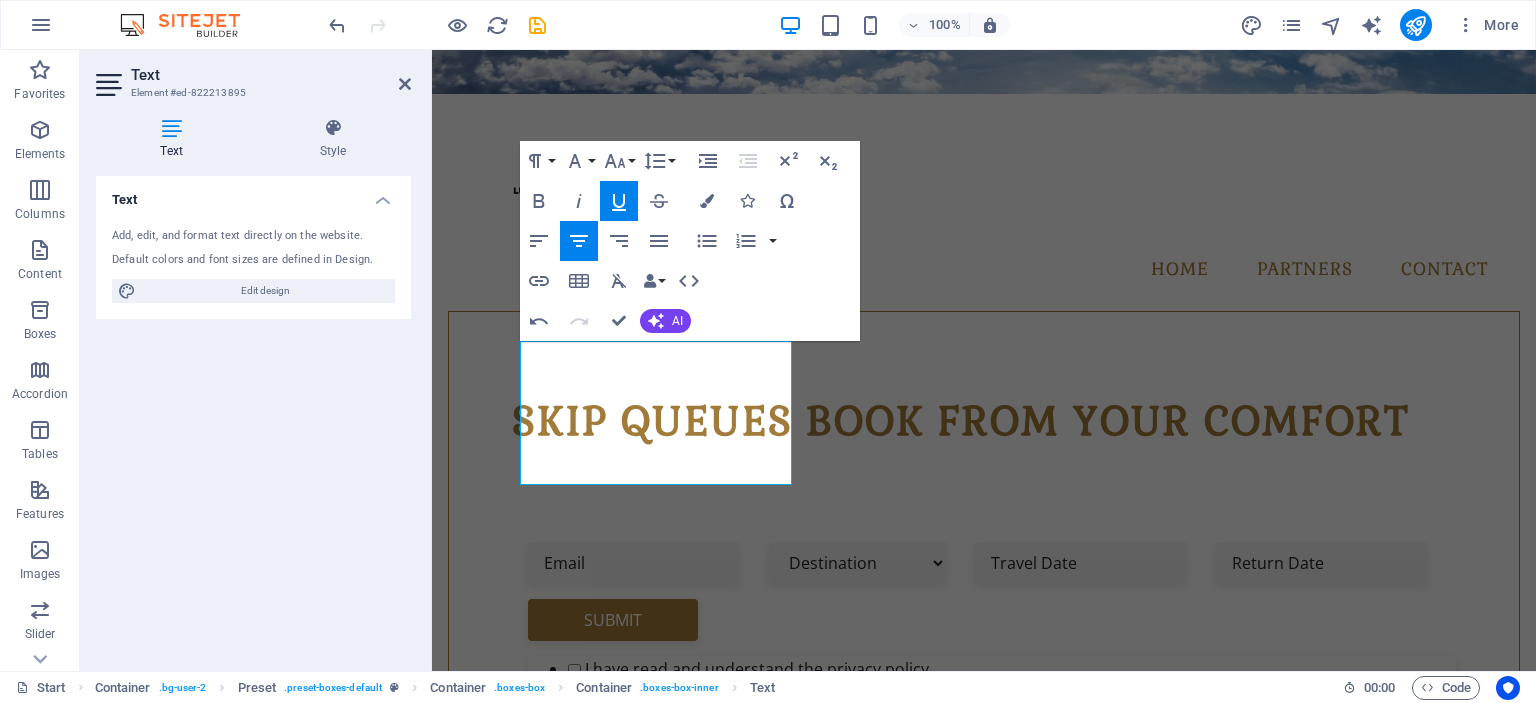 click 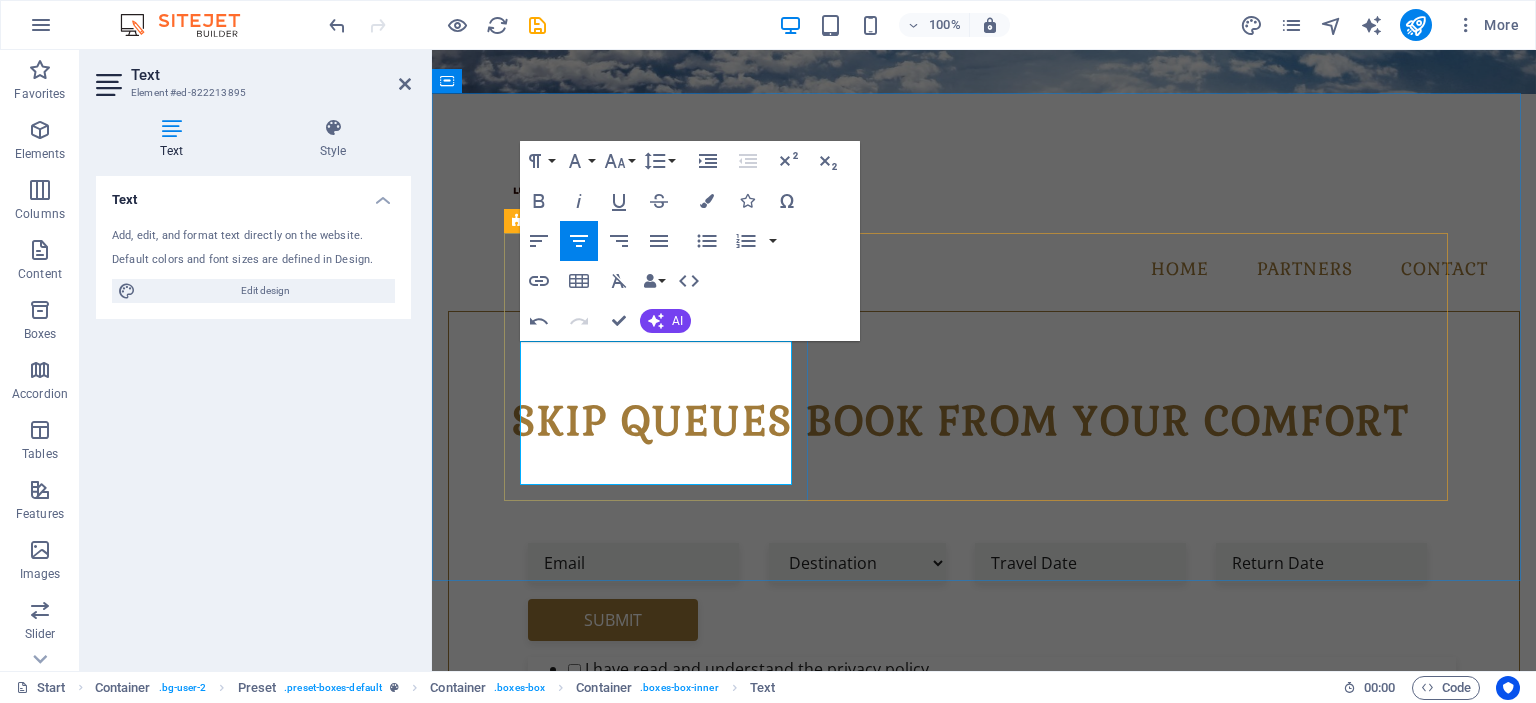 click on "Welcome to FlightSite, your one-stop destination for travel bookings, expert advice and excellent prices. From flight bookings to travel packages and accommodation, our team of consultants have the whole spectrum covered" at bounding box center [984, 1237] 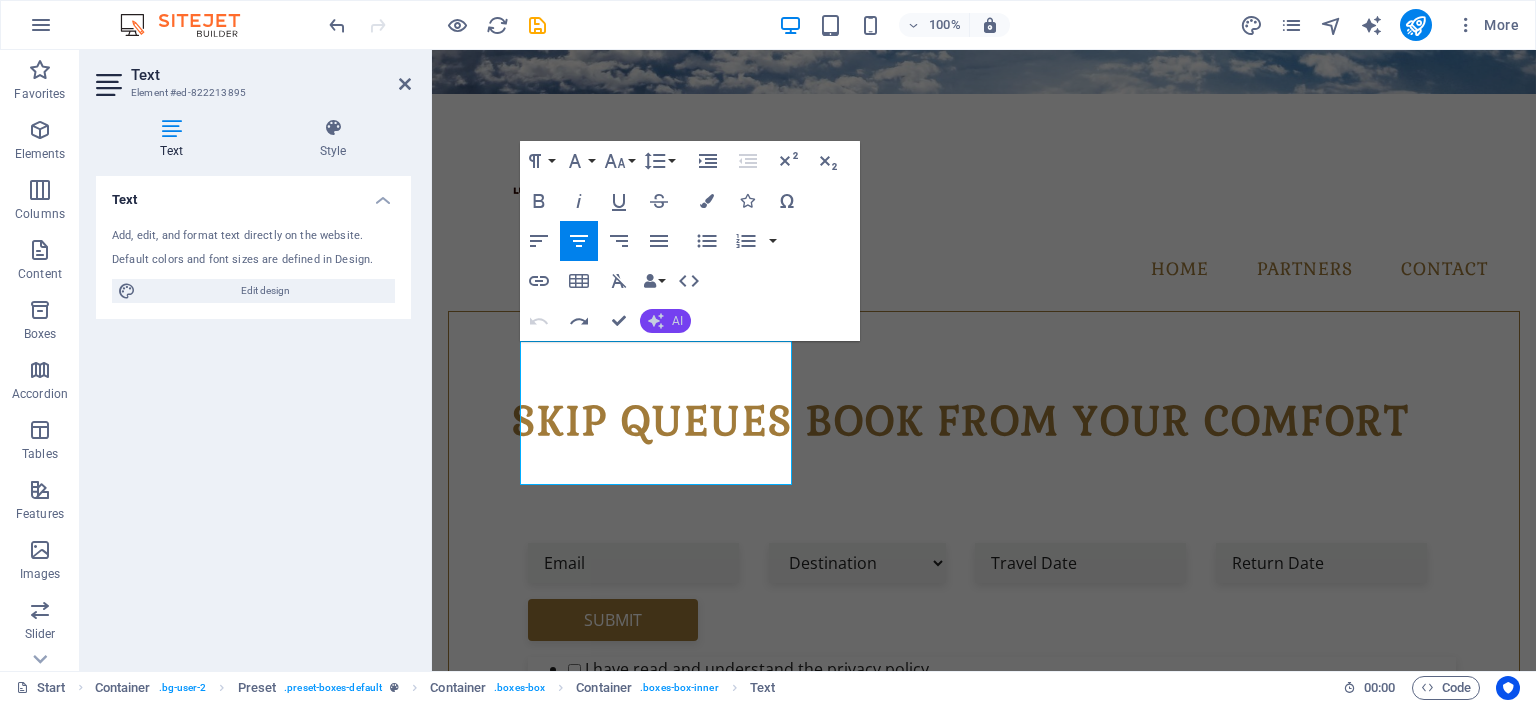 click on "AI" at bounding box center (665, 321) 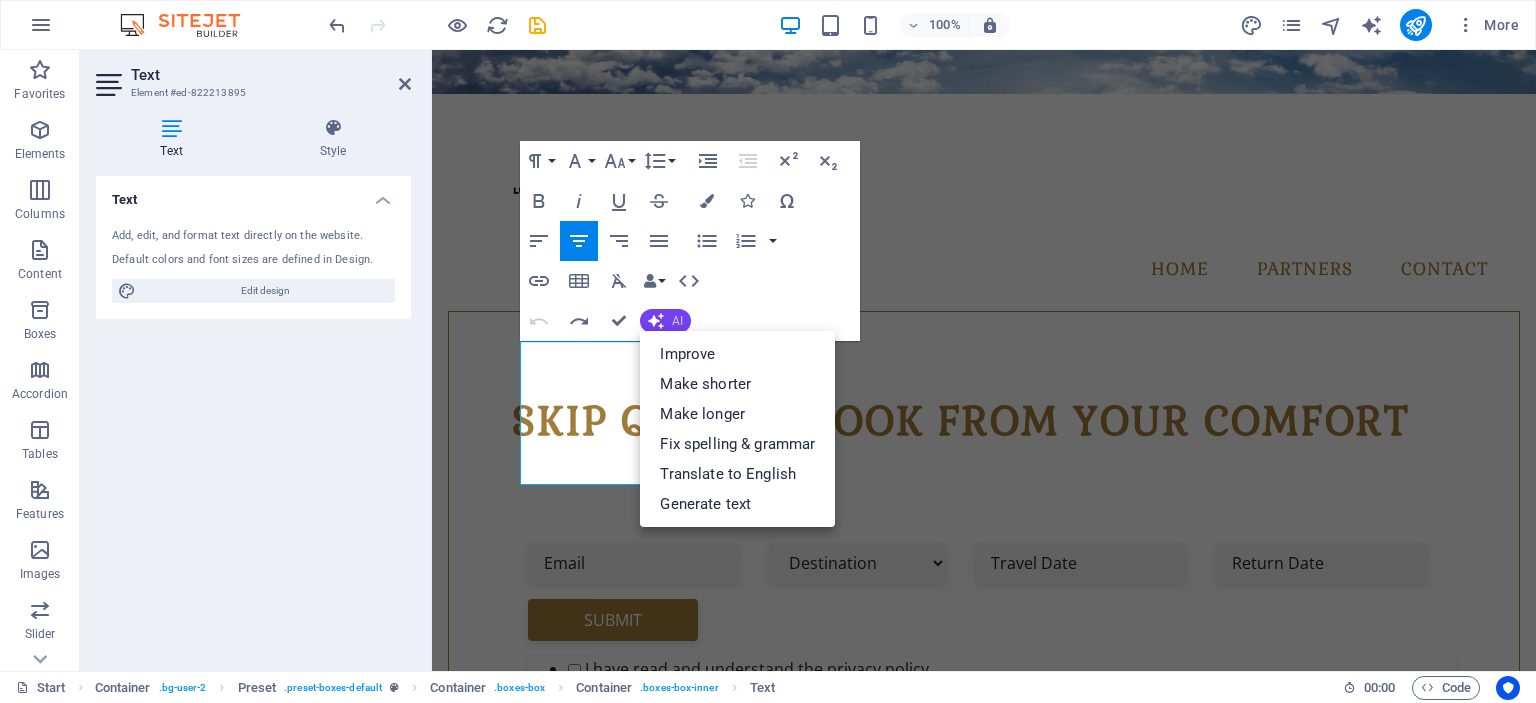 click on "AI" at bounding box center (665, 321) 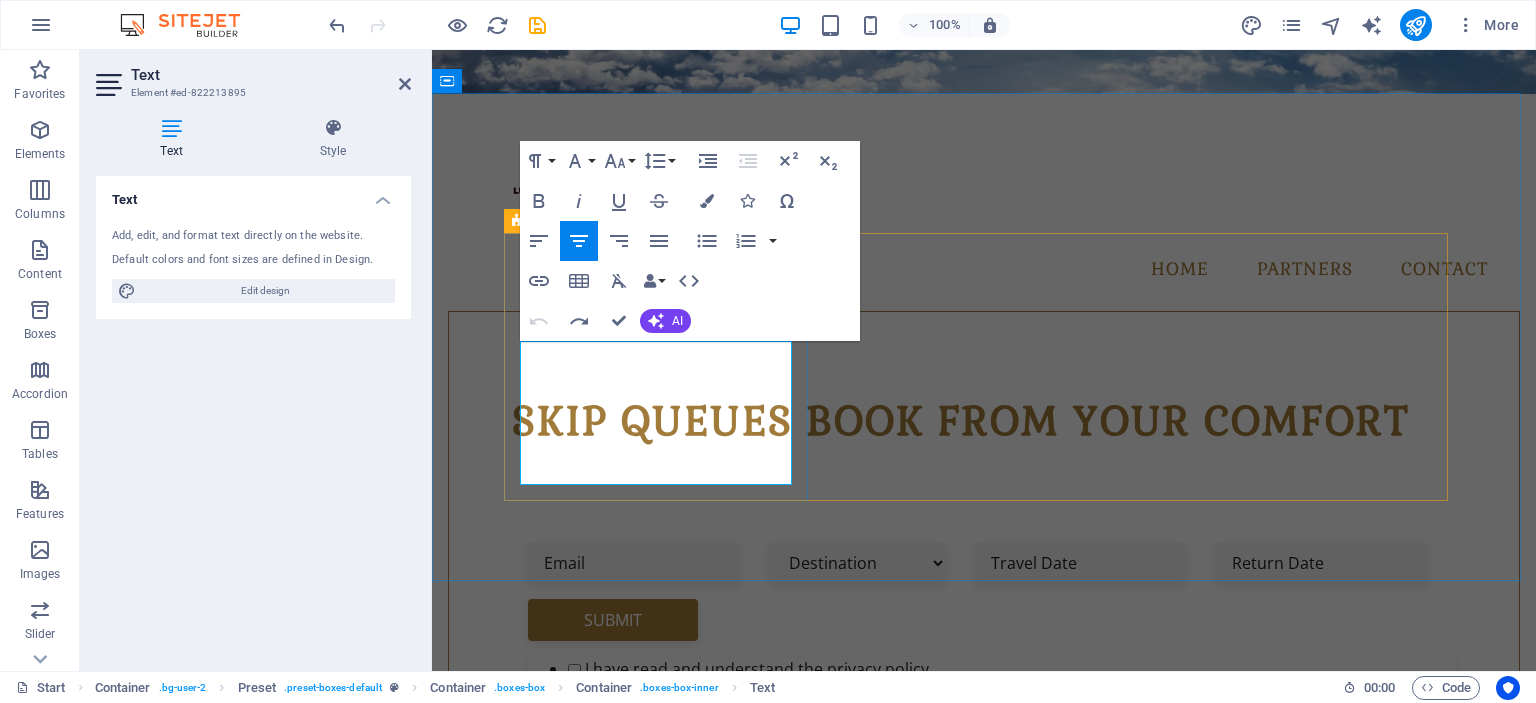 click on "Welcome to FlightSite, your one-stop destination for travel bookings, expert advice and excellent prices. From flight bookings to travel packages and accommodation, our team of consultants have the whole spectrum covered" at bounding box center [984, 1237] 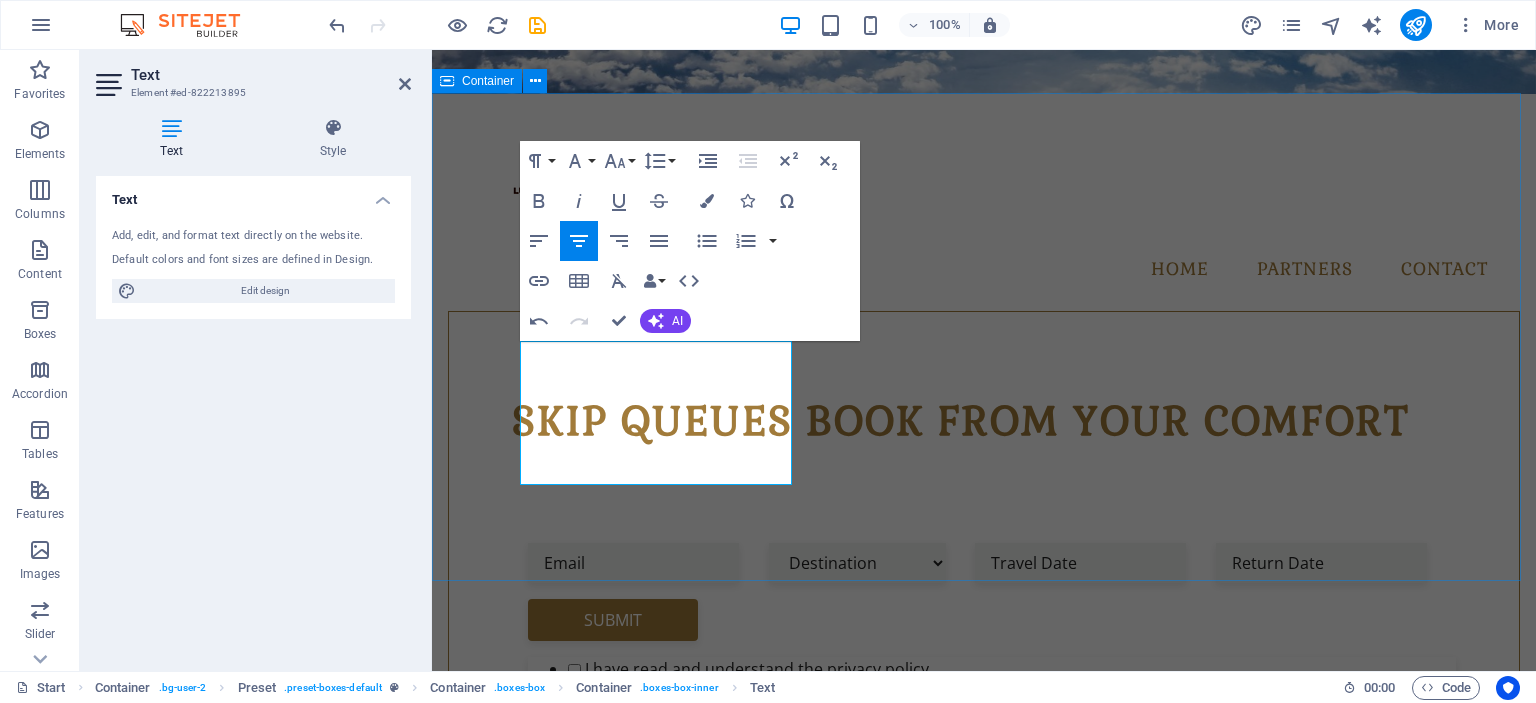 click on "Luvolwethu Travels   Pick your Destination Welcome to FlightSite, your one-stop destination for travel bookings, expert advice and excellent prices. From flight bookings to travel packages and accommodation, our team of consultants have the whole spectrum covered Book your Flight Lorem ipsum dolor sit amet, consectetur adipisicing elit. Veritatis, dolorem! Enjoy your Vacation Lorem ipsum dolor sit amet, consectetur adipisicing elit. Veritatis, dolorem!" at bounding box center (984, 1317) 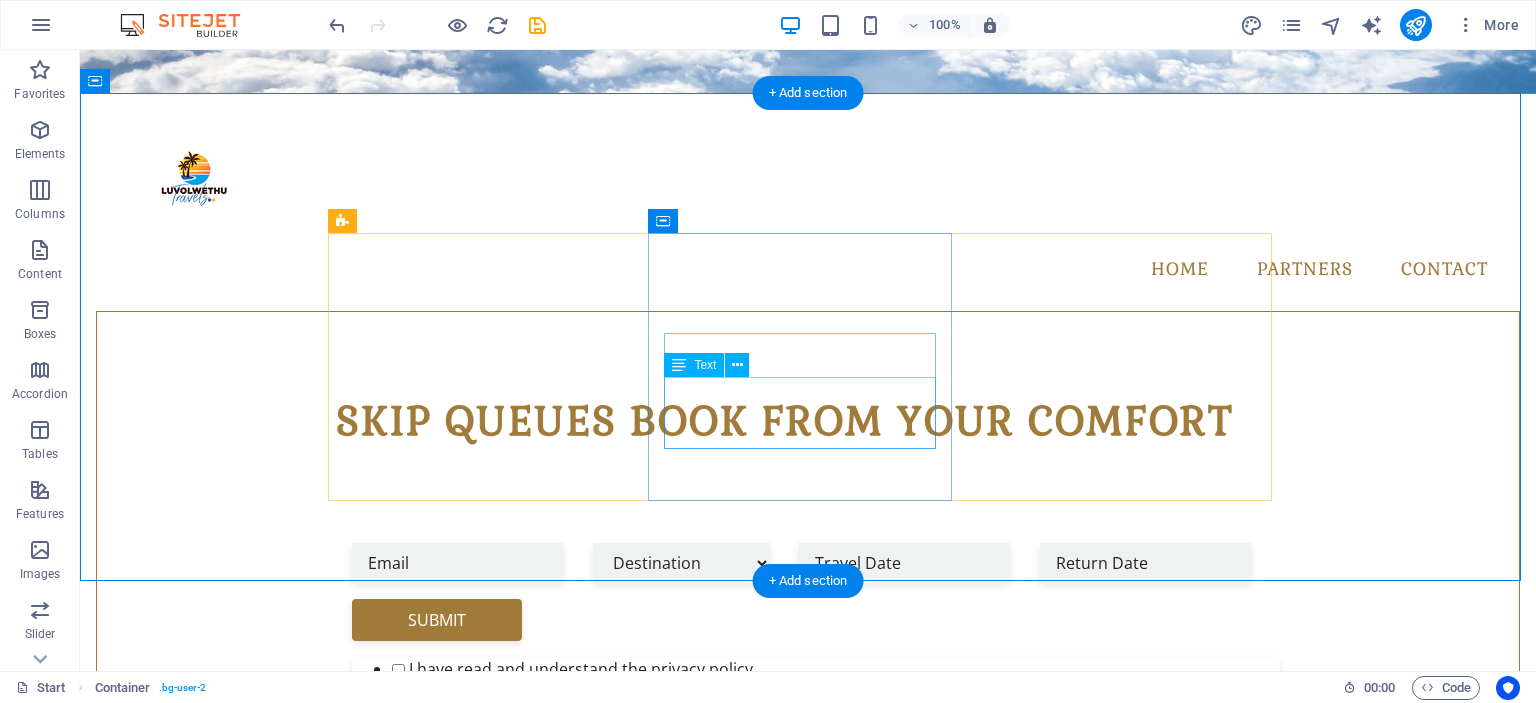 click on "Lorem ipsum dolor sit amet, consectetur adipisicing elit. Veritatis, dolorem!" at bounding box center (808, 1405) 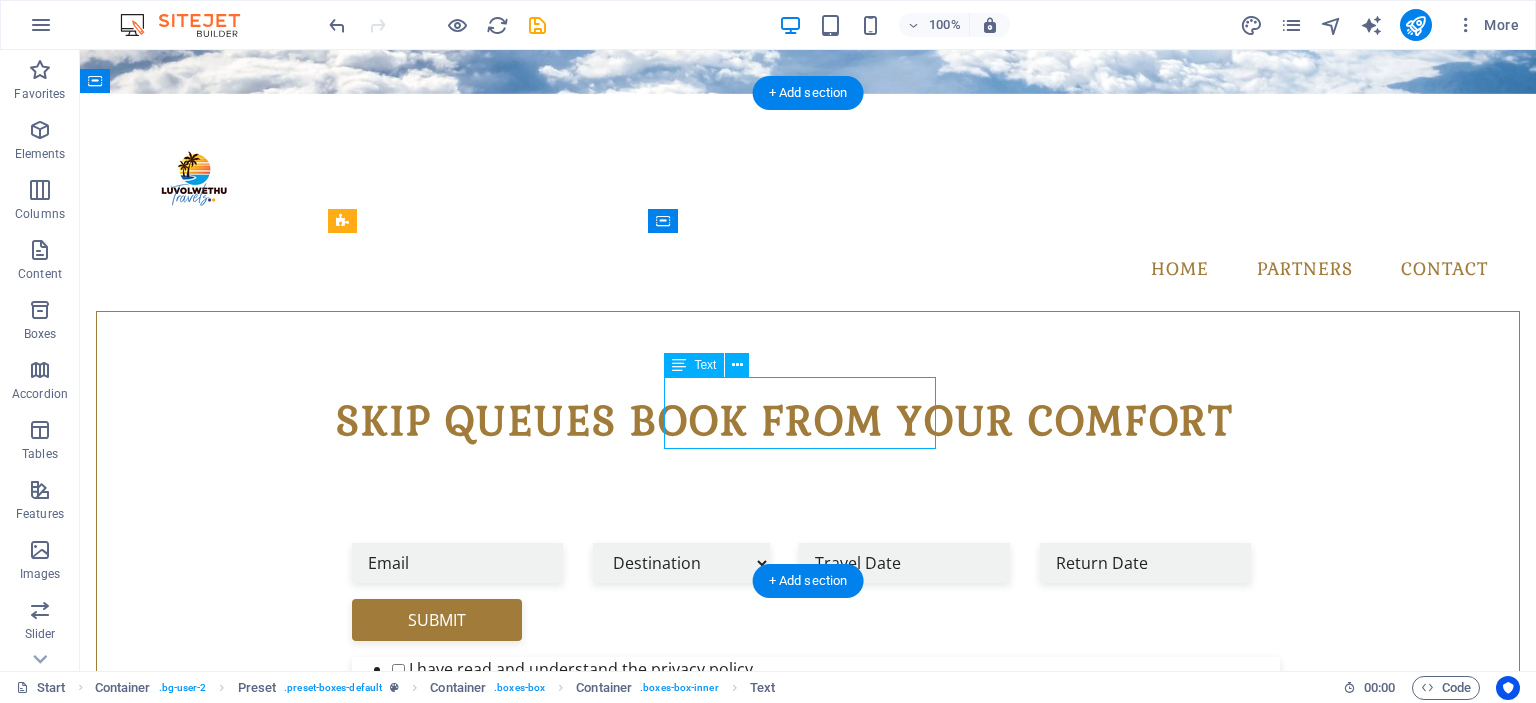 click on "Lorem ipsum dolor sit amet, consectetur adipisicing elit. Veritatis, dolorem!" at bounding box center [808, 1405] 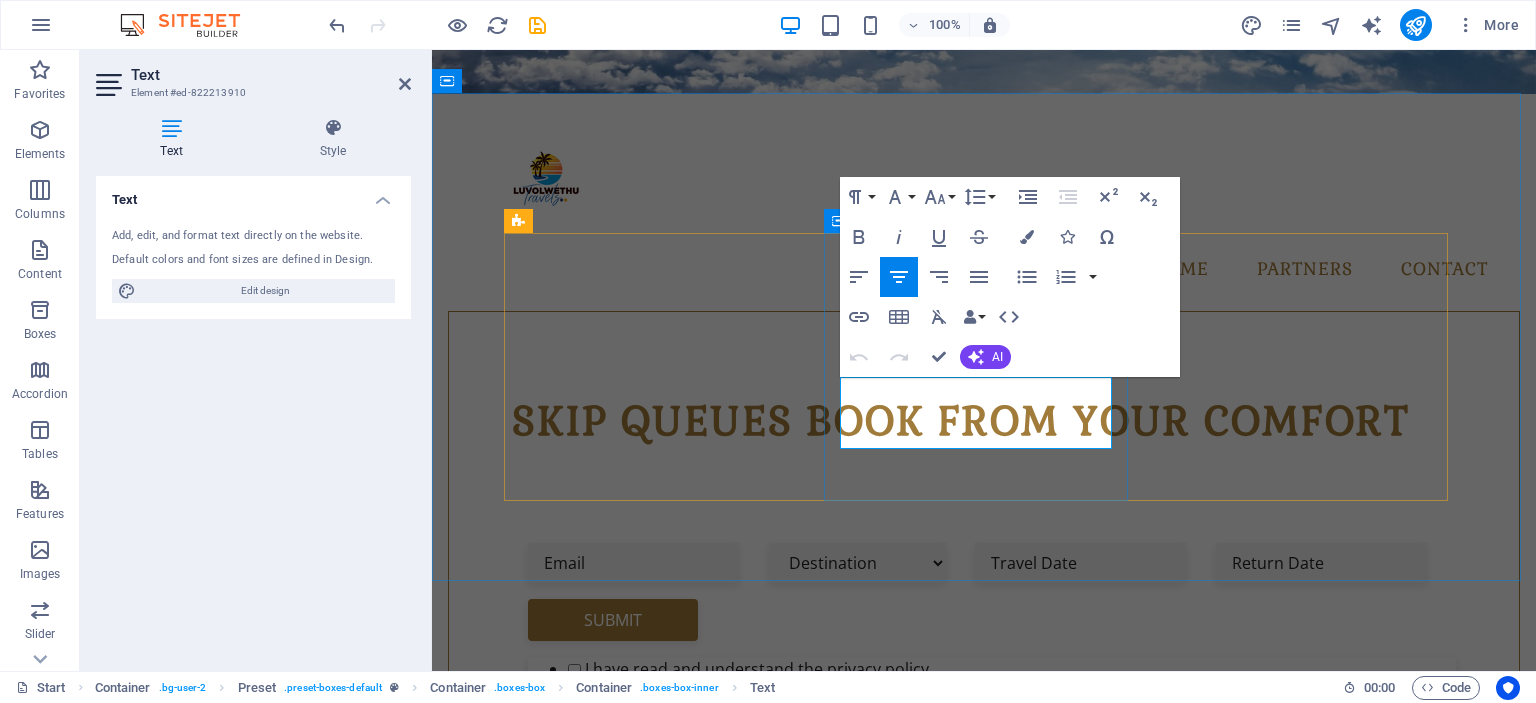 drag, startPoint x: 1023, startPoint y: 435, endPoint x: 870, endPoint y: 383, distance: 161.59517 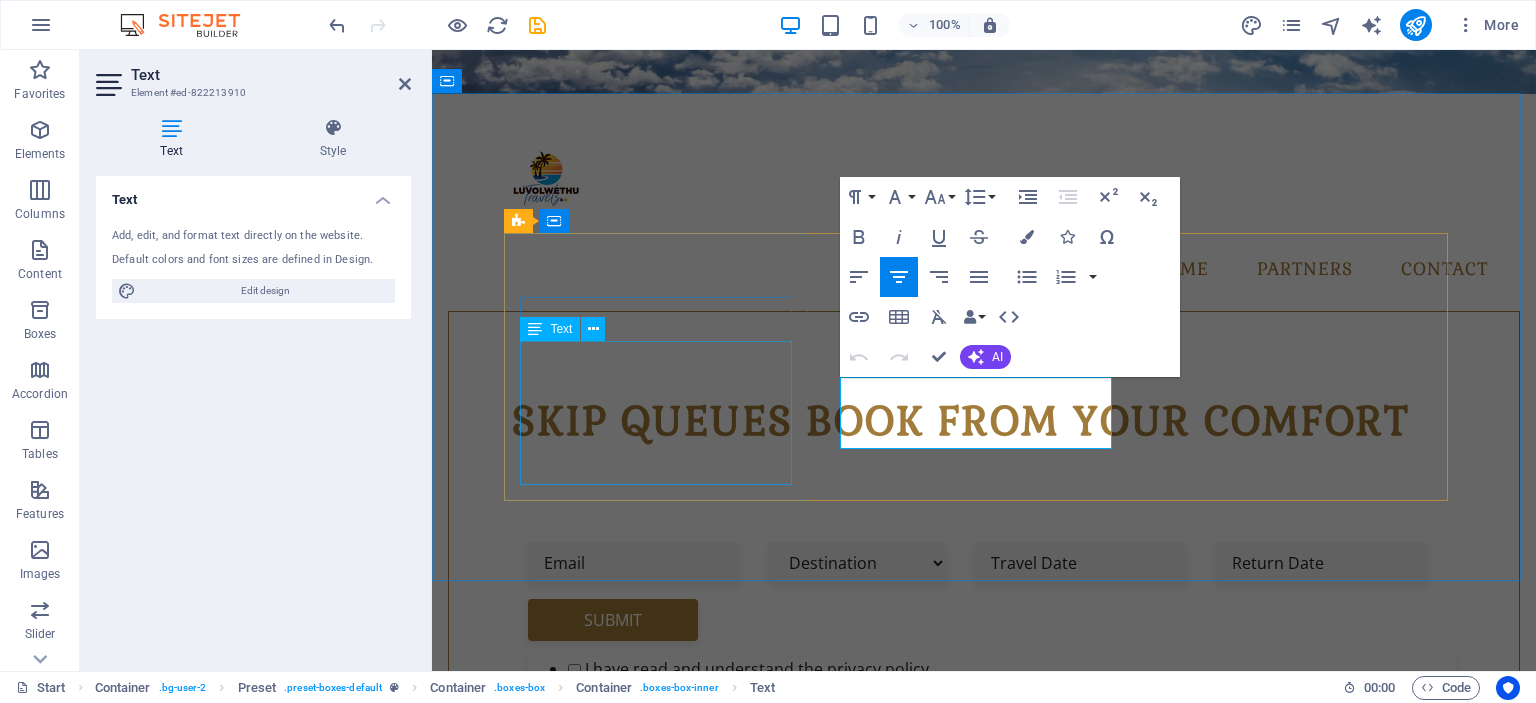 click on "Welcome to FlightSite, your one-stop destination for travel bookings, expert advice and excellent prices. From flight bookings to travel packages and accommodation, our team of consultants have the whole spectrum covered" at bounding box center [984, 1237] 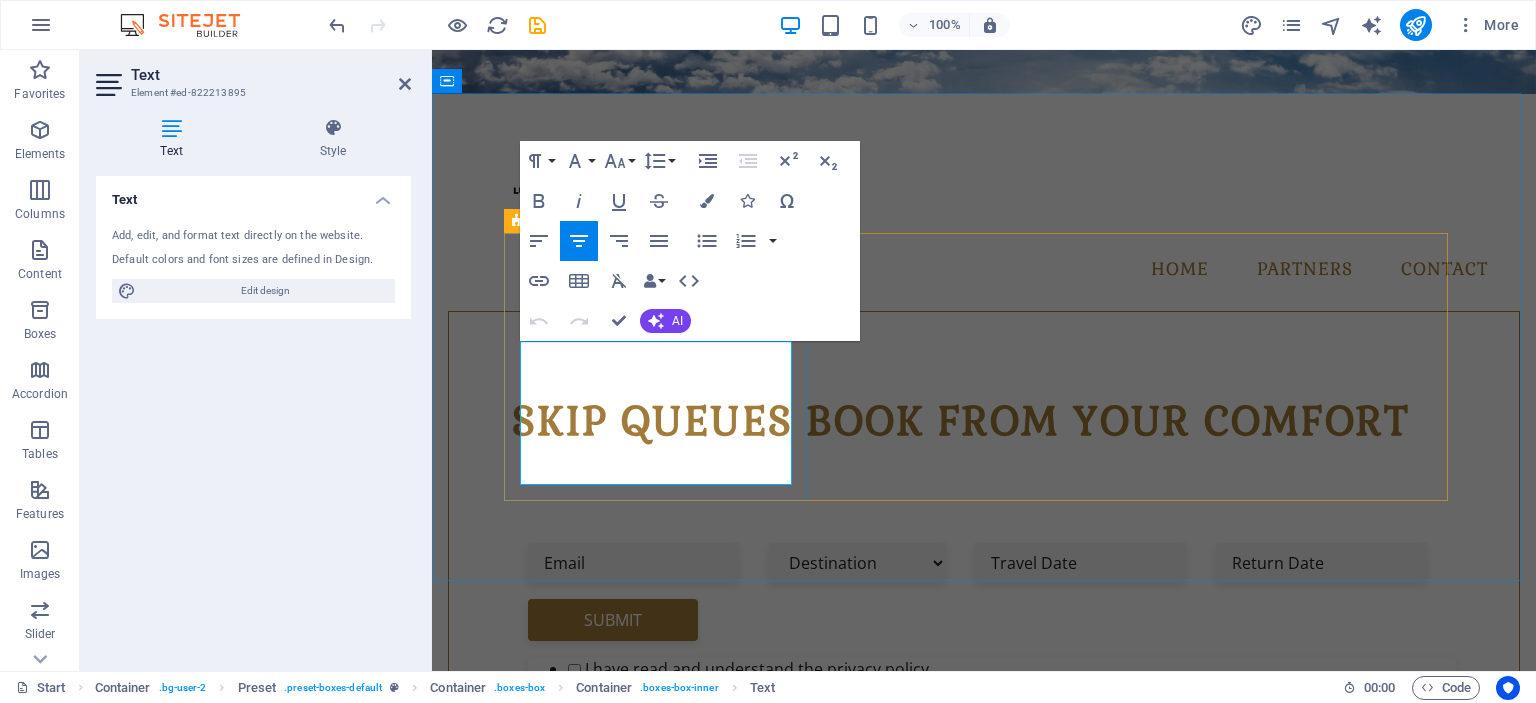 drag, startPoint x: 768, startPoint y: 478, endPoint x: 528, endPoint y: 355, distance: 269.68314 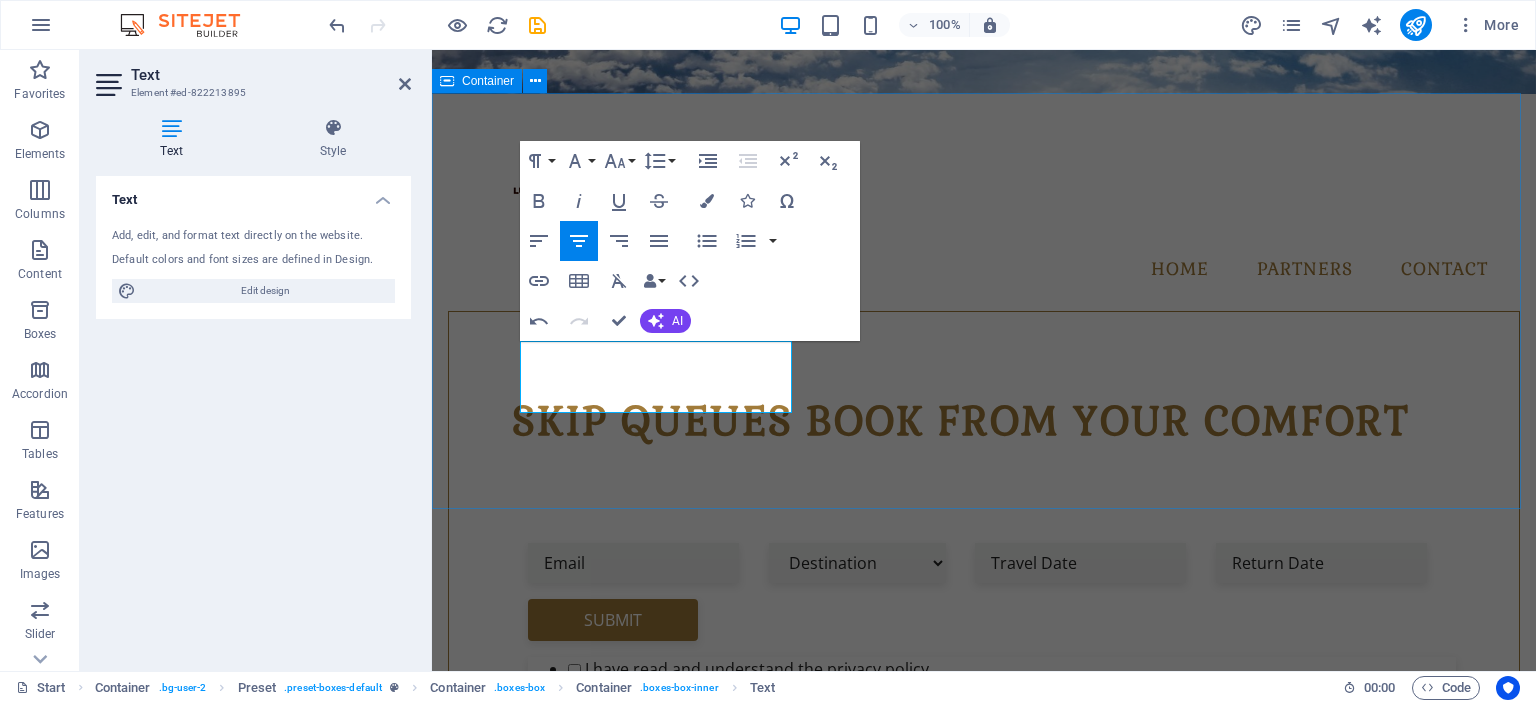 click on "Luvolwethu Travels Pick your Destination Lorem ipsum dolor sit amet, consectetur adipisicing elit. Veritatis, dolorem! Book your Flight Lorem ipsum dolor sit amet, consectetur adipisicing elit. Veritatis, dolorem! Enjoy your Vacation Lorem ipsum dolor sit amet, consectetur adipisicing elit. Veritatis, dolorem!" at bounding box center [984, 1305] 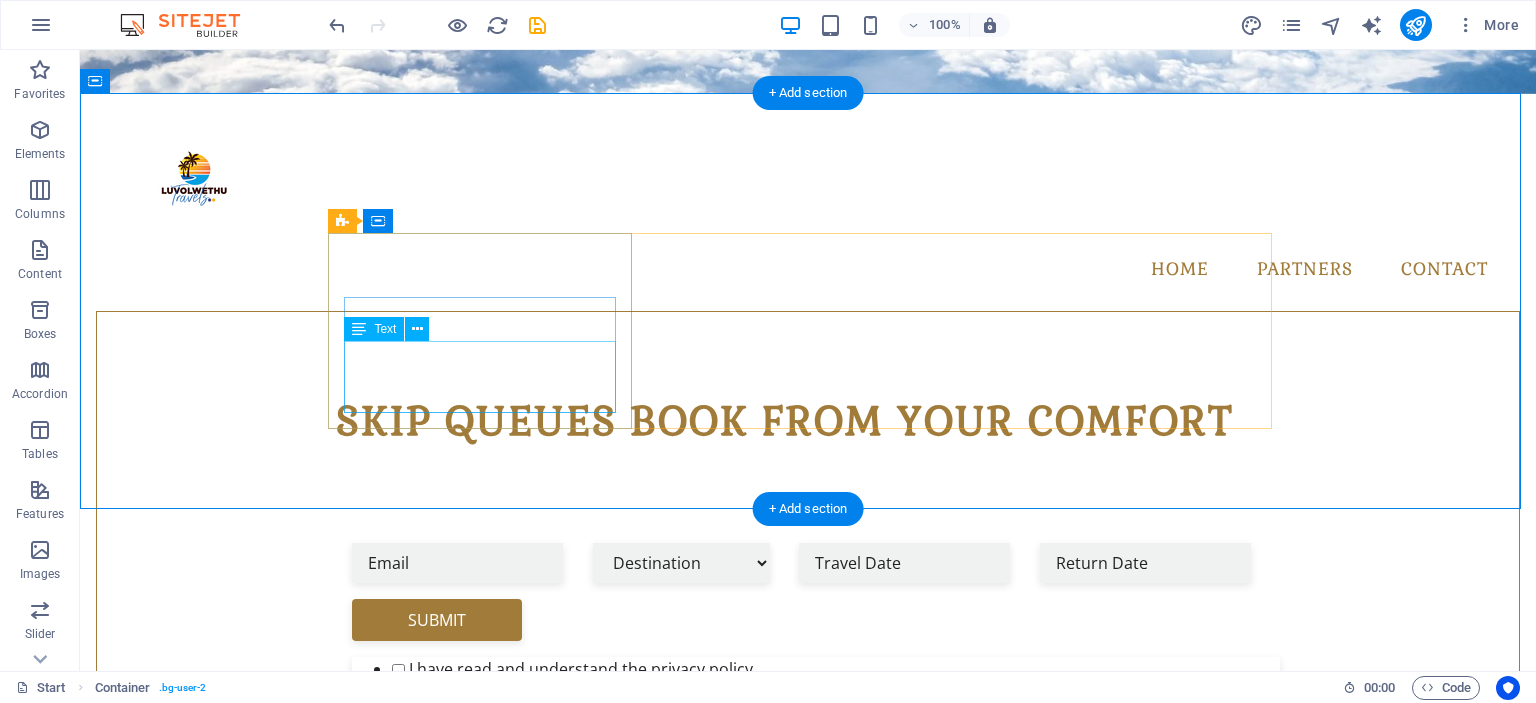 click on "Lorem ipsum dolor sit amet, consectetur adipisicing elit. Veritatis, dolorem!" at bounding box center (808, 1225) 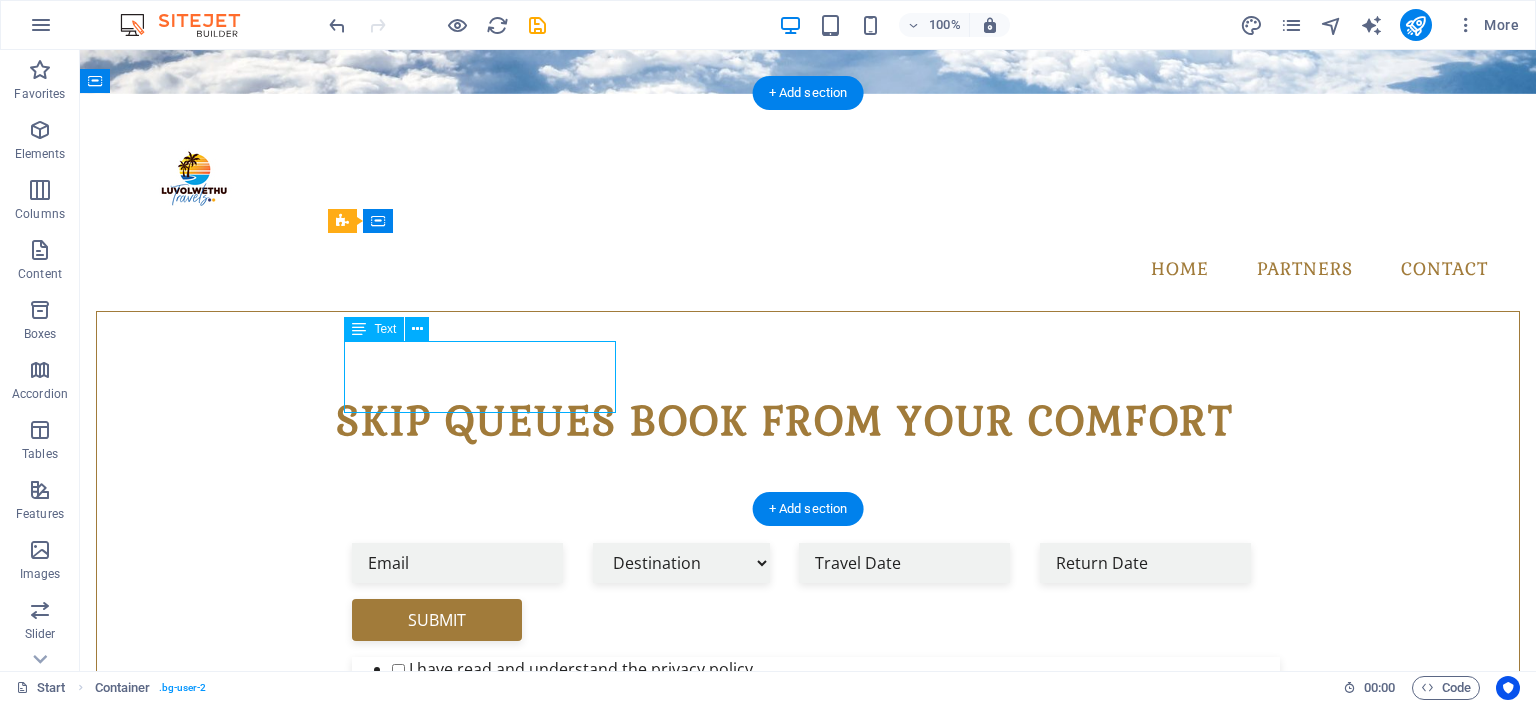 click on "Lorem ipsum dolor sit amet, consectetur adipisicing elit. Veritatis, dolorem!" at bounding box center [808, 1225] 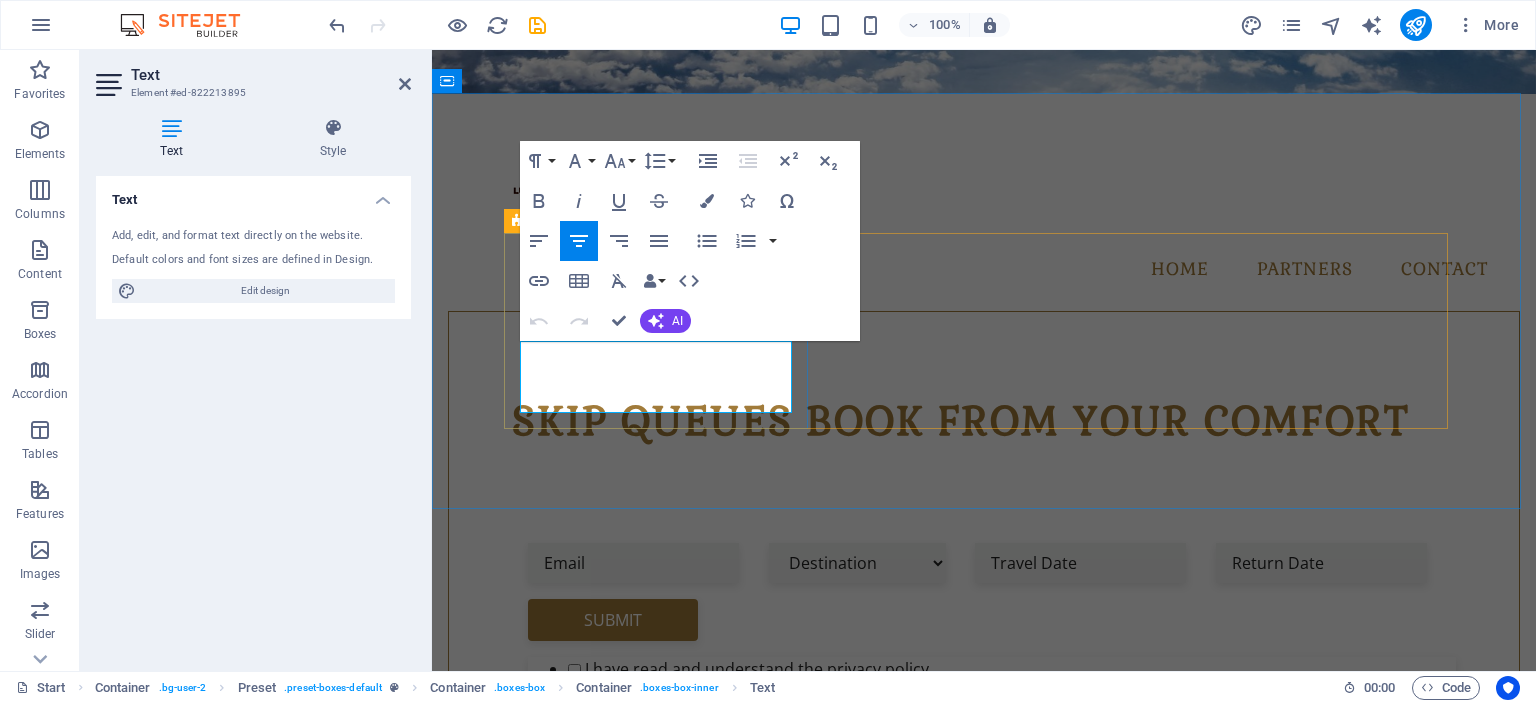 drag, startPoint x: 673, startPoint y: 387, endPoint x: 548, endPoint y: 359, distance: 128.09763 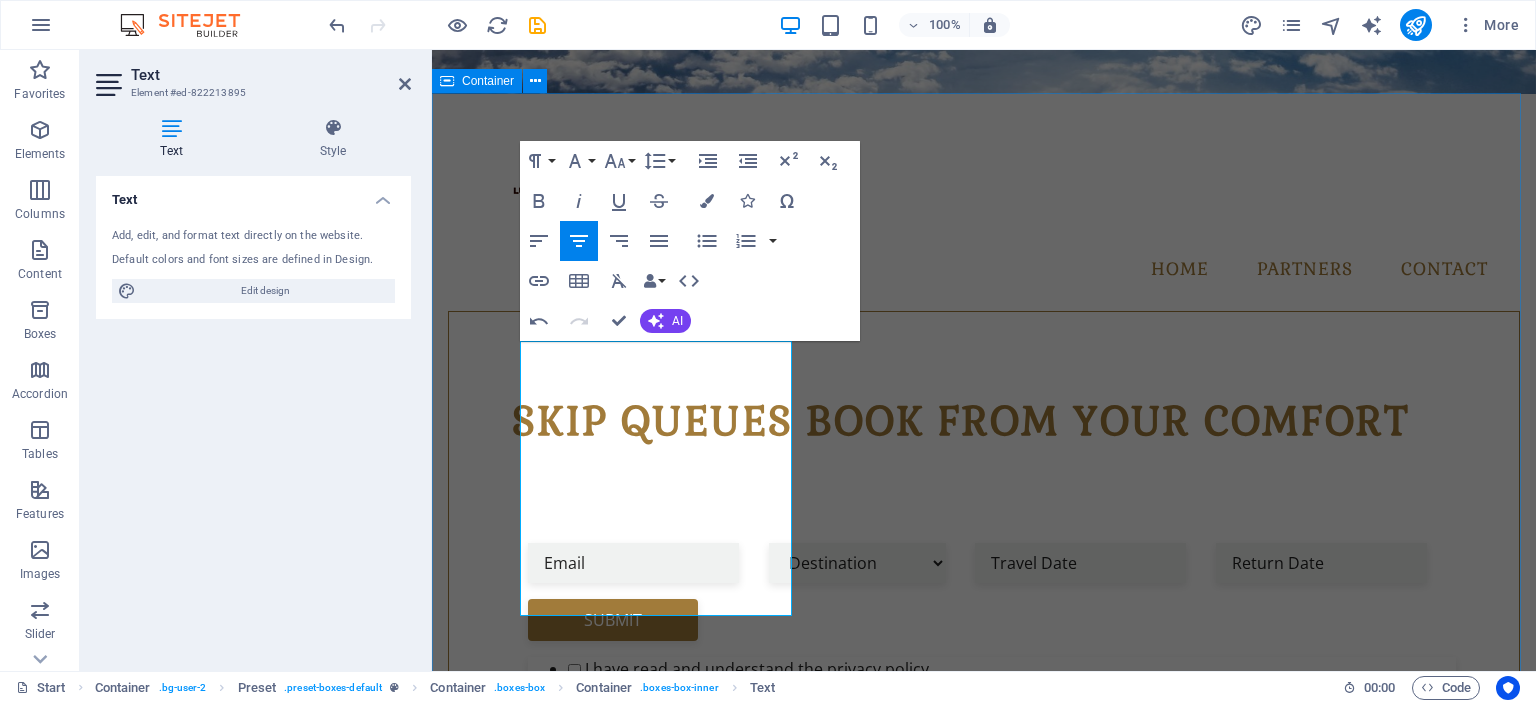 click on "Luvolwethu Travels   Pick your Destination Welcome to FlightSite, your one-stop destination for travel bookings, expert advice and excellent prices. From flight bookings to travel packages and accommodation, our team of consultants have the whole spectrum covered Book your Flight Lorem ipsum dolor sit amet, consectetur adipisicing elit. Veritatis, dolorem! Enjoy your Vacation Lorem ipsum dolor sit amet, consectetur adipisicing elit. Veritatis, dolorem!" at bounding box center (984, 1334) 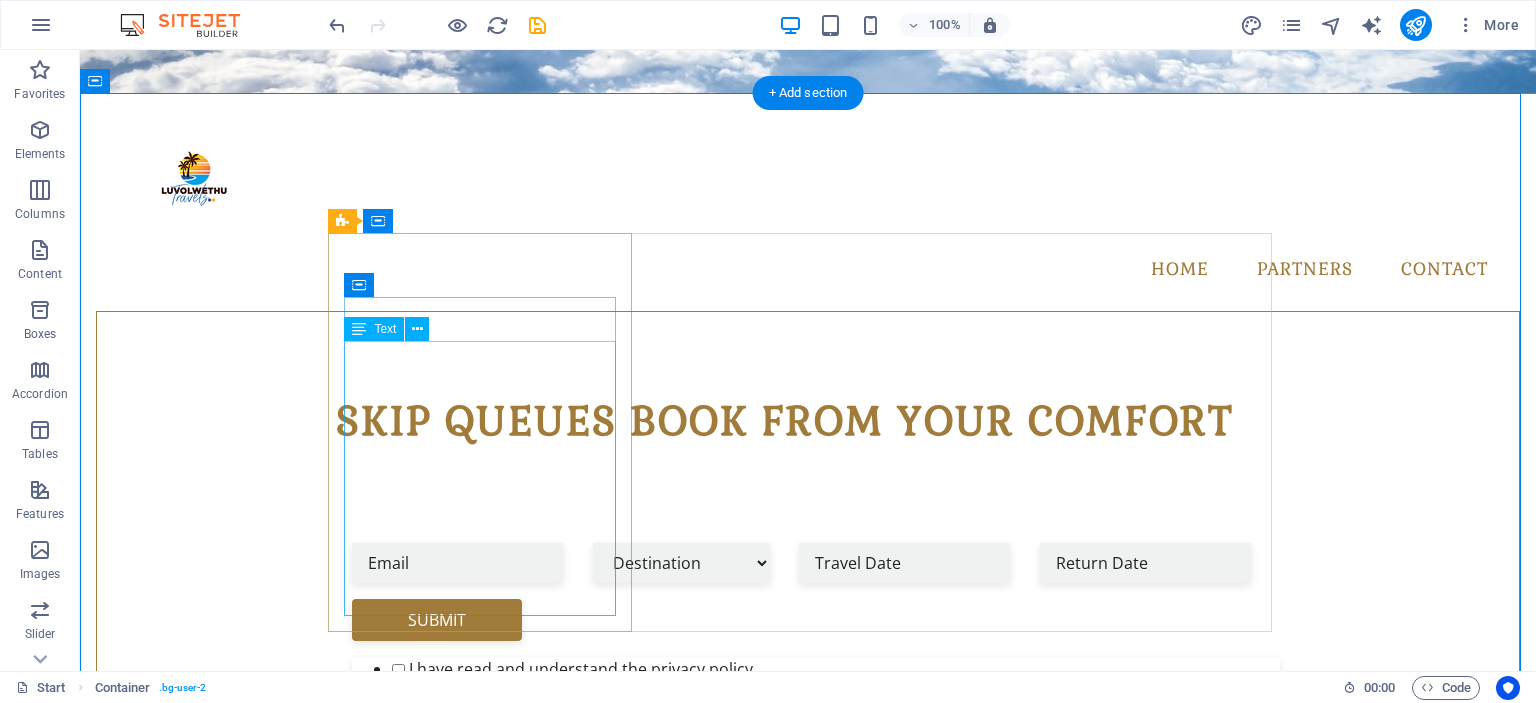 click on "Welcome to FlightSite, your one-stop destination for travel bookings, expert advice and excellent prices. From flight bookings to travel packages and accommodation, our team of consultants have the whole spectrum covered" at bounding box center [808, 1249] 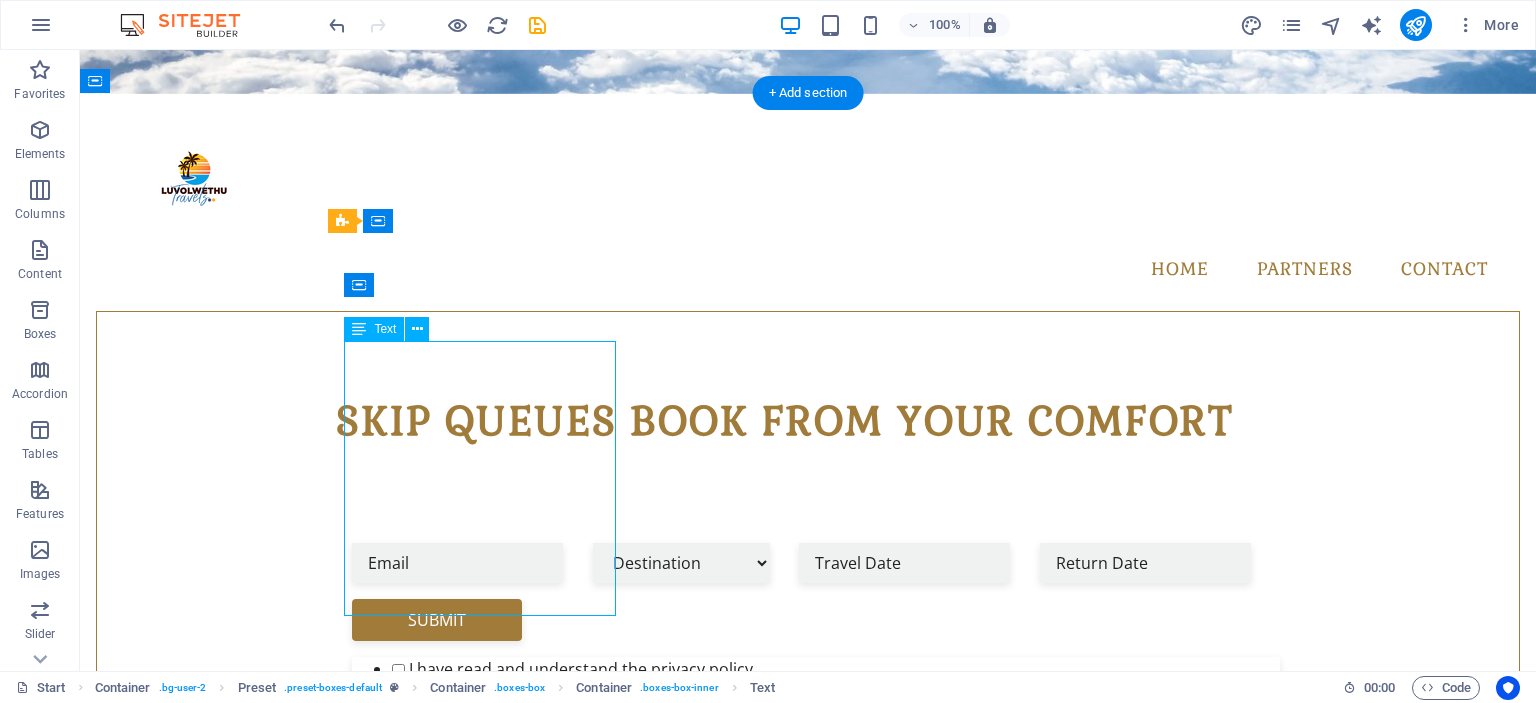 click on "Welcome to FlightSite, your one-stop destination for travel bookings, expert advice and excellent prices. From flight bookings to travel packages and accommodation, our team of consultants have the whole spectrum covered" at bounding box center [808, 1249] 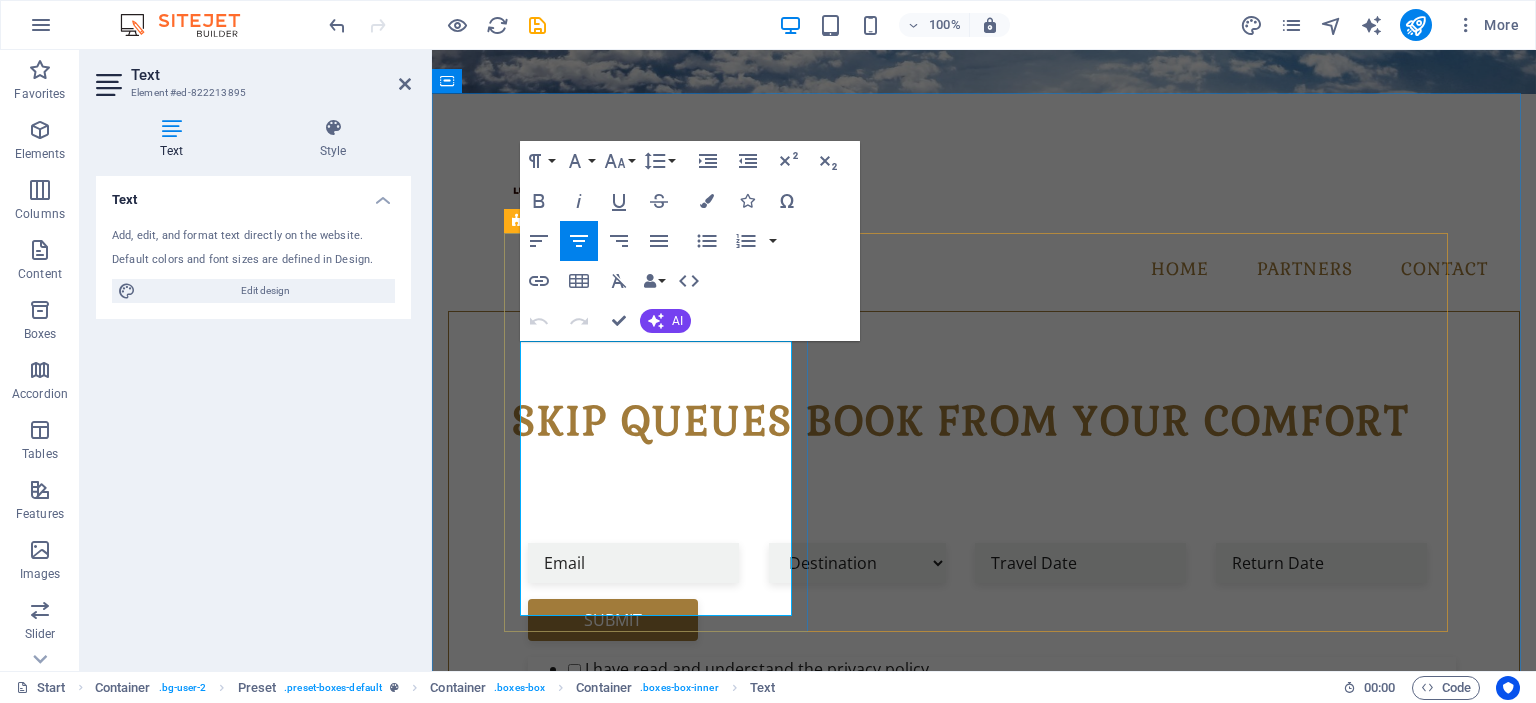 click on "Welcome to FlightSite, your one-stop destination for travel bookings, expert advice and excellent prices. From flight bookings to travel packages and accommodation, our team of consultants have the whole spectrum covered" at bounding box center [984, 1249] 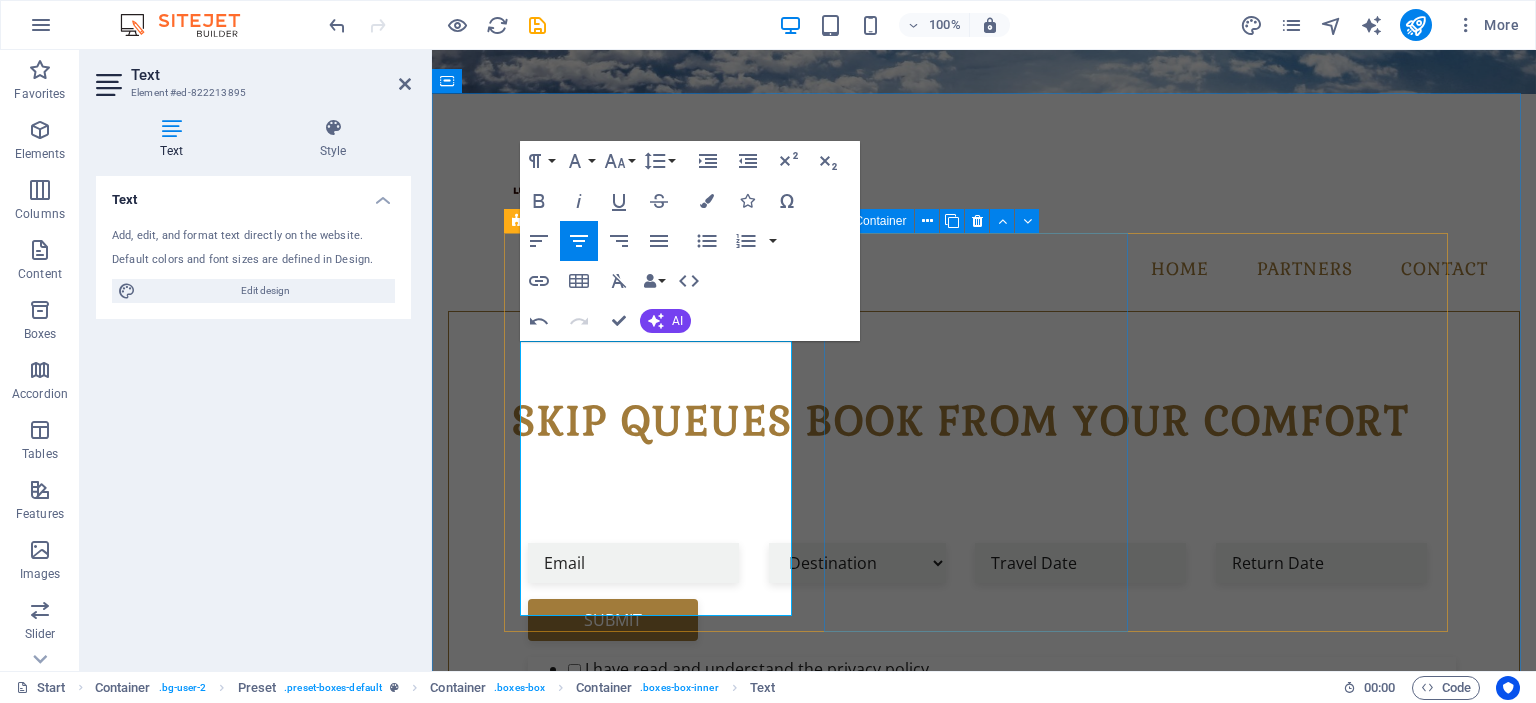 type 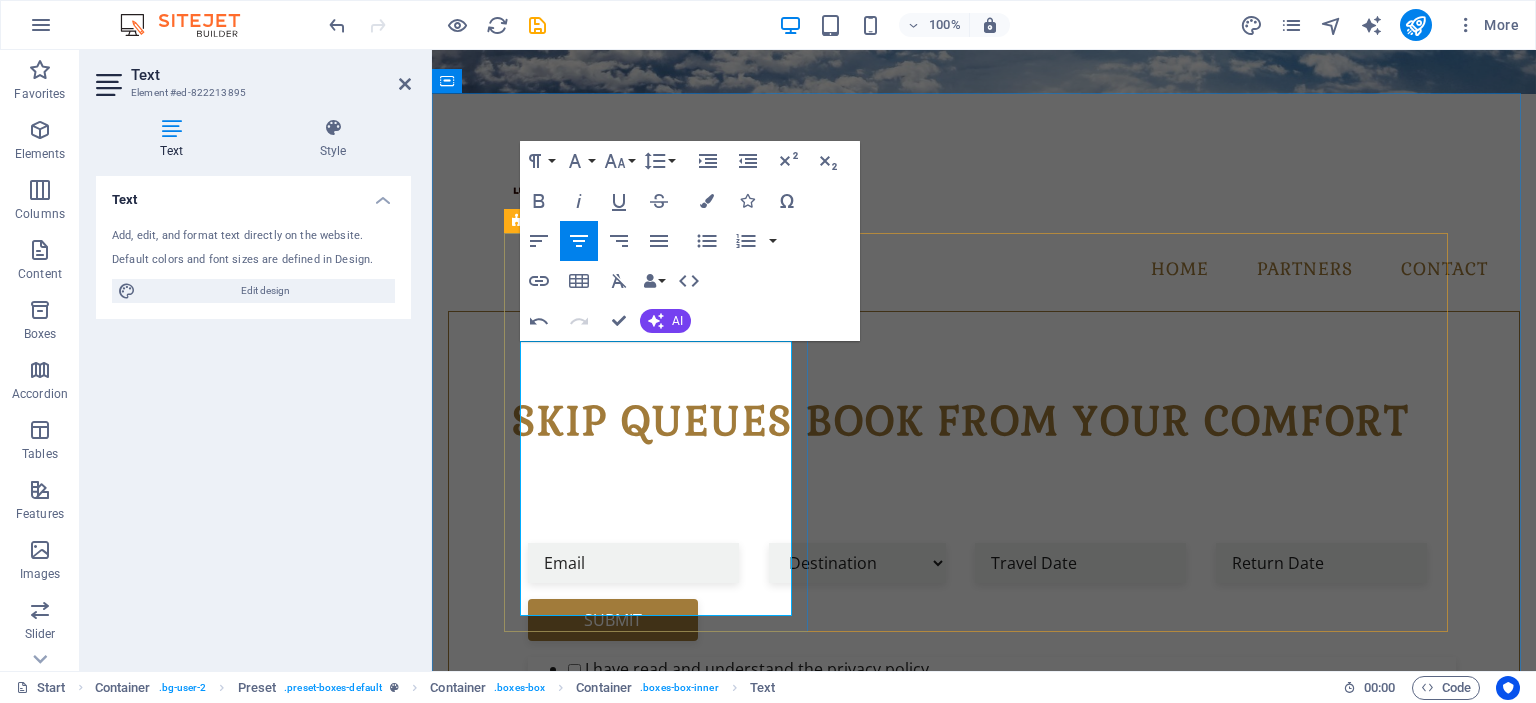 drag, startPoint x: 734, startPoint y: 351, endPoint x: 667, endPoint y: 355, distance: 67.11929 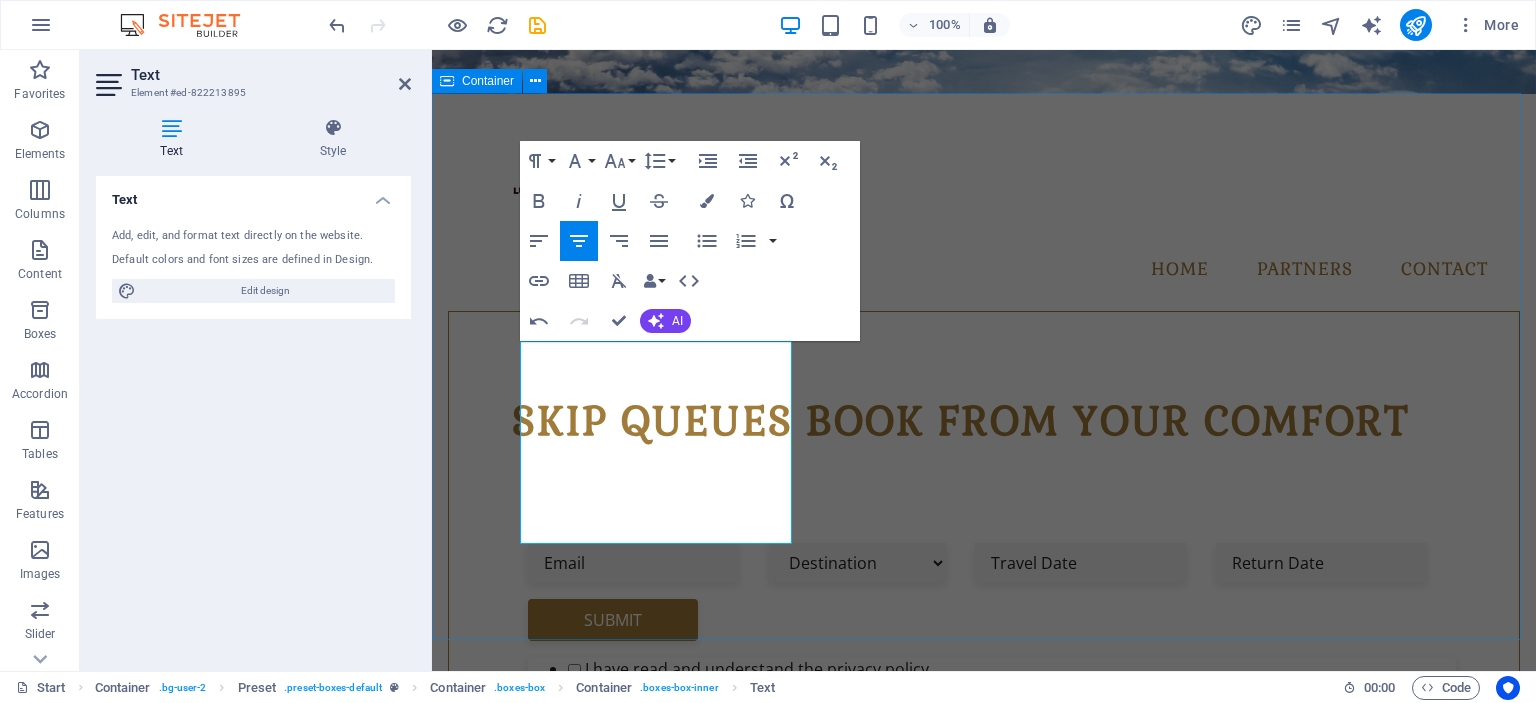 click on "Luvolwethu Travels   Pick your Destination Welcome to Luvolwethu Travels, your one-stop destination for travel bookings, expert advice and excellent prices. From flight bookings to travel packages and accommodation Book your Flight Lorem ipsum dolor sit amet, consectetur adipisicing elit. Veritatis, dolorem! Enjoy your Vacation Lorem ipsum dolor sit amet, consectetur adipisicing elit. Veritatis, dolorem!" at bounding box center [984, 1322] 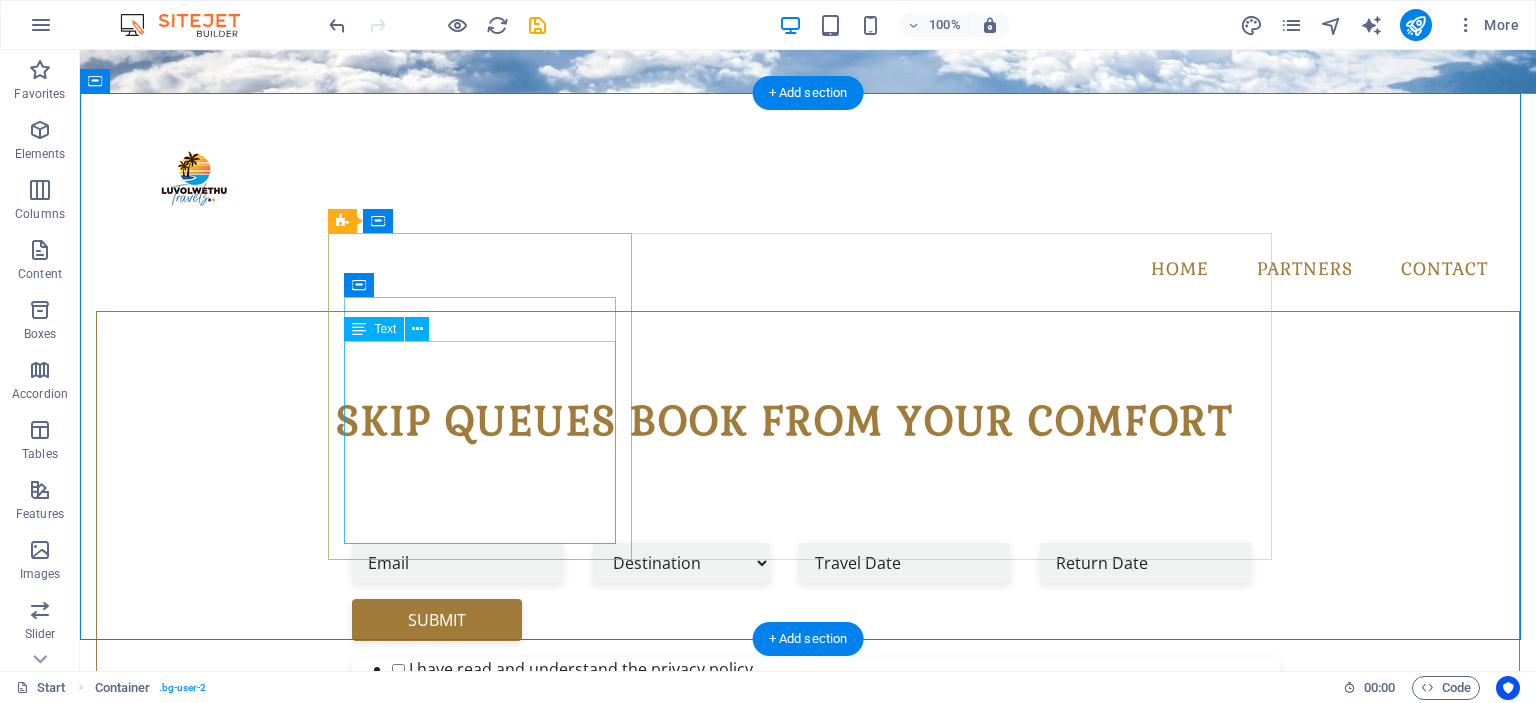 click on "Welcome to [COMPANY] Travels, your one-stop destination for travel bookings, expert advice and excellent prices. From flight bookings to travel packages and accommodation" at bounding box center [808, 1237] 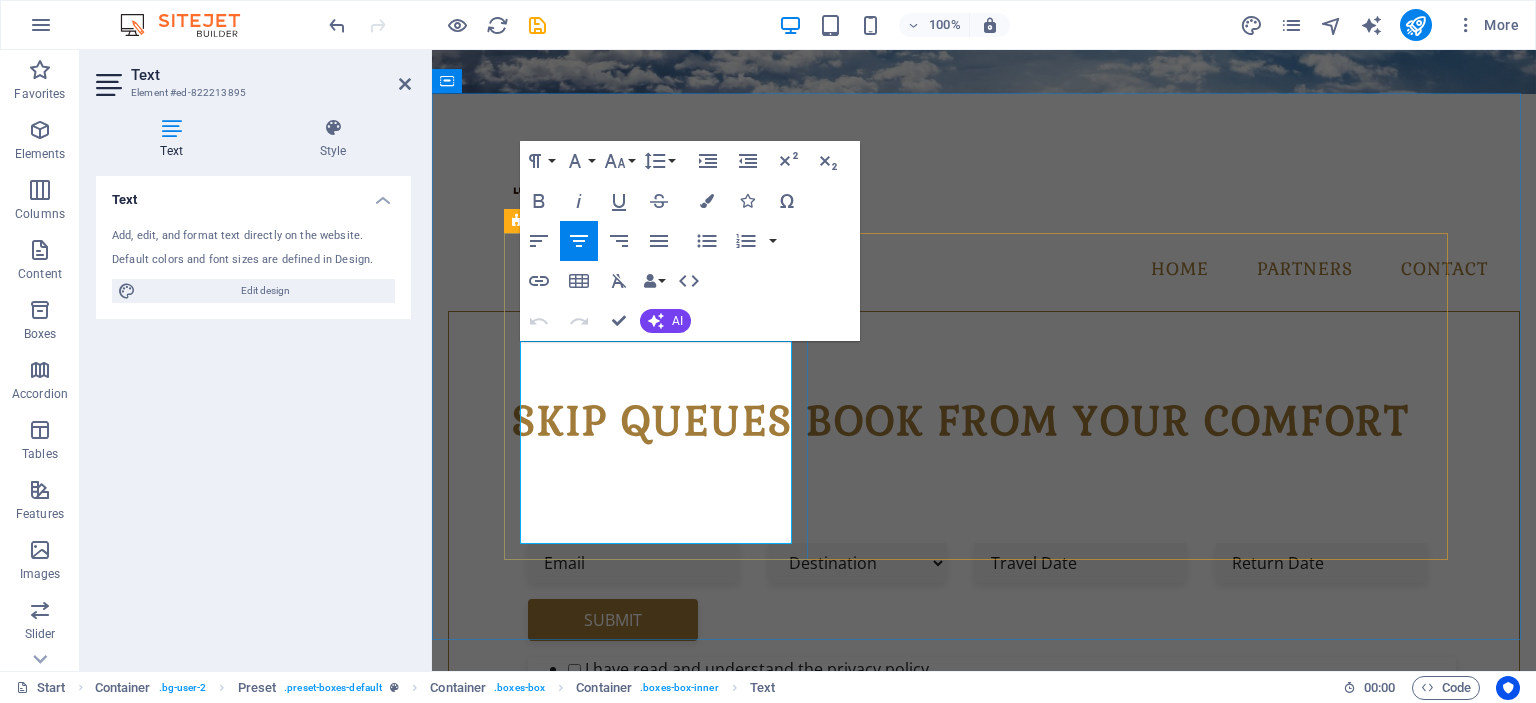 drag, startPoint x: 637, startPoint y: 429, endPoint x: 748, endPoint y: 429, distance: 111 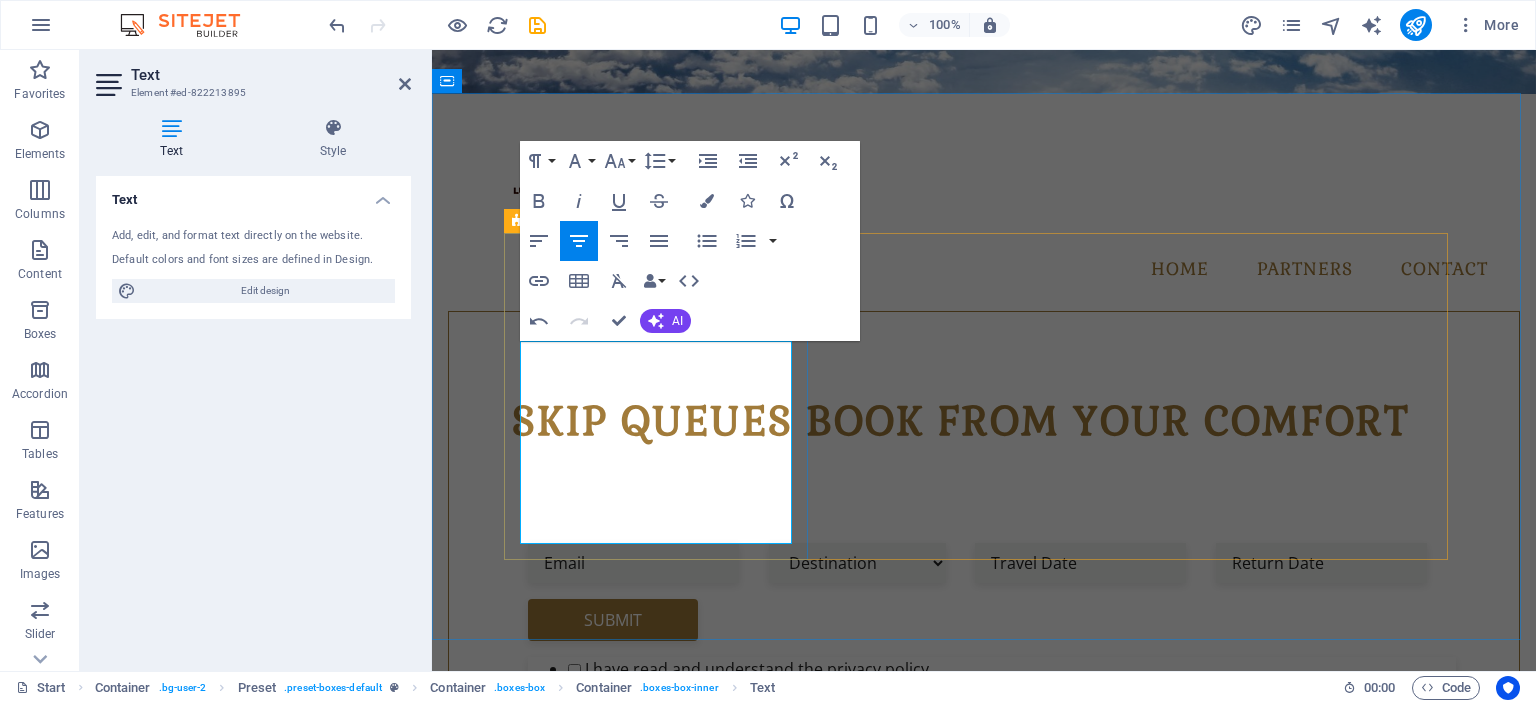 click on "Welcome to Luvolwethu Travels, your one-stop destination for travel bookings and excellent prices. From flight bookings to travel packages and accommodation" at bounding box center [984, 1237] 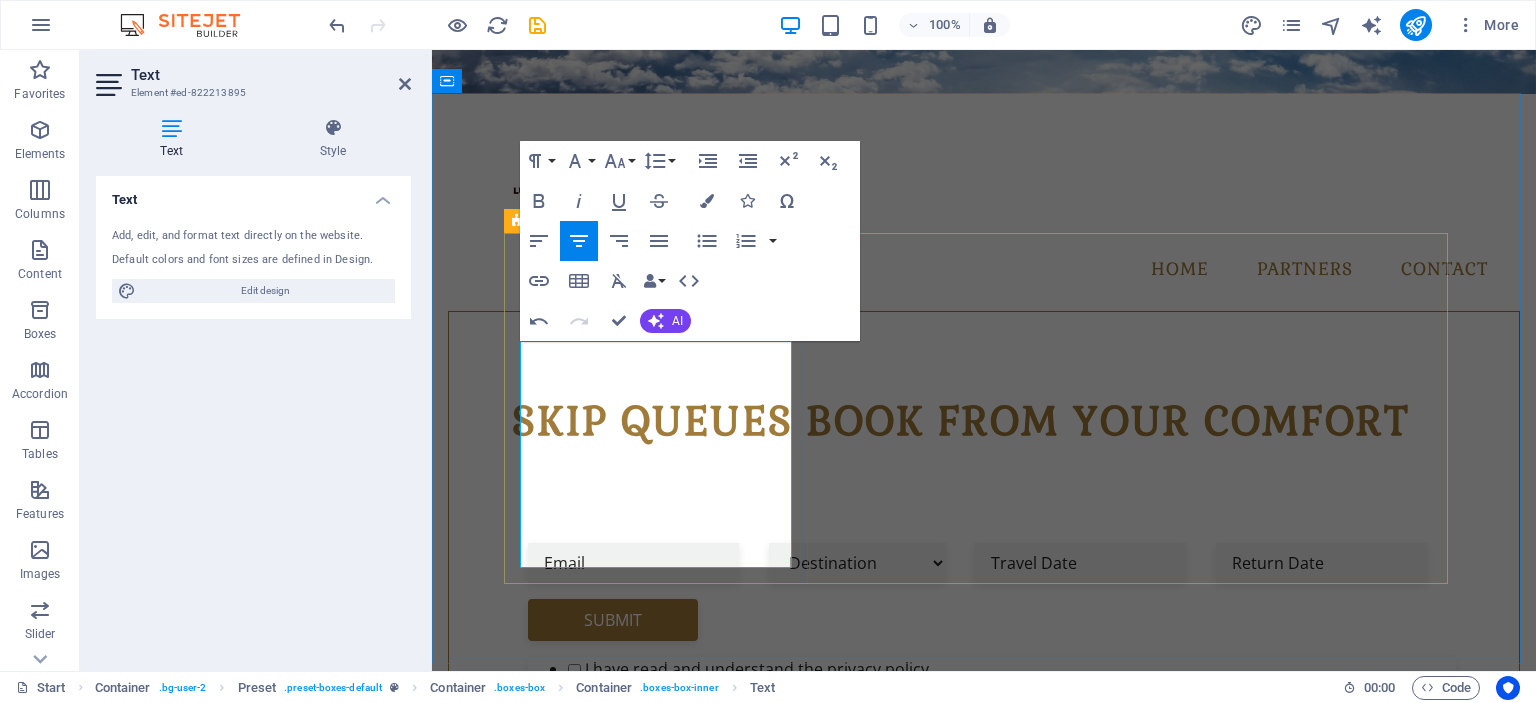 drag, startPoint x: 721, startPoint y: 544, endPoint x: 600, endPoint y: 546, distance: 121.016525 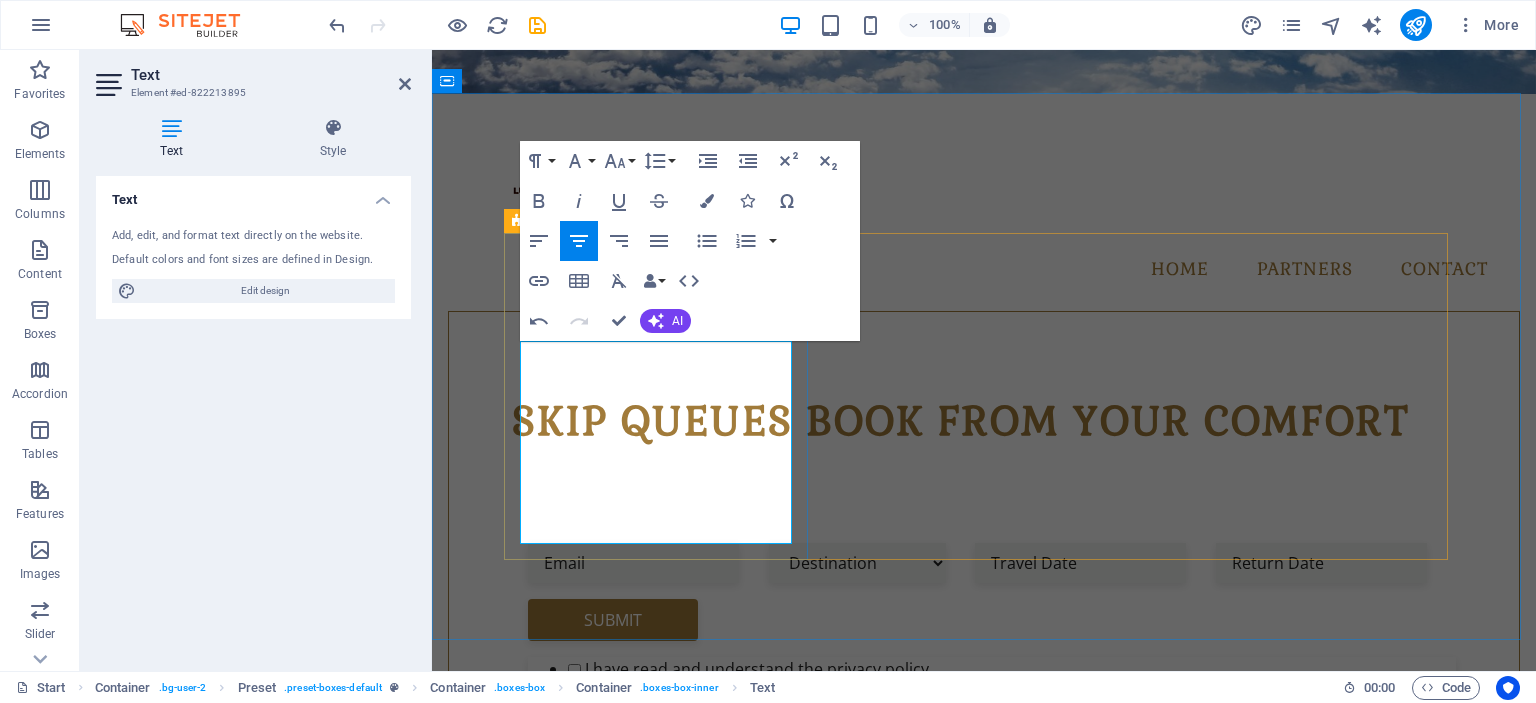 drag, startPoint x: 687, startPoint y: 495, endPoint x: 665, endPoint y: 488, distance: 23.086792 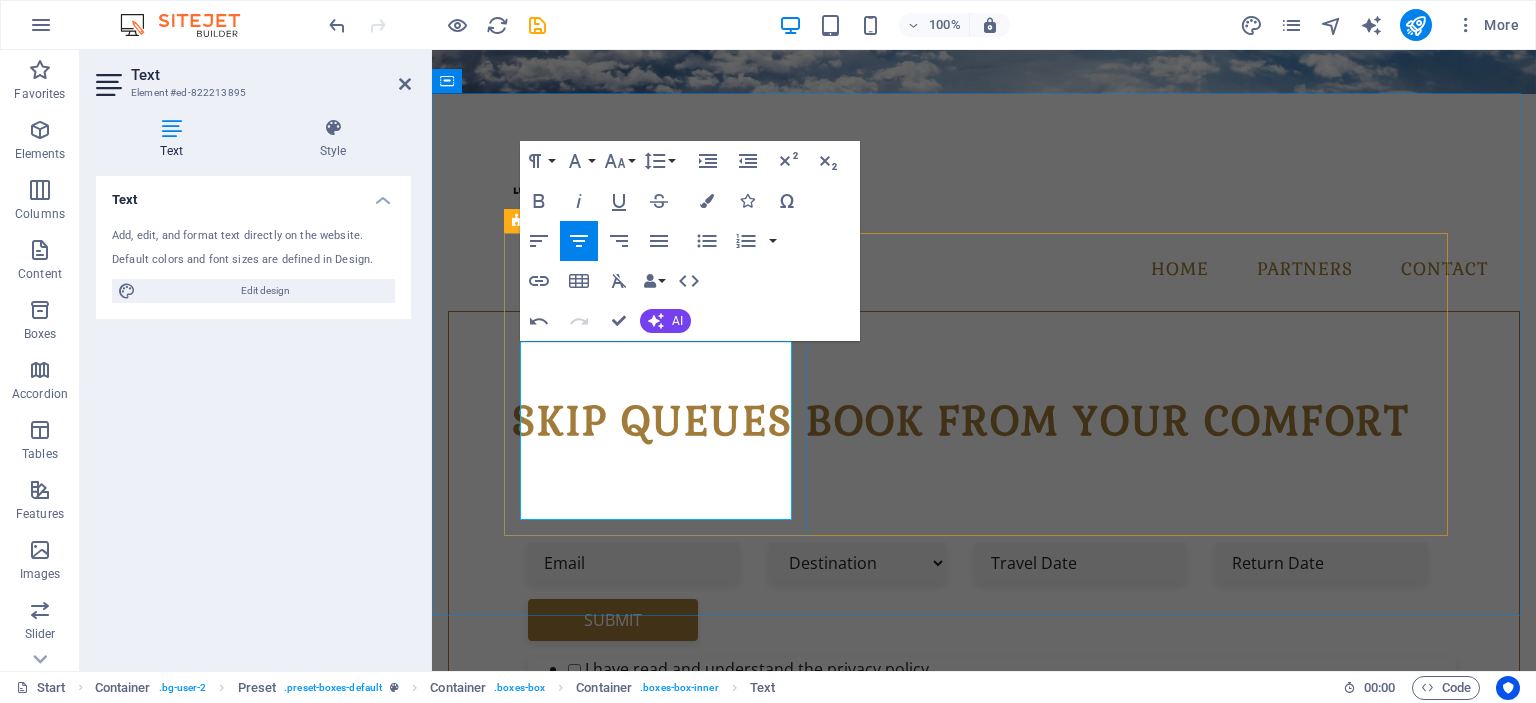 drag, startPoint x: 669, startPoint y: 424, endPoint x: 644, endPoint y: 424, distance: 25 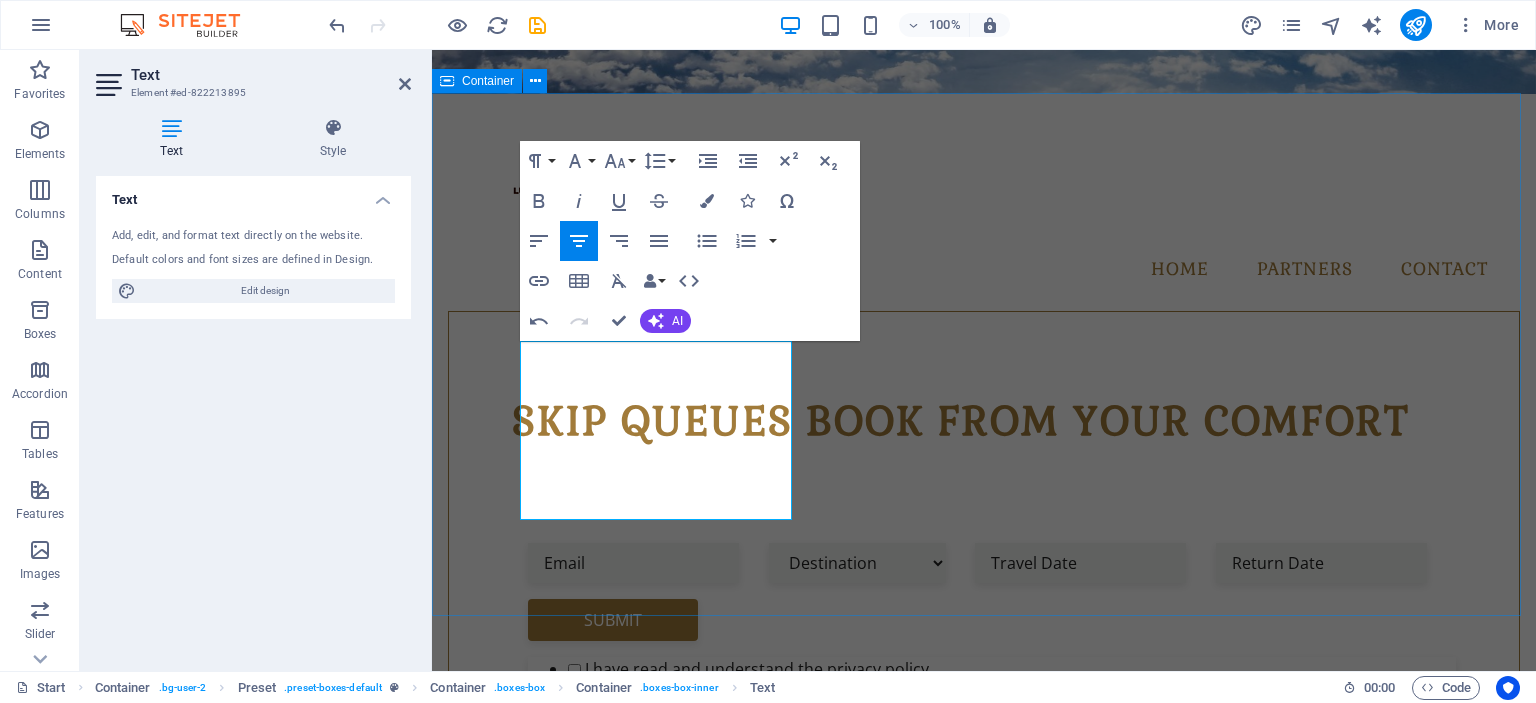 click on "Luvolwethu Travels   Pick your Destination Welcome to Luvolwethu Travels, your one-stop destination for travel bookings & excellent  prices. From flight & bus  bookings to car rental deals & accommodation  Book your Flight Lorem ipsum dolor sit amet, consectetur adipisicing elit. Veritatis, dolorem! Enjoy your Vacation Lorem ipsum dolor sit amet, consectetur adipisicing elit. Veritatis, dolorem!" at bounding box center (984, 1322) 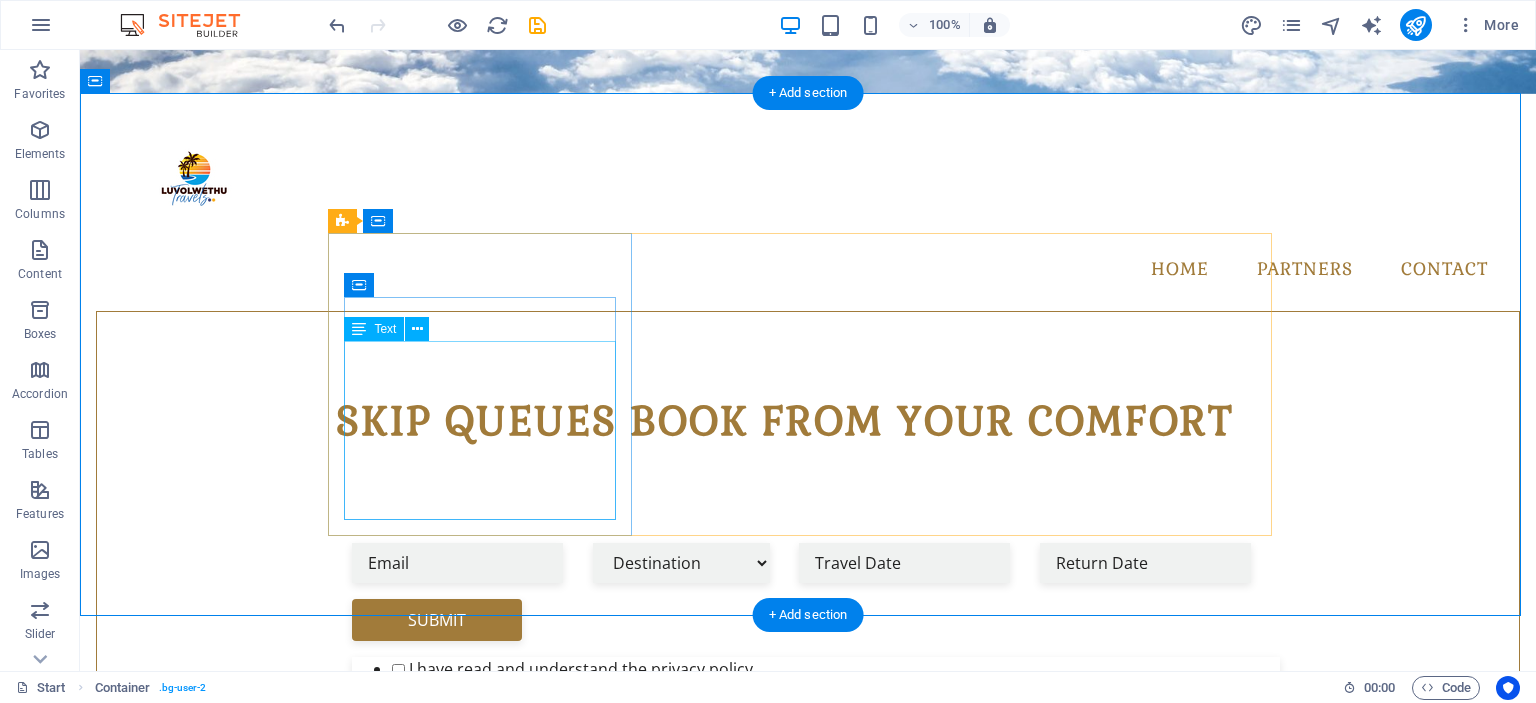 click on "Welcome to Luvolwethu Travels, your one-stop destination for travel bookings & excellent  prices. From flight & bus  bookings to car rental deals & accommodation" at bounding box center (808, 1237) 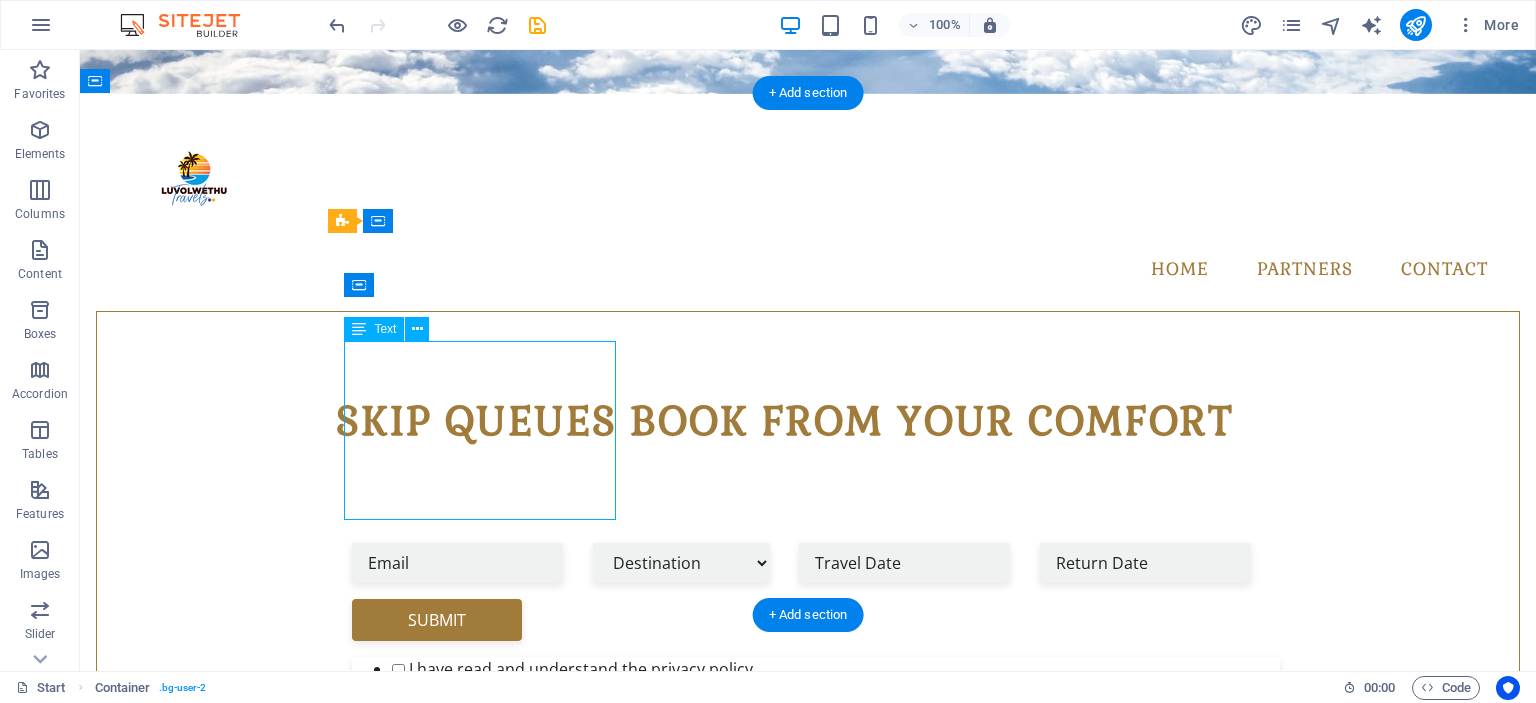 click on "Welcome to Luvolwethu Travels, your one-stop destination for travel bookings & excellent  prices. From flight & bus  bookings to car rental deals & accommodation" at bounding box center (808, 1237) 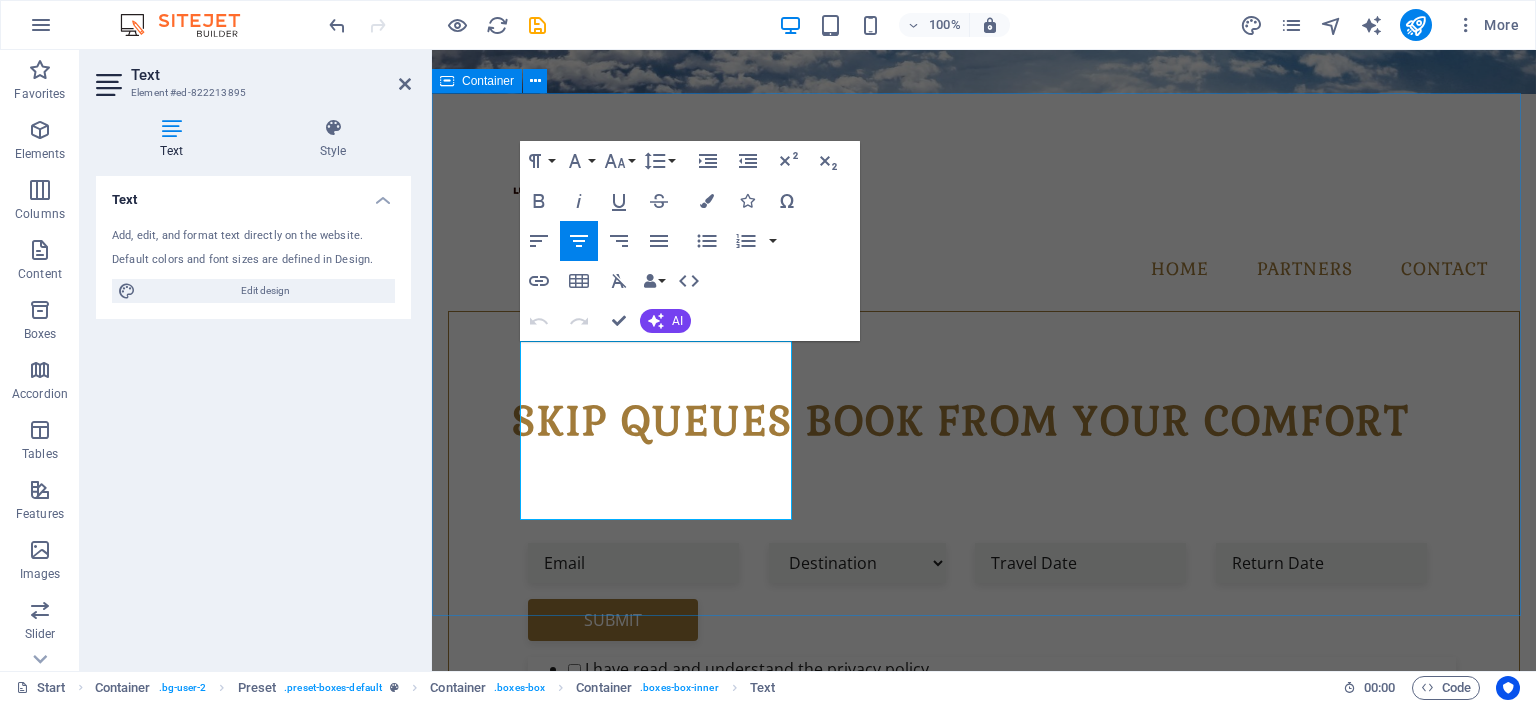 click on "Luvolwethu Travels   Pick your Destination Welcome to Luvolwethu Travels, your one-stop destination for travel bookings & excellent  prices. From flight & bus  bookings to car rental deals & accommodation  Book your Flight Lorem ipsum dolor sit amet, consectetur adipisicing elit. Veritatis, dolorem! Enjoy your Vacation Lorem ipsum dolor sit amet, consectetur adipisicing elit. Veritatis, dolorem!" at bounding box center [984, 1322] 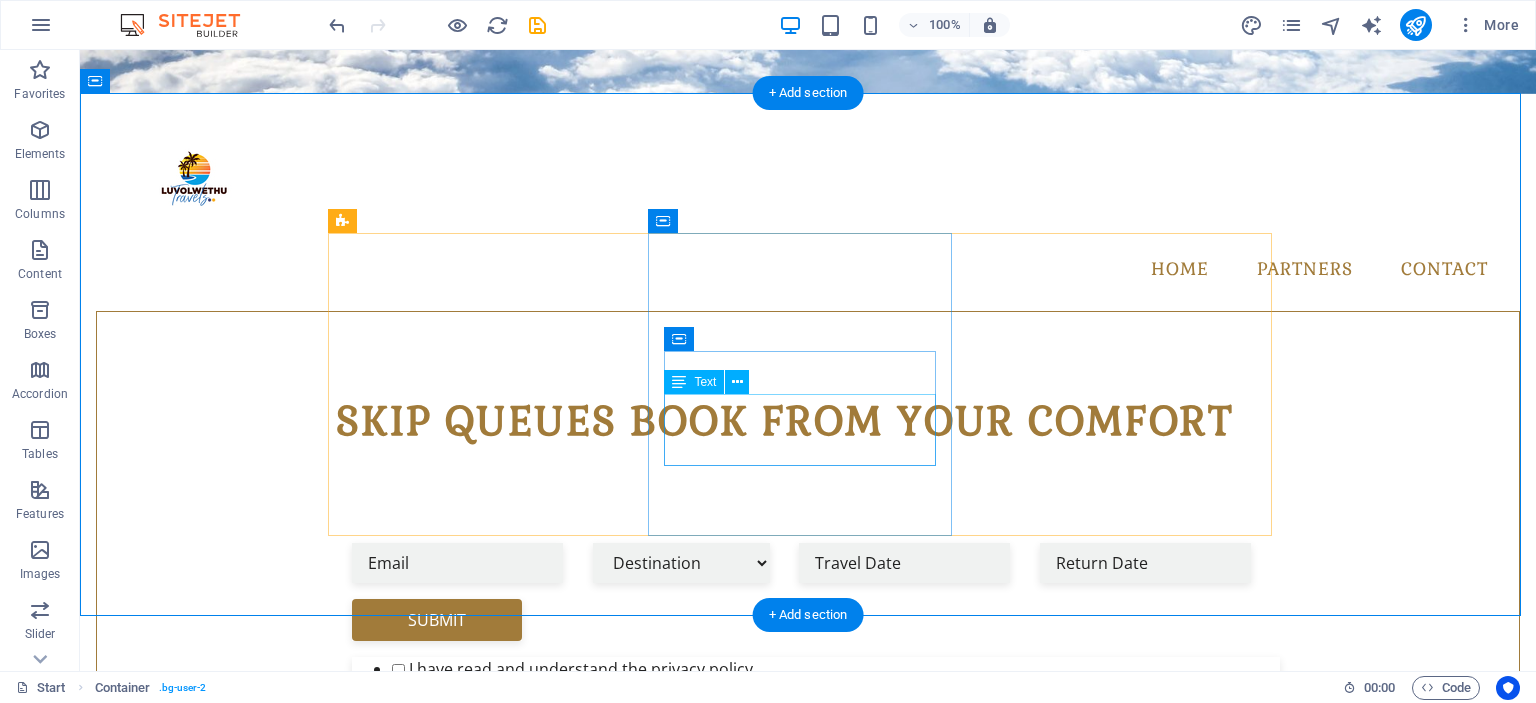 click on "Lorem ipsum dolor sit amet, consectetur adipisicing elit. Veritatis, dolorem!" at bounding box center [808, 1415] 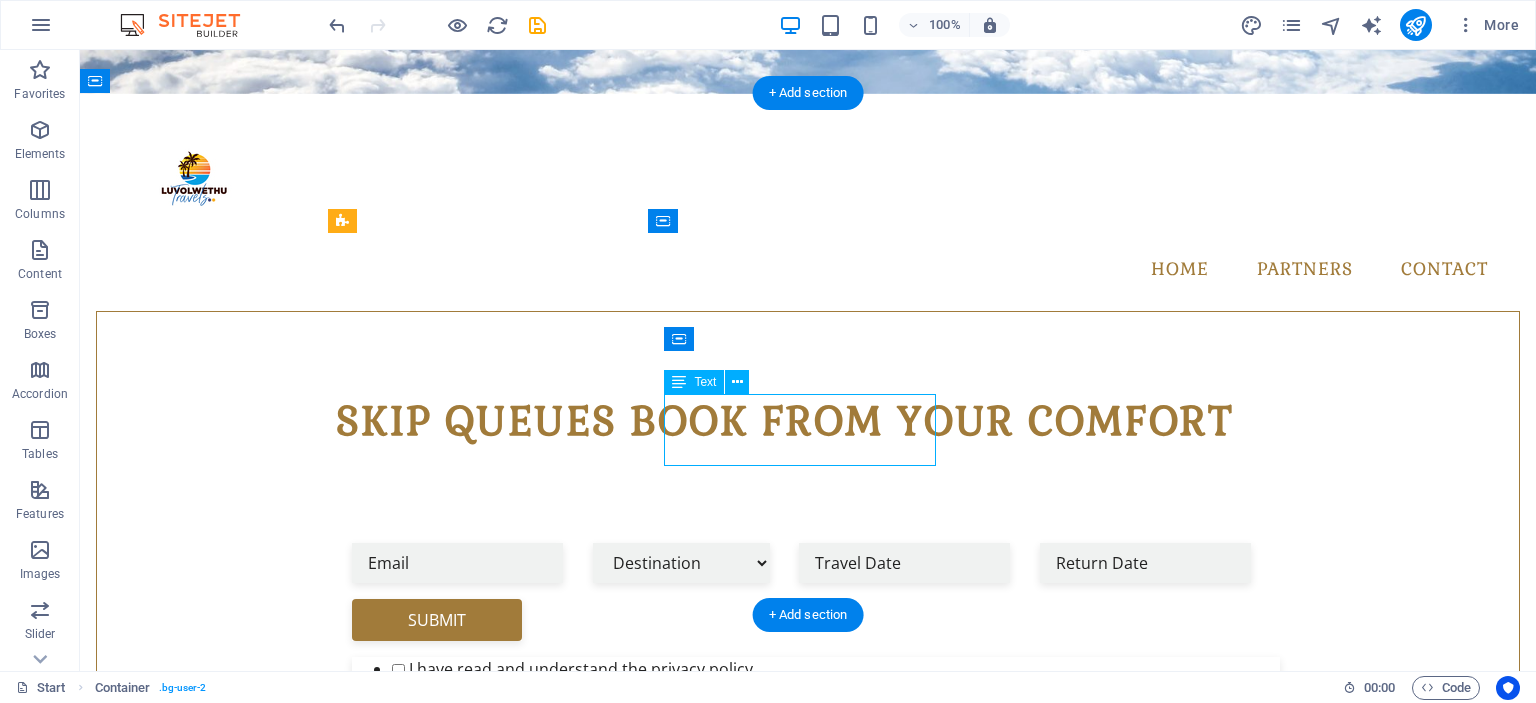 click on "Lorem ipsum dolor sit amet, consectetur adipisicing elit. Veritatis, dolorem!" at bounding box center [808, 1415] 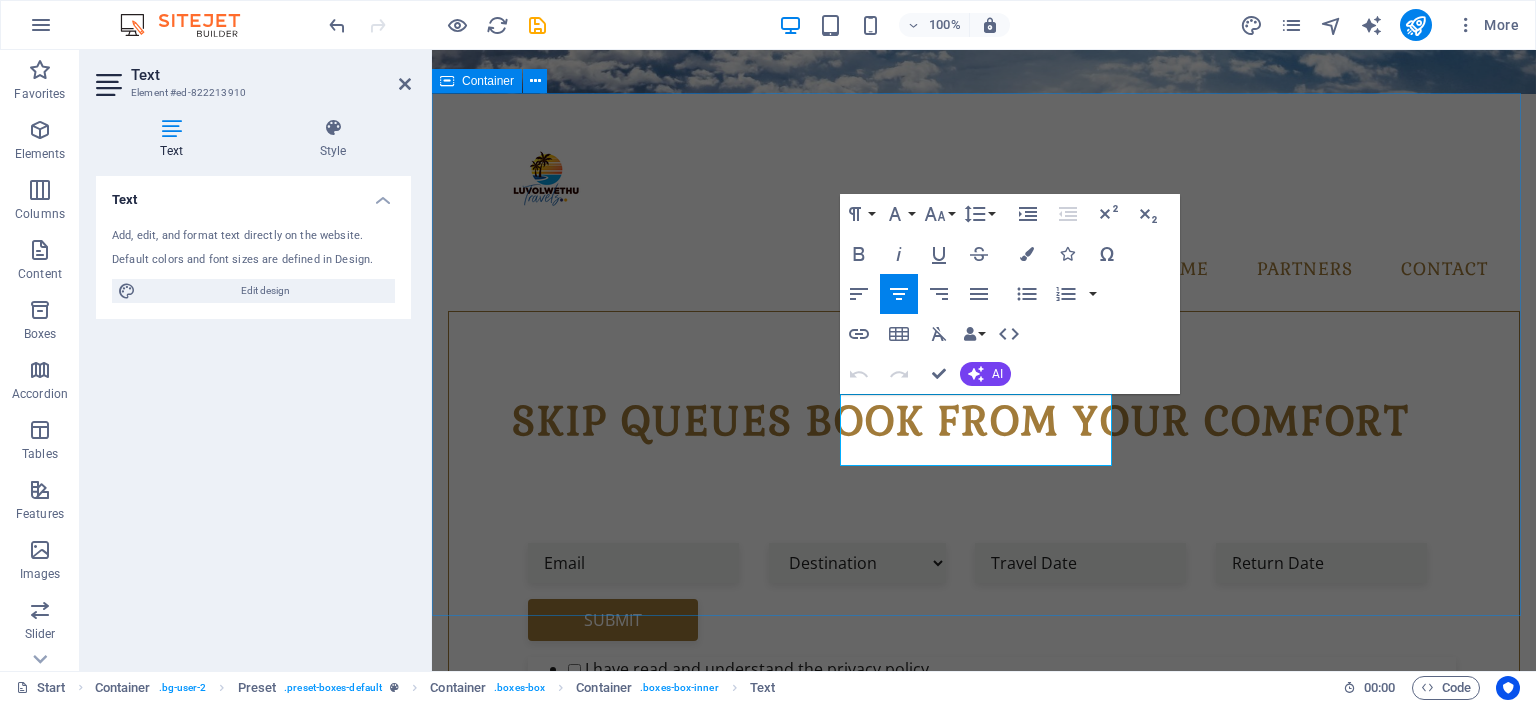 click on "Luvolwethu Travels   Pick your Destination Welcome to Luvolwethu Travels, your one-stop destination for travel bookings & excellent  prices. From flight & bus  bookings to car rental deals & accommodation  Book your Flight Lorem ipsum dolor sit amet, consectetur adipisicing elit. Veritatis, dolorem! Enjoy your Vacation Lorem ipsum dolor sit amet, consectetur adipisicing elit. Veritatis, dolorem!" at bounding box center [984, 1322] 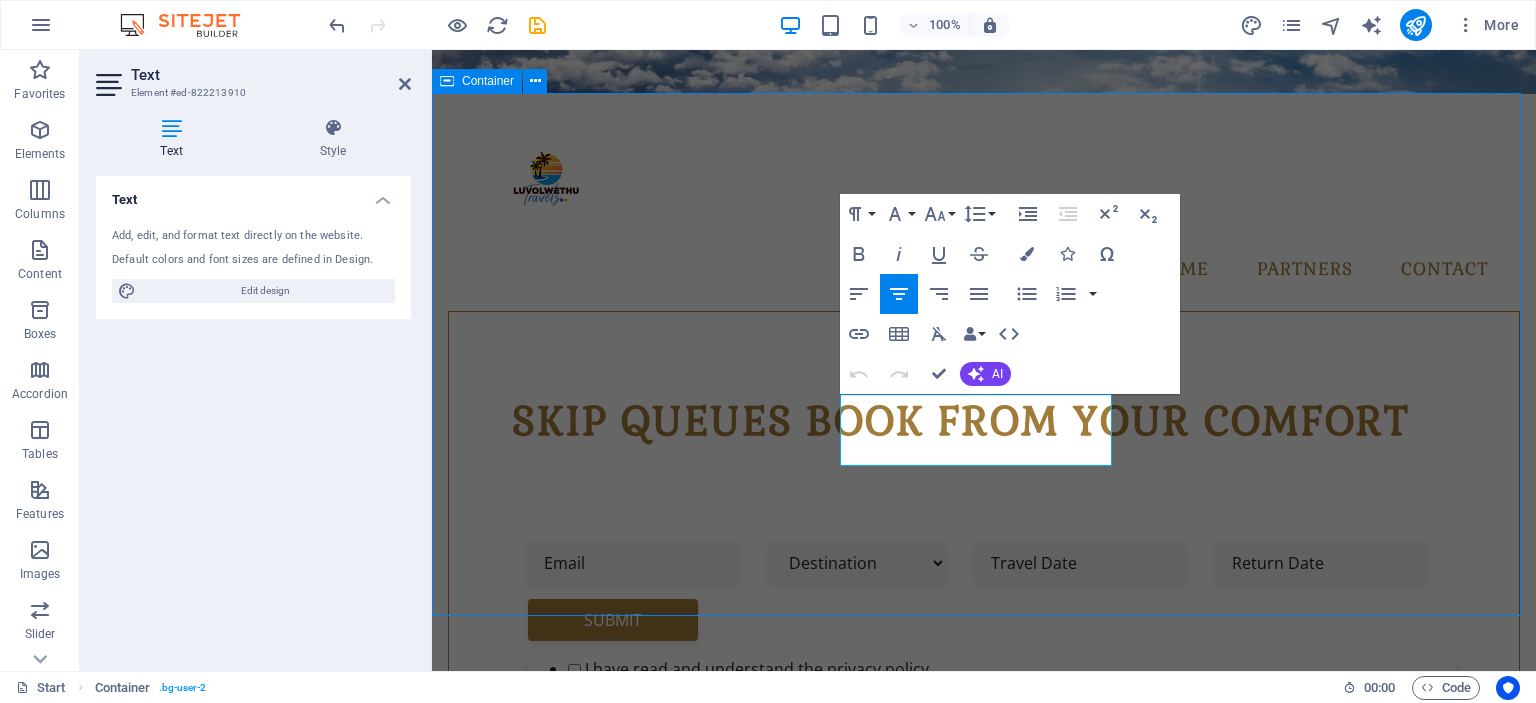 click on "Luvolwethu Travels   Pick your Destination Welcome to Luvolwethu Travels, your one-stop destination for travel bookings & excellent  prices. From flight & bus  bookings to car rental deals & accommodation  Book your Flight Lorem ipsum dolor sit amet, consectetur adipisicing elit. Veritatis, dolorem! Enjoy your Vacation Lorem ipsum dolor sit amet, consectetur adipisicing elit. Veritatis, dolorem!" at bounding box center (984, 1322) 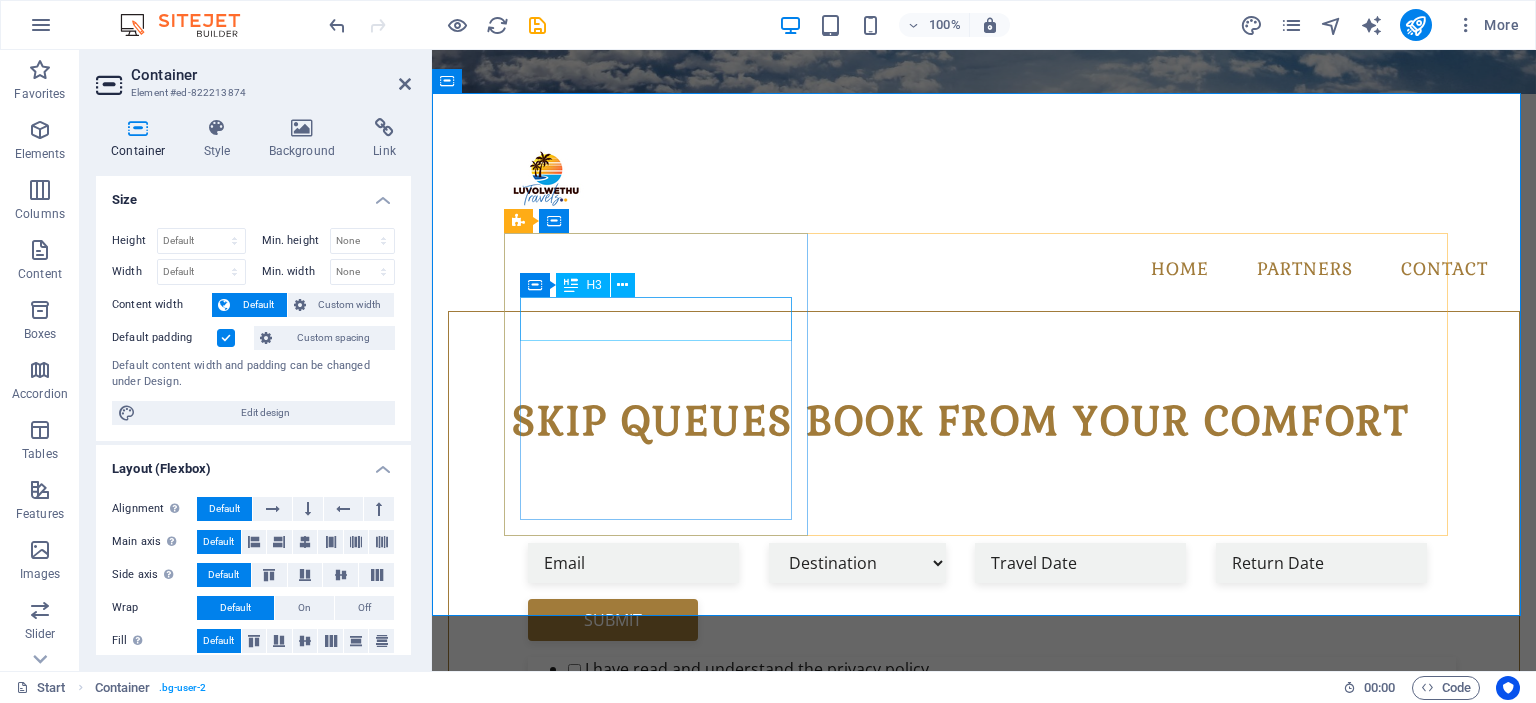 click on "Pick your Destination" at bounding box center (984, 1192) 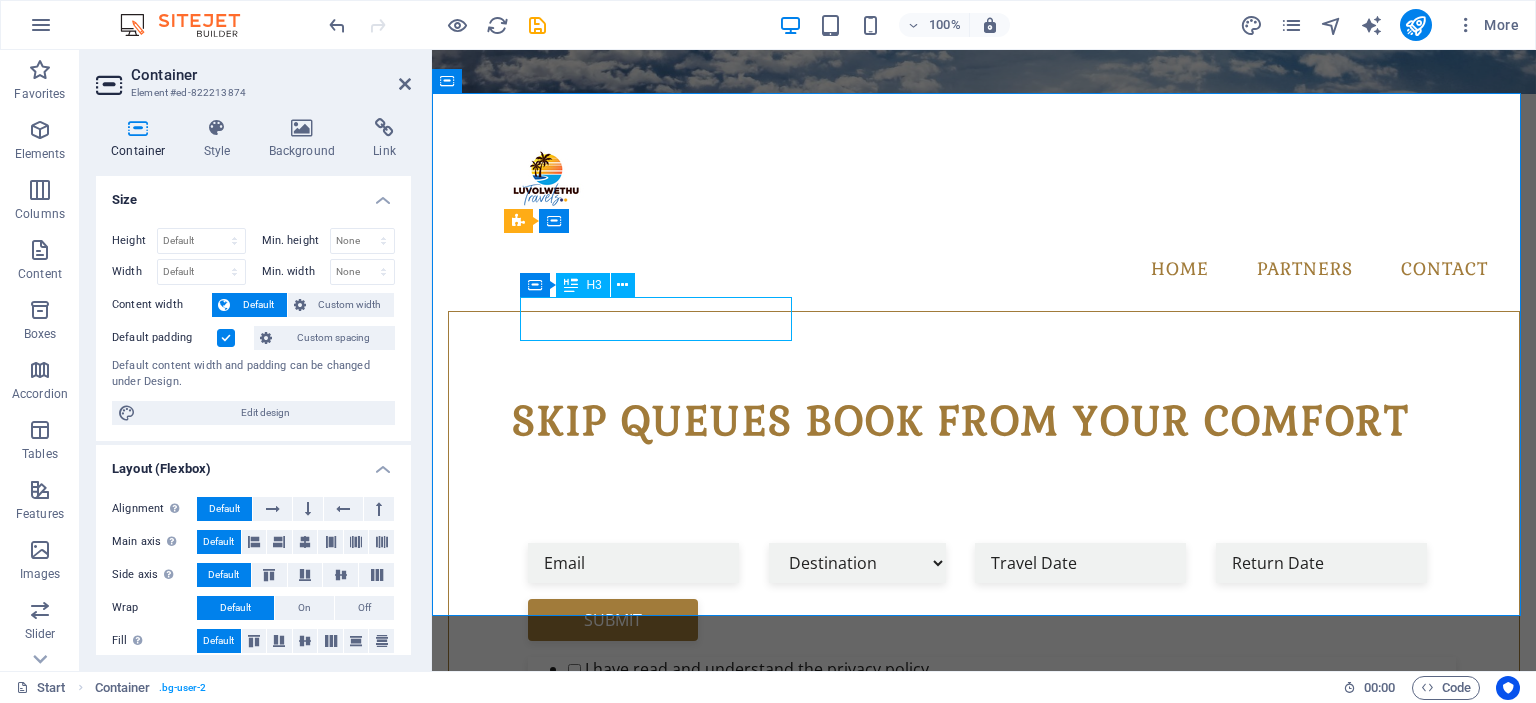 click on "Pick your Destination" at bounding box center (984, 1192) 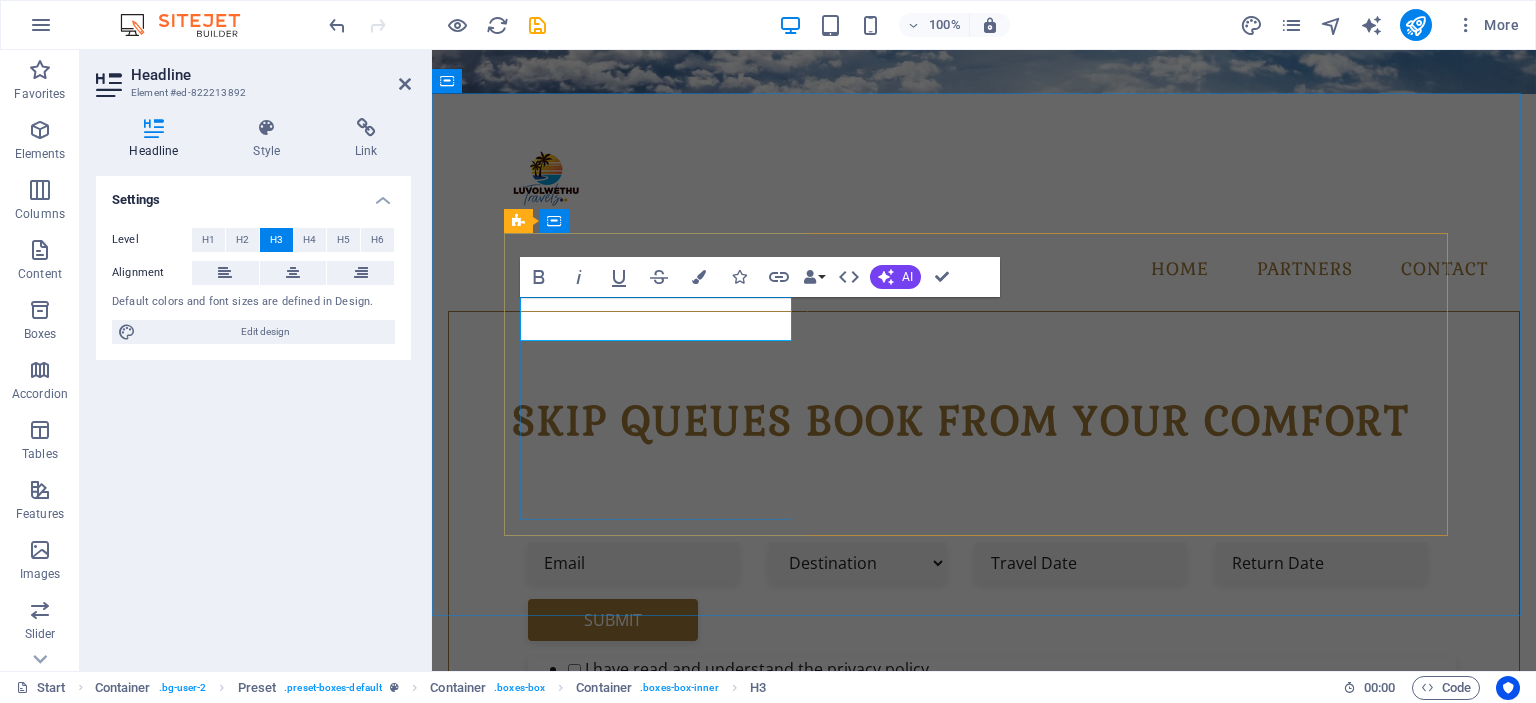 type 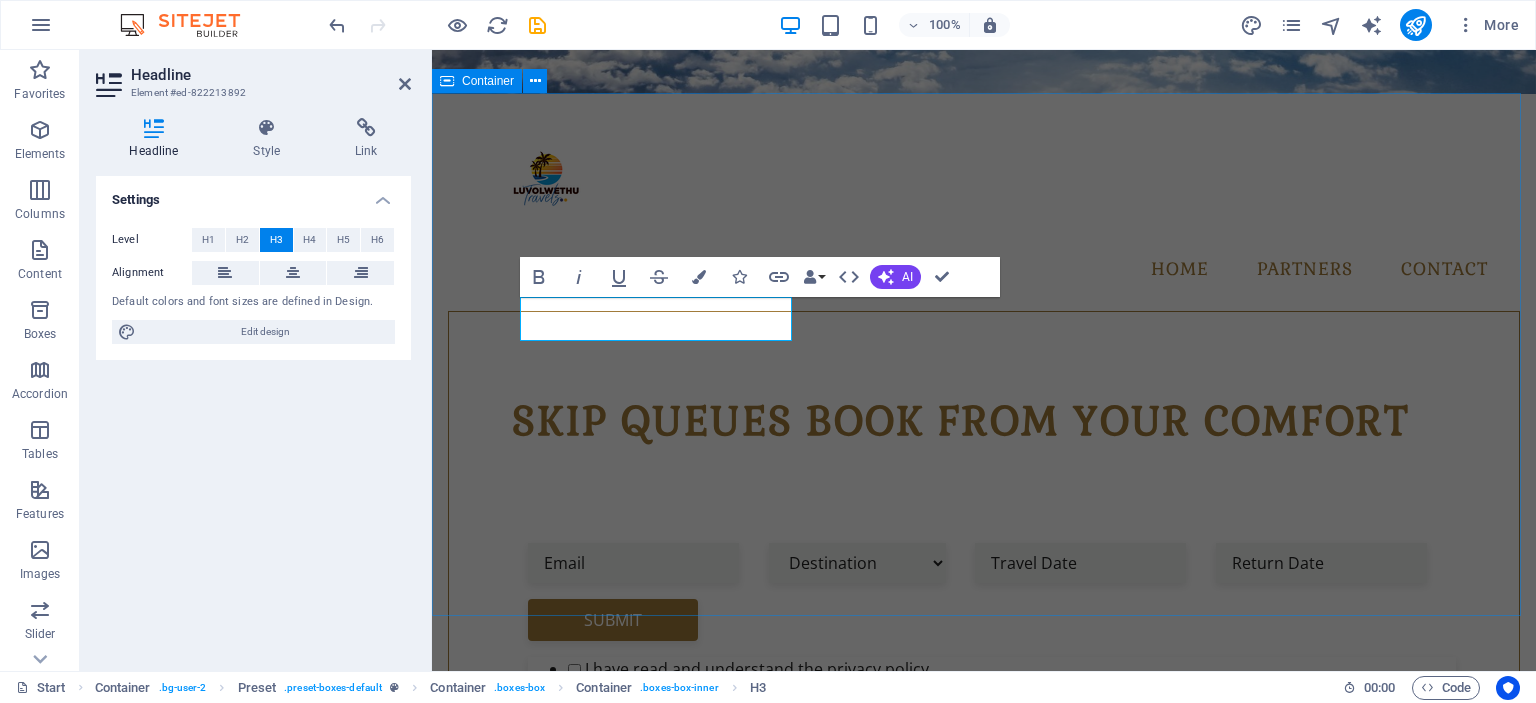 click on "Luvolwethu Travels   ABOUT US Welcome to Luvolwethu Travels, your one-stop destination for travel bookings & excellent  prices. From flight & bus  bookings to car rental deals & accommodation  Book your Flight Lorem ipsum dolor sit amet, consectetur adipisicing elit. Veritatis, dolorem! Enjoy your Vacation Lorem ipsum dolor sit amet, consectetur adipisicing elit. Veritatis, dolorem!" at bounding box center (984, 1322) 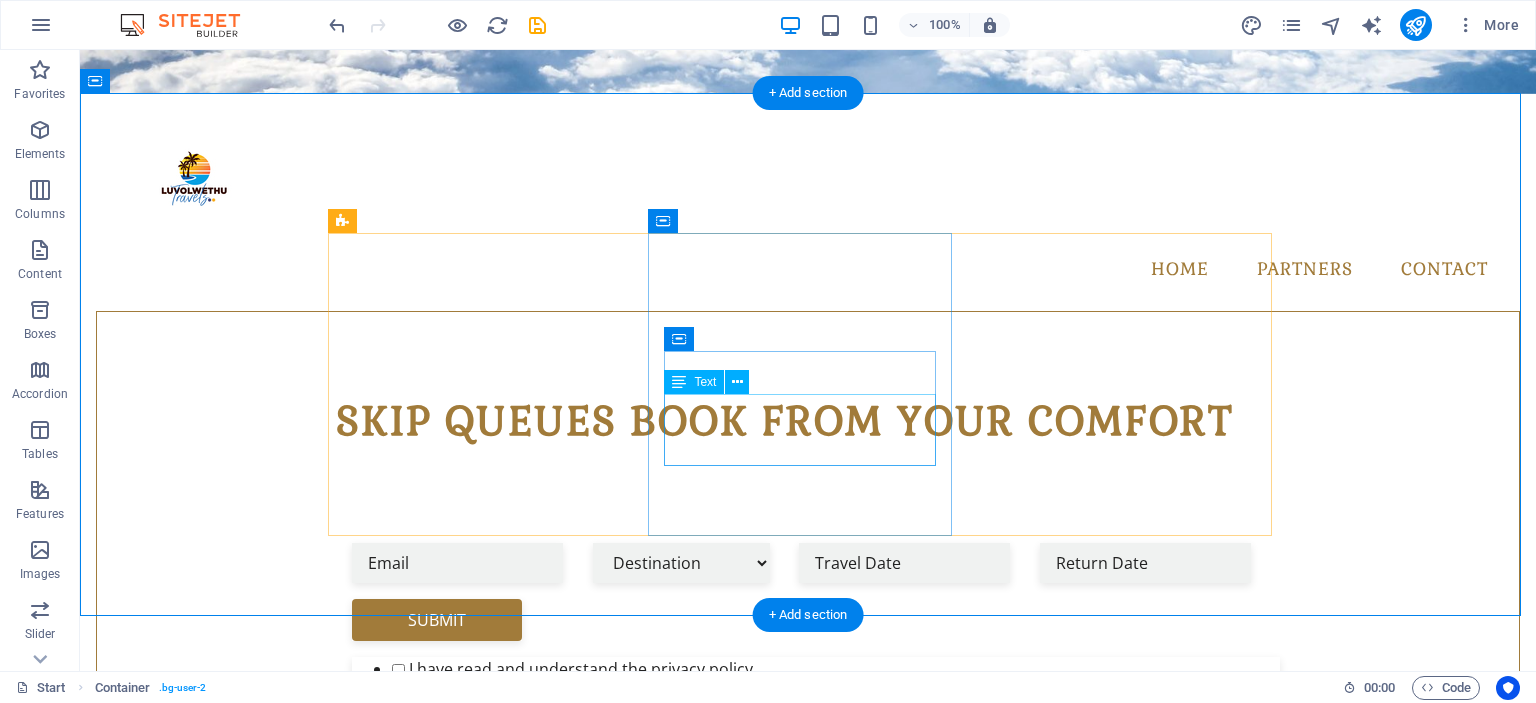 click on "Lorem ipsum dolor sit amet, consectetur adipisicing elit. Veritatis, dolorem!" at bounding box center [808, 1415] 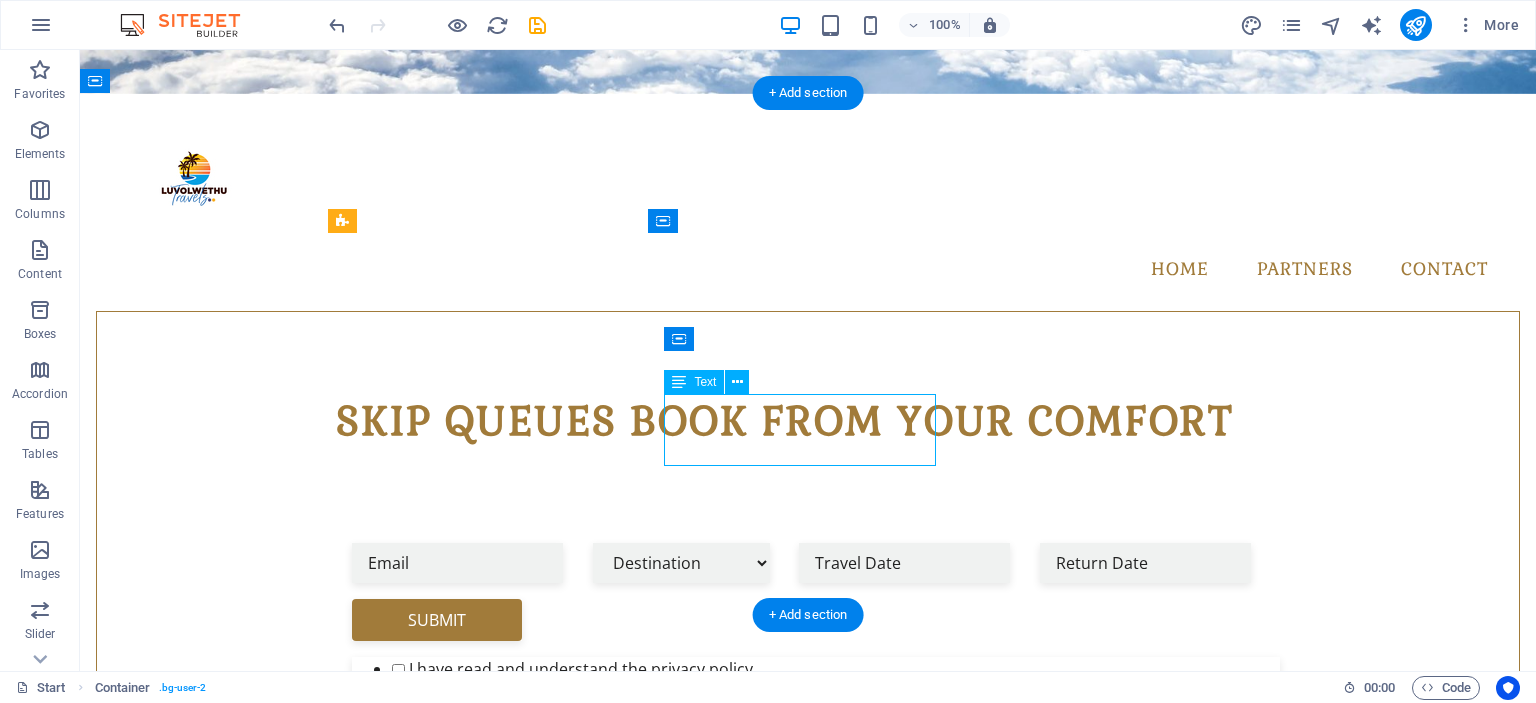 click on "Lorem ipsum dolor sit amet, consectetur adipisicing elit. Veritatis, dolorem!" at bounding box center [808, 1415] 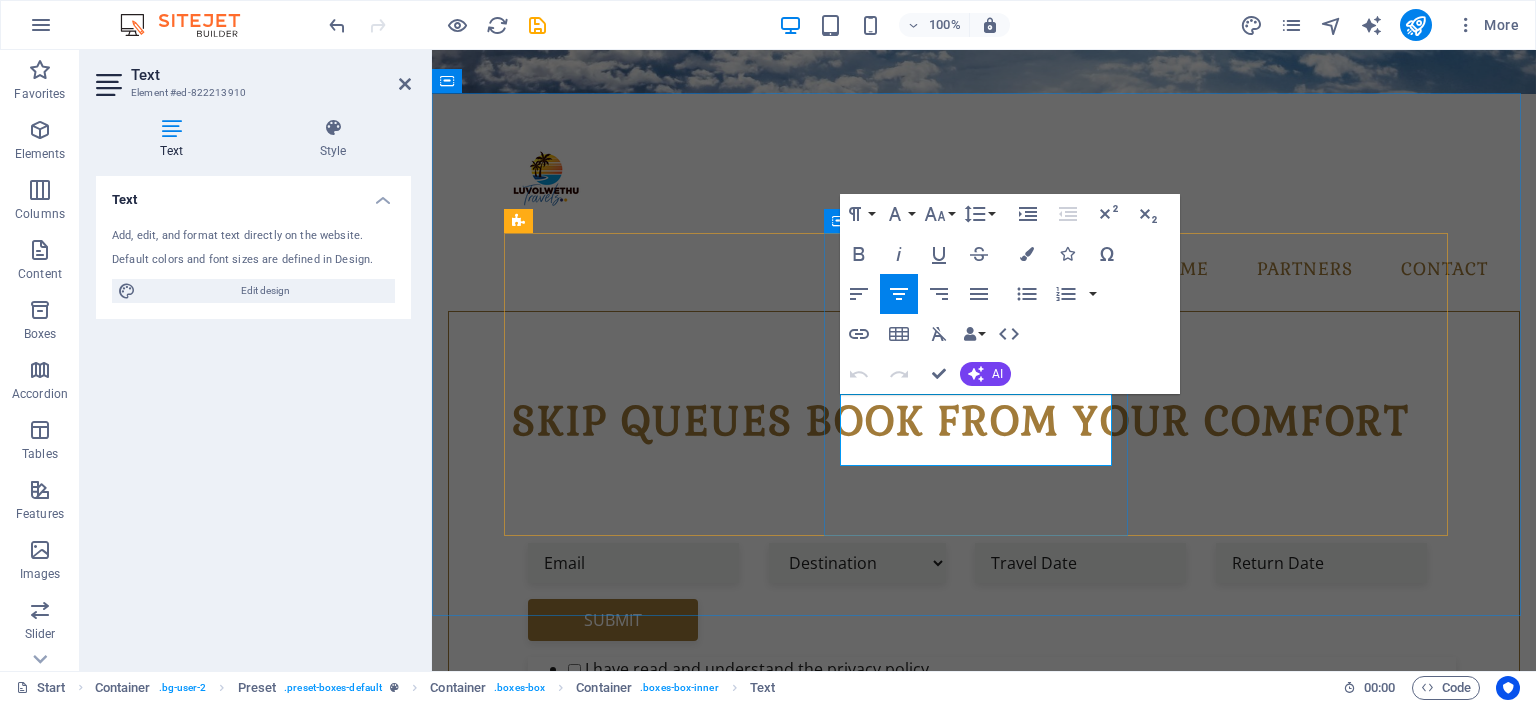 drag, startPoint x: 1029, startPoint y: 455, endPoint x: 864, endPoint y: 409, distance: 171.29214 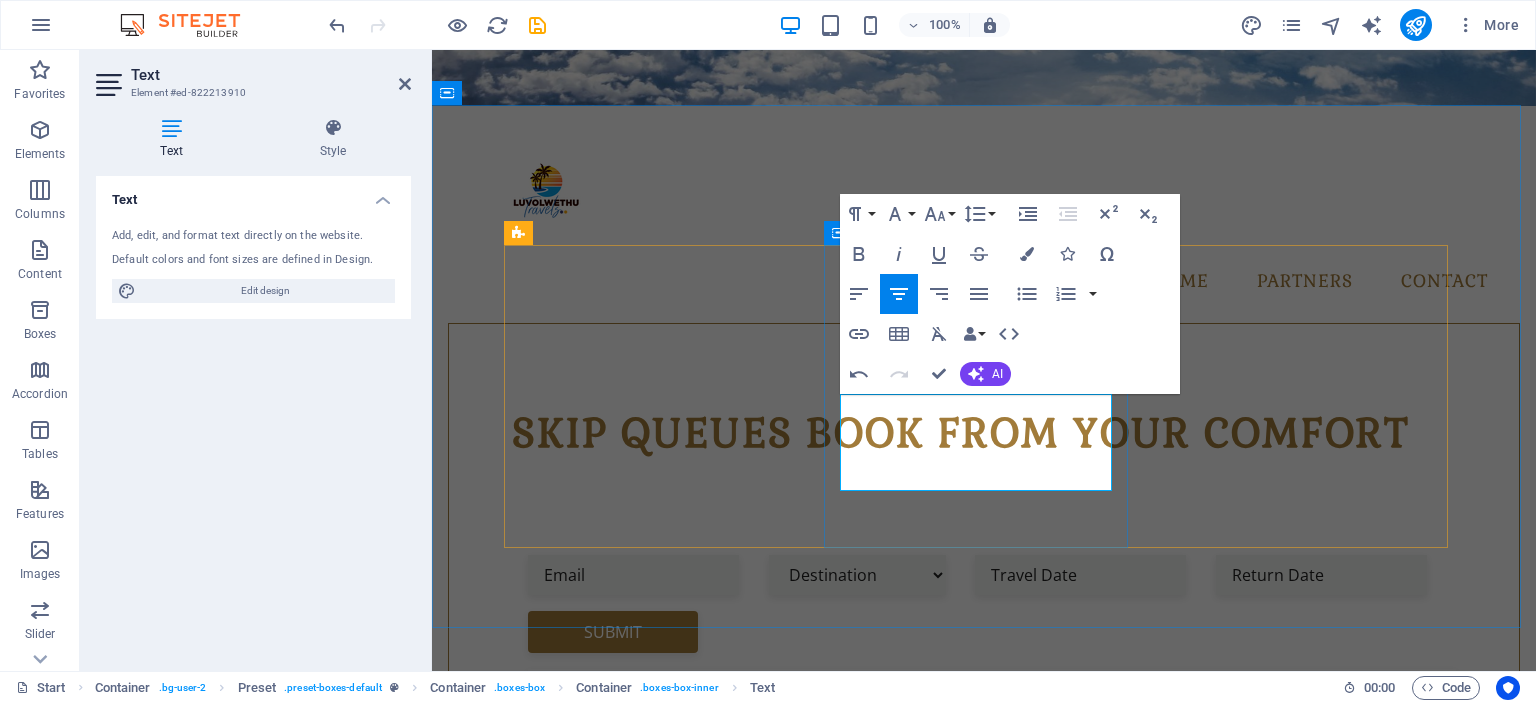click on "Book your Flight Get the best deals on bus and flight tickets across Southern Africa and beyond. What you see is what you pay — no hidden fees" at bounding box center (984, 1382) 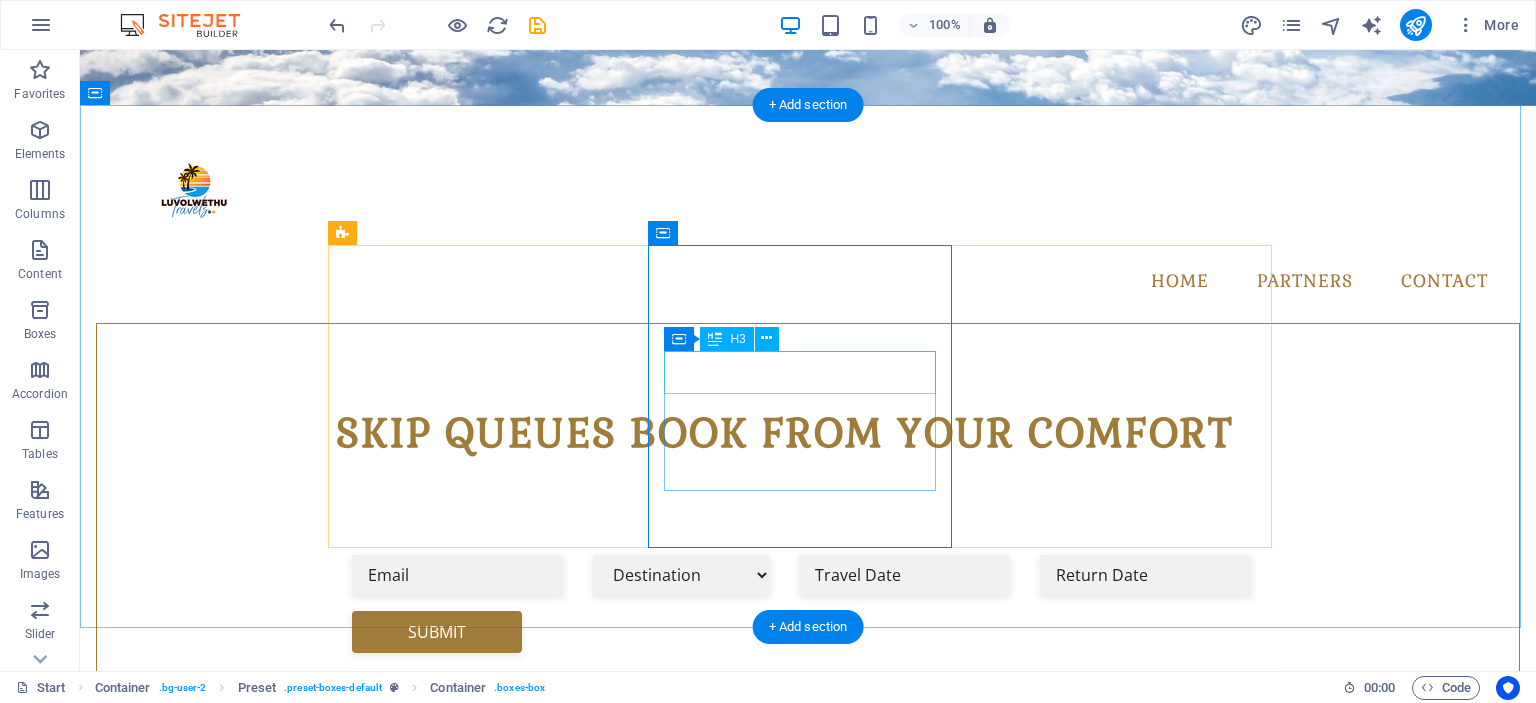 click on "Book your Flight" at bounding box center (808, 1394) 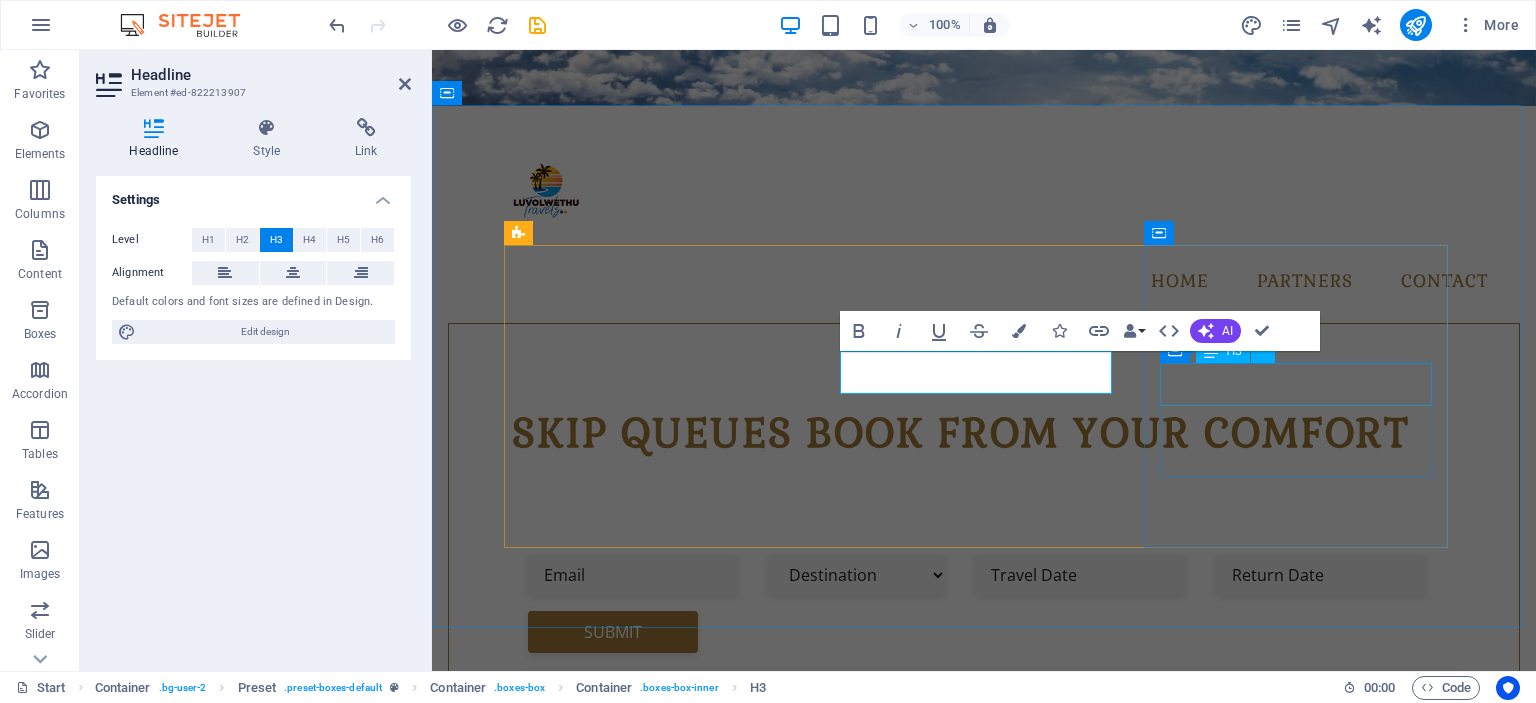 type 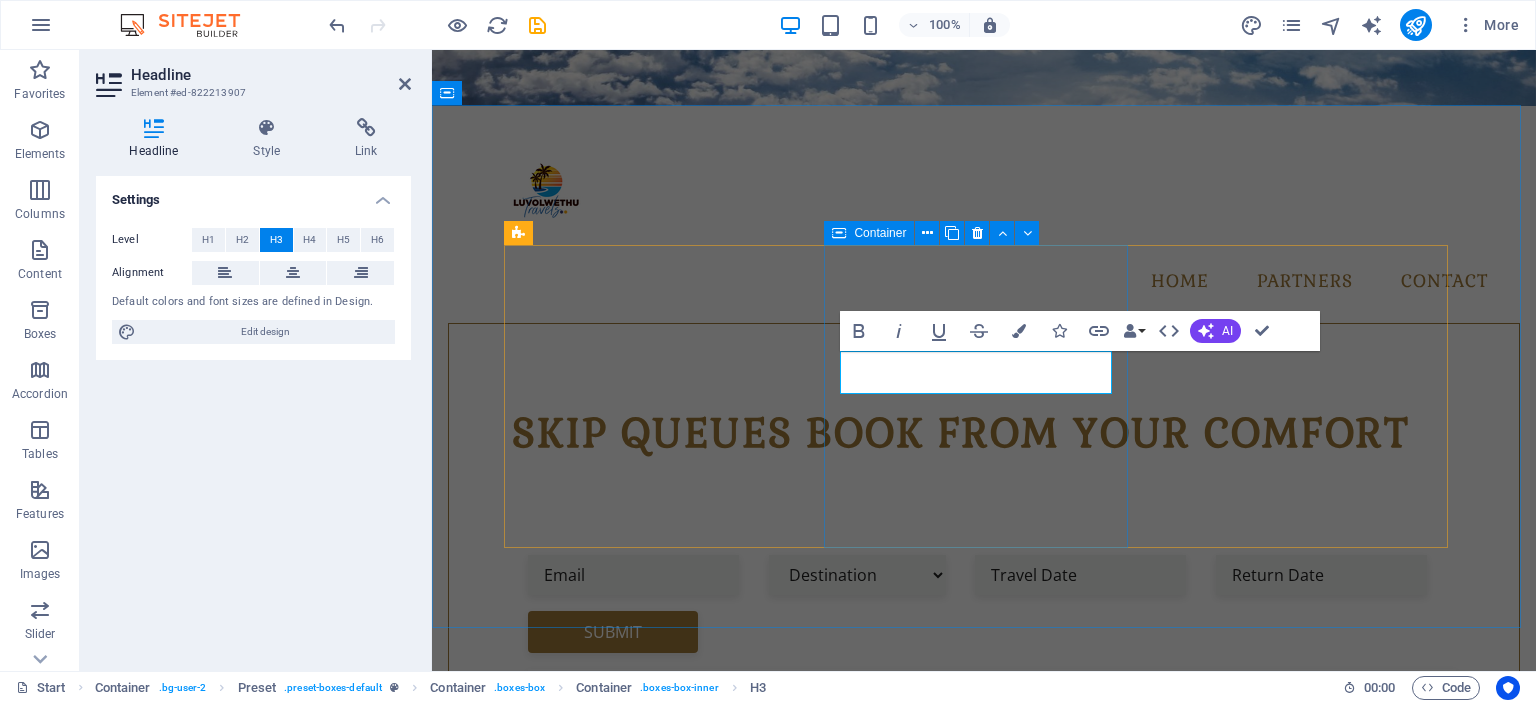 click on "Book WITH US Get the best deals on bus and flight tickets across Southern Africa and beyond. What you see is what you pay — no hidden fees" at bounding box center [984, 1382] 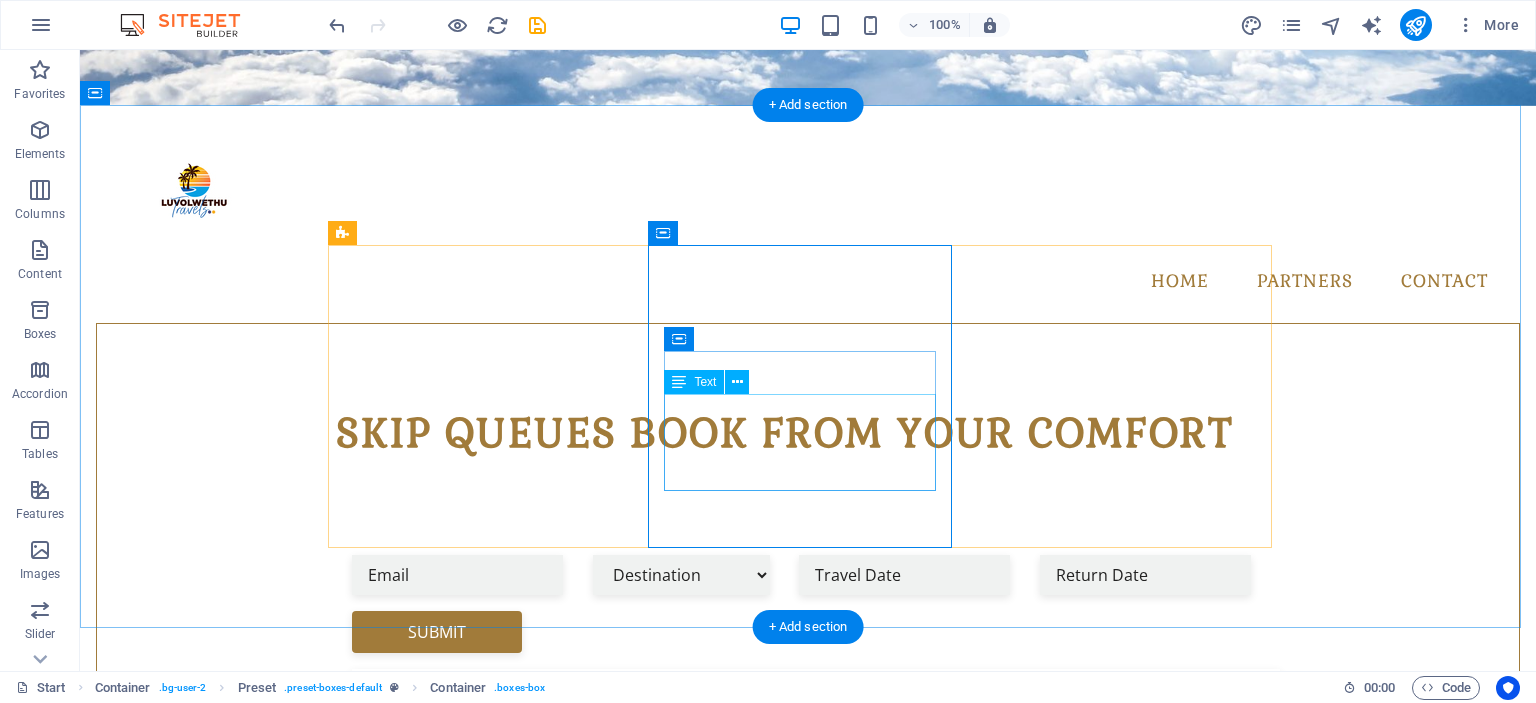 click on "Get the best deals on bus and flight tickets across Southern Africa and beyond. What you see is what you pay — no hidden fees" at bounding box center [808, 1427] 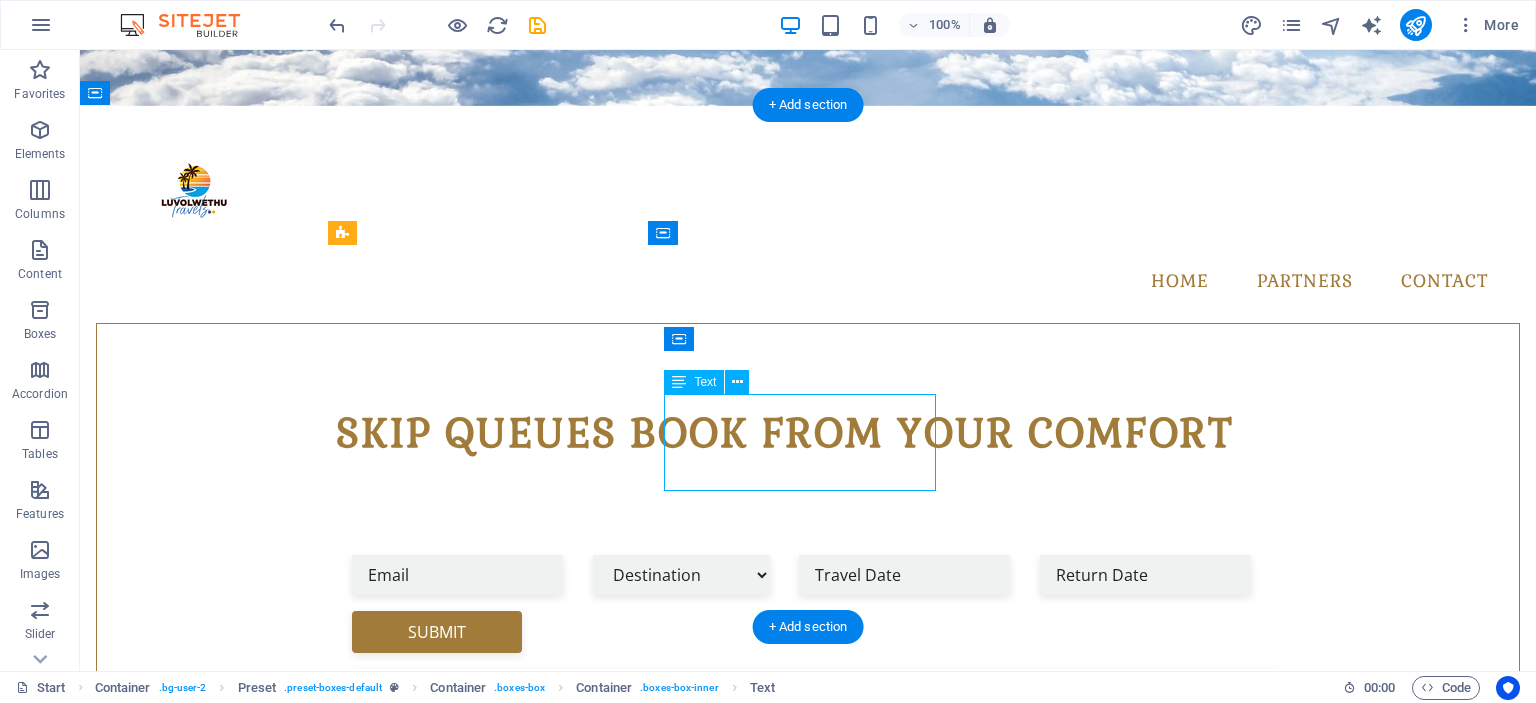 click on "Get the best deals on bus and flight tickets across Southern Africa and beyond. What you see is what you pay — no hidden fees" at bounding box center [808, 1427] 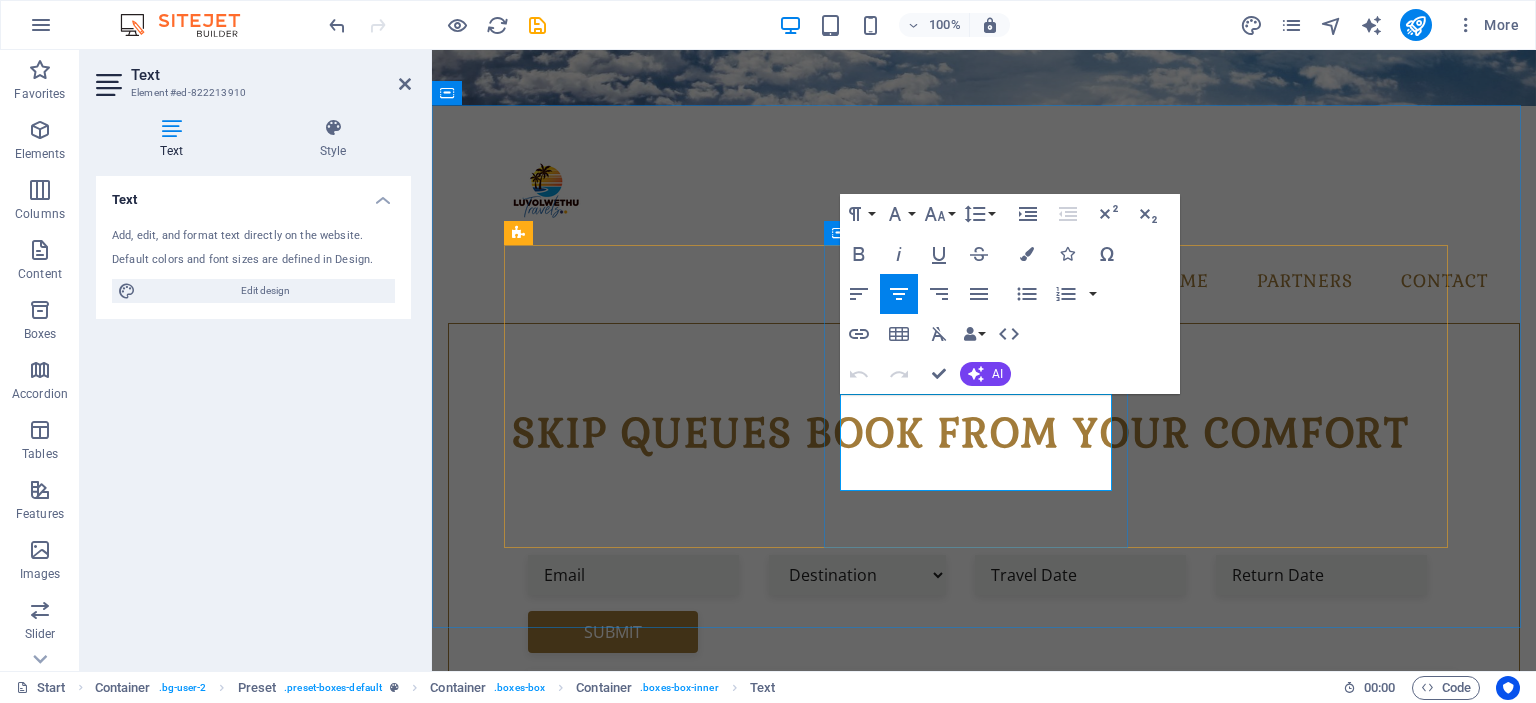 click on "Get the best deals on bus and flight tickets across Southern Africa and beyond. What you see is what you pay — no hidden fees" at bounding box center [984, 1427] 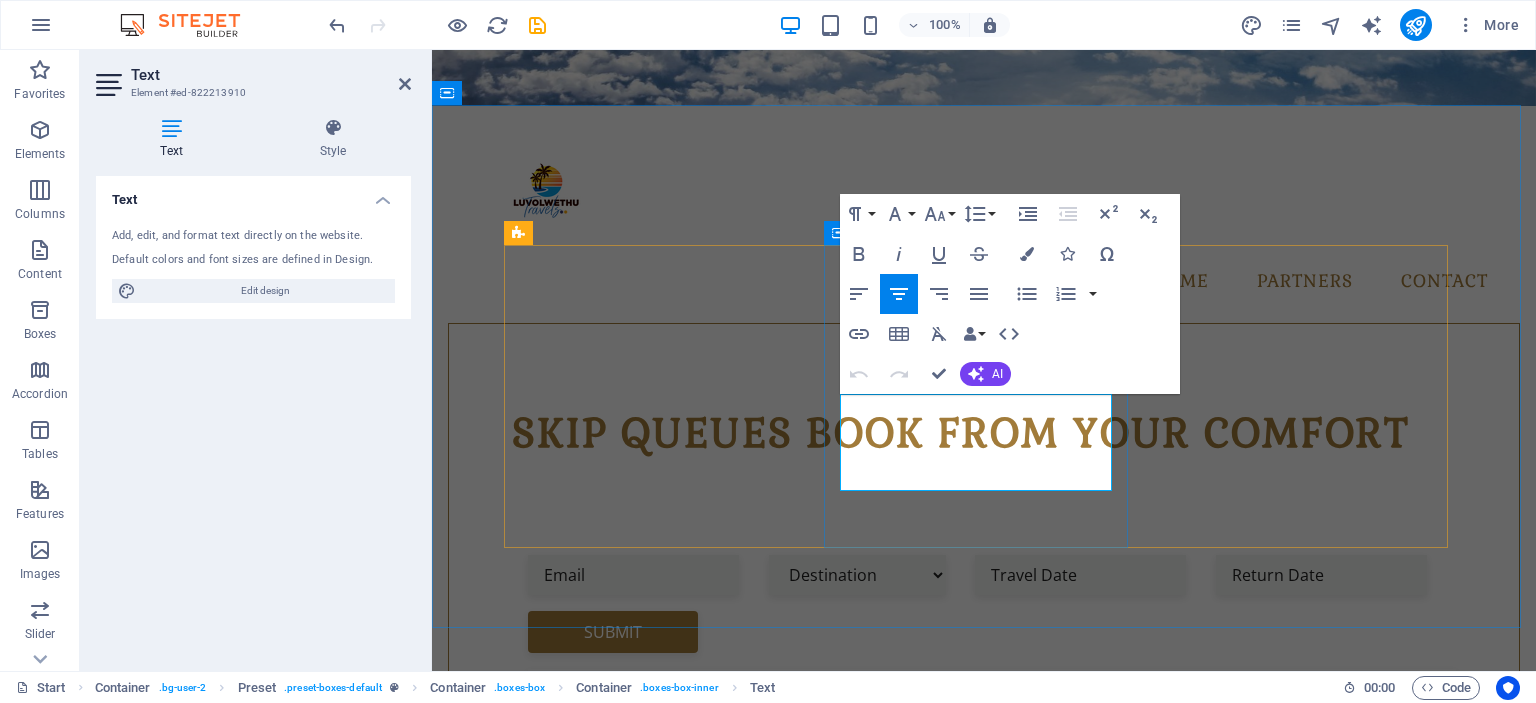 type 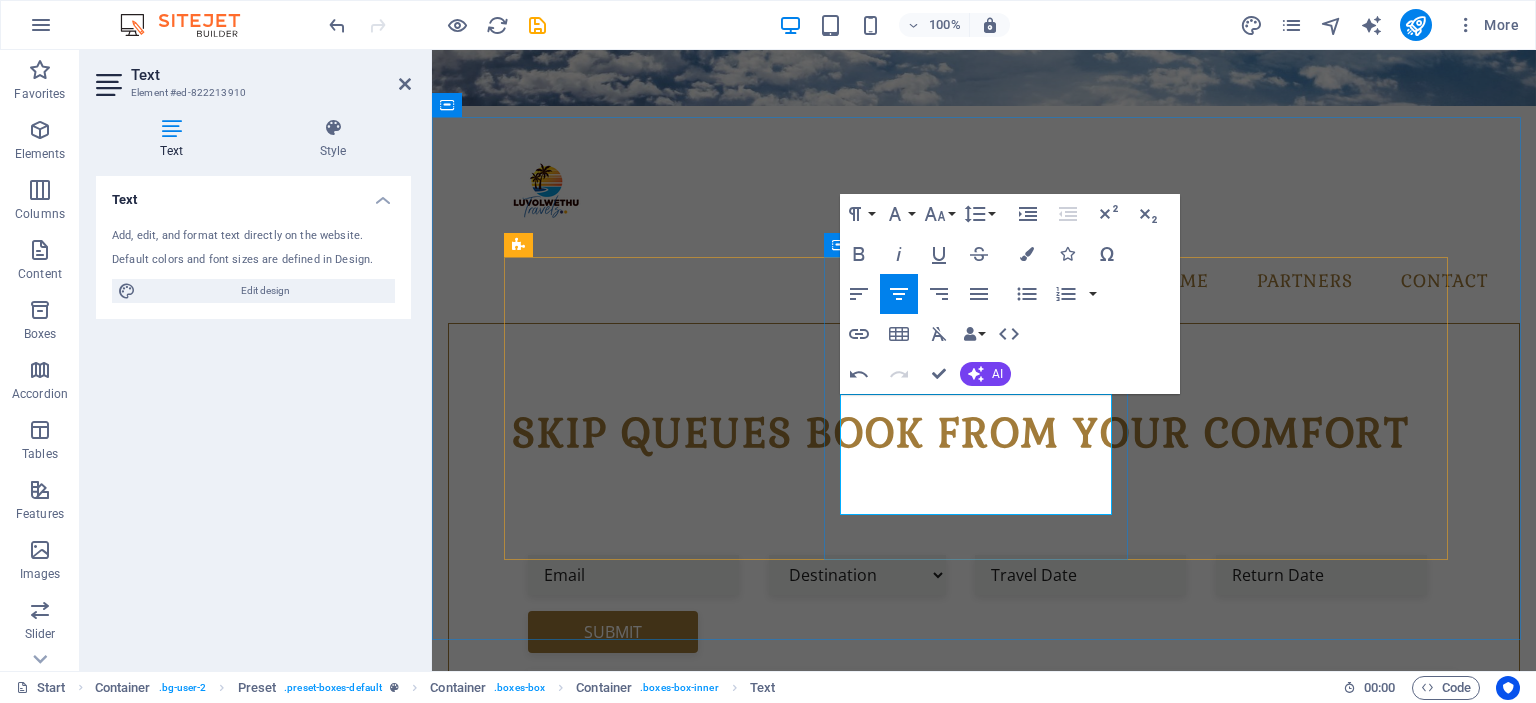 scroll, scrollTop: 656, scrollLeft: 0, axis: vertical 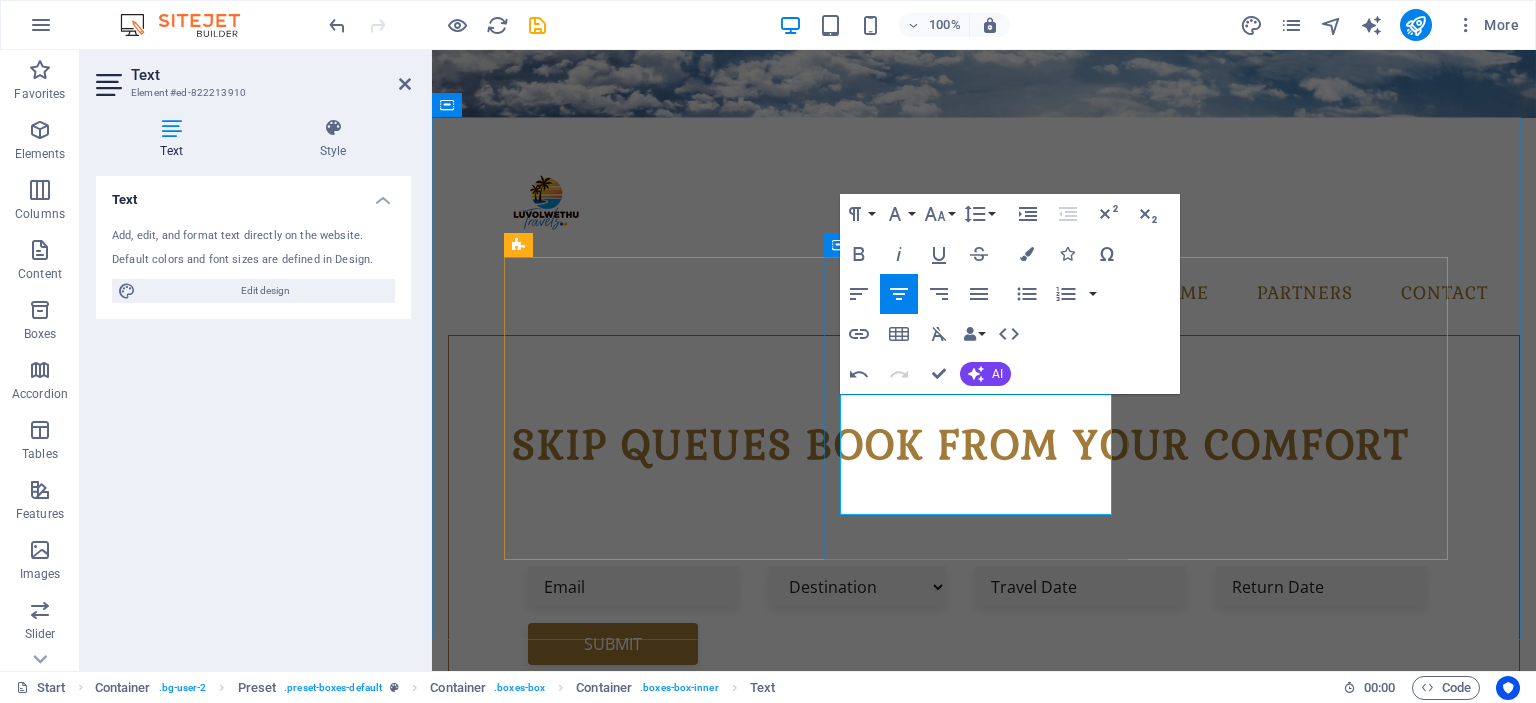 click on "Book WITH US Get the best deals on bus and flight tickets across Southern Africa and beyond including car rental deals and accommodation . What you see is what you pay — no hidden fees" at bounding box center (984, 1406) 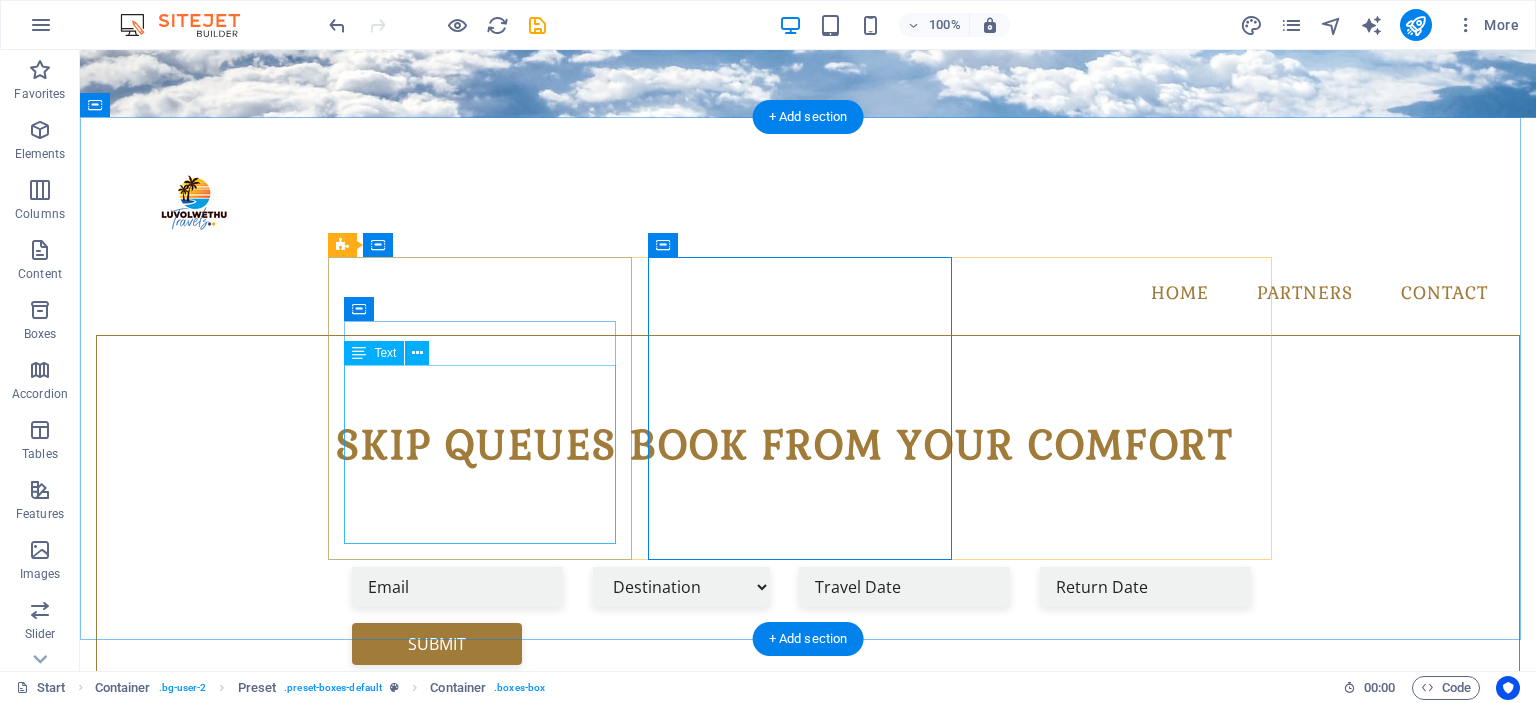 click on "Welcome to Luvolwethu Travels, your one-stop destination for travel bookings & excellent  prices. From flight & bus  bookings to car rental deals & accommodation" at bounding box center (808, 1261) 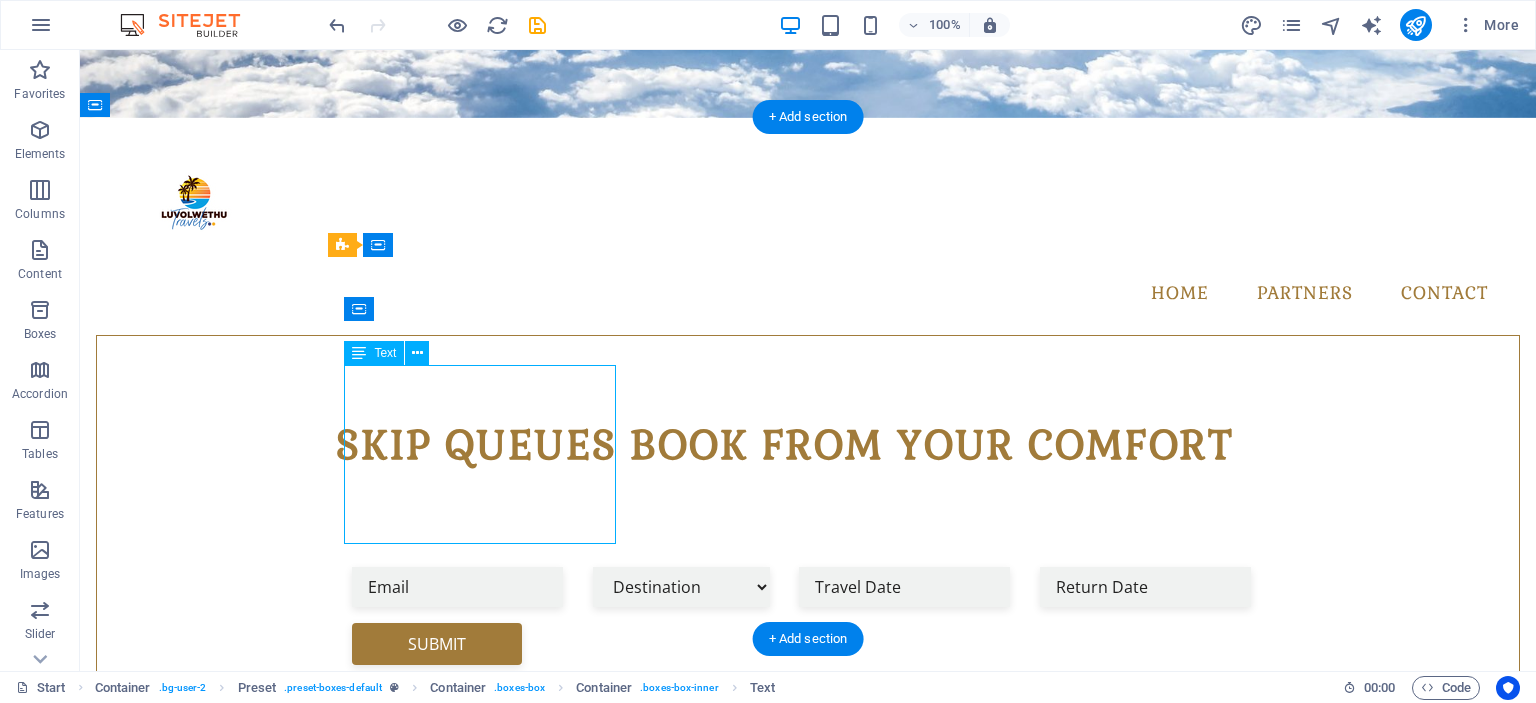 click on "Welcome to Luvolwethu Travels, your one-stop destination for travel bookings & excellent  prices. From flight & bus  bookings to car rental deals & accommodation" at bounding box center [808, 1261] 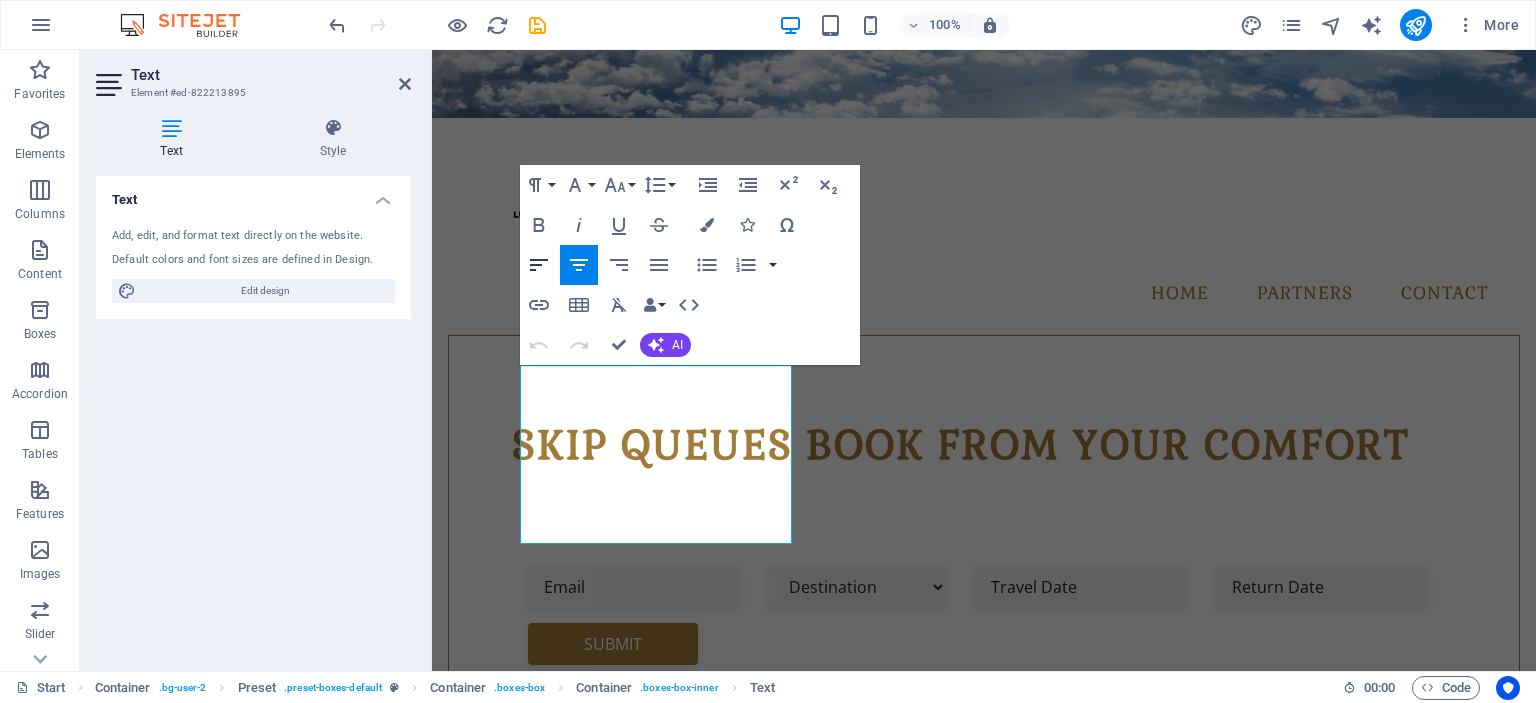 click 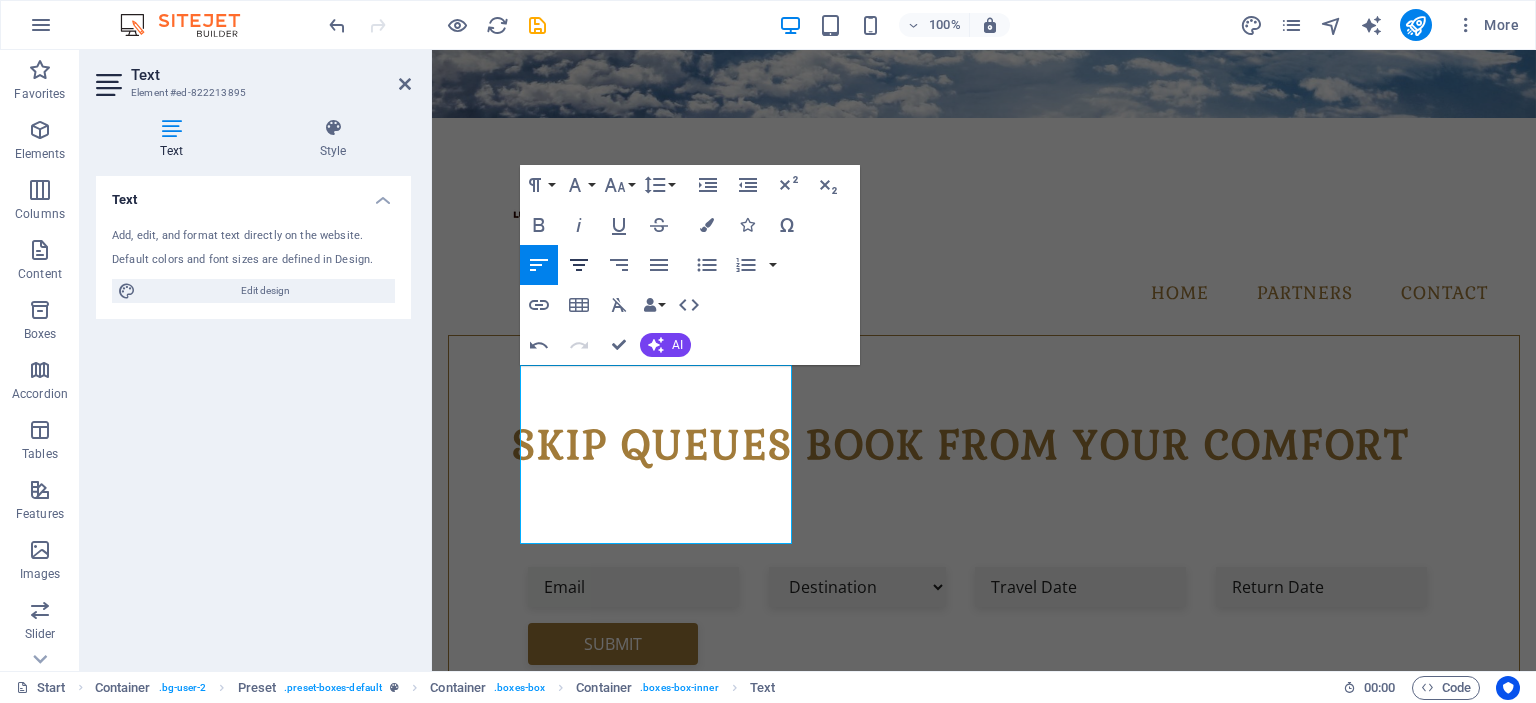 click 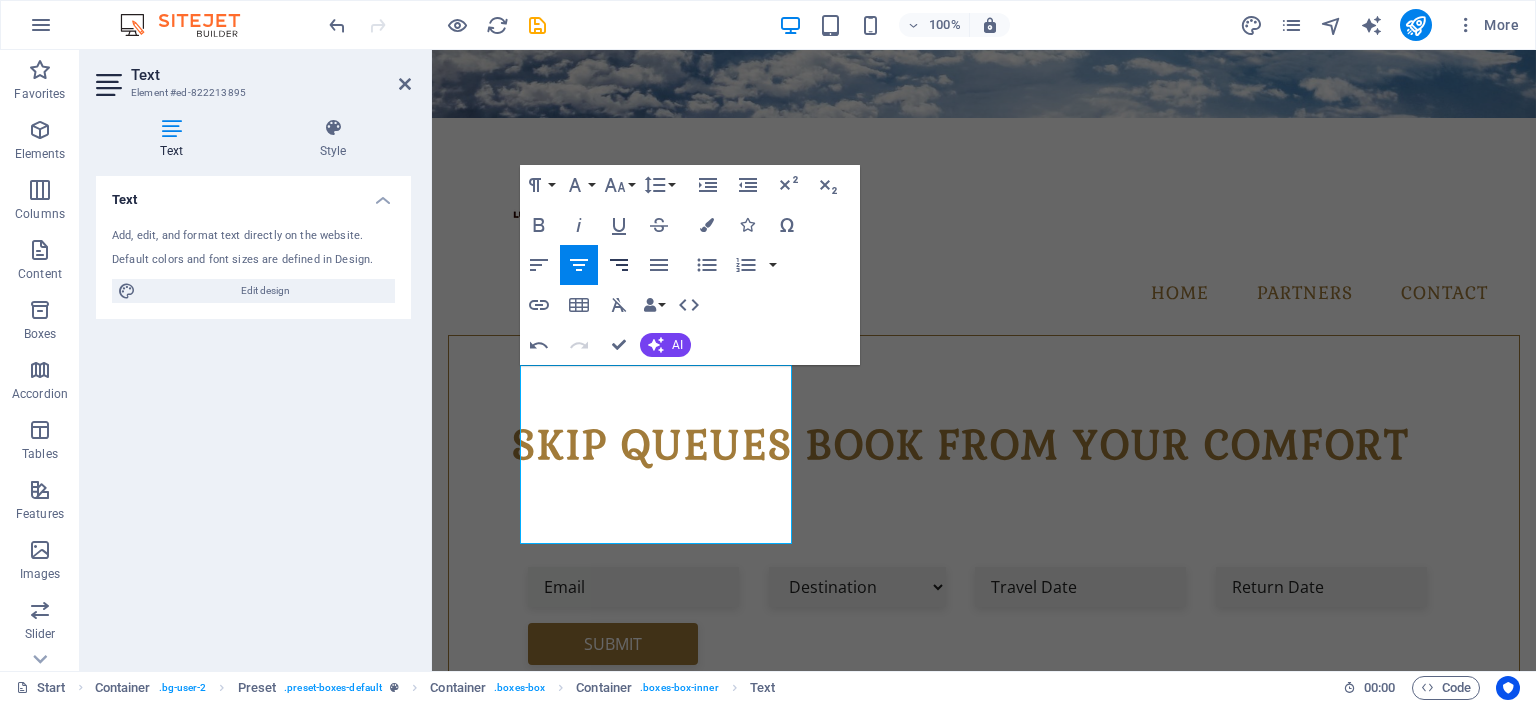click 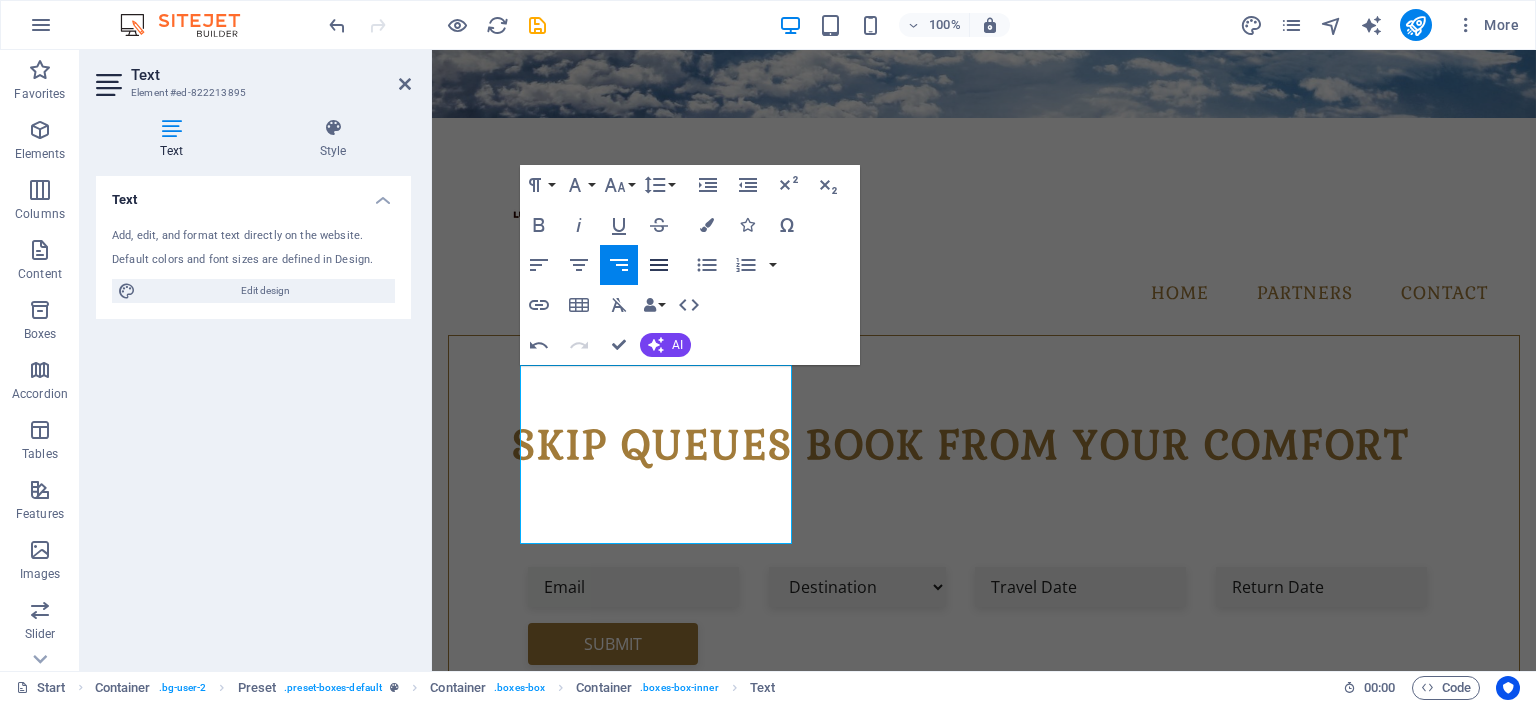 click 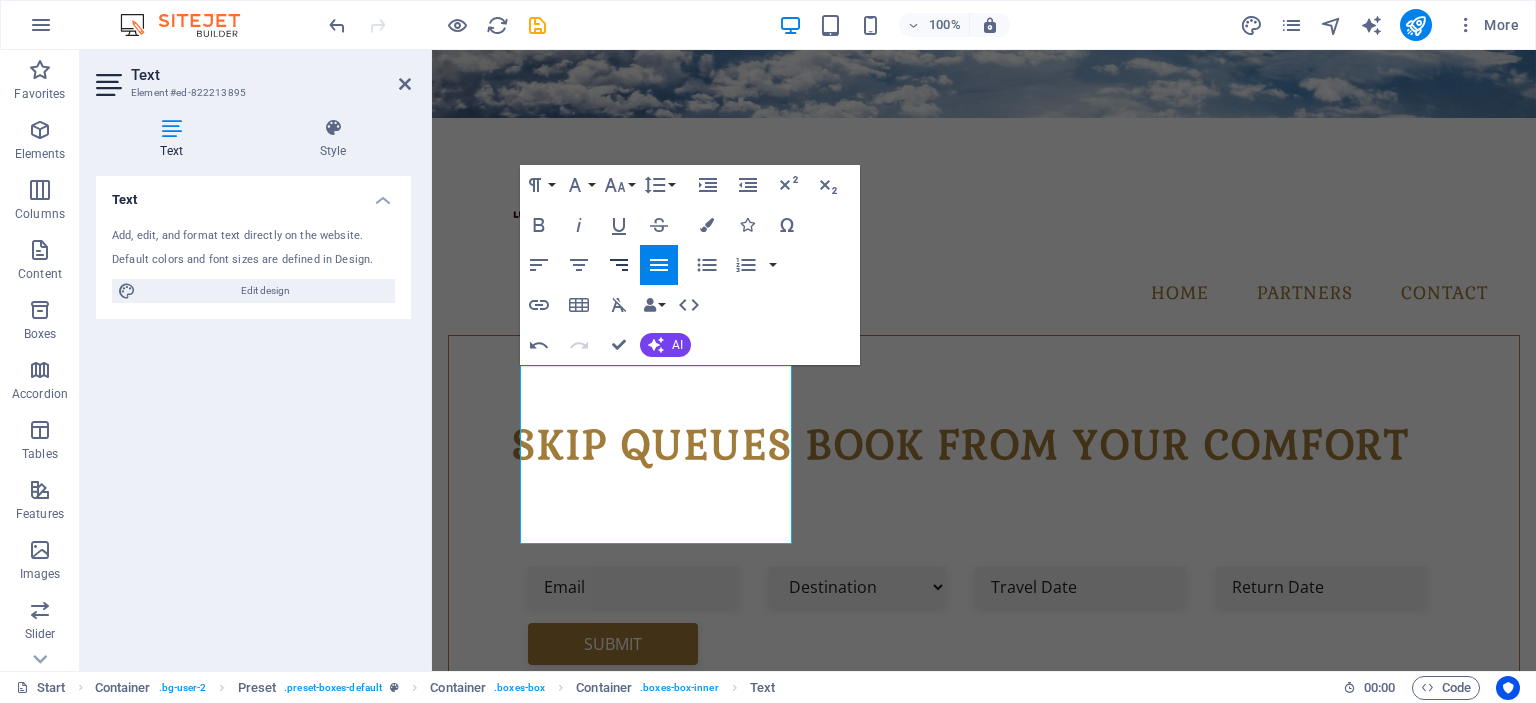 click 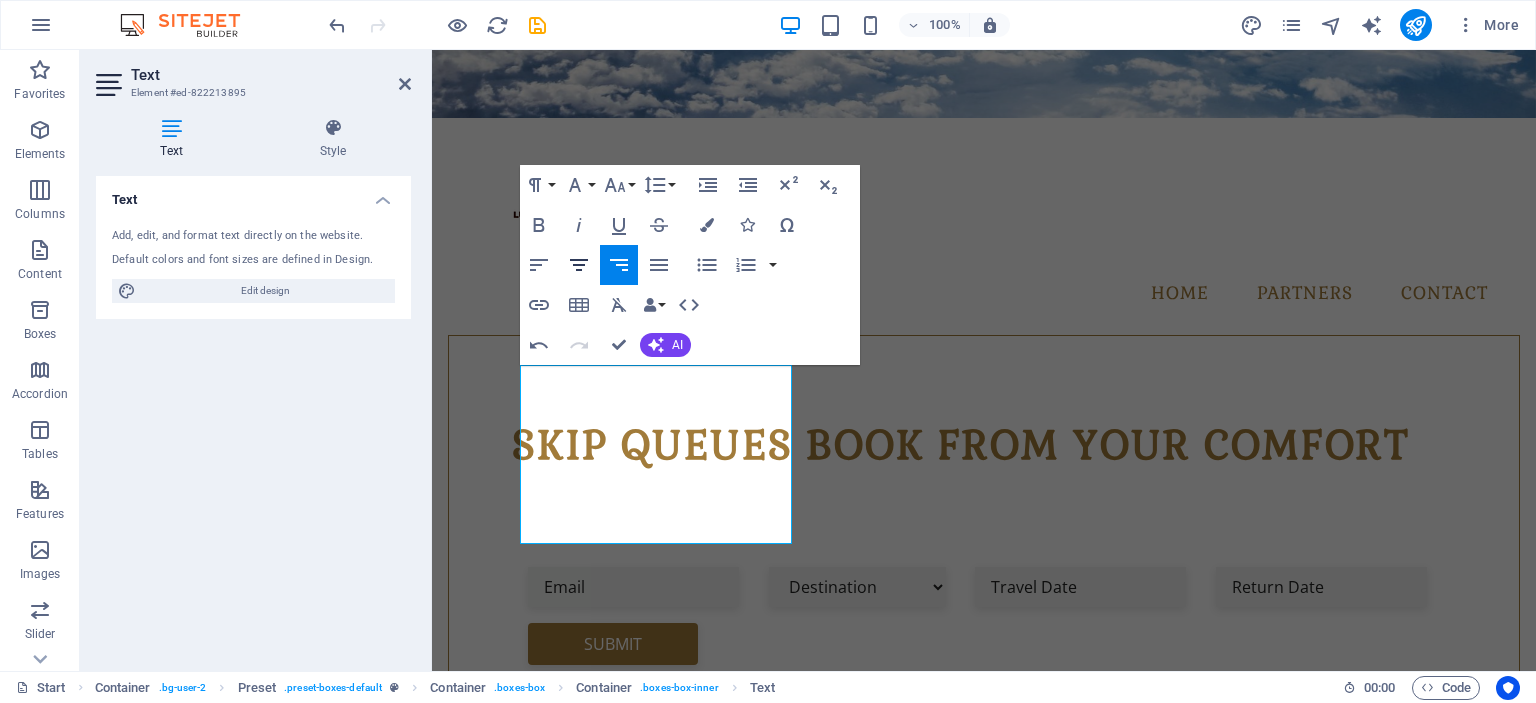click 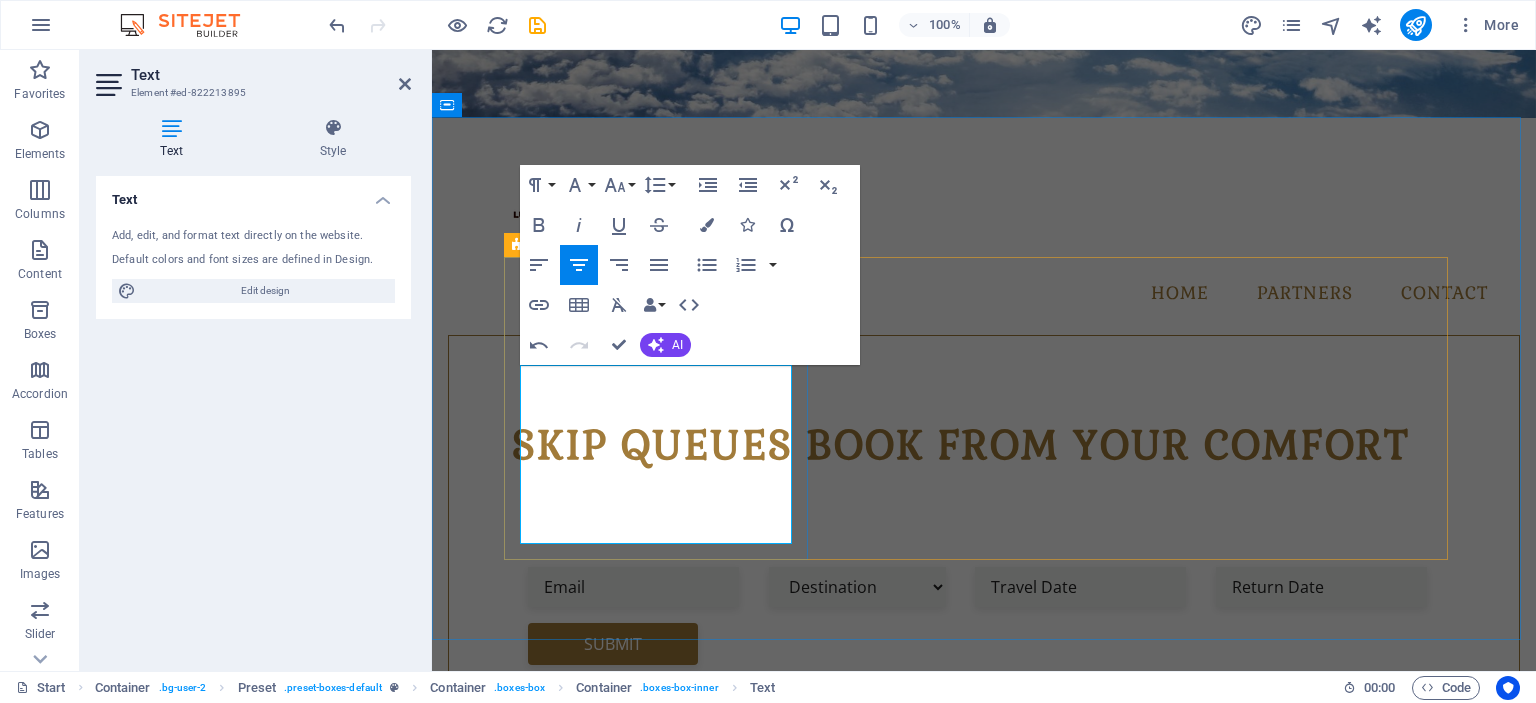click on "Welcome to Luvolwethu Travels, your one-stop destination for travel bookings & excellent  prices. From flight & bus  bookings to car rental deals & accommodation" at bounding box center [984, 1261] 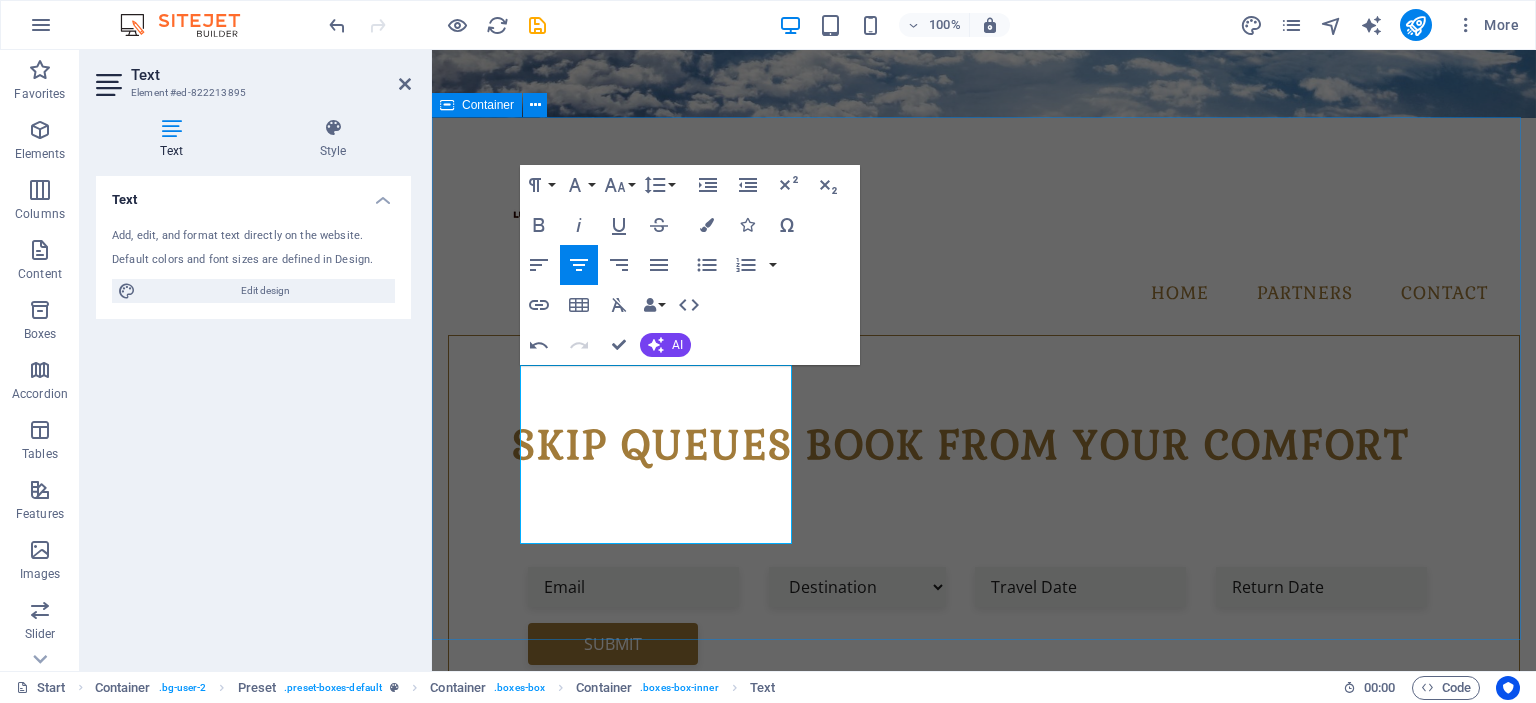 click on "Luvolwethu Travels   ABOUT US Welcome to Luvolwethu Travels, your one-stop destination for travel bookings & excellent  prices. From flight & bus  bookings to car rental deals & accommodation  Book WITH US Get the best deals on bus and flight tickets across Southern Africa and beyond including car rental deals and accommodation. What you see is what you pay — no hidden fees Enjoy your Vacation Lorem ipsum dolor sit amet, consectetur adipisicing elit. Veritatis, dolorem!" at bounding box center (984, 1359) 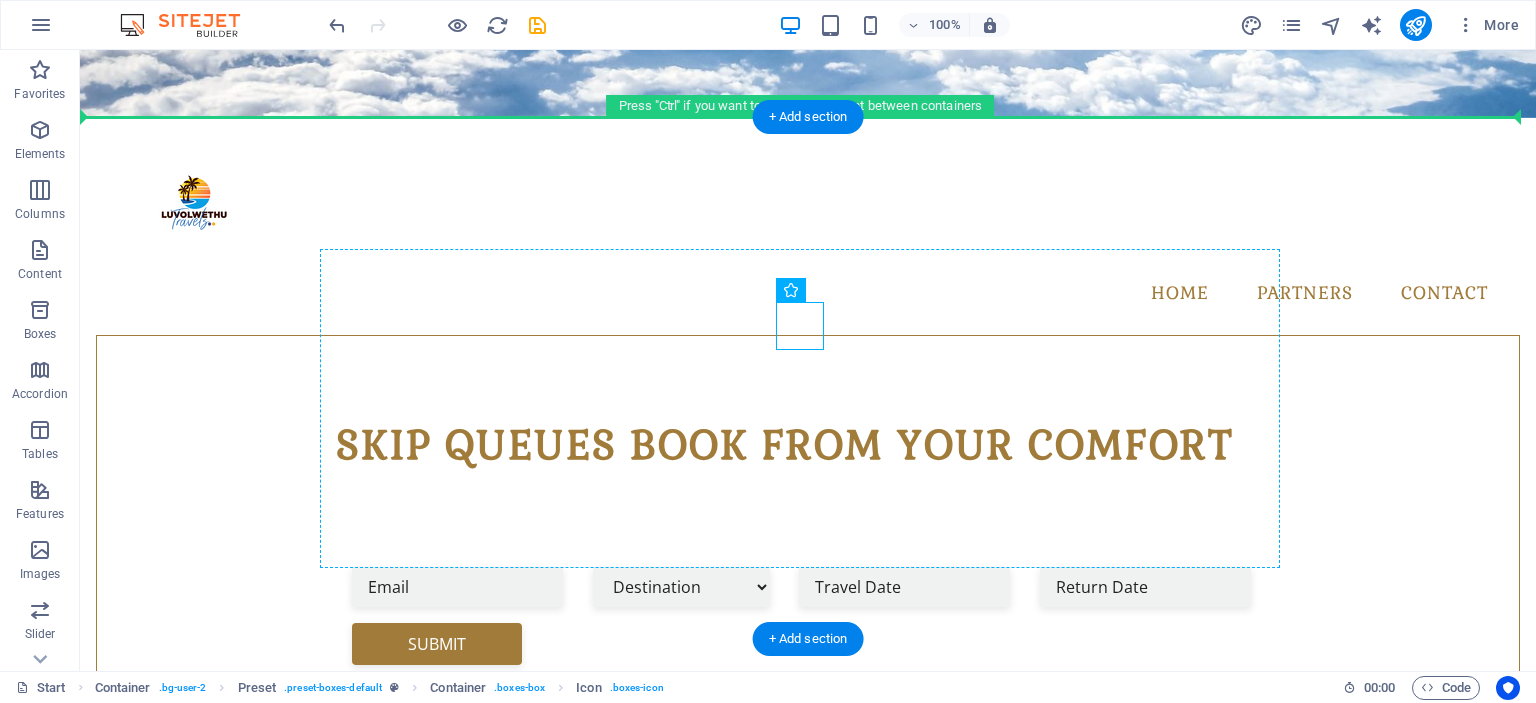 drag, startPoint x: 871, startPoint y: 349, endPoint x: 793, endPoint y: 275, distance: 107.51744 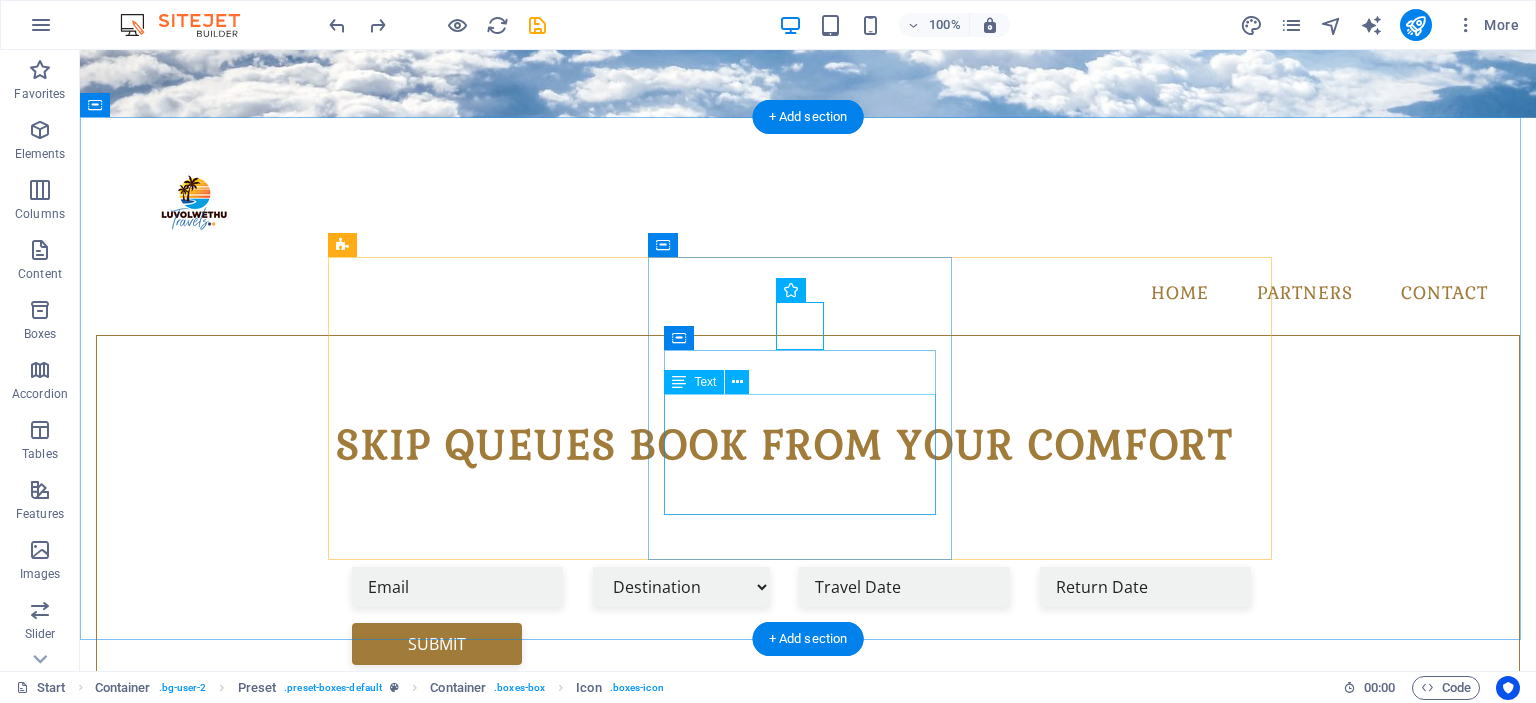 click on "Get the best deals on bus and flight tickets across Southern Africa and beyond including car rental deals and accommodation. What you see is what you pay — no hidden fees" at bounding box center (808, 1451) 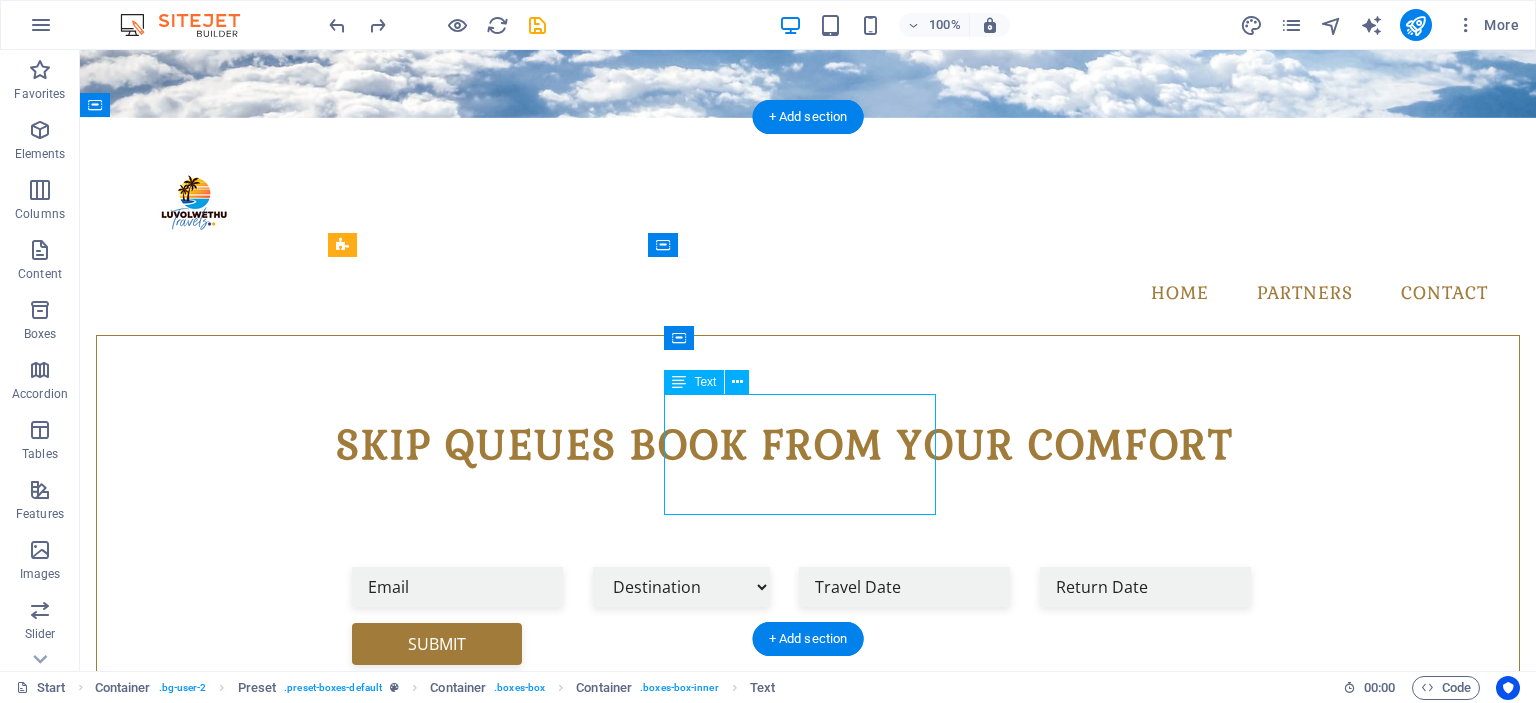 click on "Get the best deals on bus and flight tickets across Southern Africa and beyond including car rental deals and accommodation. What you see is what you pay — no hidden fees" at bounding box center [808, 1451] 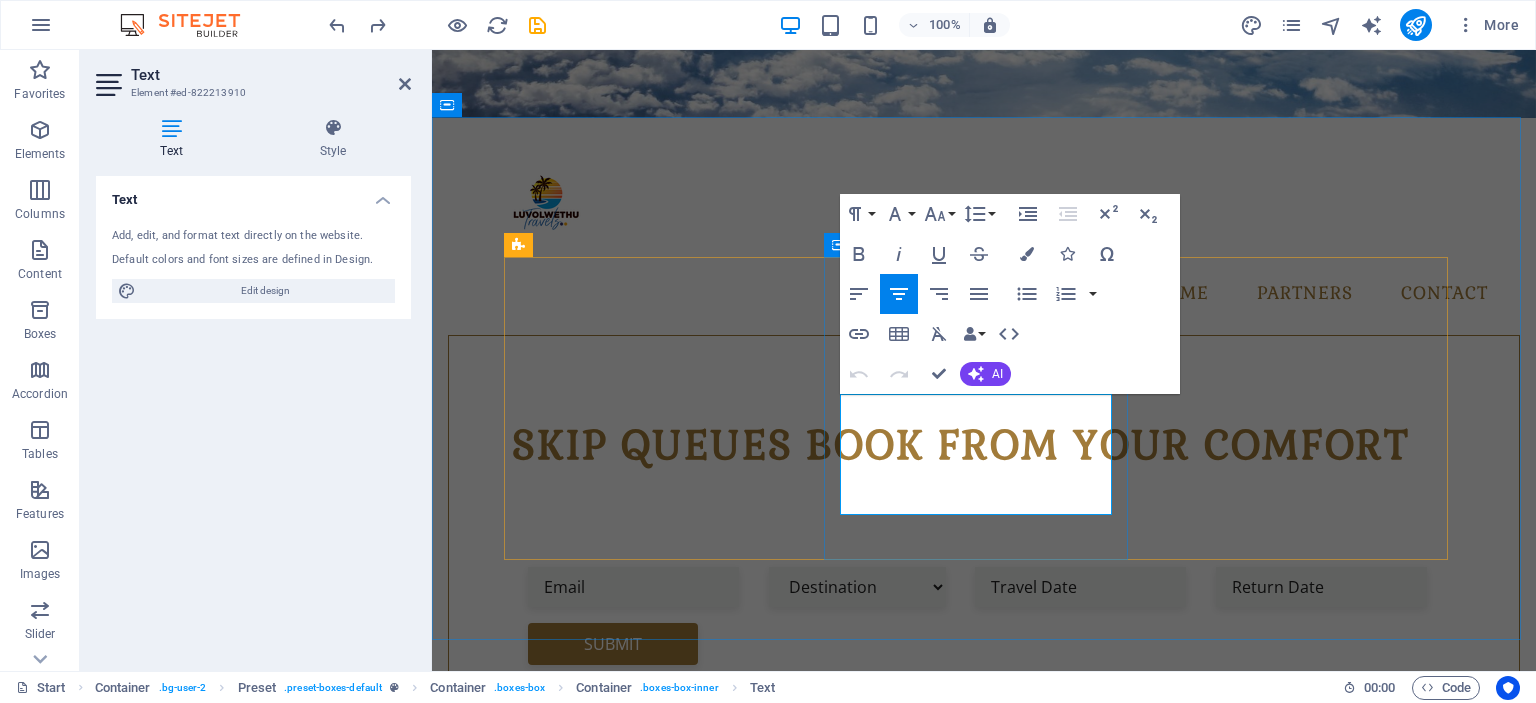 click on "Get the best deals on bus and flight tickets across Southern Africa and beyond including car rental deals and accommodation. What you see is what you pay — no hidden fees" at bounding box center (984, 1451) 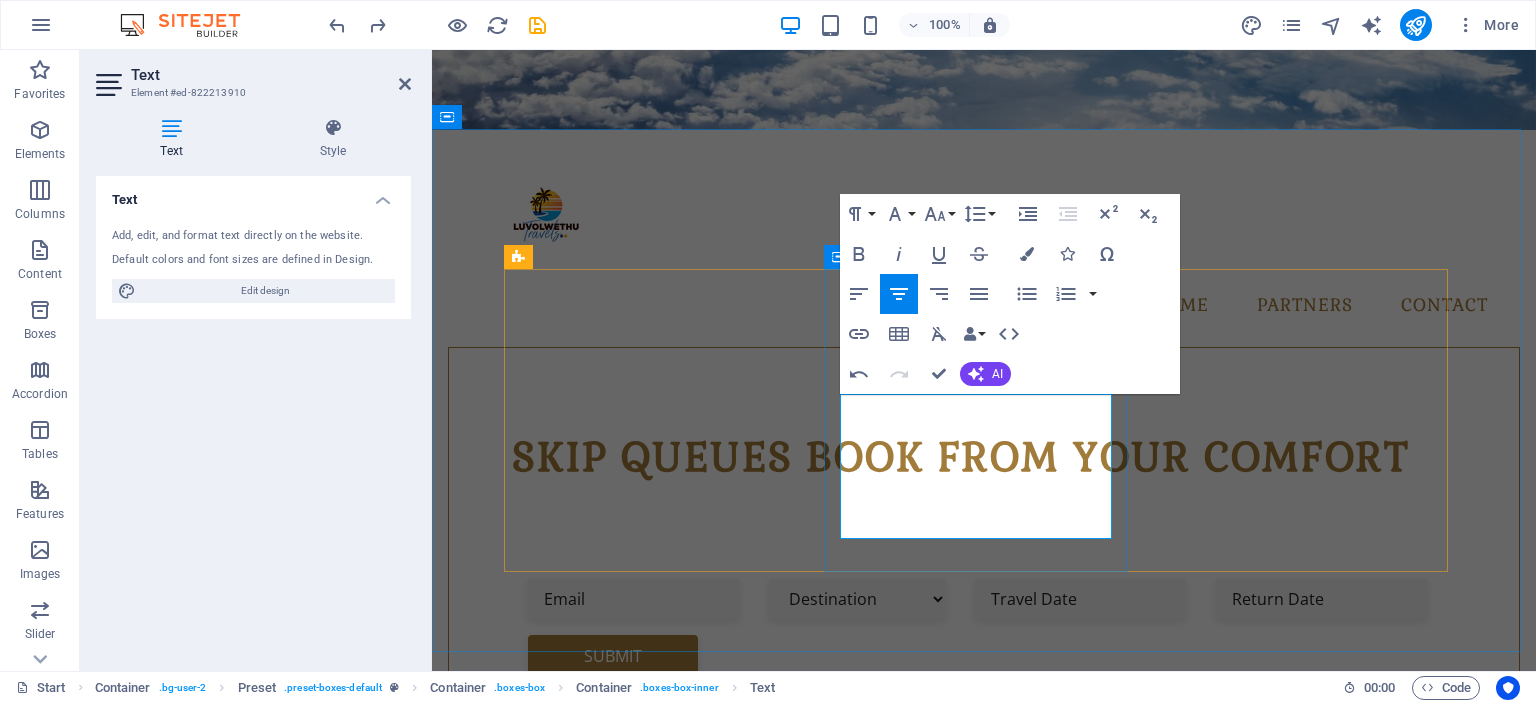 scroll, scrollTop: 632, scrollLeft: 0, axis: vertical 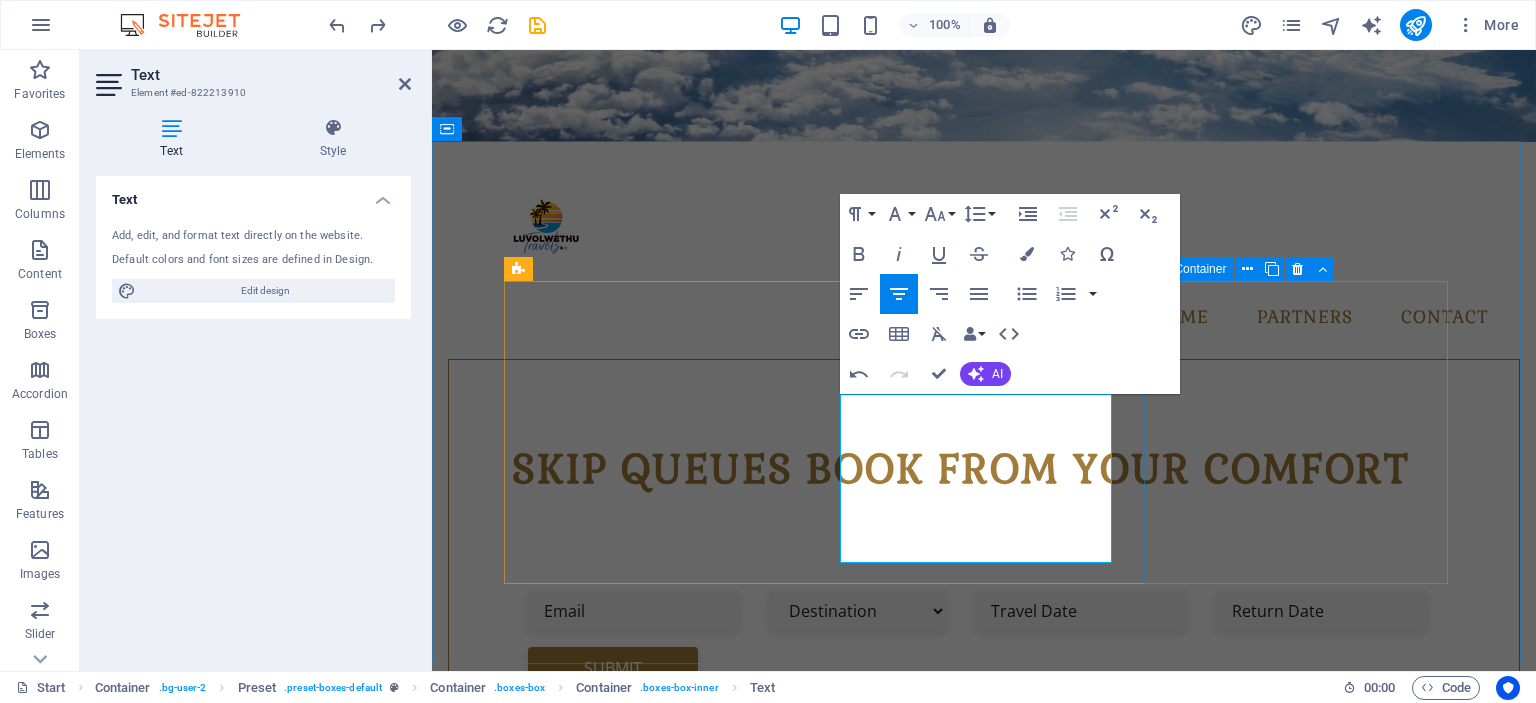 click on "Enjoy your Vacation Lorem ipsum dolor sit amet, consectetur adipisicing elit. Veritatis, dolorem!" at bounding box center [984, 1646] 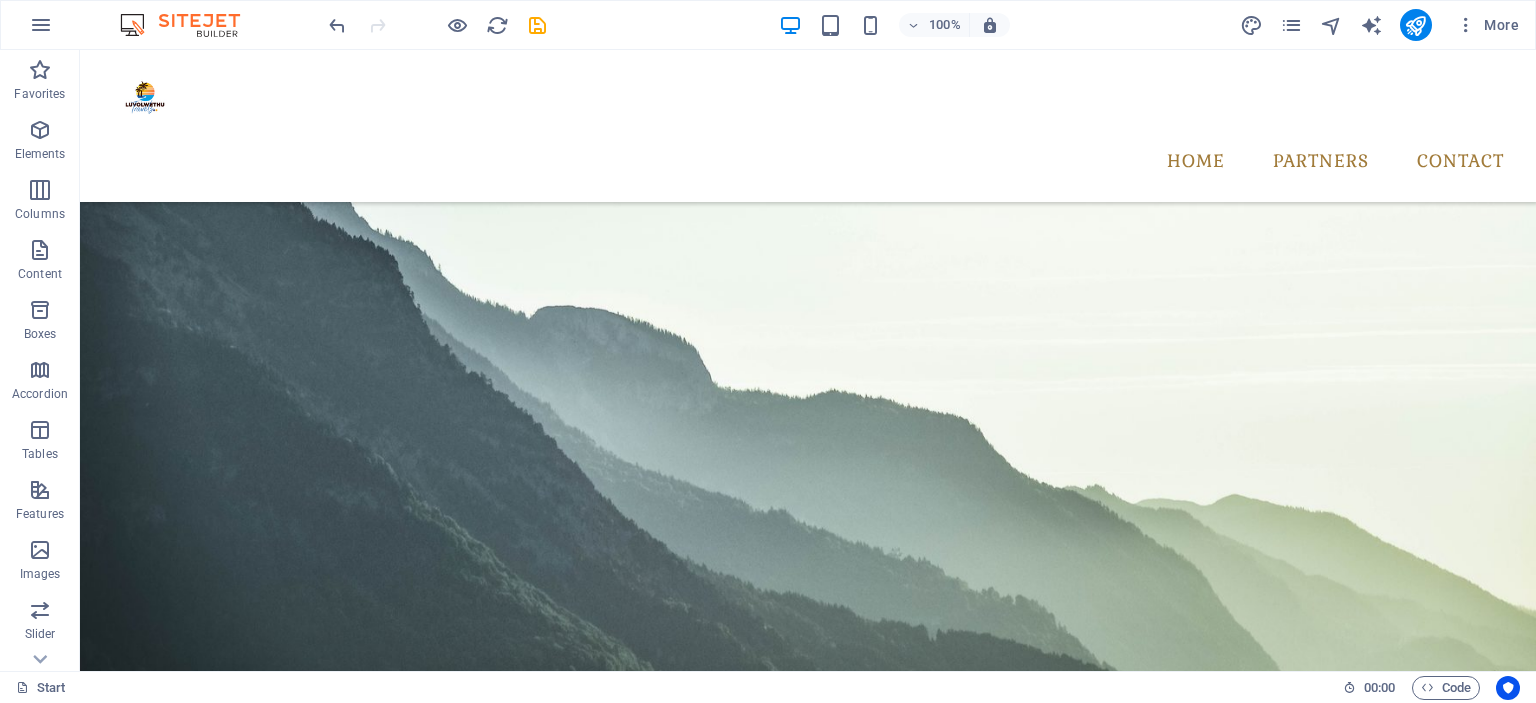 scroll, scrollTop: 2312, scrollLeft: 0, axis: vertical 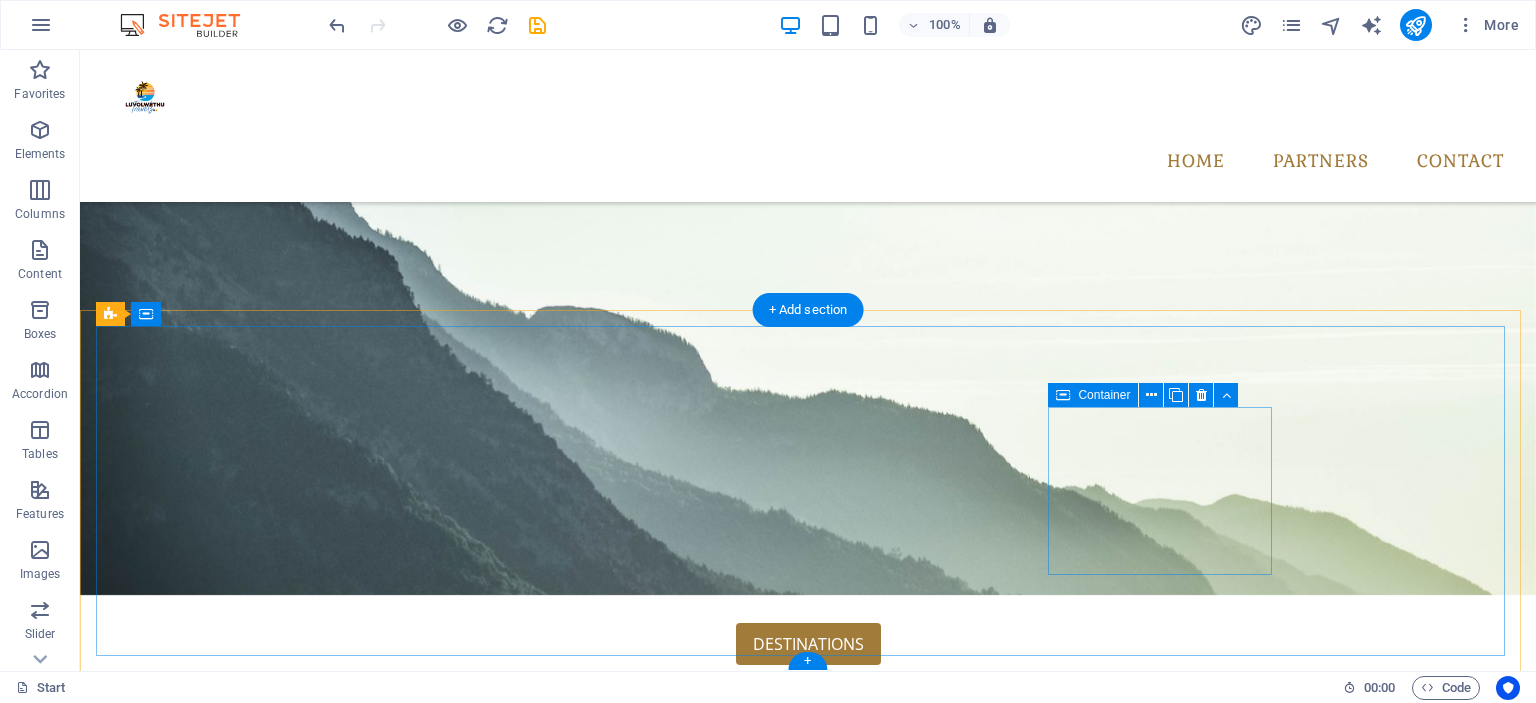 click on "Contact res@[EXAMPLE.COM] Legal Notice  |  Privacy" at bounding box center [585, 4345] 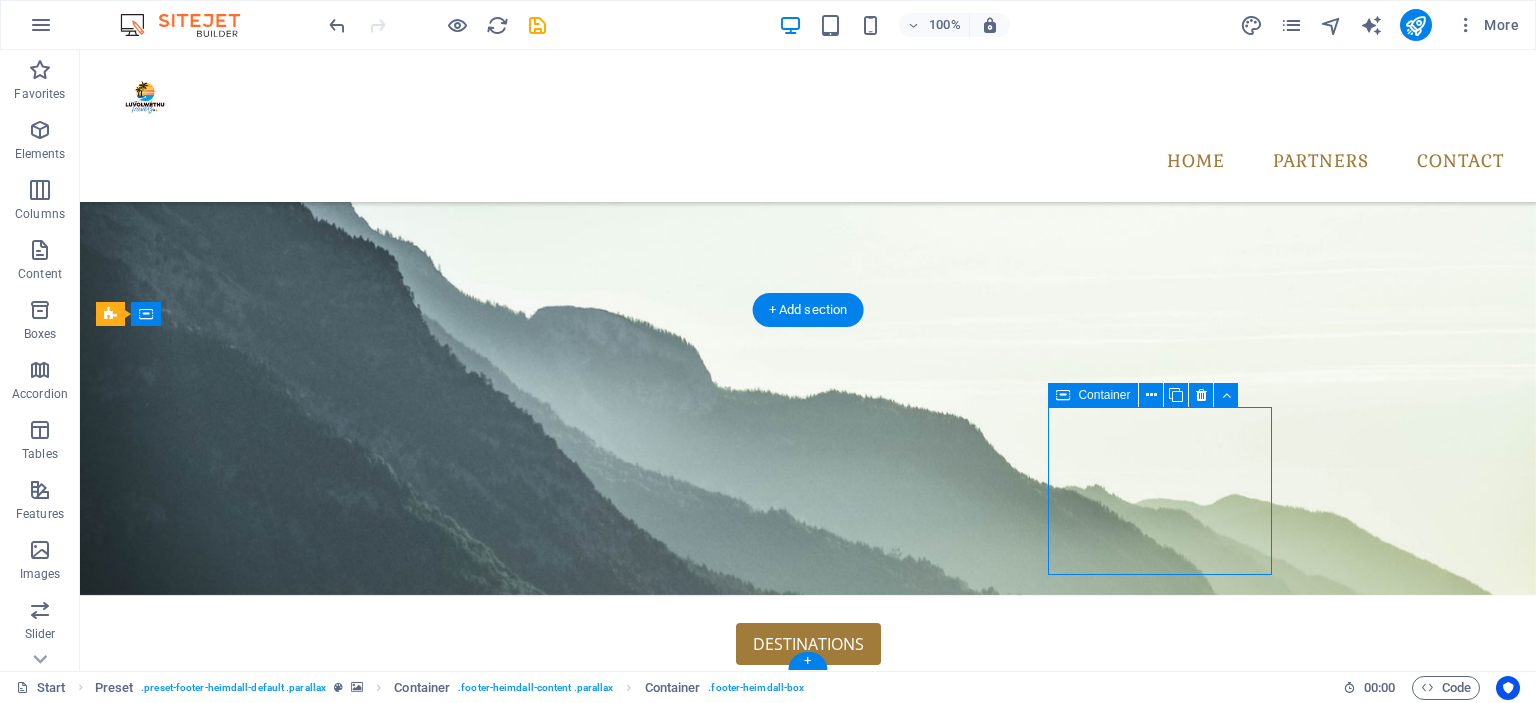 click on "Contact res@[EXAMPLE.COM] Legal Notice  |  Privacy" at bounding box center [585, 4345] 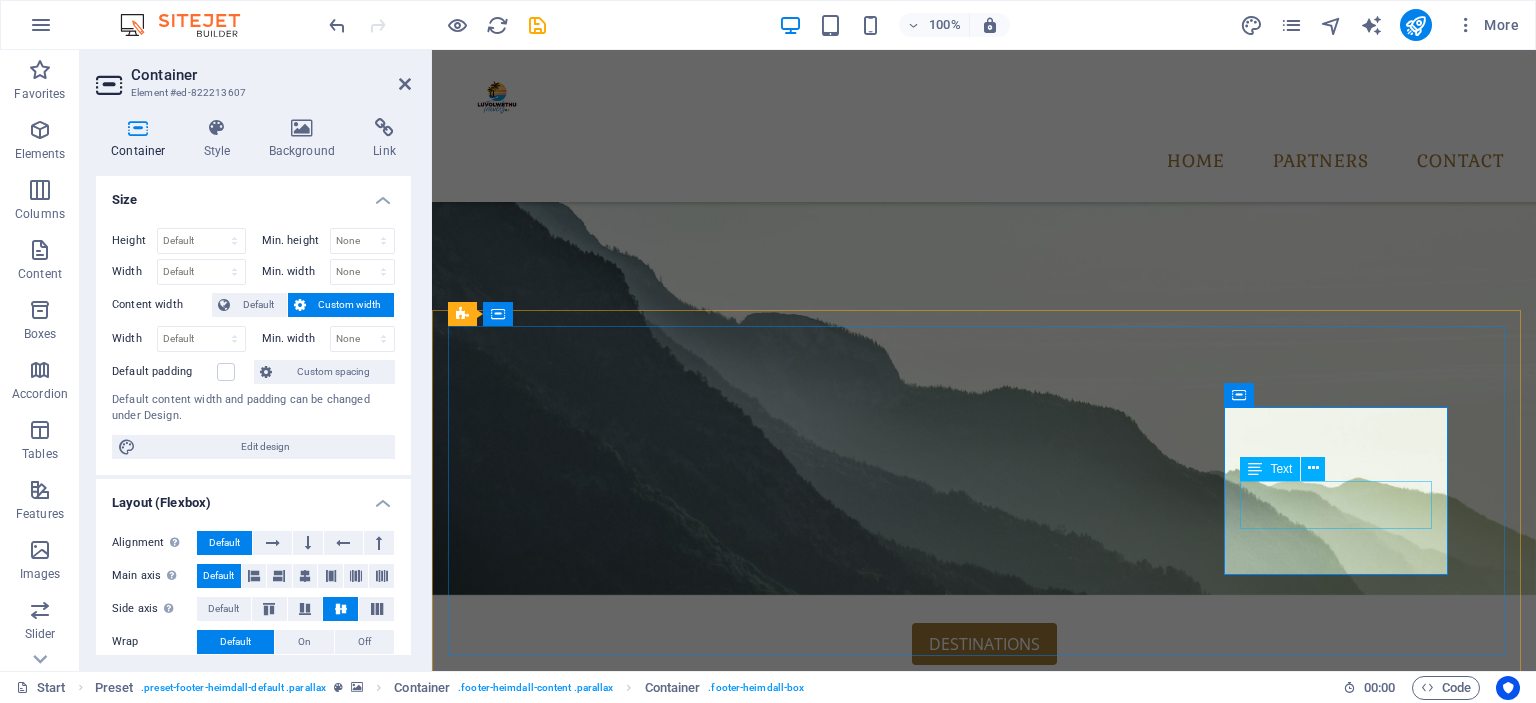 click on "res@[EXAMPLE.COM] Legal Notice  |  Privacy" at bounding box center (937, 4359) 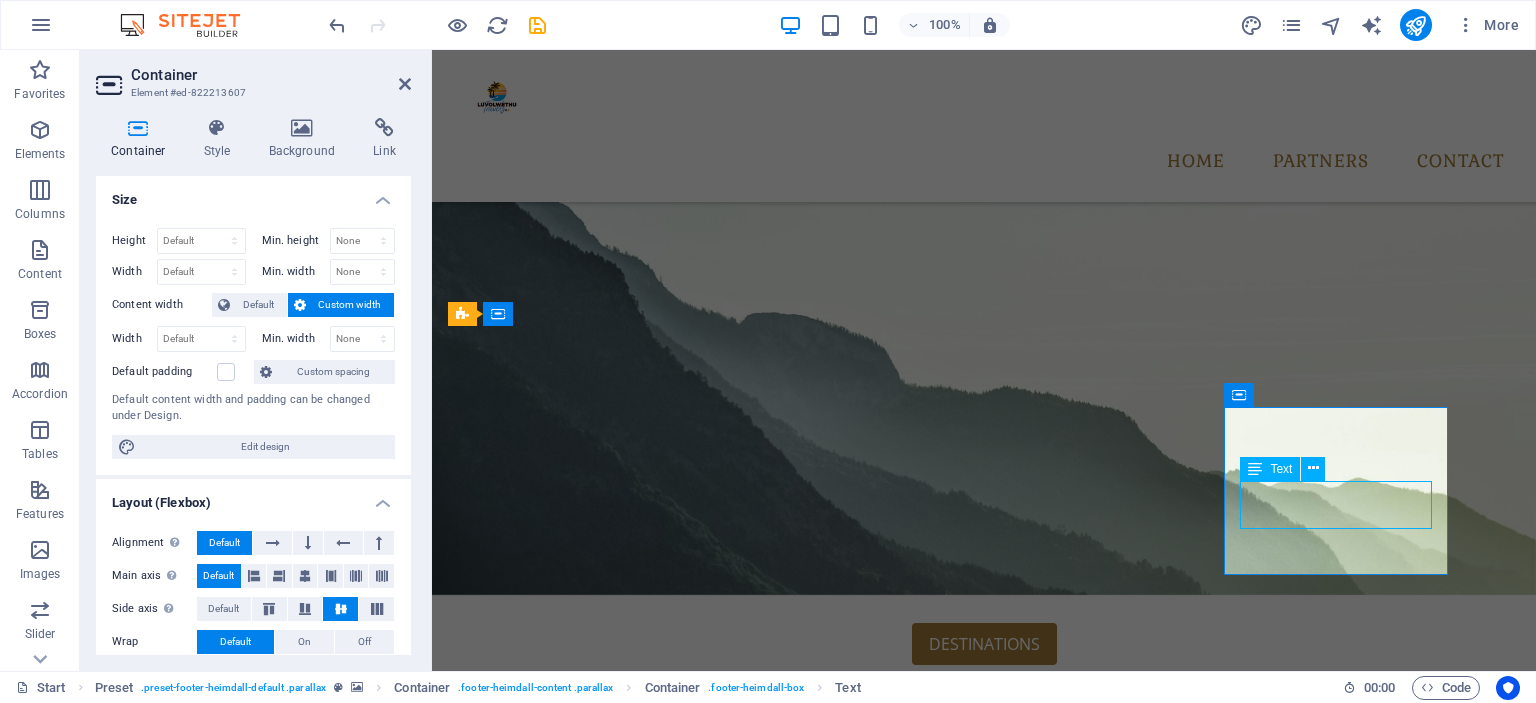 click on "res@[EXAMPLE.COM] Legal Notice  |  Privacy" at bounding box center (937, 4359) 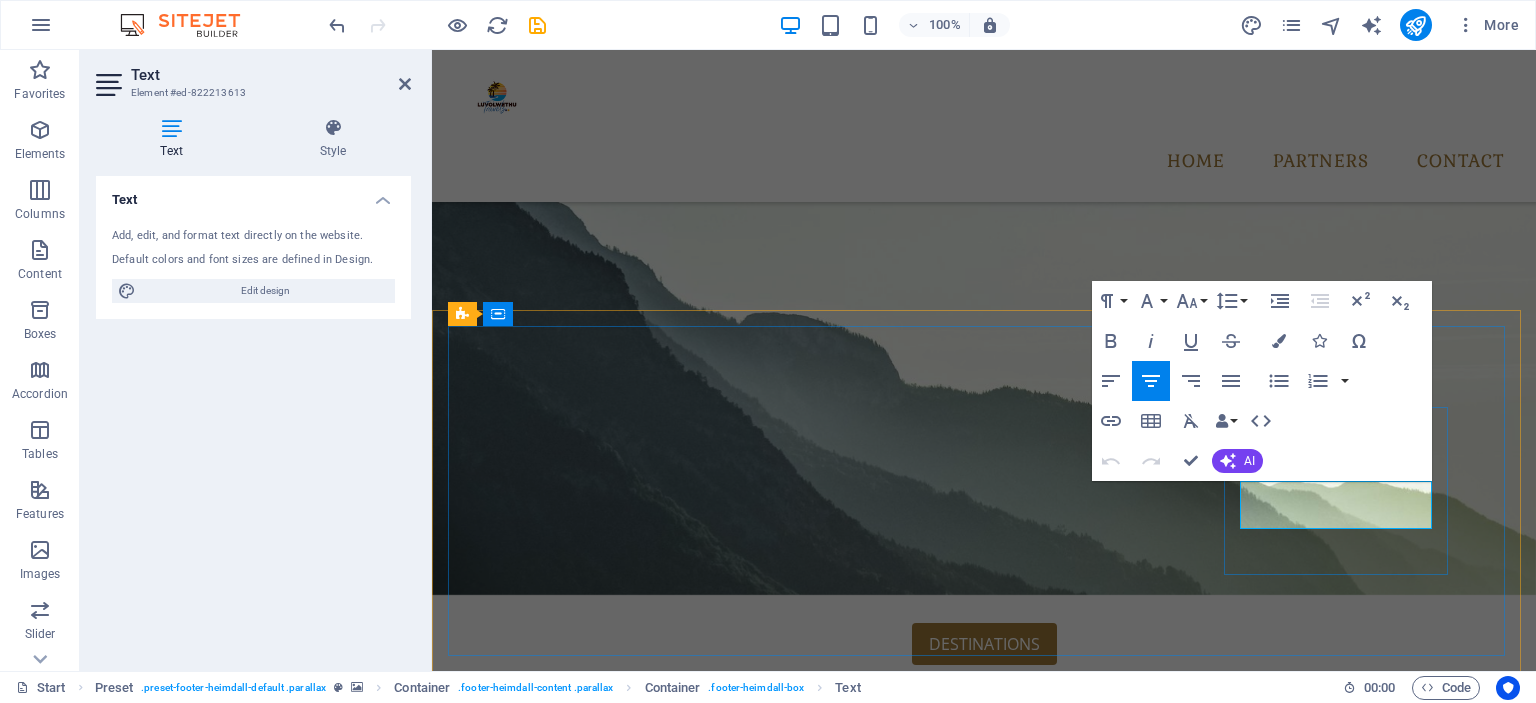 click on "Legal Notice" at bounding box center (906, 4371) 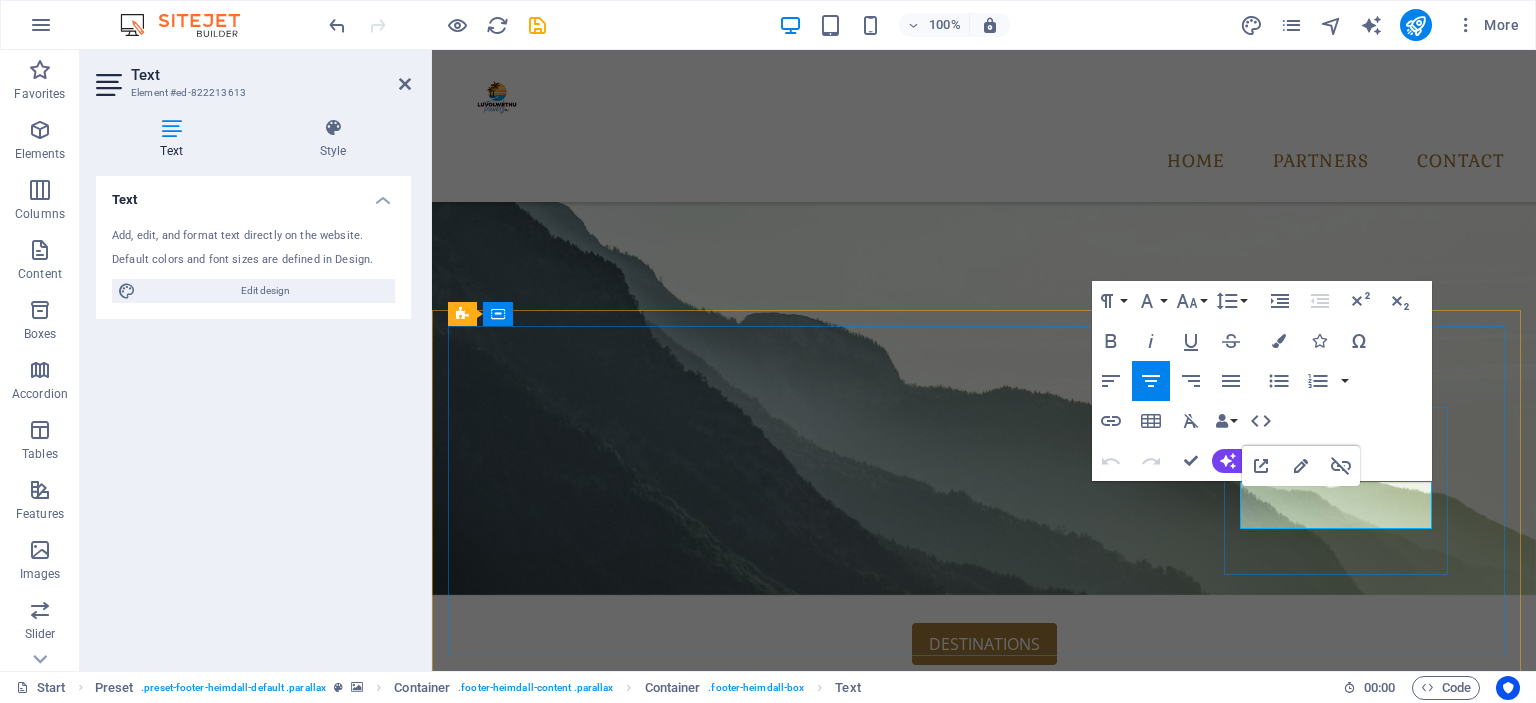 drag, startPoint x: 1351, startPoint y: 519, endPoint x: 1256, endPoint y: 518, distance: 95.005264 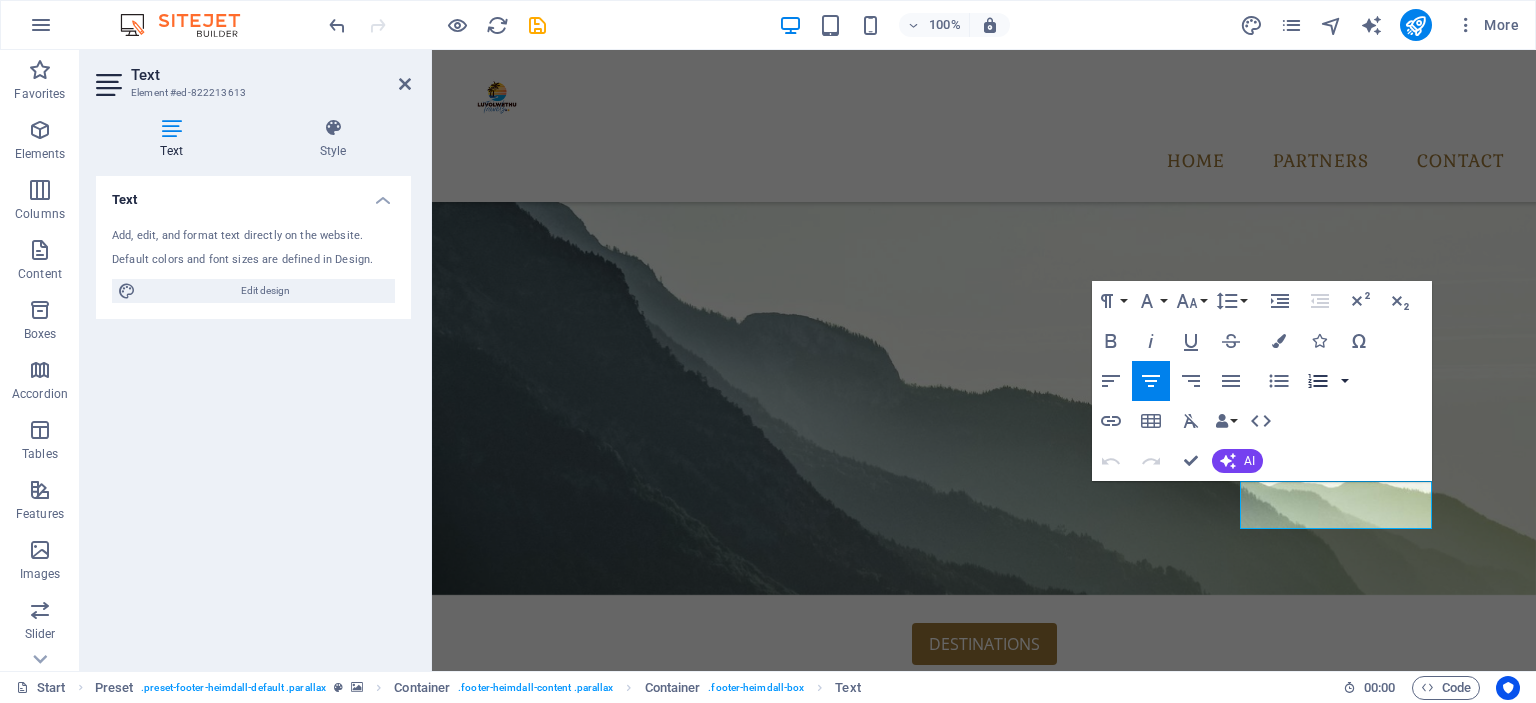 click at bounding box center [1345, 381] 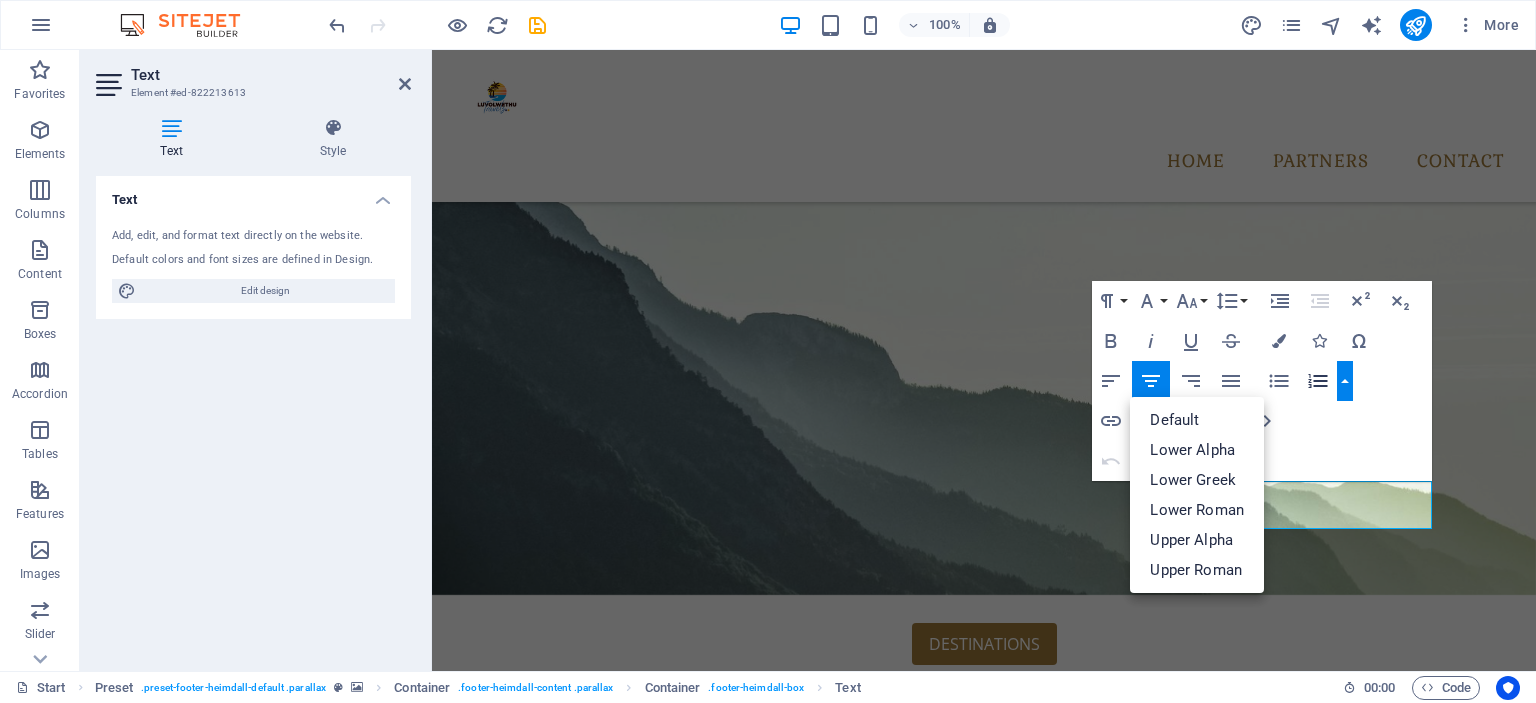 click at bounding box center [1345, 381] 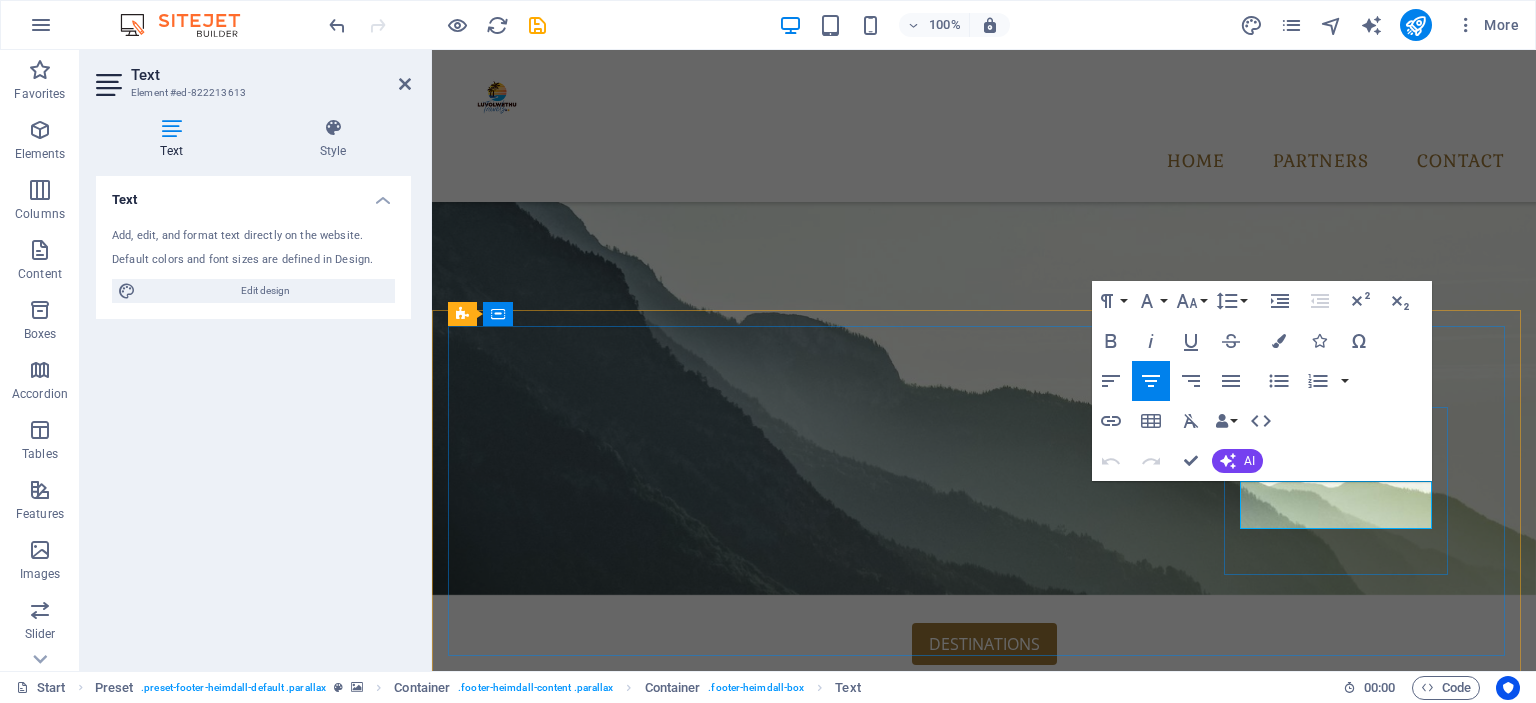 click on "Legal Notice" at bounding box center (906, 4371) 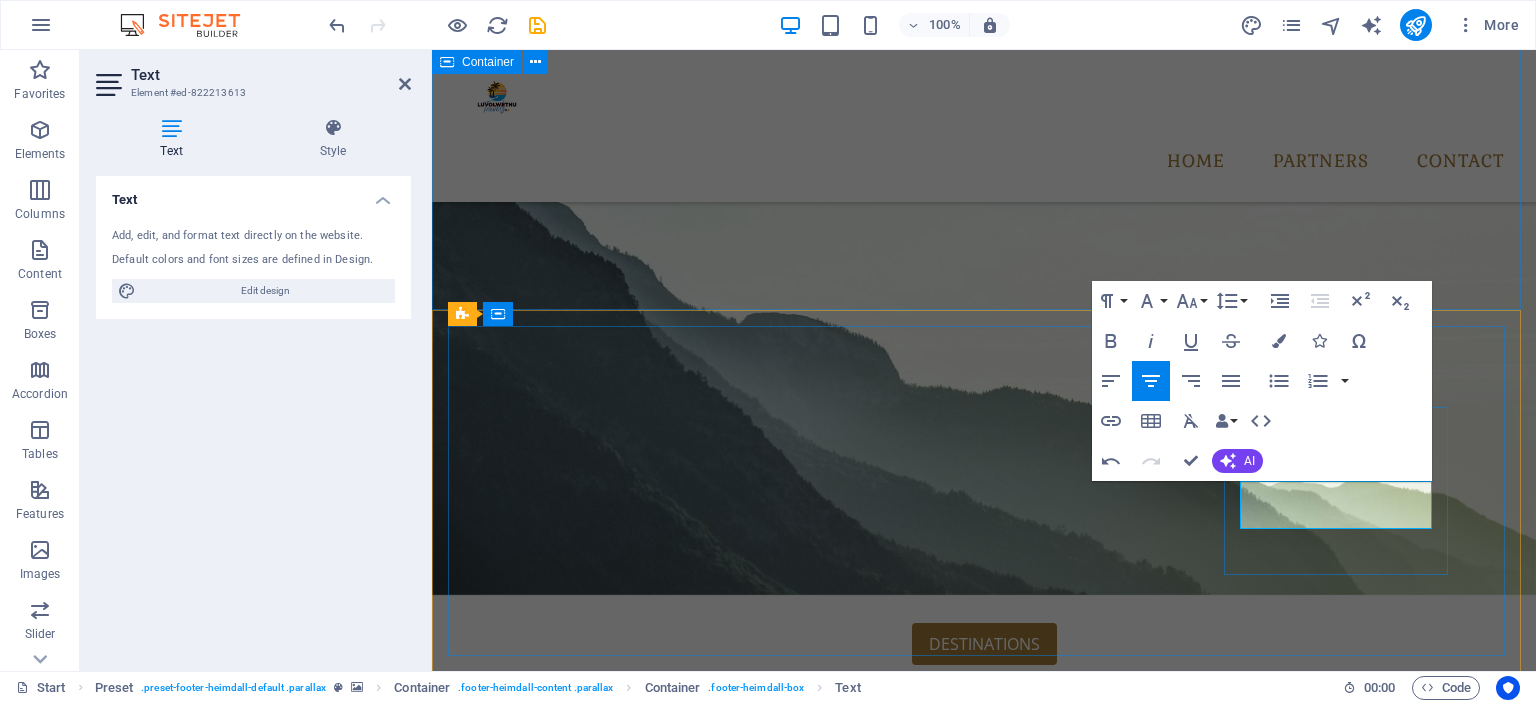 type 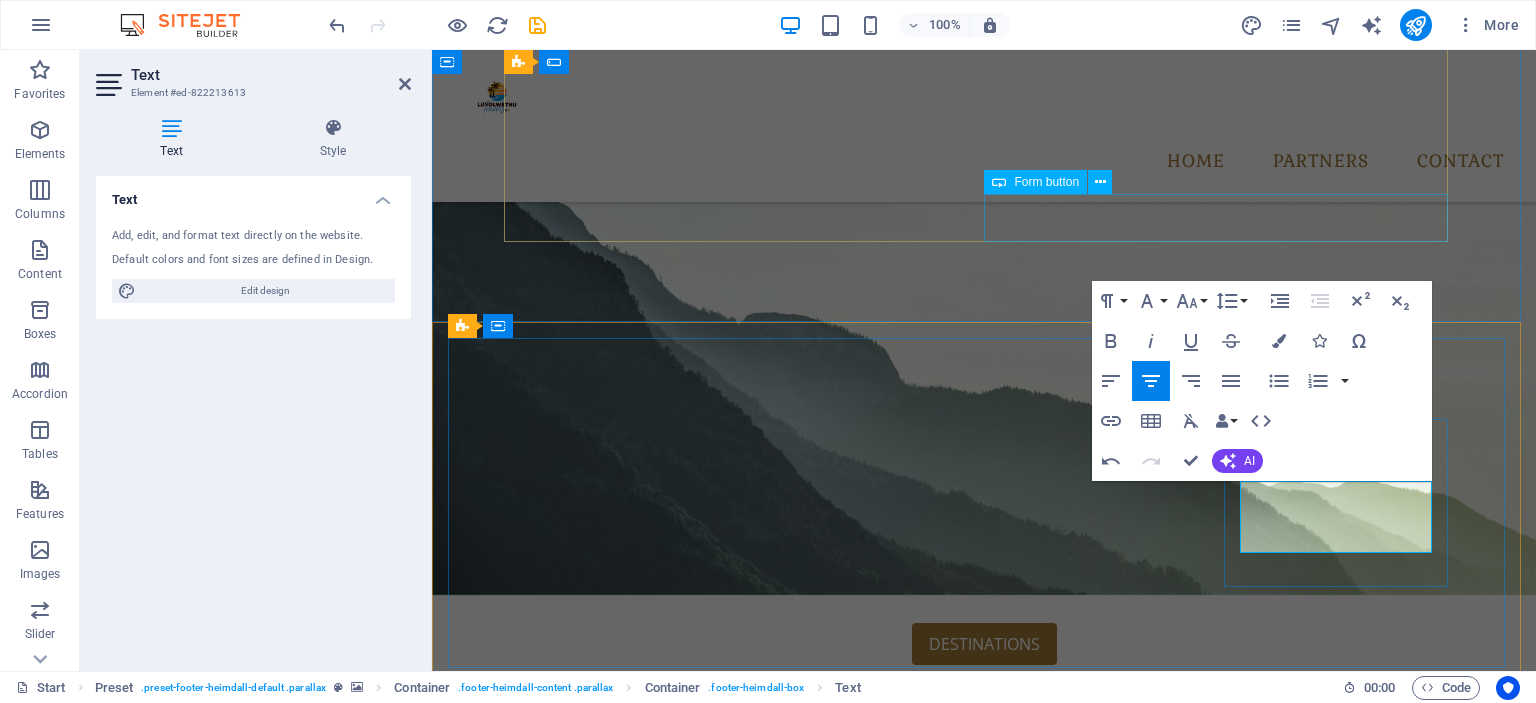scroll, scrollTop: 2300, scrollLeft: 0, axis: vertical 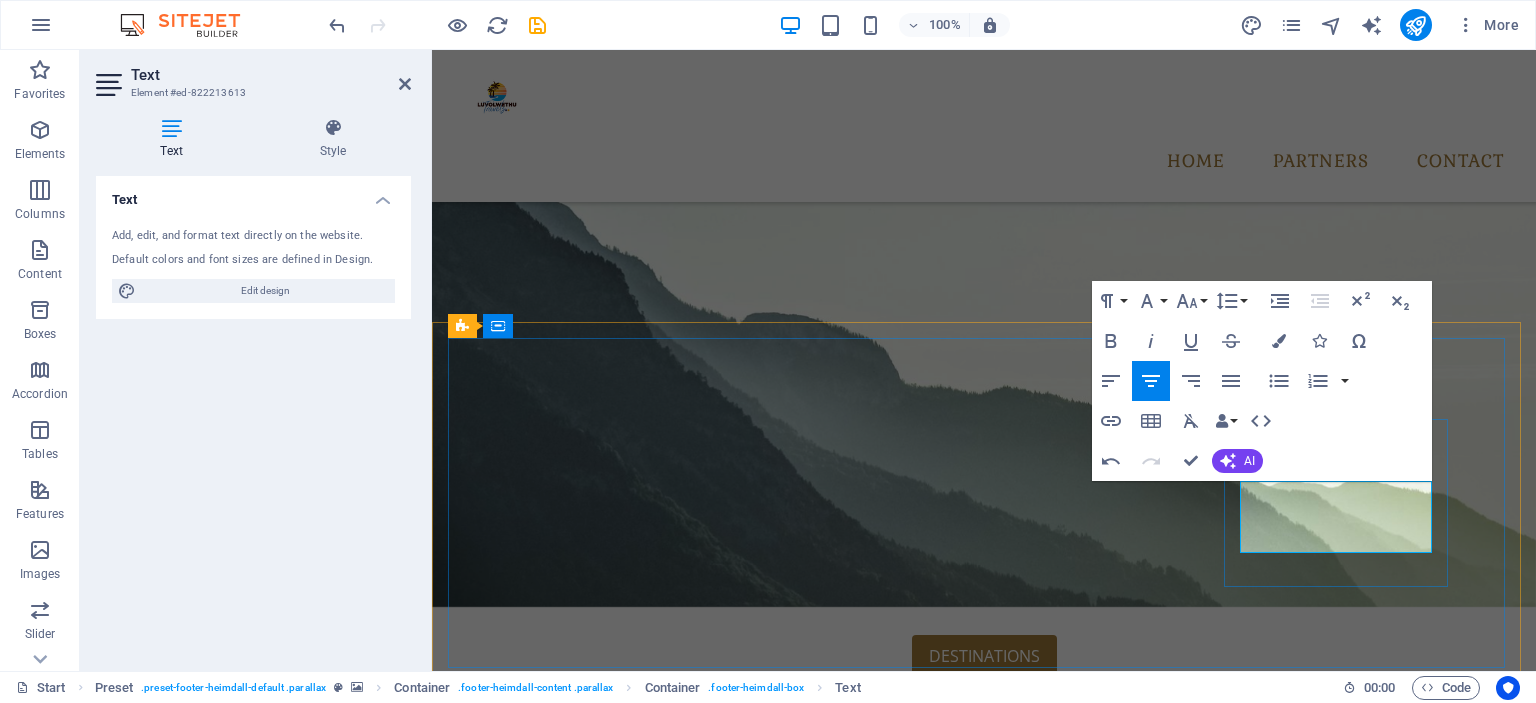 click on "©[YEAR] L" at bounding box center [937, 4383] 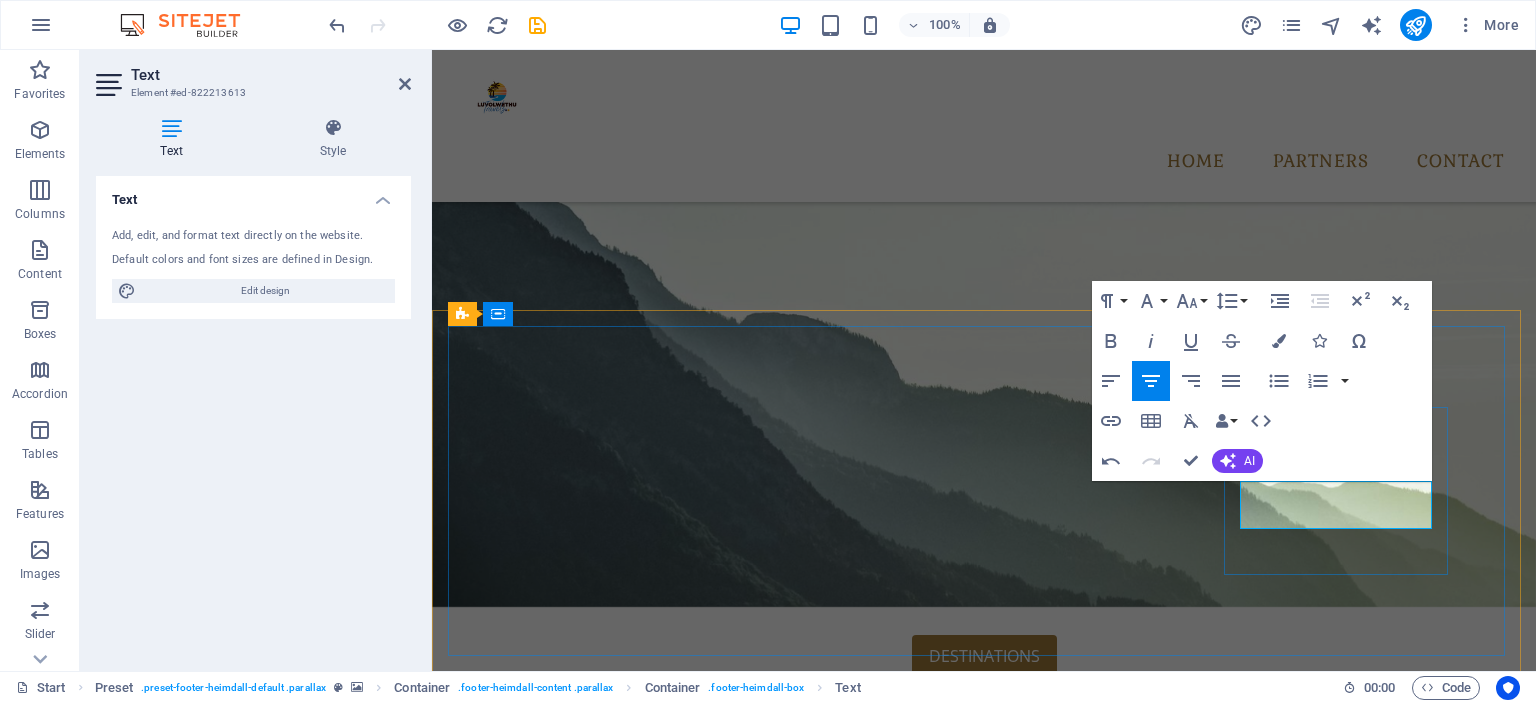 scroll, scrollTop: 2312, scrollLeft: 0, axis: vertical 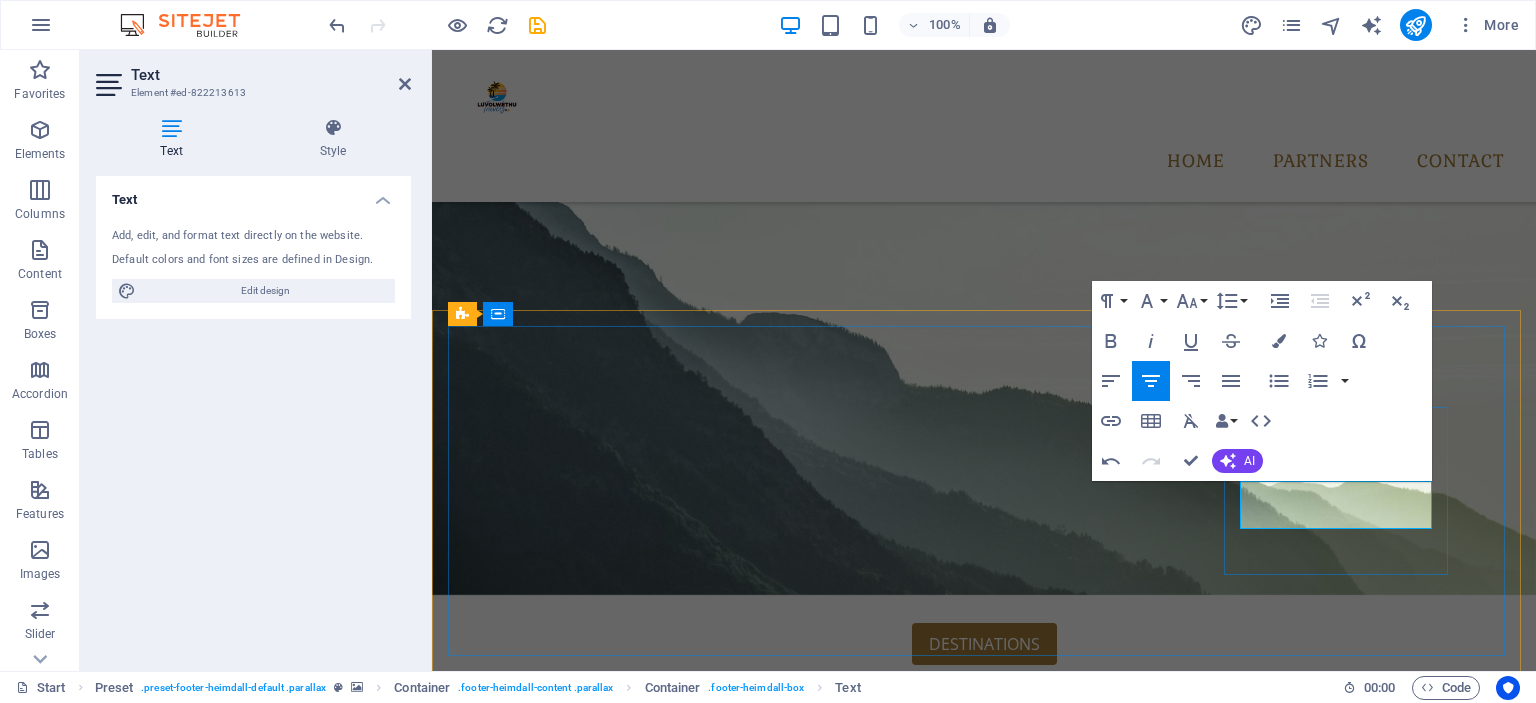 click on "res@example.com" at bounding box center (937, 4347) 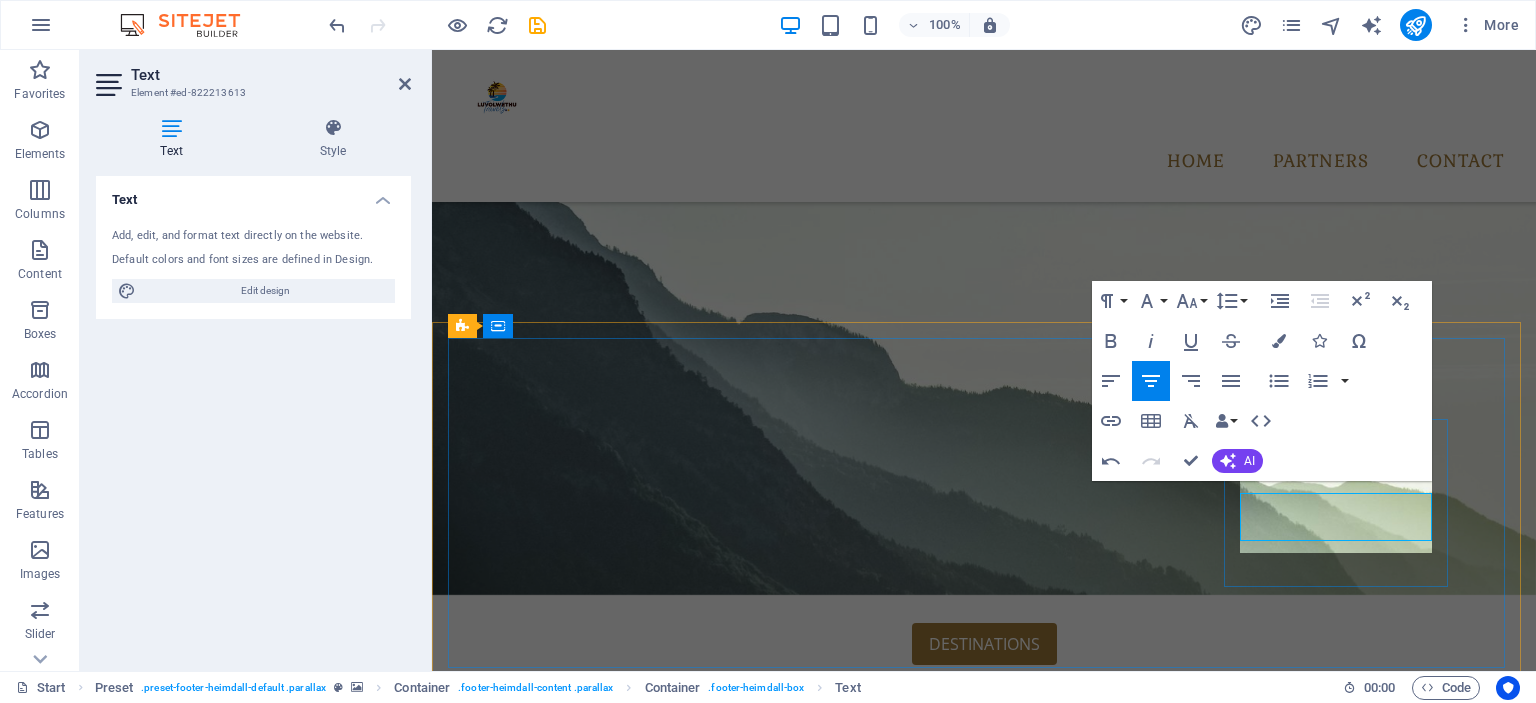 scroll, scrollTop: 2300, scrollLeft: 0, axis: vertical 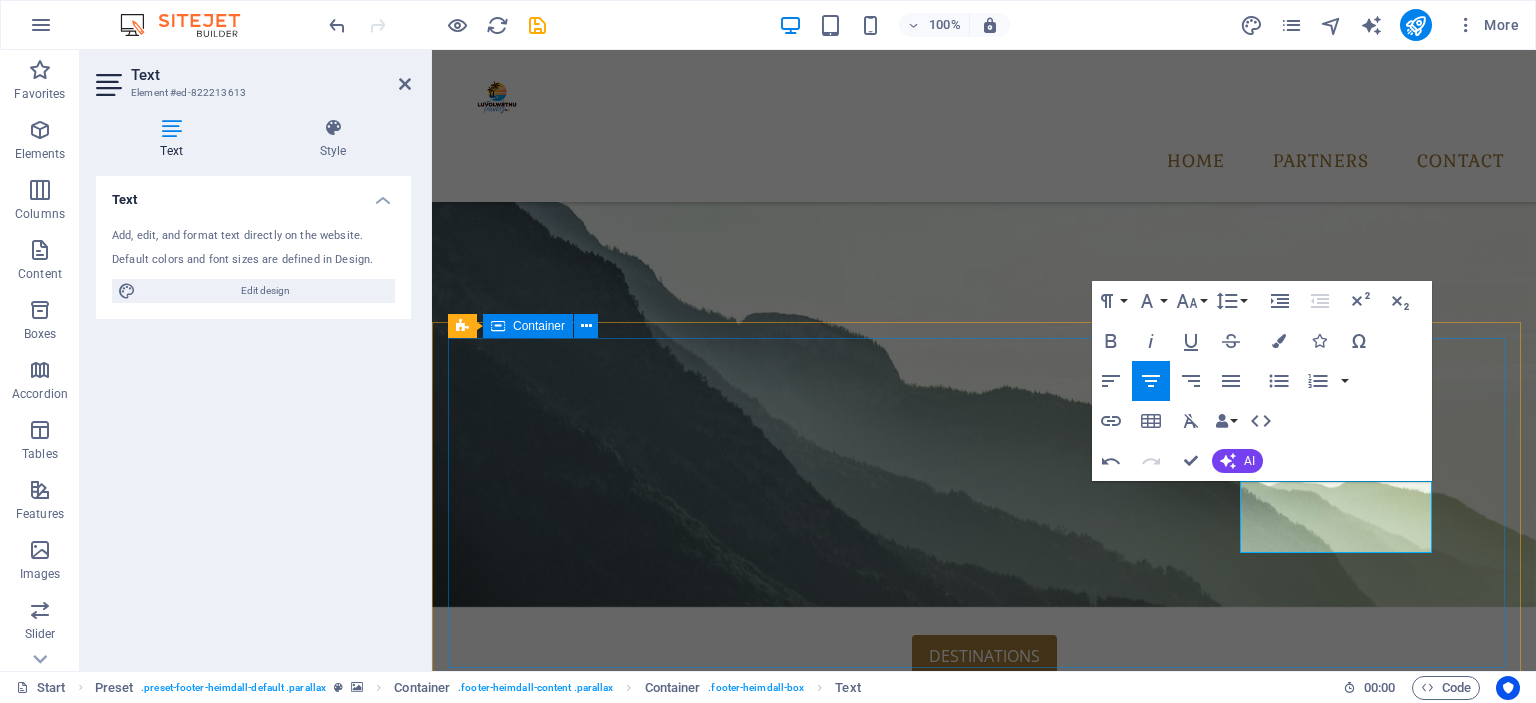 click on "[NUMBER] [STREET] [CITY] WHATSAPP [PHONE] Contact [EMAIL] ©2025 L uvolwethu Group" at bounding box center (984, 3883) 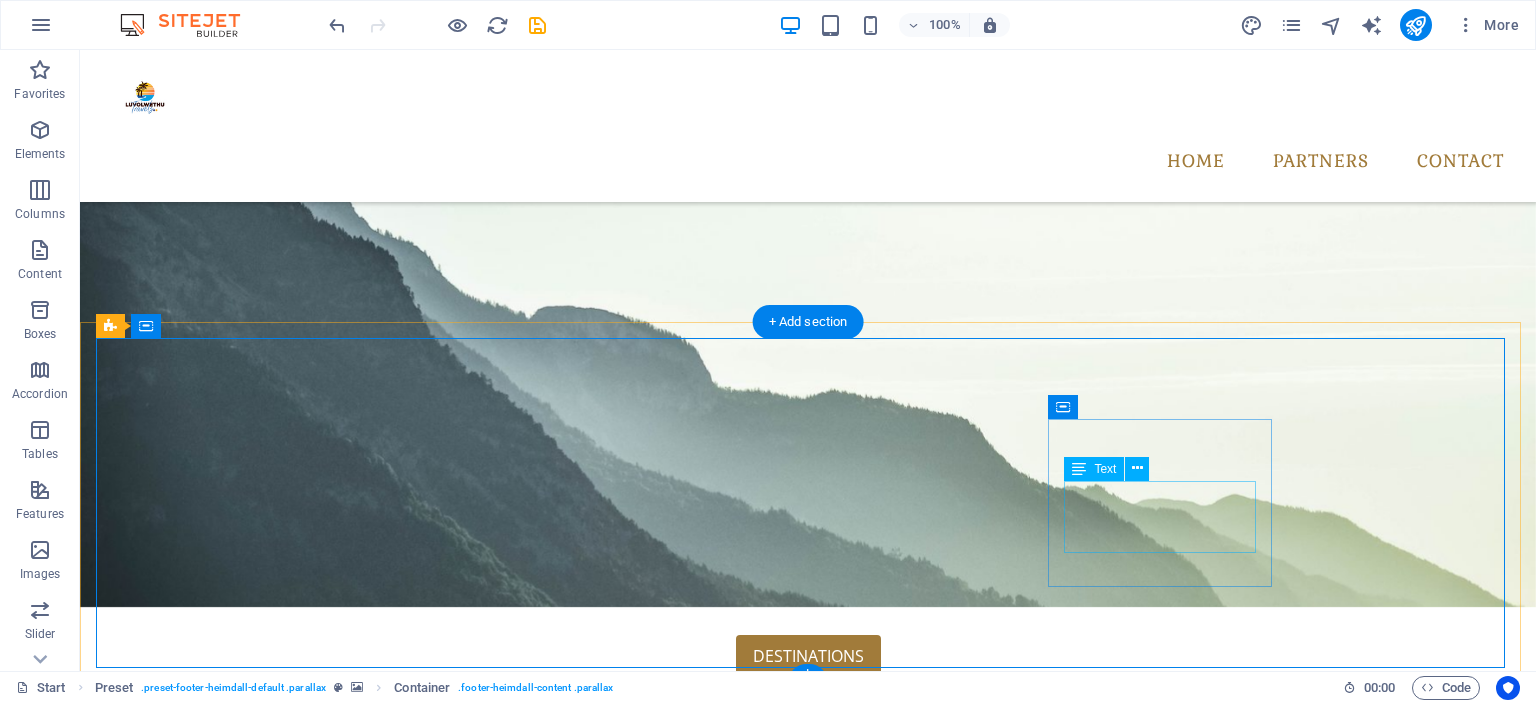 click on "res@example.com ©2025 L uvolwethu Group" at bounding box center [585, 4383] 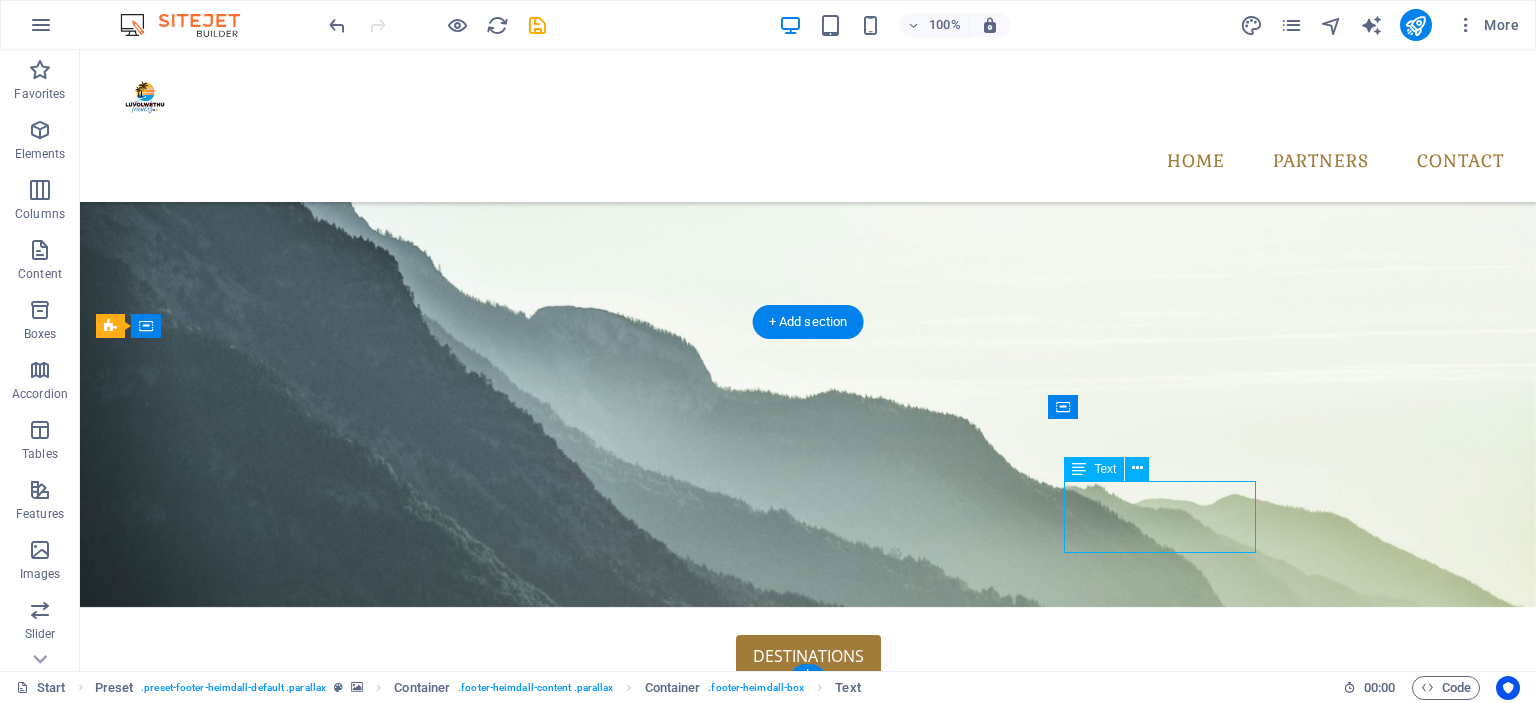 click on "res@example.com ©2025 L uvolwethu Group" at bounding box center (585, 4383) 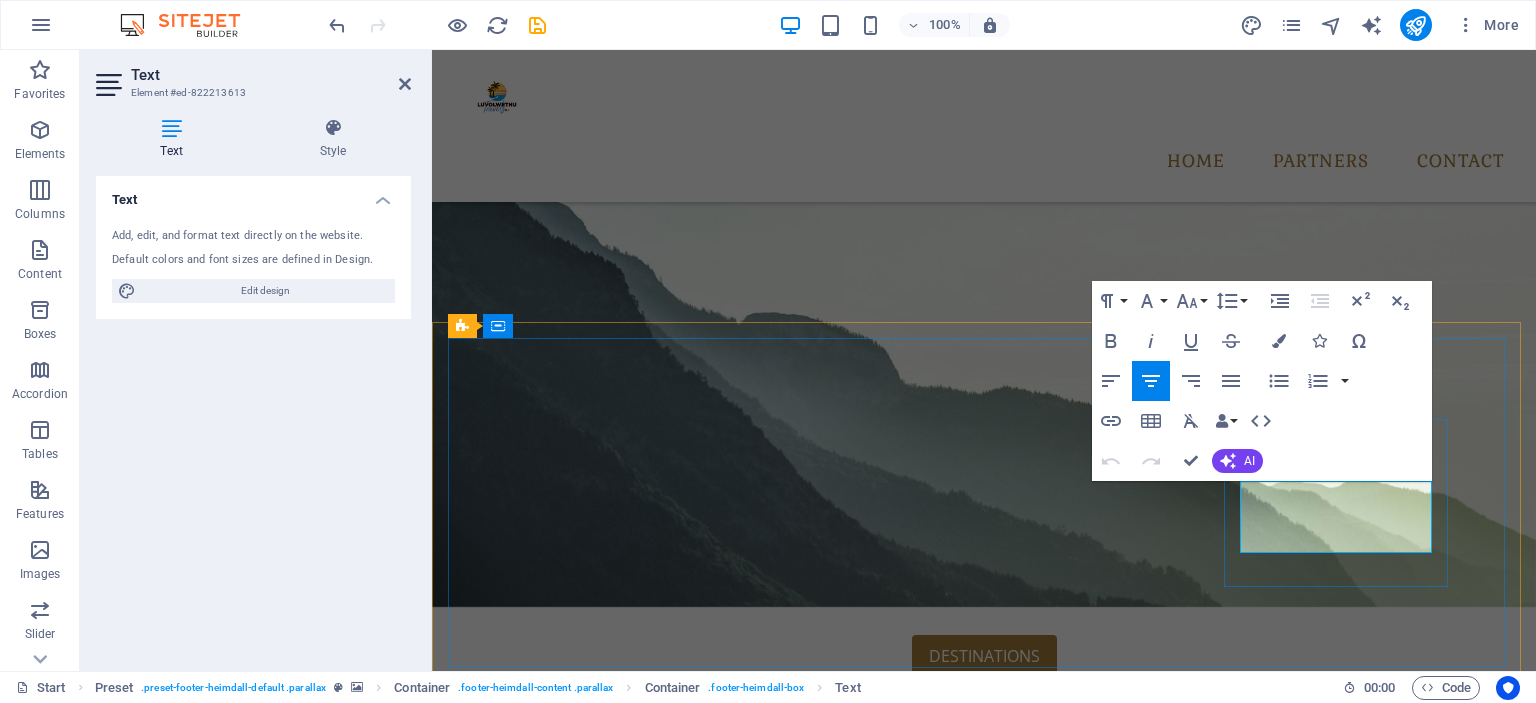 drag, startPoint x: 1413, startPoint y: 543, endPoint x: 1264, endPoint y: 531, distance: 149.48244 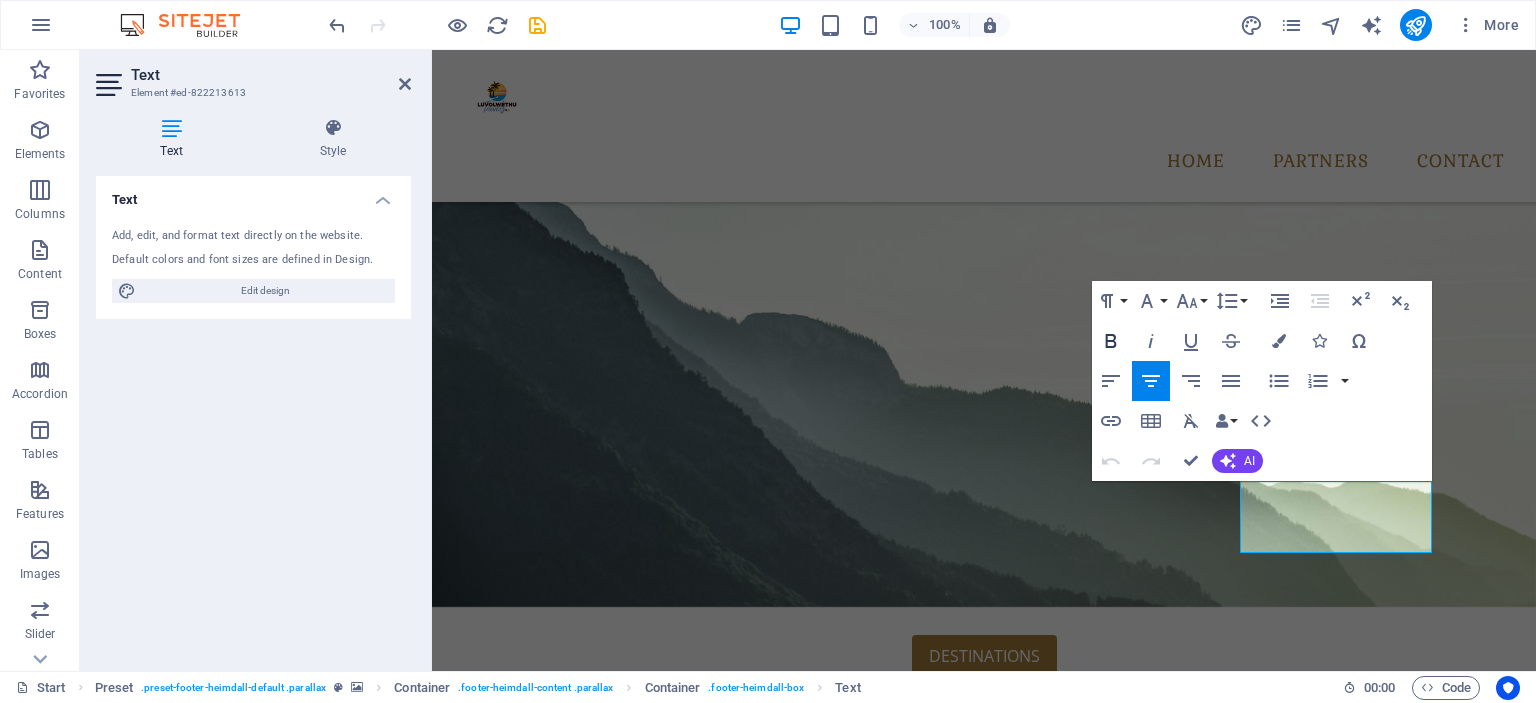 click 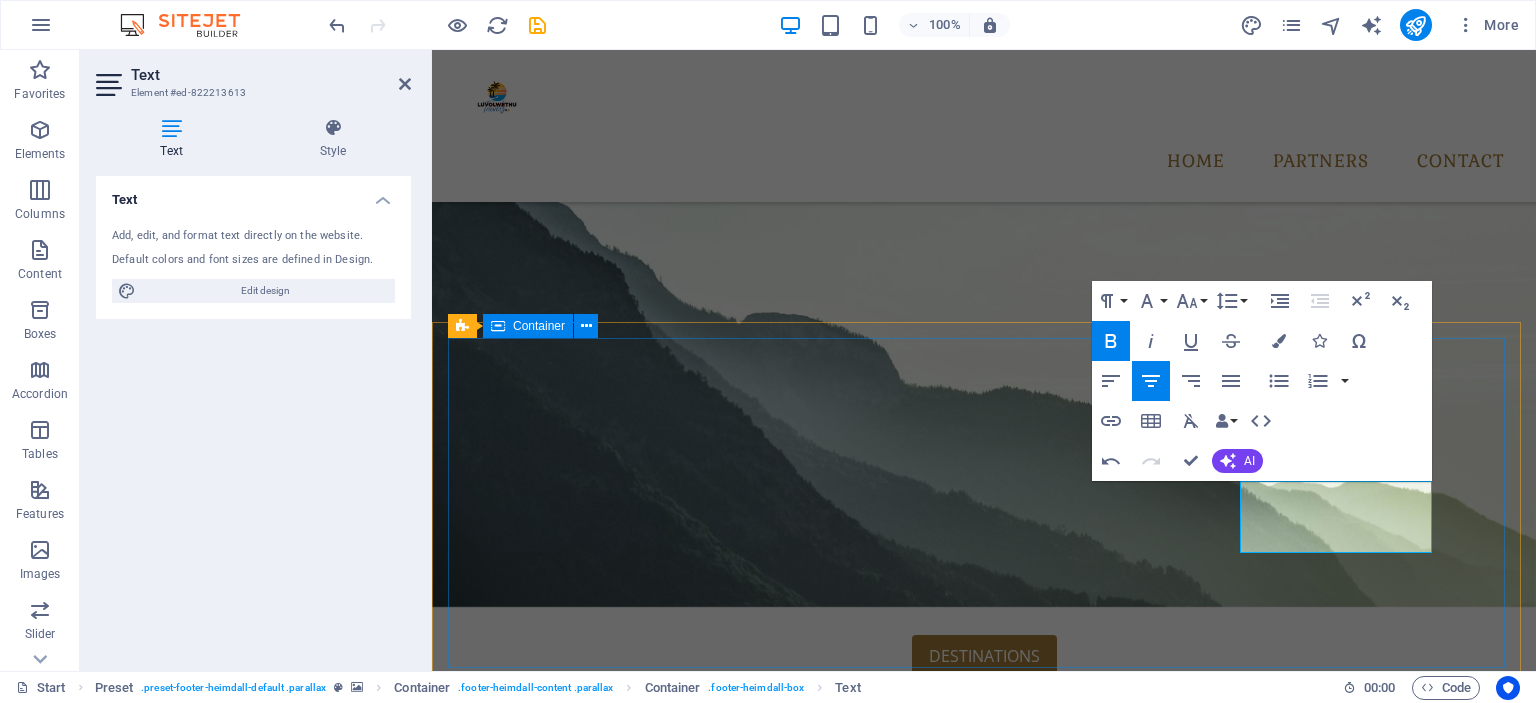 click on "Address [NUMBER] [STREET] Location  [CITY]   [POSTAL_CODE] WHATSAPP   [PHONE]   Contact res@[DOMAIN] ©[YEAR] L uvolwethu Group" at bounding box center (984, 3883) 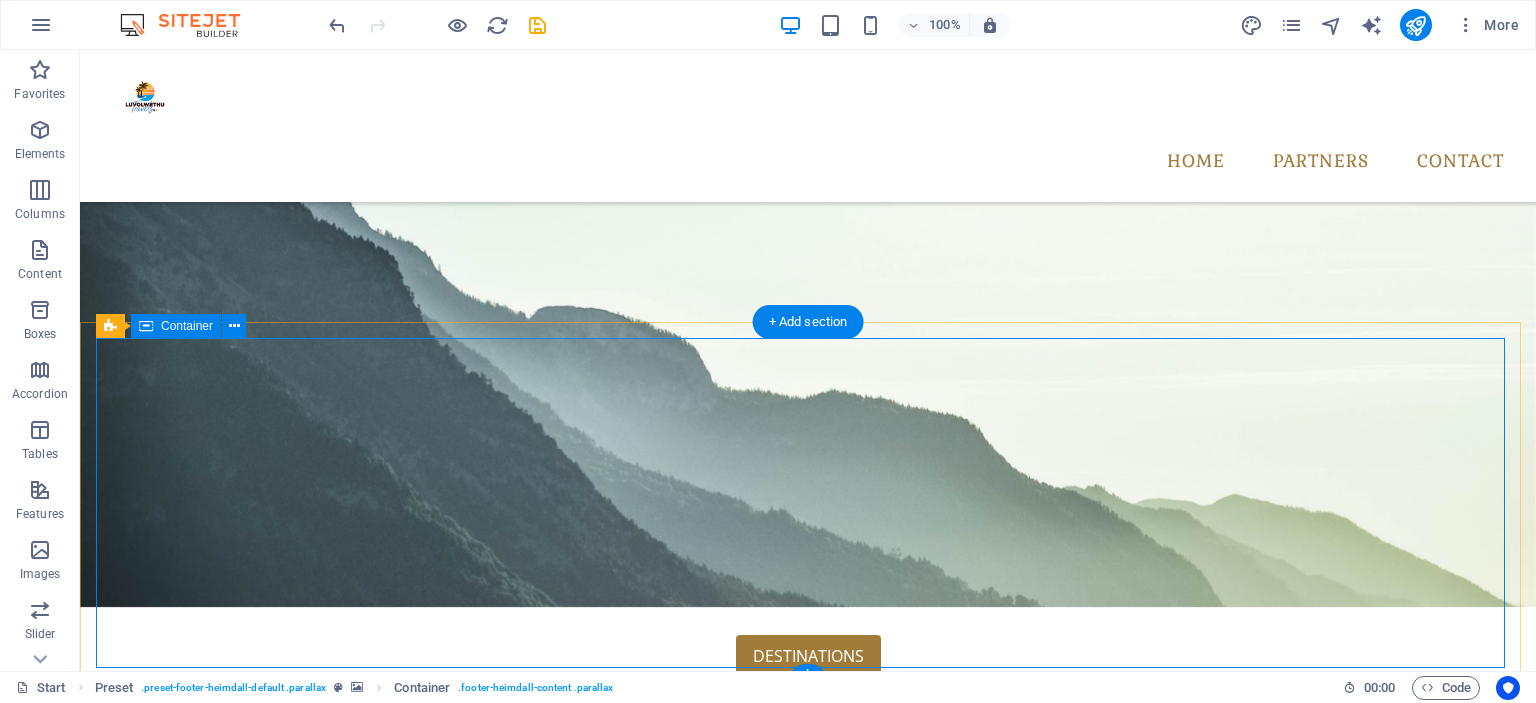 click on "Address [NUMBER] [STREET] Location  [CITY]   [POSTAL_CODE] WHATSAPP   [PHONE]   Contact res@[DOMAIN] ©[YEAR] L uvolwethu Group" at bounding box center [808, 3883] 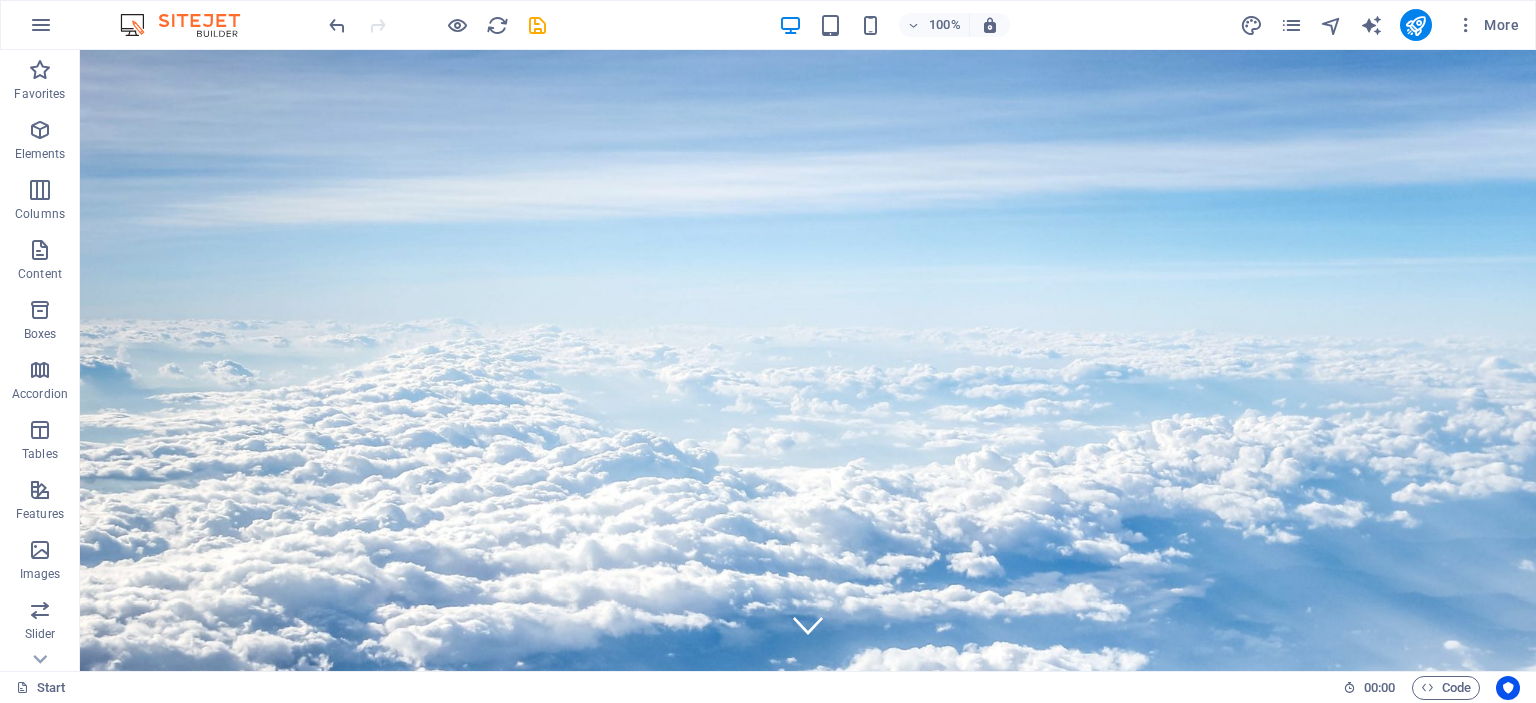 scroll, scrollTop: 0, scrollLeft: 0, axis: both 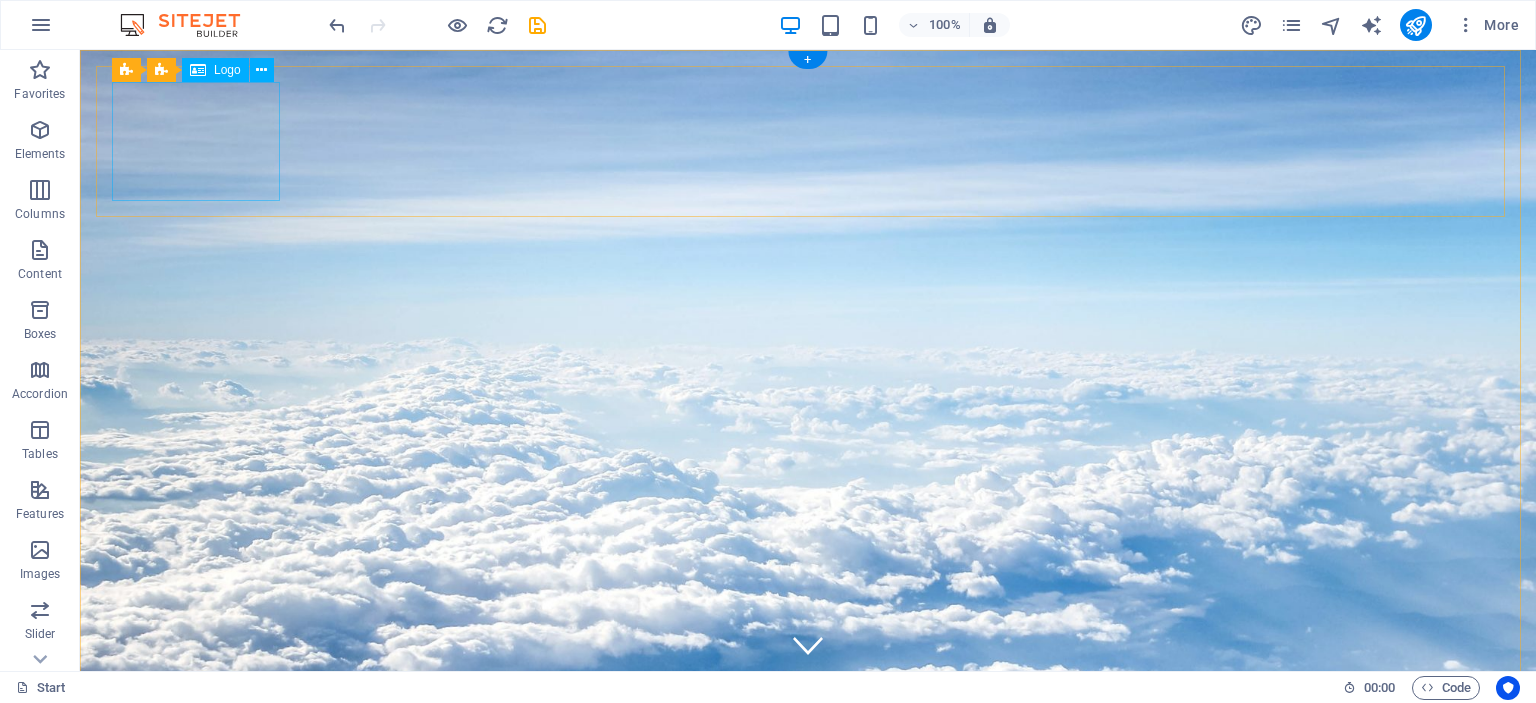 click at bounding box center [808, 865] 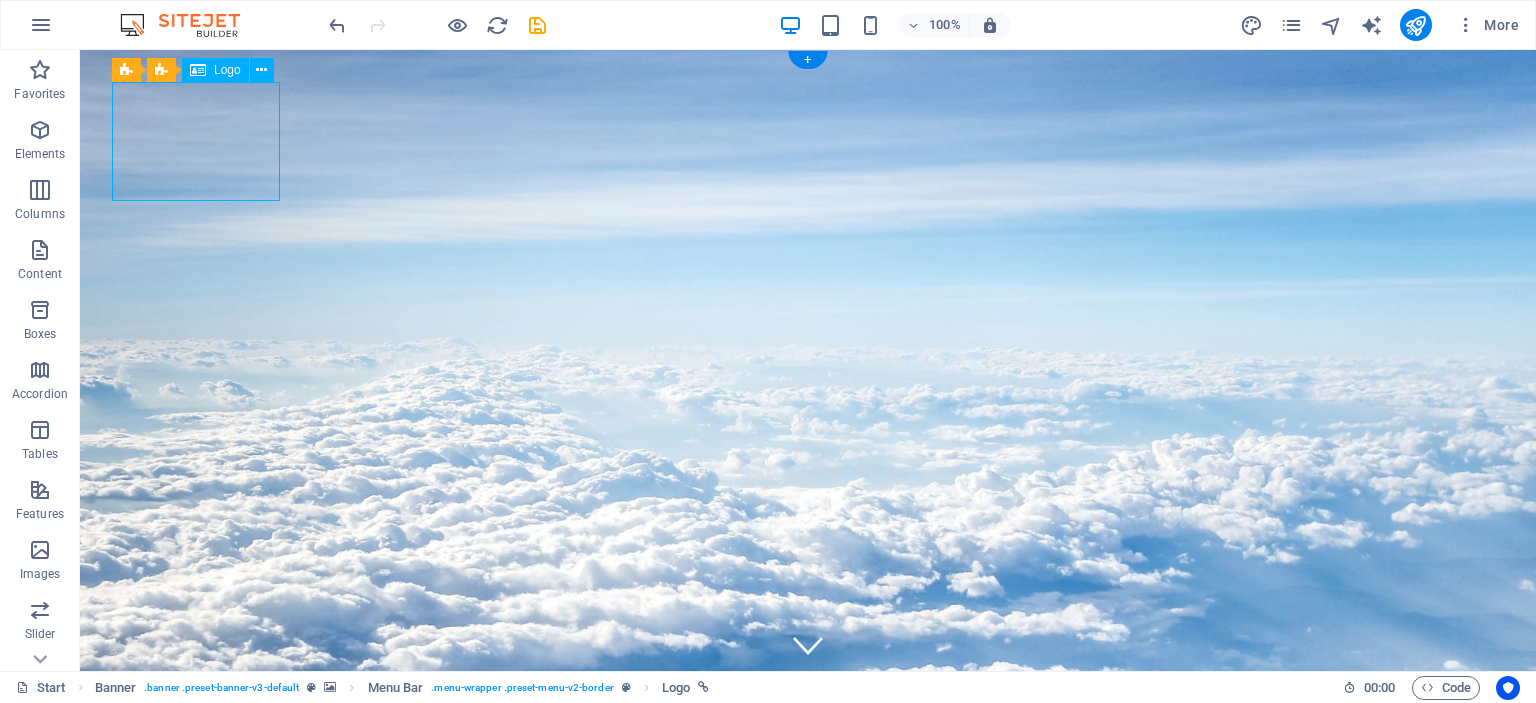 click at bounding box center (808, 865) 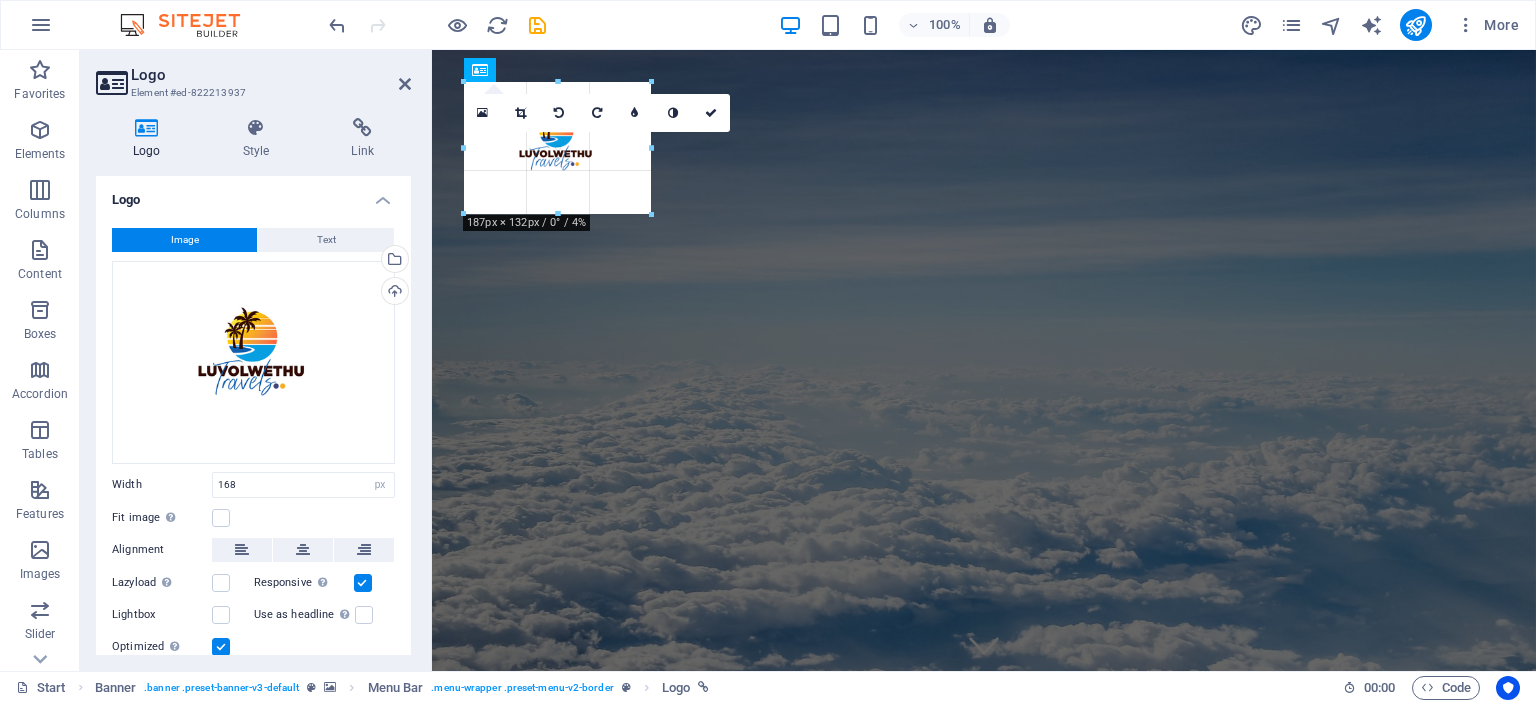 drag, startPoint x: 631, startPoint y: 201, endPoint x: 652, endPoint y: 205, distance: 21.377558 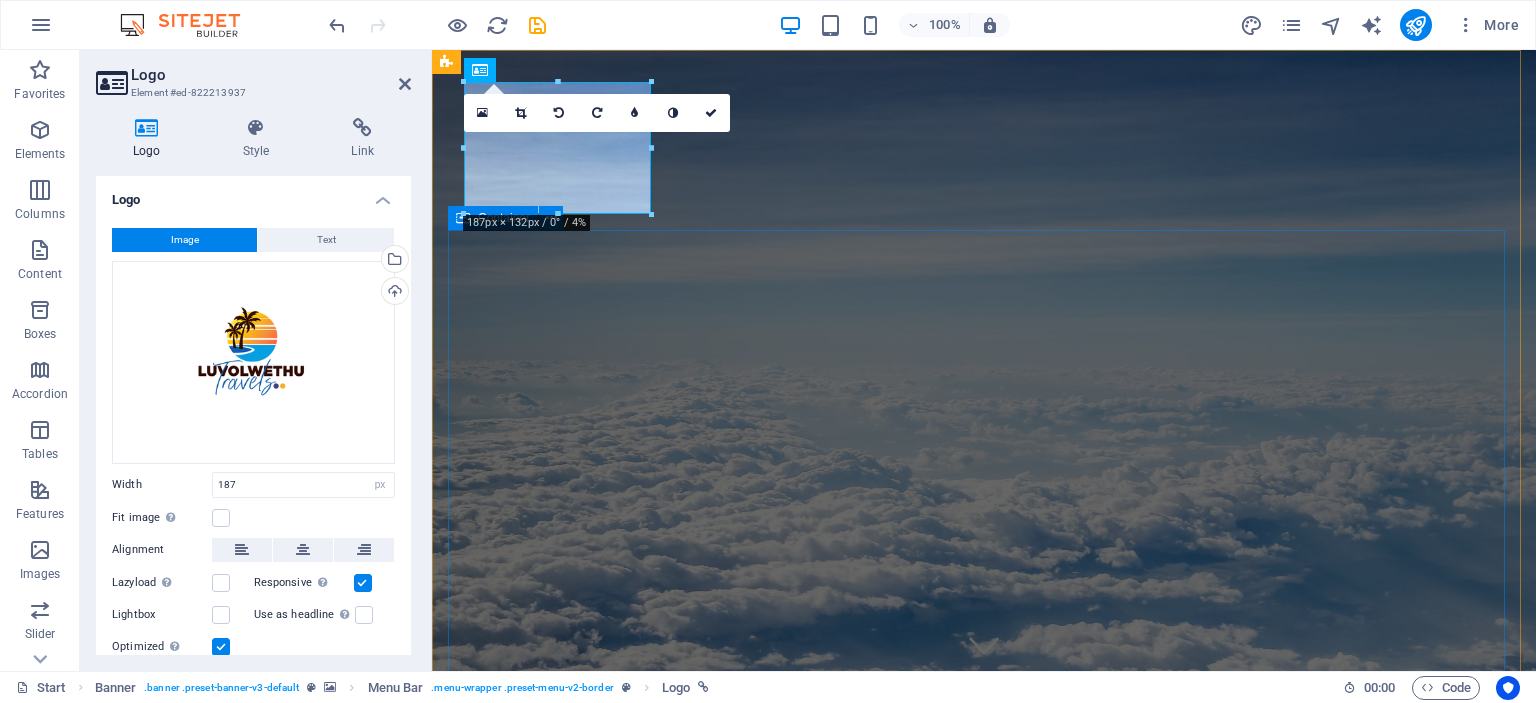 click on "SKIP QUEUES BOOK FROM YOUR COMFORT
Destination
Flight Ticket Bus Ticket Accommodation Submit   I have read and understand the privacy policy. Unreadable? Load new" at bounding box center [984, 1336] 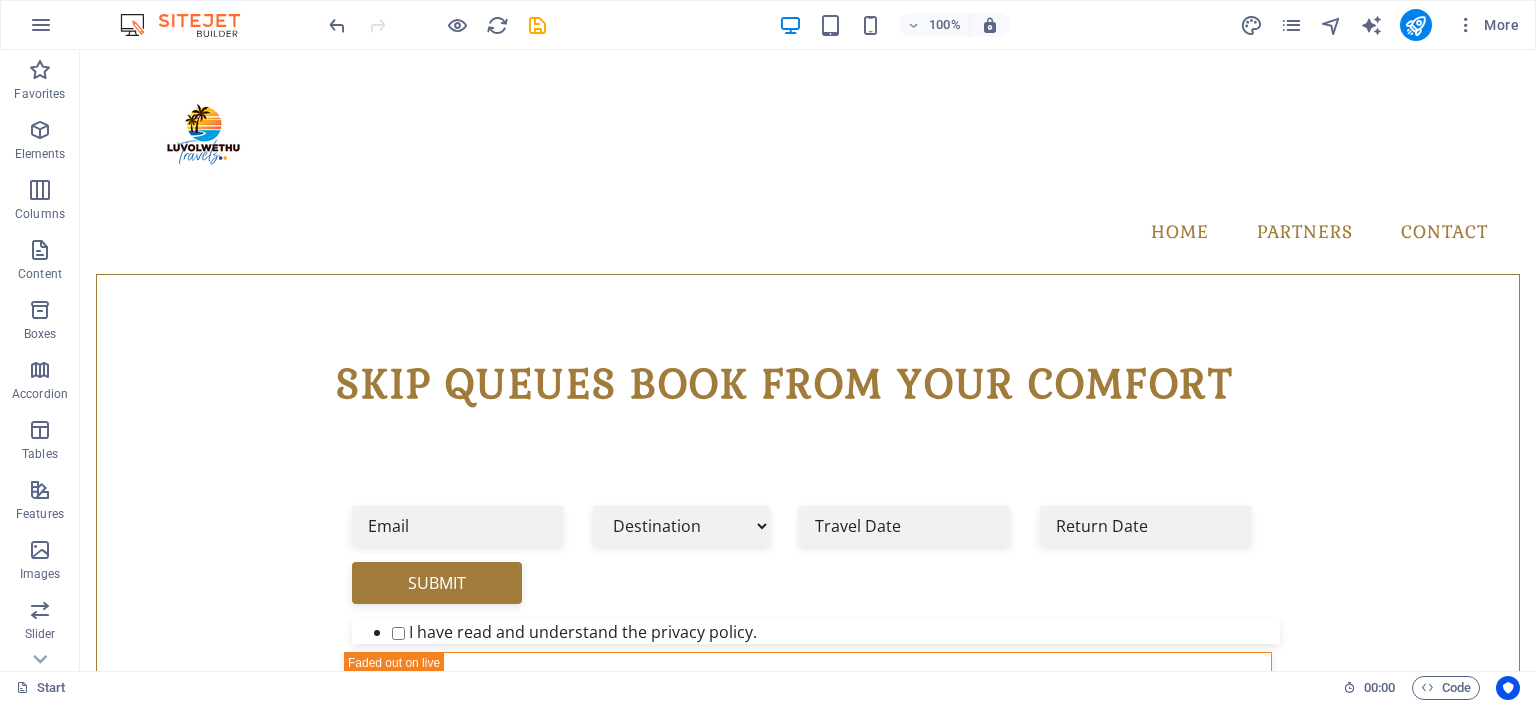 scroll, scrollTop: 675, scrollLeft: 0, axis: vertical 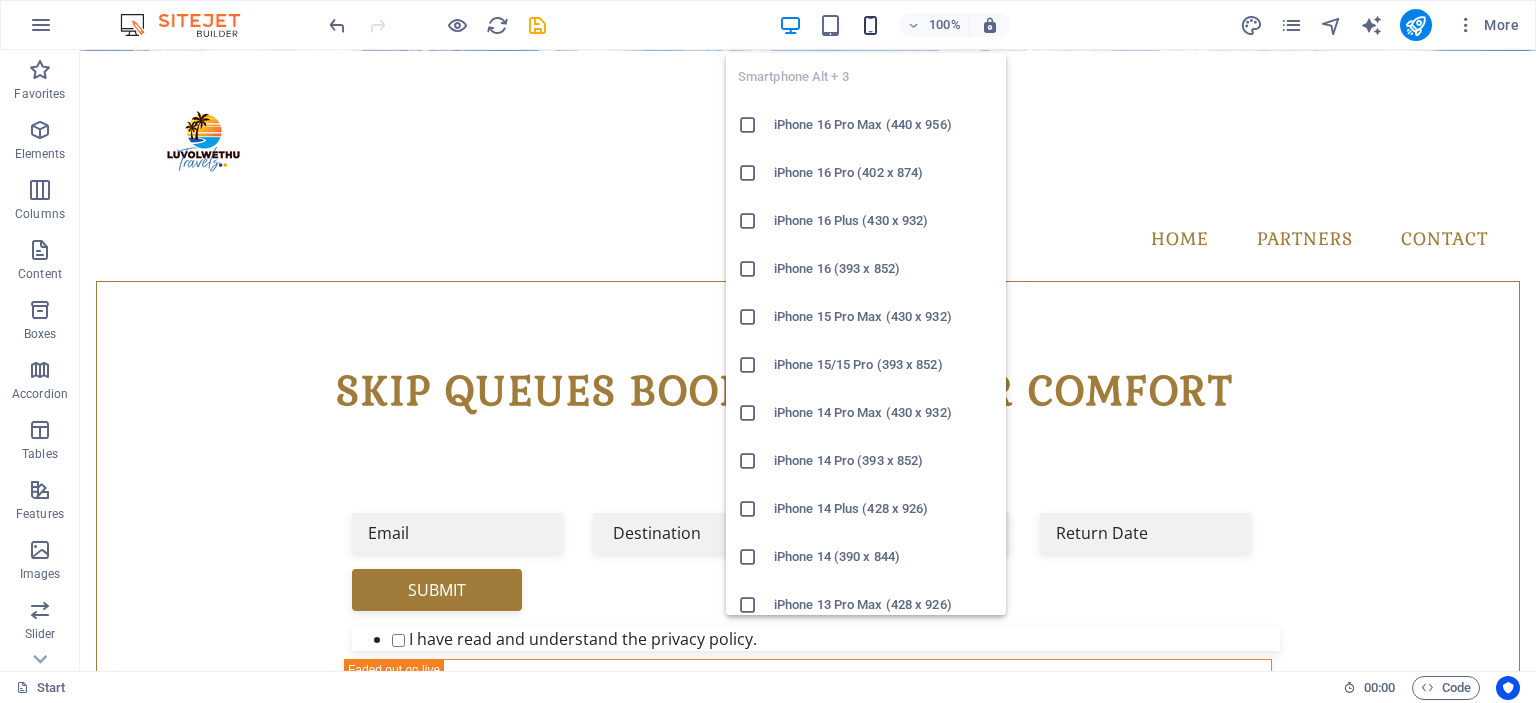 click at bounding box center [870, 25] 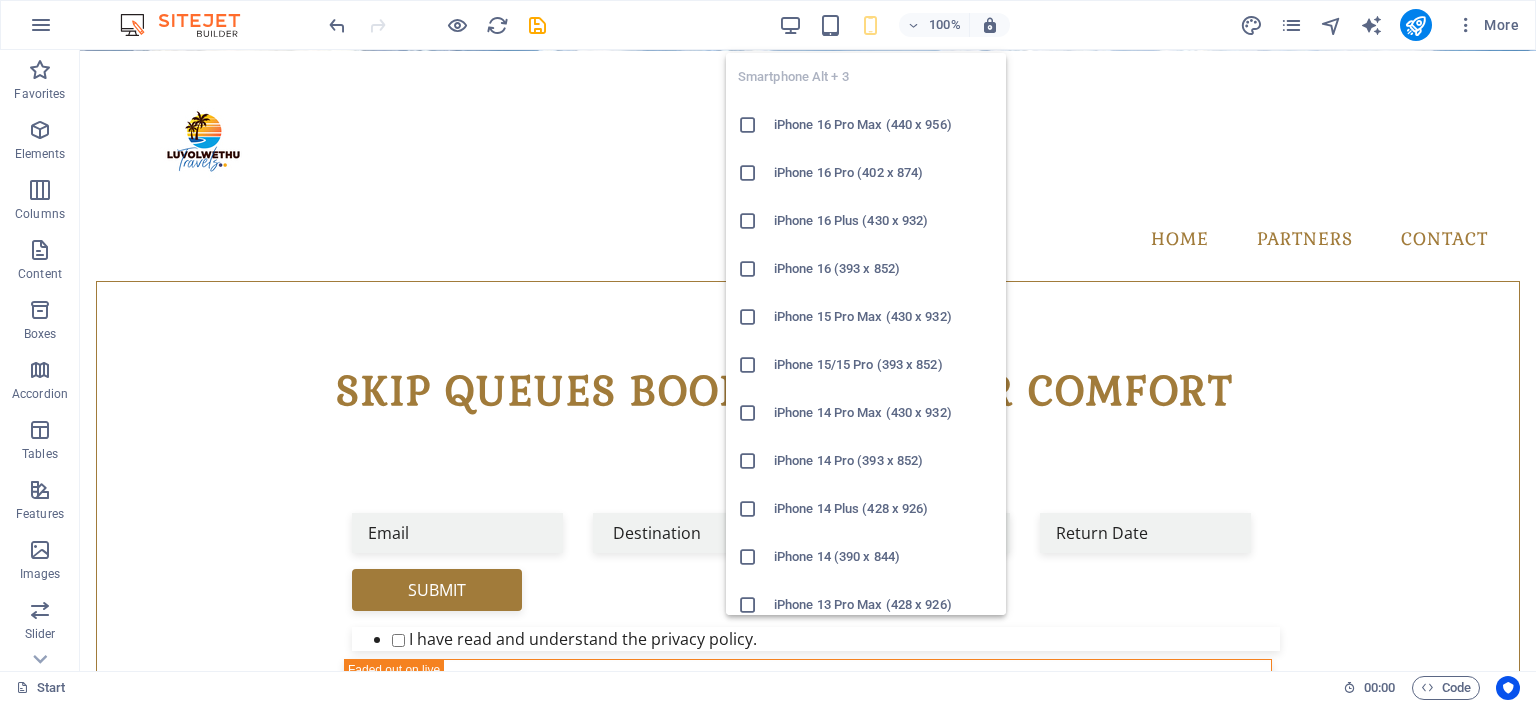 click on "iPhone 13 Pro Max (428 x 926)" at bounding box center (884, 605) 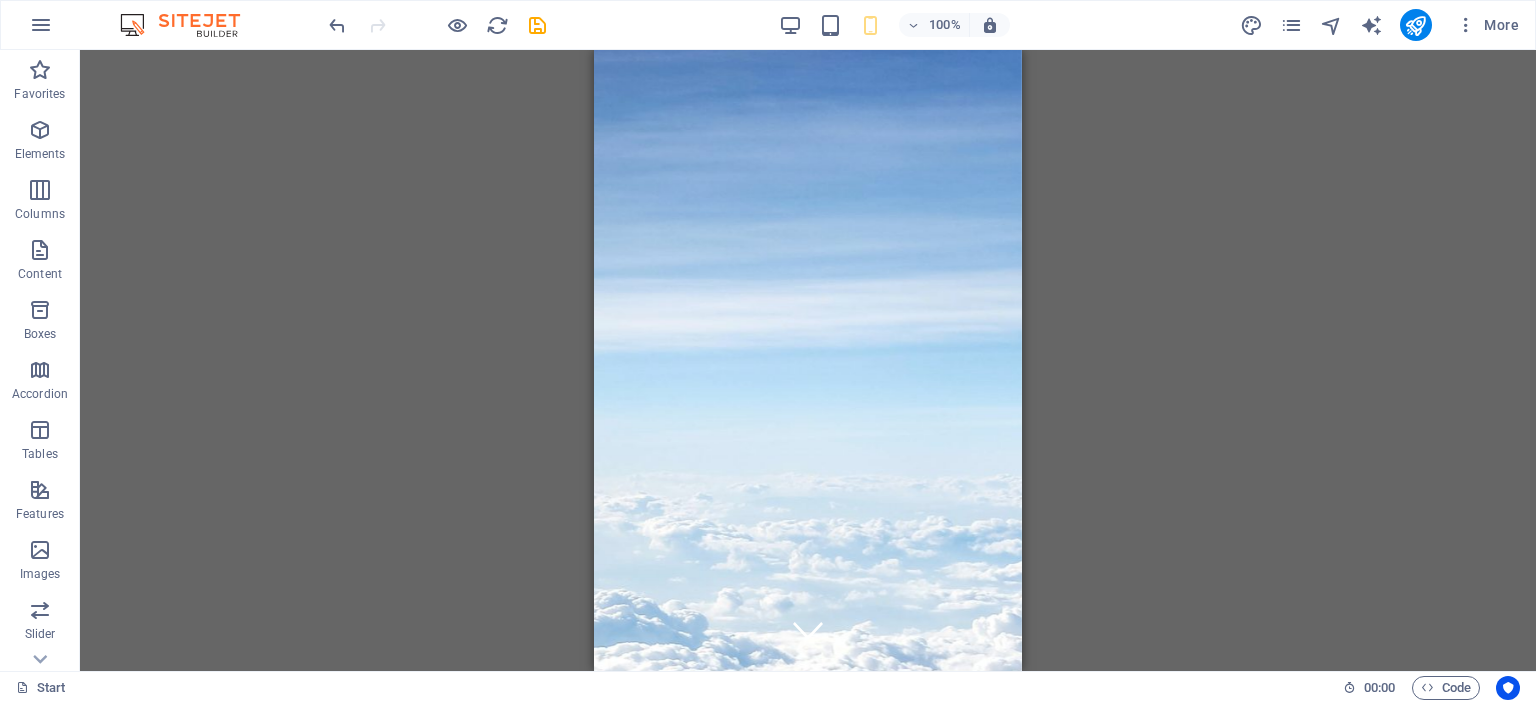 scroll, scrollTop: 0, scrollLeft: 0, axis: both 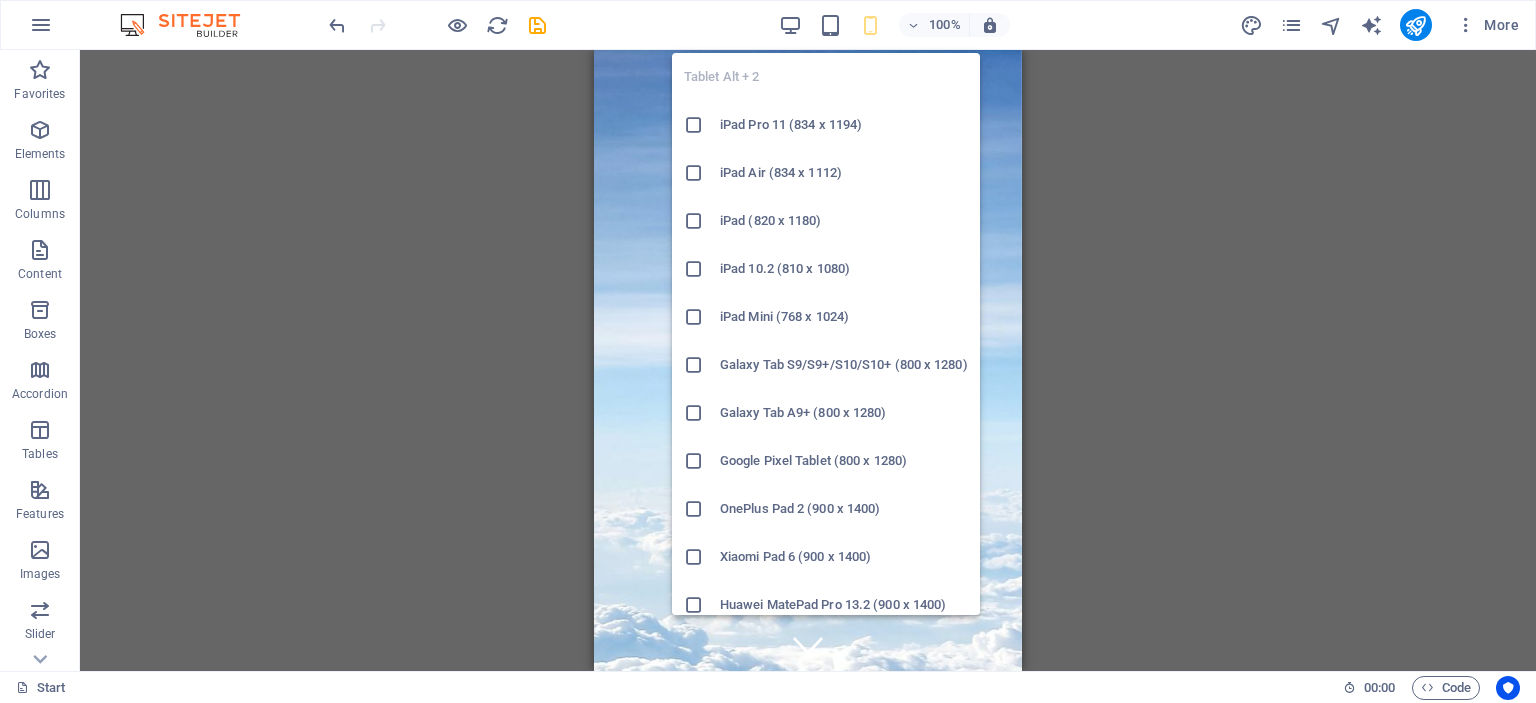 drag, startPoint x: 985, startPoint y: 473, endPoint x: 299, endPoint y: 115, distance: 773.79584 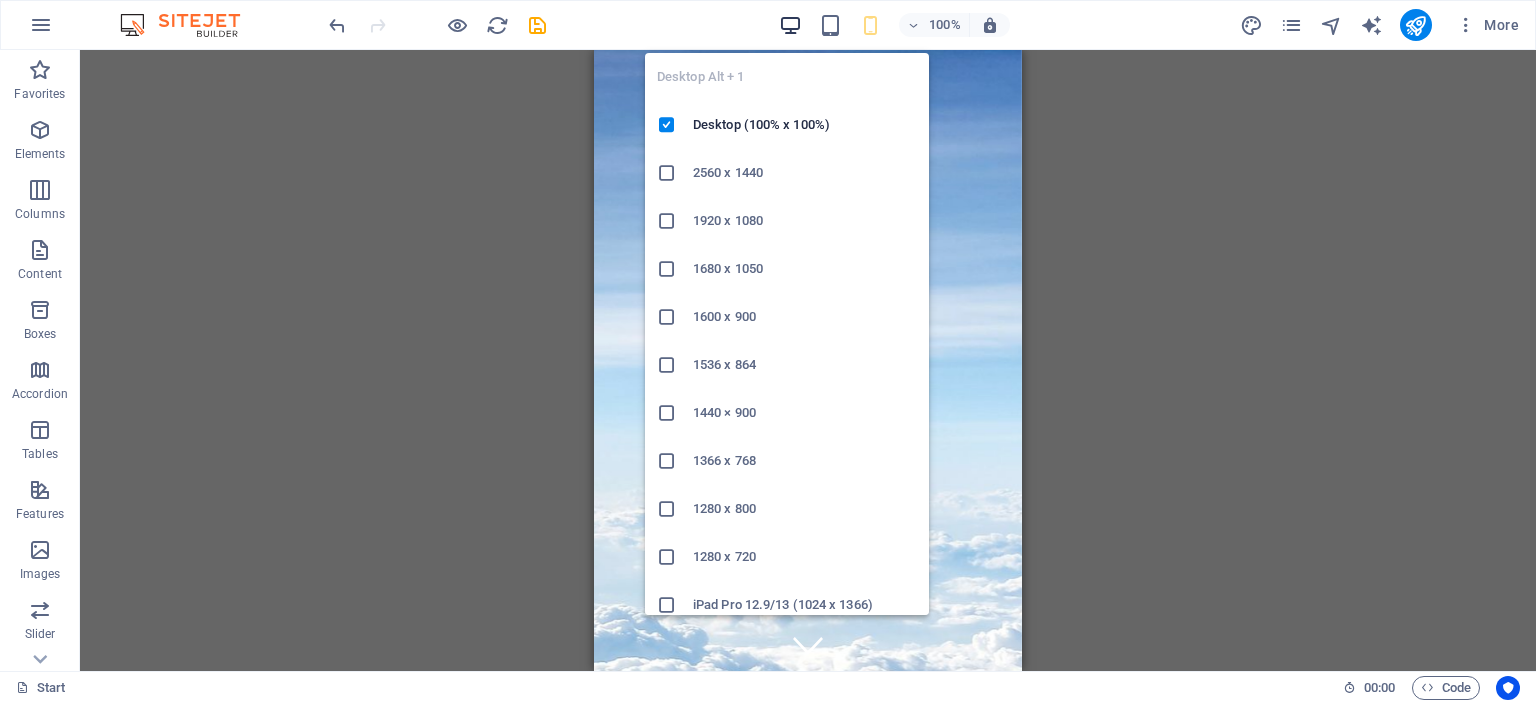 click at bounding box center (790, 25) 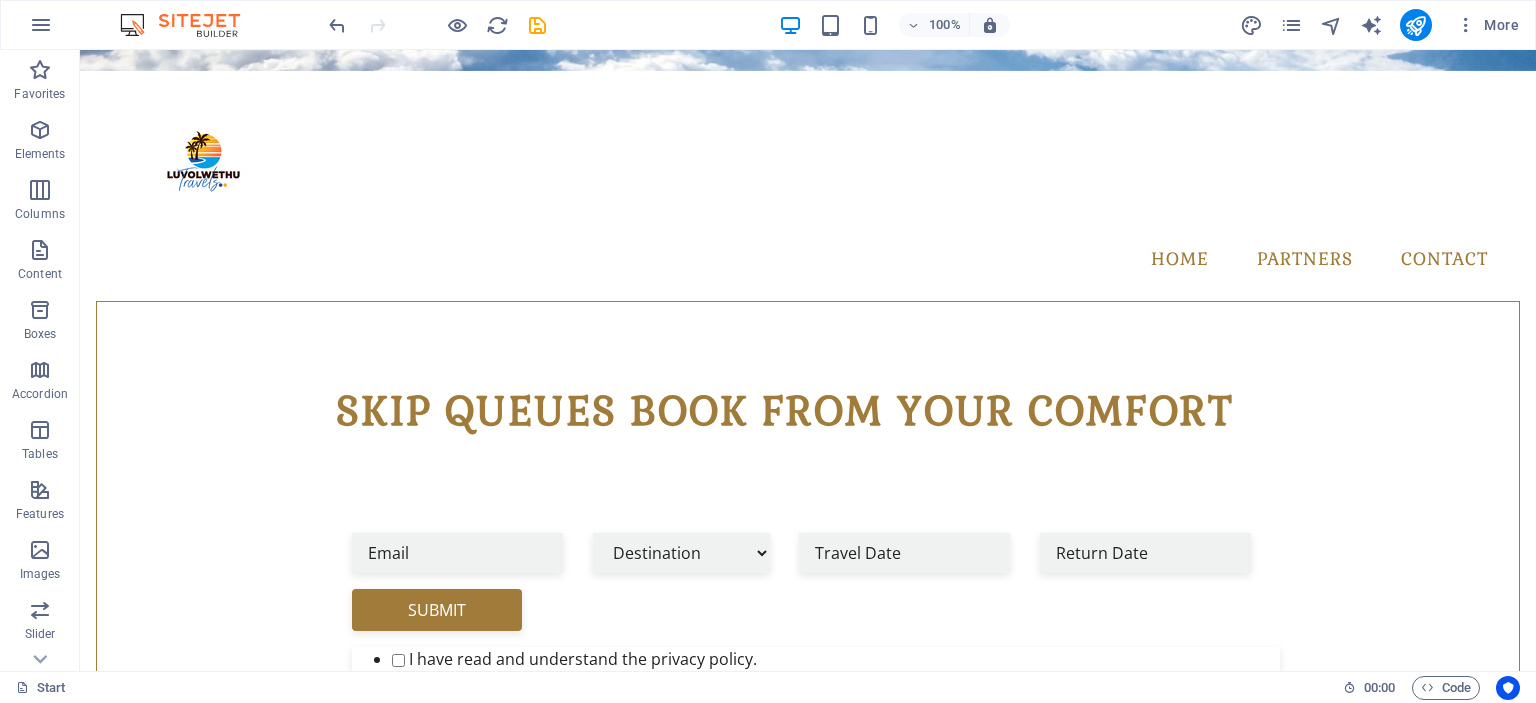 scroll, scrollTop: 651, scrollLeft: 0, axis: vertical 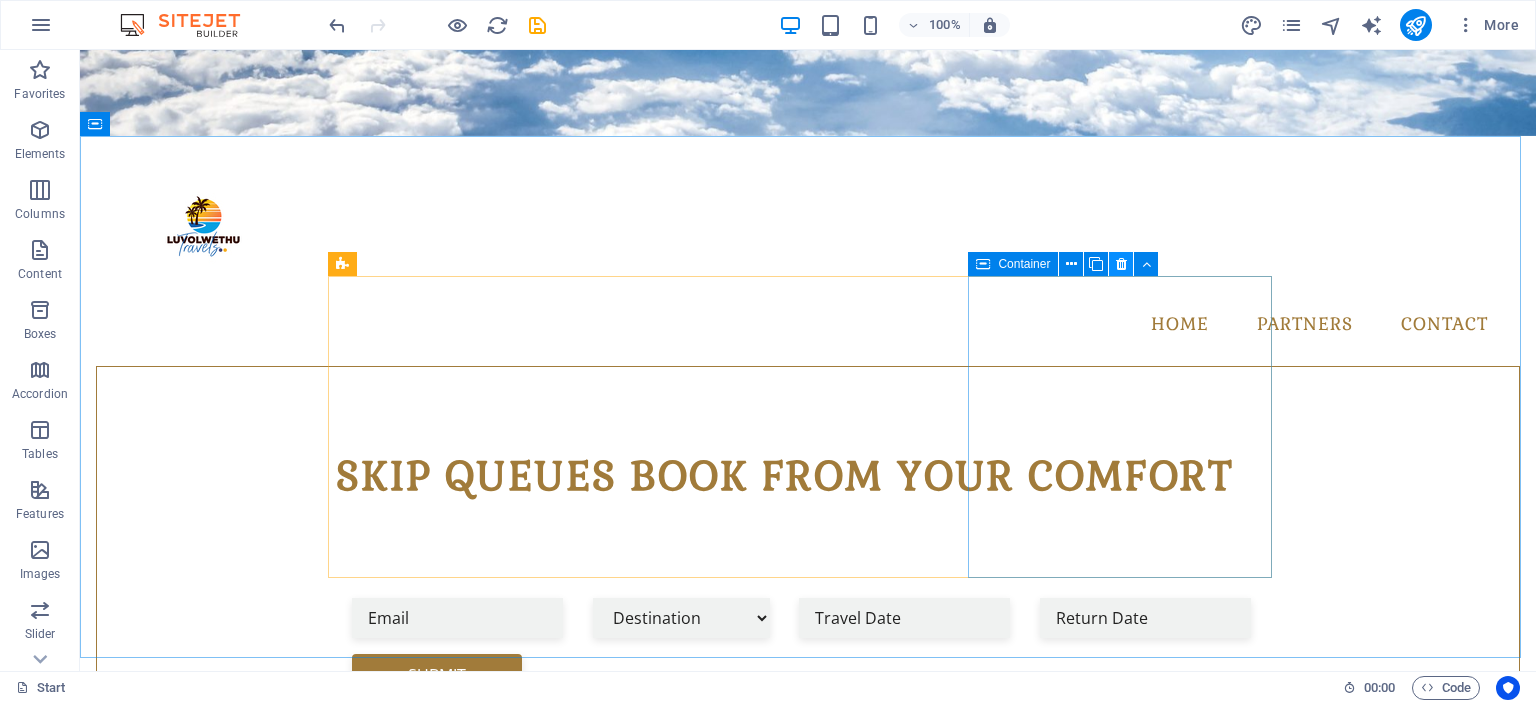 click at bounding box center (1121, 264) 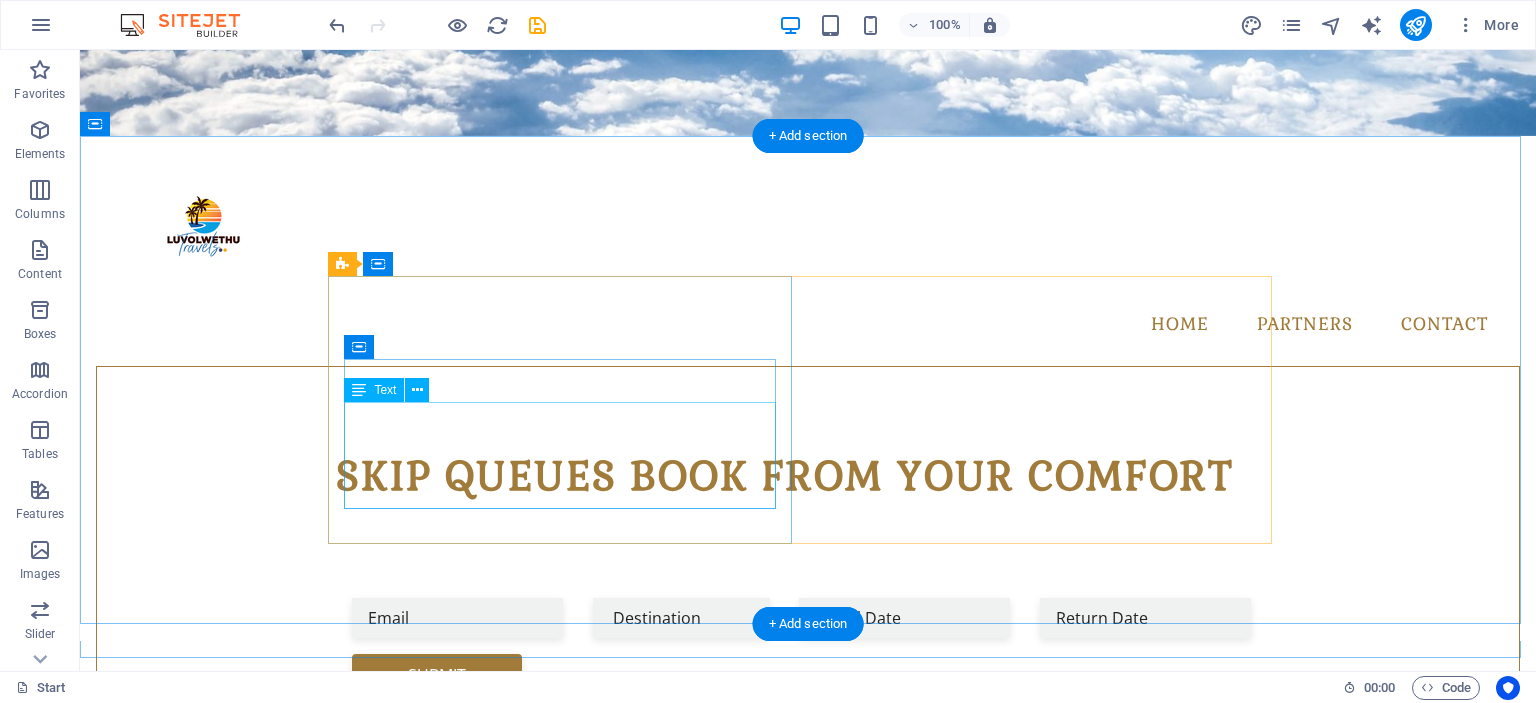 click on "Welcome to Luvolwethu Travels, your one-stop destination for travel bookings & excellent  prices. From flight & bus  bookings to car rental deals & accommodation" at bounding box center (808, 1292) 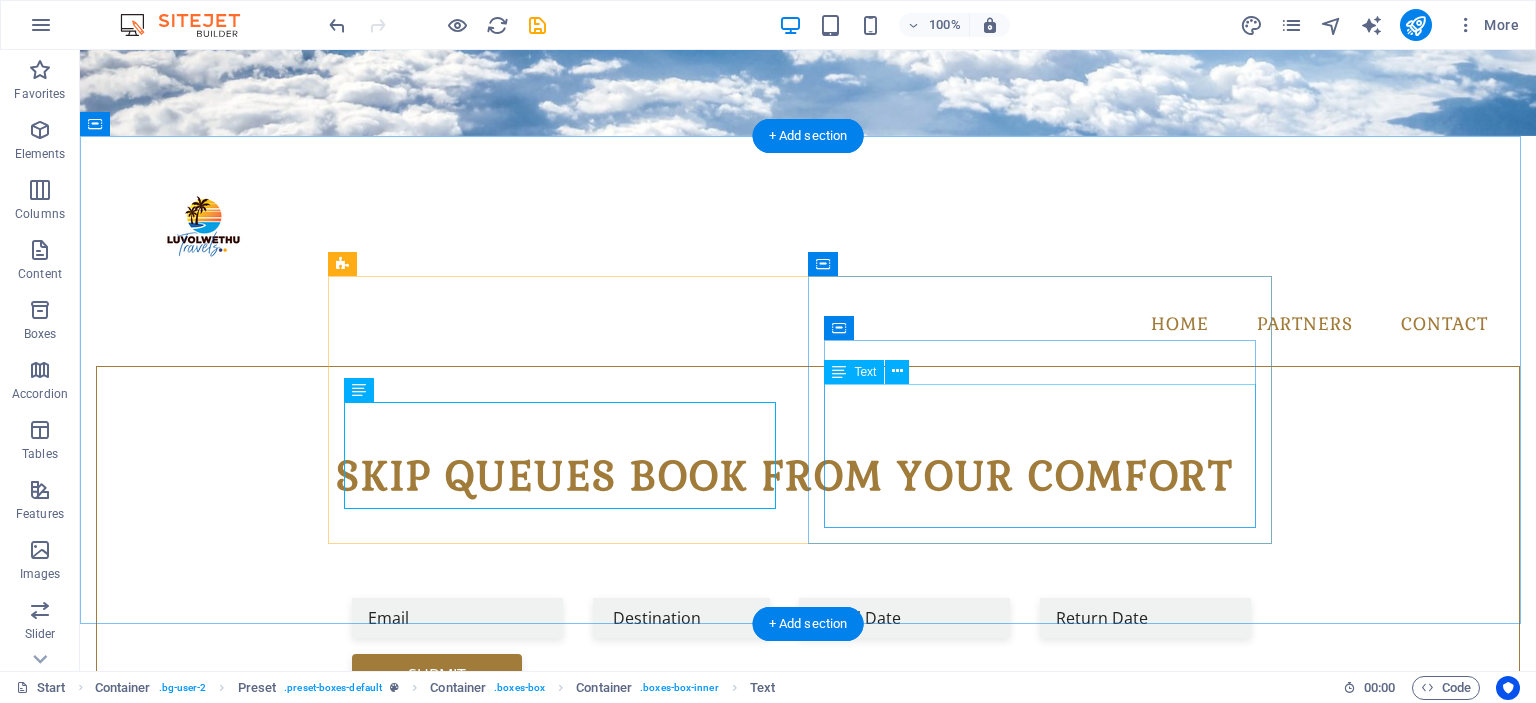 click on "Get the best deals on bus and flight tickets across Southern Africa and beyond including car rental deals and accommodation. What you see is what you pay — no hidden fees" at bounding box center (808, 1506) 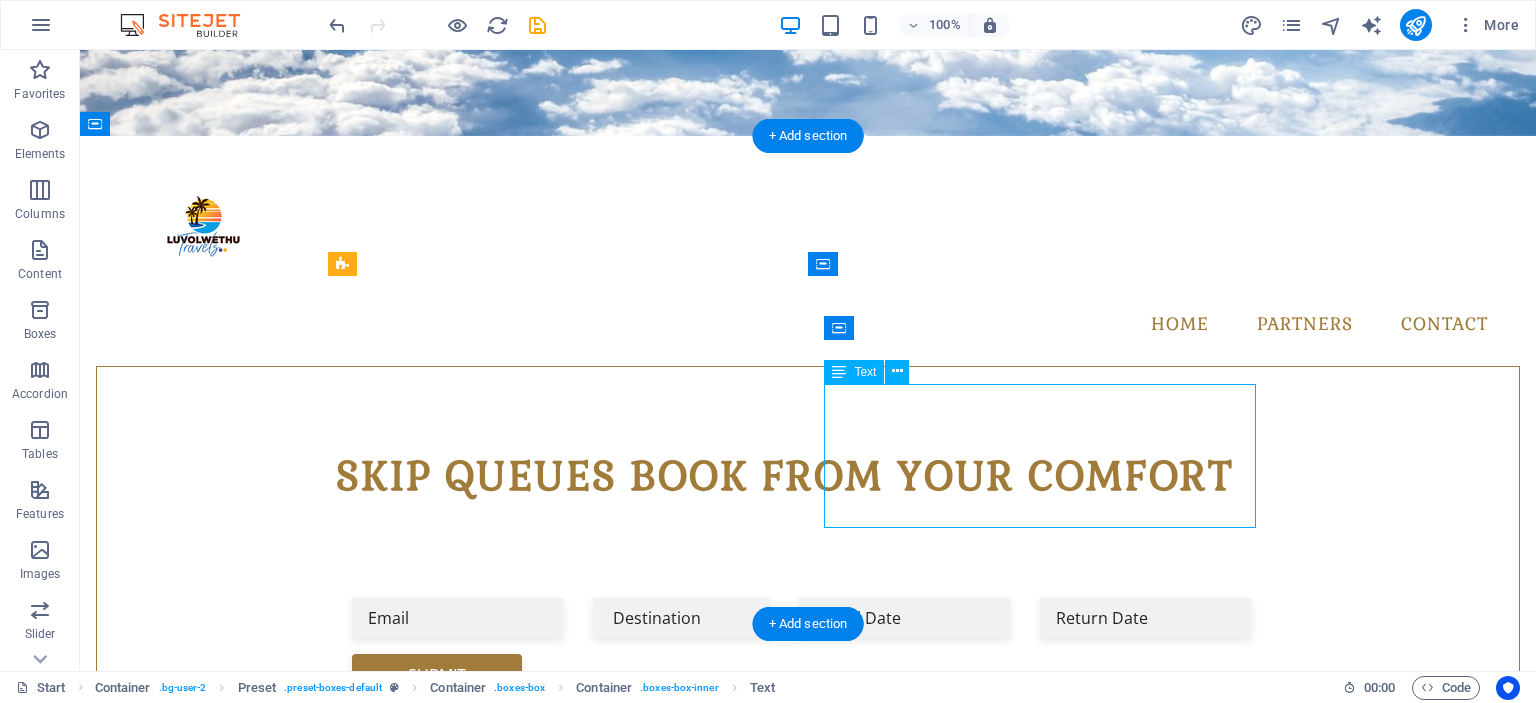click on "Get the best deals on bus and flight tickets across Southern Africa and beyond including car rental deals and accommodation. What you see is what you pay — no hidden fees" at bounding box center [808, 1506] 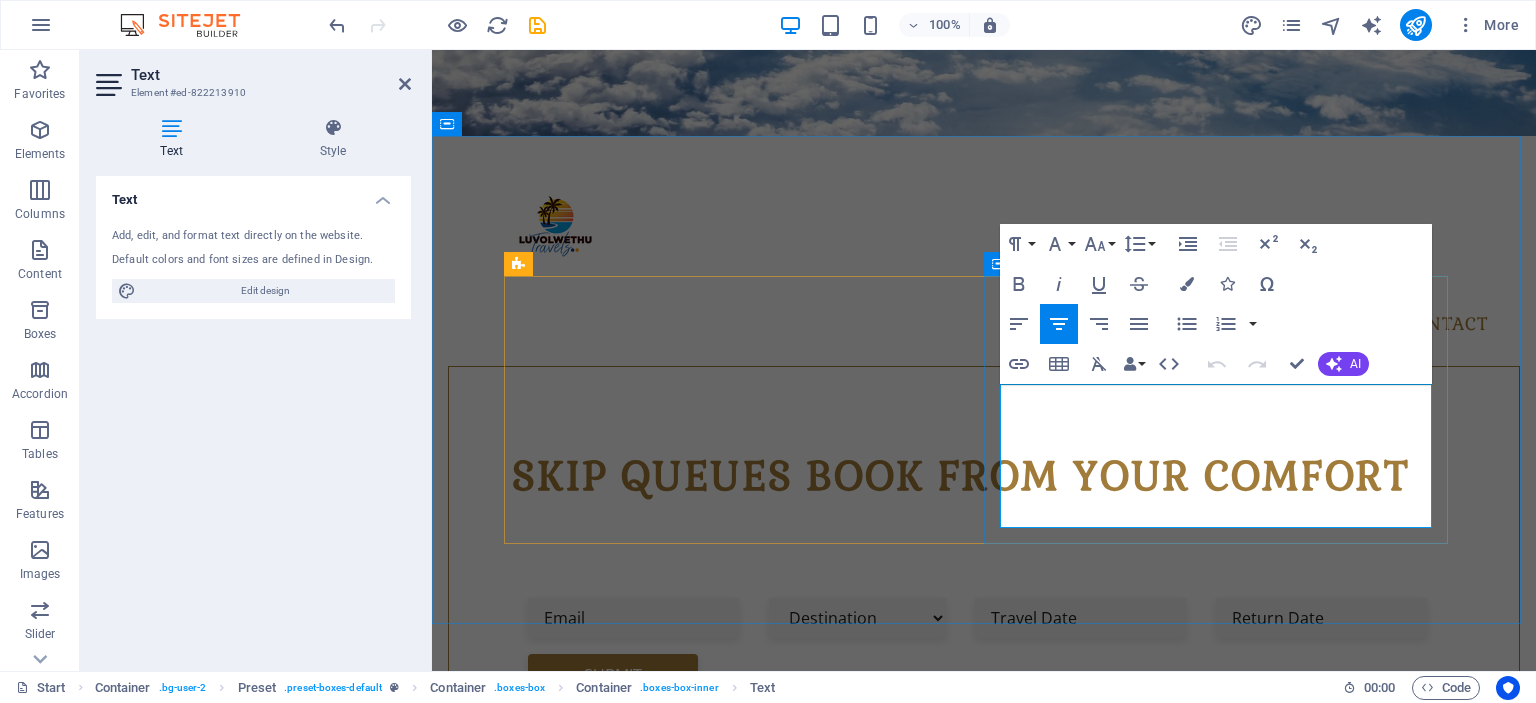 click at bounding box center (984, 1519) 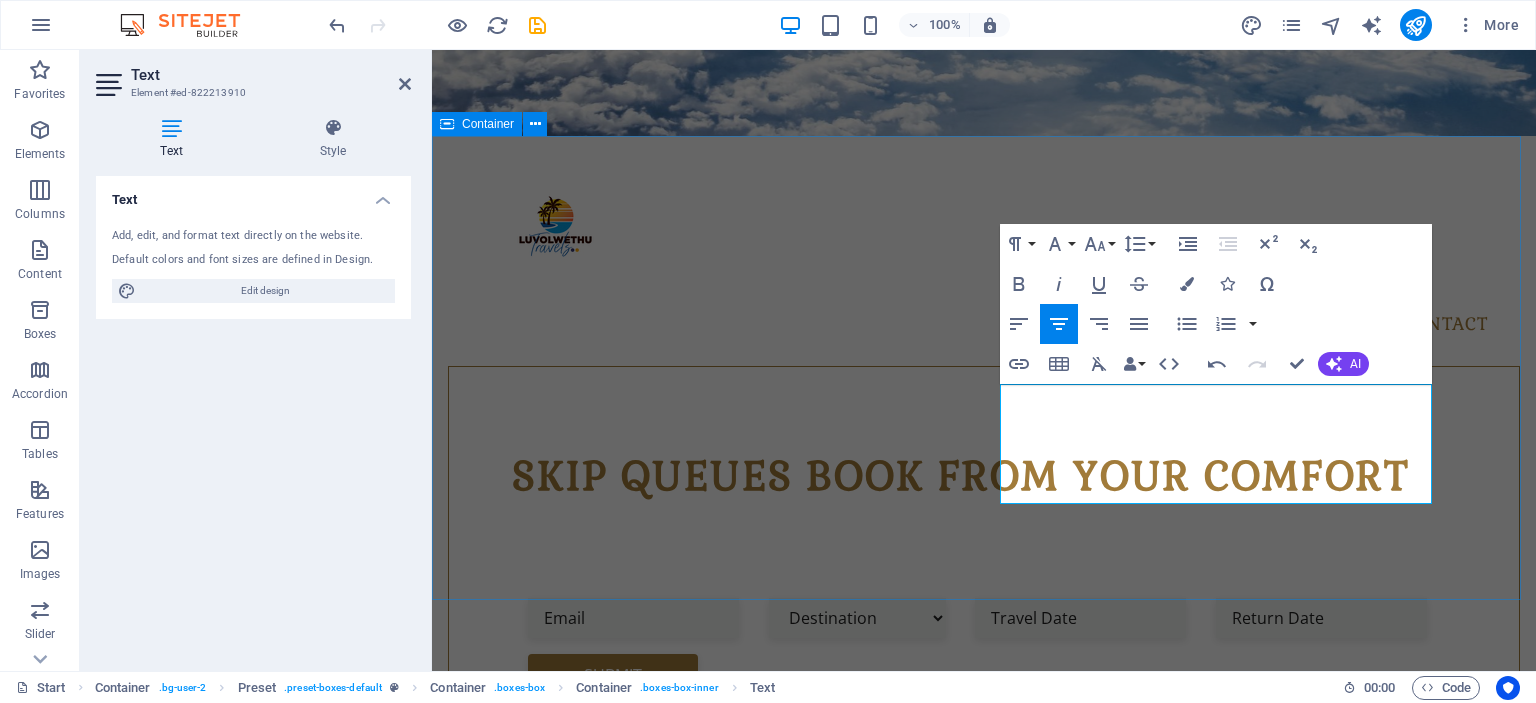click on "[COMPANY] Travels  ABOUT US Welcome to [COMPANY] Travels, your one-stop destination for travel bookings & excellent  prices. From flight & bus  bookings to car rental deals & accommodation  Book WITH US Get the best deals on bus and flight tickets across Southern Africa and beyond including car rental deals and accommodation. What you see is what you pay — no hidden fees" at bounding box center [984, 1324] 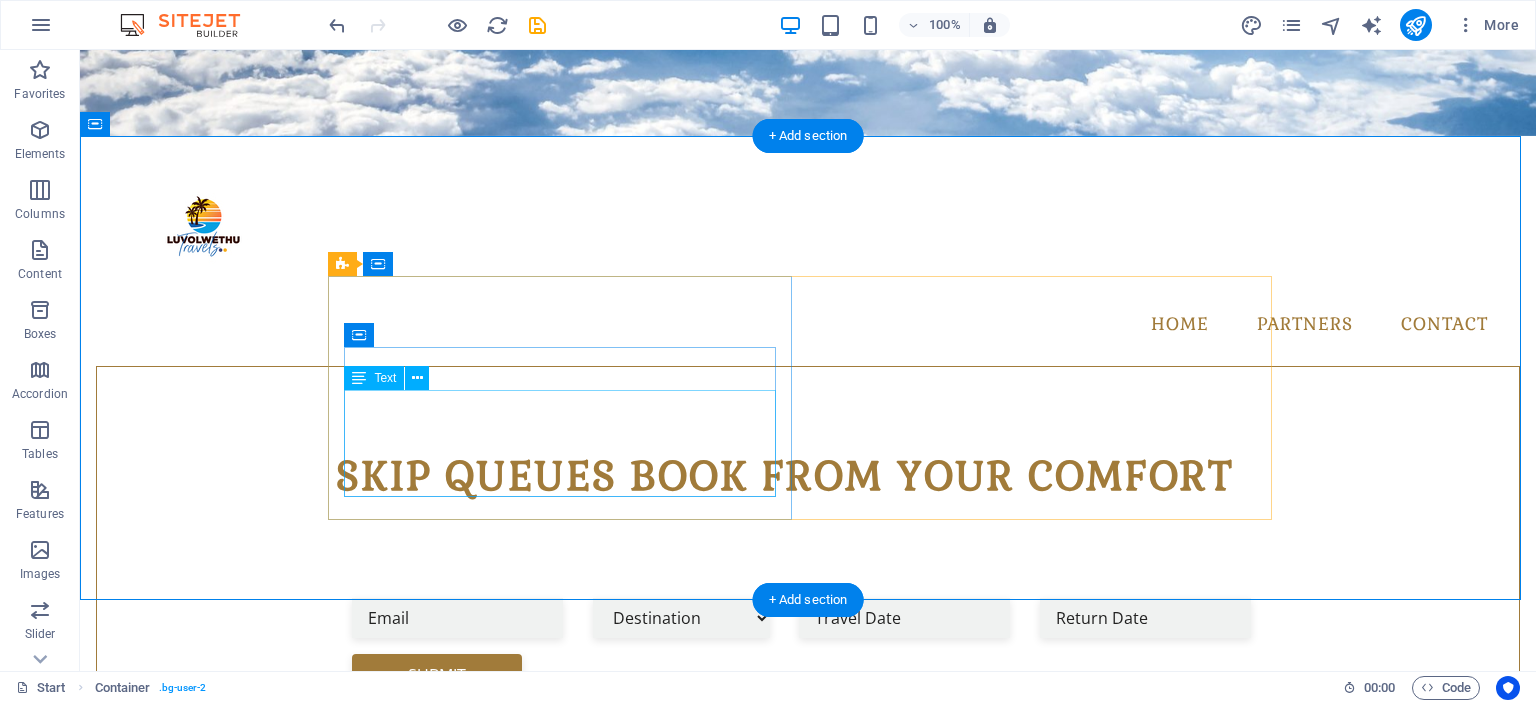 click on "Welcome to Luvolwethu Travels, your one-stop destination for travel bookings & excellent  prices. From flight & bus  bookings to car rental deals & accommodation" at bounding box center (808, 1292) 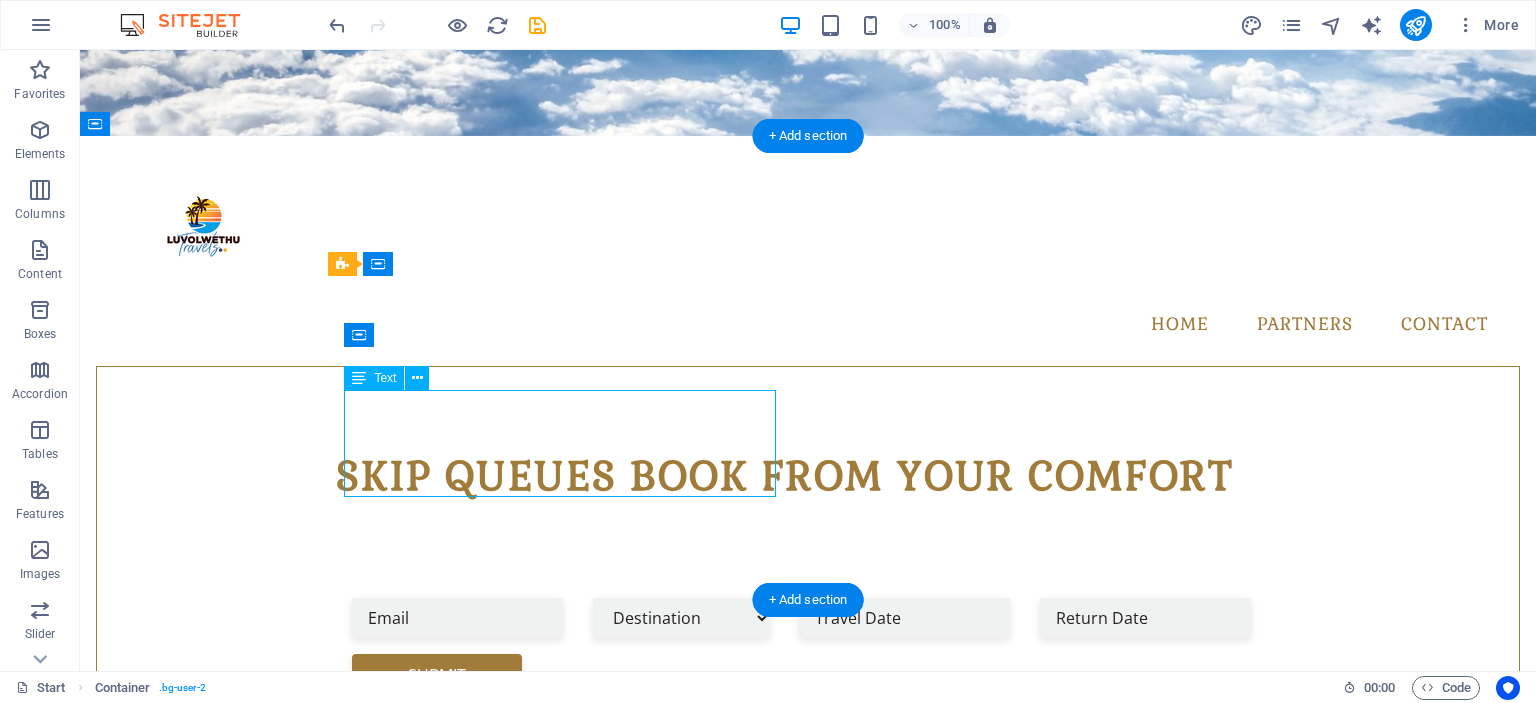 click on "Welcome to Luvolwethu Travels, your one-stop destination for travel bookings & excellent  prices. From flight & bus  bookings to car rental deals & accommodation" at bounding box center [808, 1292] 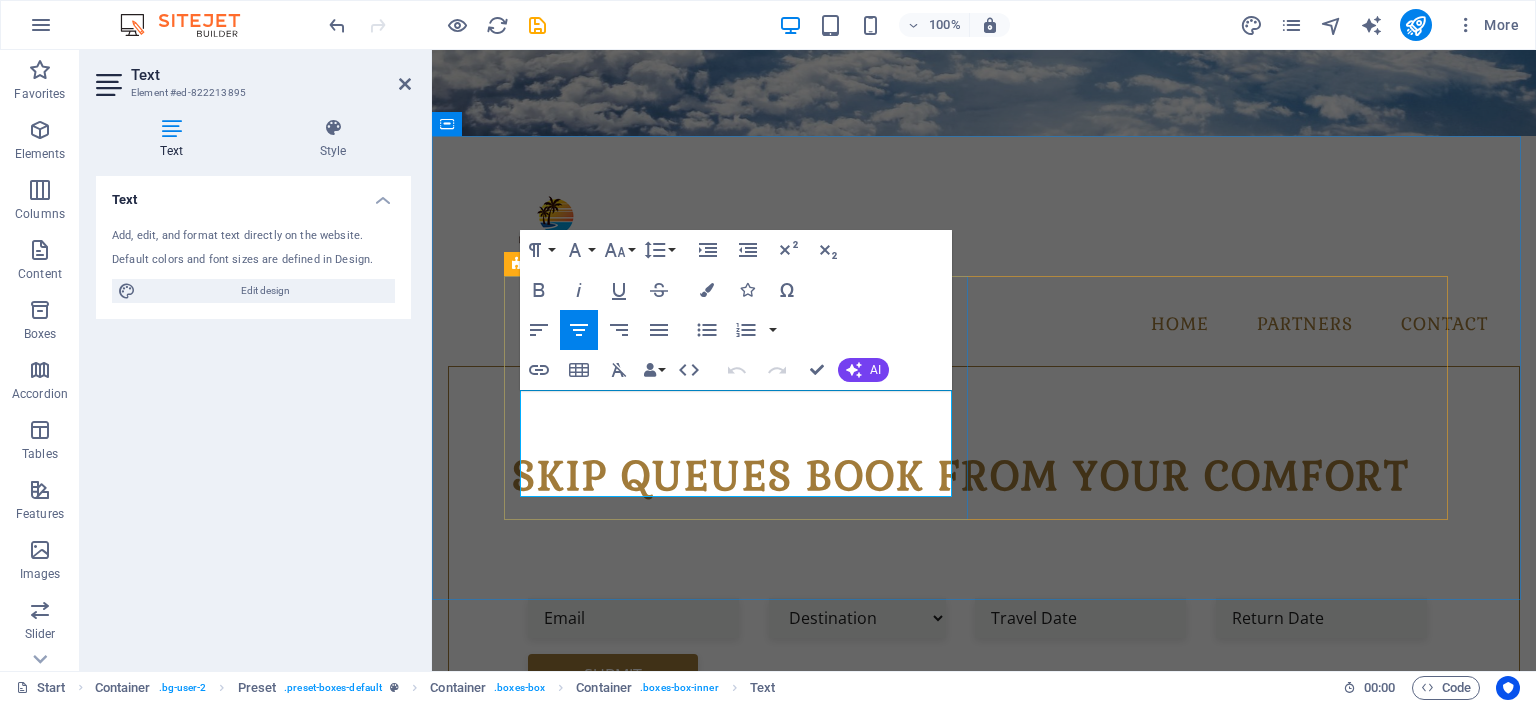 click on "Welcome to Luvolwethu Travels, your one-stop destination for travel bookings & excellent  prices. From flight & bus  bookings to car rental deals & accommodation" at bounding box center [984, 1292] 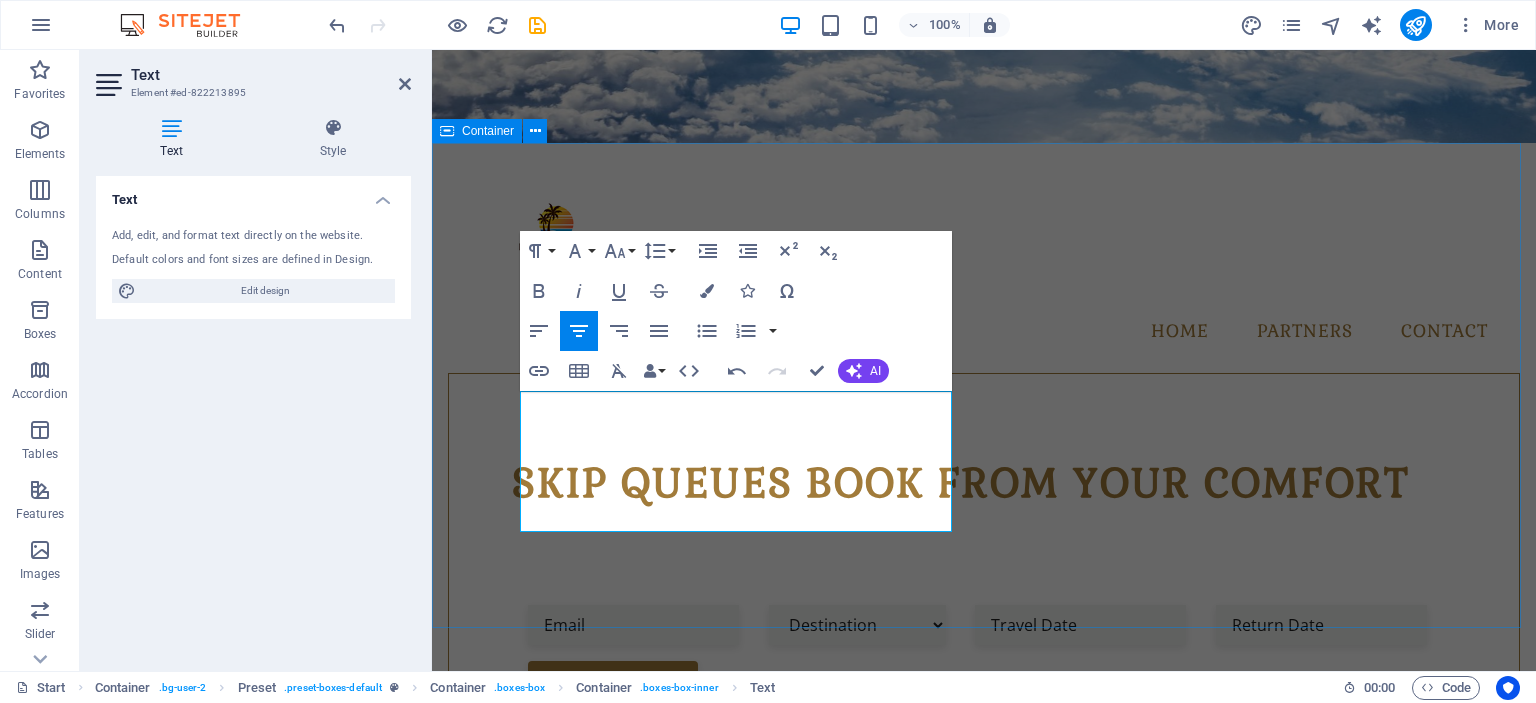 click on "[COMPANY] Travels  ABOUT US Welcome to [COMPANY] Travels, your one-stop destination for travel bookings & excellent  prices. From flight & bus  bookings to car rental deals & accommodation  Book WITH US Get the best deals on bus and flight tickets across Southern Africa and beyond including car rental deals and accommodation. What you see is what you pay — no hidden fees" at bounding box center (984, 1349) 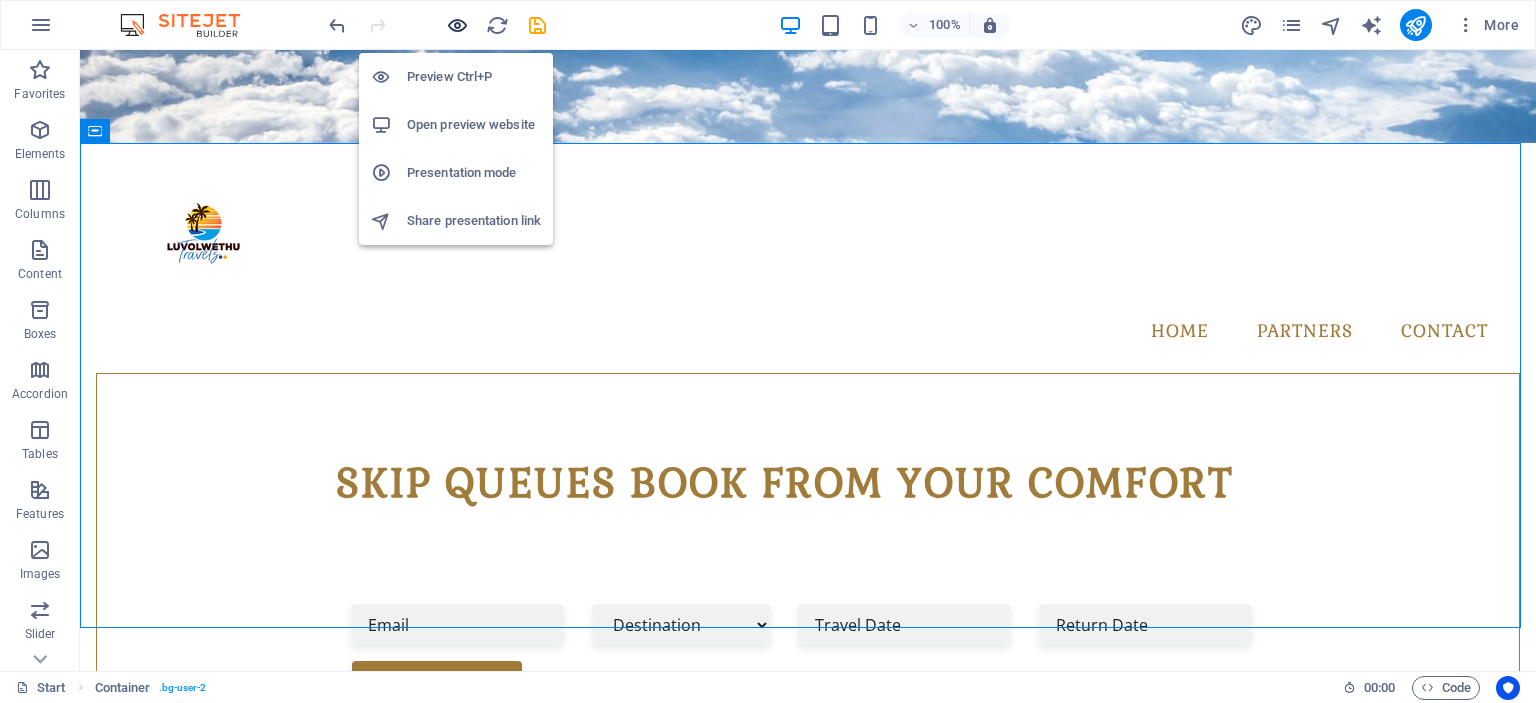 click at bounding box center (457, 25) 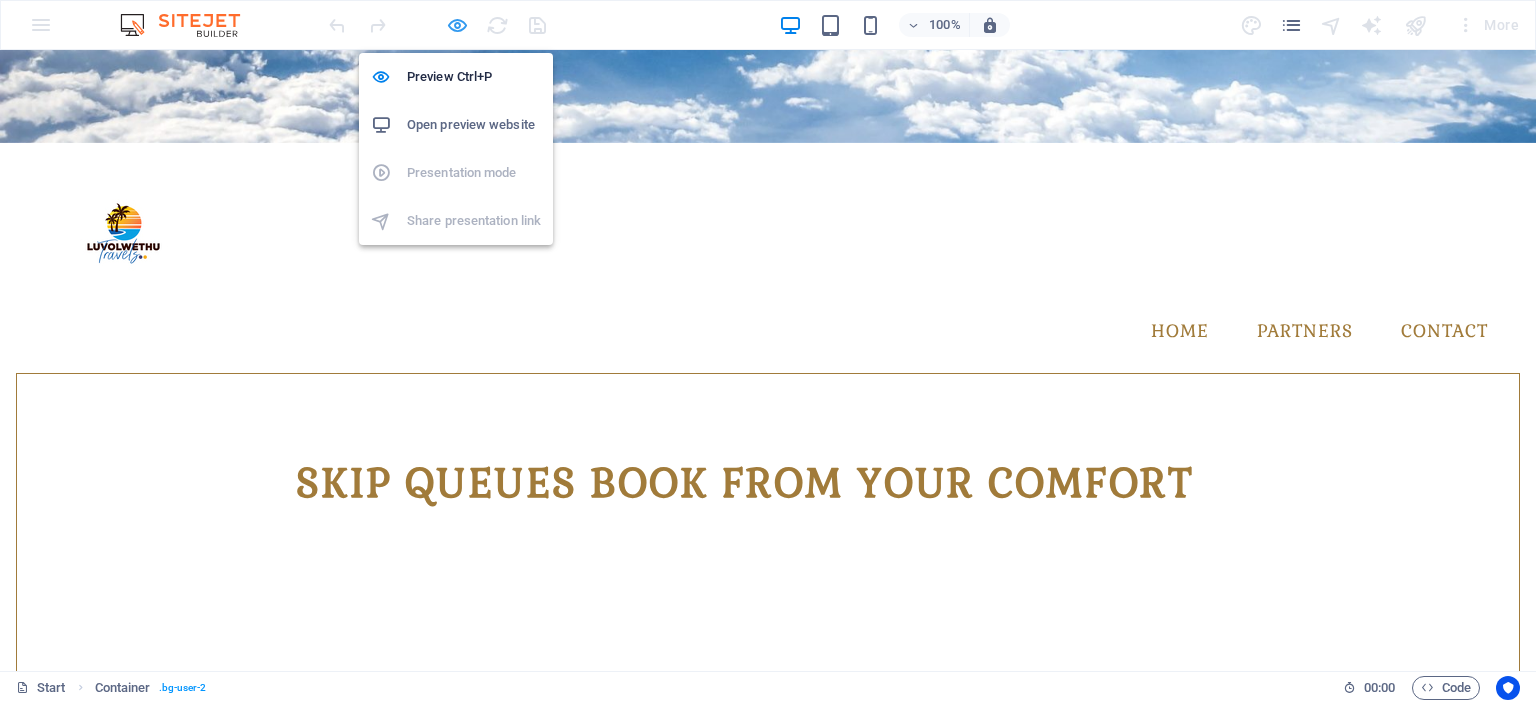 scroll, scrollTop: 642, scrollLeft: 0, axis: vertical 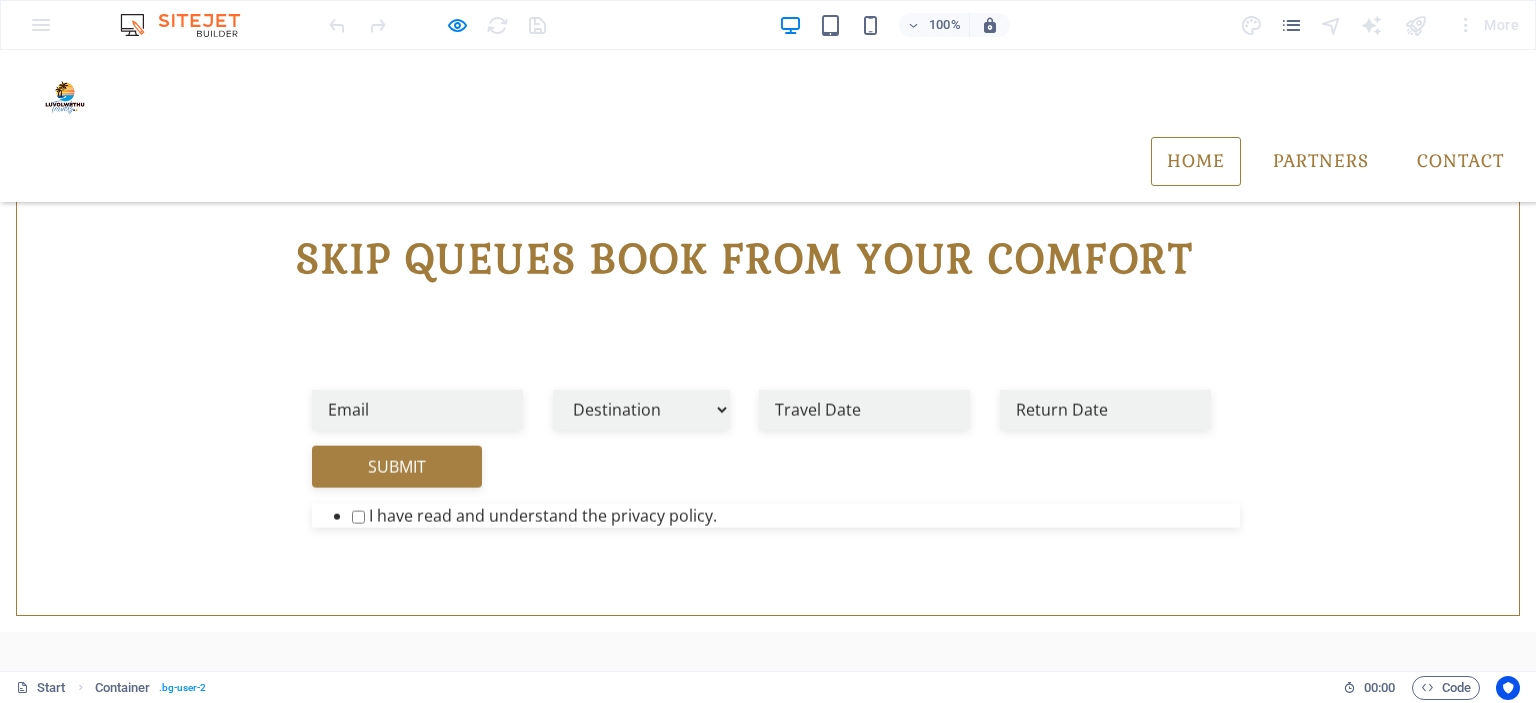 click on "HOME" at bounding box center [1196, 162] 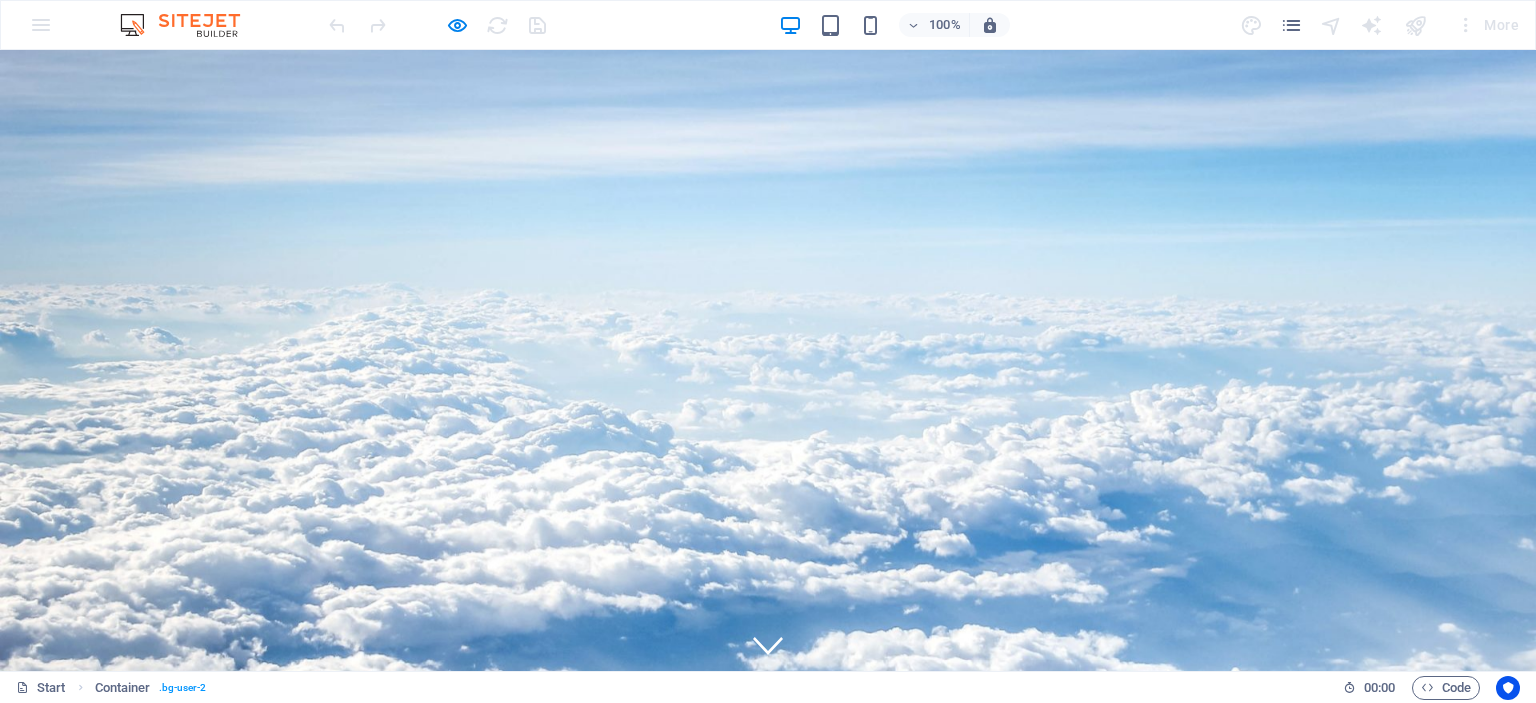 scroll, scrollTop: 180, scrollLeft: 0, axis: vertical 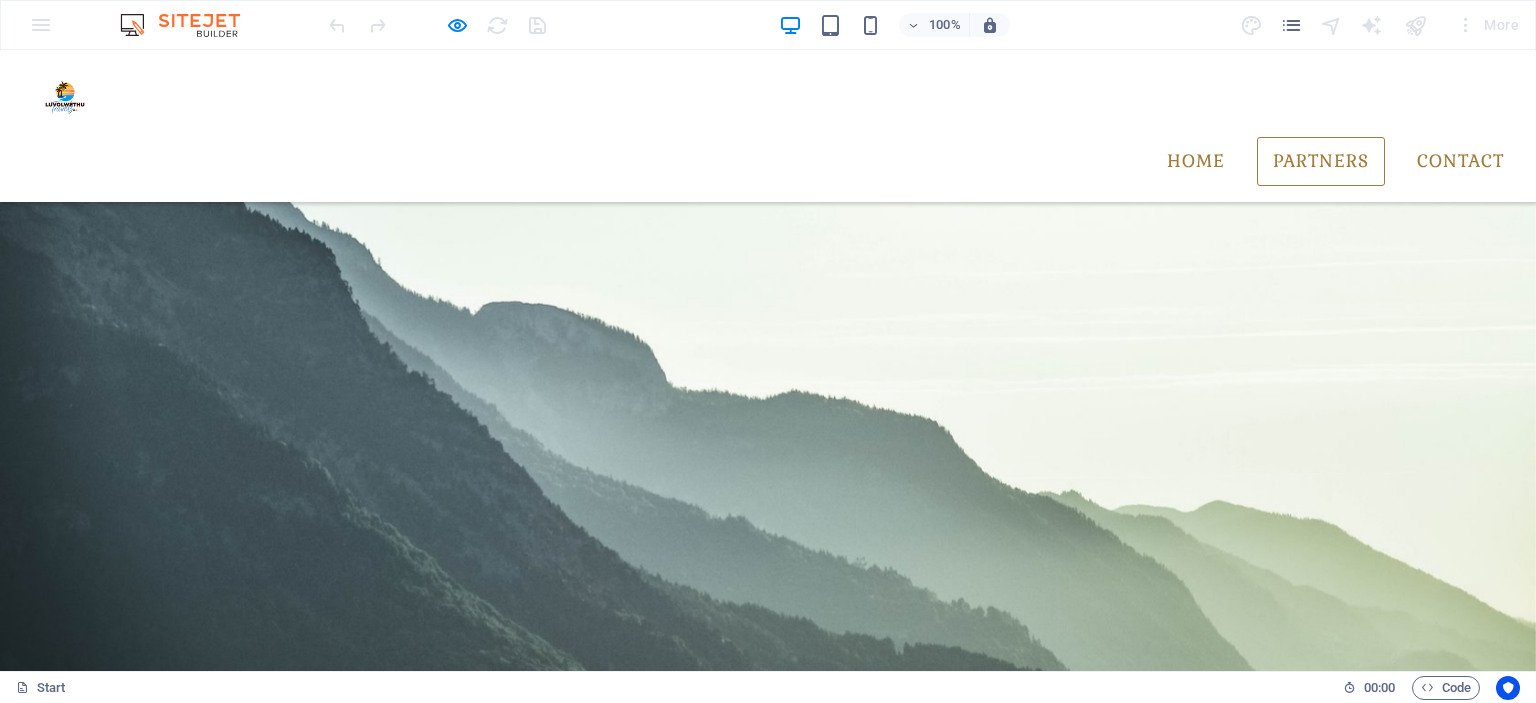 click on "Partners" at bounding box center [1321, 162] 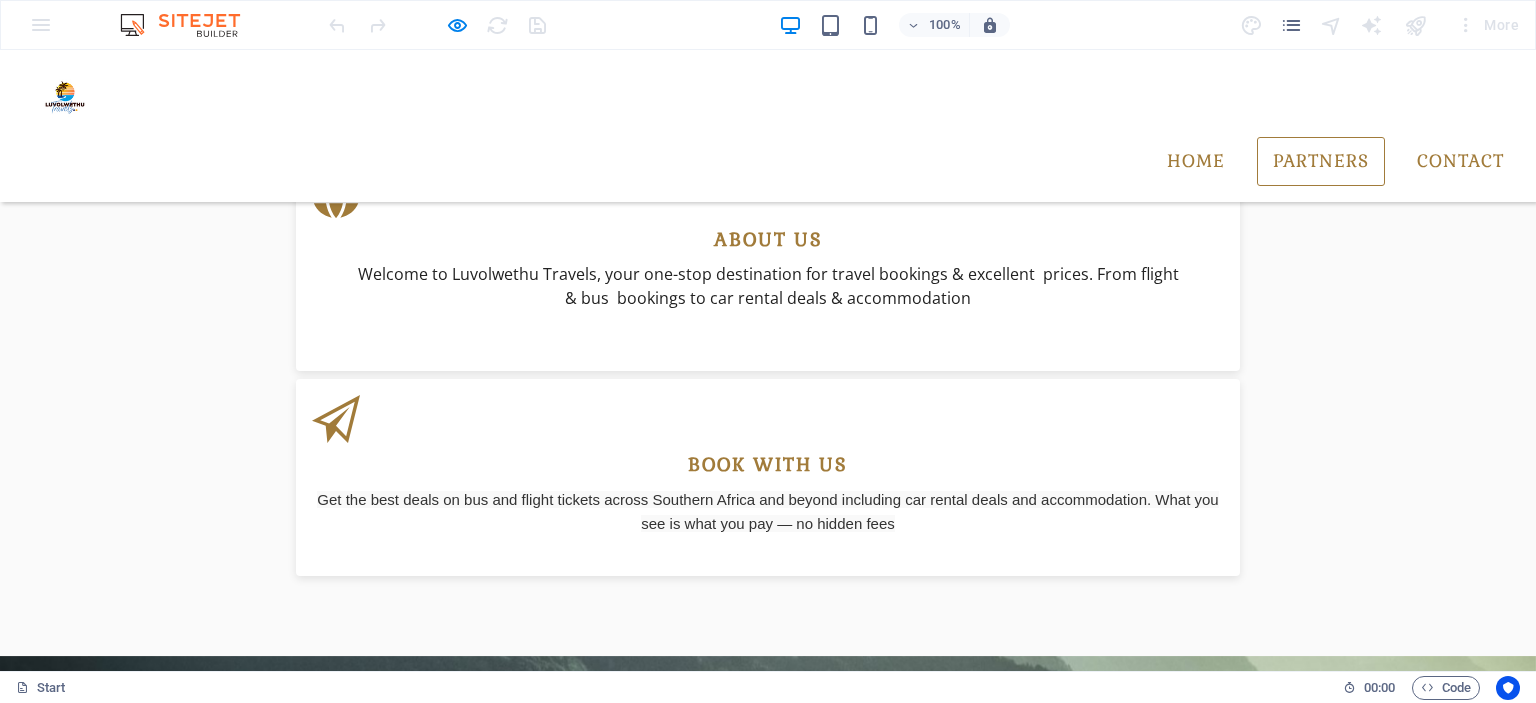 scroll, scrollTop: 1260, scrollLeft: 0, axis: vertical 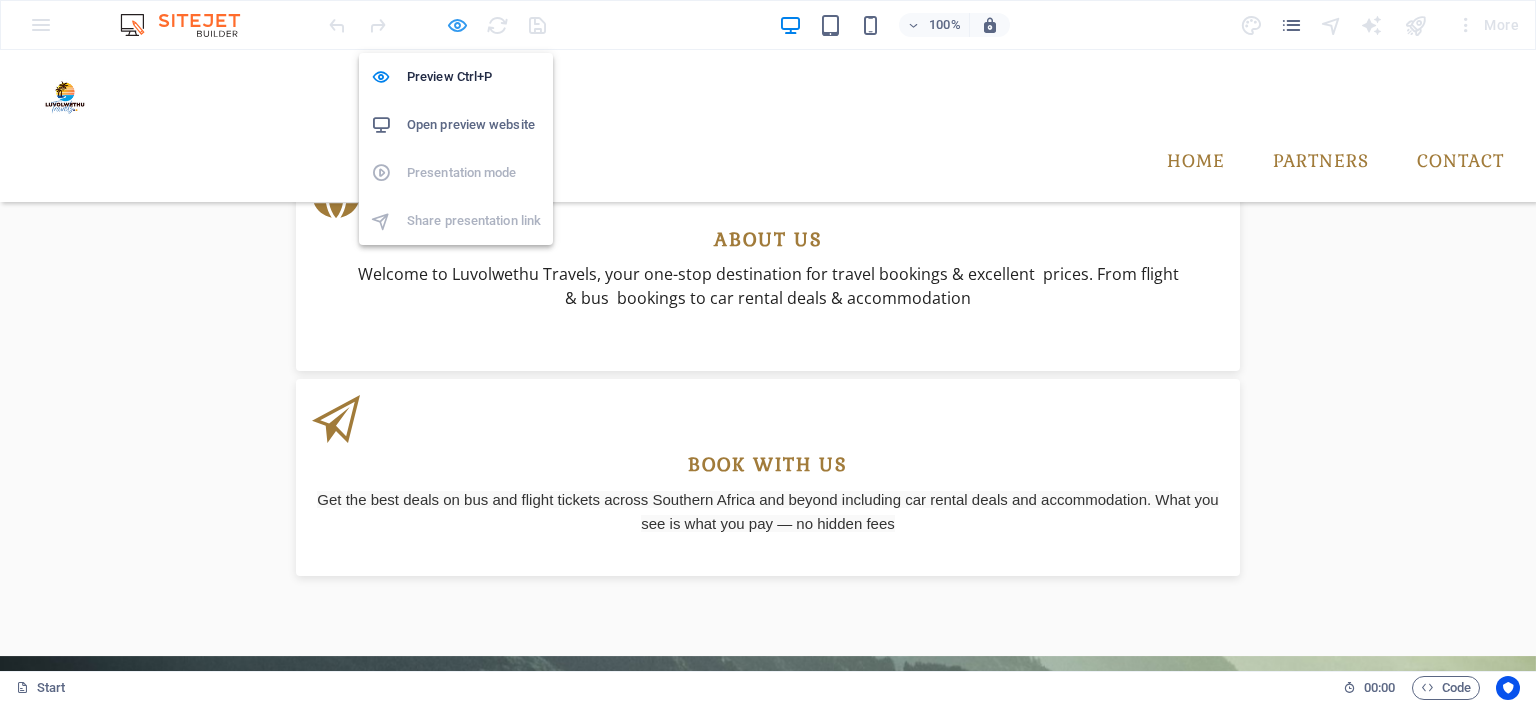click at bounding box center [457, 25] 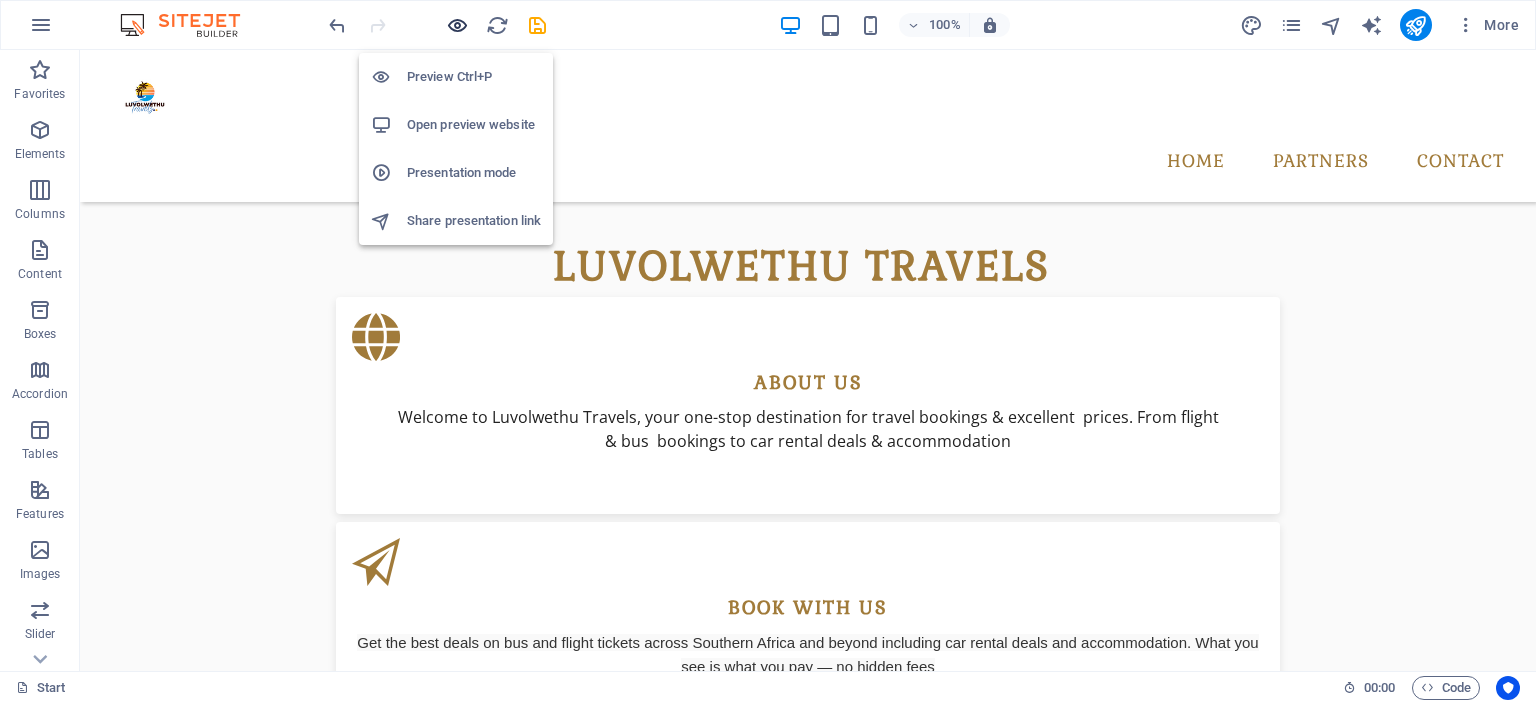 scroll, scrollTop: 1314, scrollLeft: 0, axis: vertical 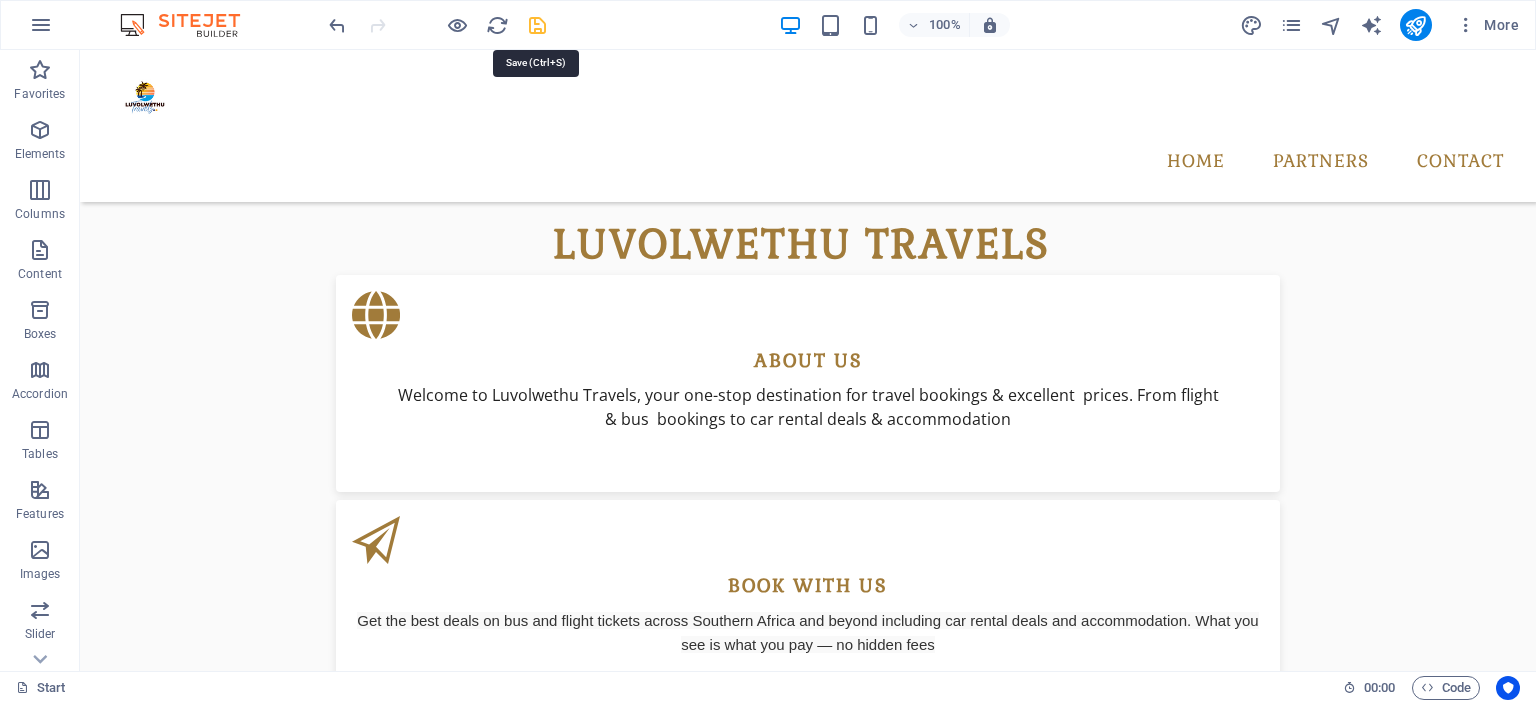 click at bounding box center [537, 25] 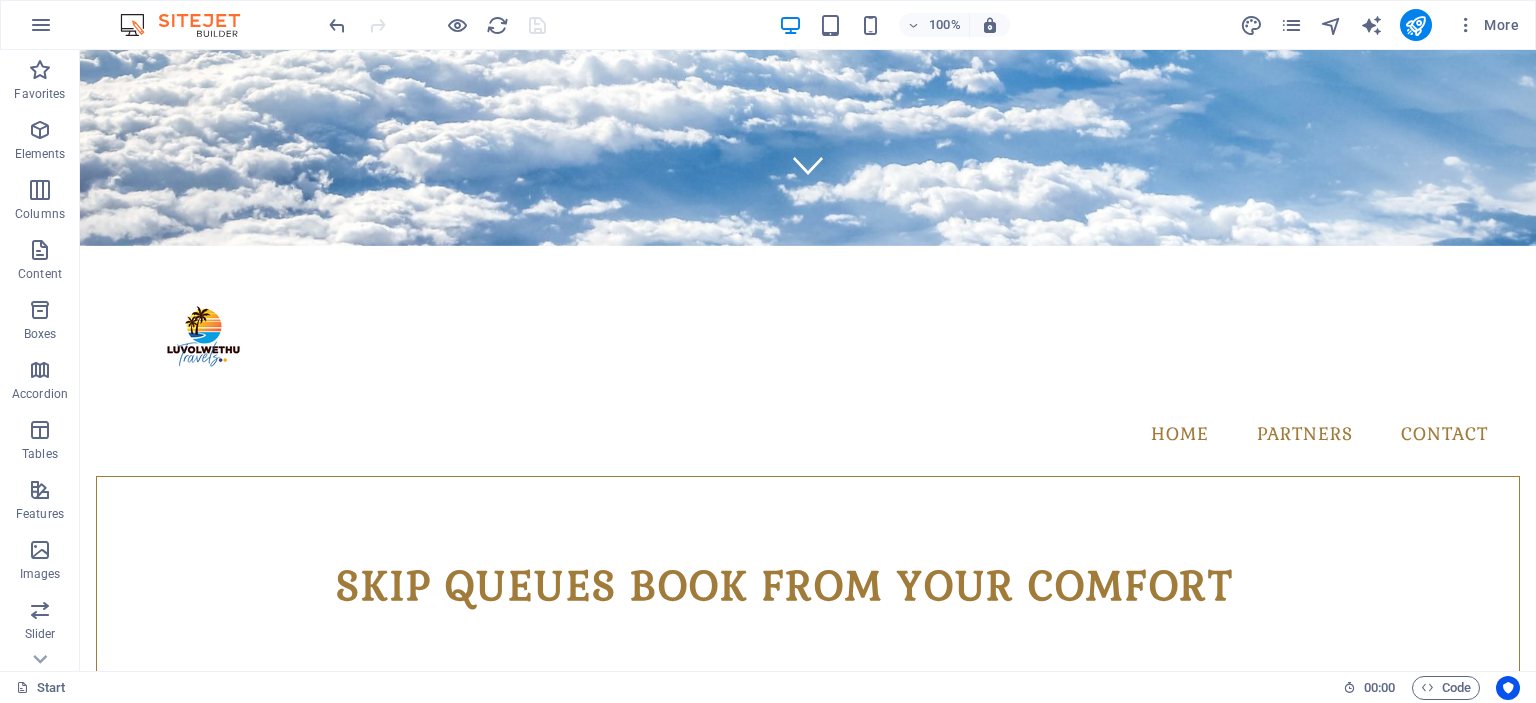 scroll, scrollTop: 497, scrollLeft: 0, axis: vertical 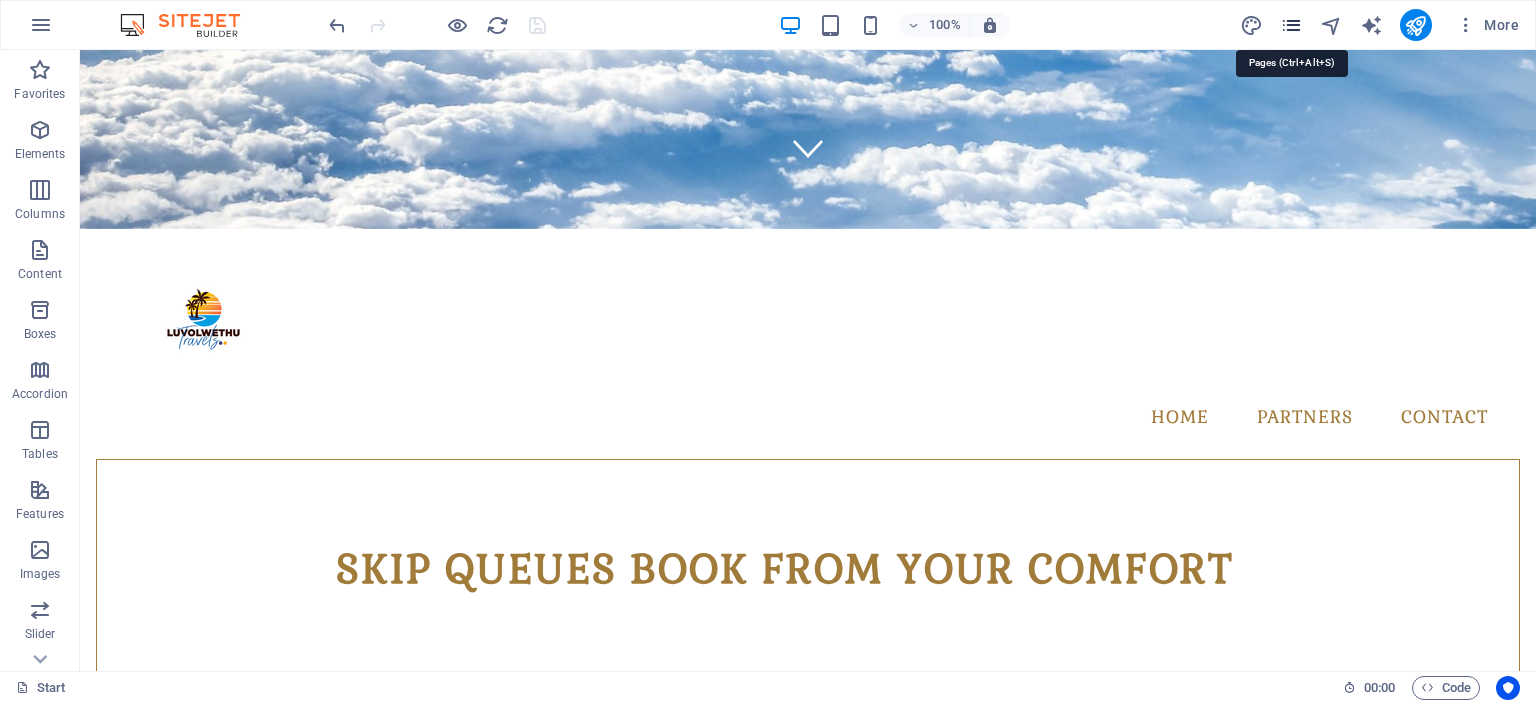 click at bounding box center (1291, 25) 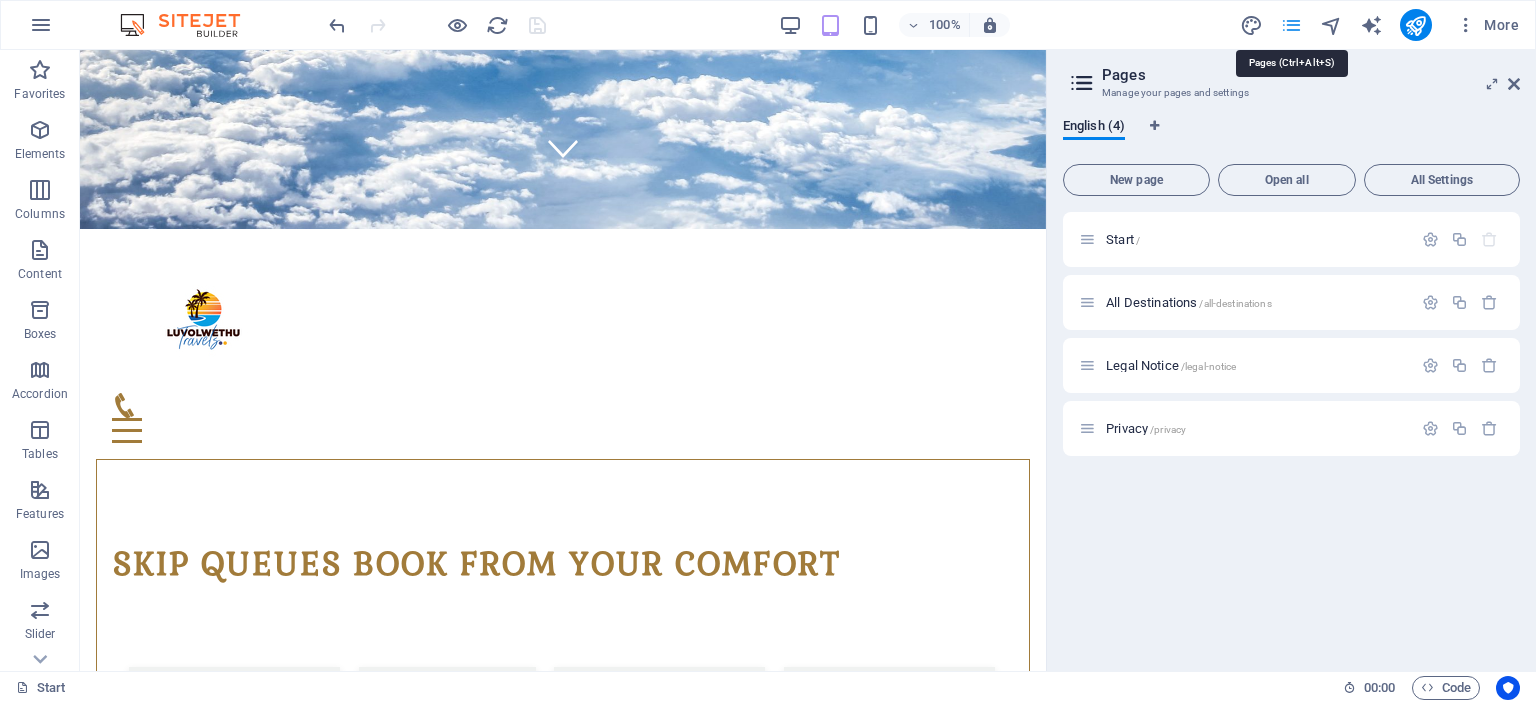 click at bounding box center (1291, 25) 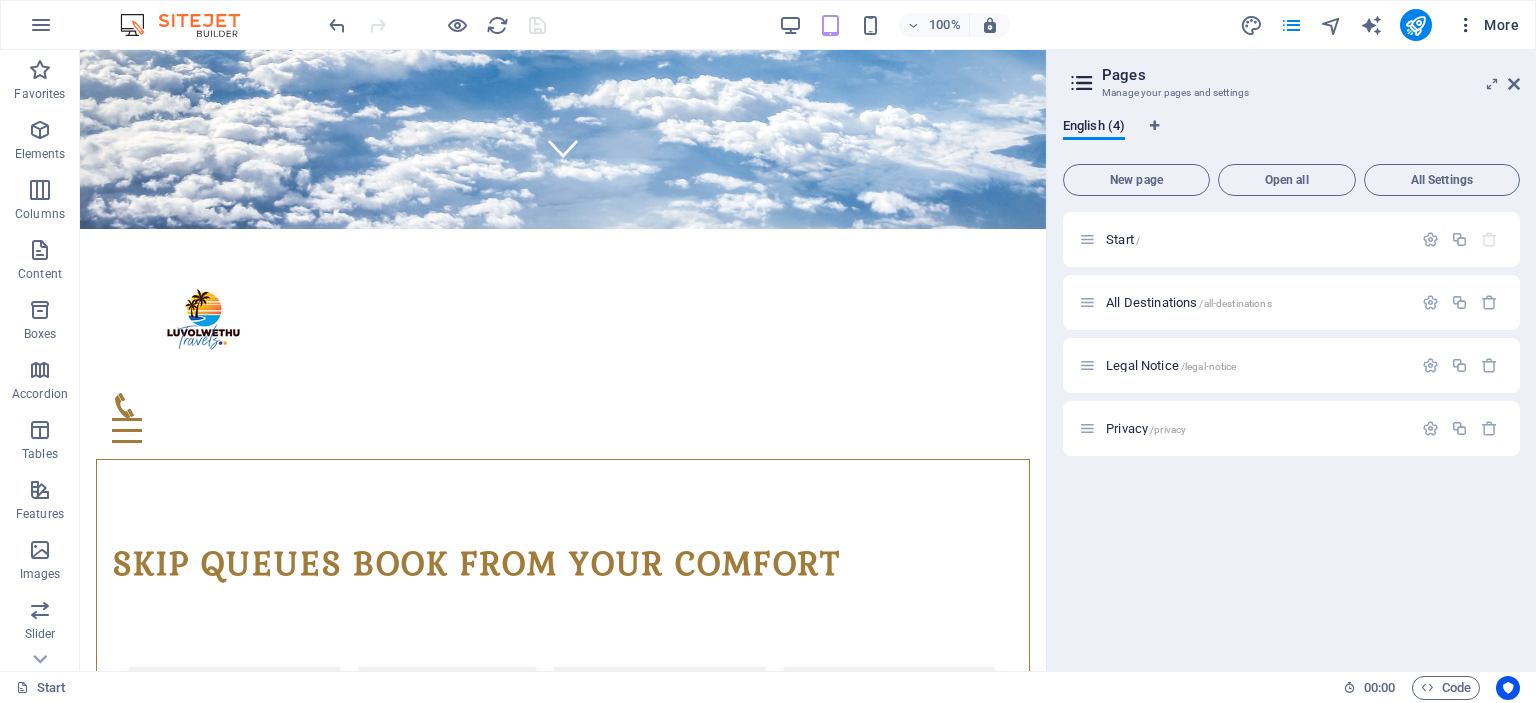 click at bounding box center [1466, 25] 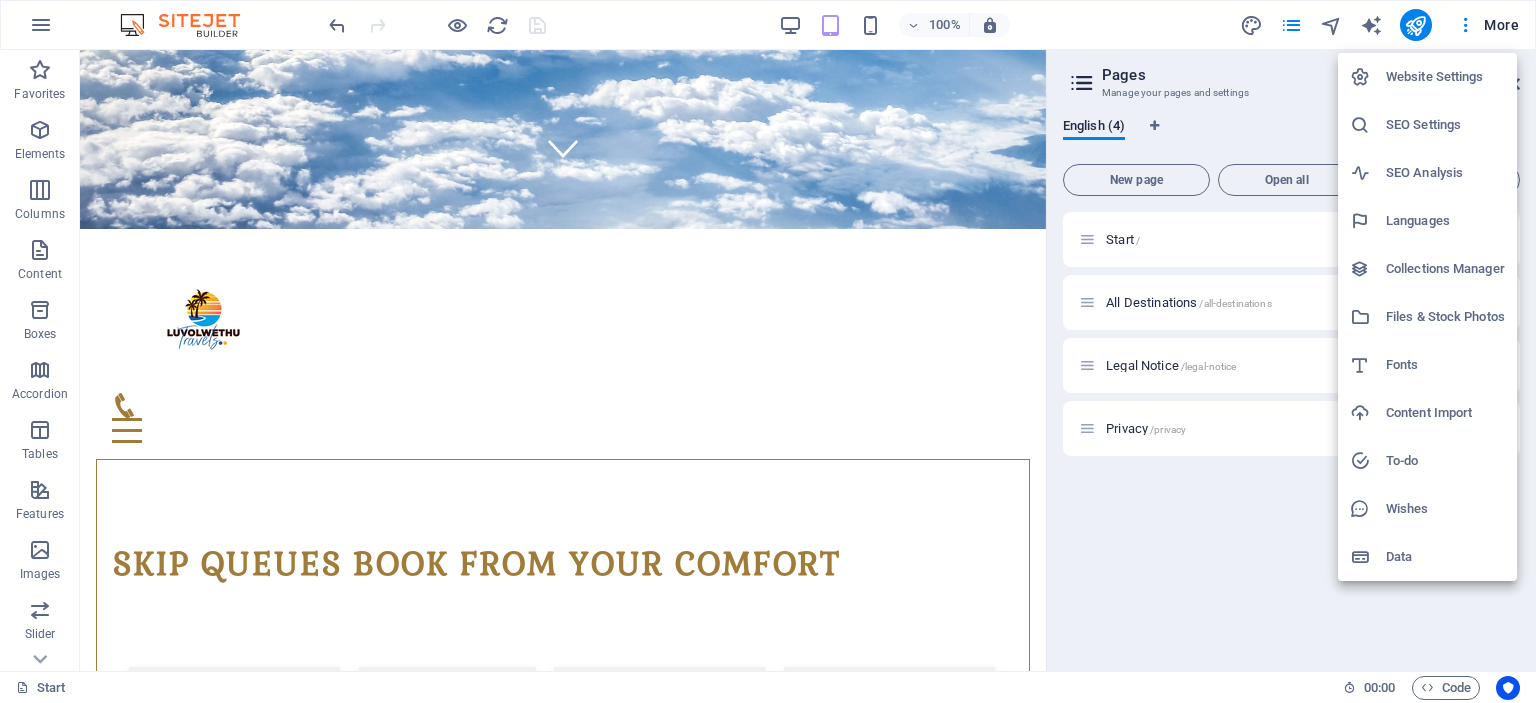 click at bounding box center (768, 351) 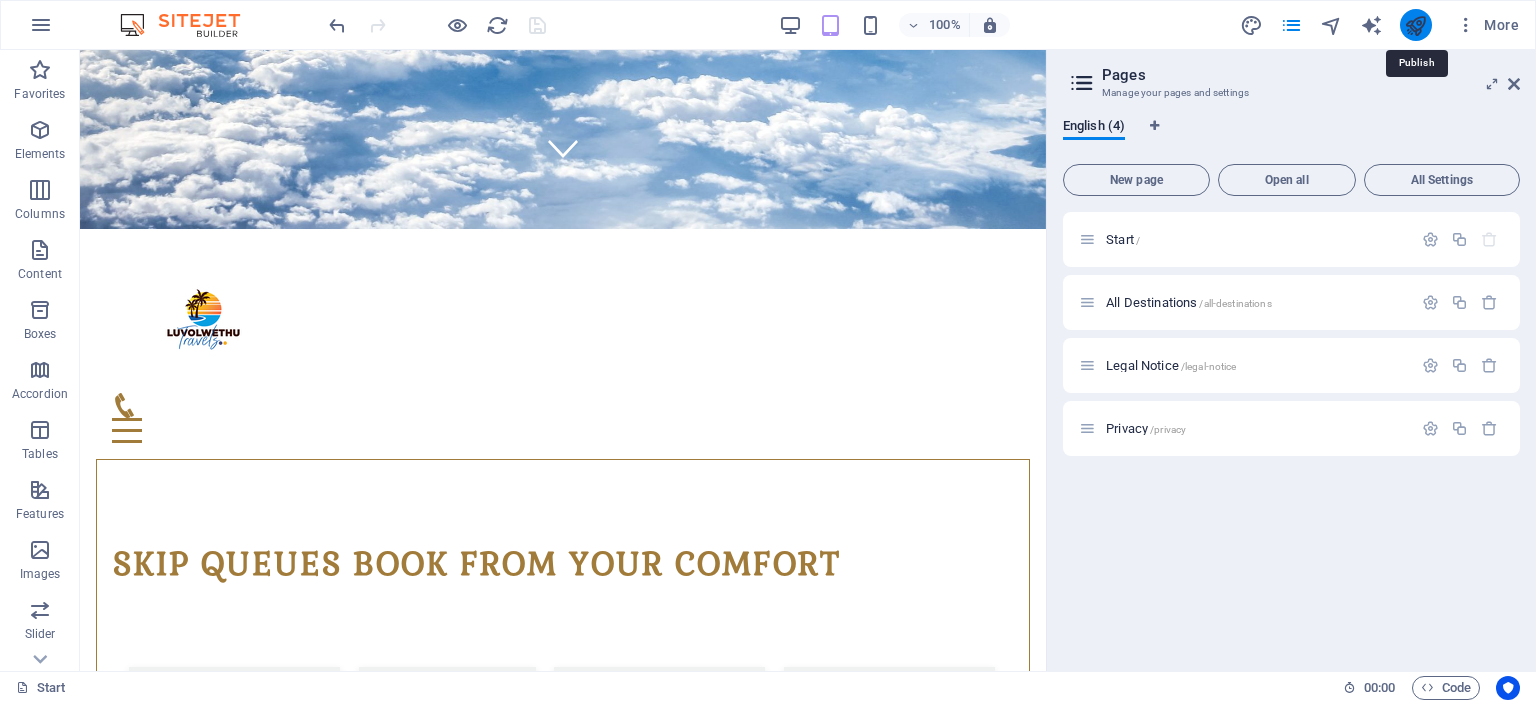 click at bounding box center [1415, 25] 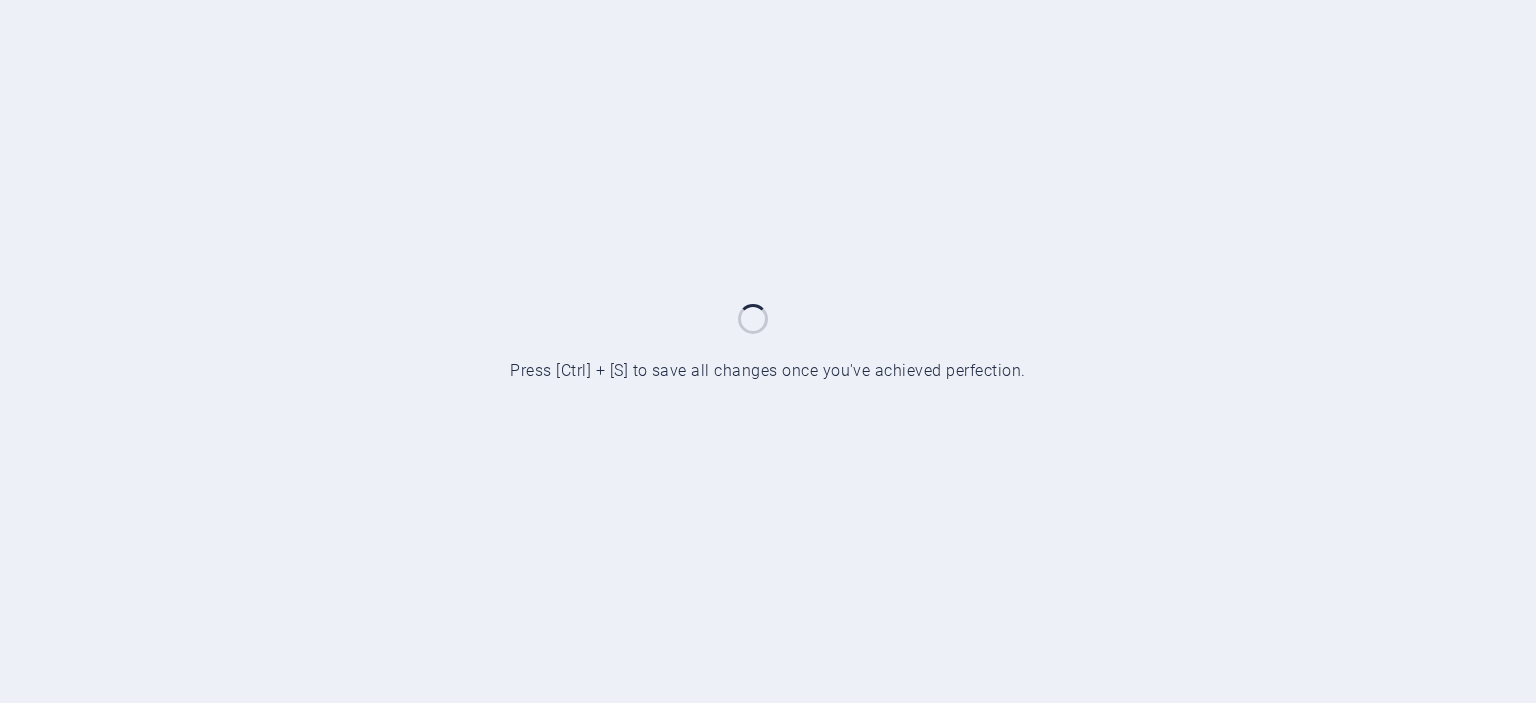 scroll, scrollTop: 0, scrollLeft: 0, axis: both 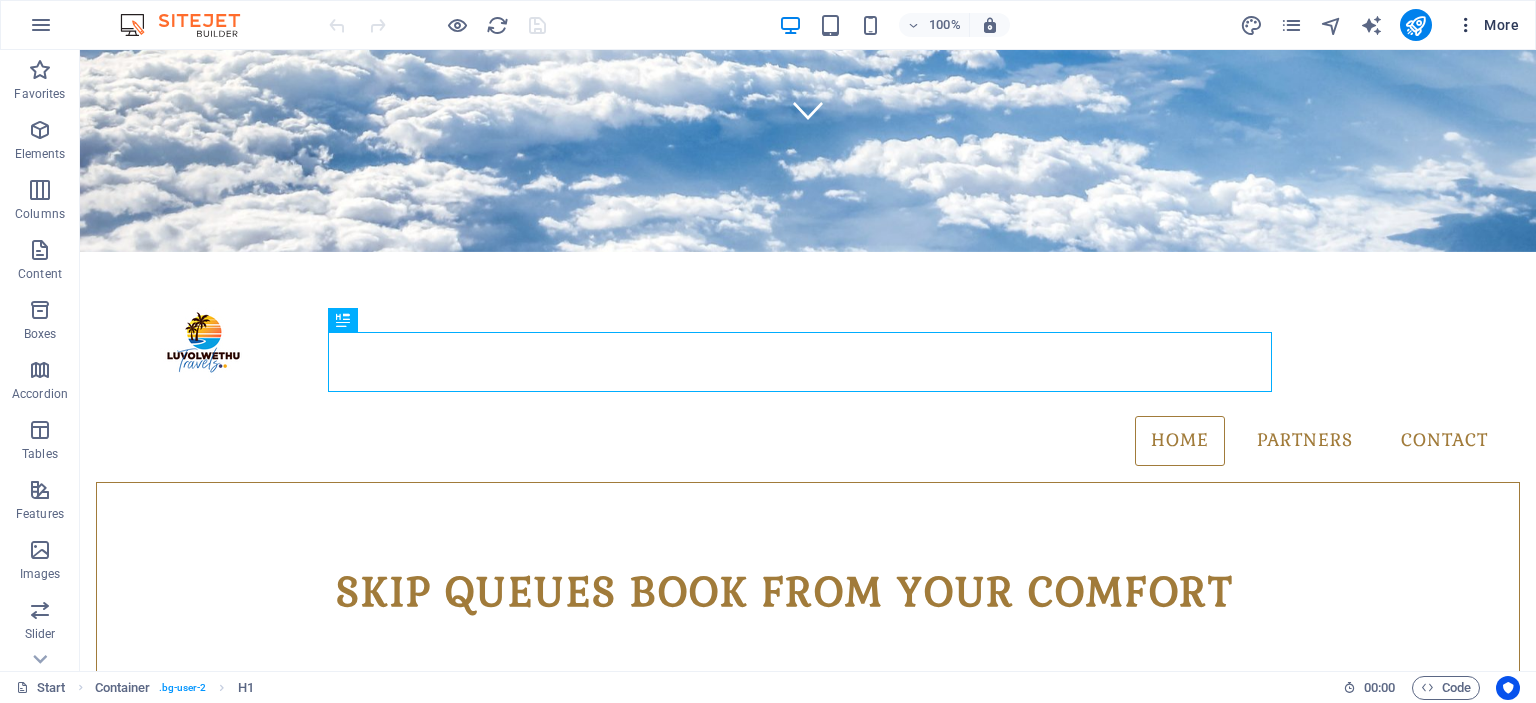 click on "More" at bounding box center (1487, 25) 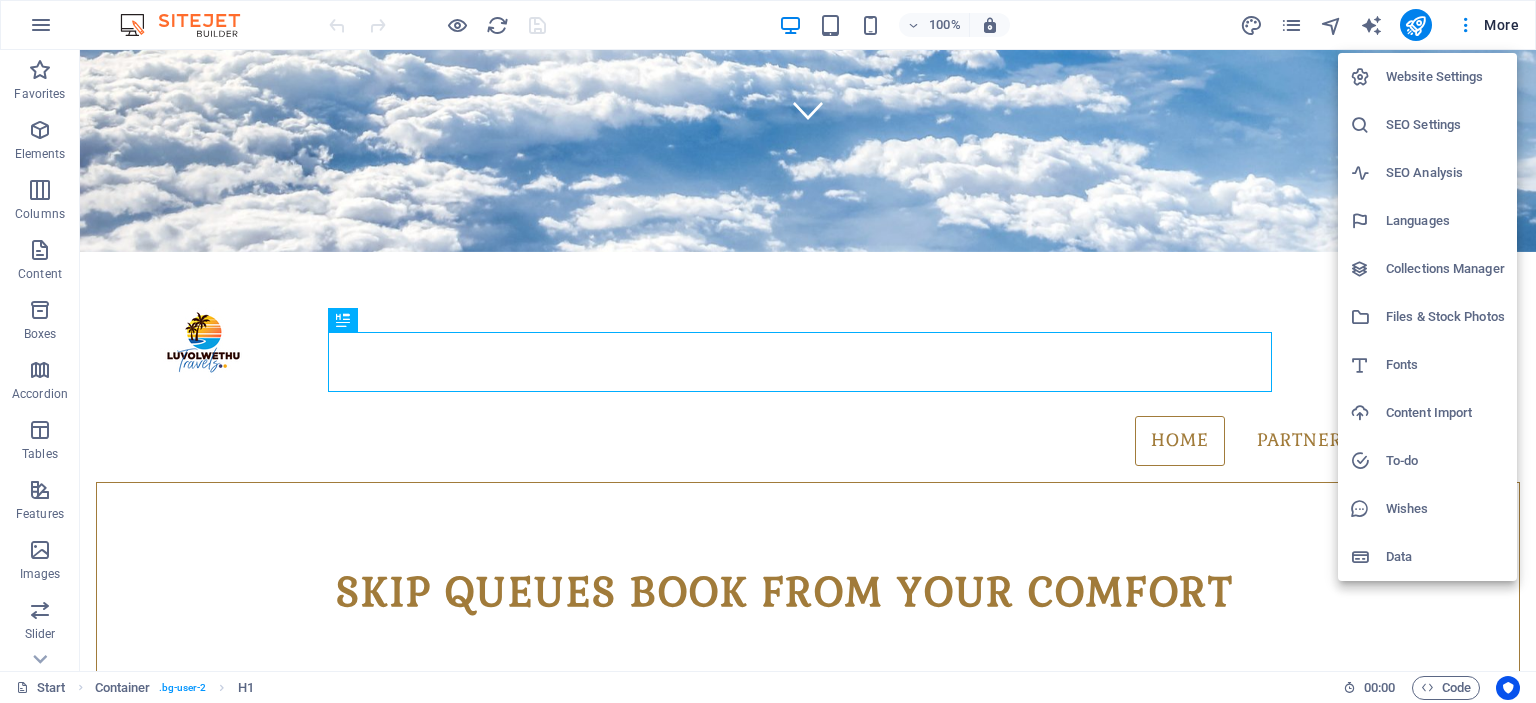 click on "Website Settings" at bounding box center (1445, 77) 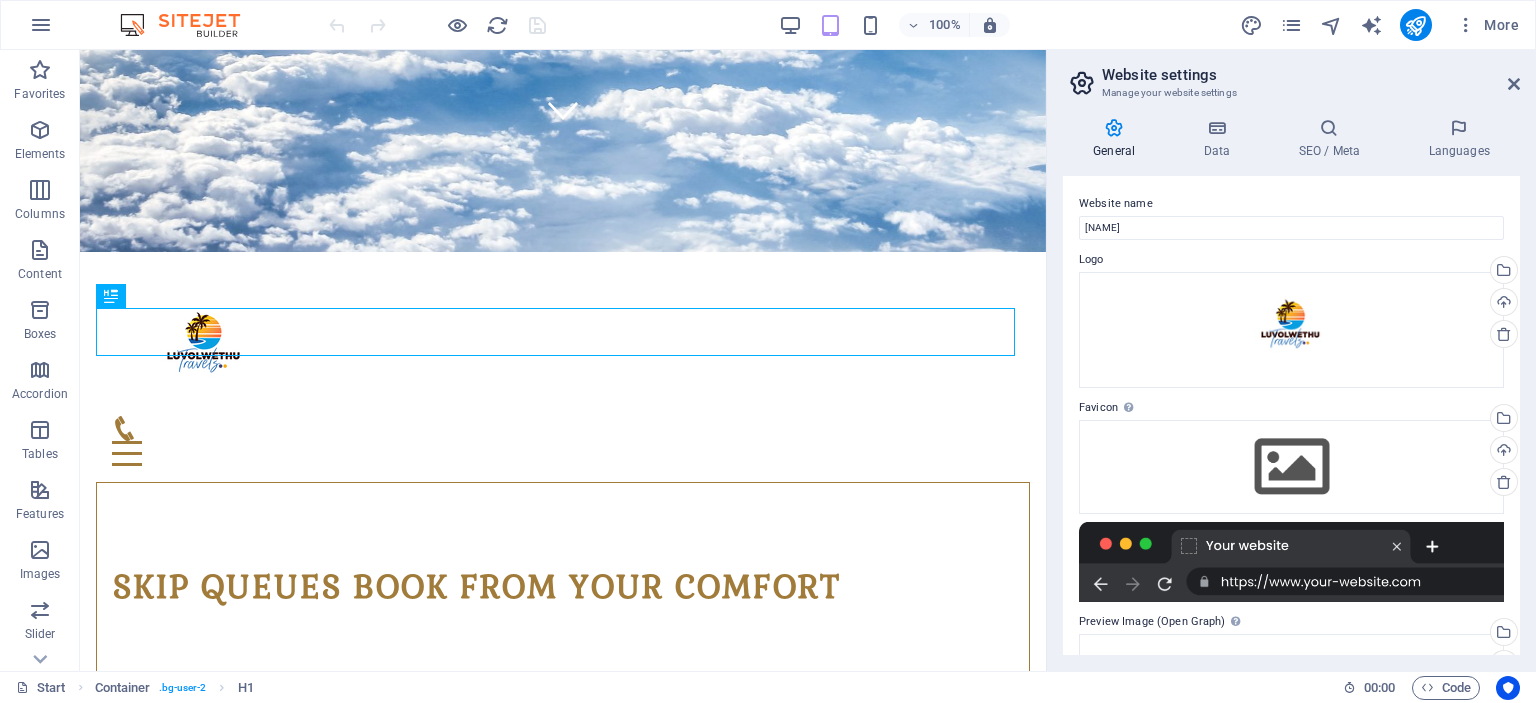 drag, startPoint x: 1520, startPoint y: 330, endPoint x: 1529, endPoint y: 390, distance: 60.671246 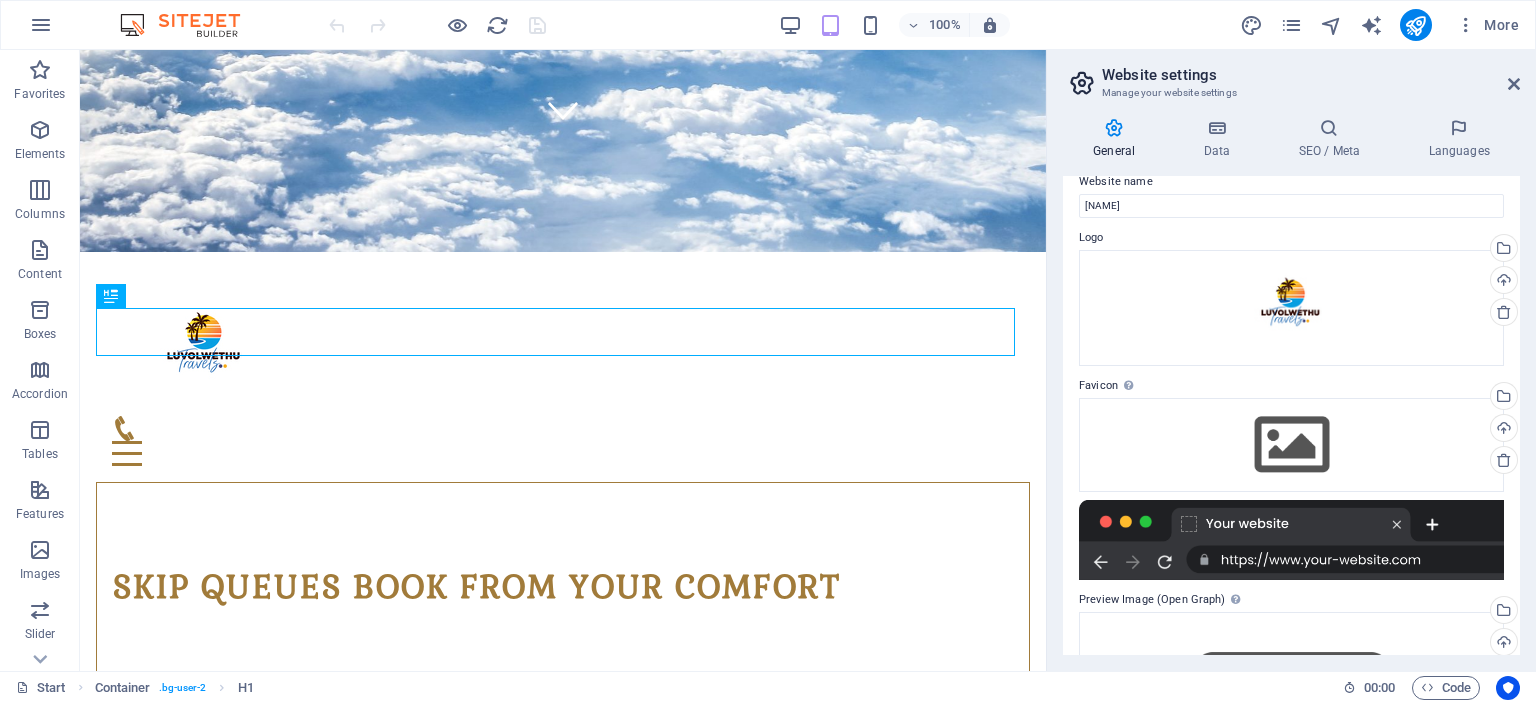 scroll, scrollTop: 0, scrollLeft: 0, axis: both 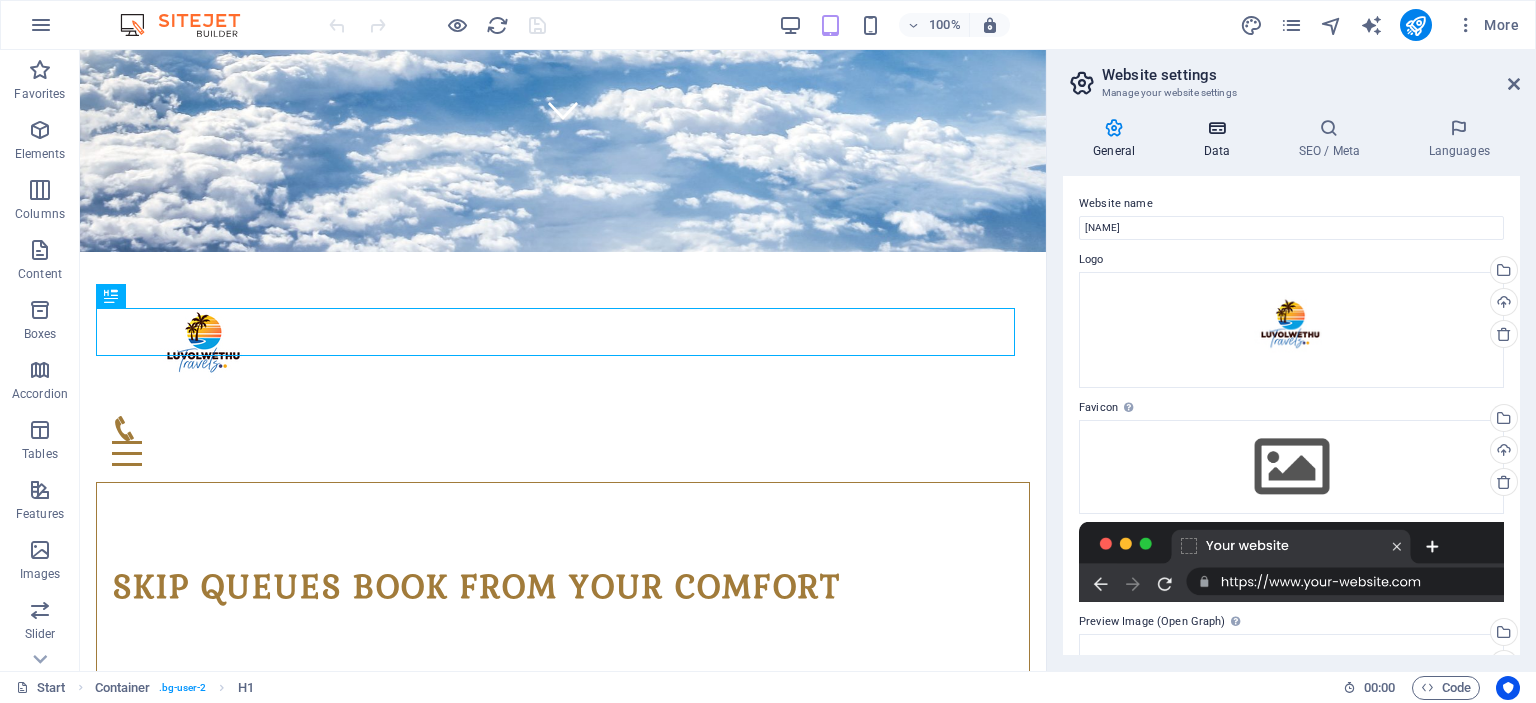 click on "Data" at bounding box center [1220, 139] 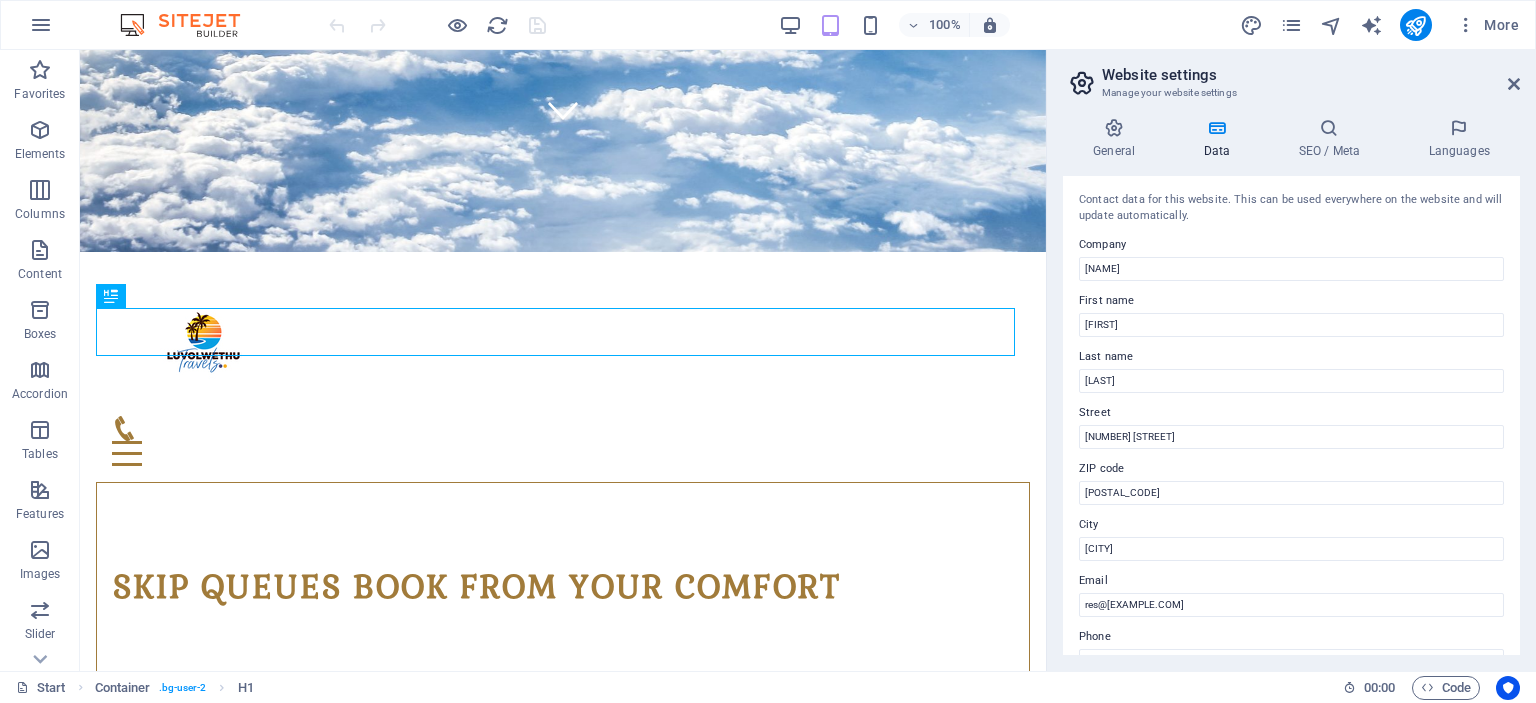 drag, startPoint x: 1519, startPoint y: 320, endPoint x: 1520, endPoint y: 395, distance: 75.00667 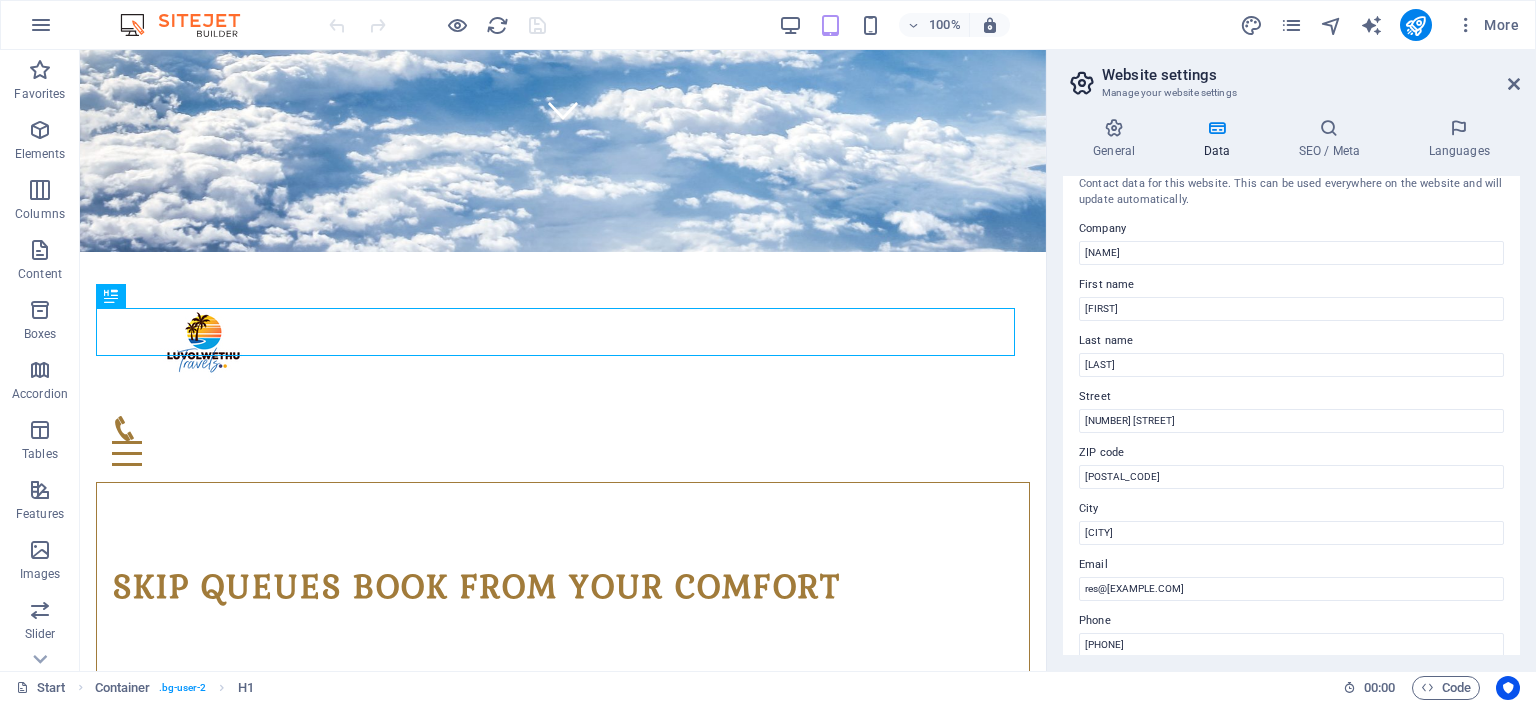 scroll, scrollTop: 0, scrollLeft: 0, axis: both 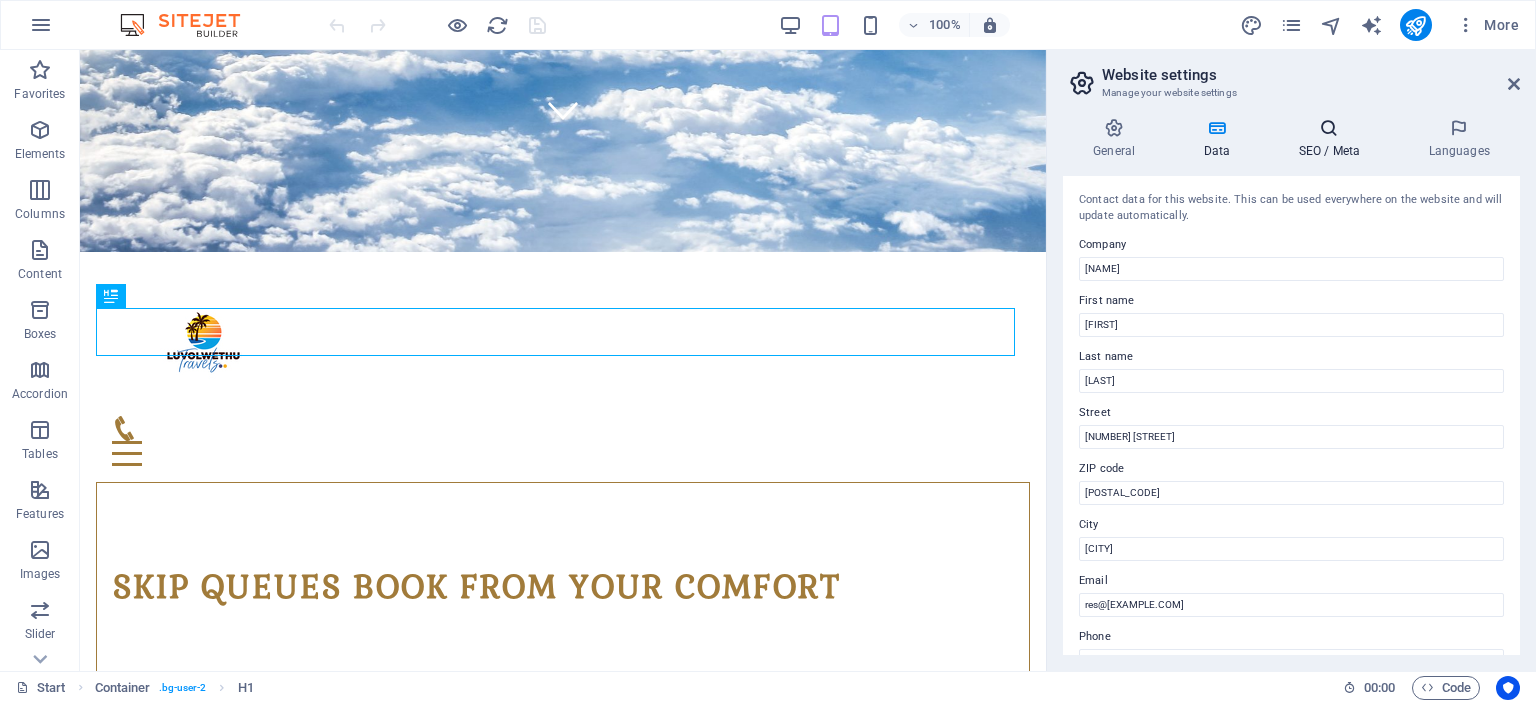 click on "SEO / Meta" at bounding box center [1333, 139] 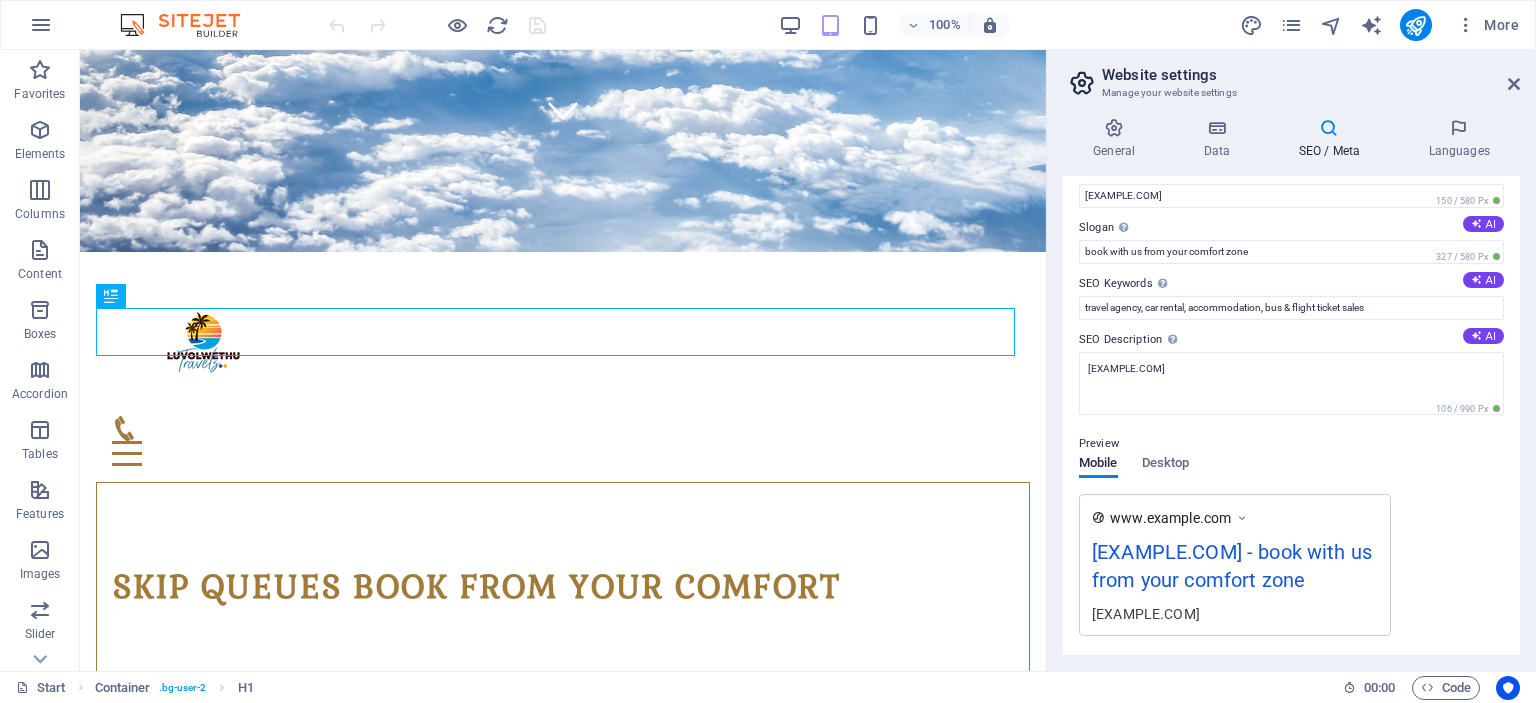 scroll, scrollTop: 0, scrollLeft: 0, axis: both 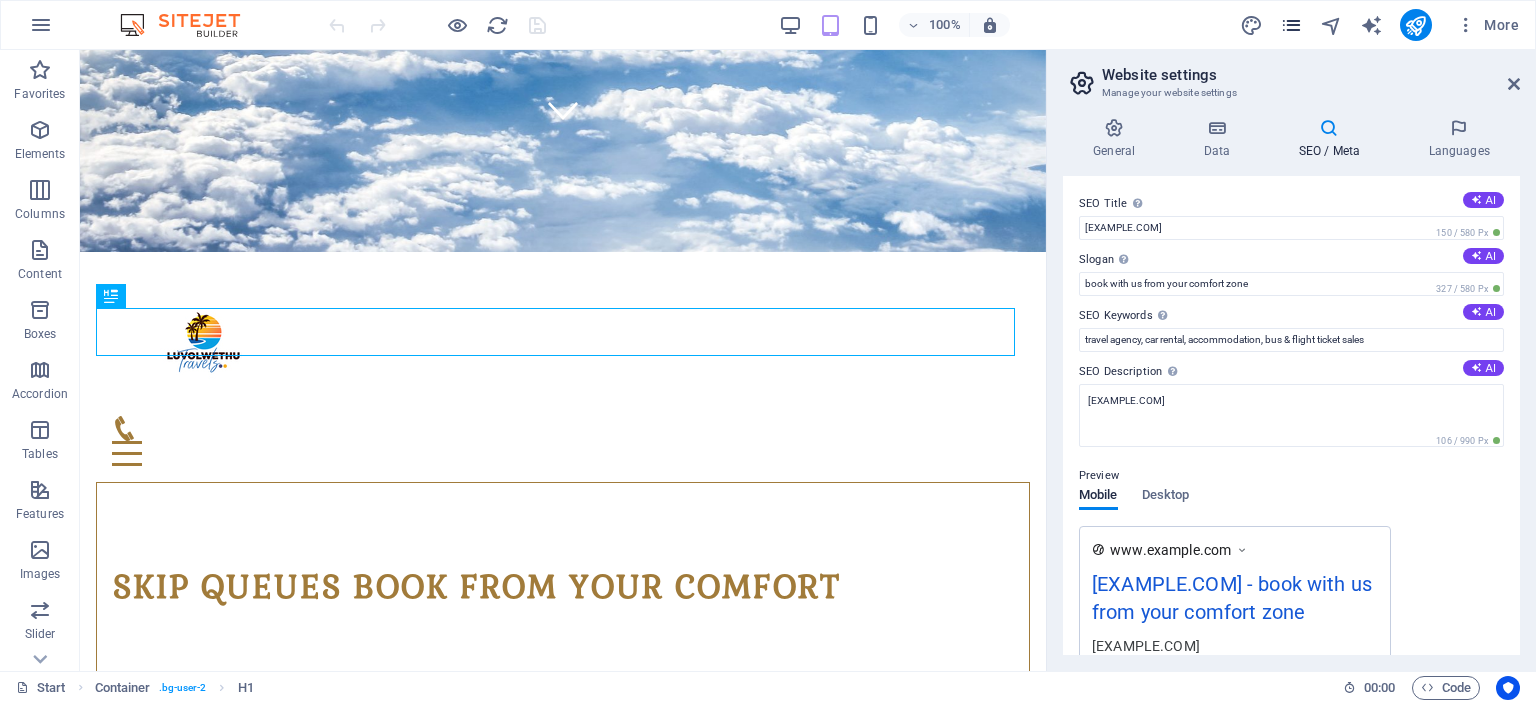 click at bounding box center (1291, 25) 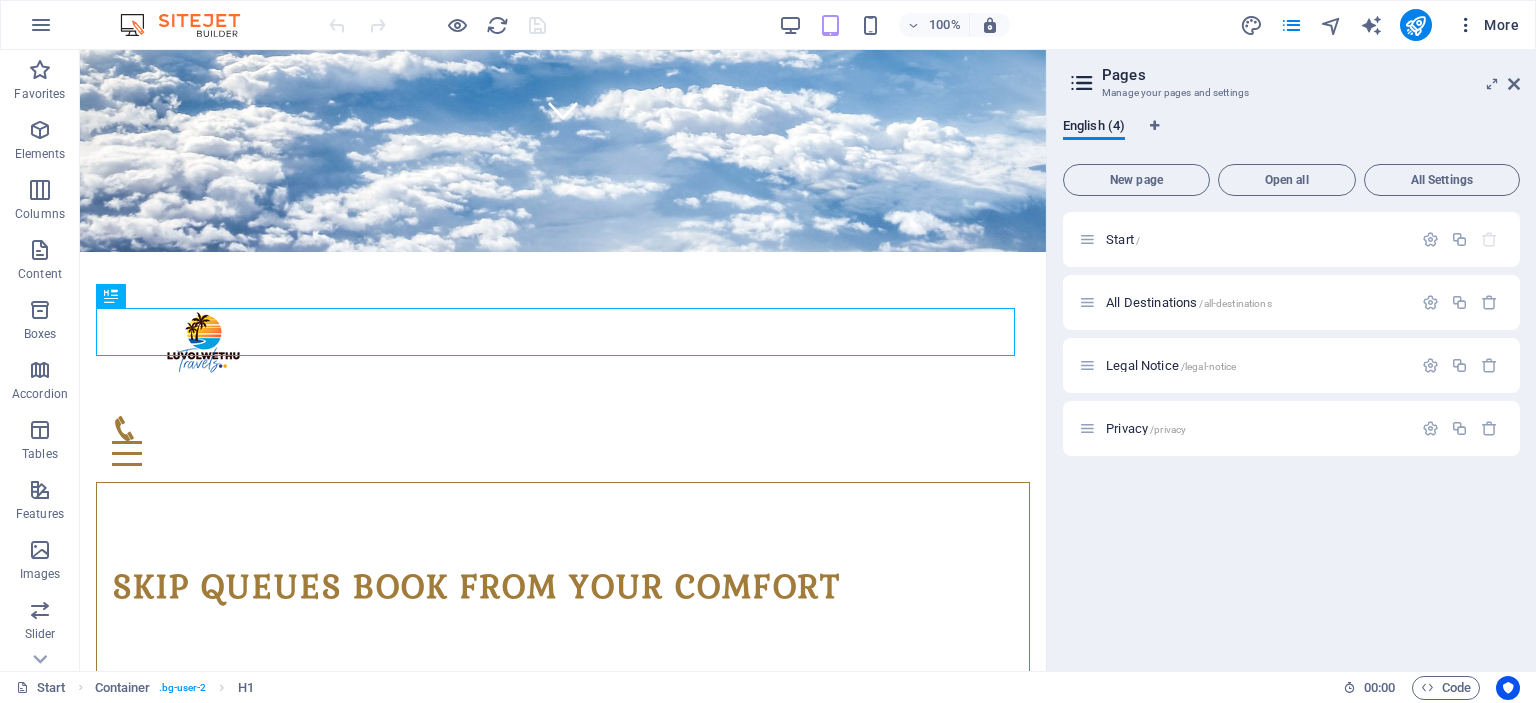 click on "More" at bounding box center (1487, 25) 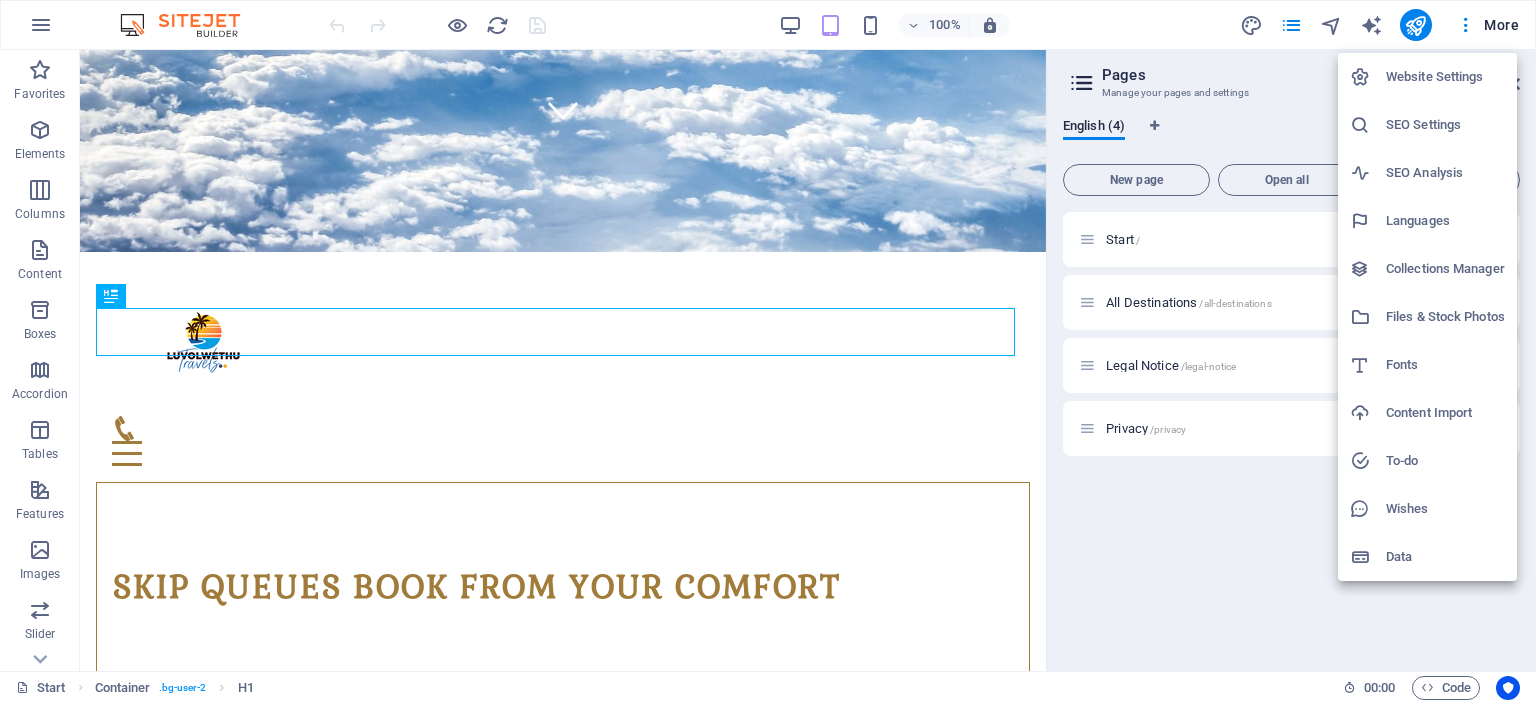 click on "Data" at bounding box center [1445, 557] 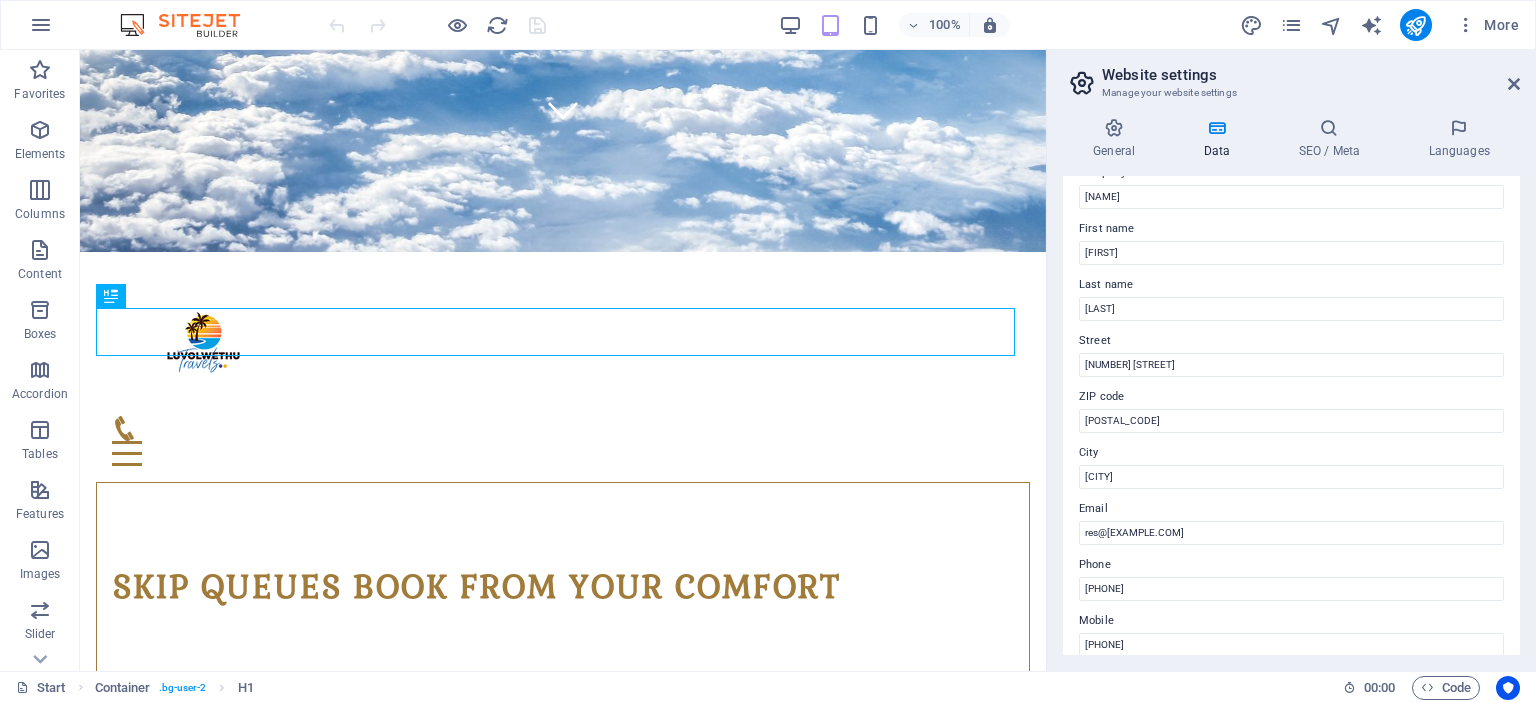 scroll, scrollTop: 0, scrollLeft: 0, axis: both 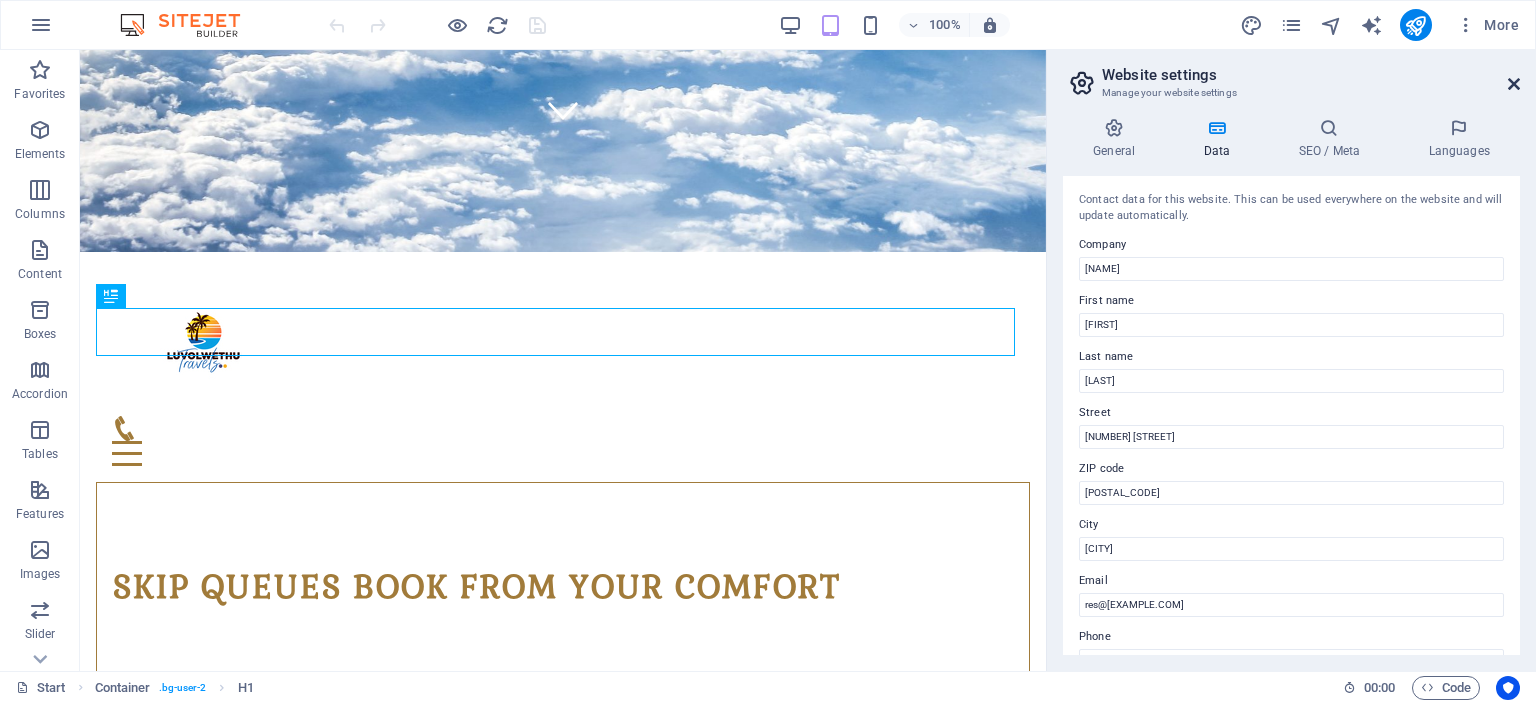 click at bounding box center [1514, 84] 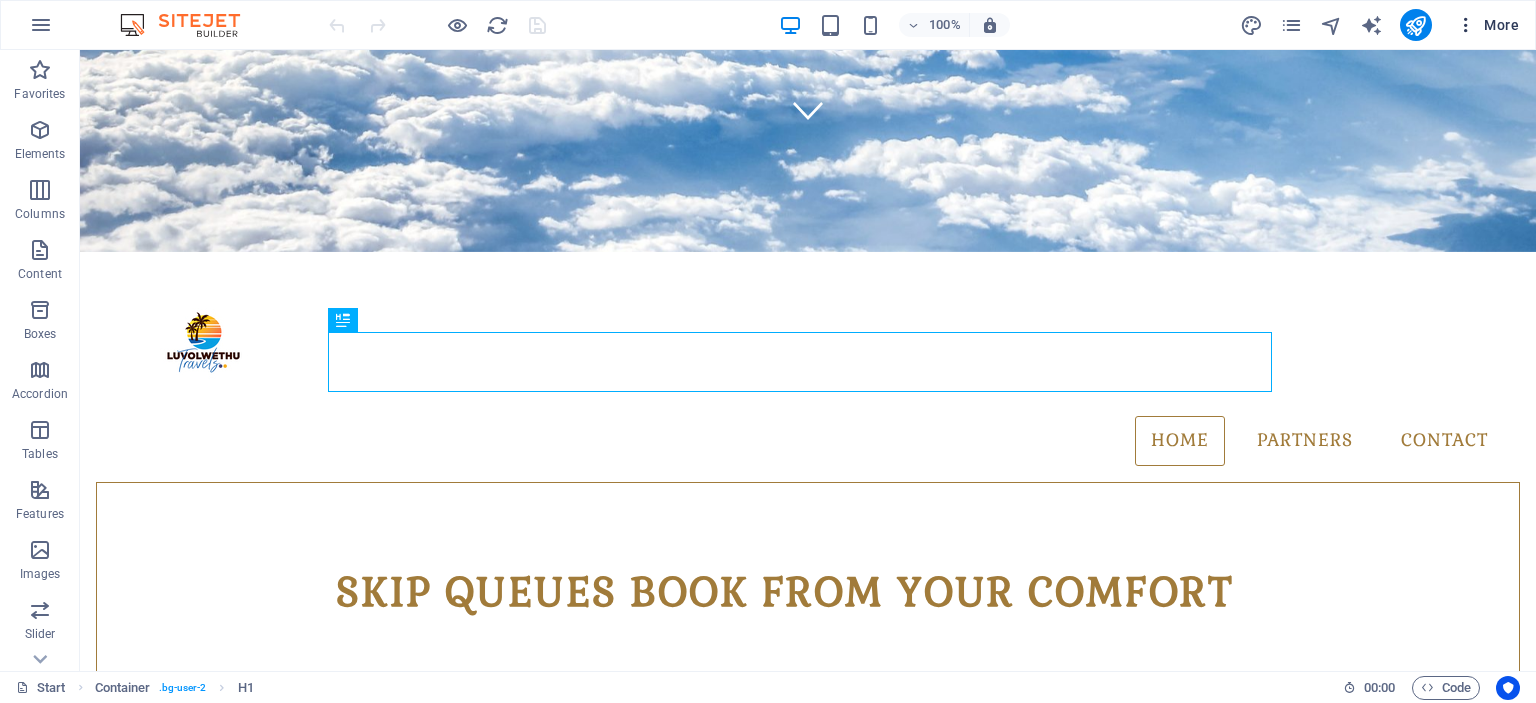 click at bounding box center (1466, 25) 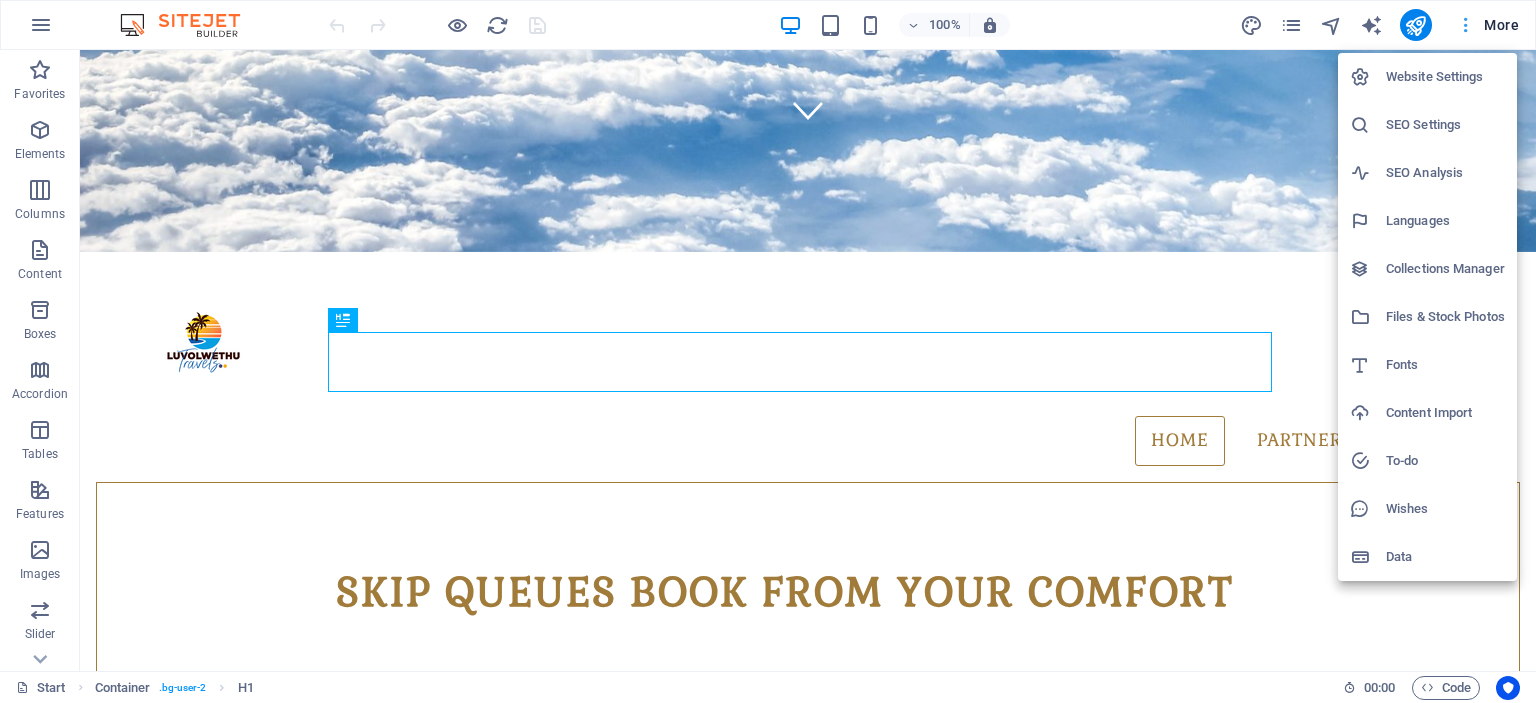 click at bounding box center [768, 351] 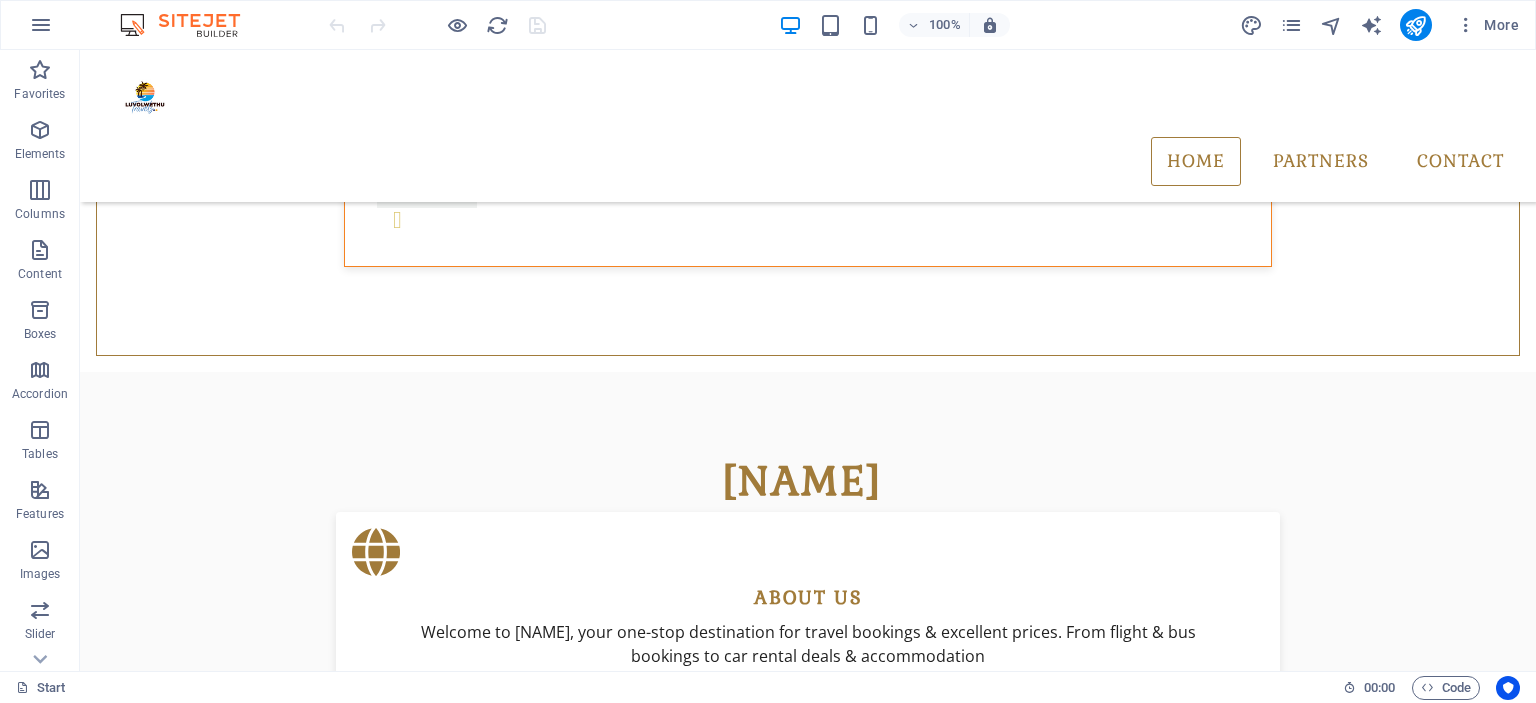 scroll, scrollTop: 1047, scrollLeft: 0, axis: vertical 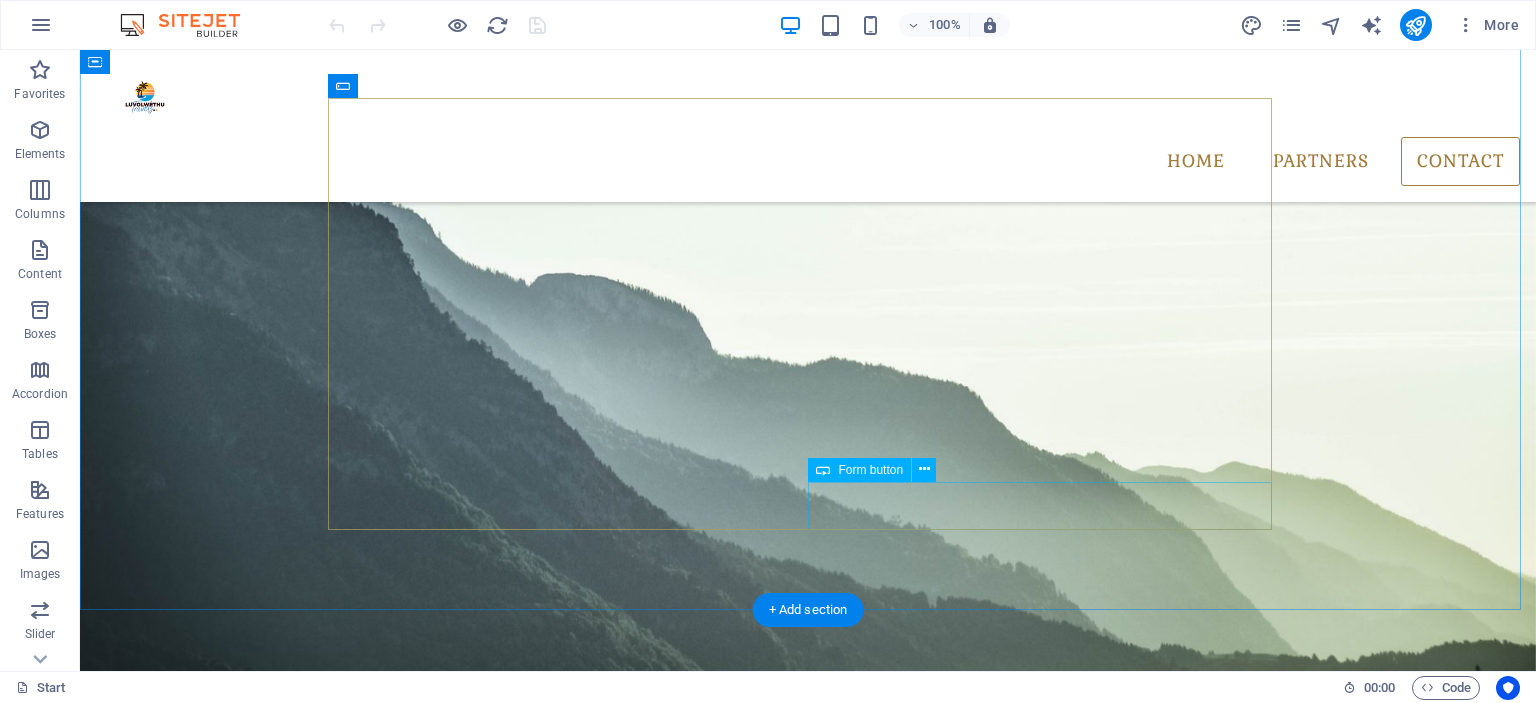 click on "Submit" at bounding box center (1048, 2765) 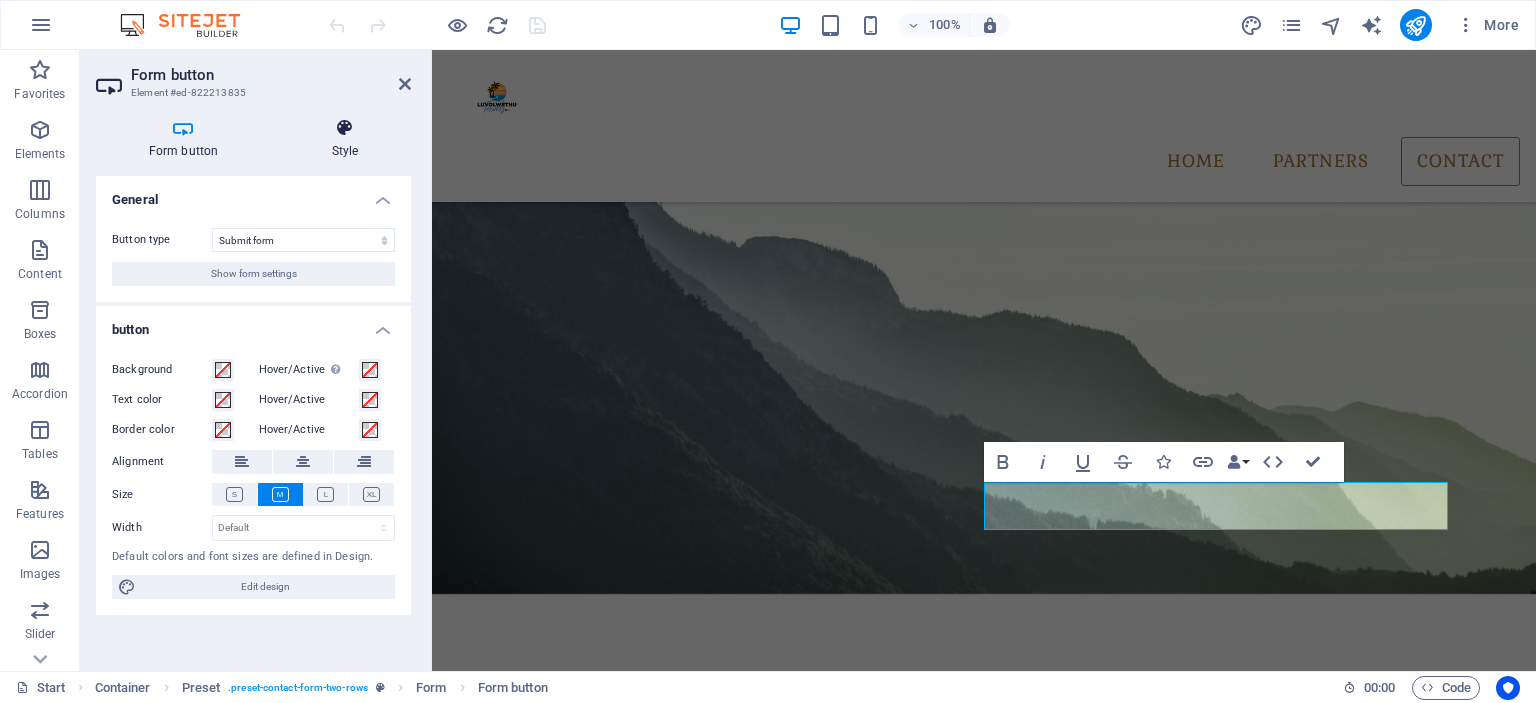 click at bounding box center (345, 128) 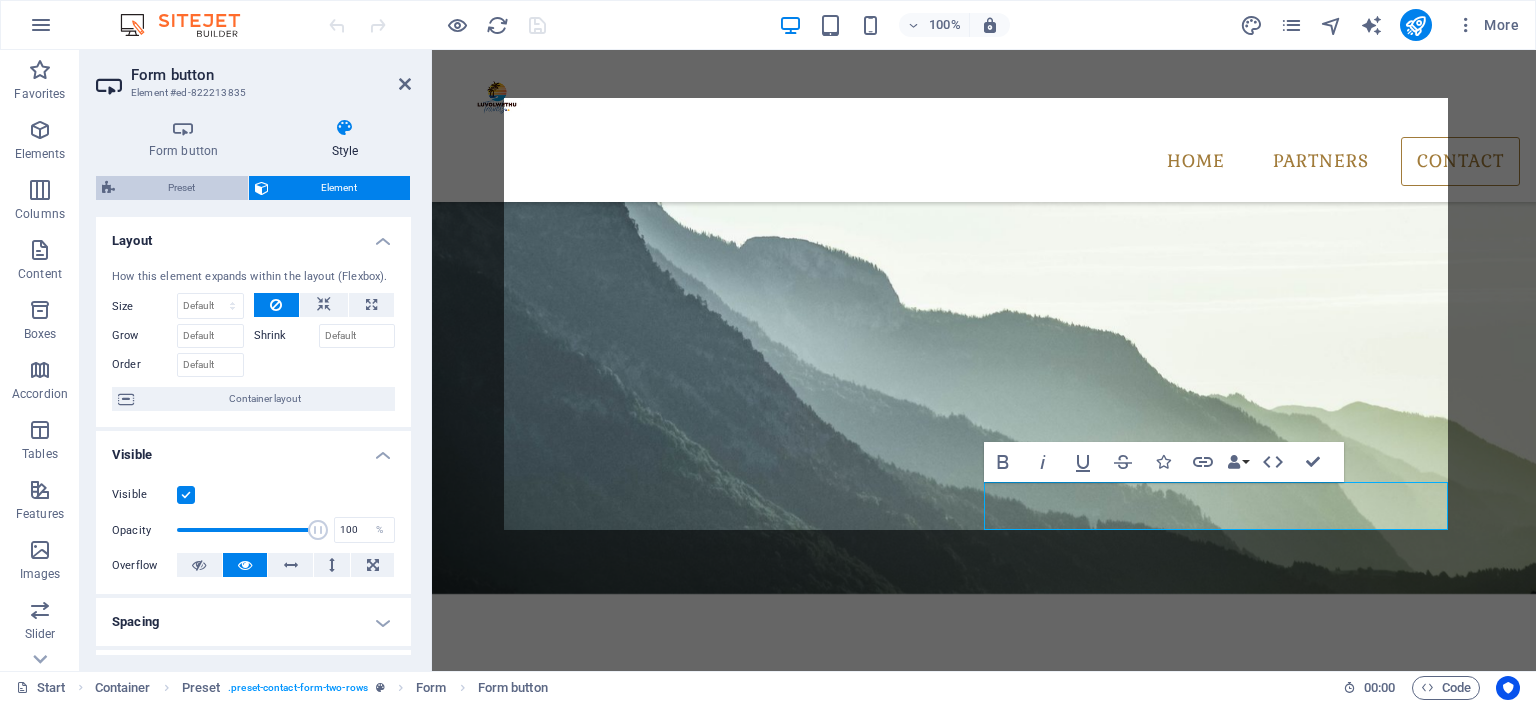 click on "Preset" at bounding box center [181, 188] 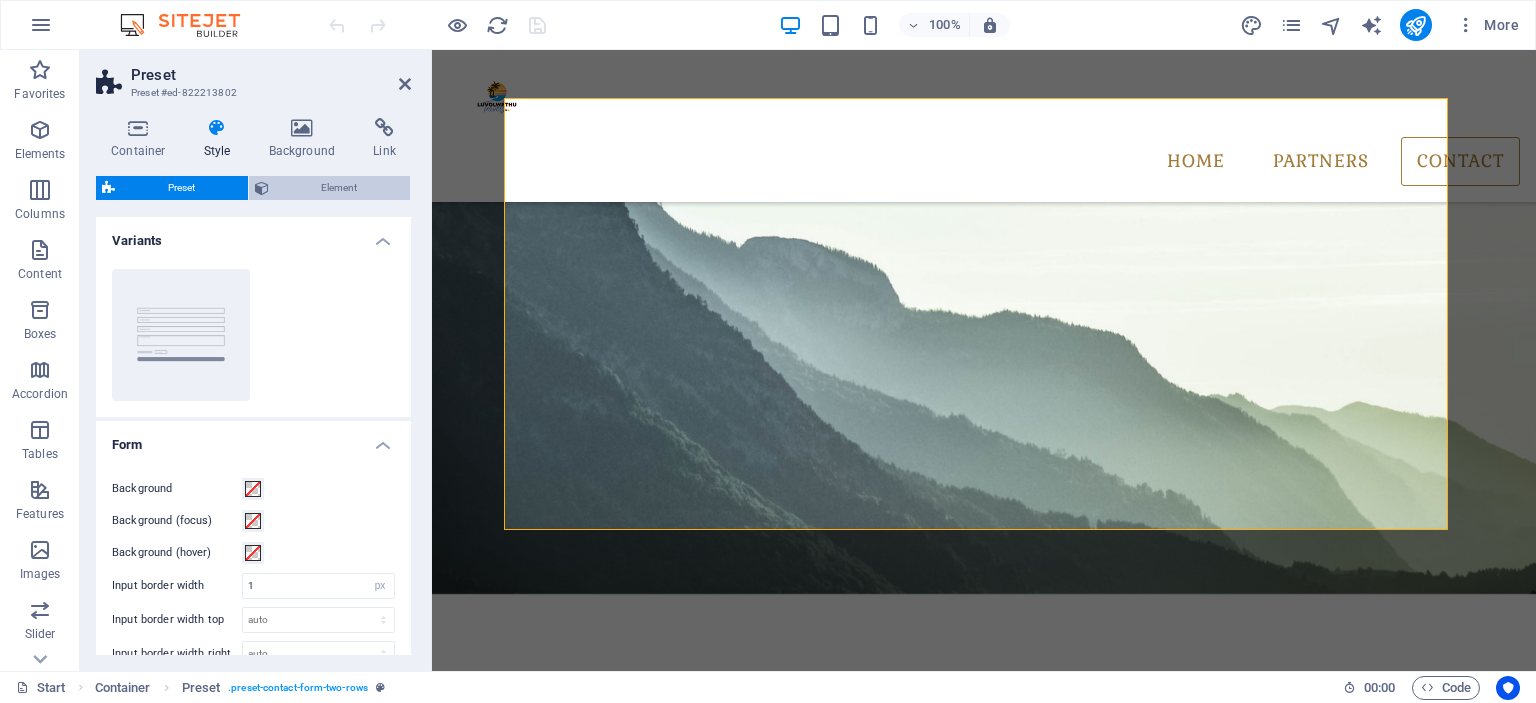 click on "Element" at bounding box center (340, 188) 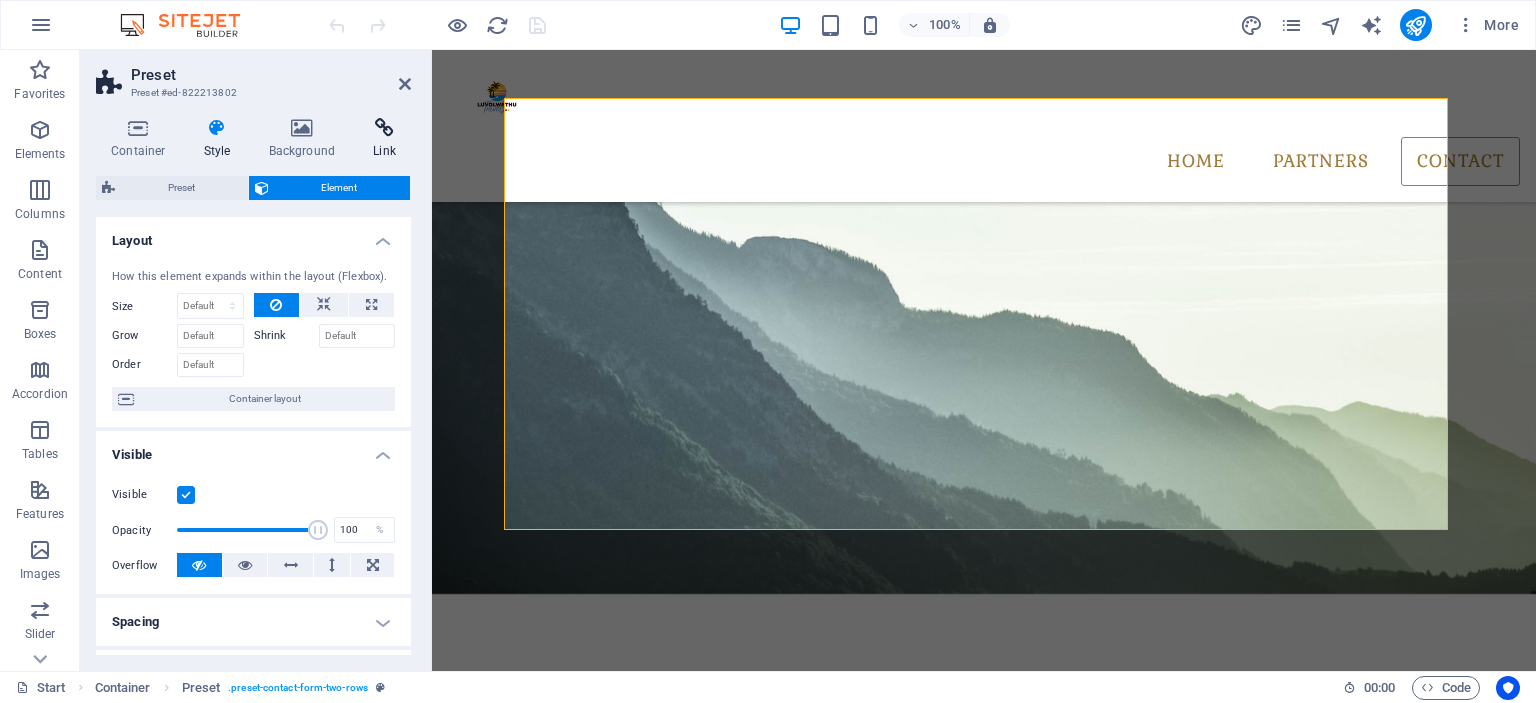 click at bounding box center [384, 128] 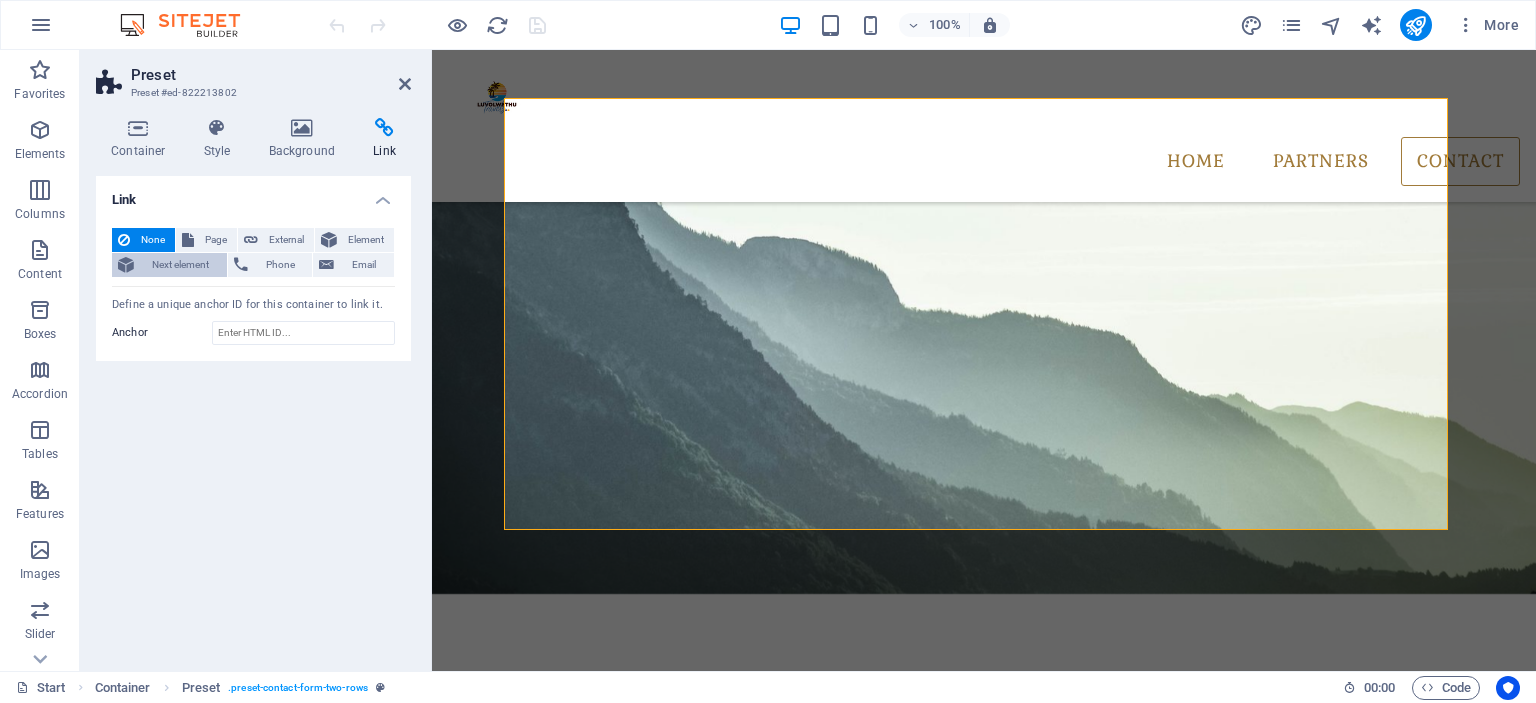 click on "Next element" at bounding box center [180, 265] 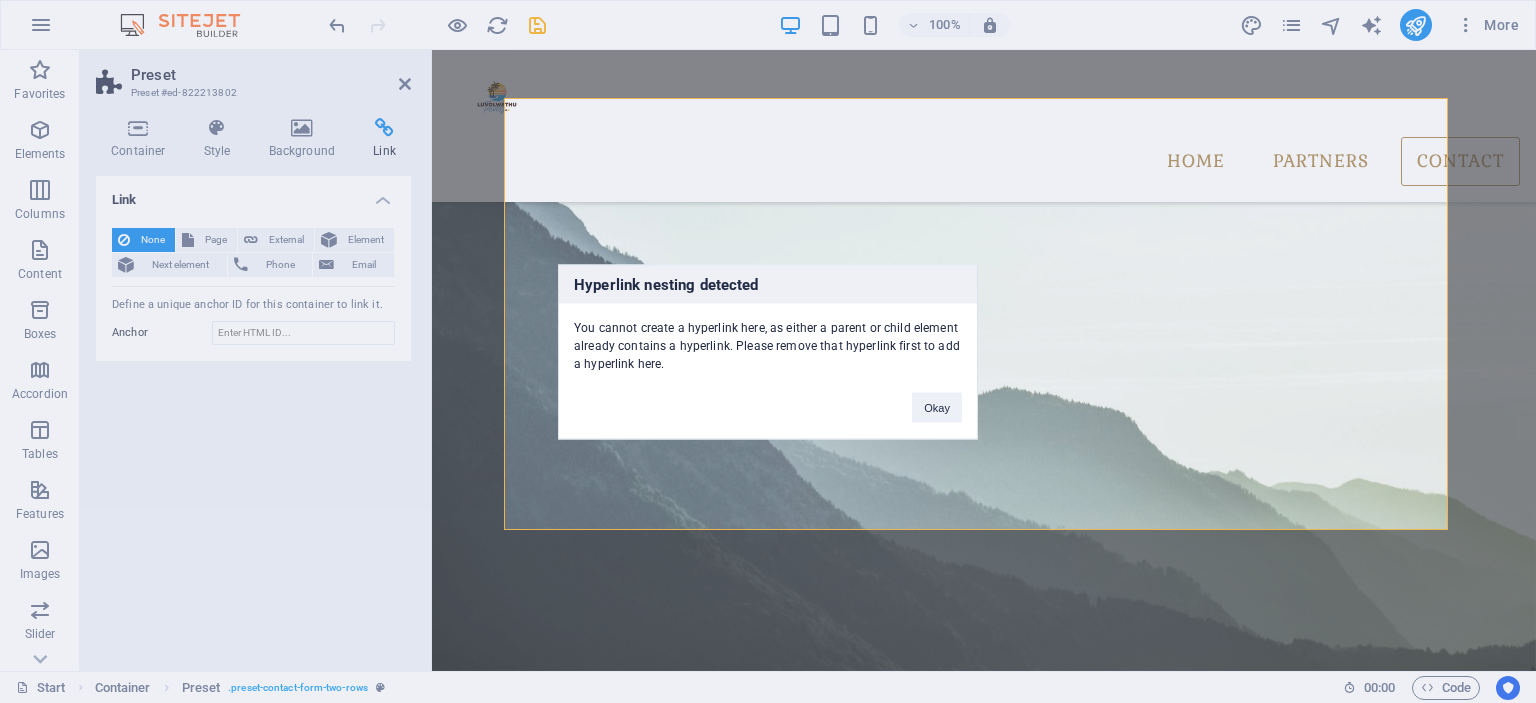 click on "Hyperlink nesting detected You cannot create a hyperlink here, as either a parent or child element already contains a hyperlink. Please remove that hyperlink first to add a hyperlink here. Okay" at bounding box center [768, 351] 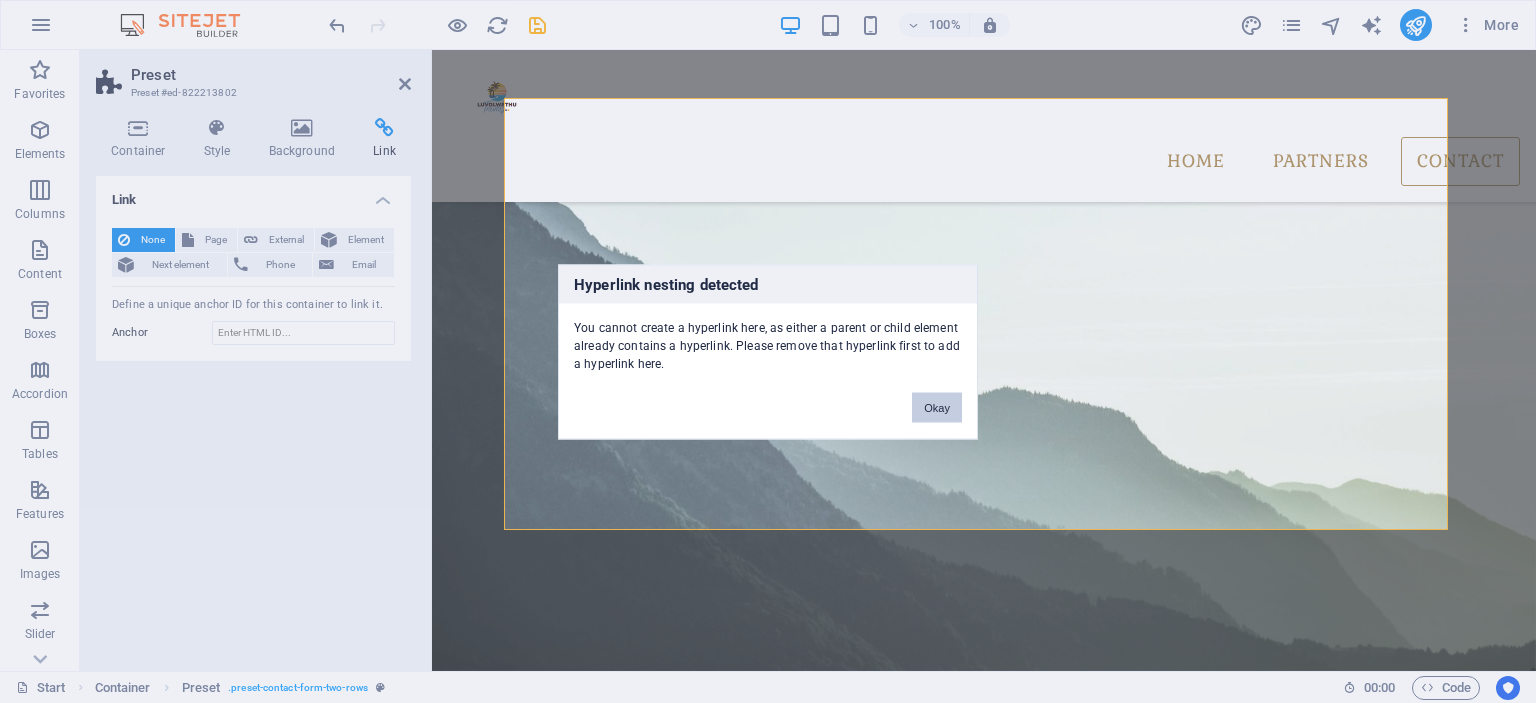 click on "Okay" at bounding box center [937, 407] 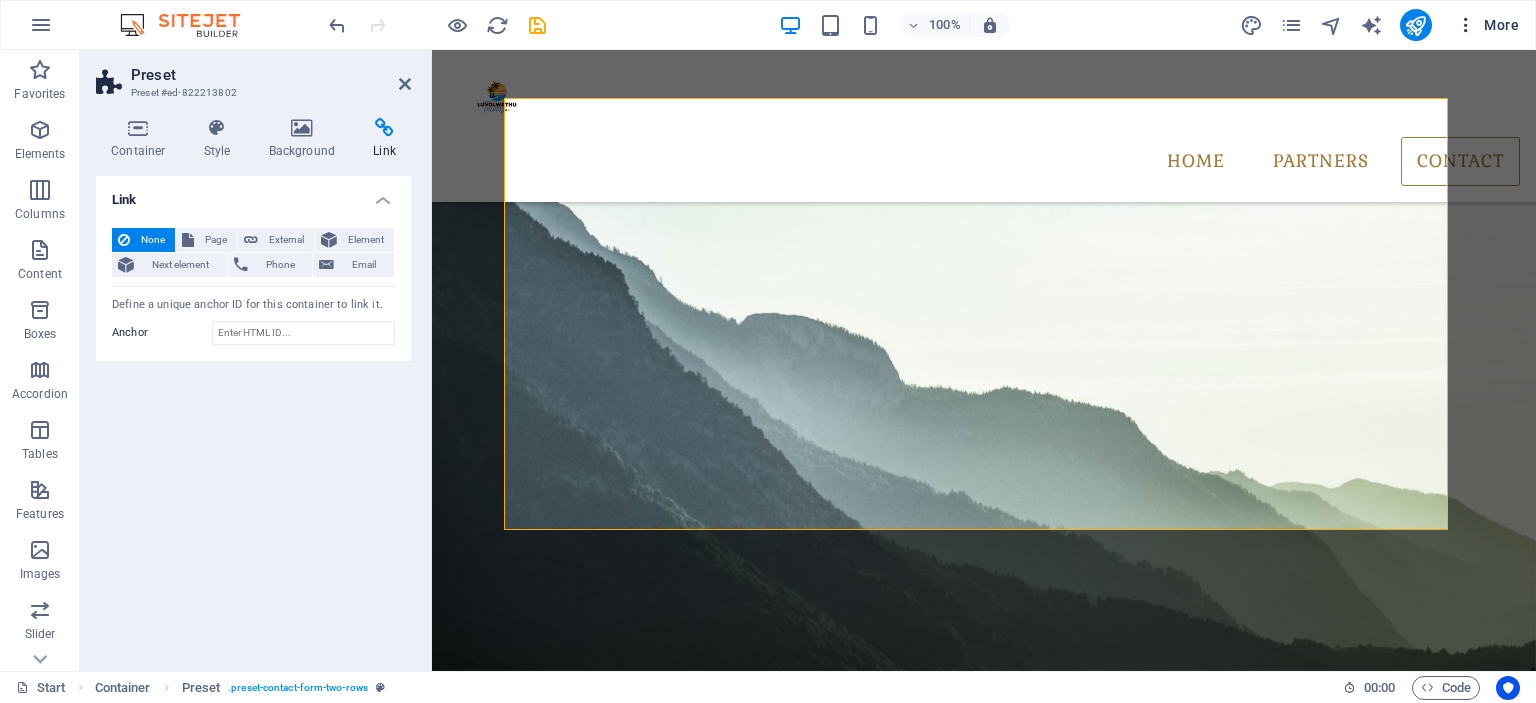click at bounding box center [1466, 25] 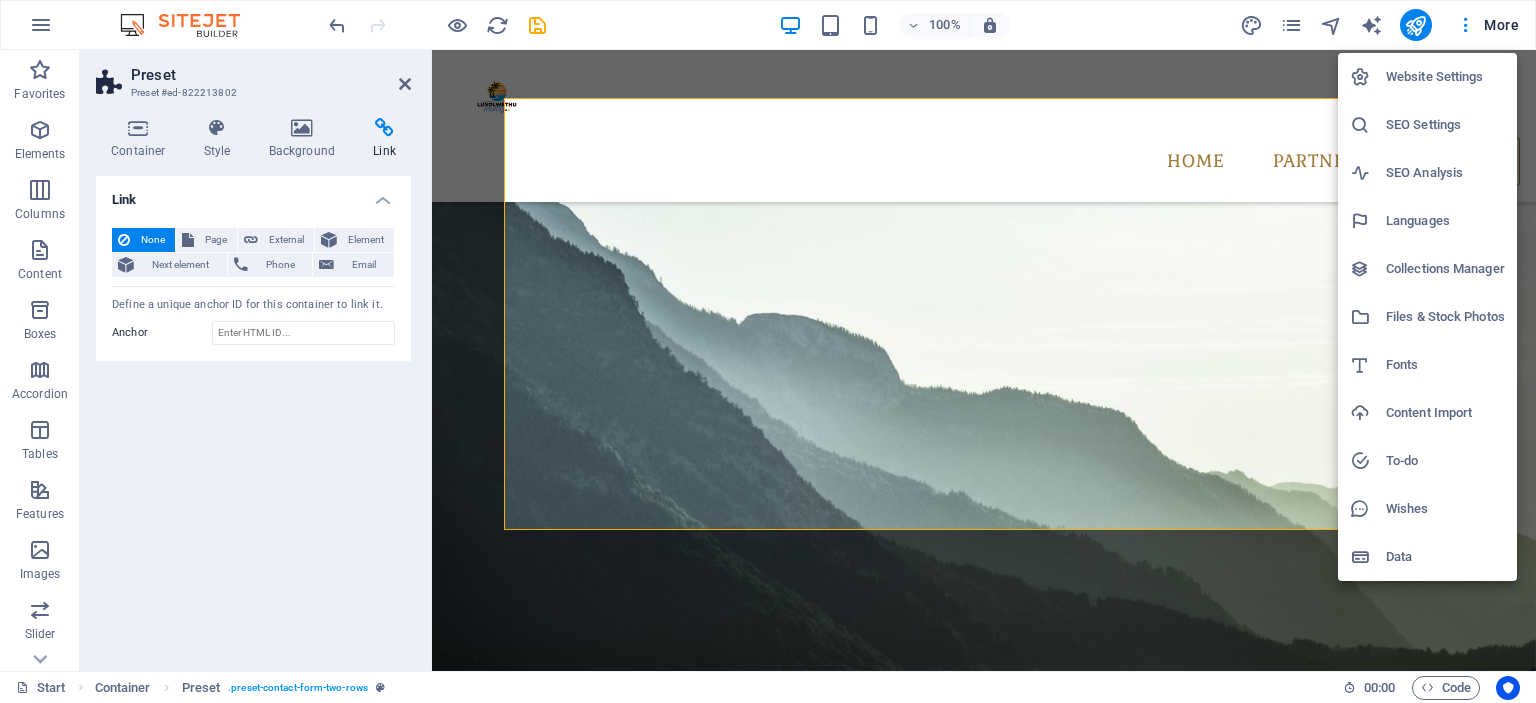 click on "Website Settings" at bounding box center (1445, 77) 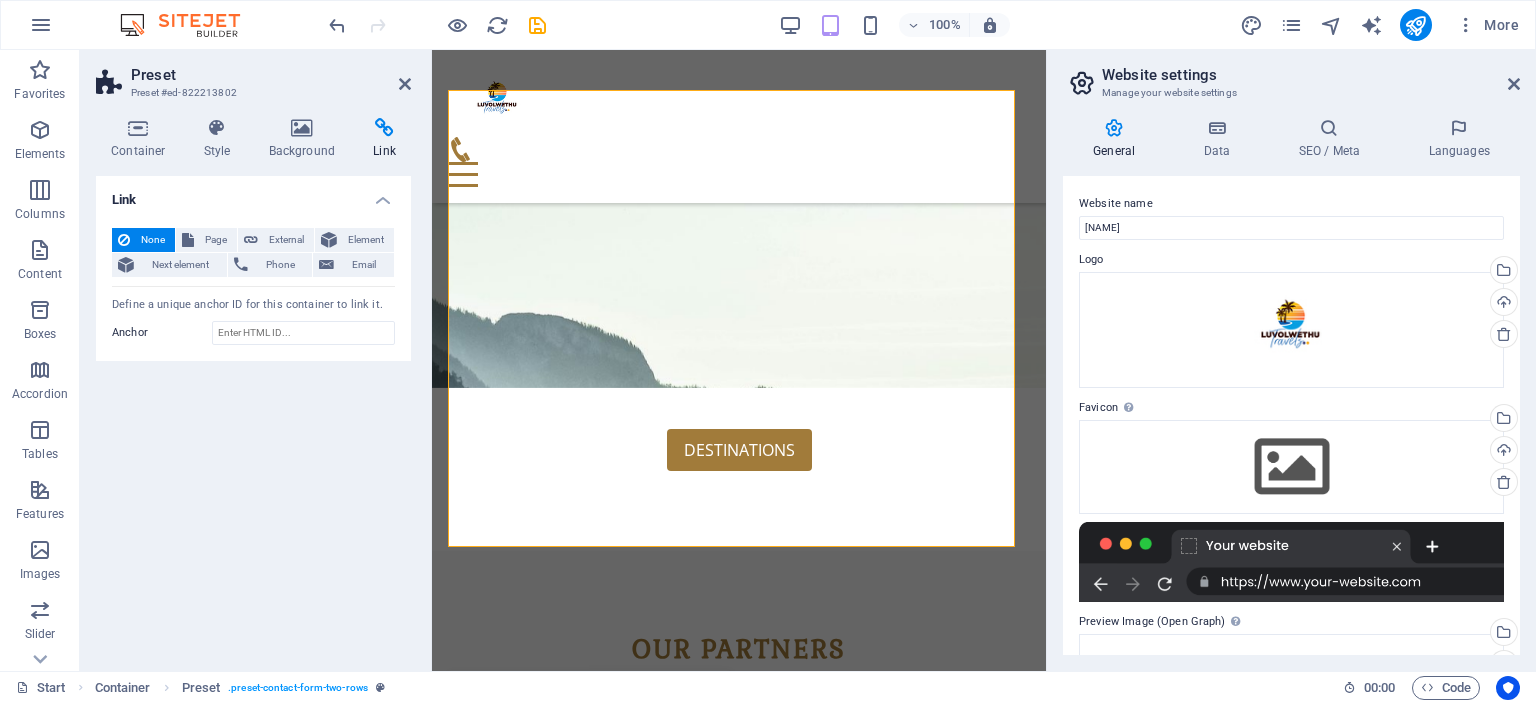 scroll, scrollTop: 2656, scrollLeft: 0, axis: vertical 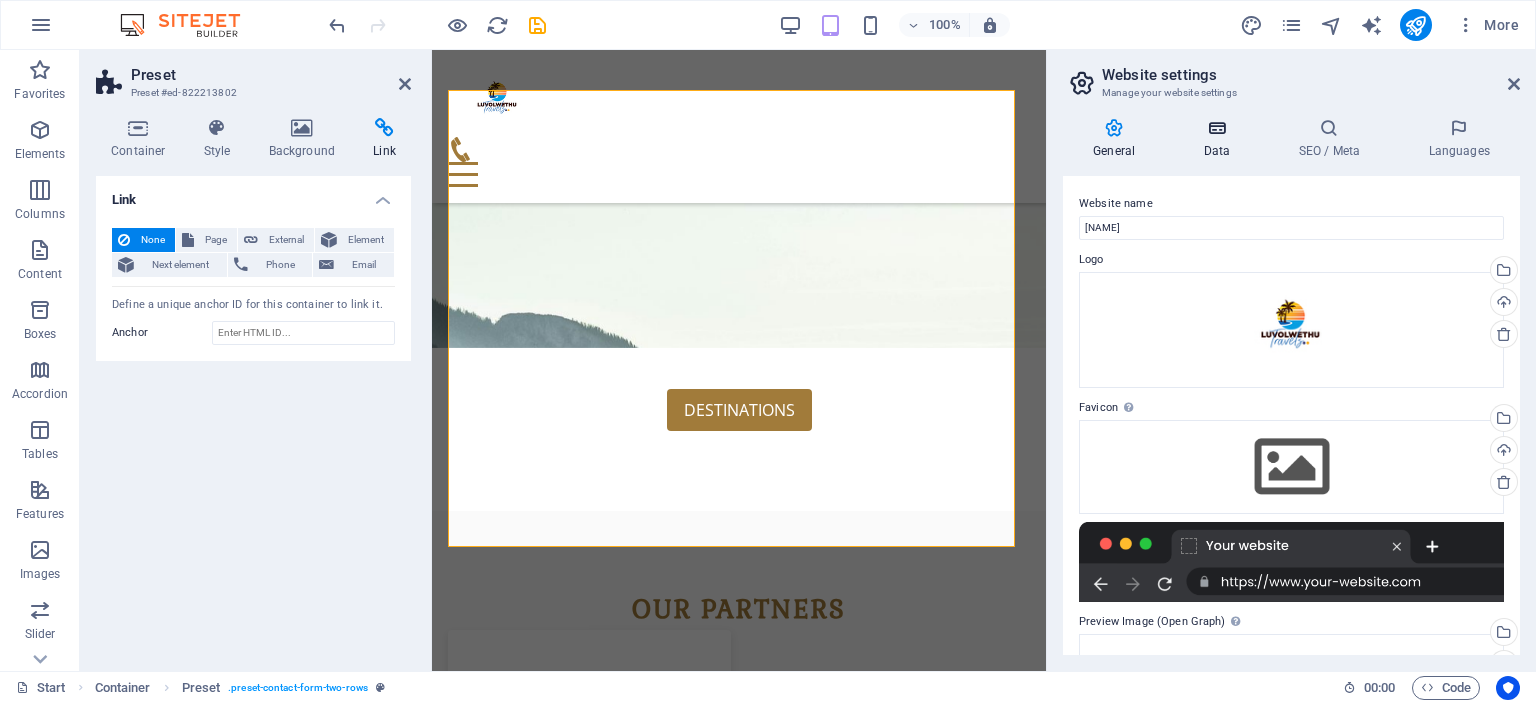 click on "Data" at bounding box center (1220, 139) 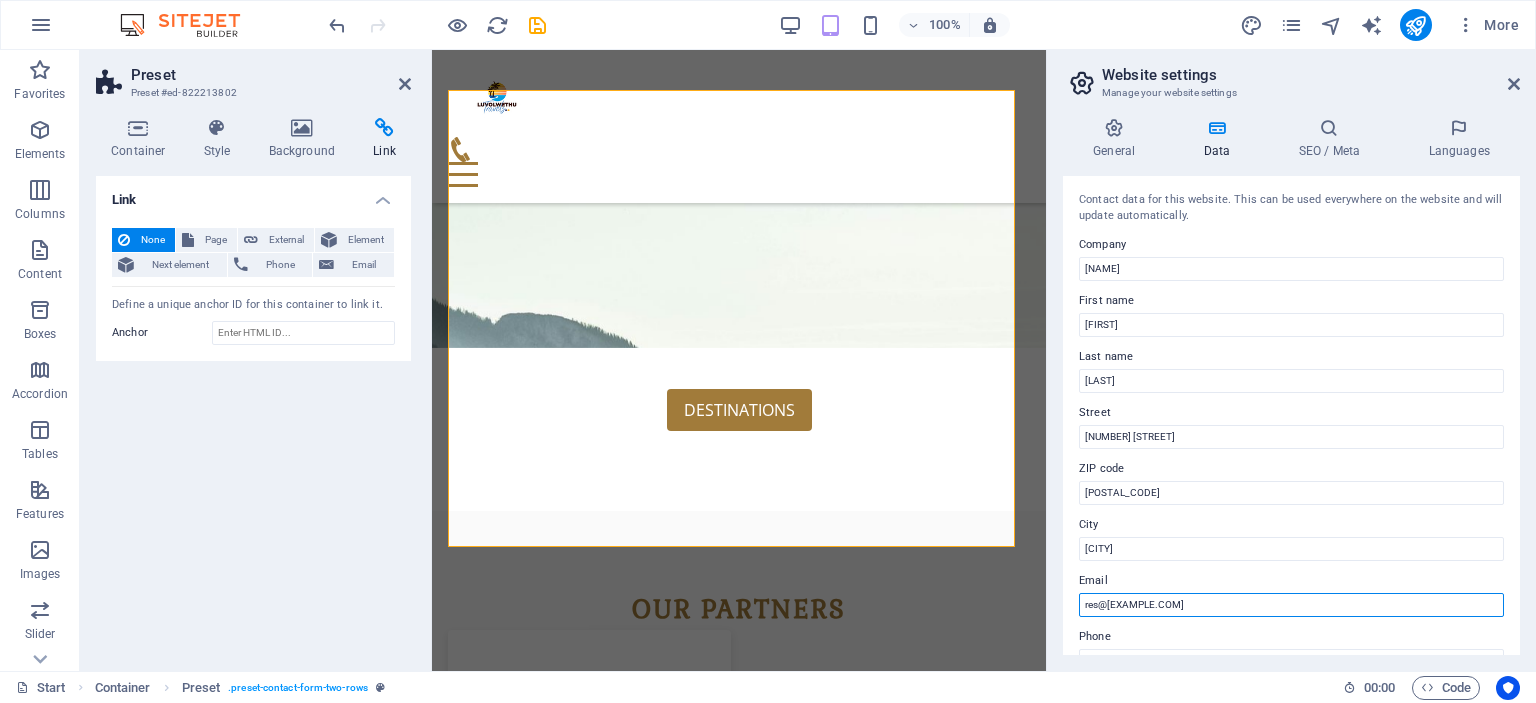 drag, startPoint x: 1279, startPoint y: 611, endPoint x: 1055, endPoint y: 603, distance: 224.1428 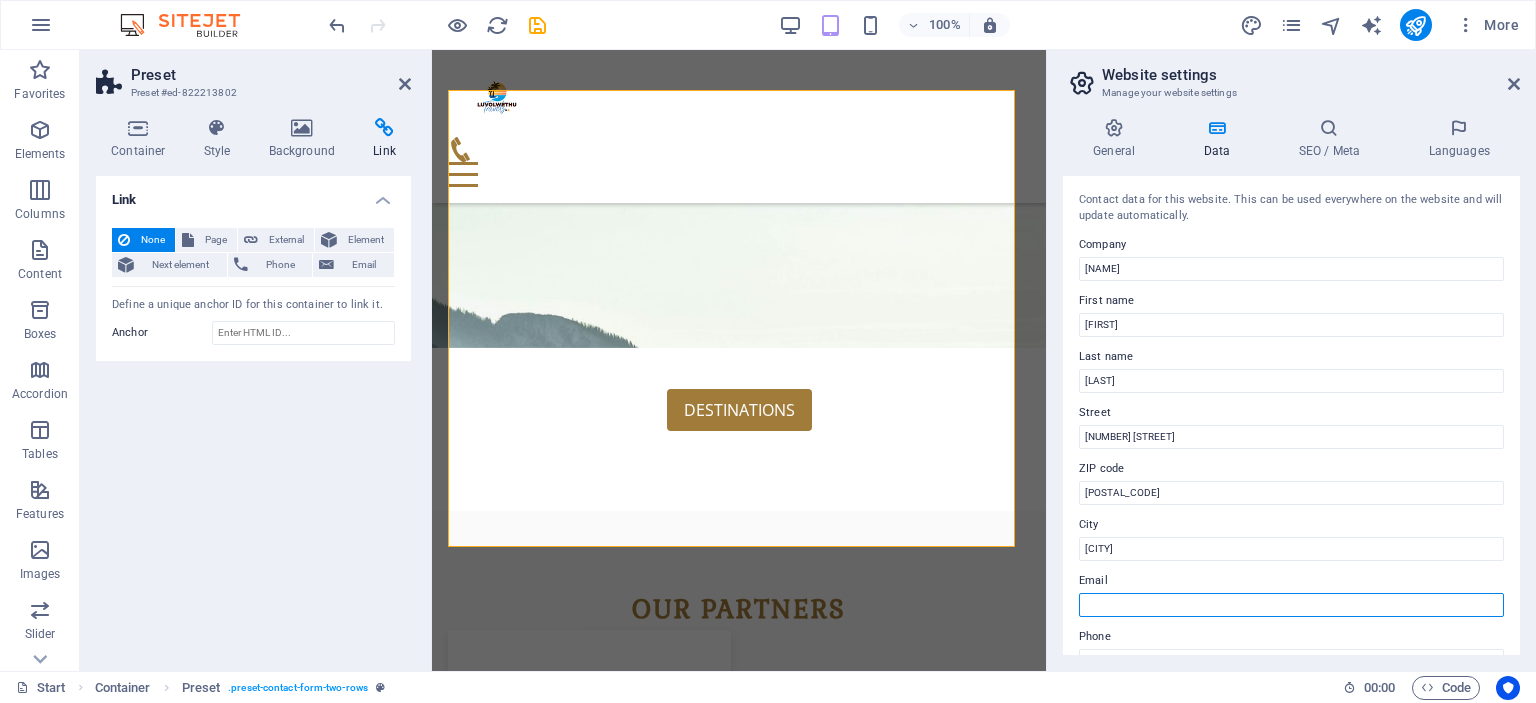 type 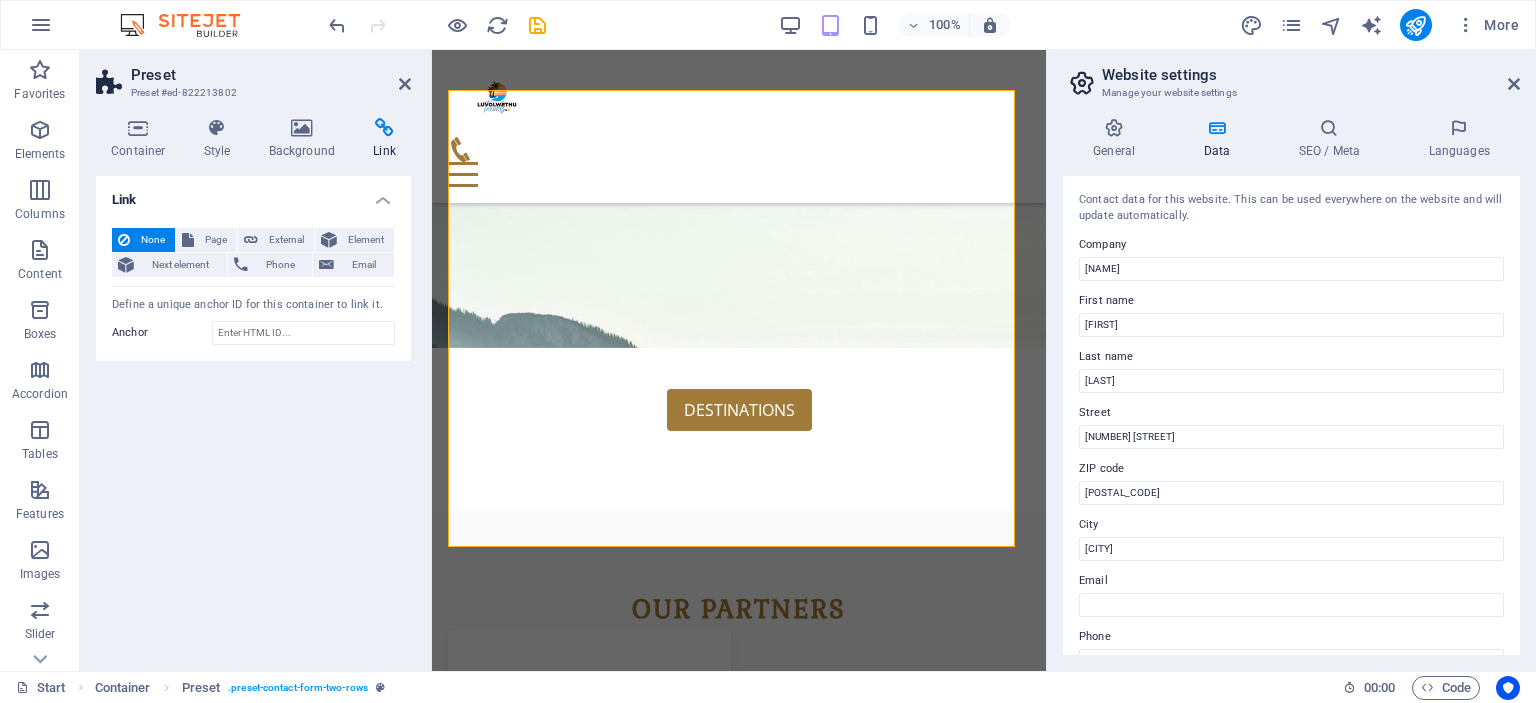 click on "Link None Page External Element Next element Phone Email Page Start All Destinations Legal Notice Privacy Element
URL Phone Email Link target New tab Same tab Overlay Title Additional link description, should not be the same as the link text. The title is most often shown as a tooltip text when the mouse moves over the element. Leave empty if uncertain. Relationship Sets the  relationship of this link to the link target . For example, the value "nofollow" instructs search engines not to follow the link. Can be left empty. alternate author bookmark external help license next nofollow noreferrer noopener prev search tag Define a unique anchor ID for this container to link it. Anchor" at bounding box center [253, 415] 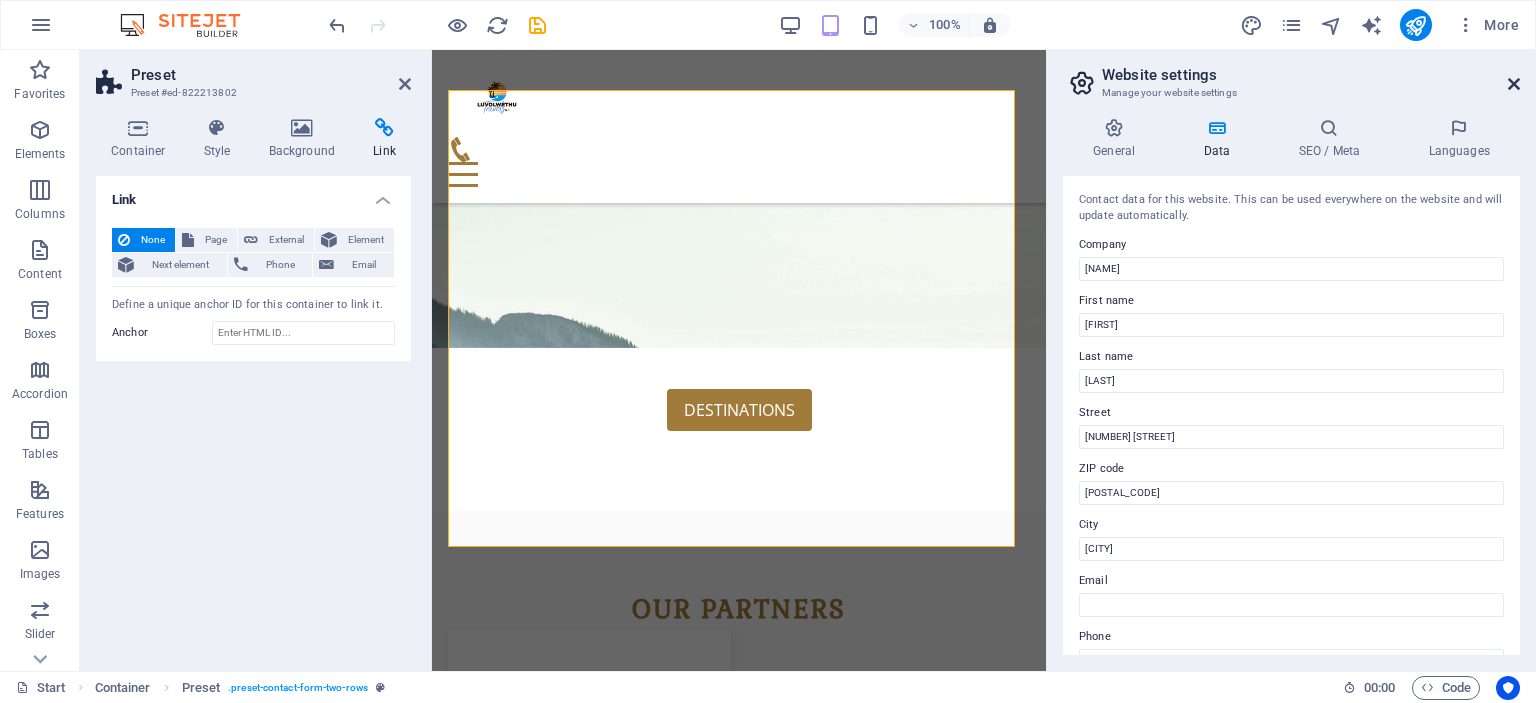 drag, startPoint x: 1518, startPoint y: 77, endPoint x: 1085, endPoint y: 29, distance: 435.65237 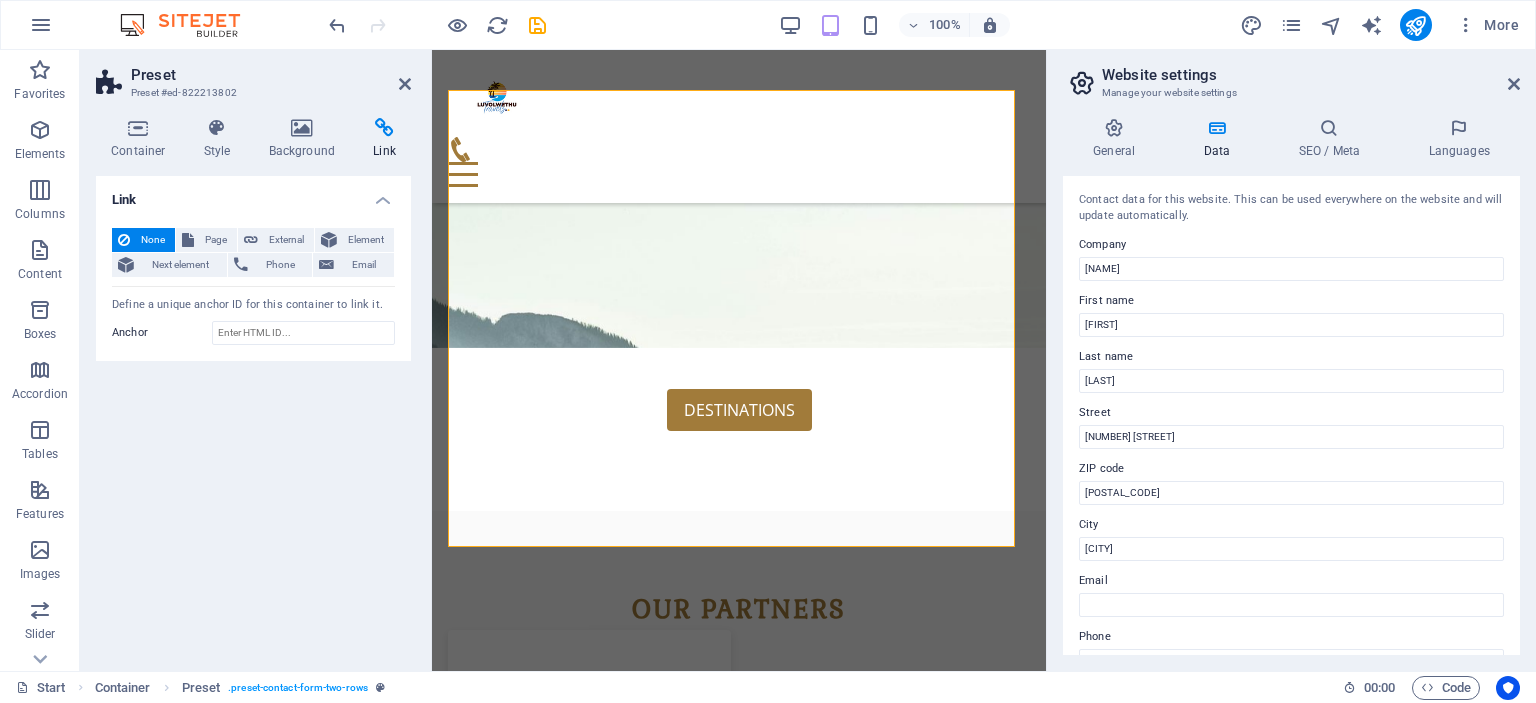 scroll, scrollTop: 1976, scrollLeft: 0, axis: vertical 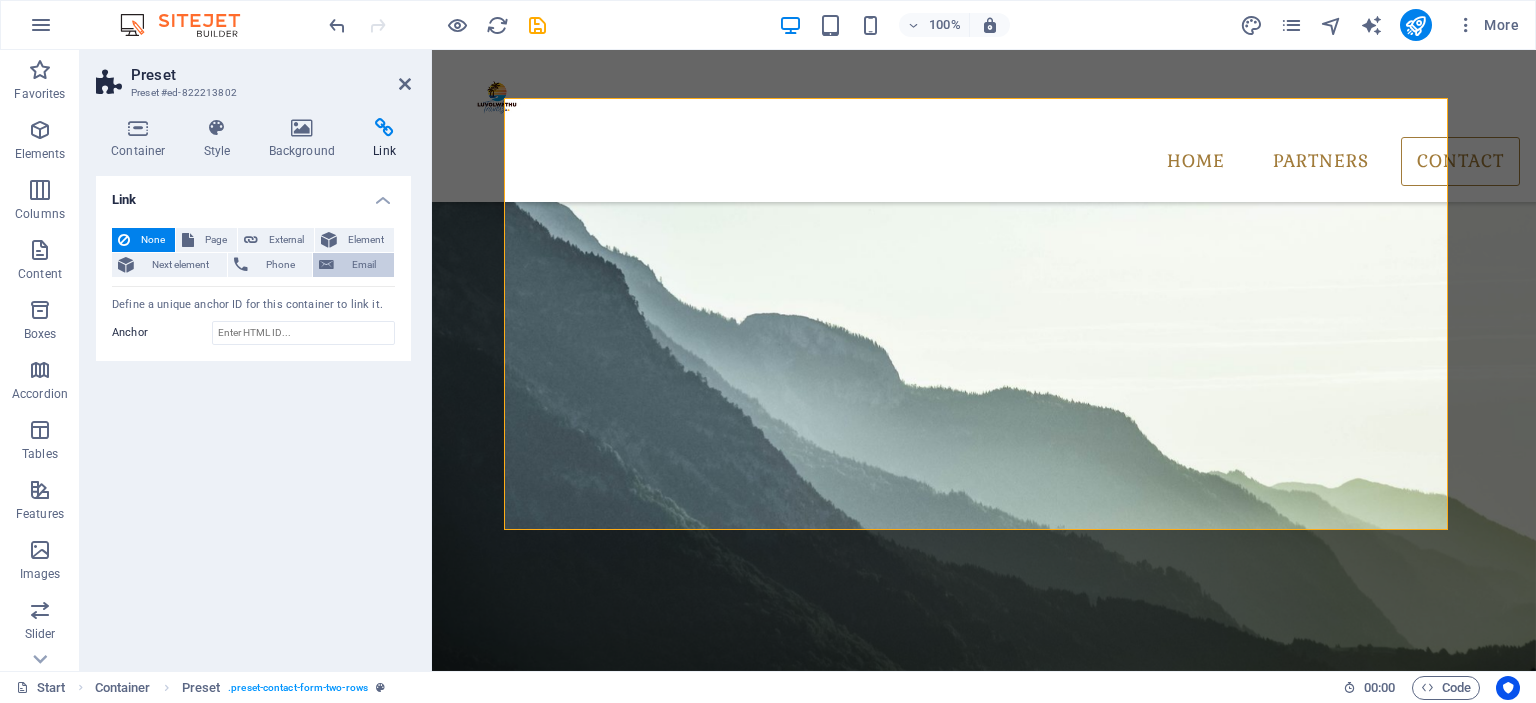 click on "Email" at bounding box center (364, 265) 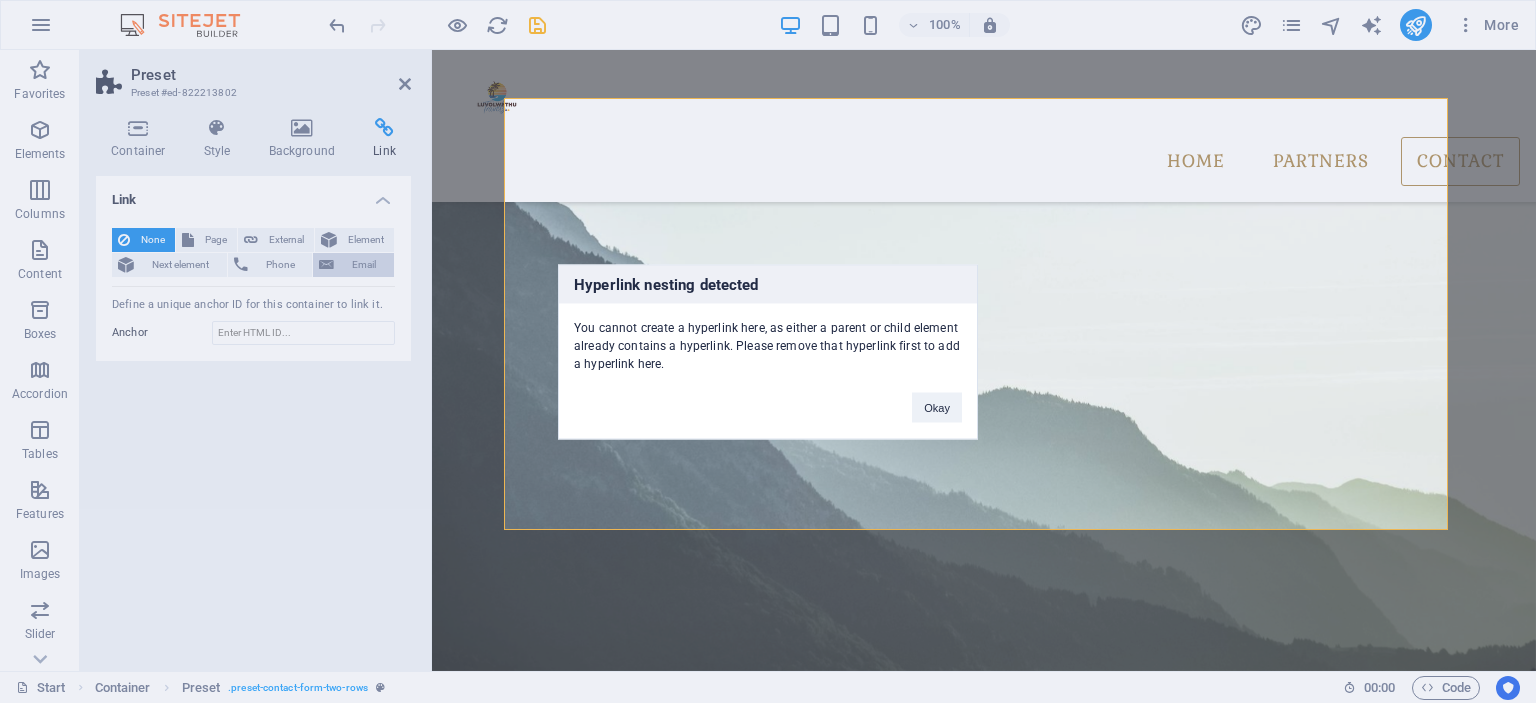 click on "Hyperlink nesting detected You cannot create a hyperlink here, as either a parent or child element already contains a hyperlink. Please remove that hyperlink first to add a hyperlink here. Okay" at bounding box center (768, 351) 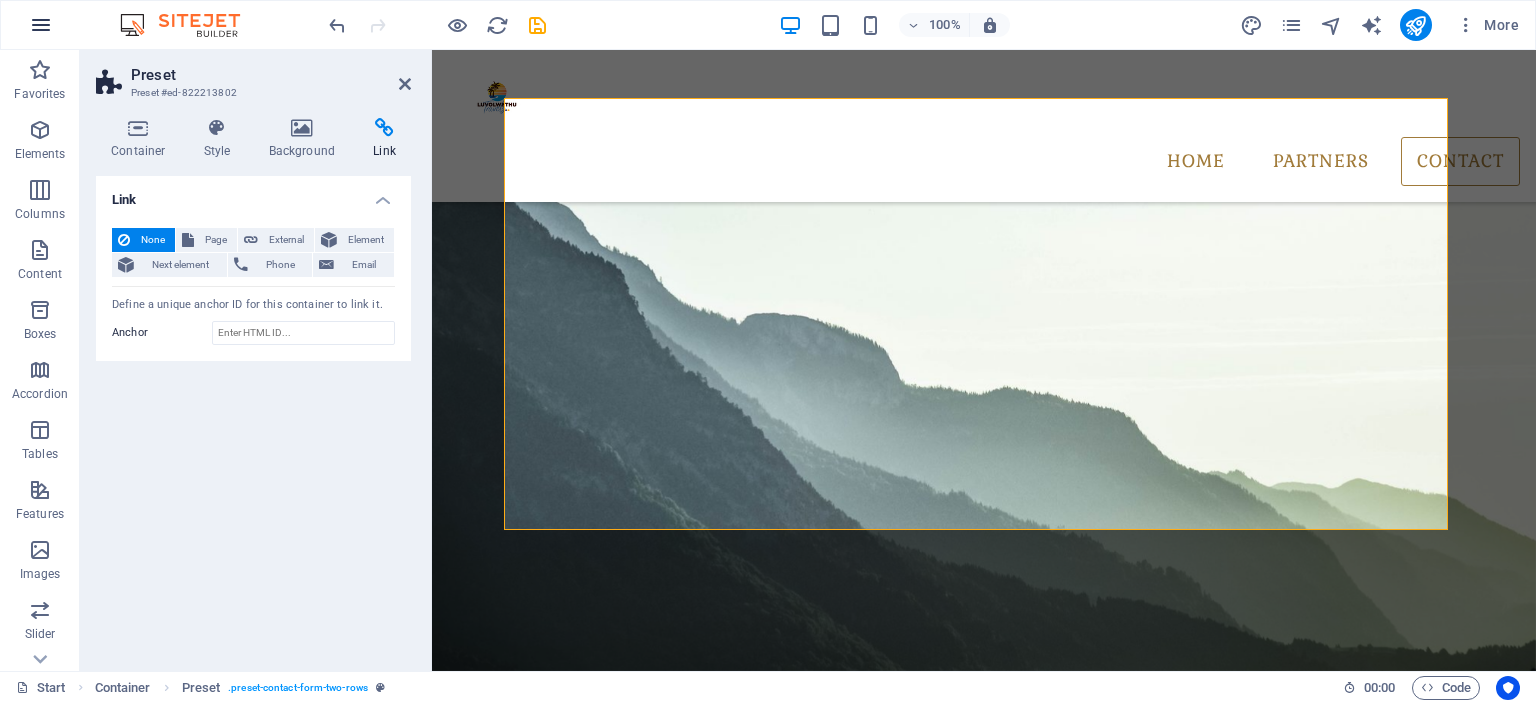 click at bounding box center (41, 25) 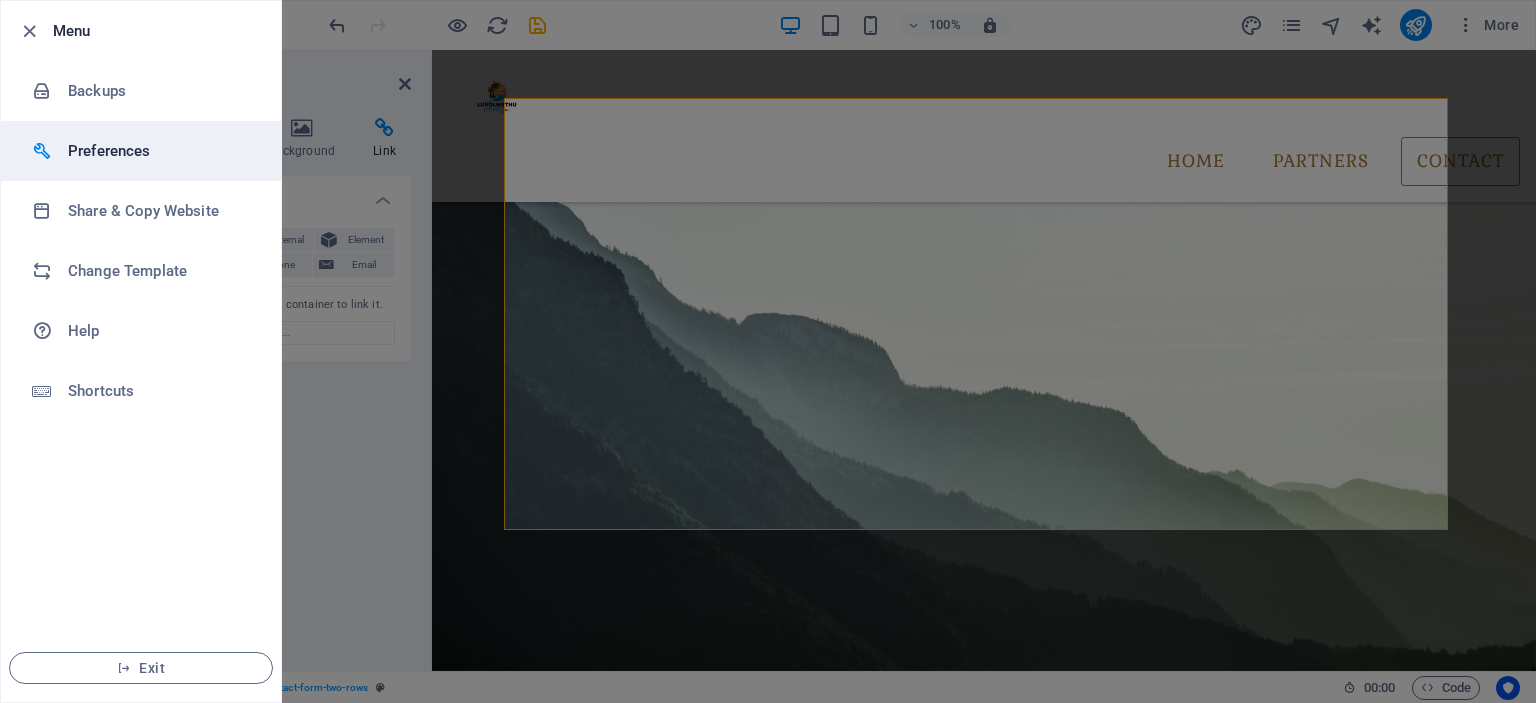 click on "Preferences" at bounding box center [160, 151] 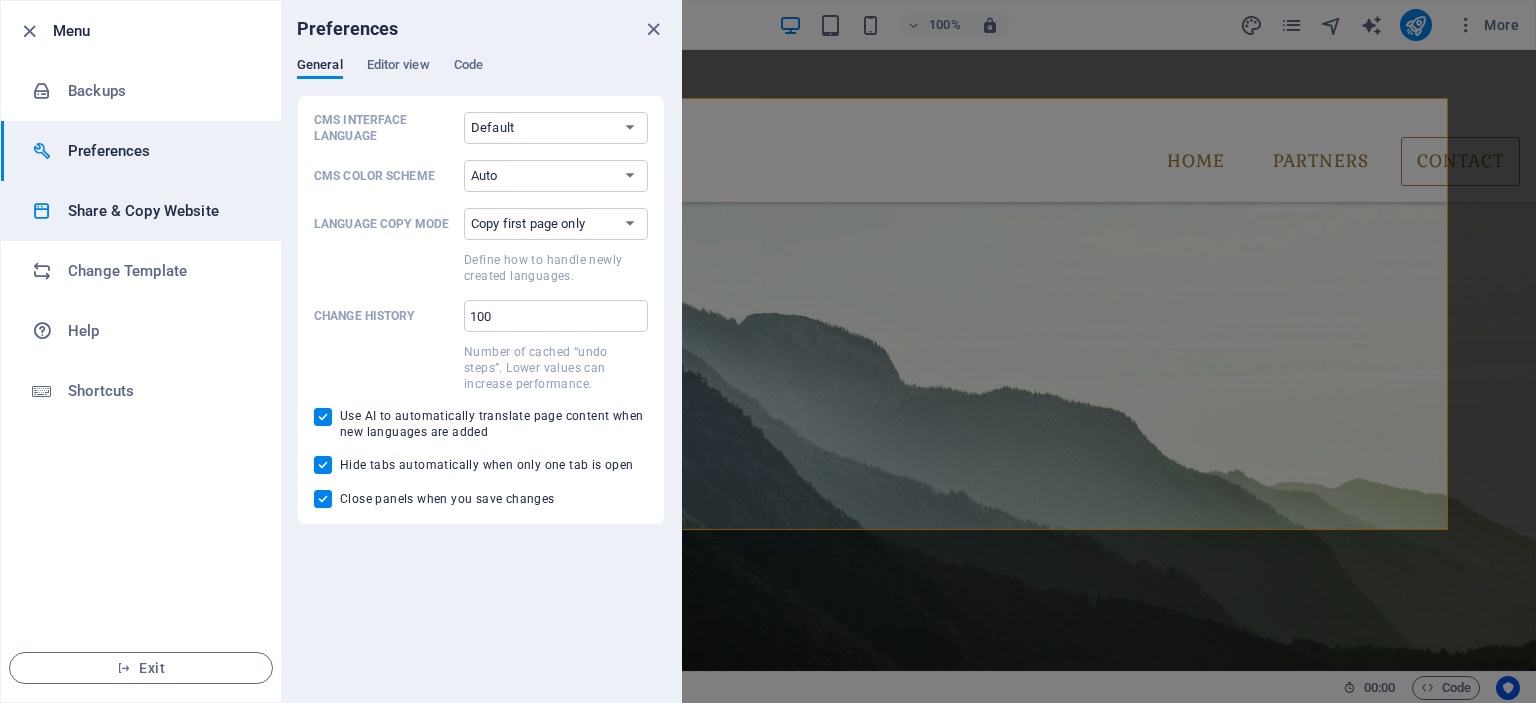 click on "Share & Copy Website" at bounding box center (160, 211) 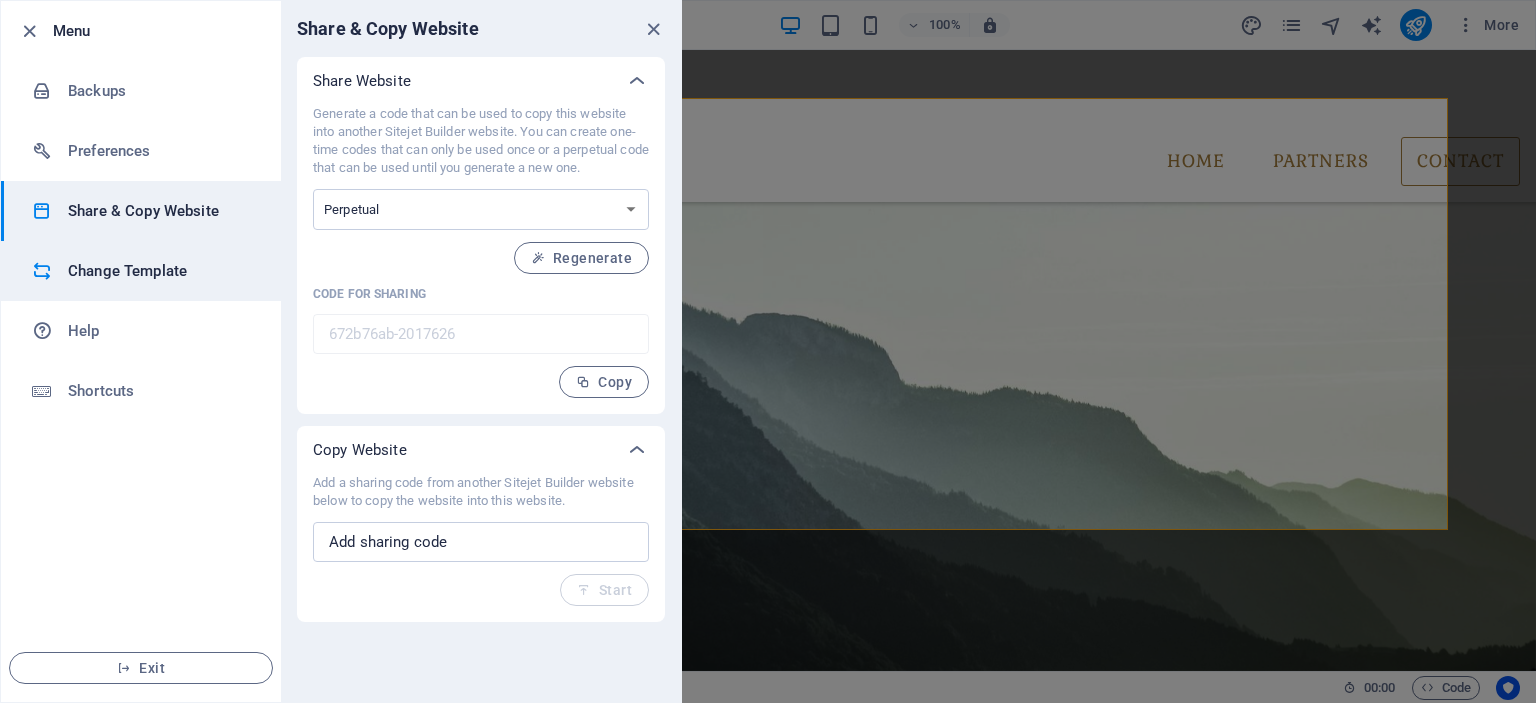 click on "Change Template" at bounding box center [160, 271] 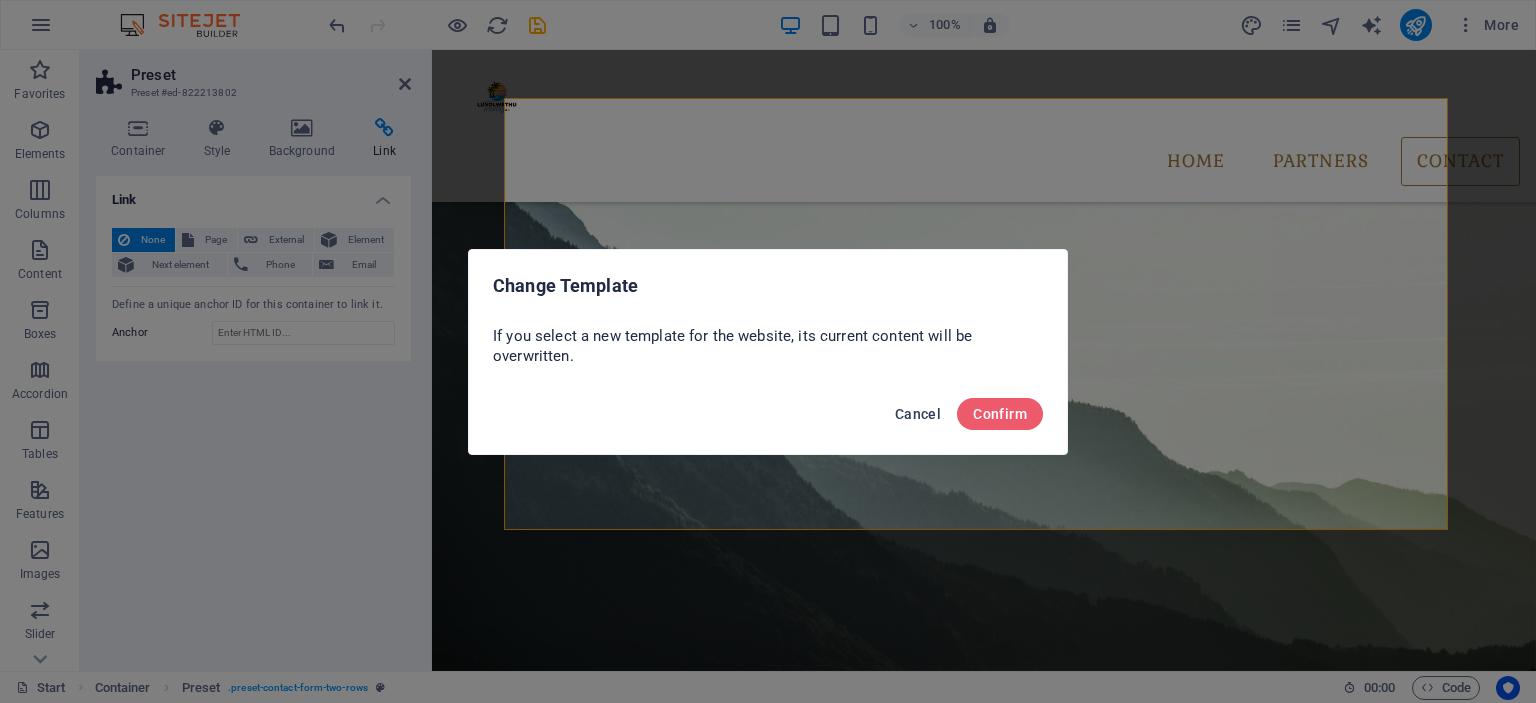 click on "Cancel" at bounding box center (918, 414) 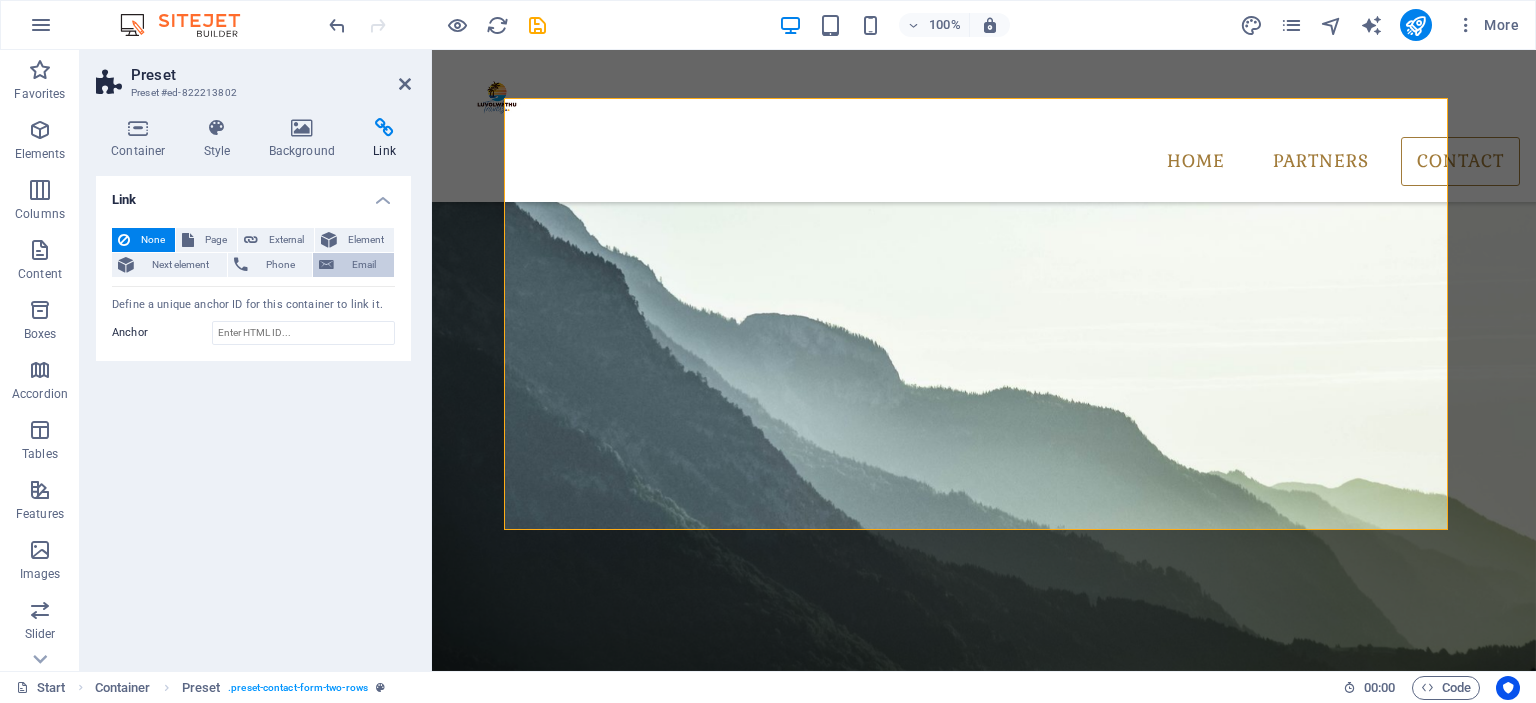 click on "Email" at bounding box center [364, 265] 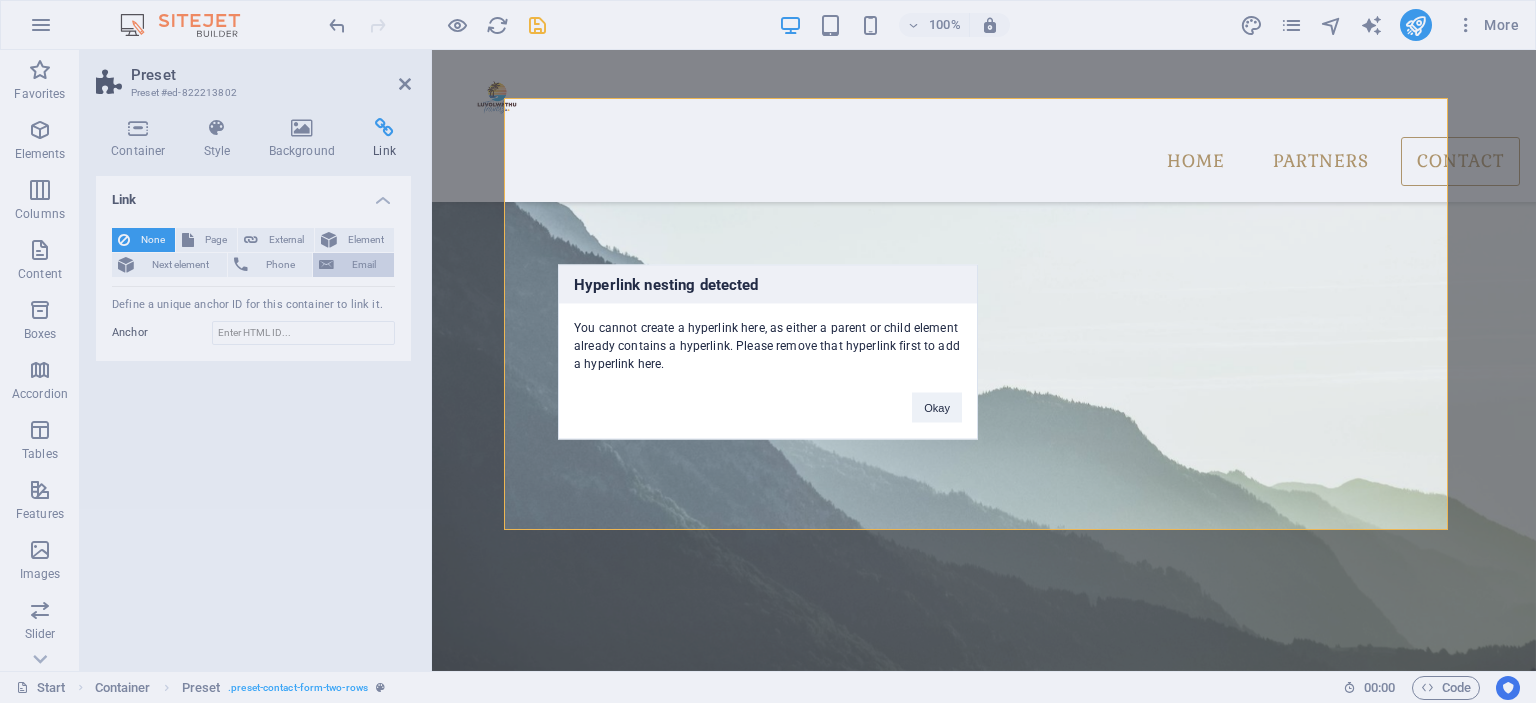 click on "Hyperlink nesting detected You cannot create a hyperlink here, as either a parent or child element already contains a hyperlink. Please remove that hyperlink first to add a hyperlink here. Okay" at bounding box center (768, 351) 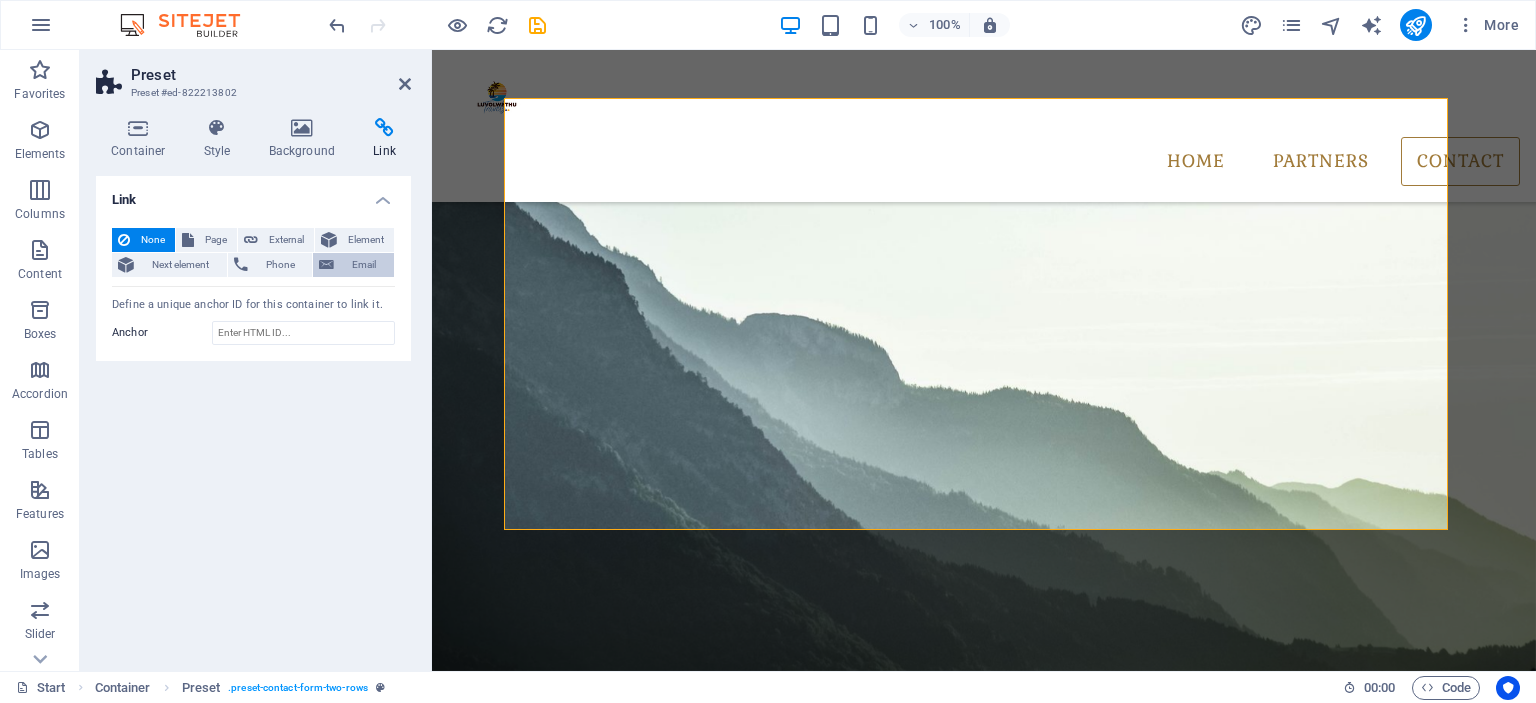 click on "Email" at bounding box center [364, 265] 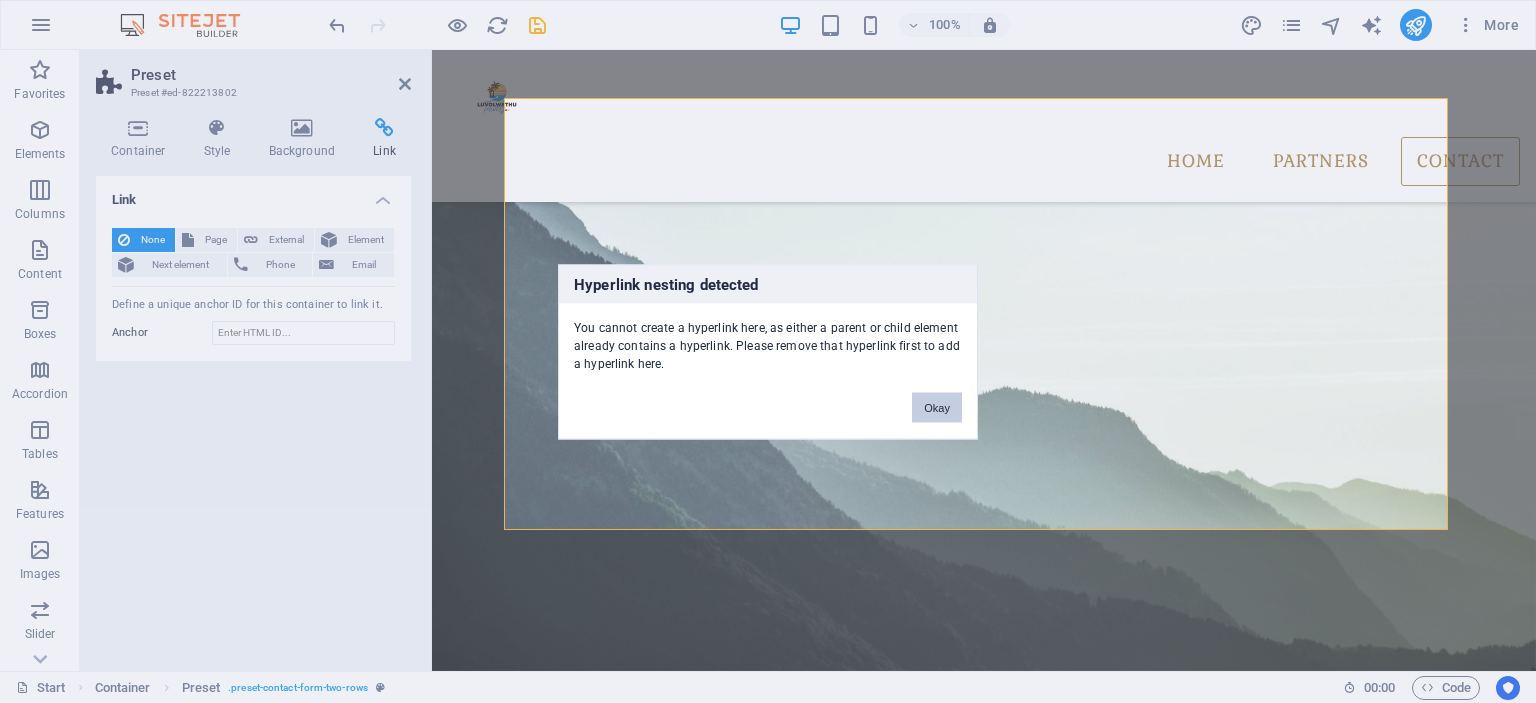 click on "Okay" at bounding box center [937, 407] 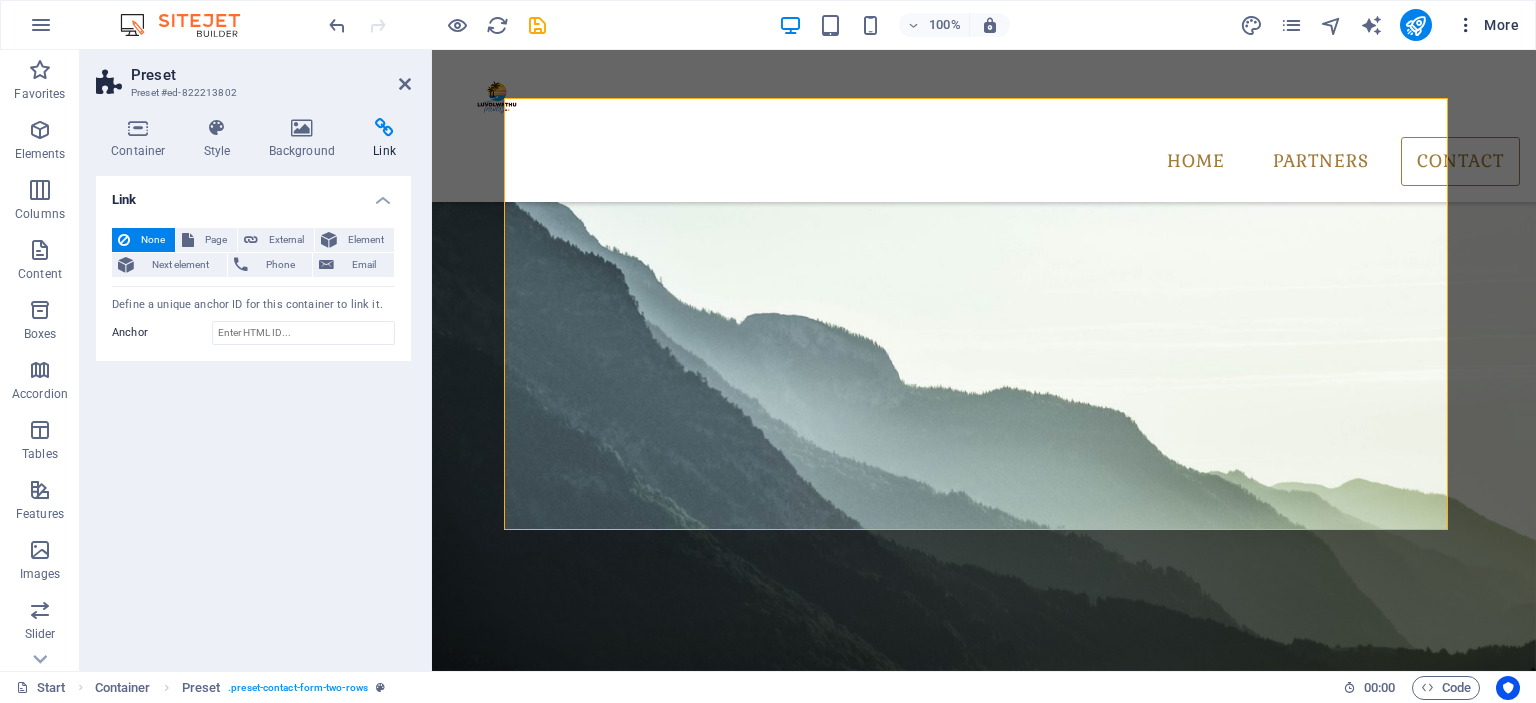 click on "More" at bounding box center (1487, 25) 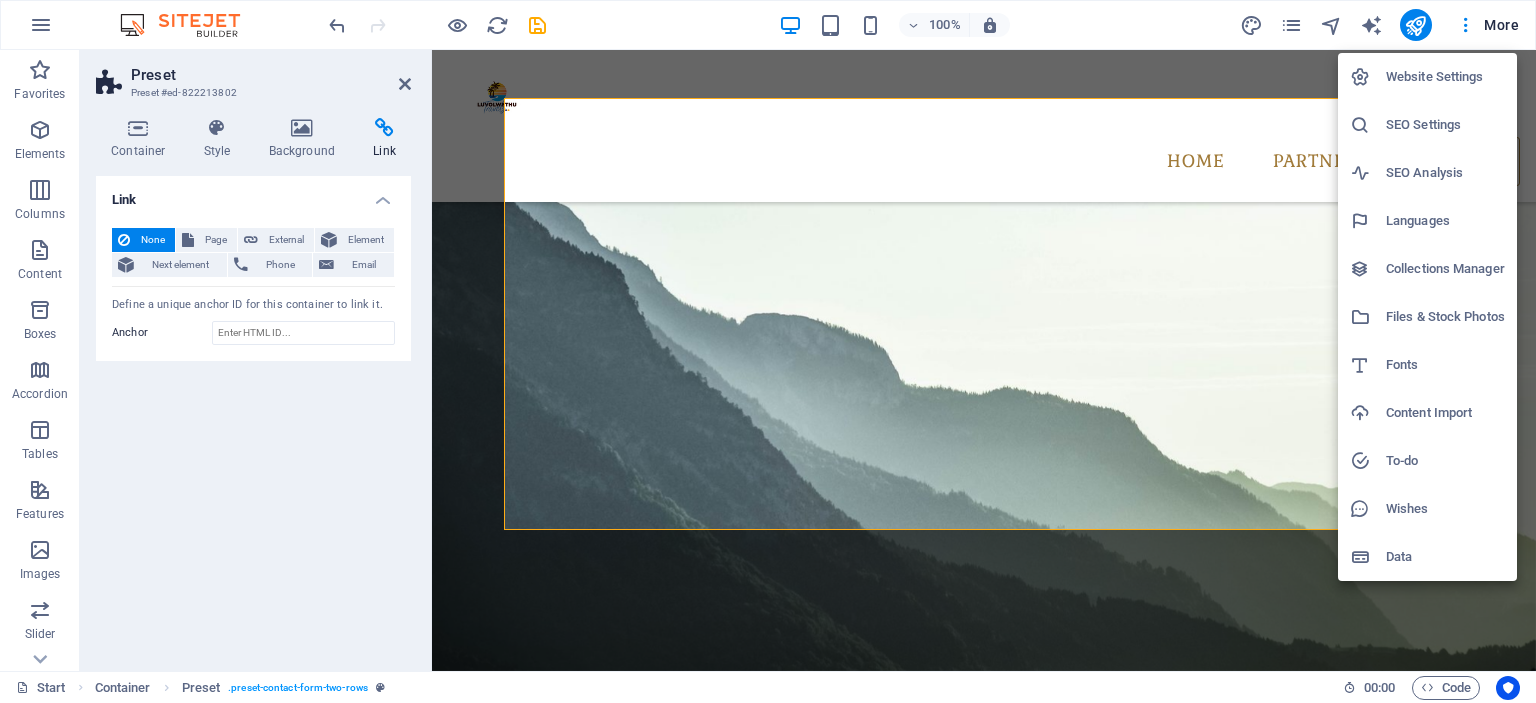 click on "Website Settings" at bounding box center [1445, 77] 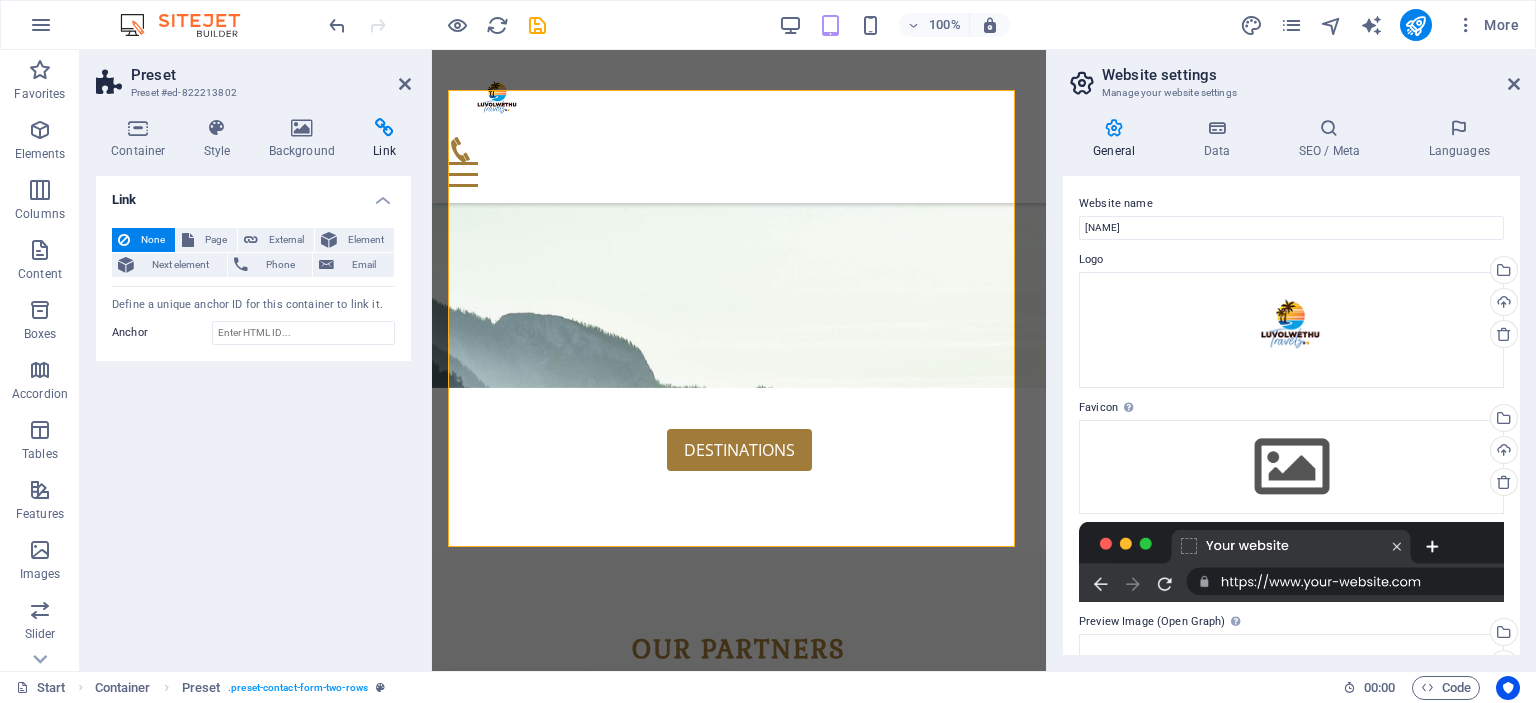 scroll, scrollTop: 2656, scrollLeft: 0, axis: vertical 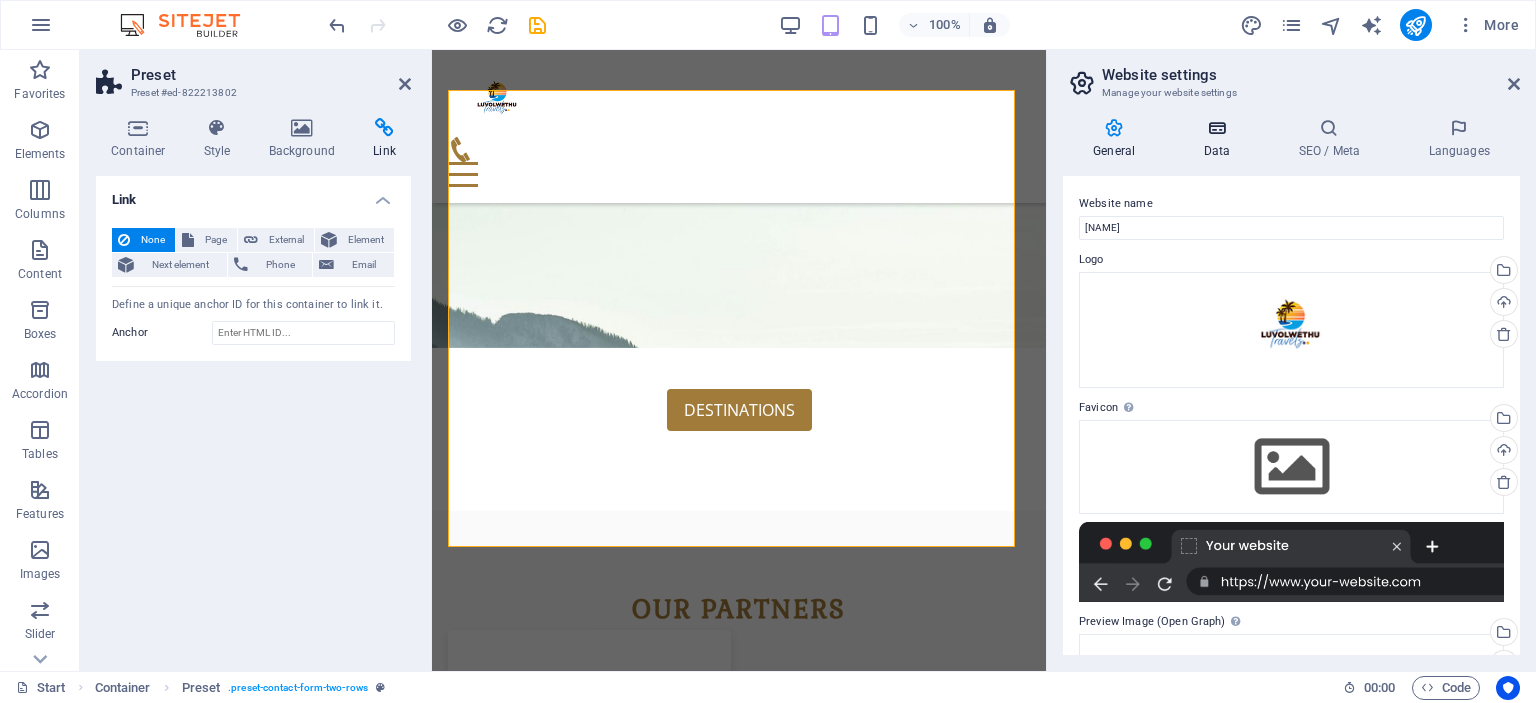 click at bounding box center [1216, 128] 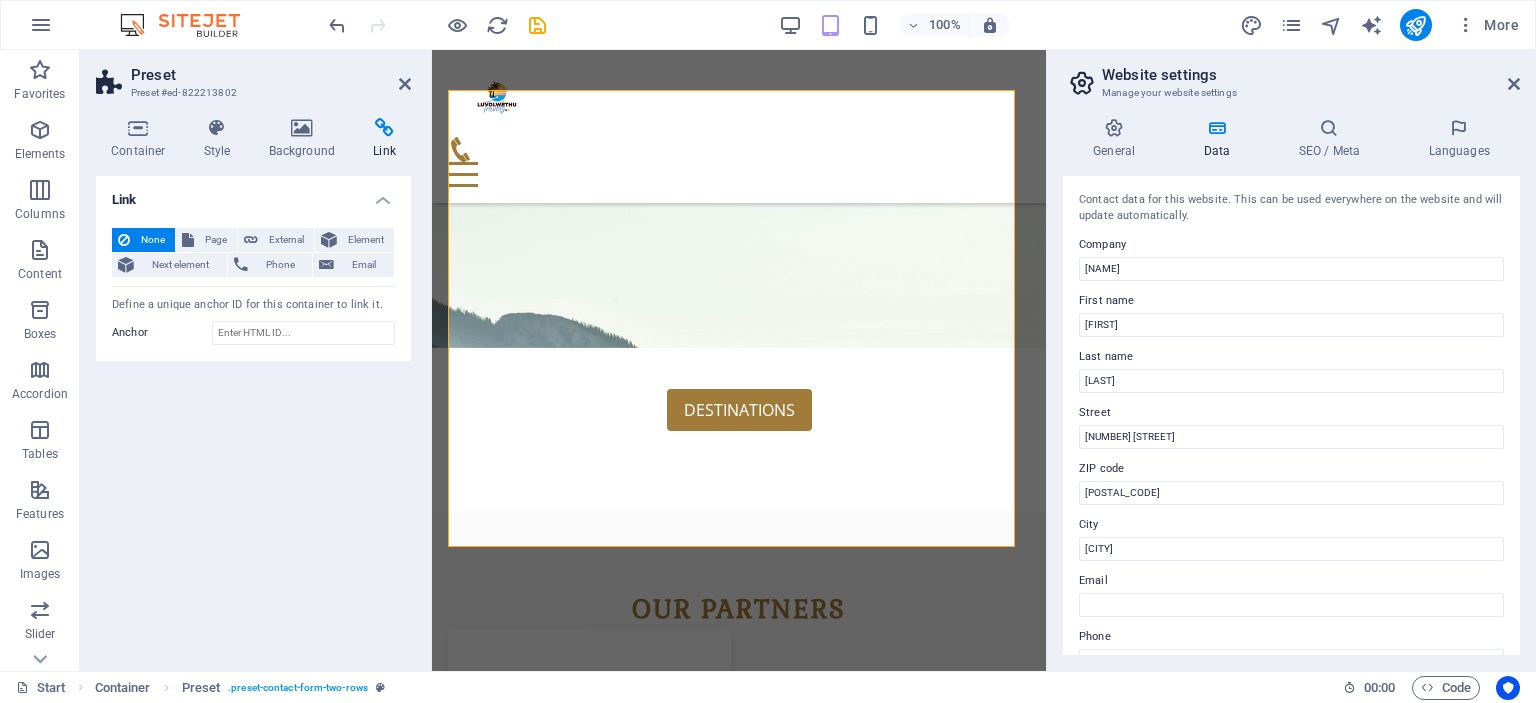 drag, startPoint x: 1519, startPoint y: 301, endPoint x: 1519, endPoint y: 379, distance: 78 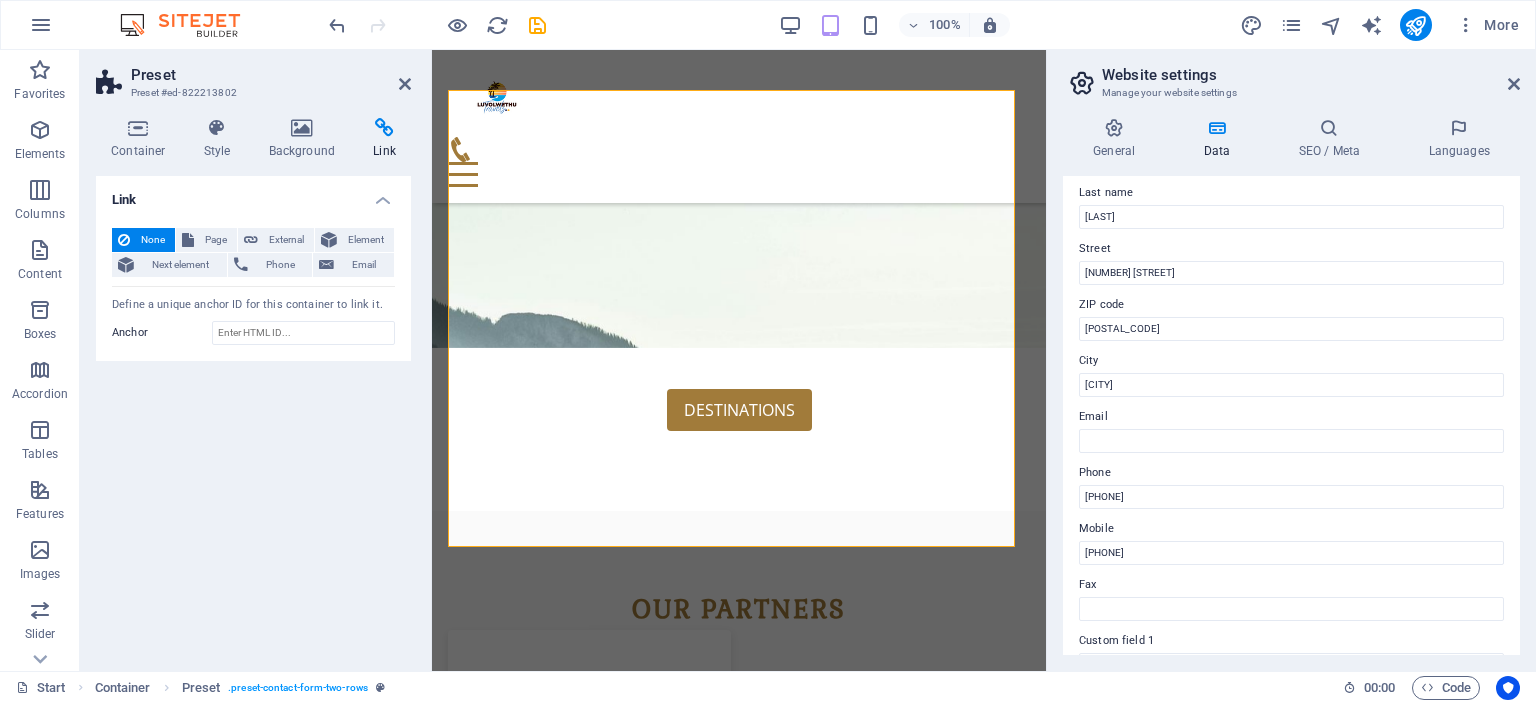 scroll, scrollTop: 160, scrollLeft: 0, axis: vertical 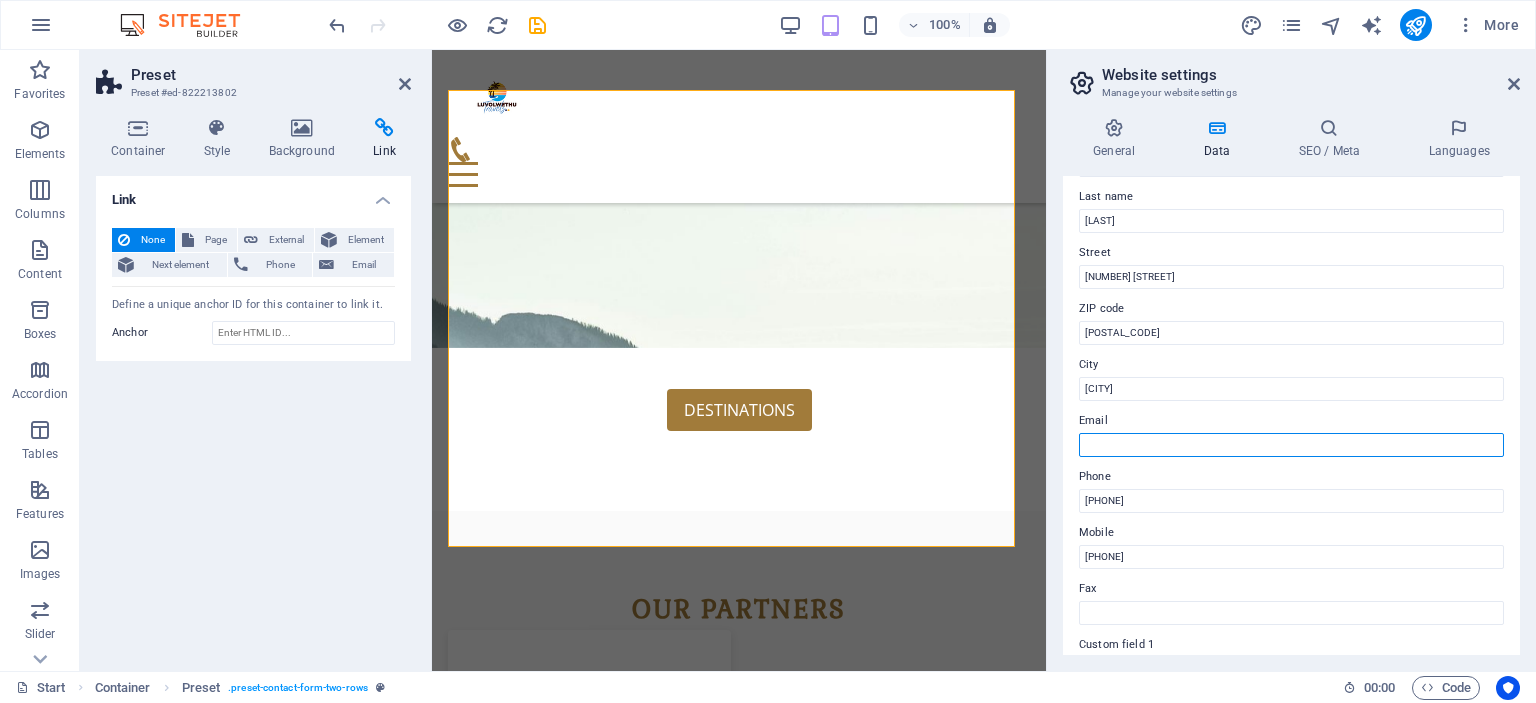 click on "Email" at bounding box center (1291, 445) 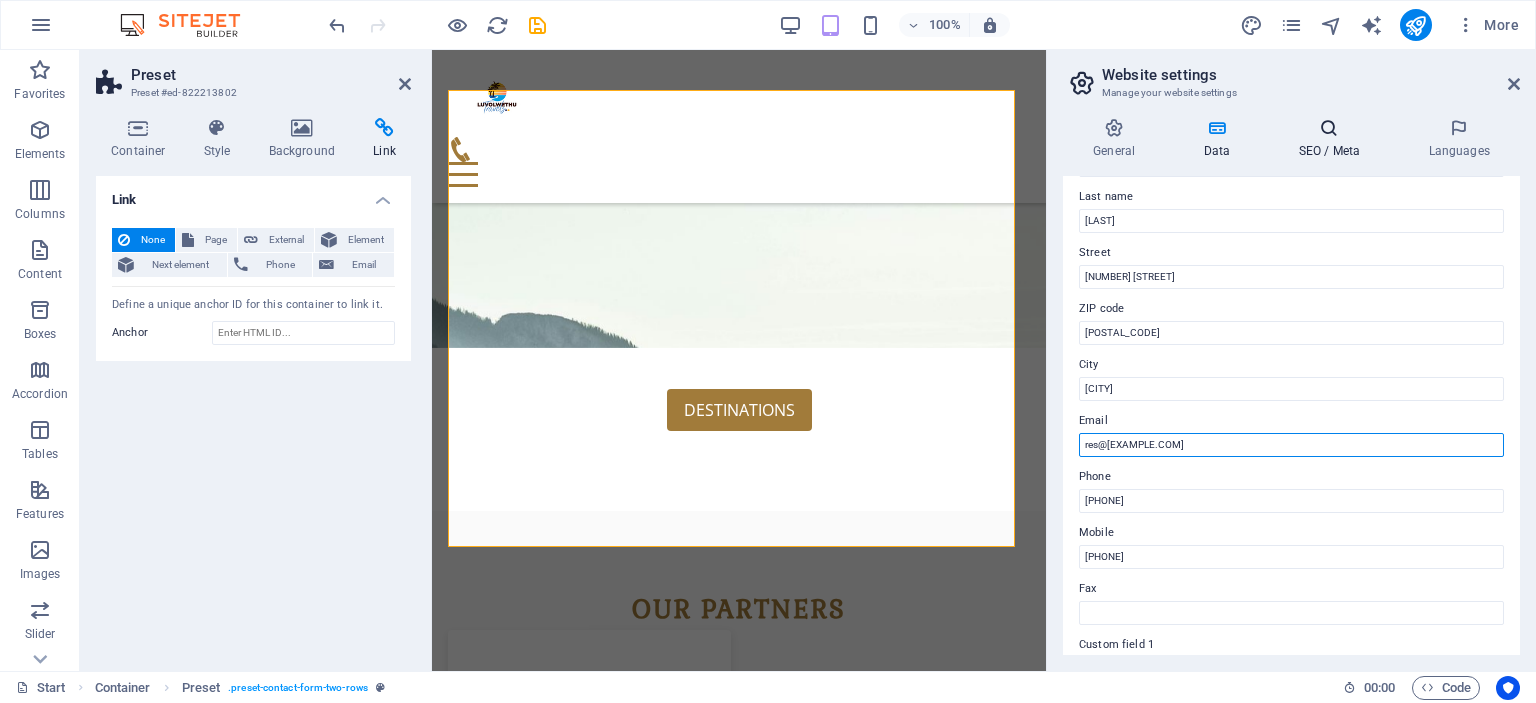 type on "res@example.com" 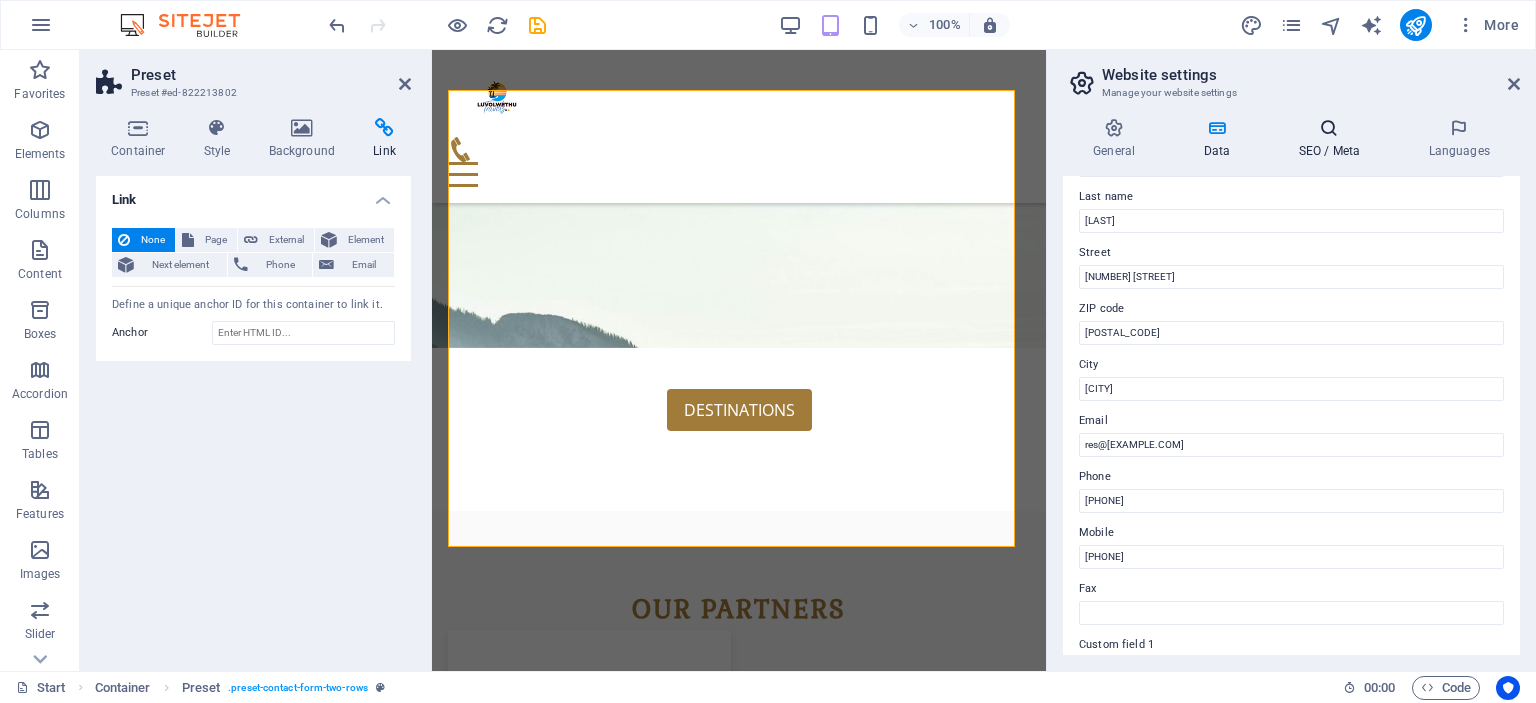 click on "SEO / Meta" at bounding box center (1333, 139) 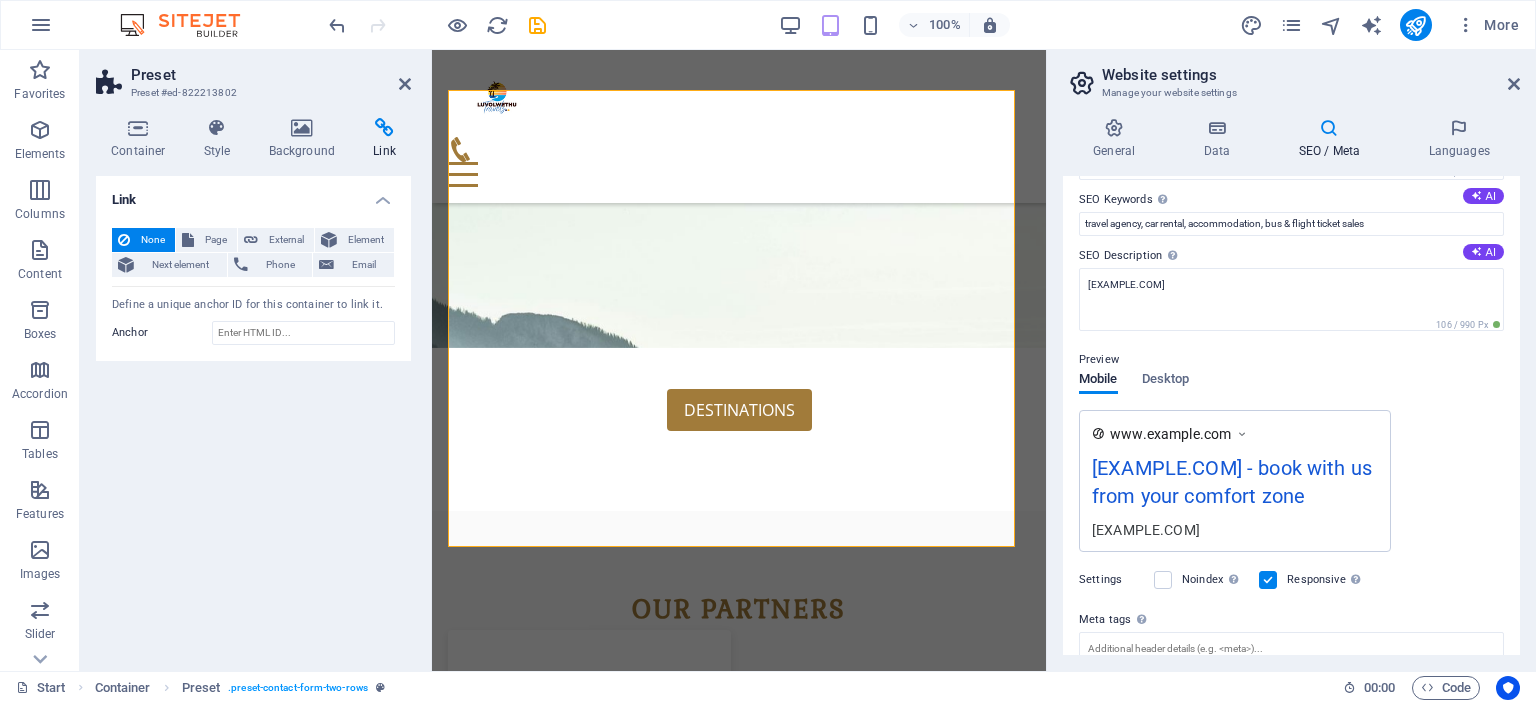 scroll, scrollTop: 0, scrollLeft: 0, axis: both 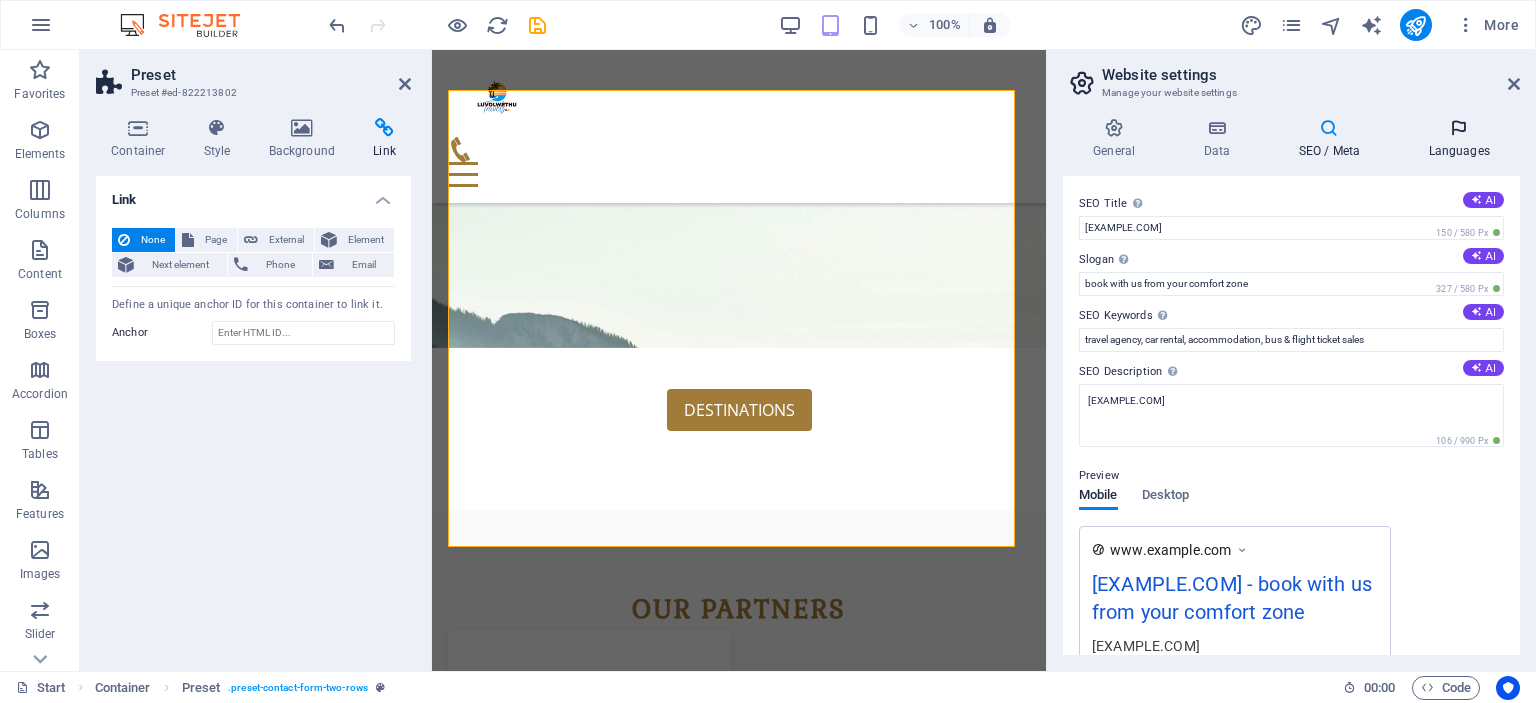 click on "Languages" at bounding box center (1459, 139) 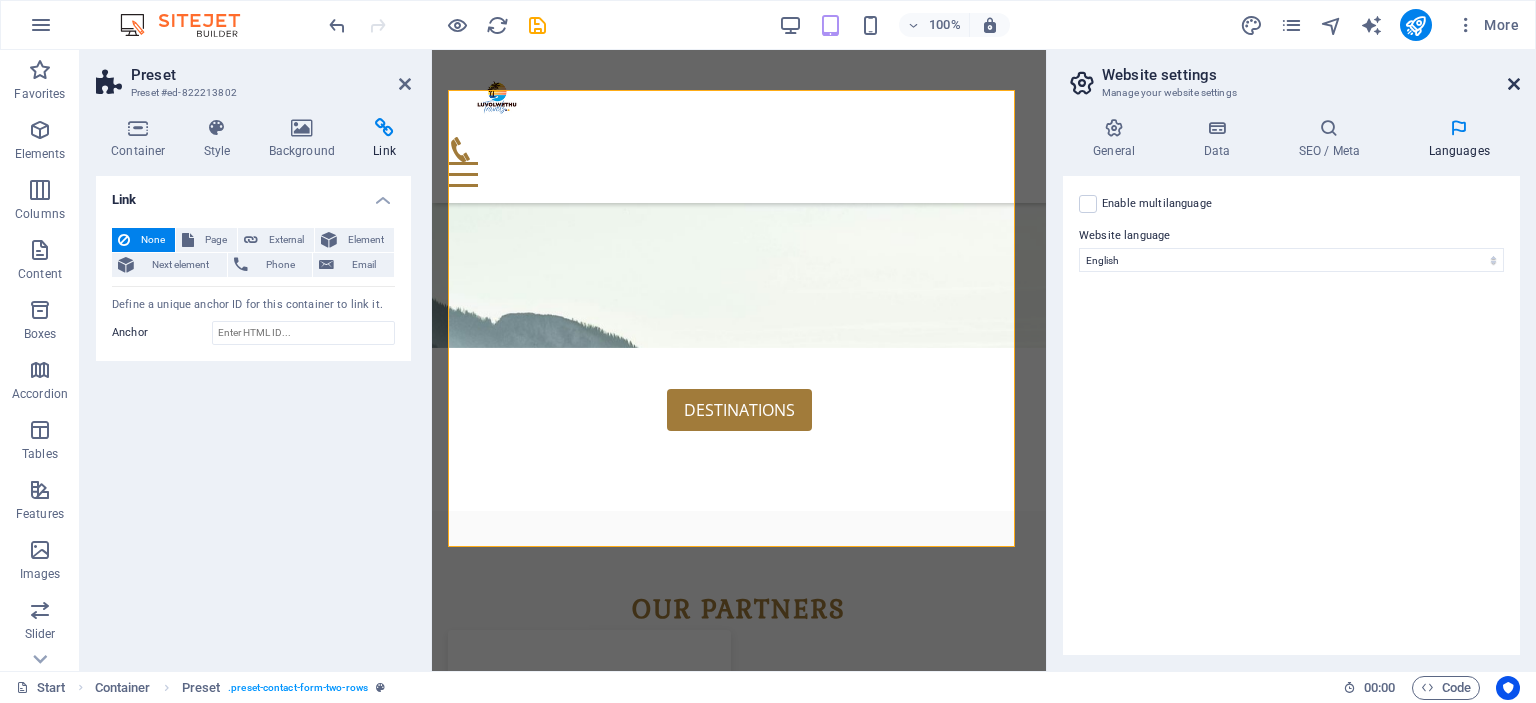 click at bounding box center [1514, 84] 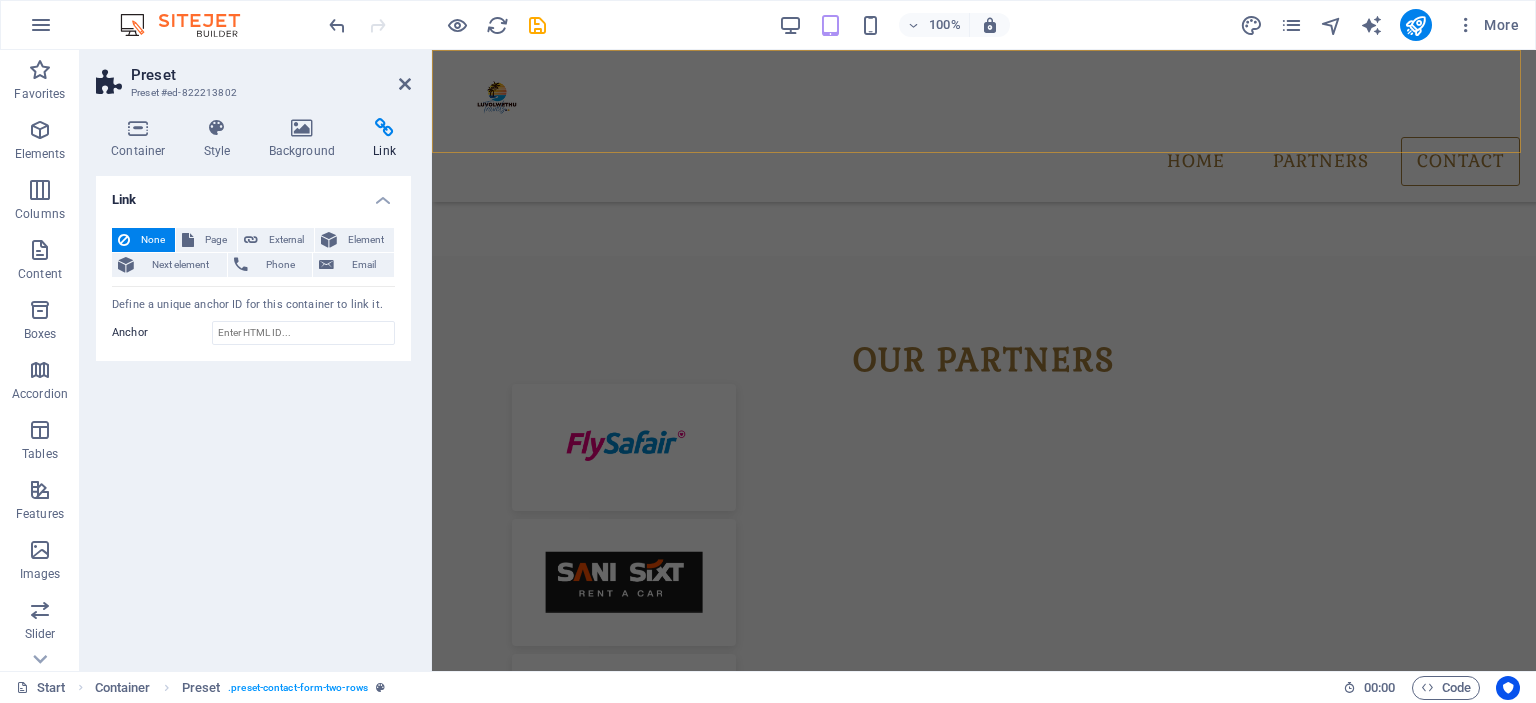 scroll, scrollTop: 1976, scrollLeft: 0, axis: vertical 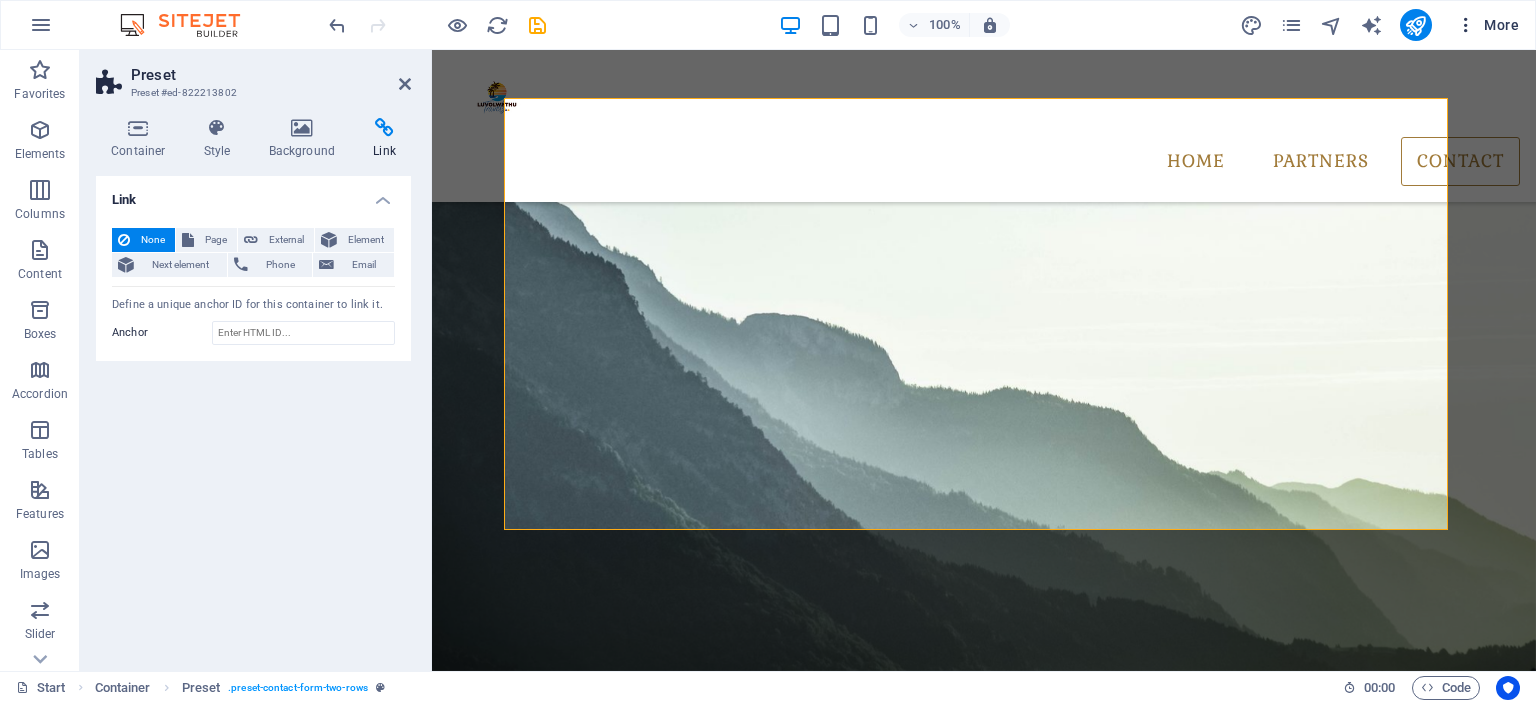 click on "More" at bounding box center (1487, 25) 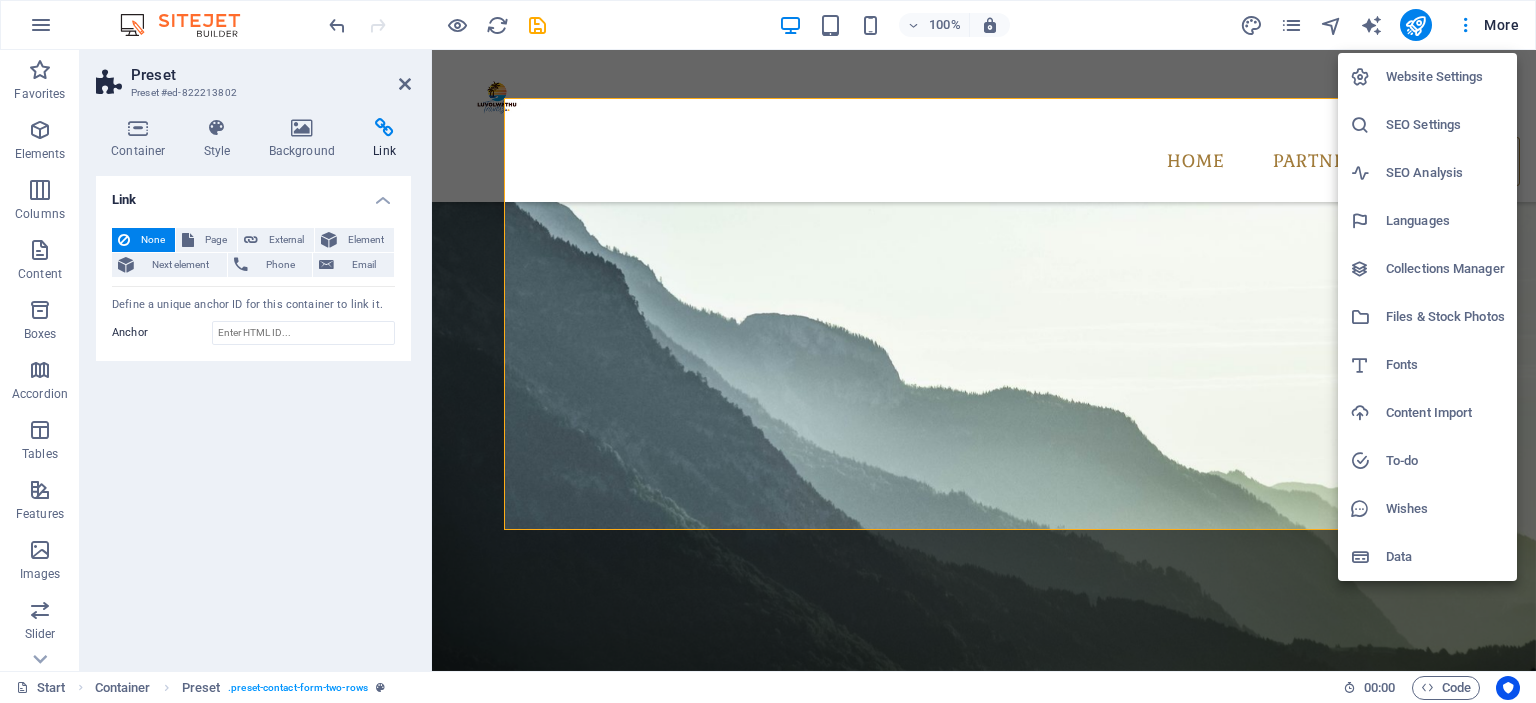 click on "Files & Stock Photos" at bounding box center [1445, 317] 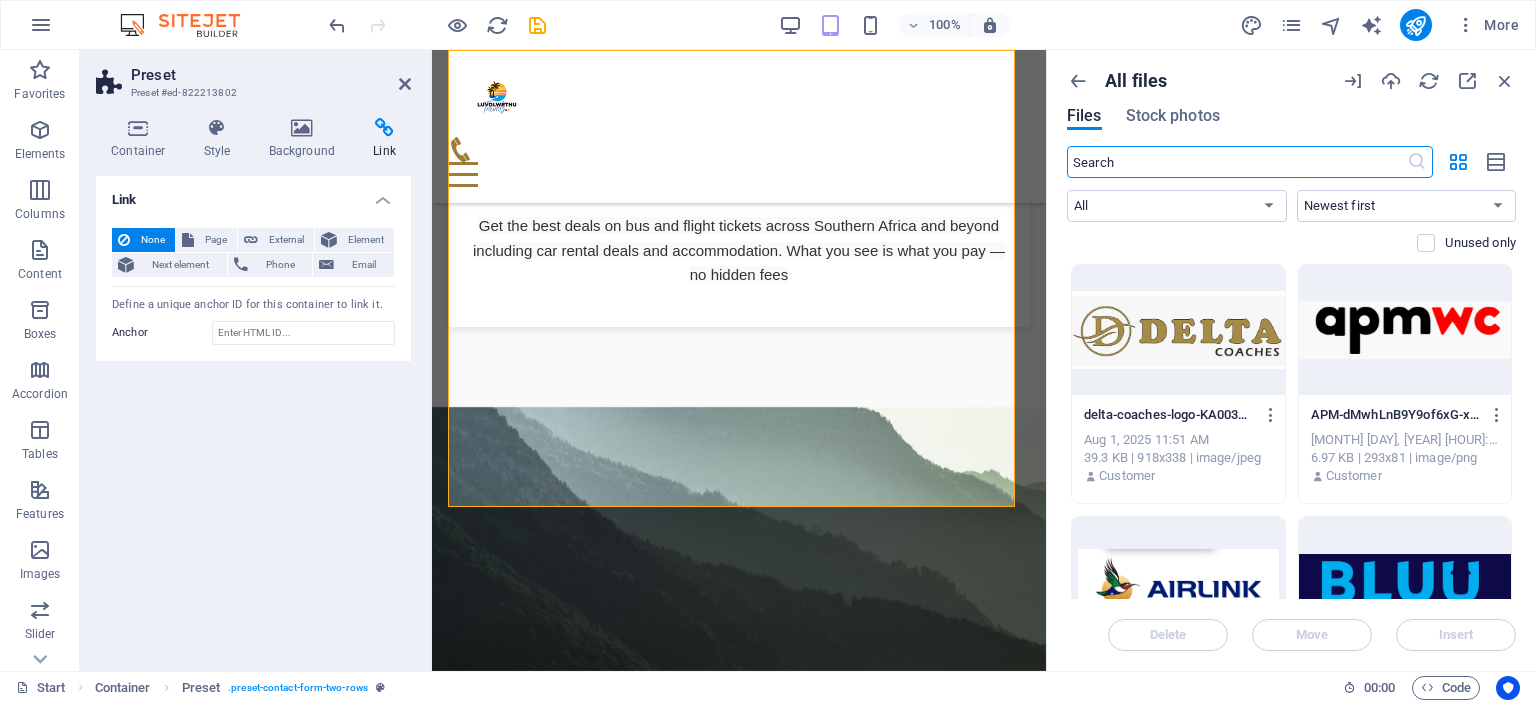 scroll, scrollTop: 2656, scrollLeft: 0, axis: vertical 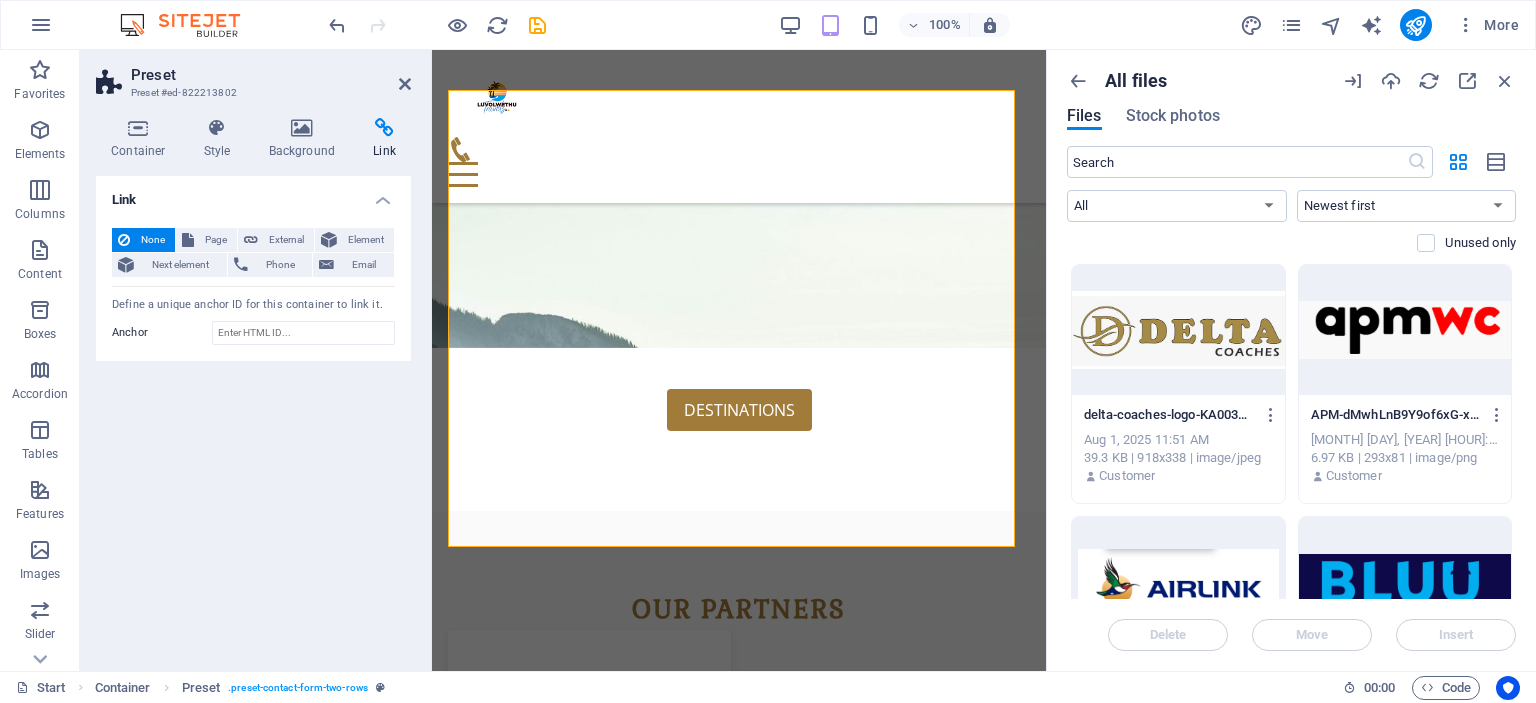 drag, startPoint x: 1511, startPoint y: 283, endPoint x: 1512, endPoint y: 379, distance: 96.00521 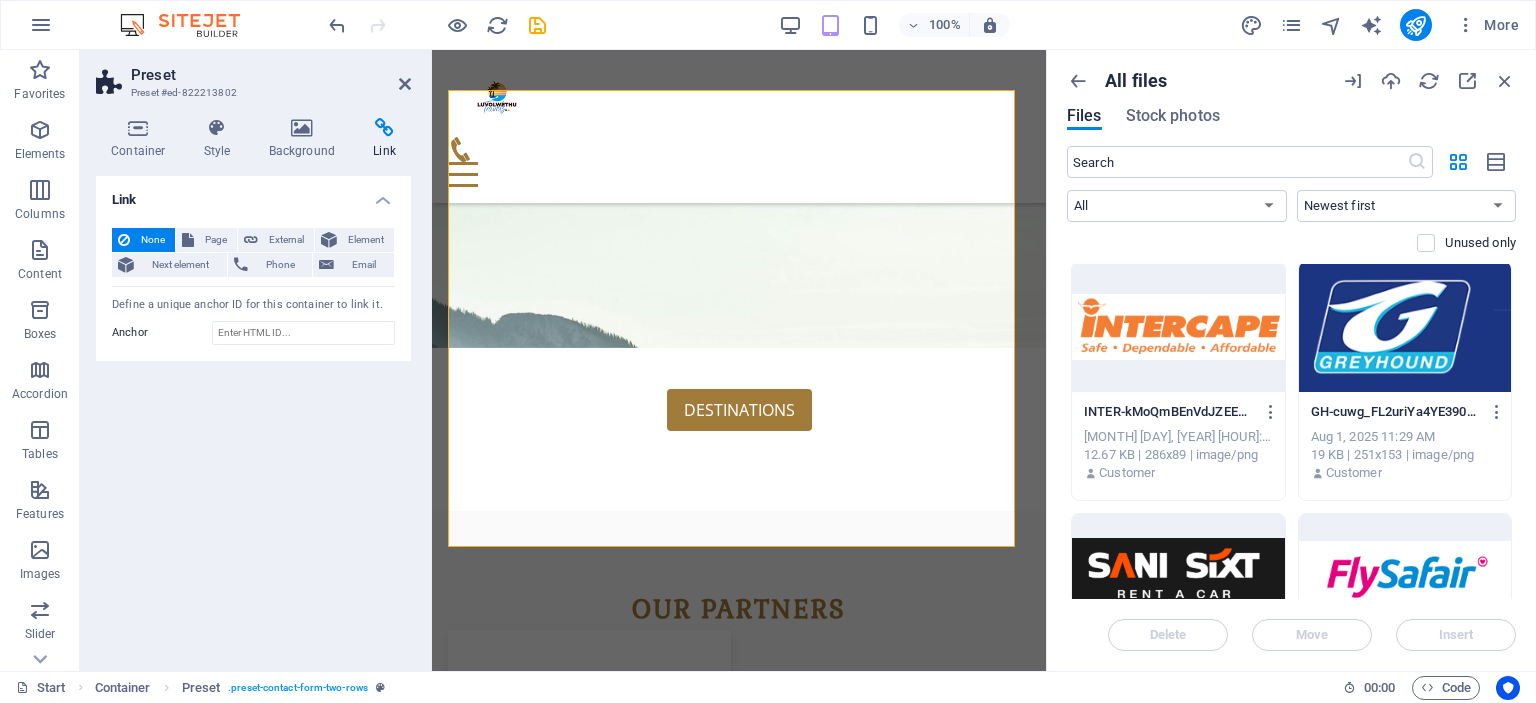 scroll, scrollTop: 0, scrollLeft: 0, axis: both 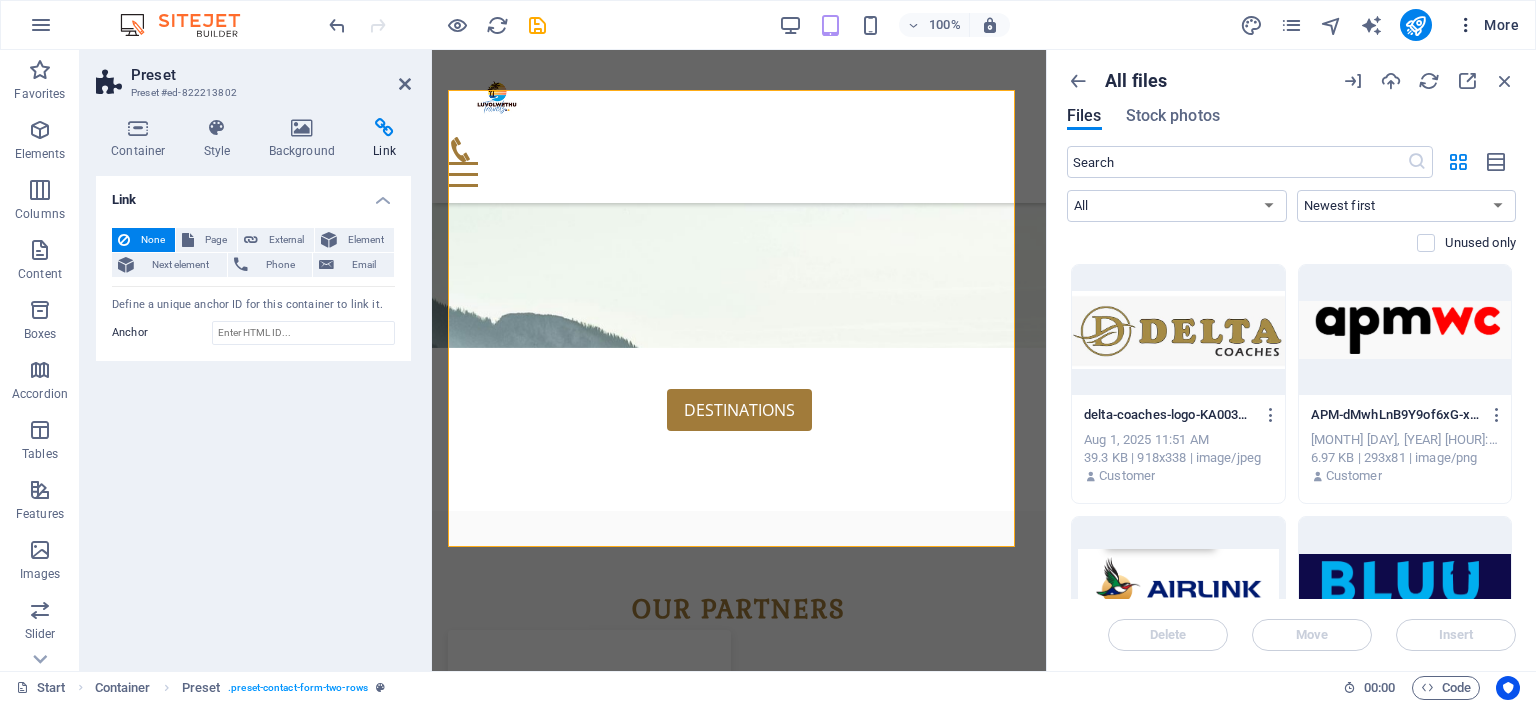 click on "More" at bounding box center [1487, 25] 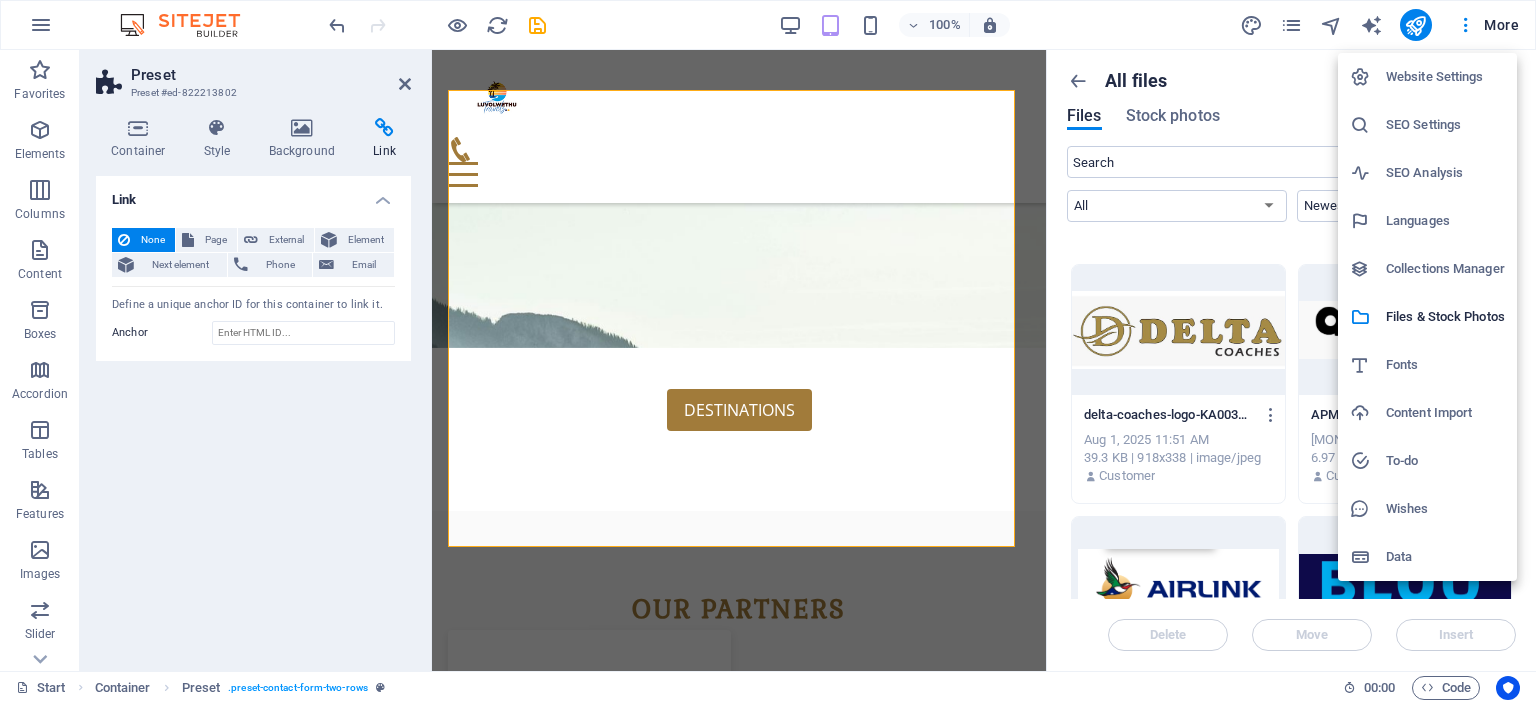 click on "Collections Manager" at bounding box center (1445, 269) 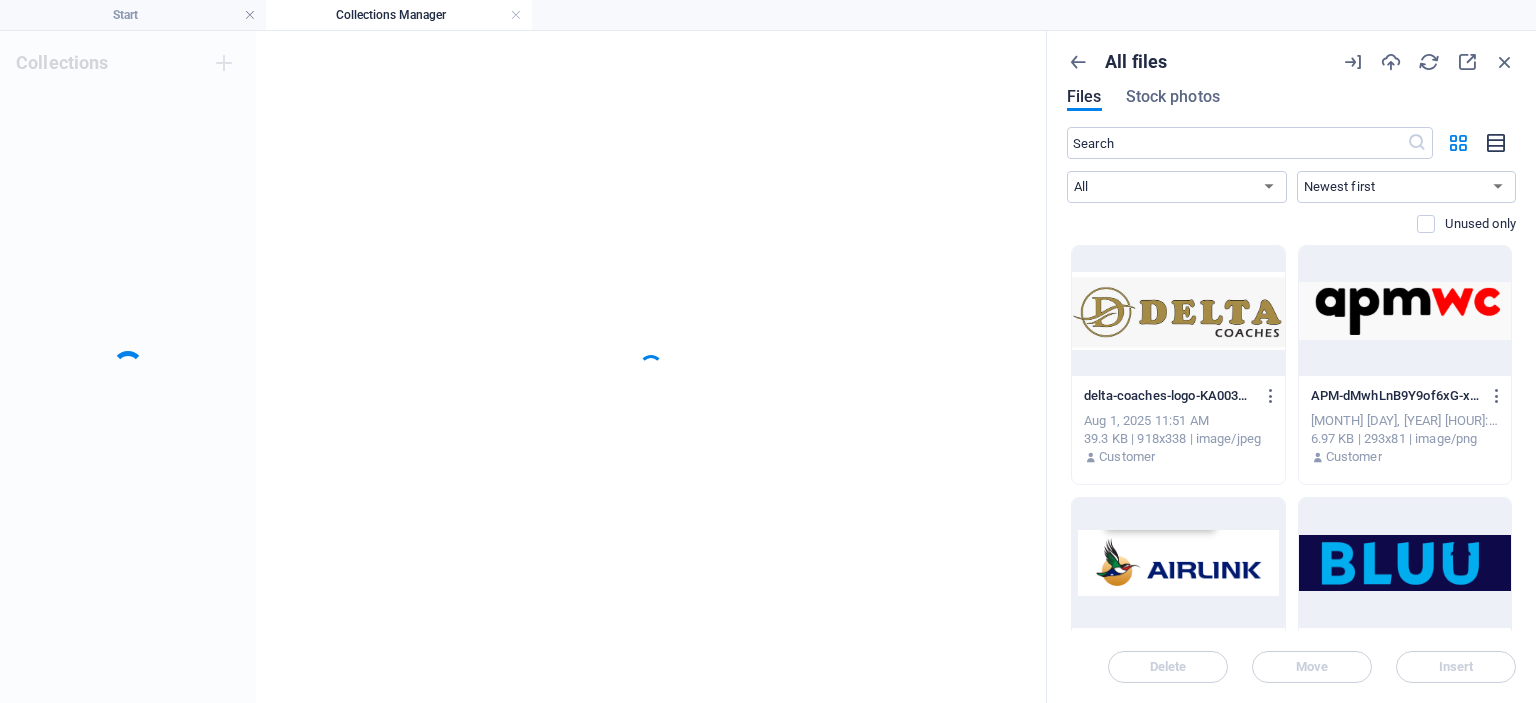 scroll, scrollTop: 0, scrollLeft: 0, axis: both 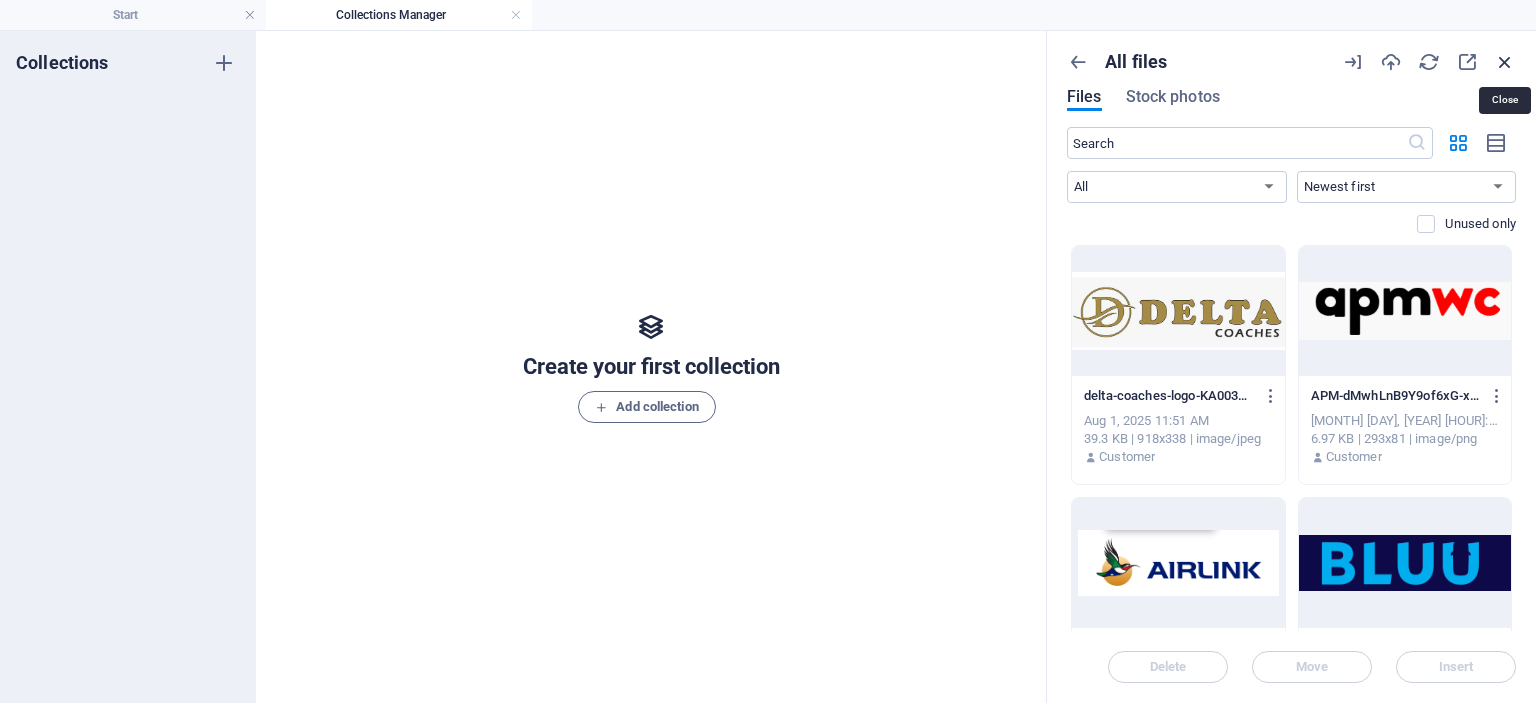 click at bounding box center (1505, 62) 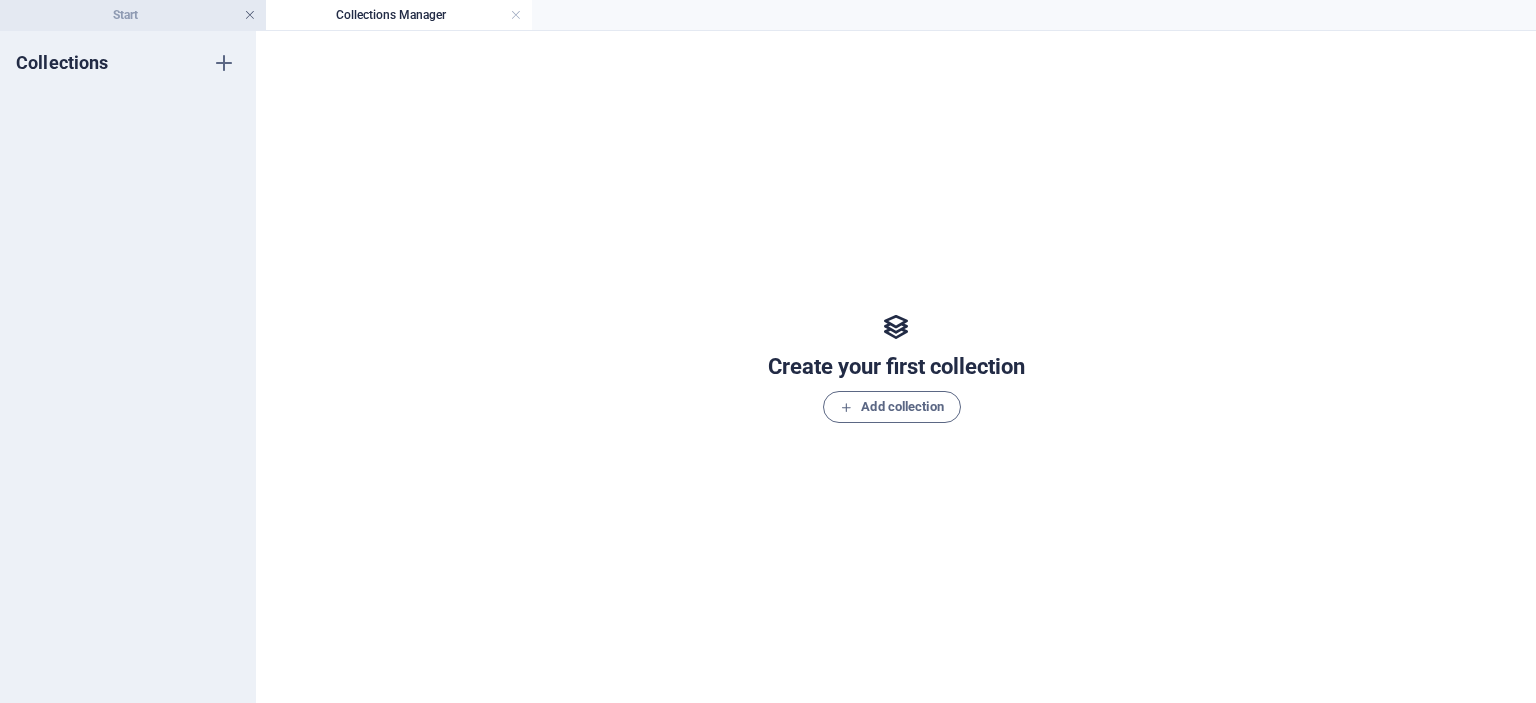 click at bounding box center [250, 15] 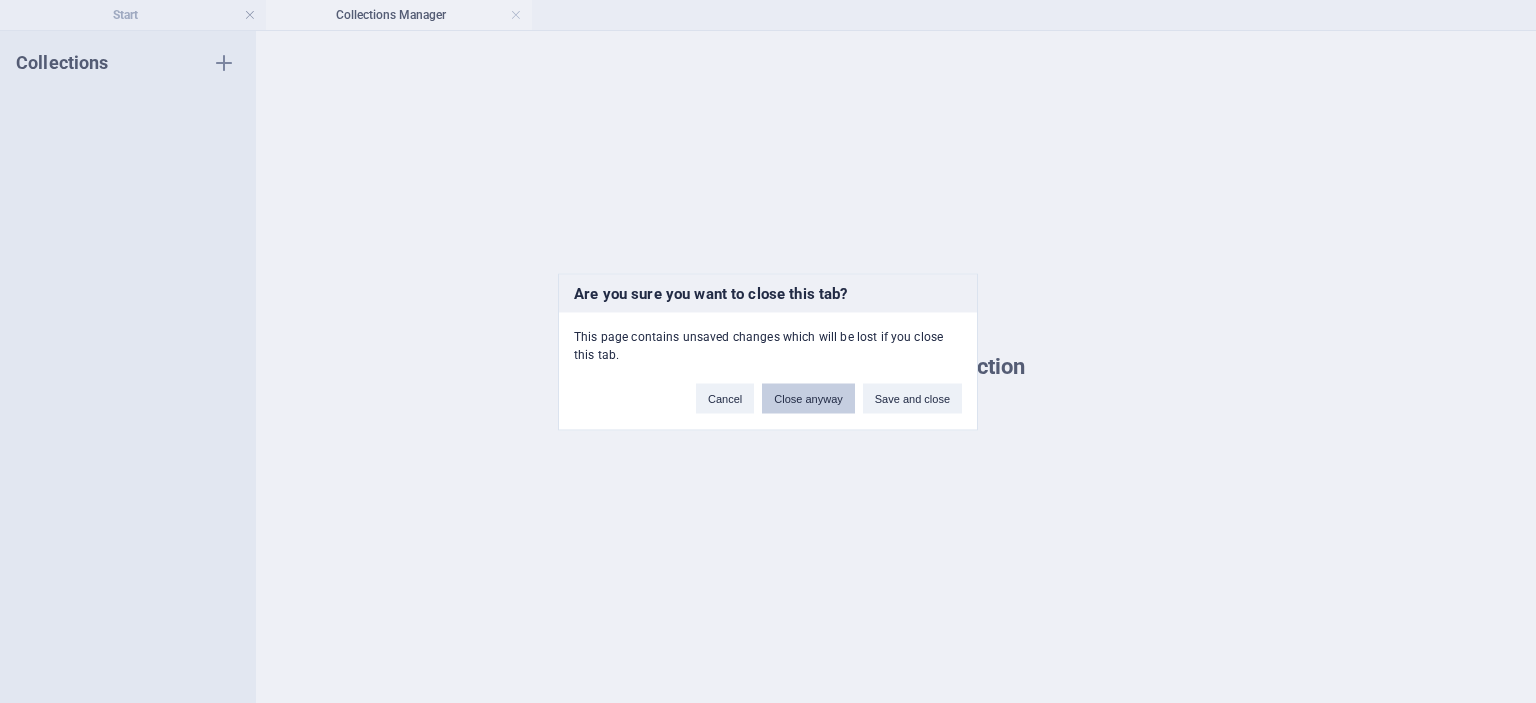 click on "Close anyway" at bounding box center [808, 398] 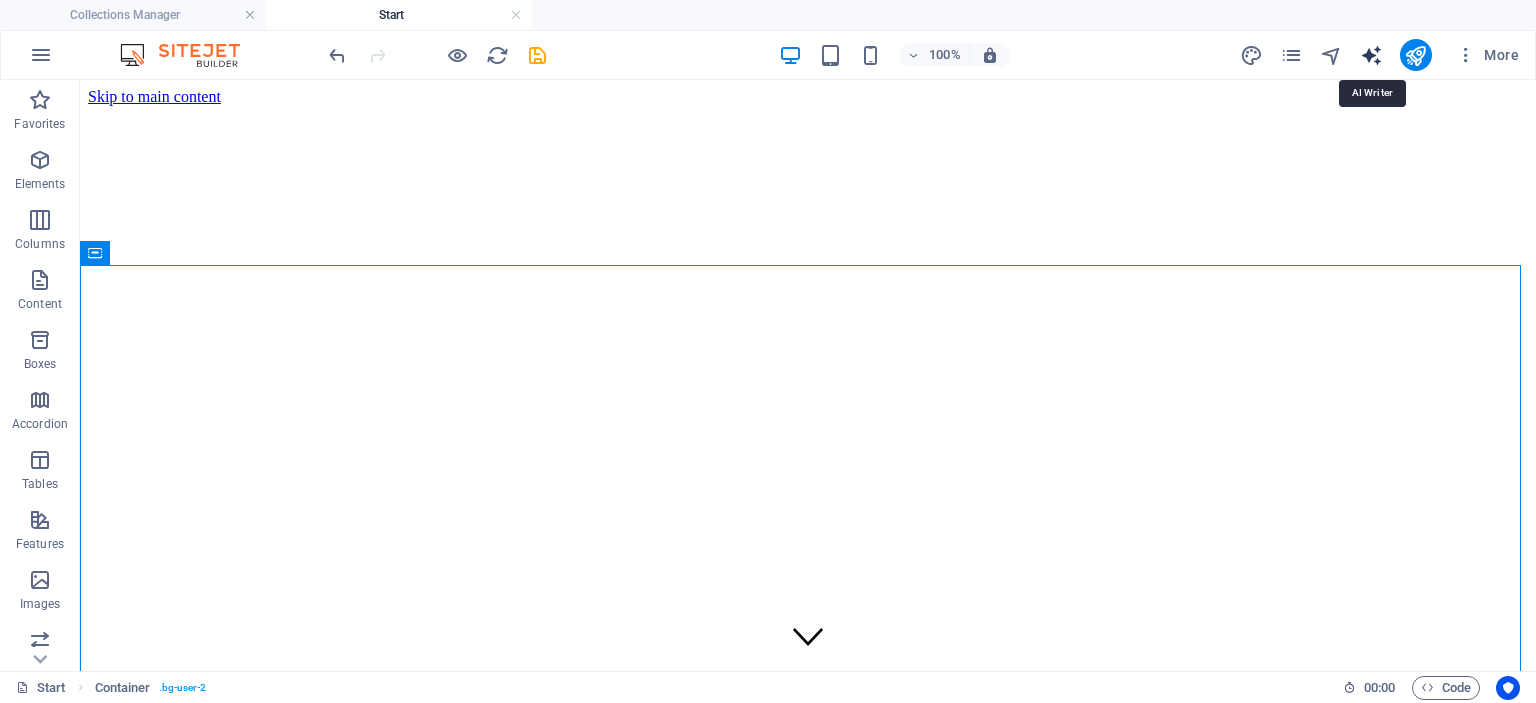 scroll, scrollTop: 552, scrollLeft: 0, axis: vertical 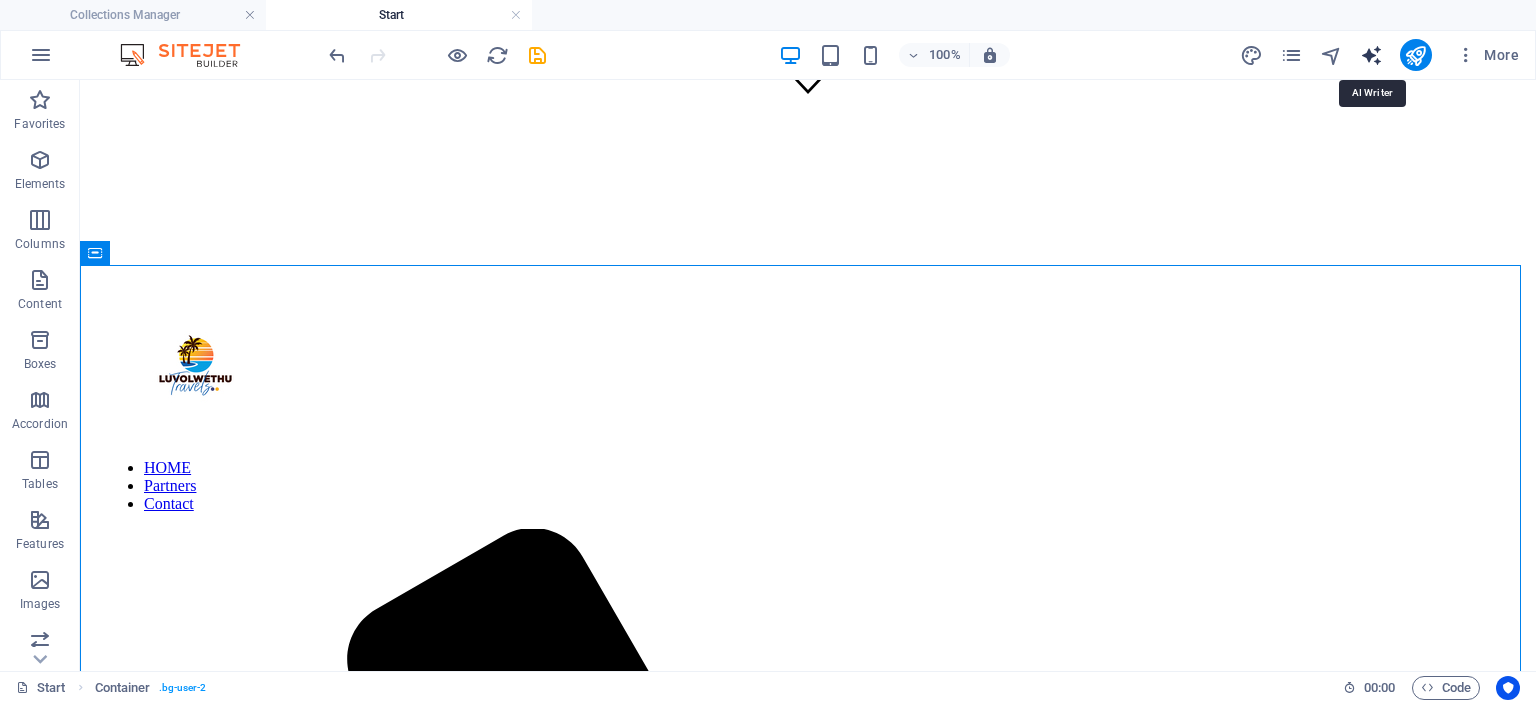 click at bounding box center (1371, 55) 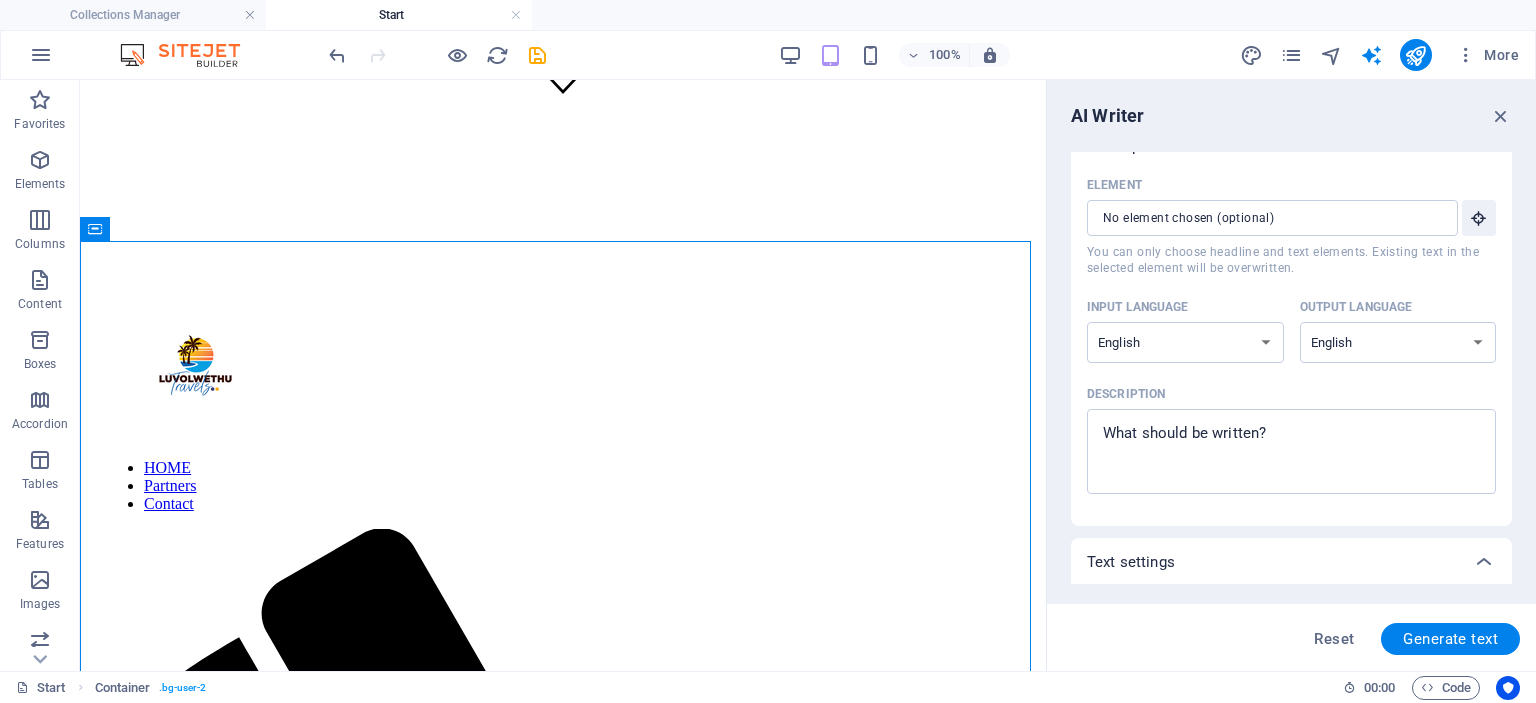 scroll, scrollTop: 0, scrollLeft: 0, axis: both 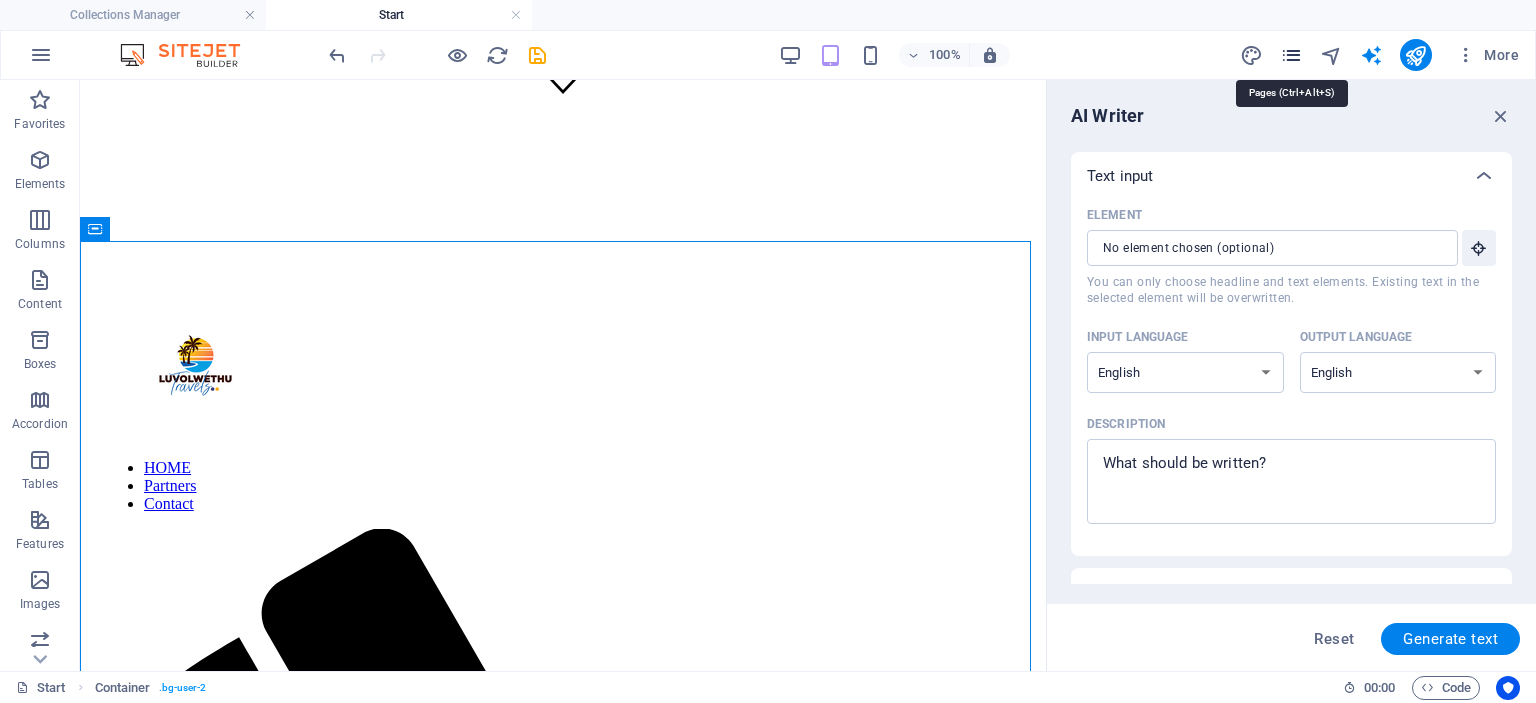 click at bounding box center (1291, 55) 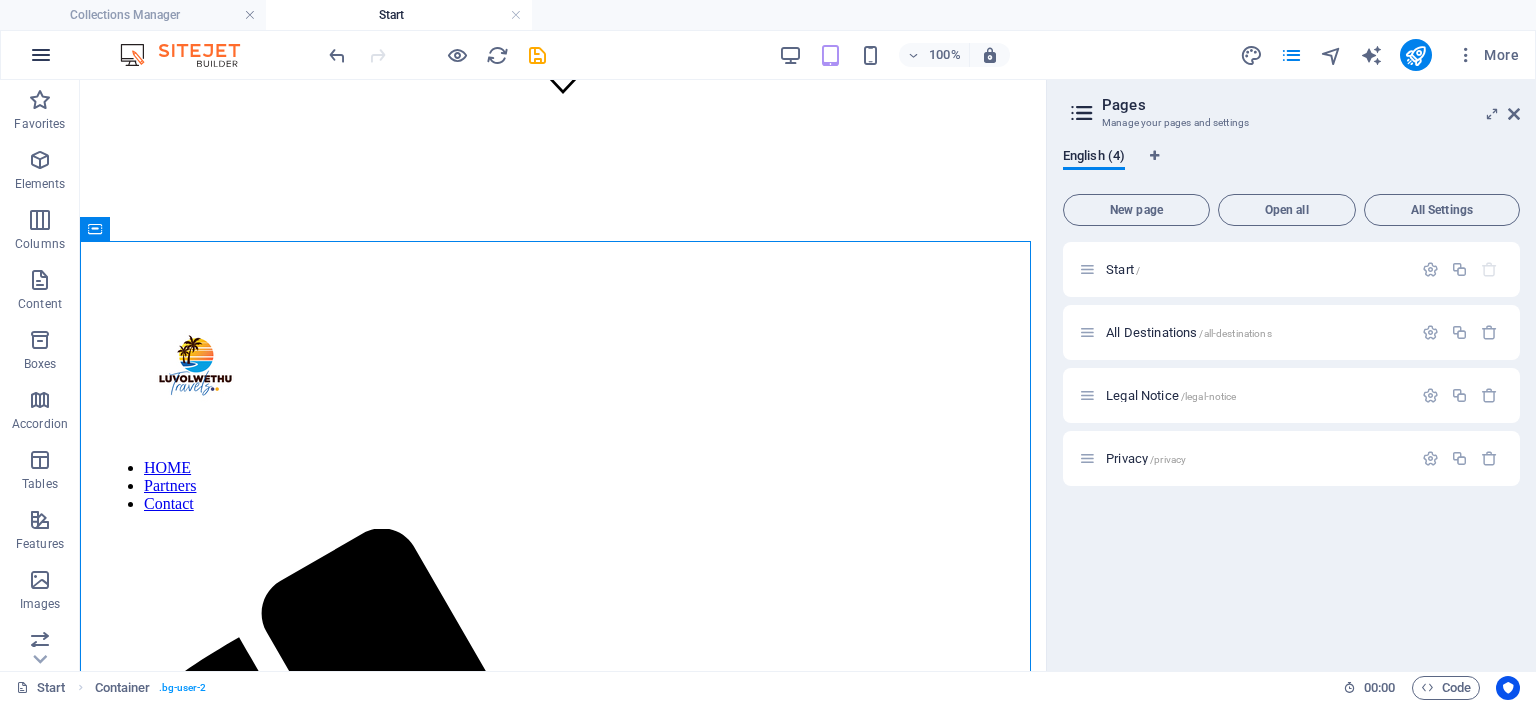 click at bounding box center [41, 55] 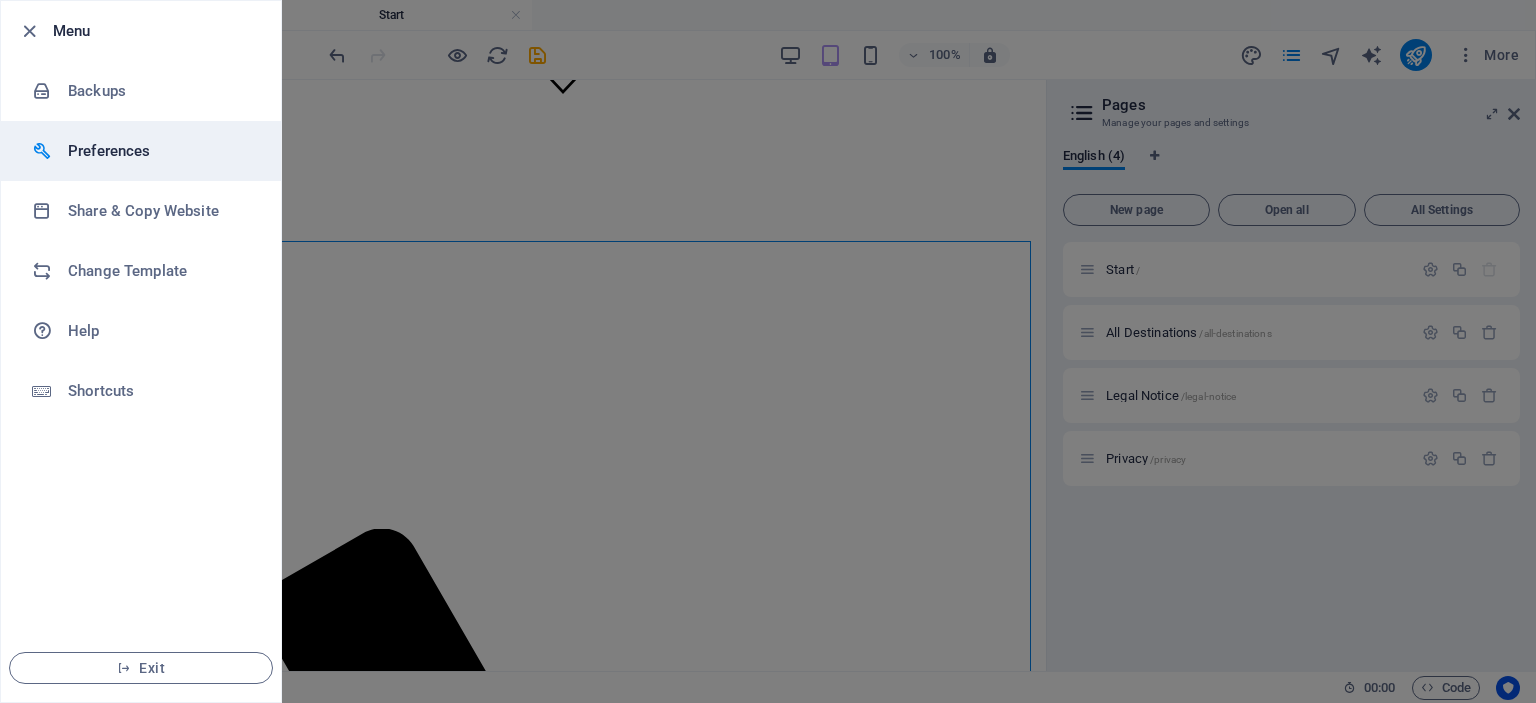 click on "Preferences" at bounding box center [160, 151] 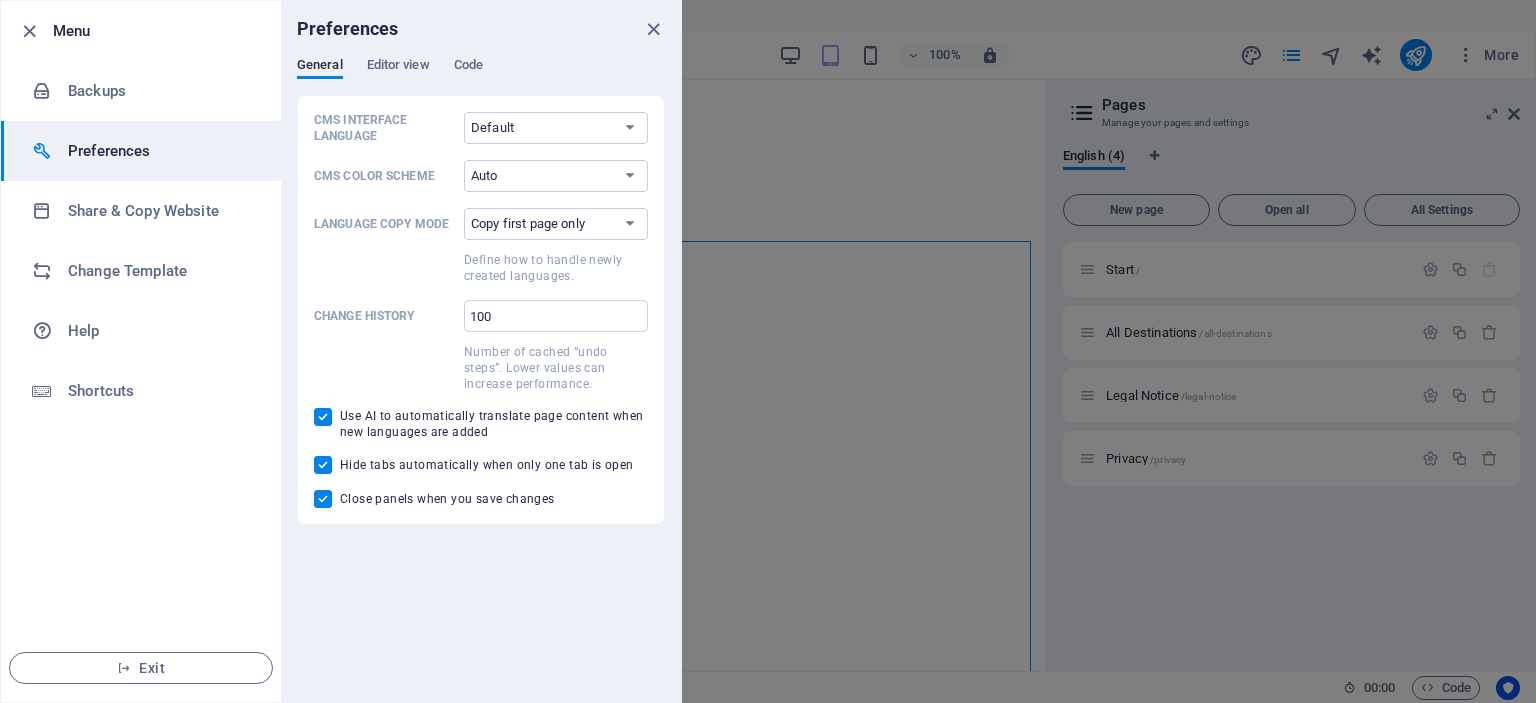 click on "Preferences" at bounding box center [160, 151] 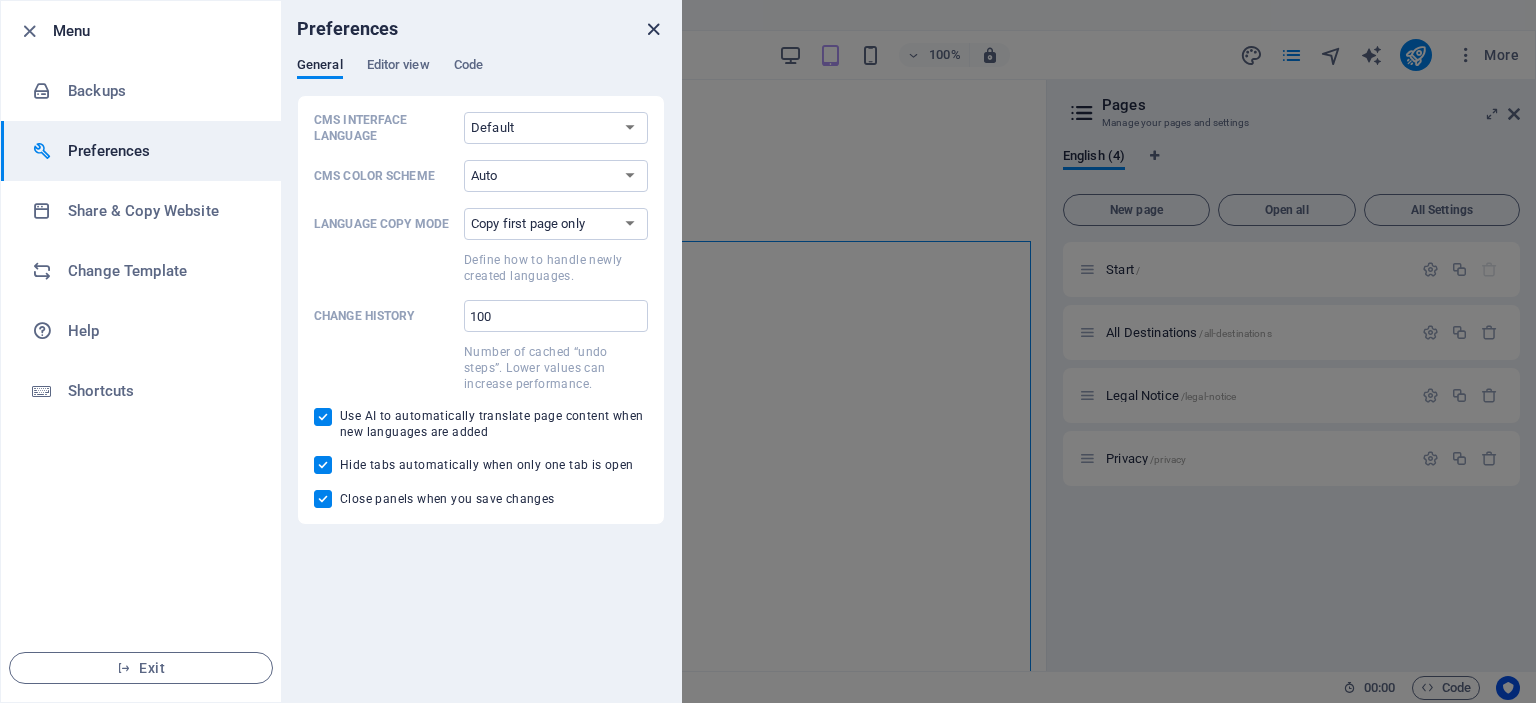 click at bounding box center (653, 29) 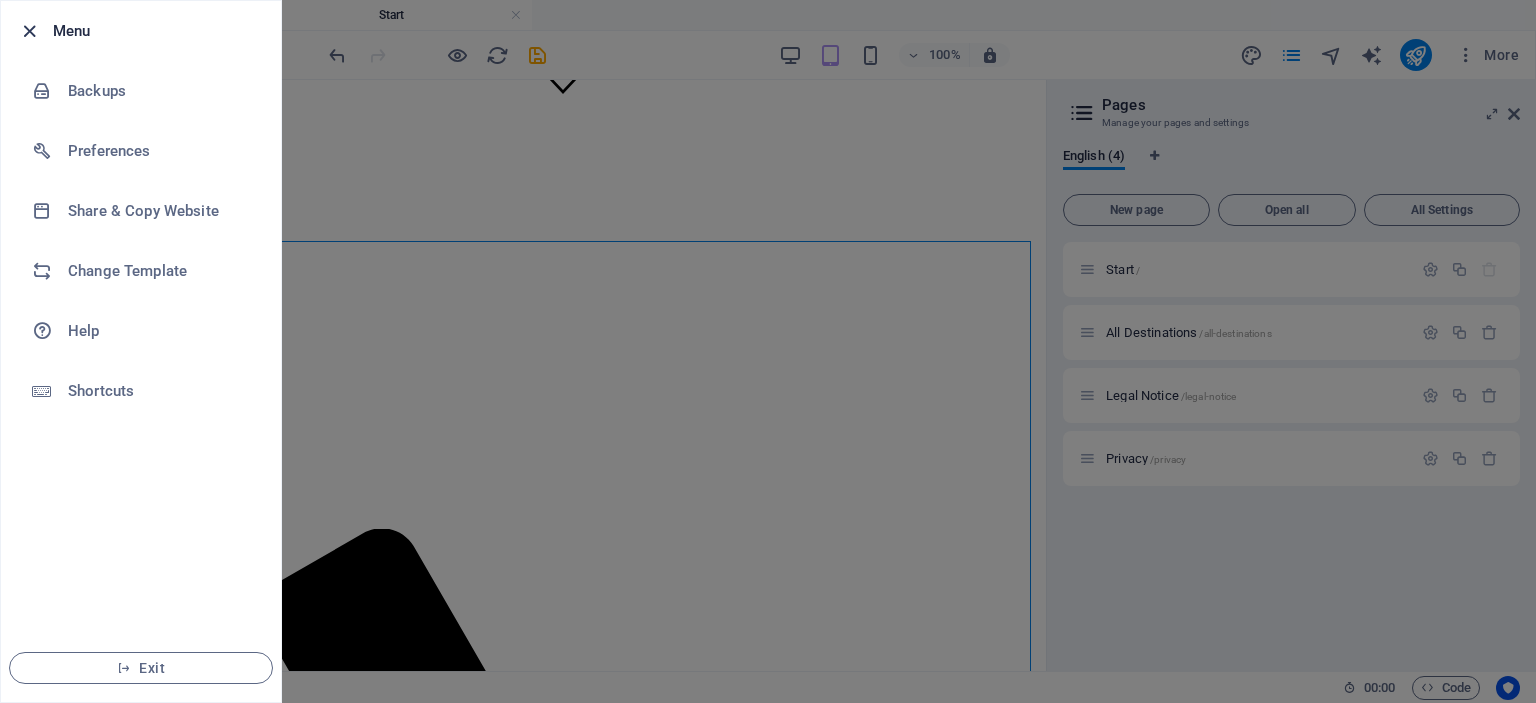 click at bounding box center [29, 31] 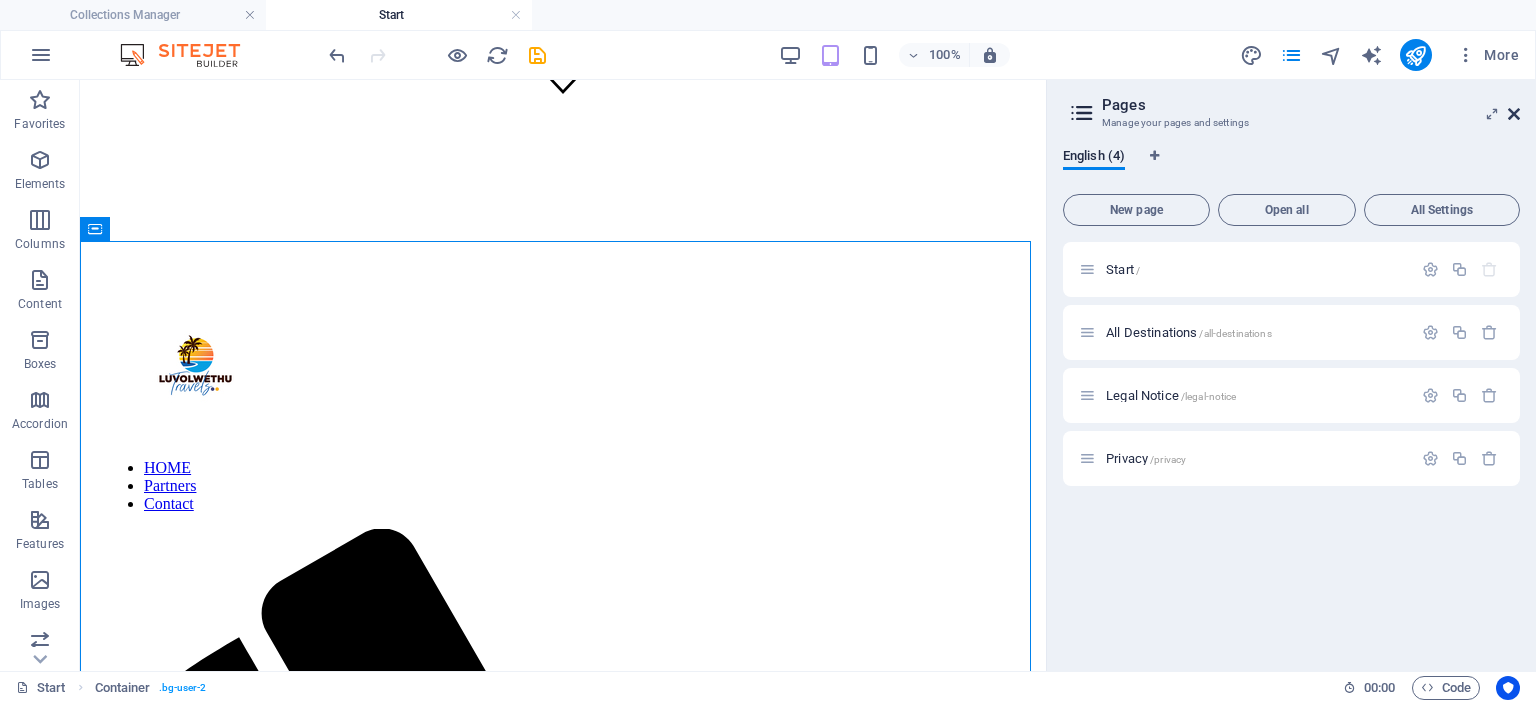 click at bounding box center [1514, 114] 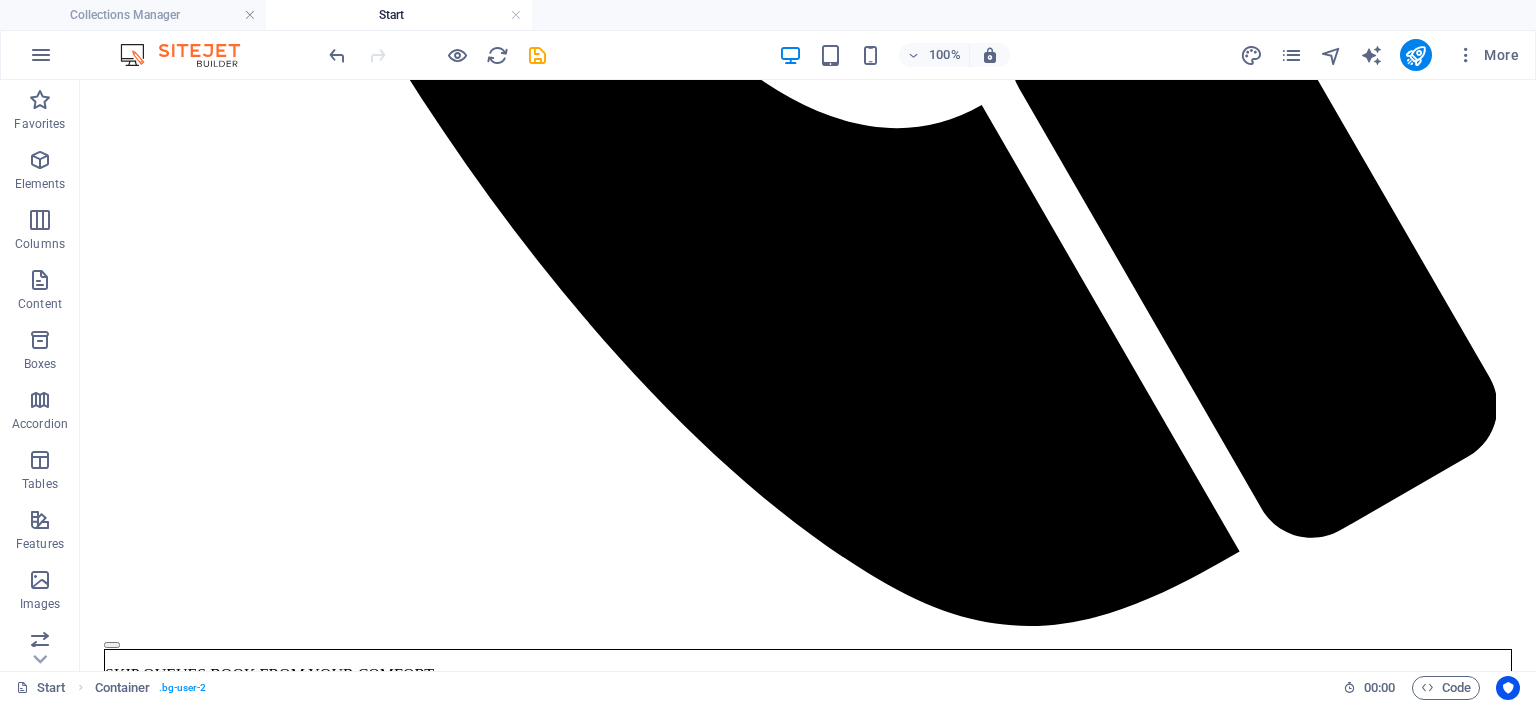 scroll, scrollTop: 2306, scrollLeft: 0, axis: vertical 